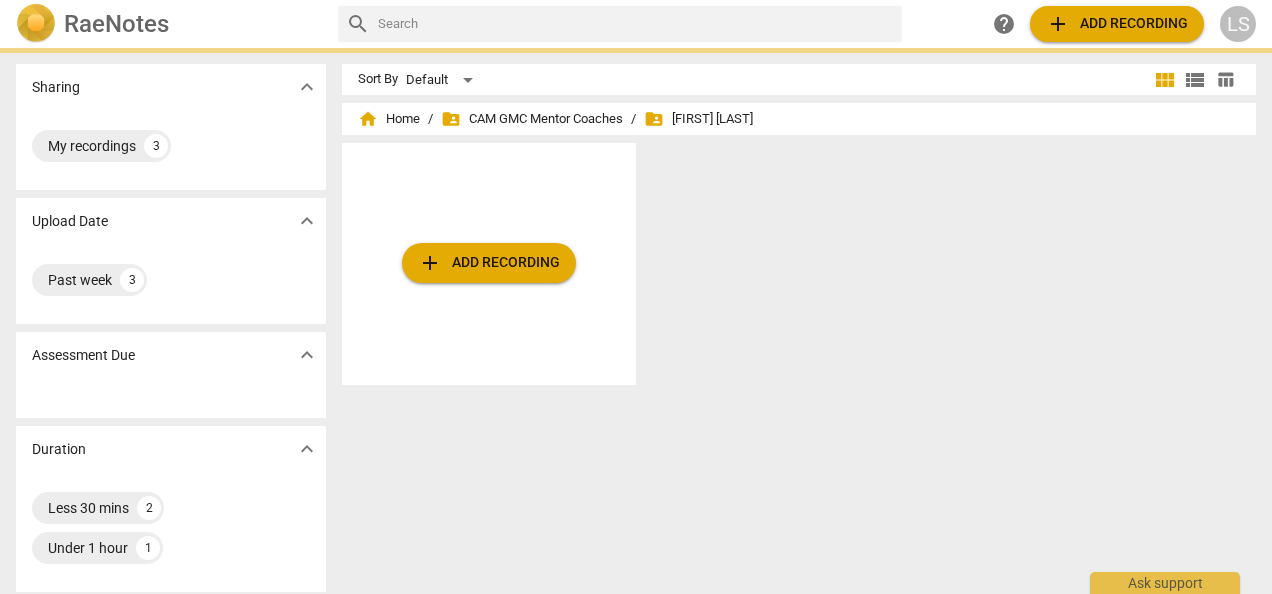 scroll, scrollTop: 0, scrollLeft: 0, axis: both 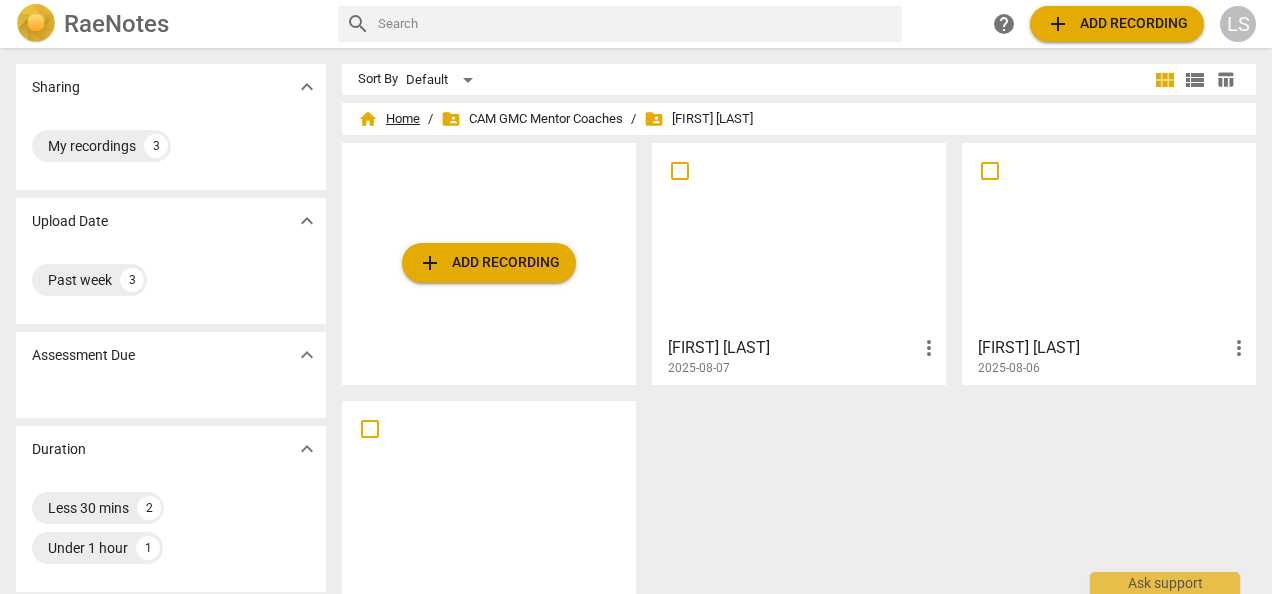 click on "home Home" at bounding box center (389, 119) 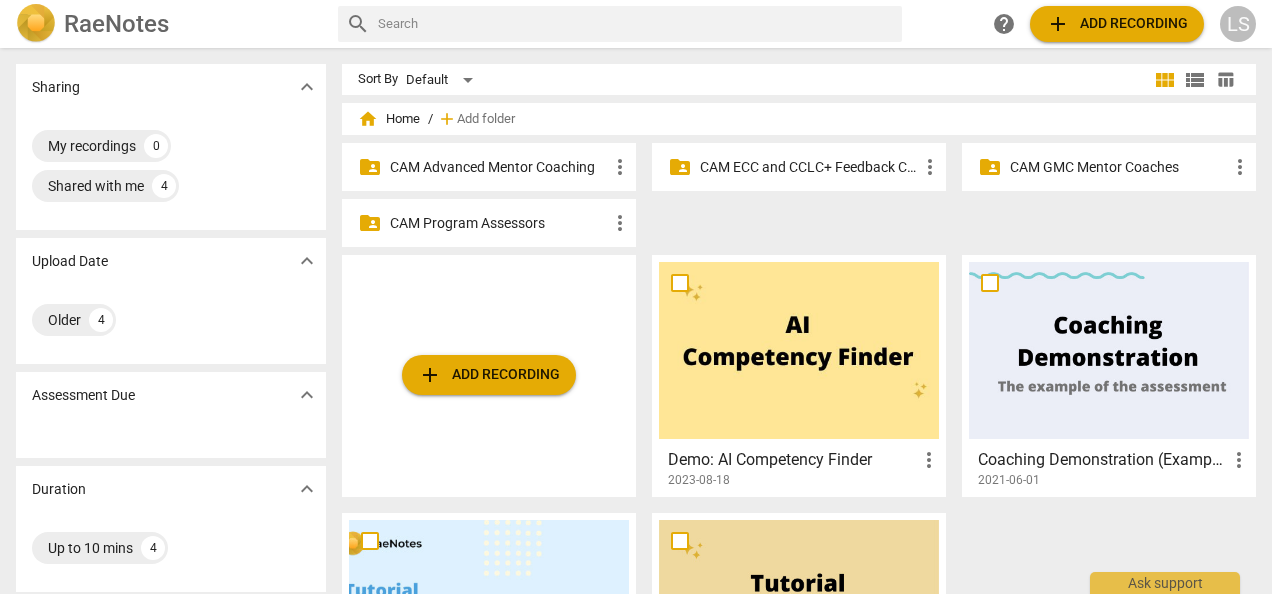 click on "CAM Advanced Mentor Coaching" at bounding box center [499, 167] 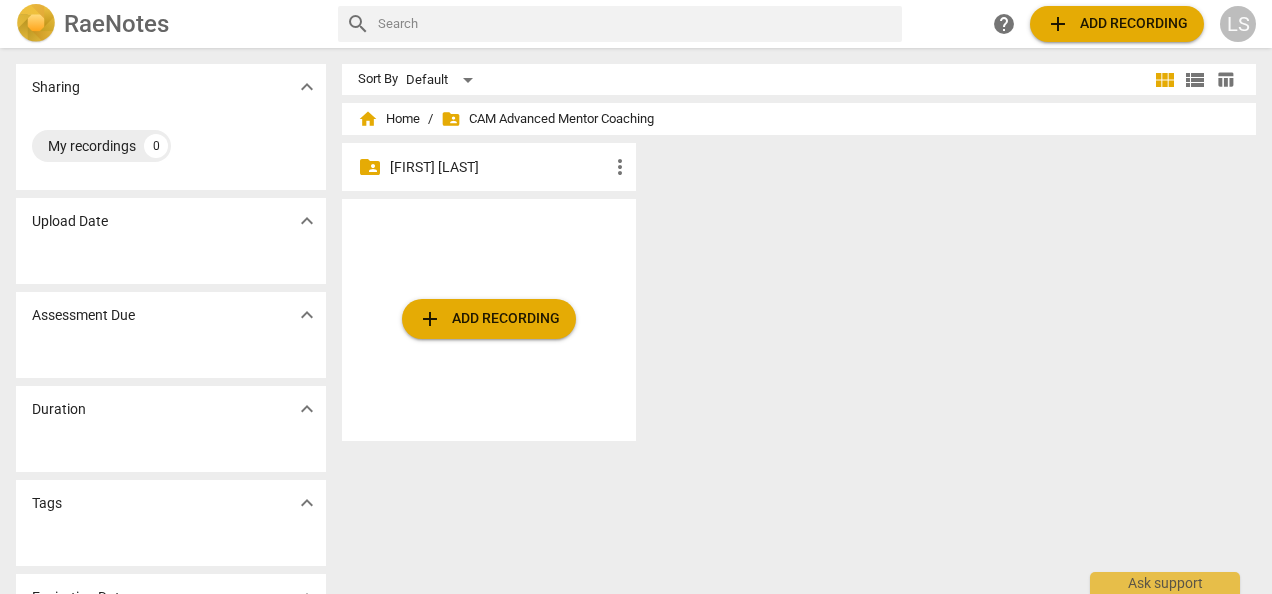click on "[FIRST] [LAST]" at bounding box center [499, 167] 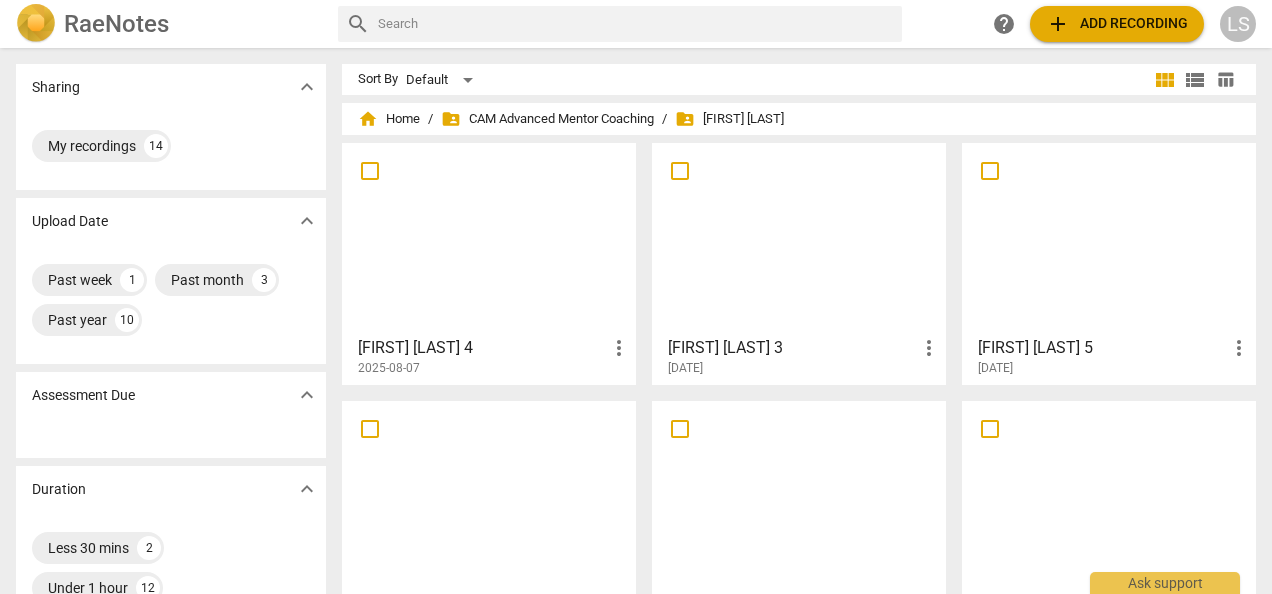 click at bounding box center [799, 238] 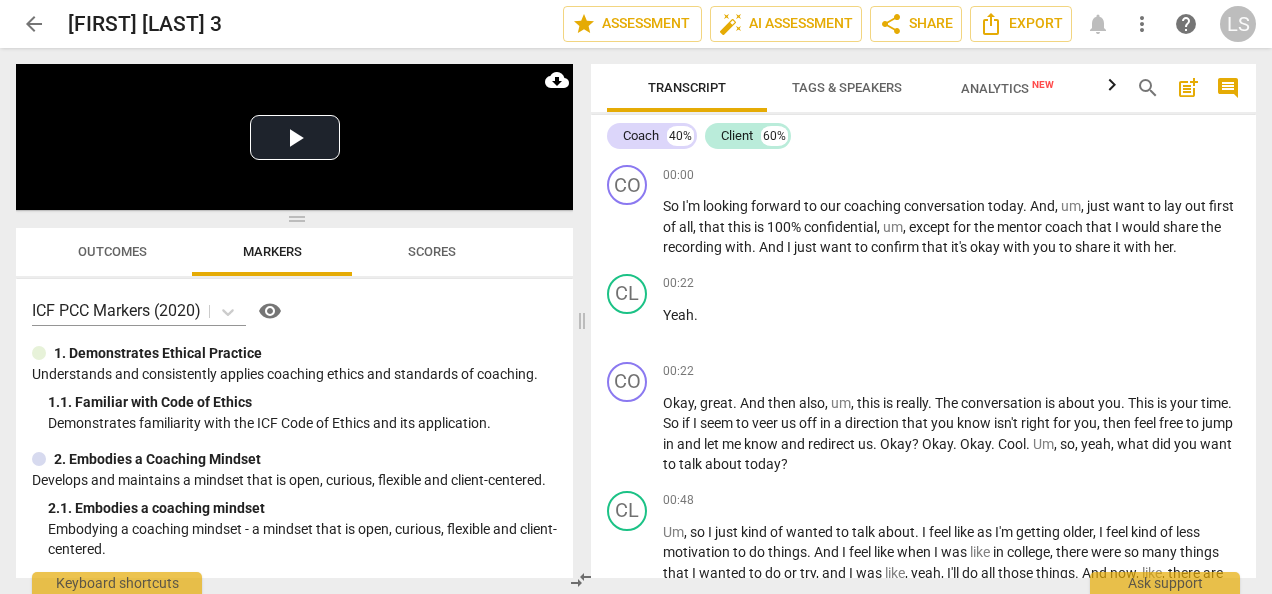 drag, startPoint x: 634, startPoint y: 320, endPoint x: 579, endPoint y: 316, distance: 55.145264 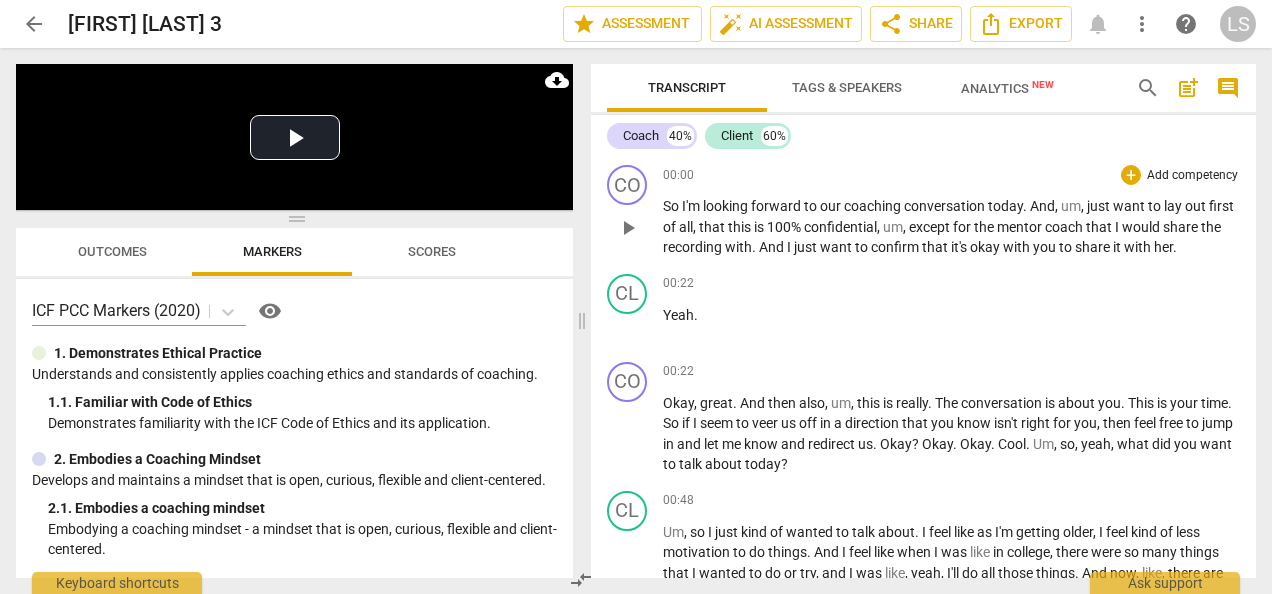 click on "+ Add competency" at bounding box center (1180, 175) 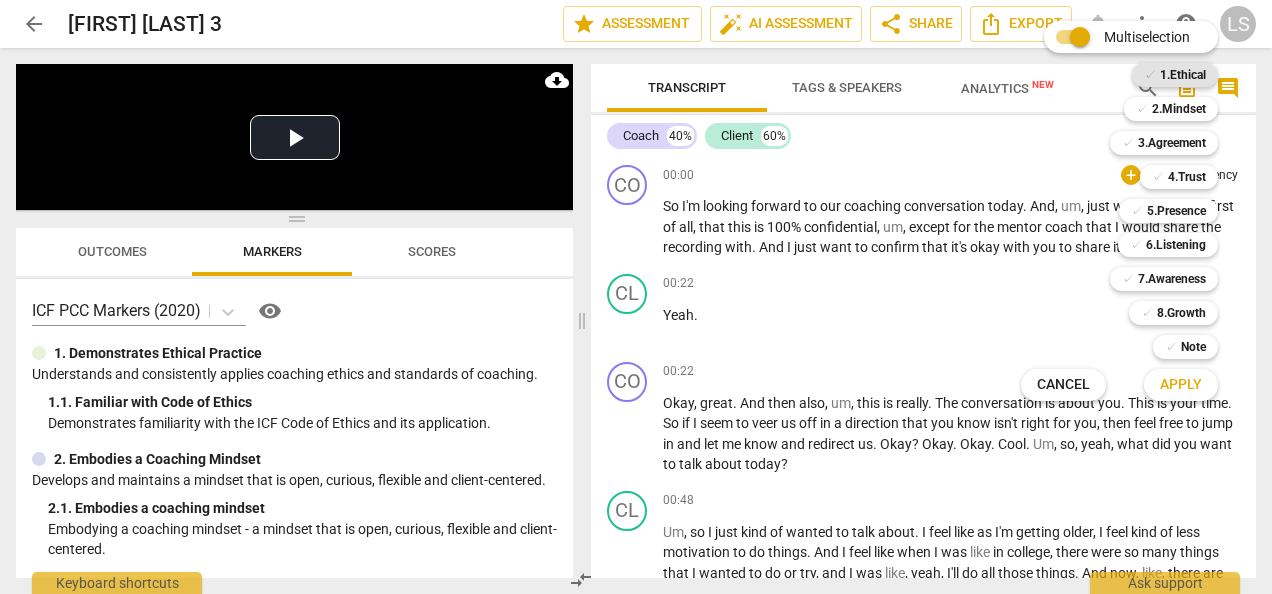 click on "1.Ethical" at bounding box center [1183, 75] 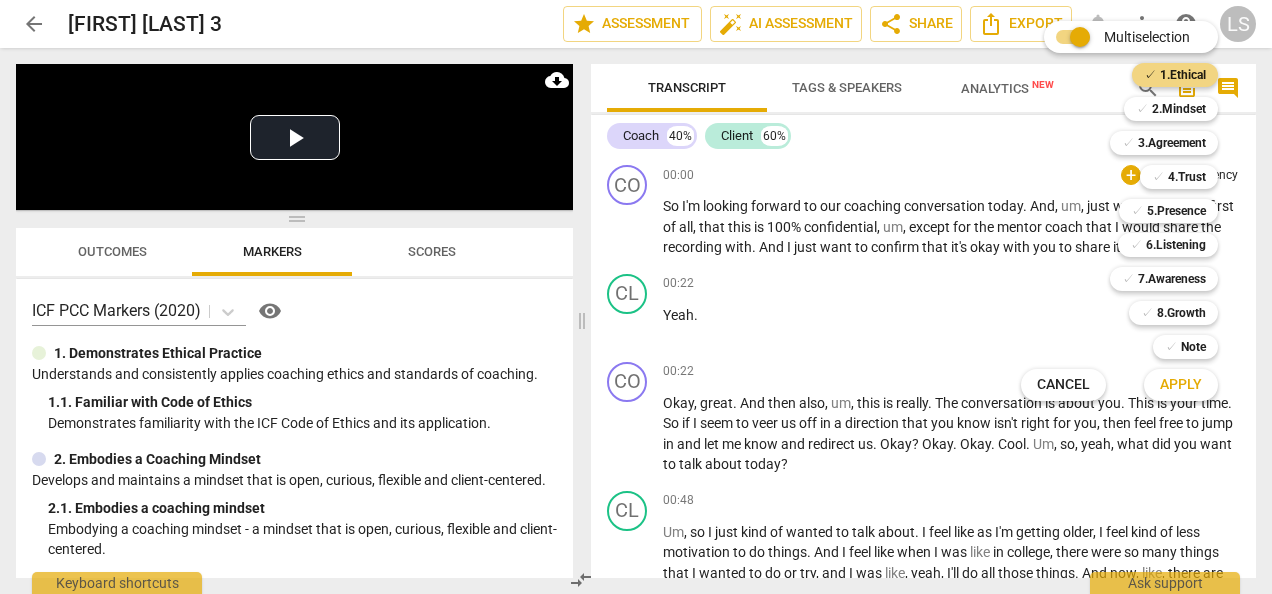 click on "Apply" at bounding box center [1181, 385] 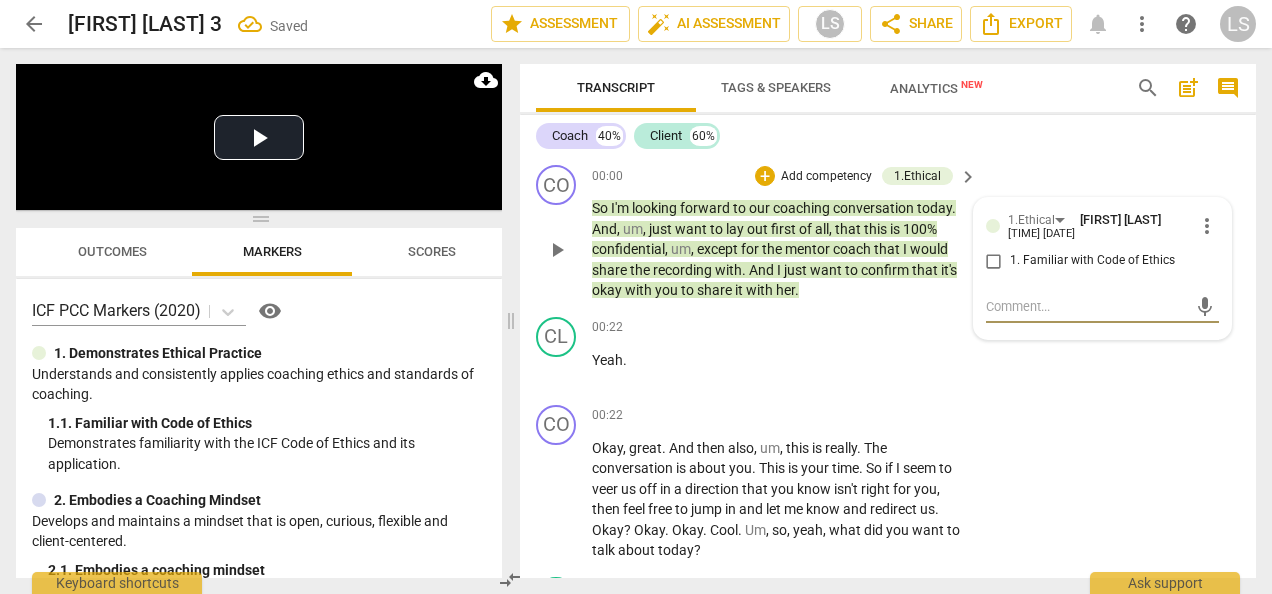click on "1. Familiar with Code of Ethics" at bounding box center (994, 261) 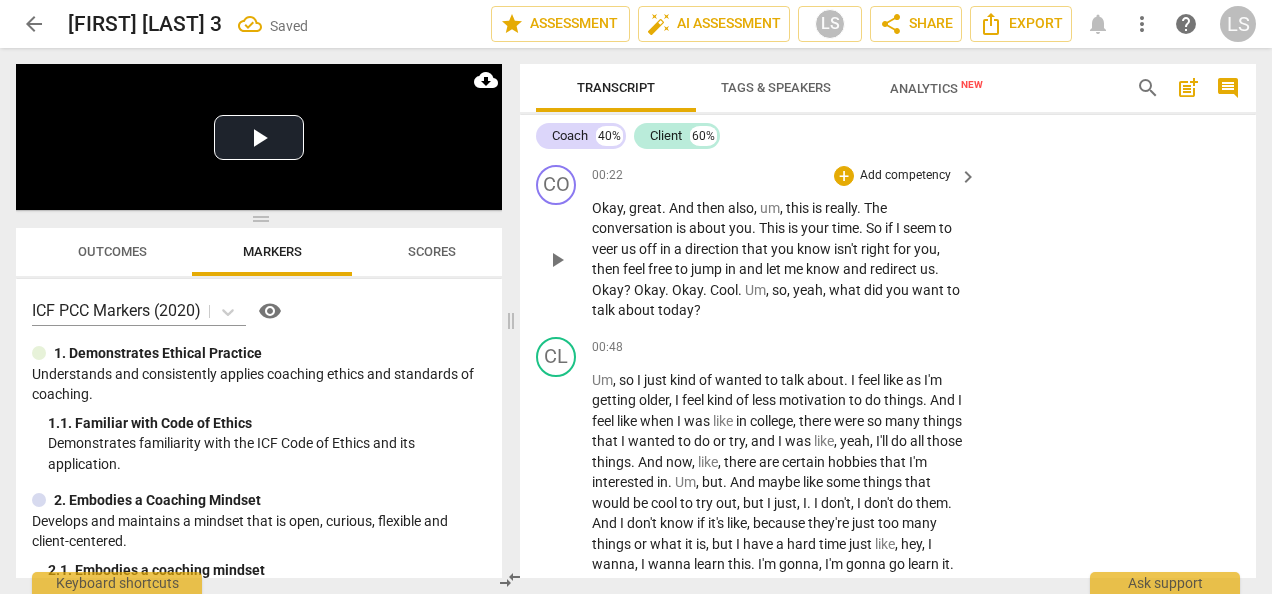 scroll, scrollTop: 200, scrollLeft: 0, axis: vertical 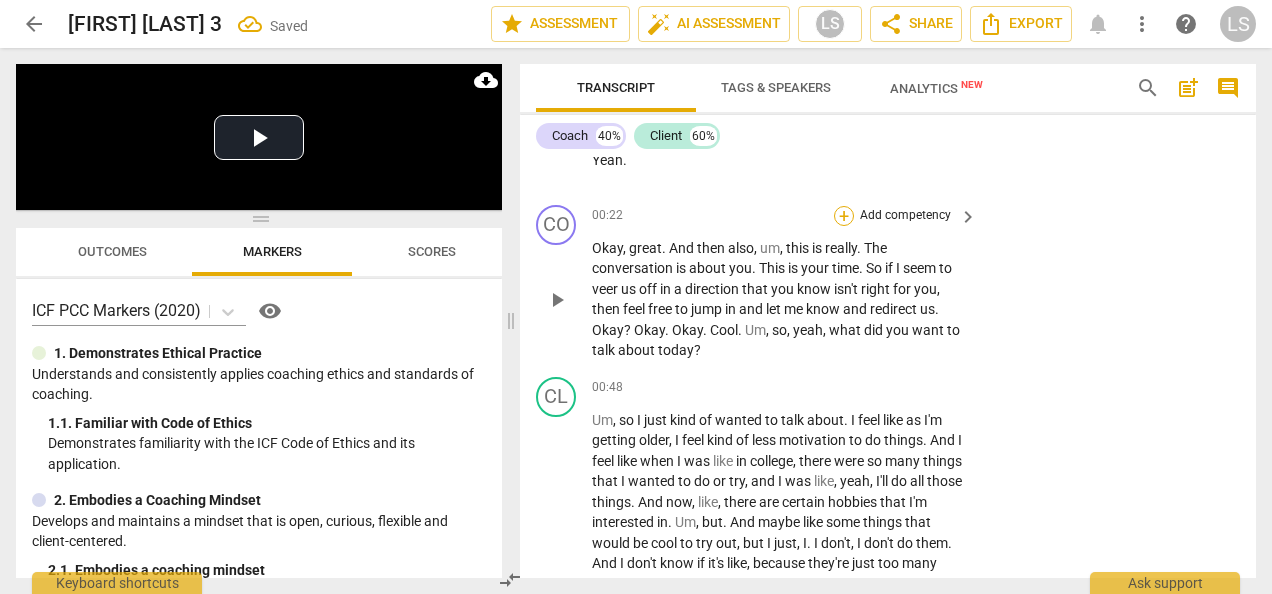 click on "+" at bounding box center [844, 216] 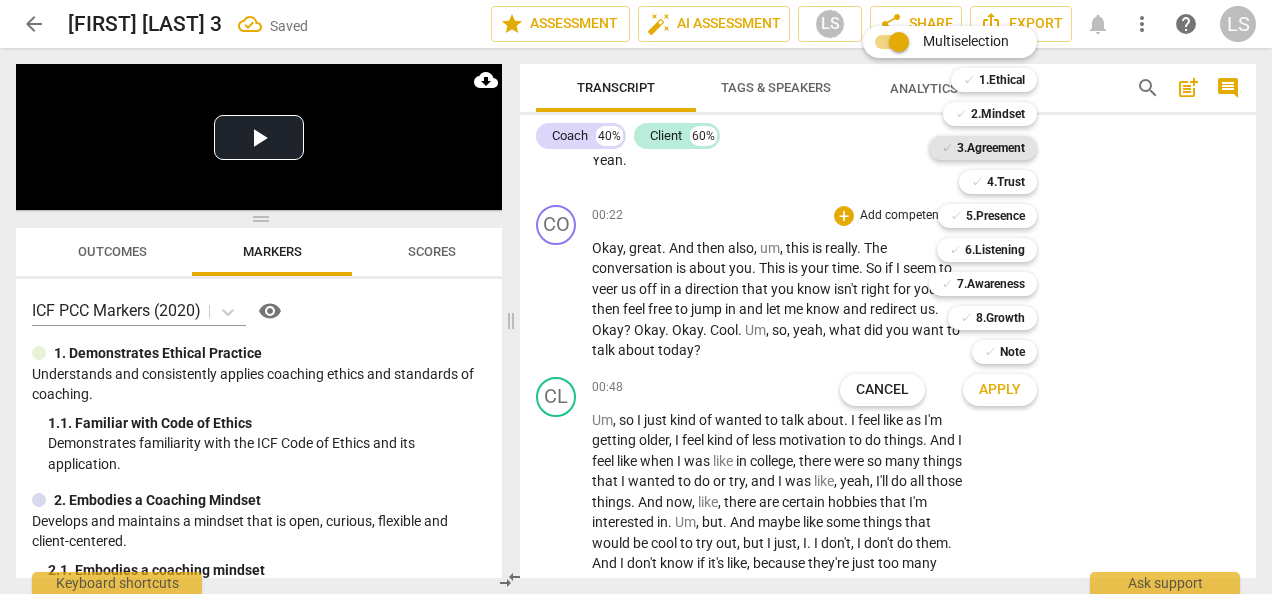 click on "3.Agreement" at bounding box center [991, 148] 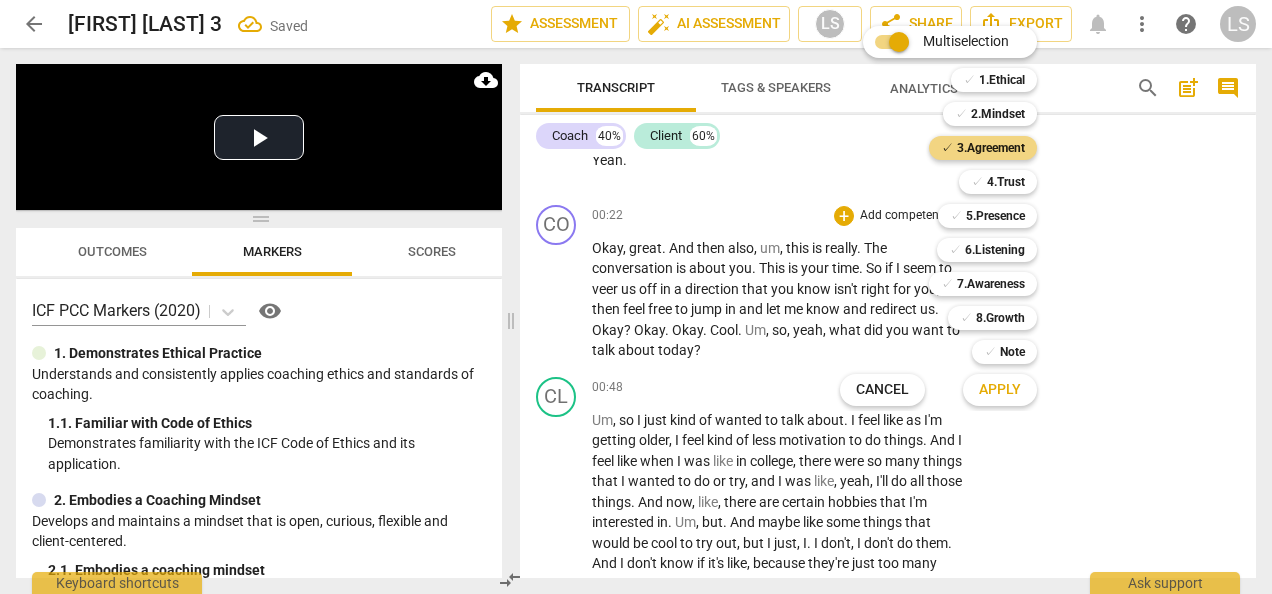click on "Apply" at bounding box center [1000, 390] 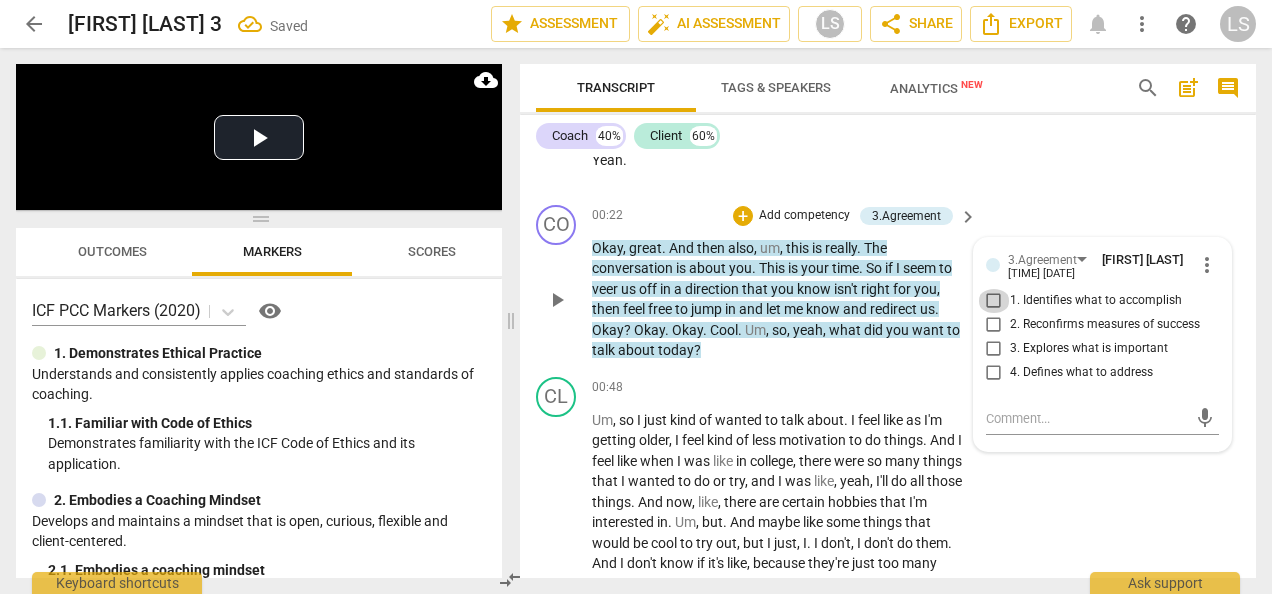 click on "1. Identifies what to accomplish" at bounding box center (994, 301) 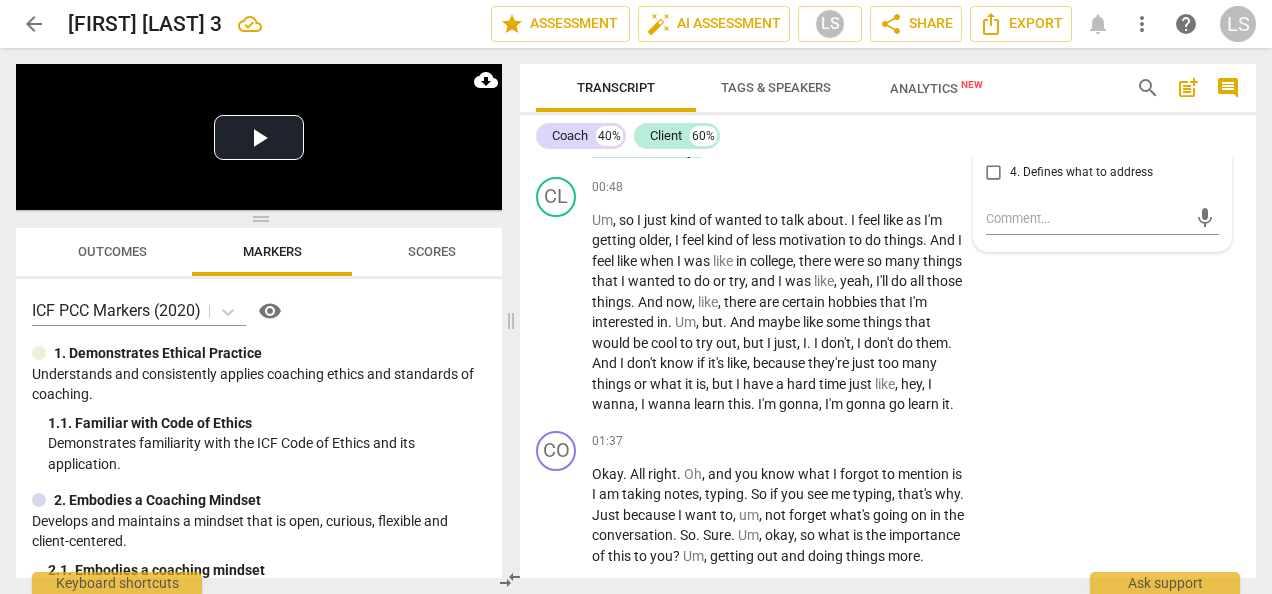 scroll, scrollTop: 500, scrollLeft: 0, axis: vertical 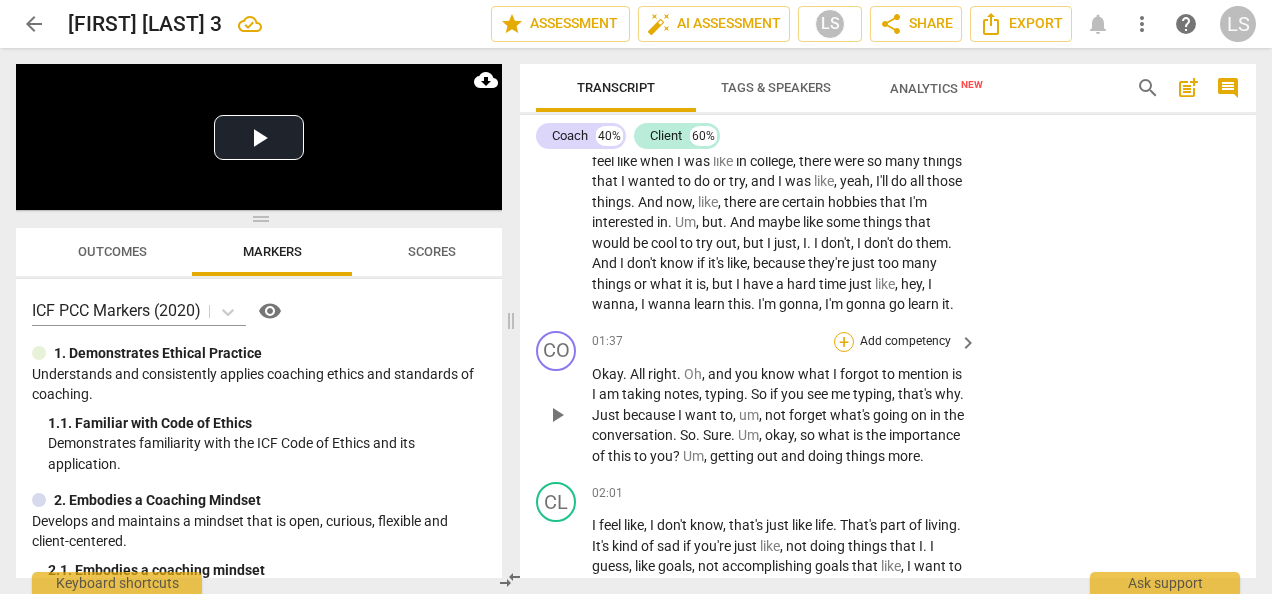 click on "+" at bounding box center [844, 342] 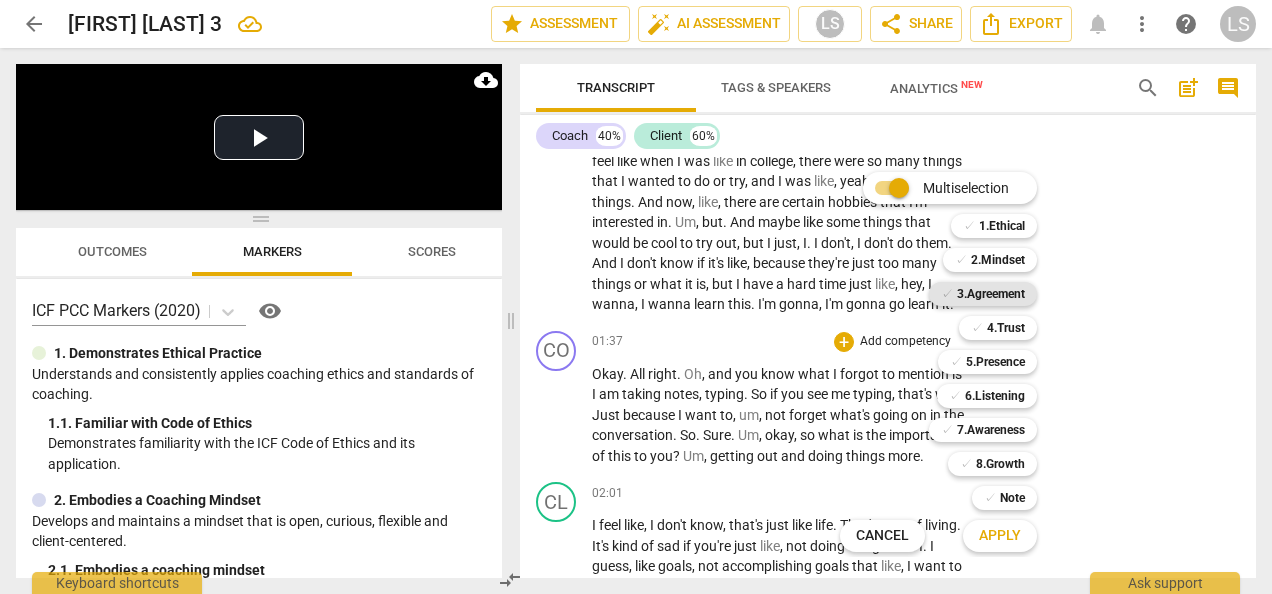 click on "3.Agreement" at bounding box center (991, 294) 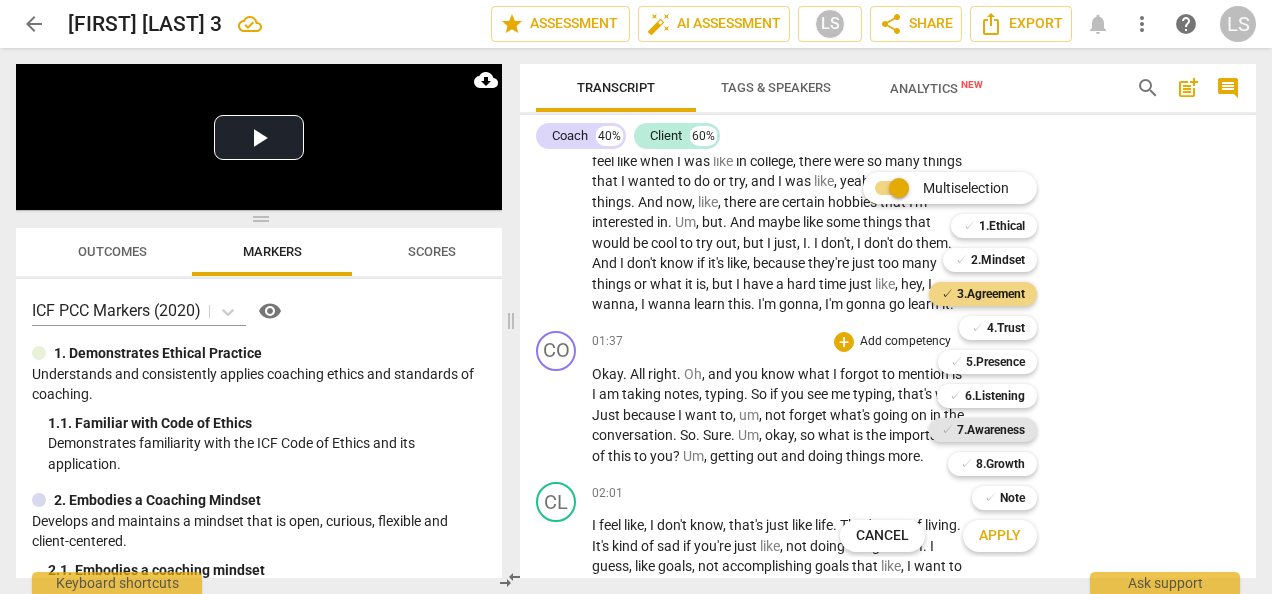 drag, startPoint x: 1018, startPoint y: 390, endPoint x: 1034, endPoint y: 436, distance: 48.703182 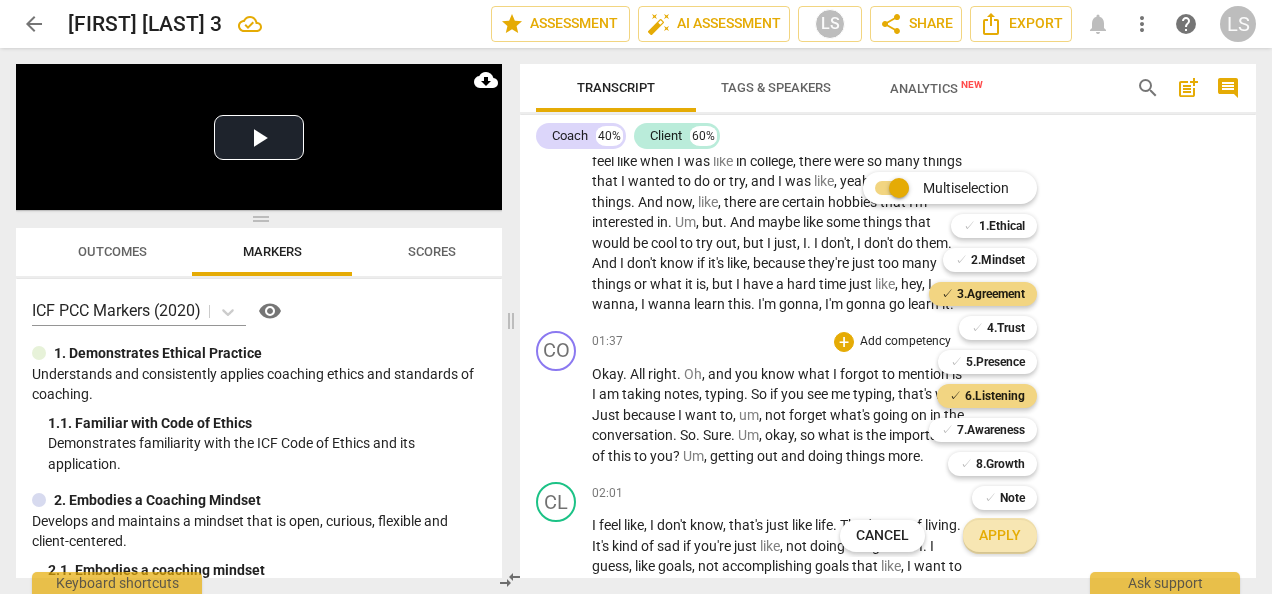 click on "Apply" at bounding box center [1000, 536] 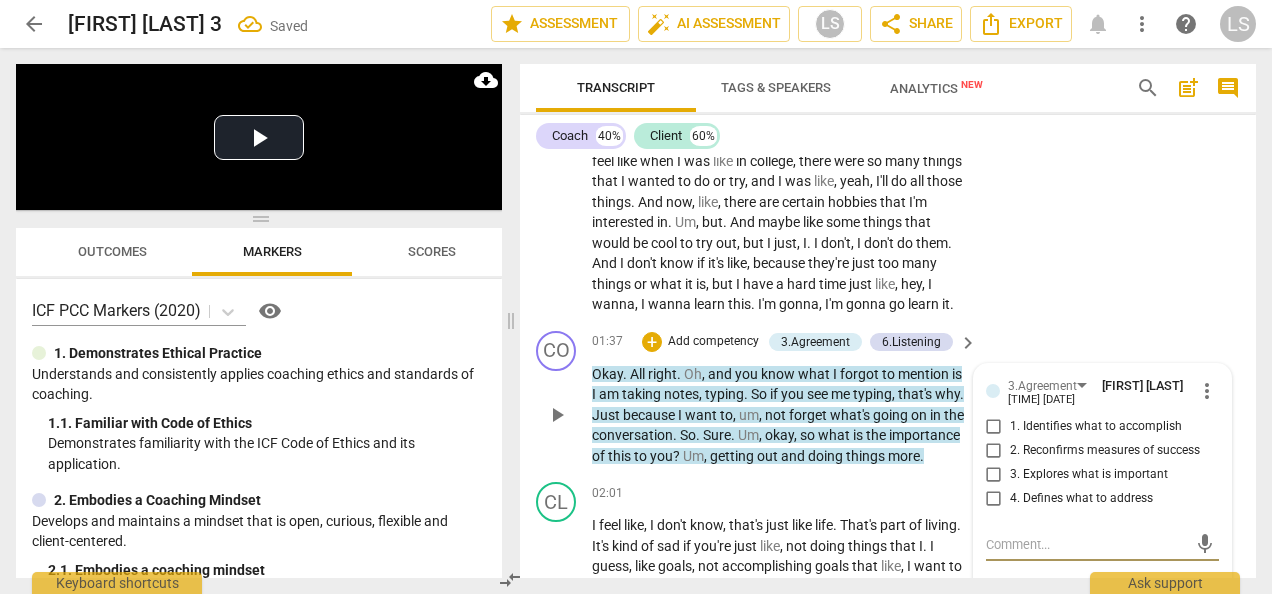 drag, startPoint x: 990, startPoint y: 492, endPoint x: 1000, endPoint y: 482, distance: 14.142136 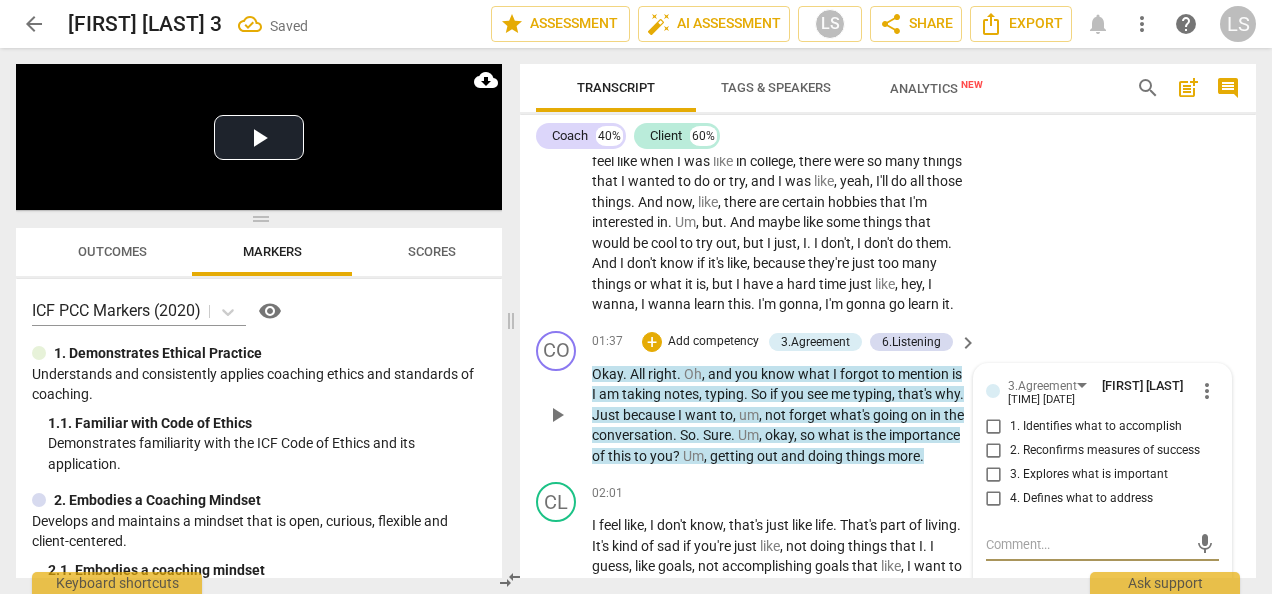click on "3. Explores what is important" at bounding box center [994, 475] 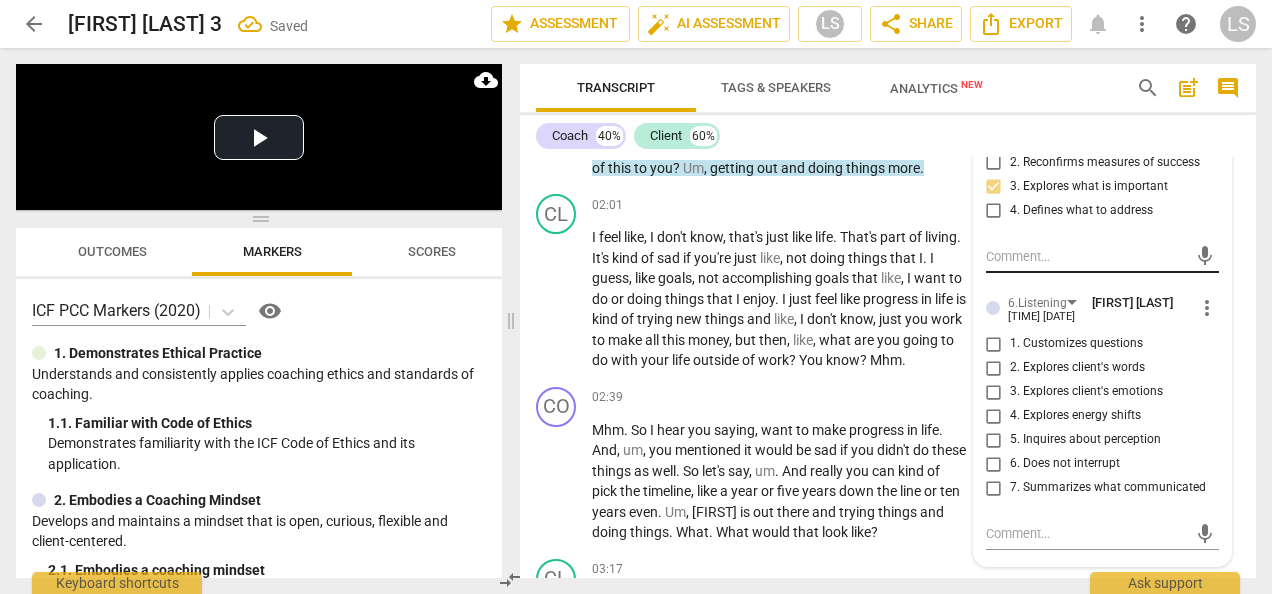 scroll, scrollTop: 800, scrollLeft: 0, axis: vertical 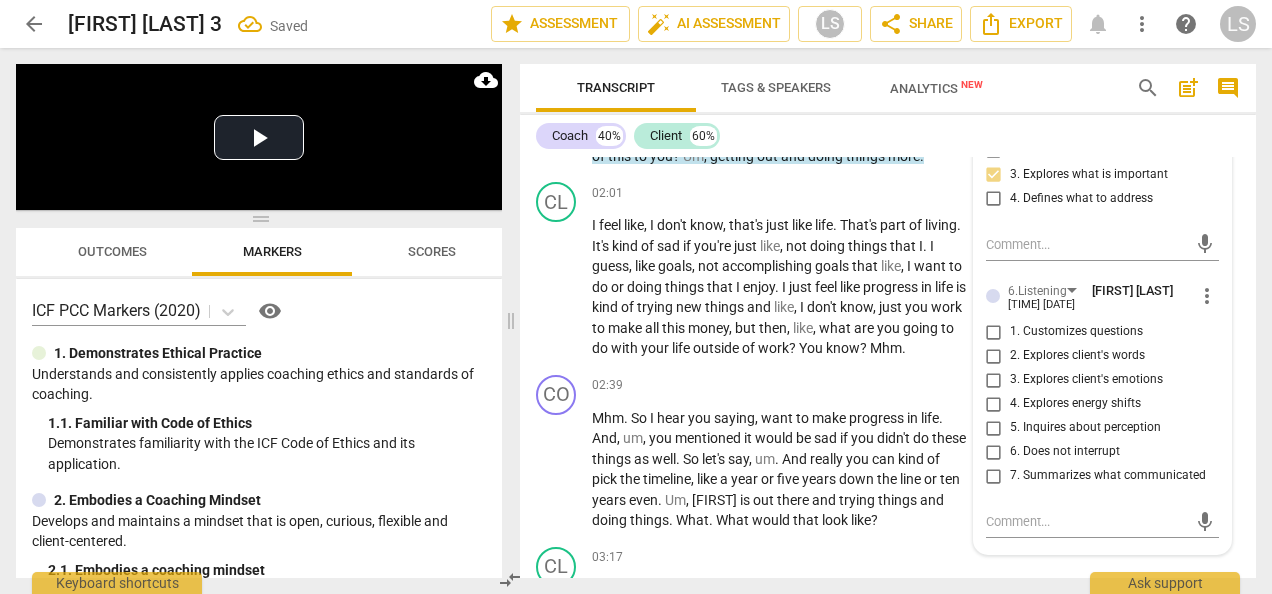 click on "5. Inquires about perception" at bounding box center [994, 428] 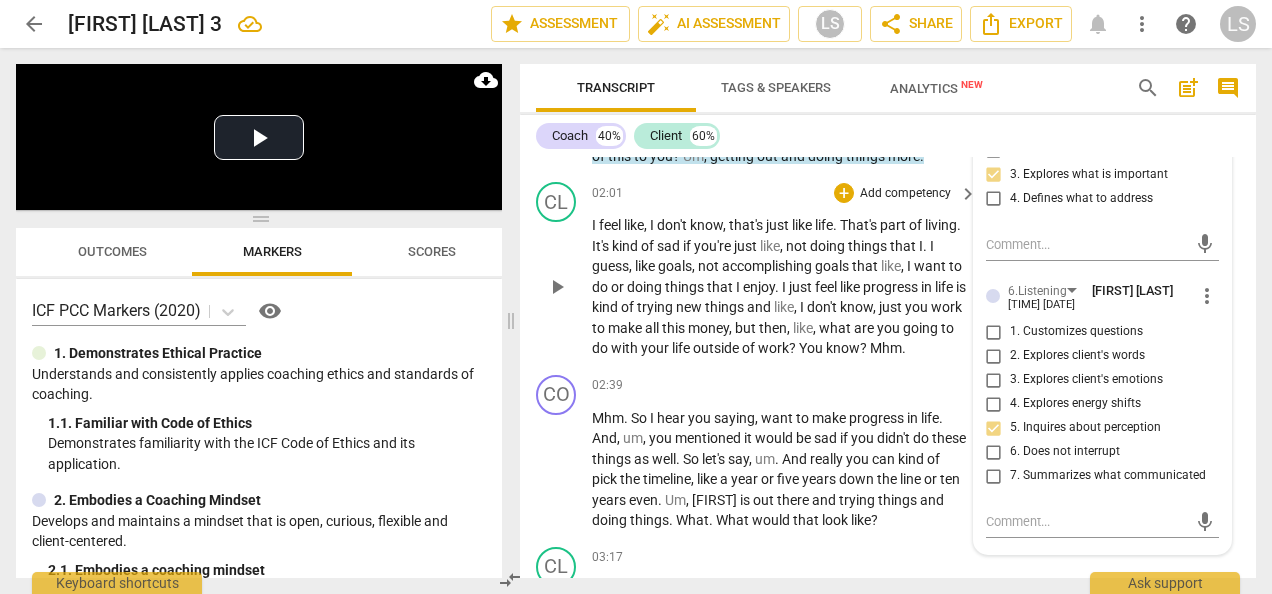 scroll, scrollTop: 900, scrollLeft: 0, axis: vertical 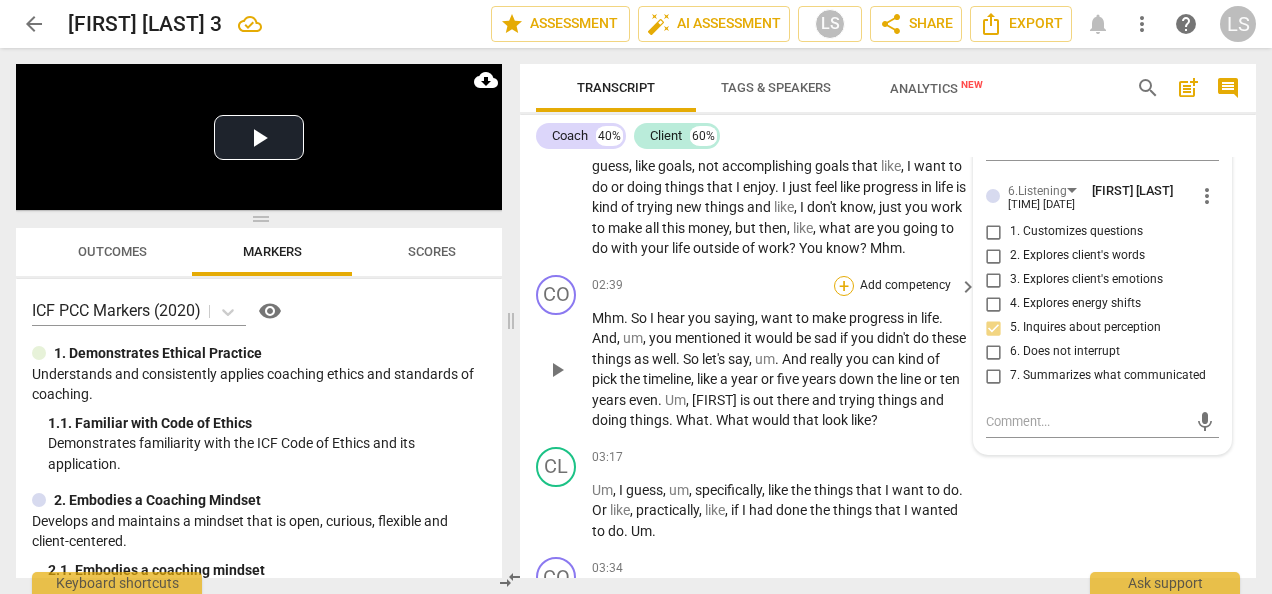 click on "+" at bounding box center (844, 286) 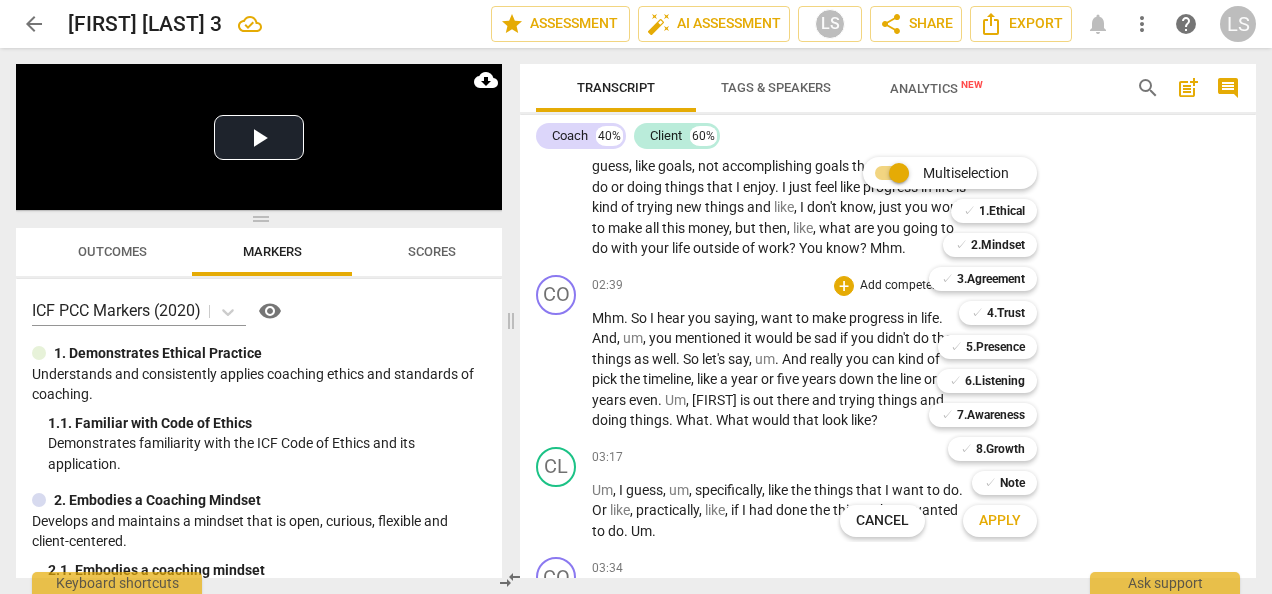 click at bounding box center [636, 297] 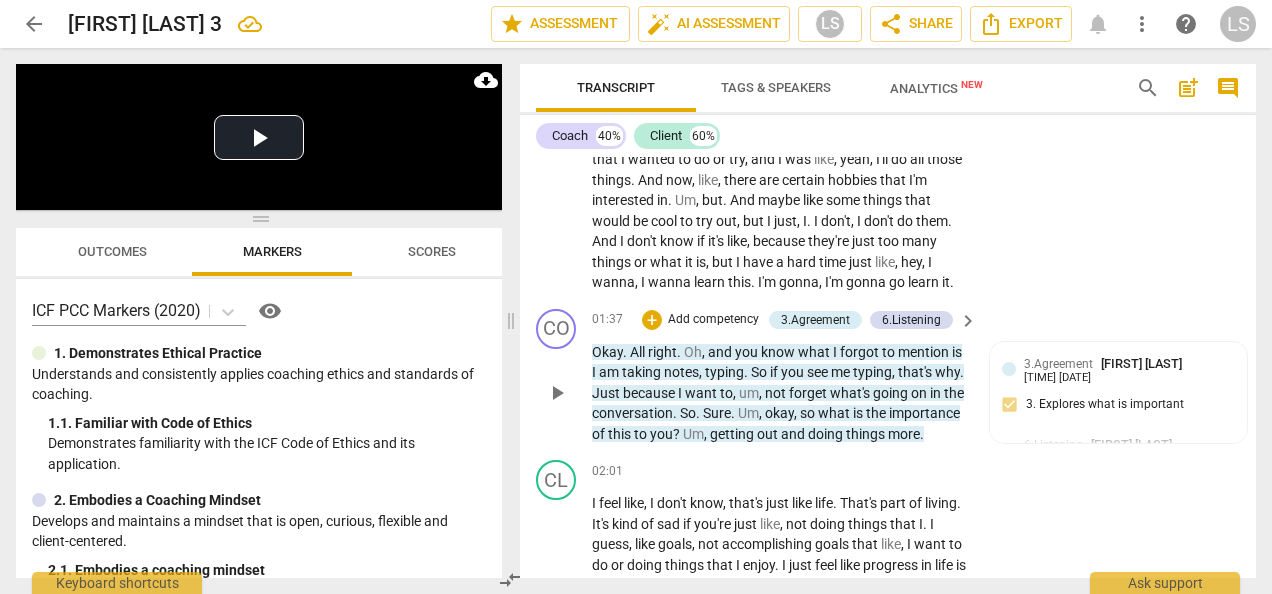 scroll, scrollTop: 500, scrollLeft: 0, axis: vertical 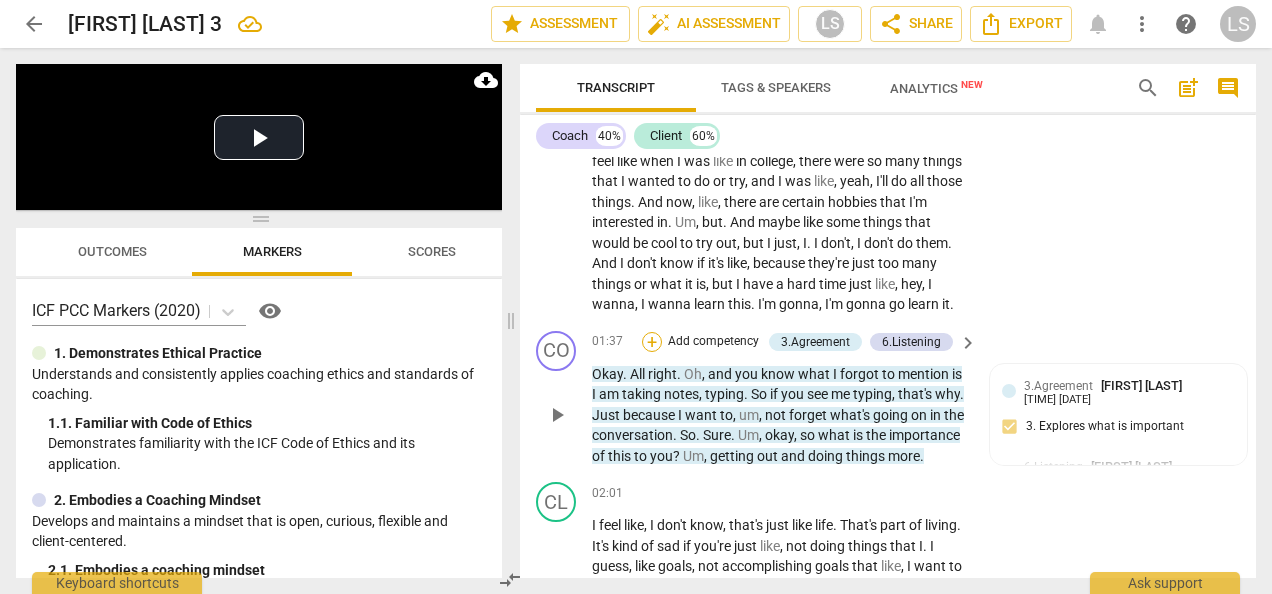 click on "+" at bounding box center (652, 342) 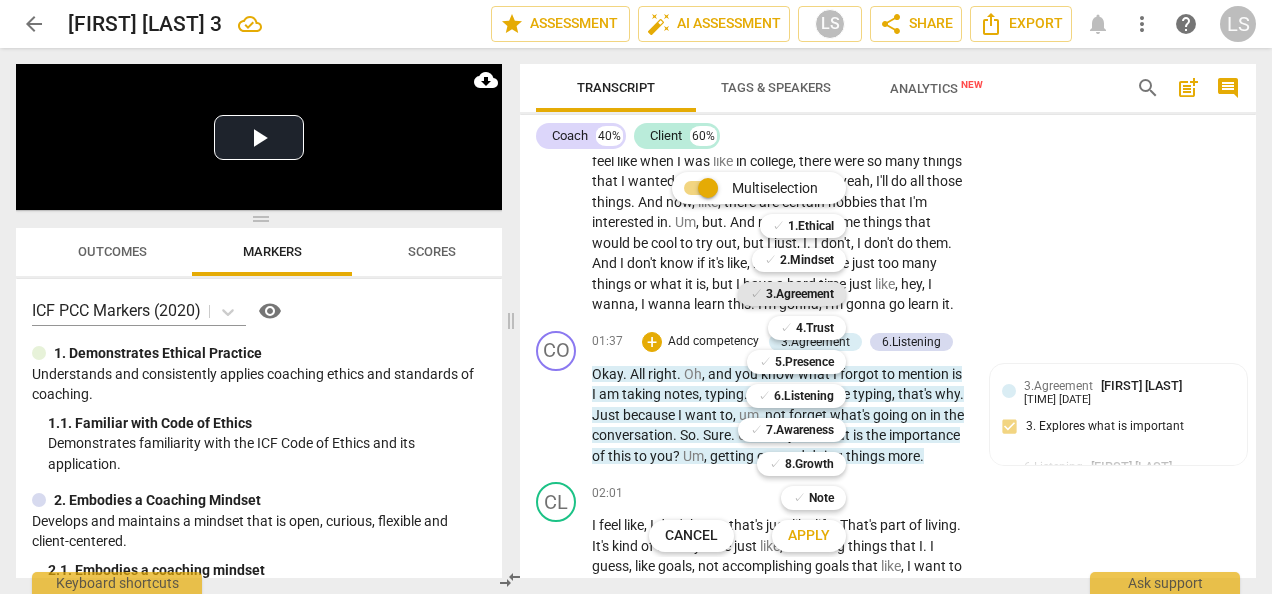 drag, startPoint x: 798, startPoint y: 262, endPoint x: 803, endPoint y: 293, distance: 31.400637 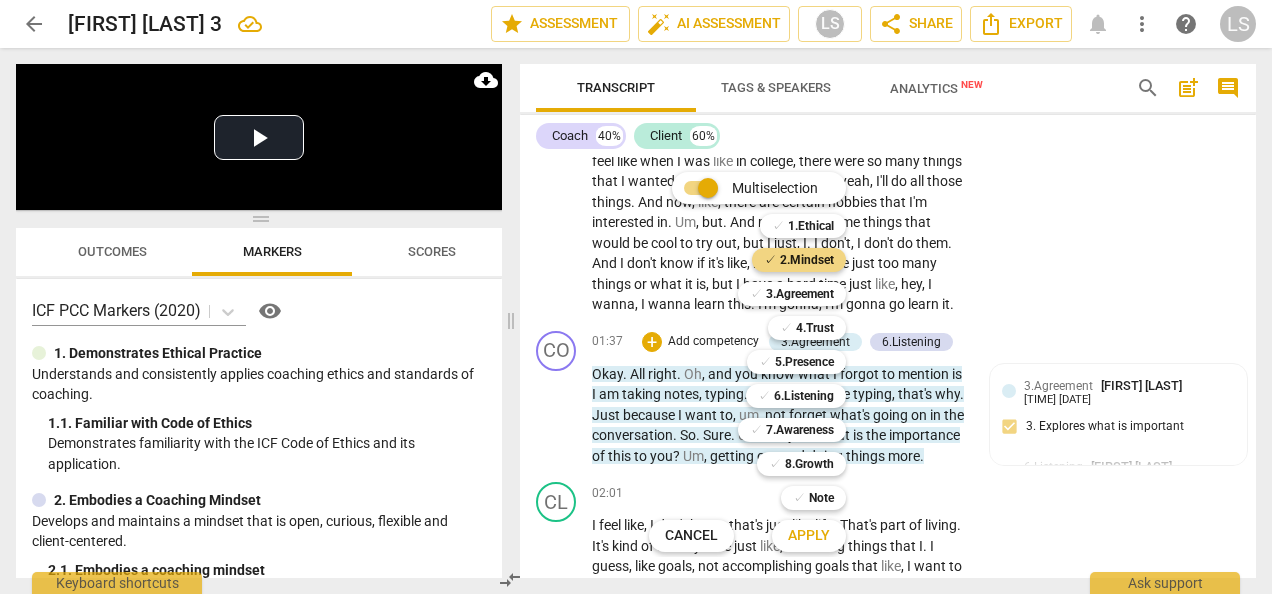 click on "Apply" at bounding box center (809, 536) 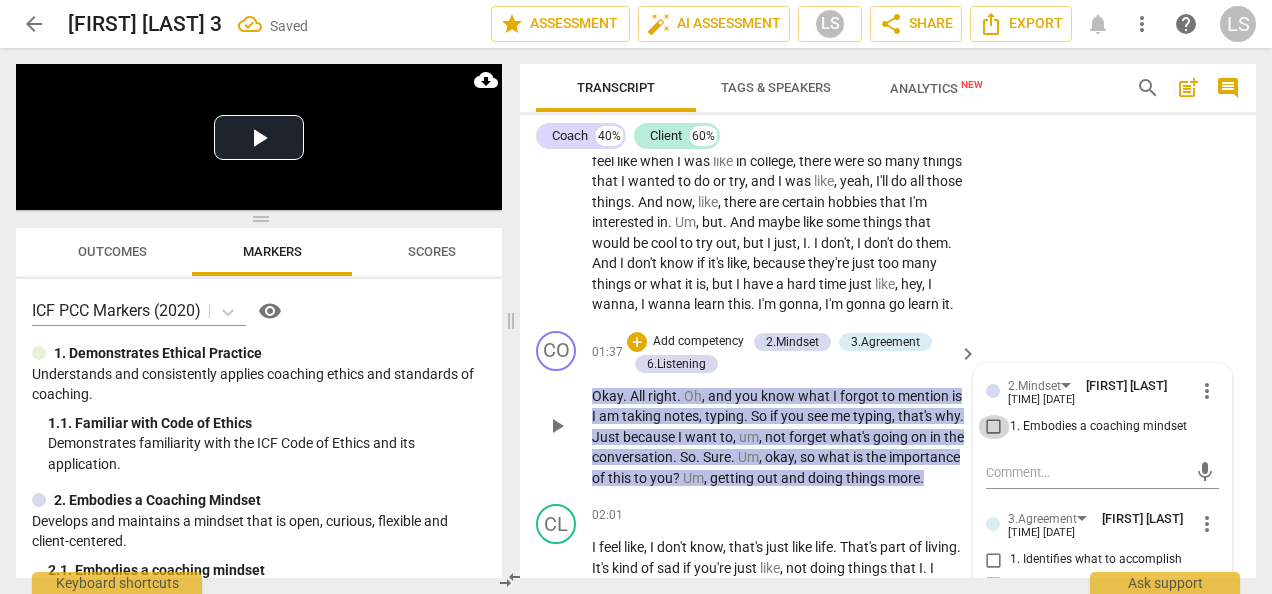 click on "1. Embodies a coaching mindset" at bounding box center (994, 427) 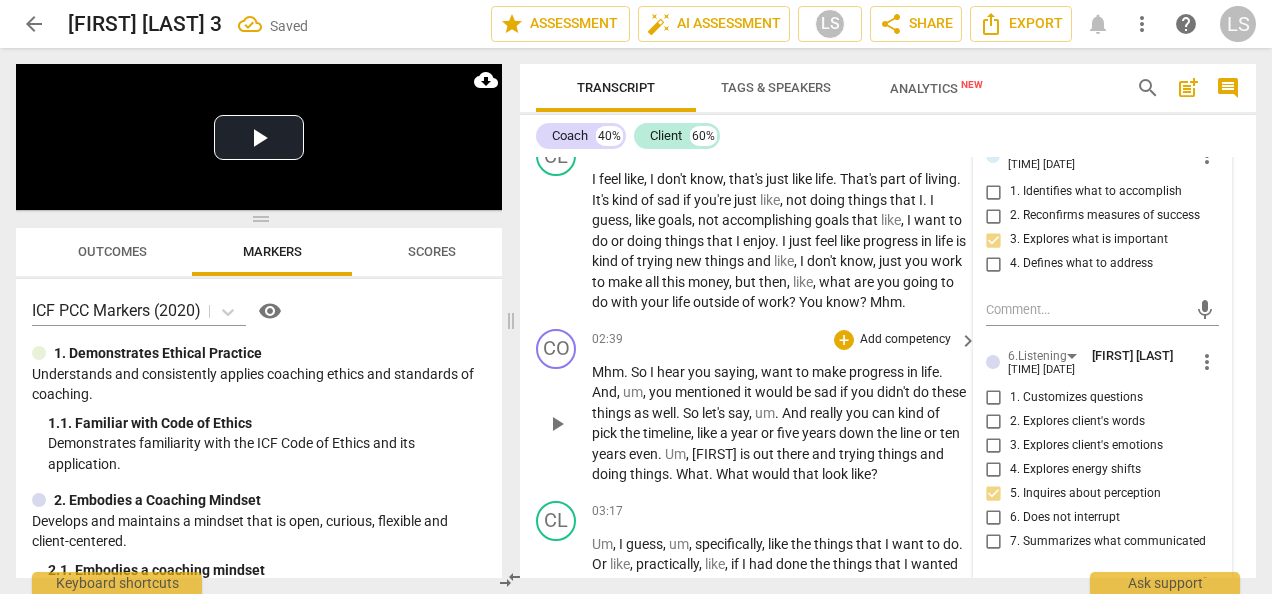 scroll, scrollTop: 900, scrollLeft: 0, axis: vertical 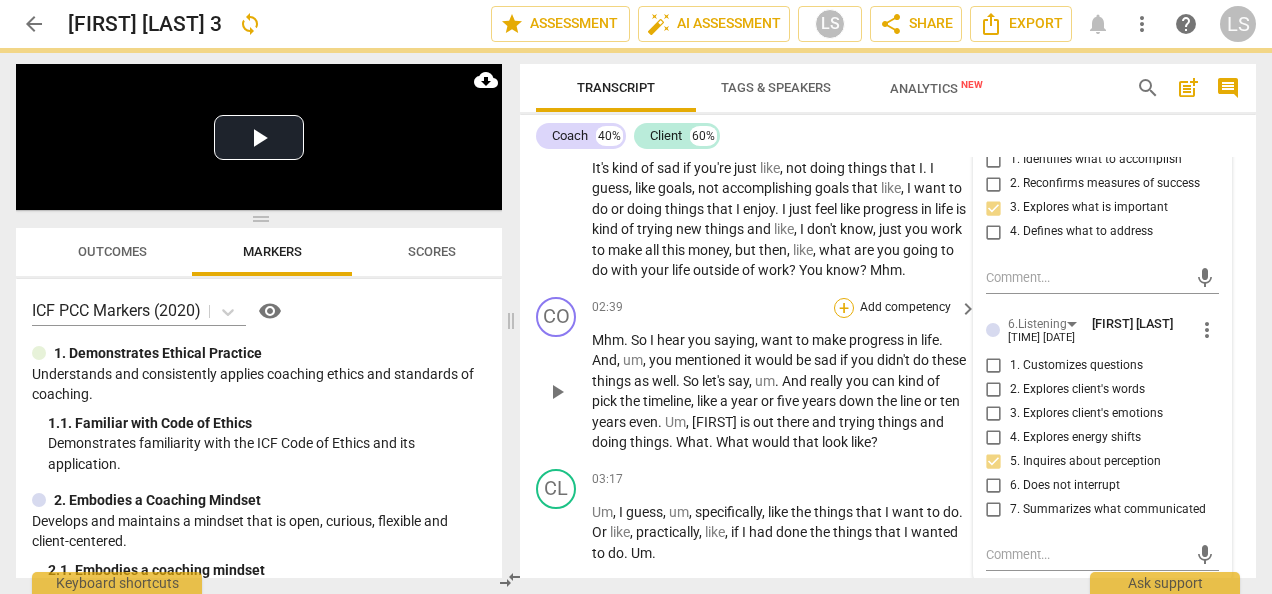 click on "+" at bounding box center [844, 308] 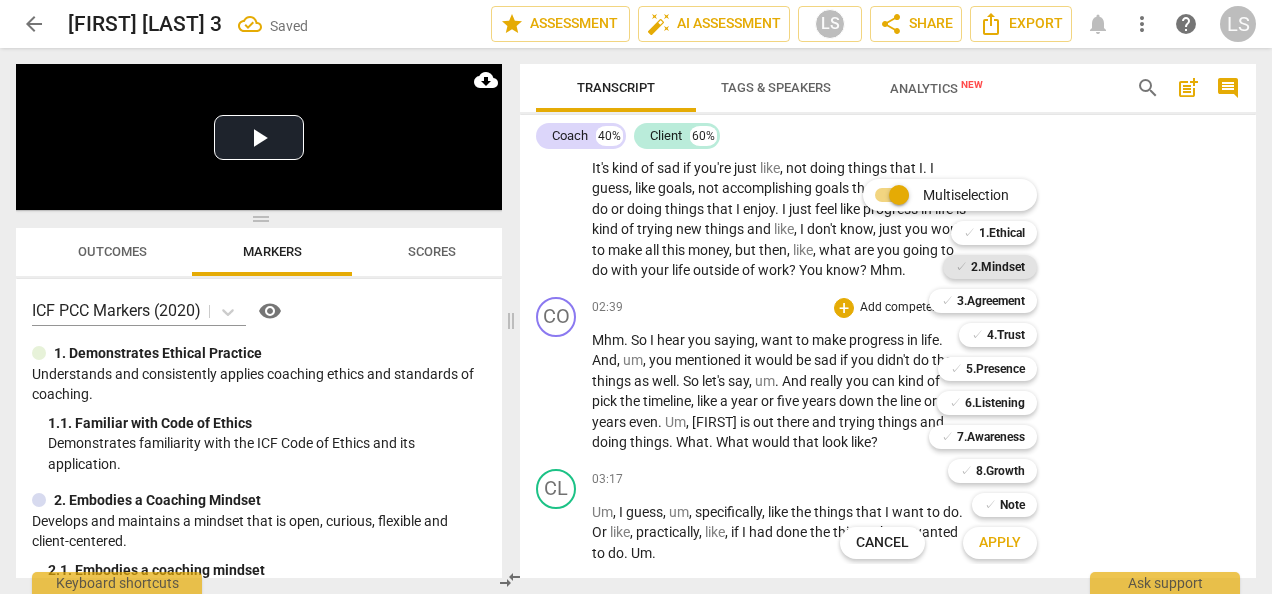 click on "2.Mindset" at bounding box center [998, 267] 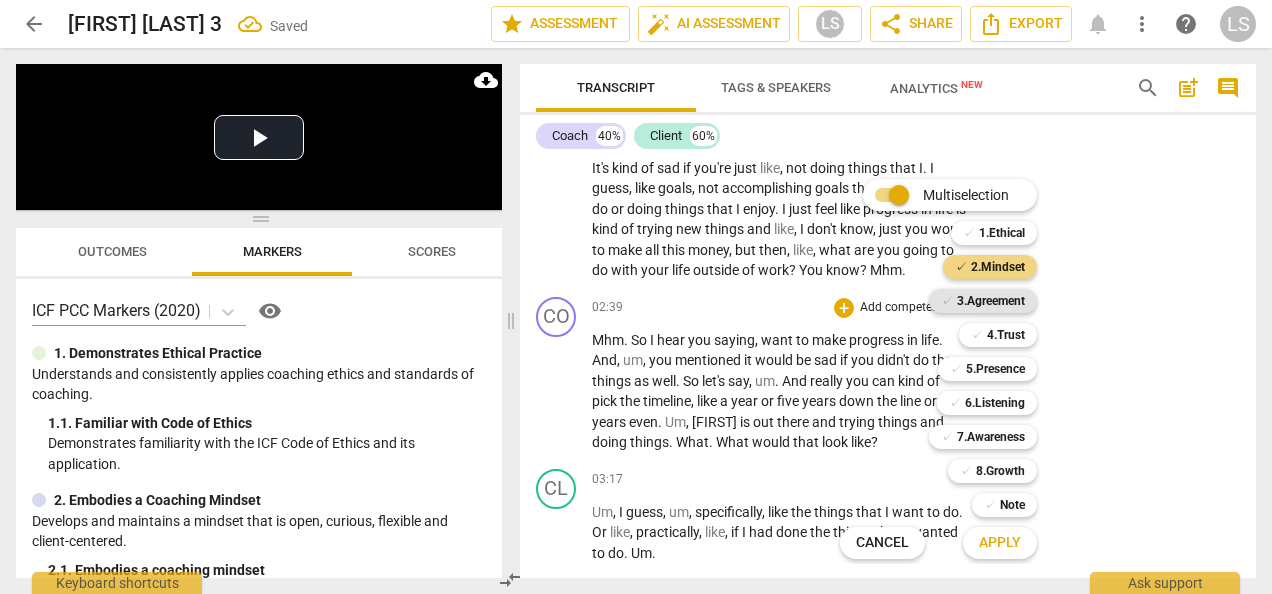 click on "3.Agreement" at bounding box center (991, 301) 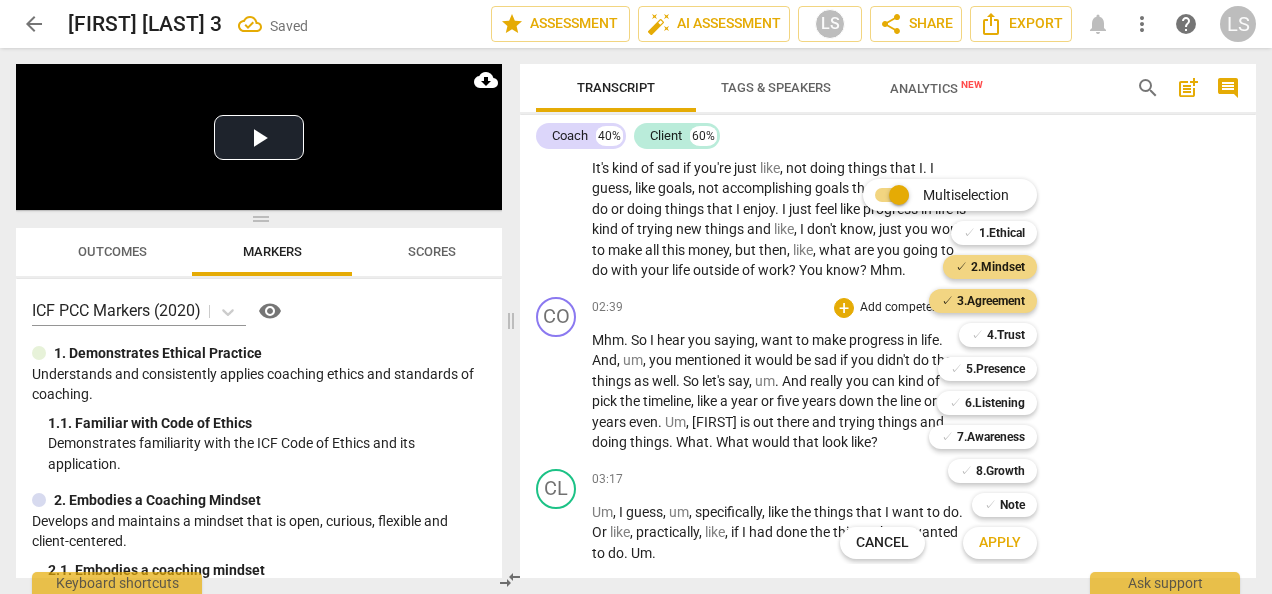 click on "✓ 5.Presence 5" at bounding box center [998, 369] 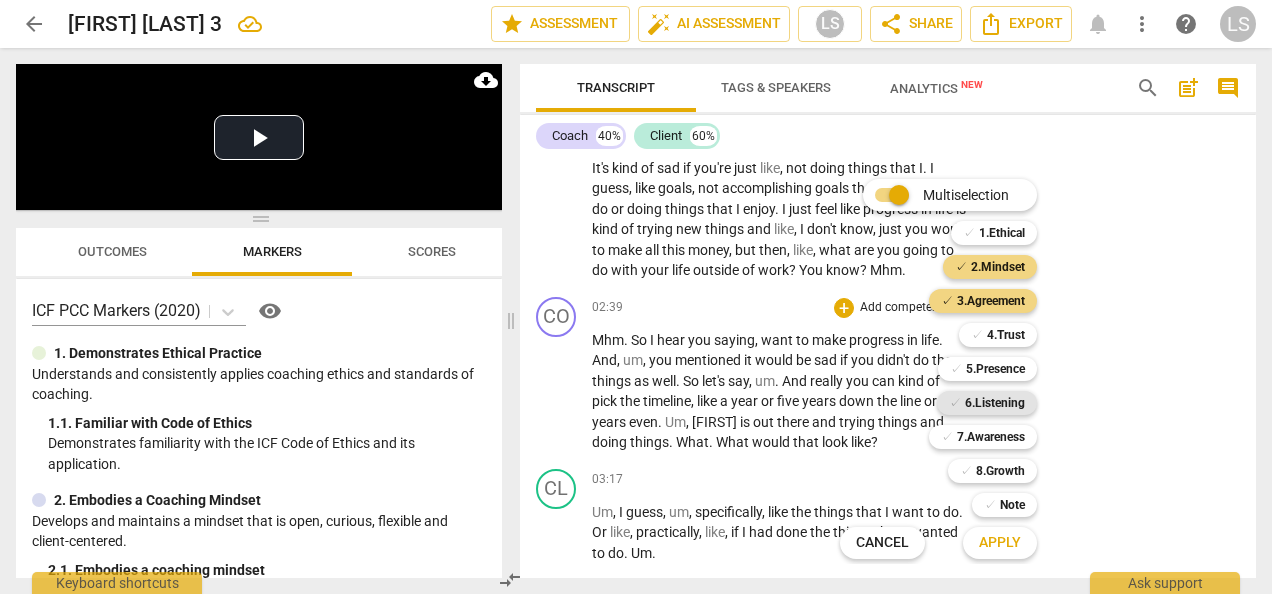 click on "6.Listening" at bounding box center (995, 403) 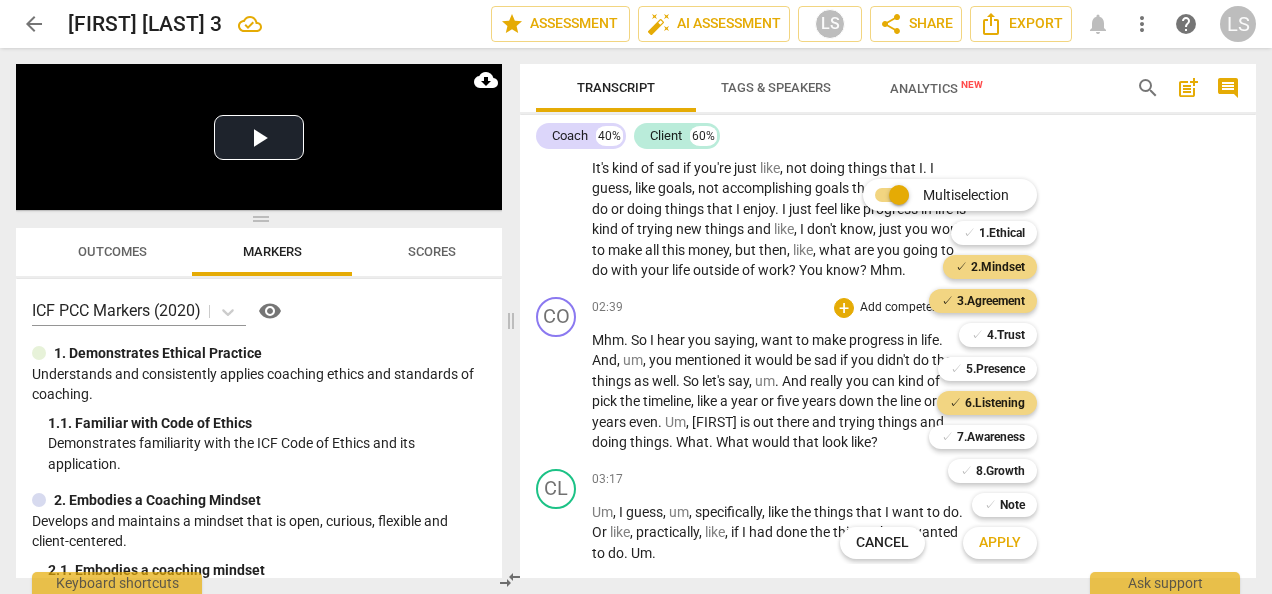 click on "Apply" at bounding box center [1000, 543] 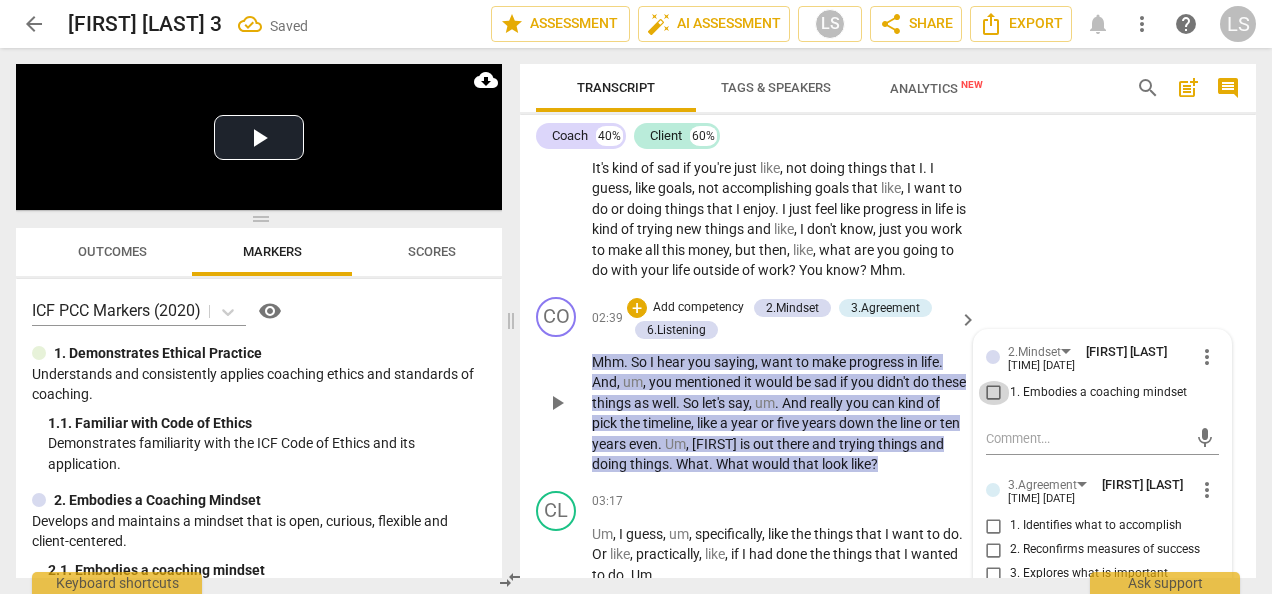 click on "1. Embodies a coaching mindset" at bounding box center (994, 393) 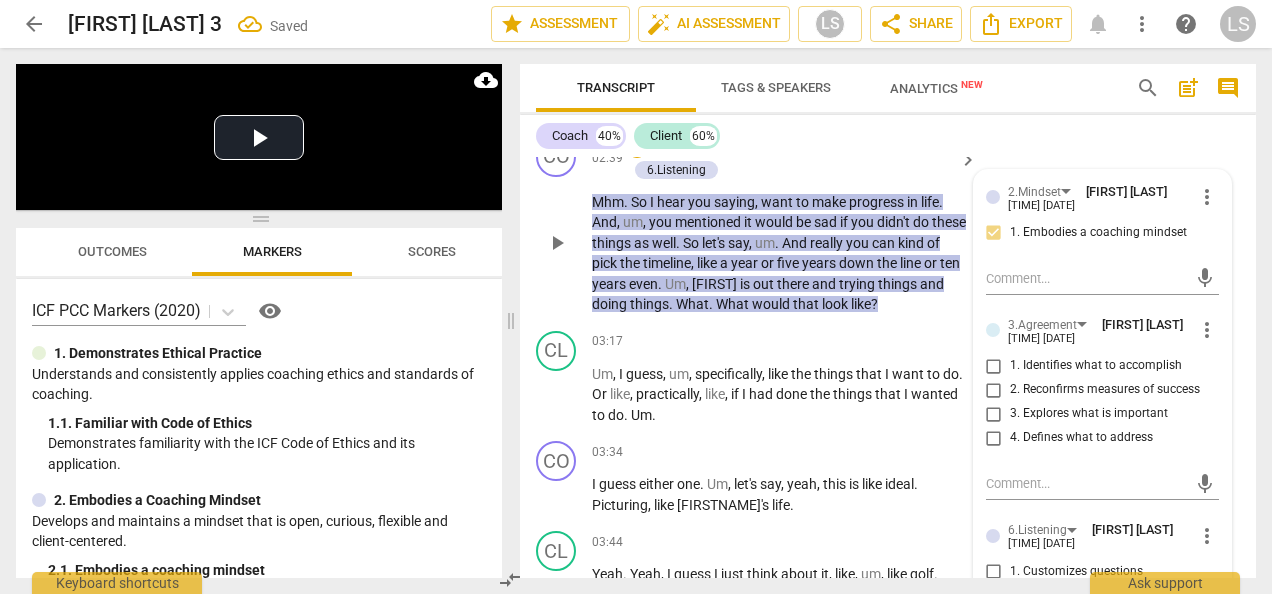 scroll, scrollTop: 1100, scrollLeft: 0, axis: vertical 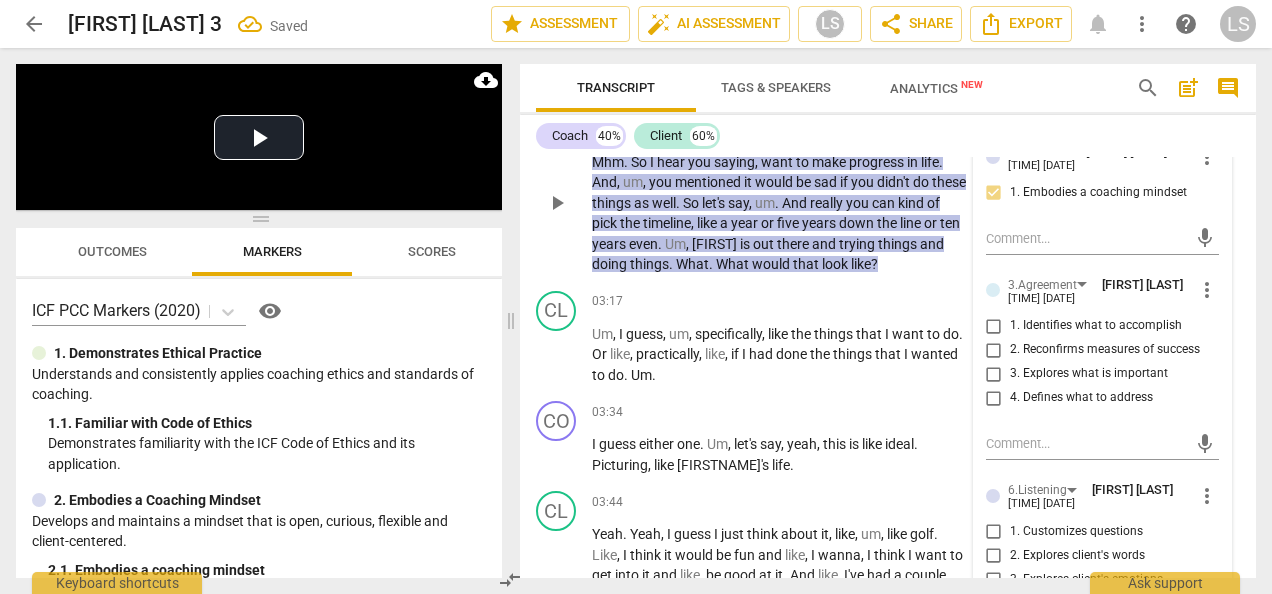 click on "3. Explores what is important" at bounding box center (994, 374) 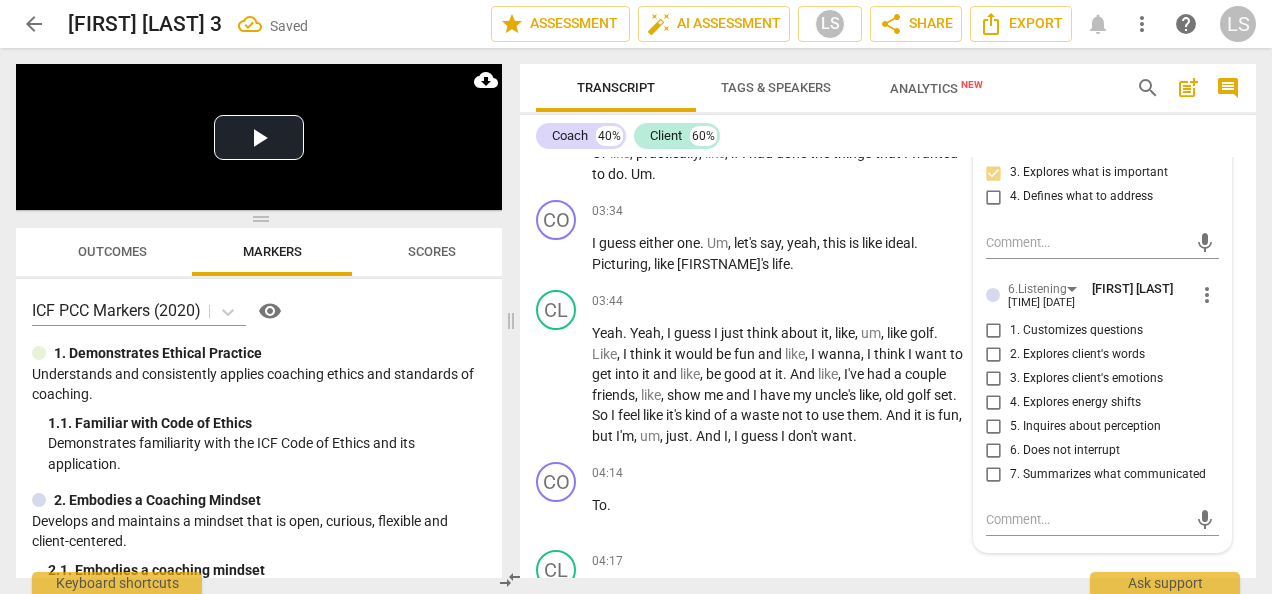 scroll, scrollTop: 1400, scrollLeft: 0, axis: vertical 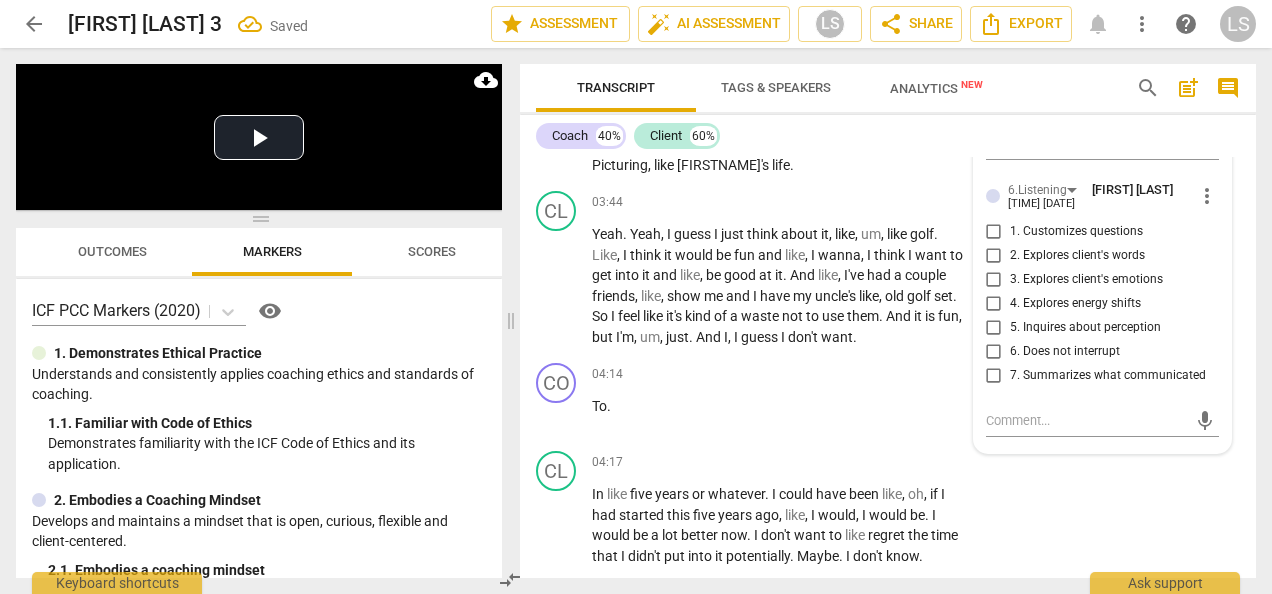 drag, startPoint x: 984, startPoint y: 427, endPoint x: 996, endPoint y: 370, distance: 58.249462 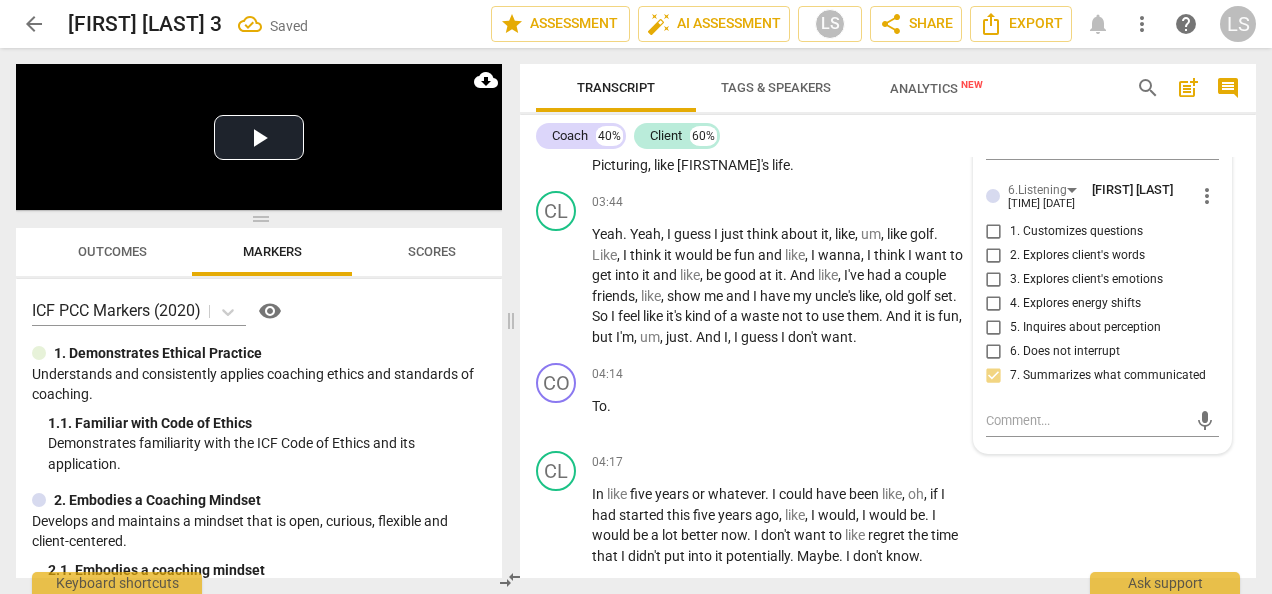 click on "1. Customizes questions" at bounding box center (994, 231) 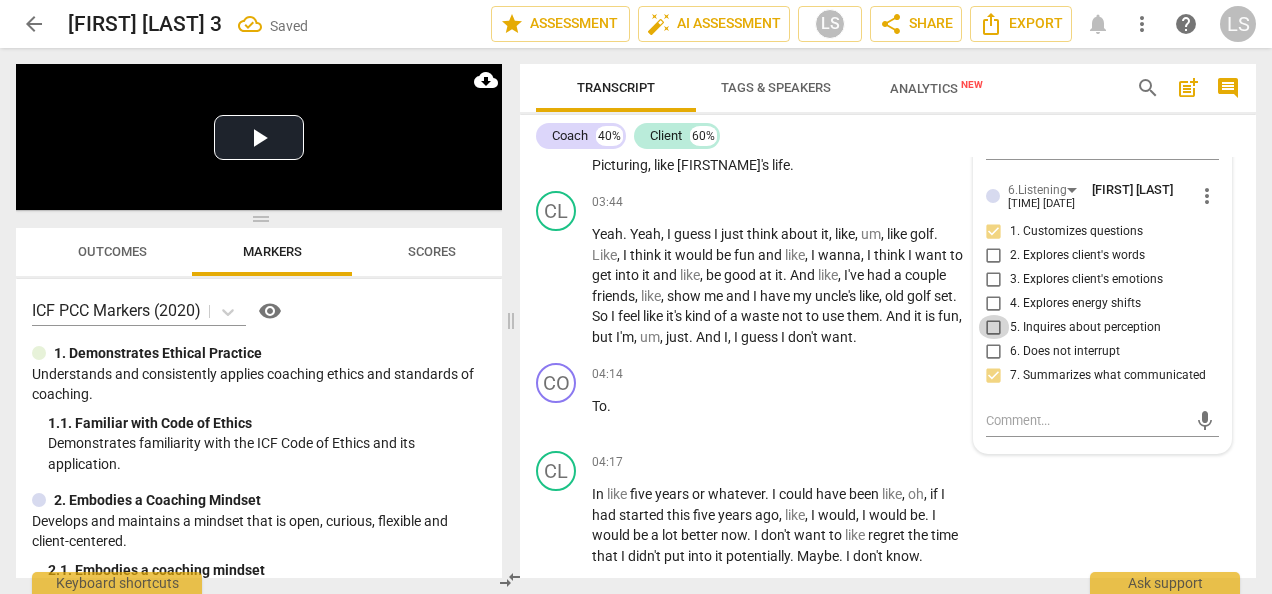 click on "5. Inquires about perception" at bounding box center [994, 327] 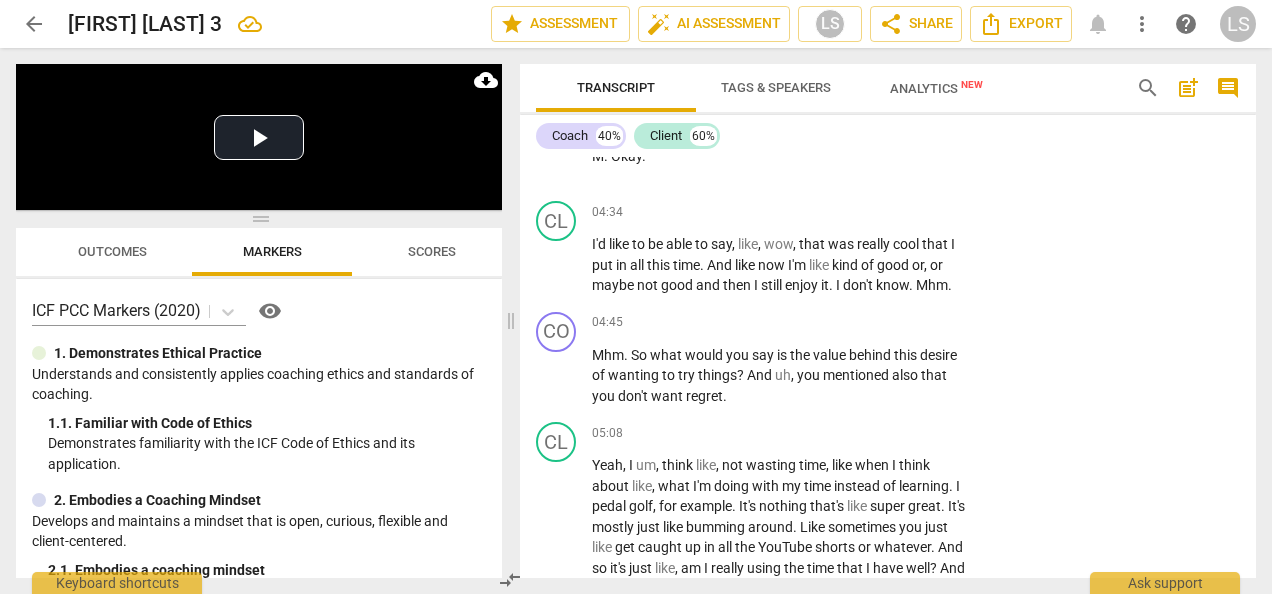 scroll, scrollTop: 1900, scrollLeft: 0, axis: vertical 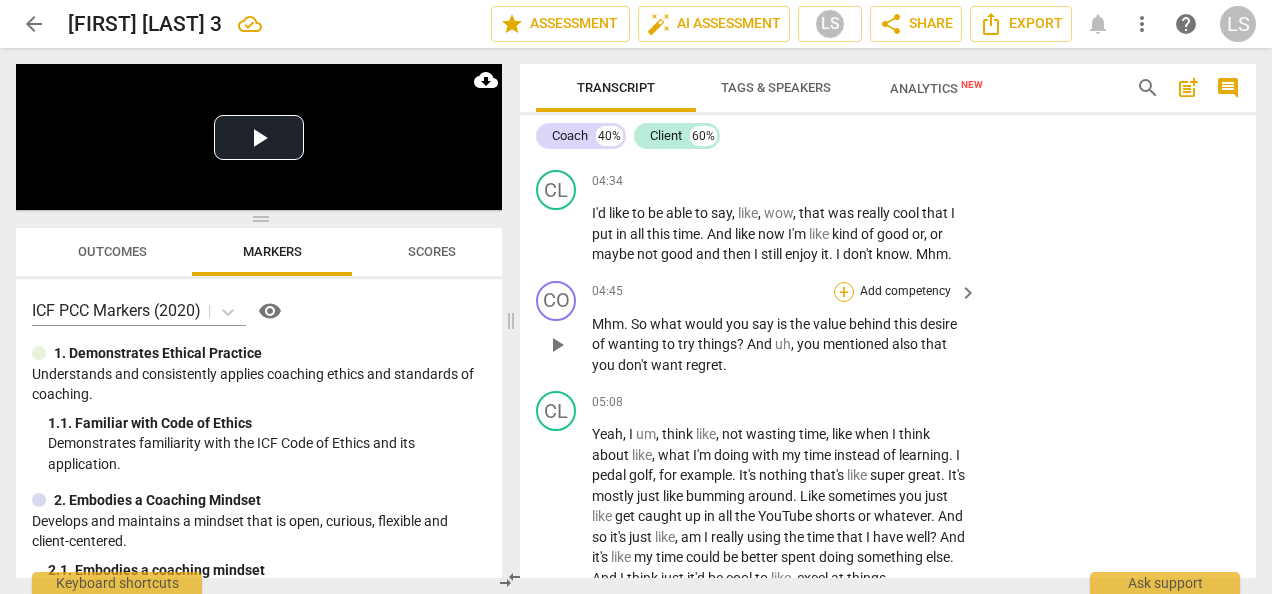 click on "+" at bounding box center [844, 292] 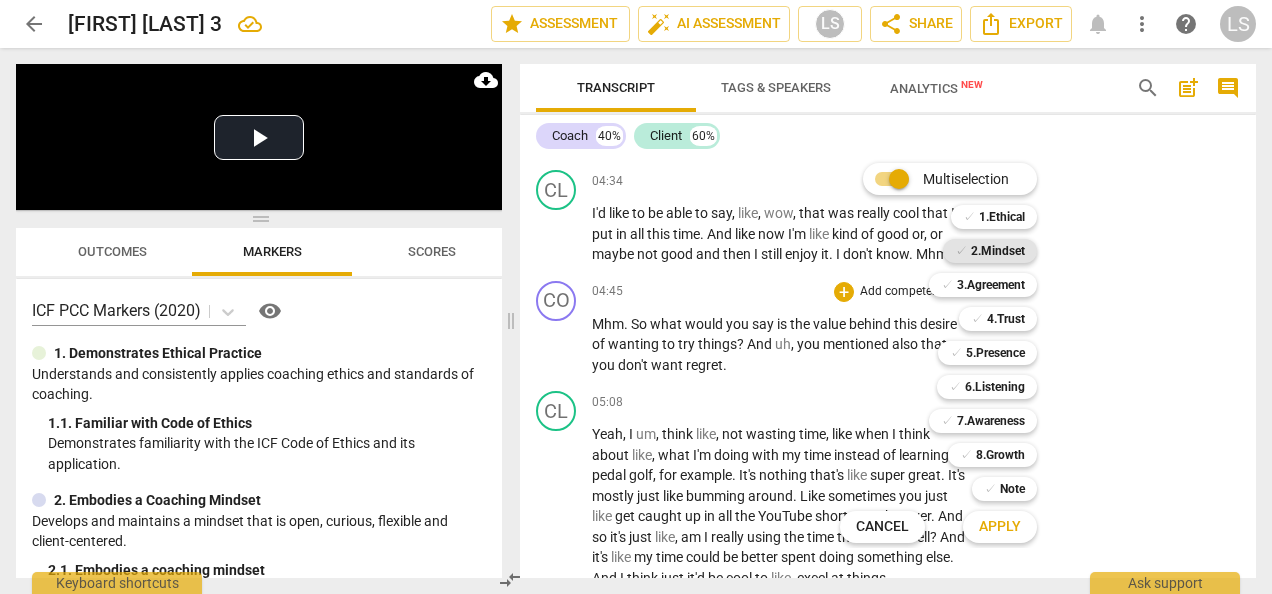 click on "2.Mindset" at bounding box center [998, 251] 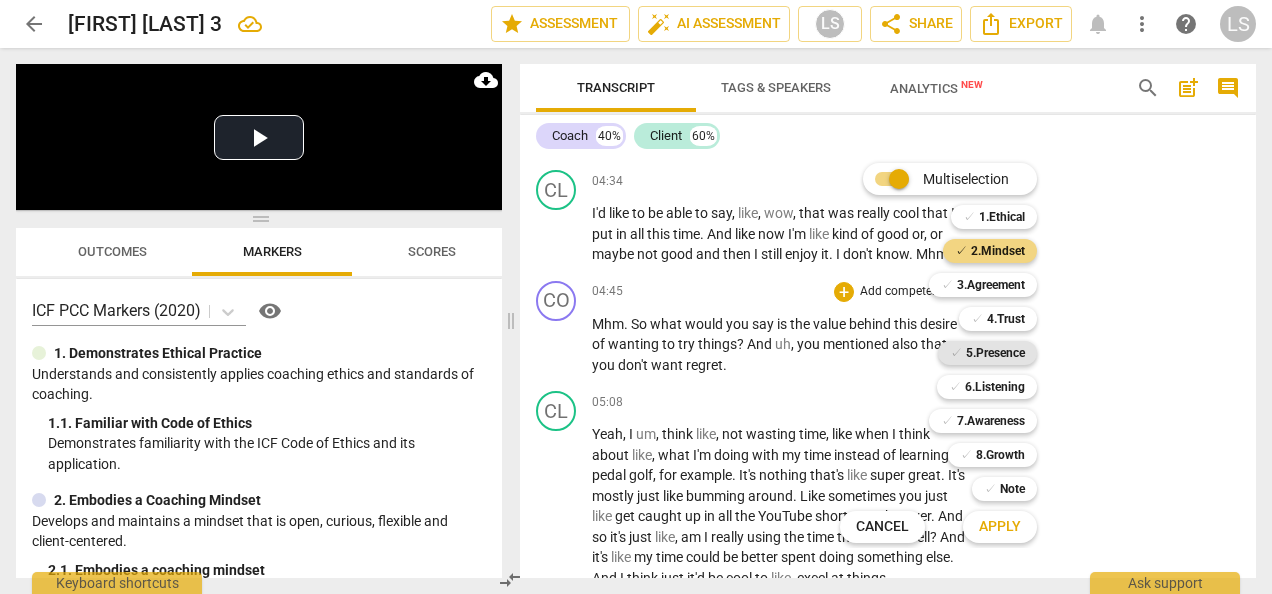 click on "5.Presence" at bounding box center (995, 353) 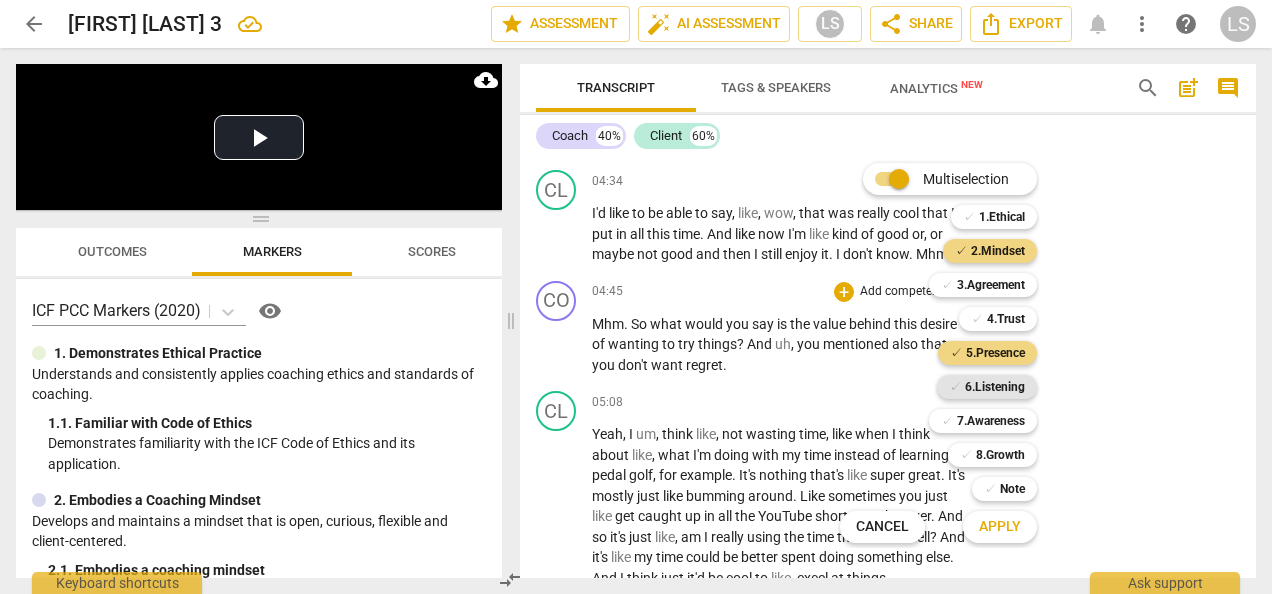 click on "6.Listening" at bounding box center (995, 387) 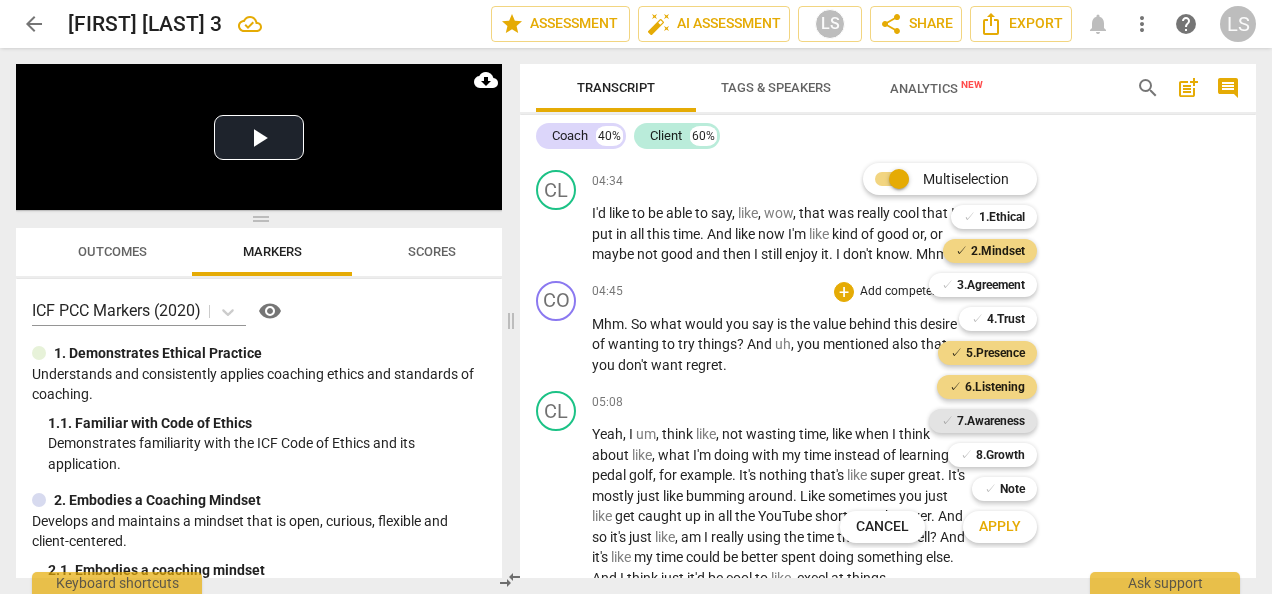 click on "7.Awareness" at bounding box center (991, 421) 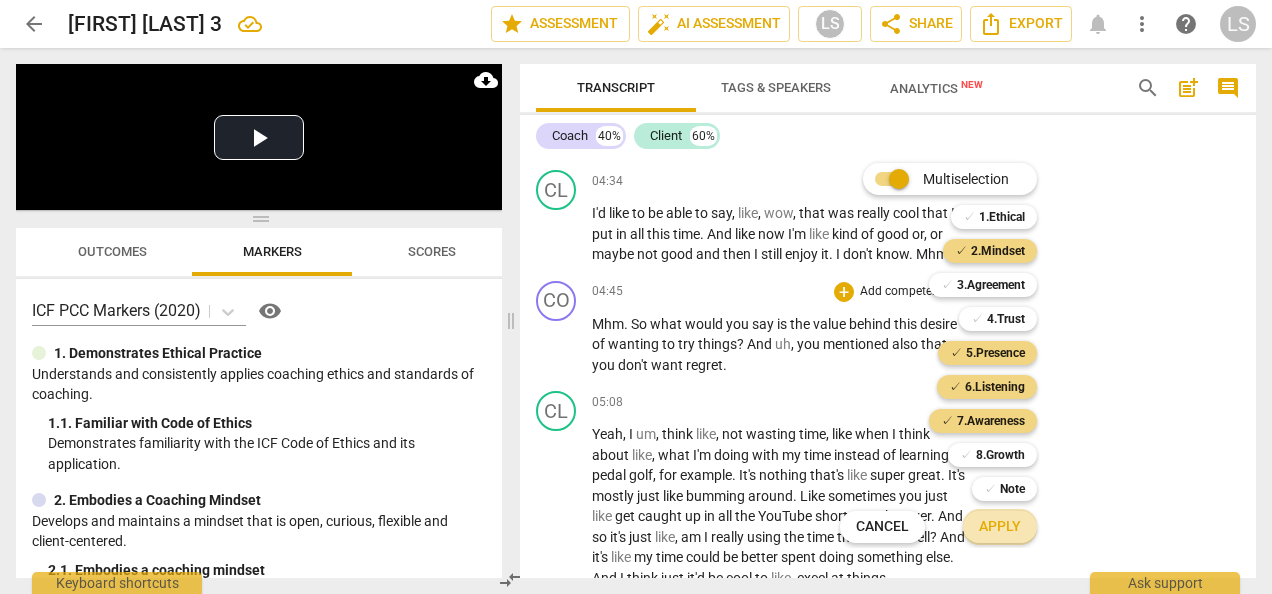 click on "Apply" at bounding box center [1000, 527] 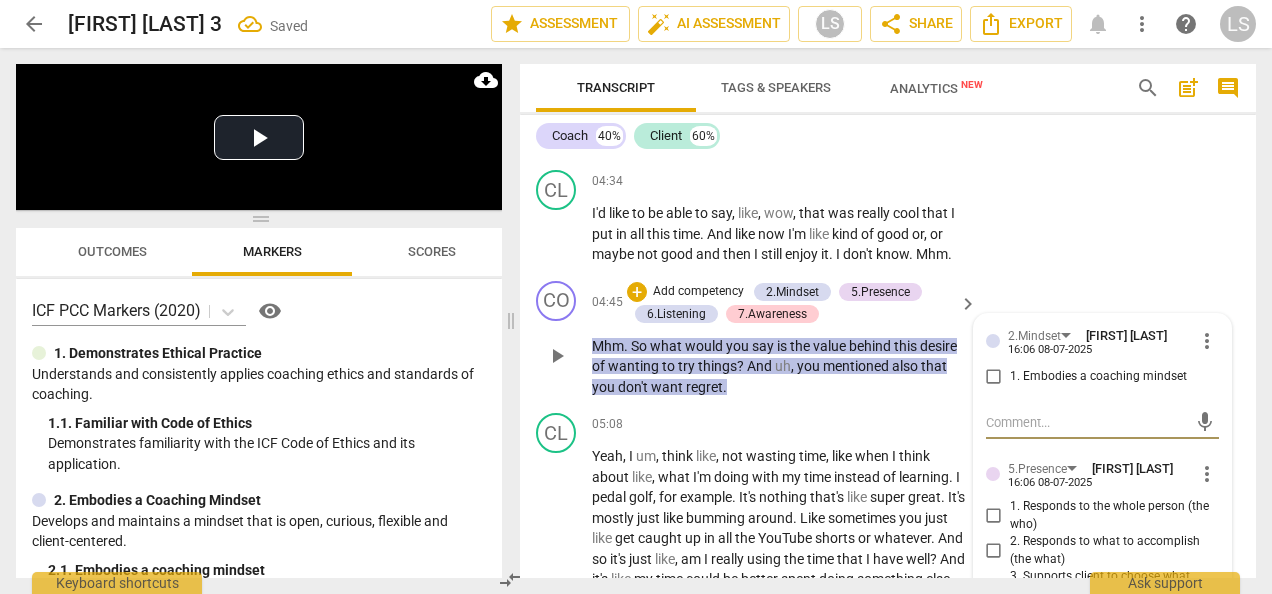 click on "1. Embodies a coaching mindset" at bounding box center [994, 377] 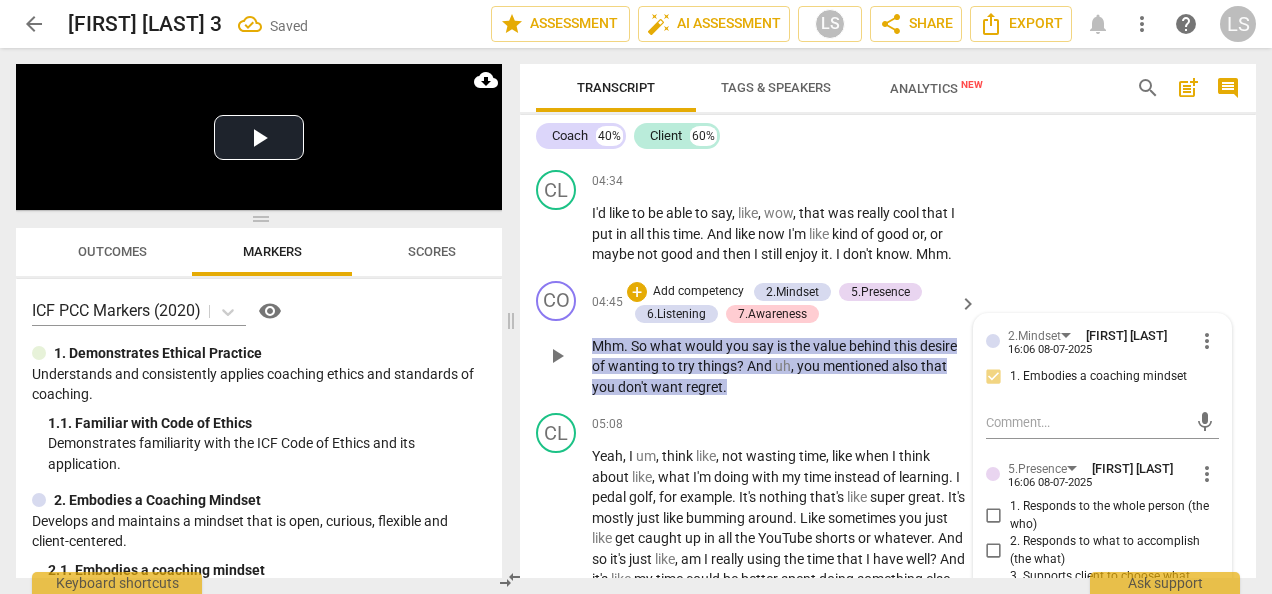 scroll, scrollTop: 2100, scrollLeft: 0, axis: vertical 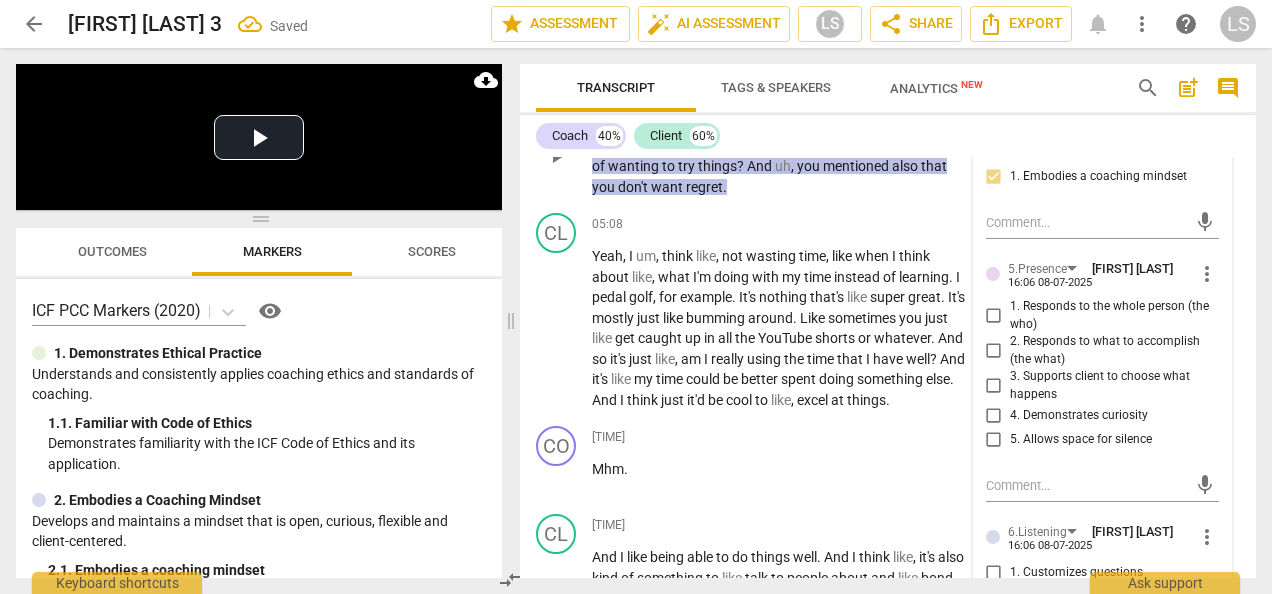click on "1. Responds to the whole person (the who)" at bounding box center [994, 316] 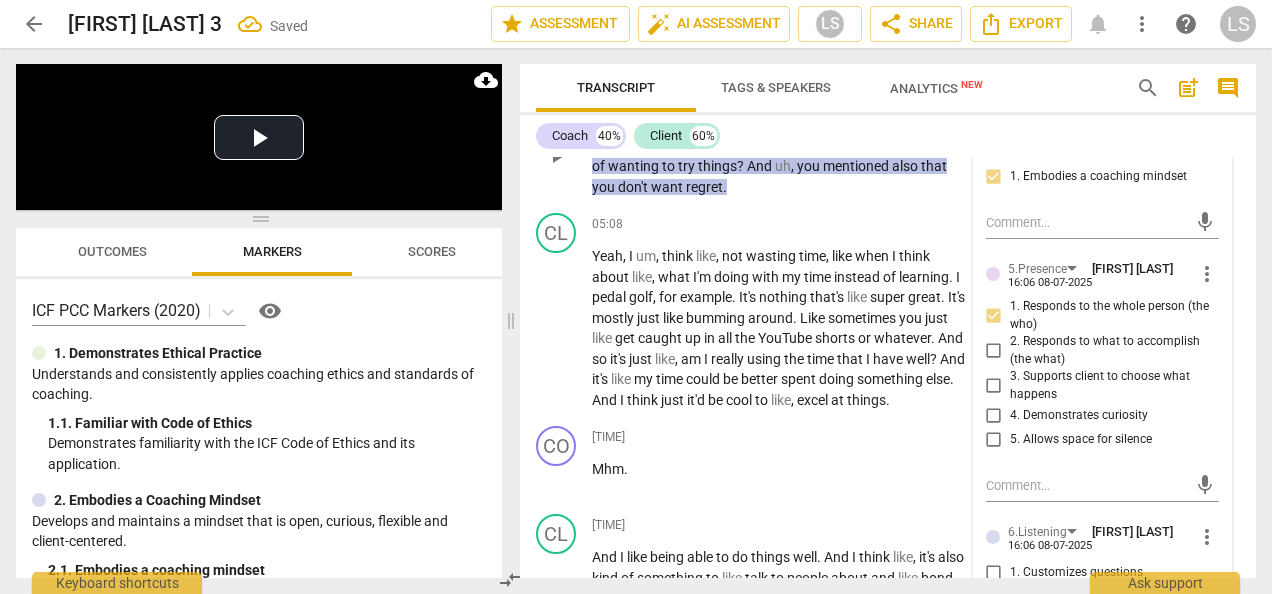 click on "4. Demonstrates curiosity" at bounding box center [994, 416] 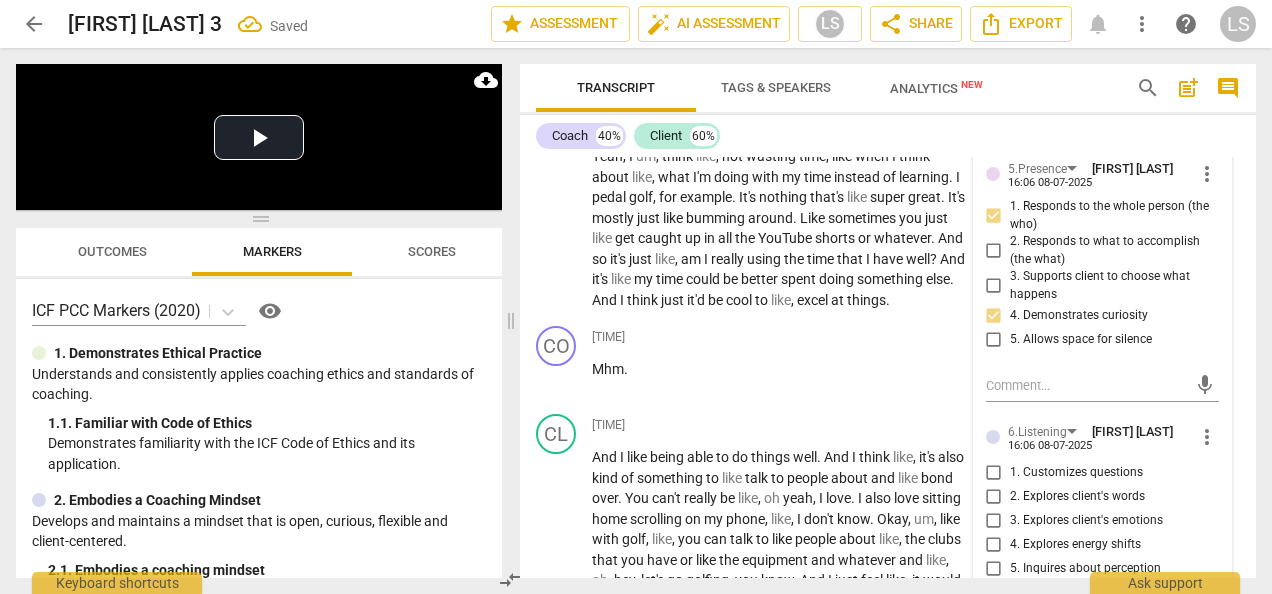scroll, scrollTop: 2300, scrollLeft: 0, axis: vertical 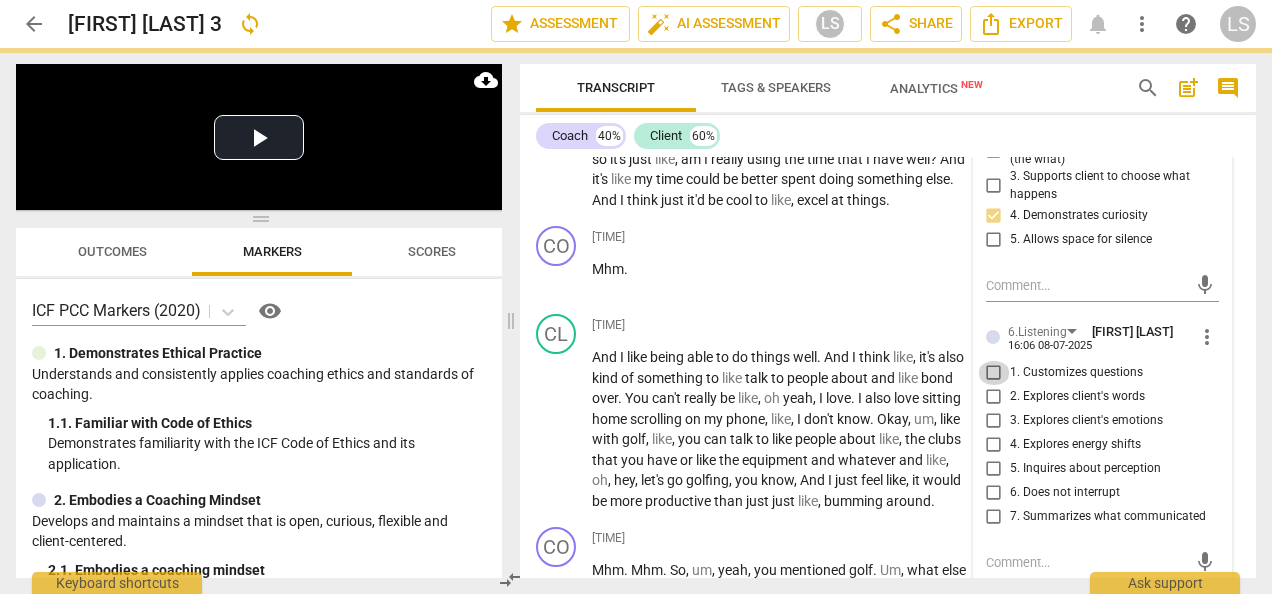click on "1. Customizes questions" at bounding box center (994, 373) 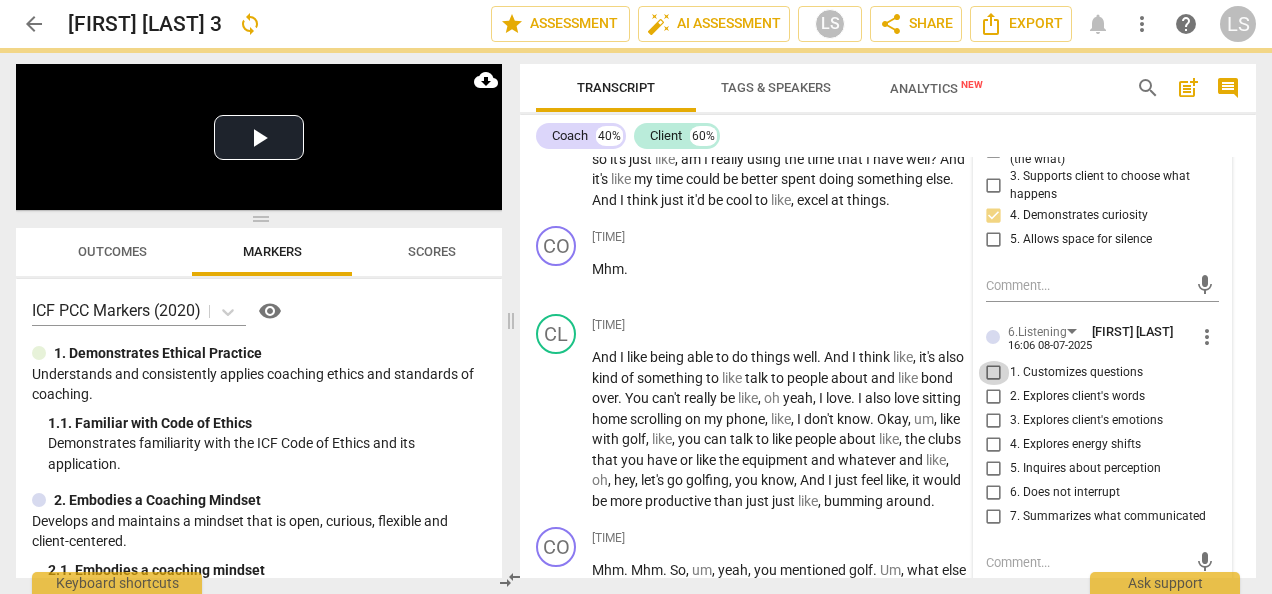 checkbox on "true" 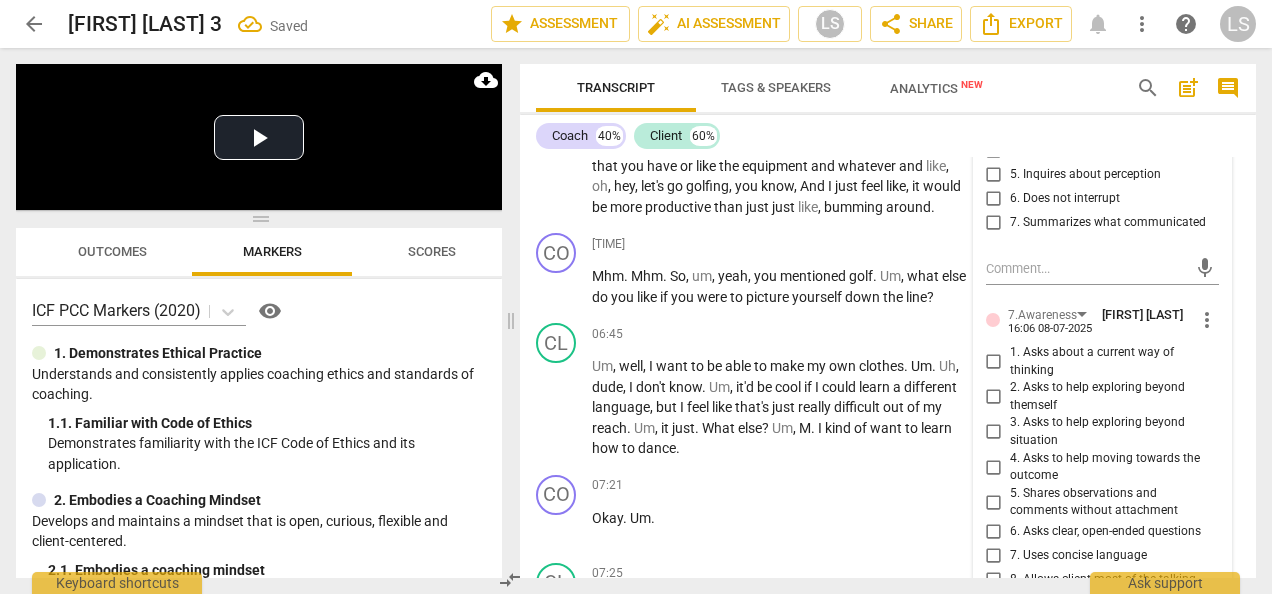 scroll, scrollTop: 2600, scrollLeft: 0, axis: vertical 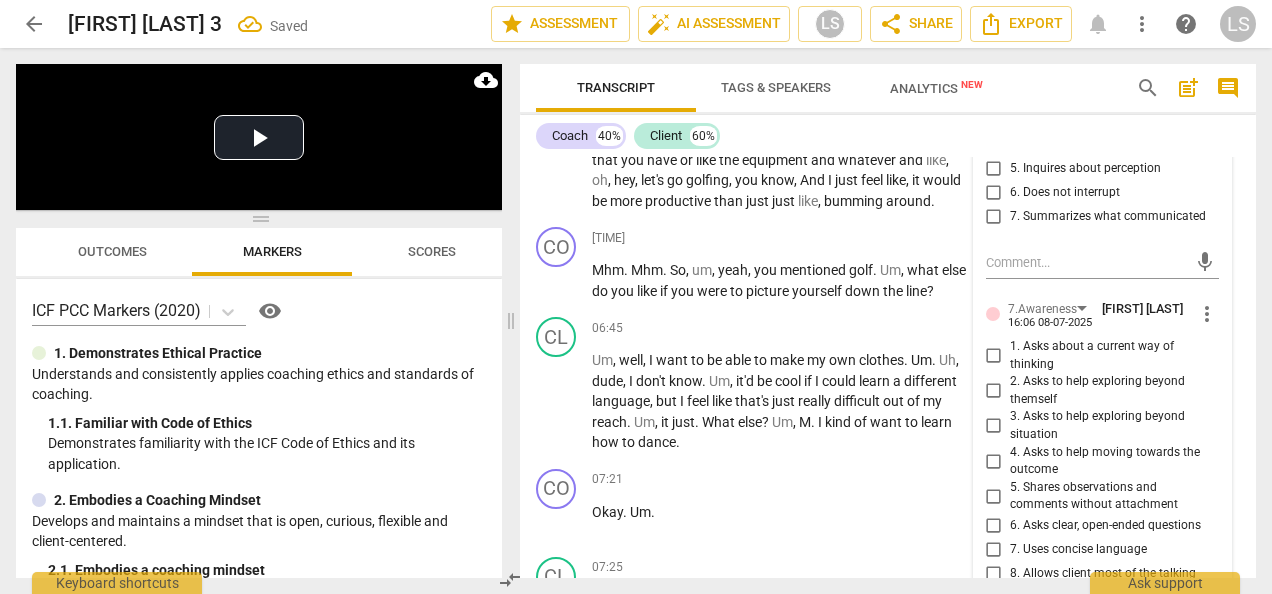 click on "1. Asks about a current way of thinking" at bounding box center (994, 356) 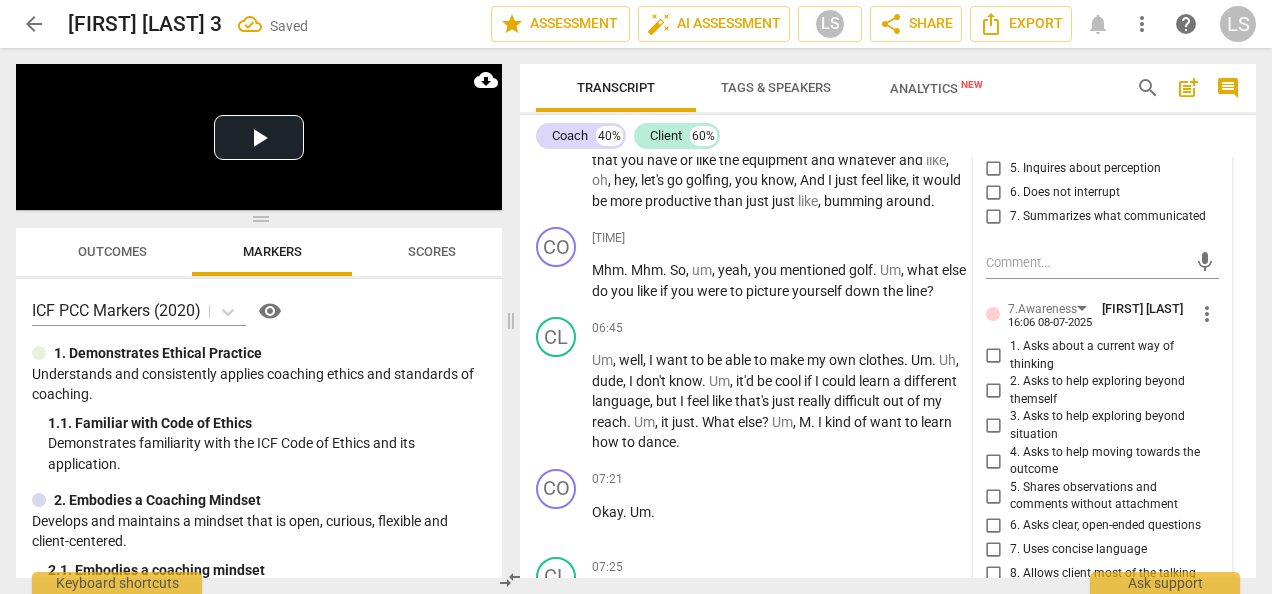 checkbox on "true" 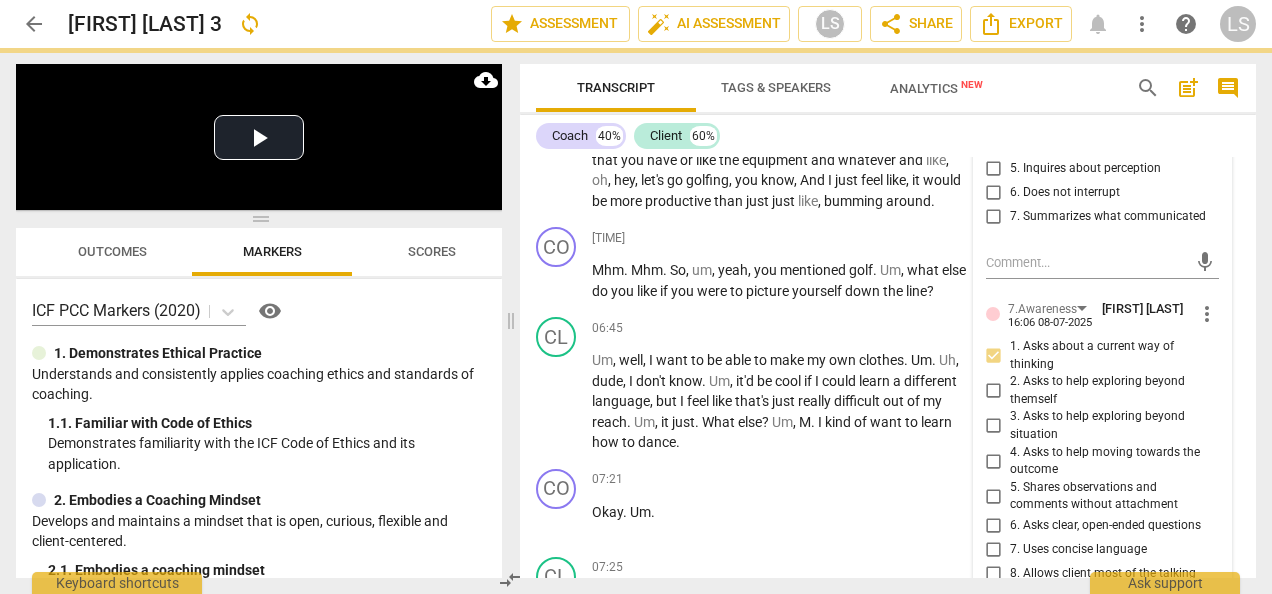 scroll, scrollTop: 2700, scrollLeft: 0, axis: vertical 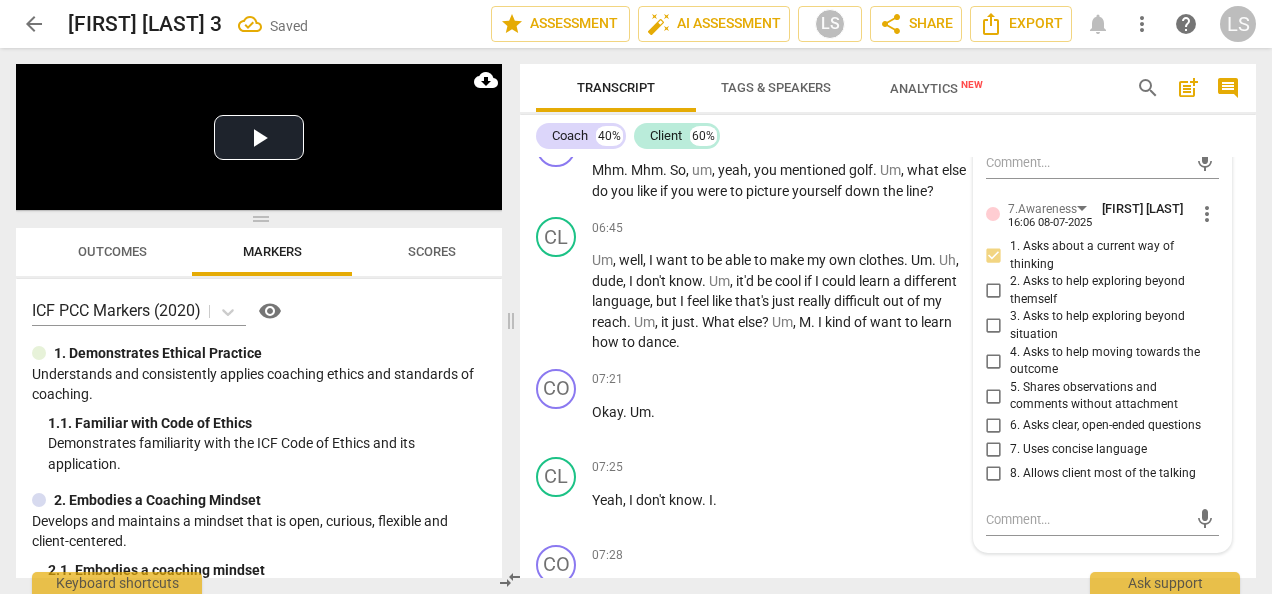 drag, startPoint x: 989, startPoint y: 489, endPoint x: 1122, endPoint y: 494, distance: 133.09395 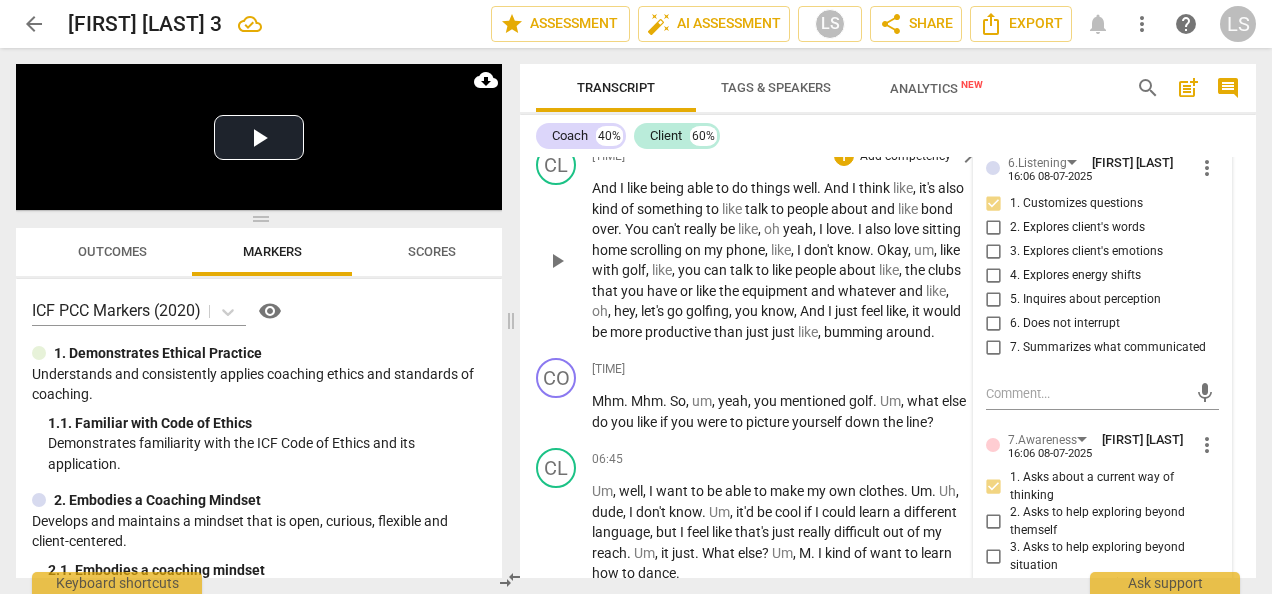 scroll, scrollTop: 2500, scrollLeft: 0, axis: vertical 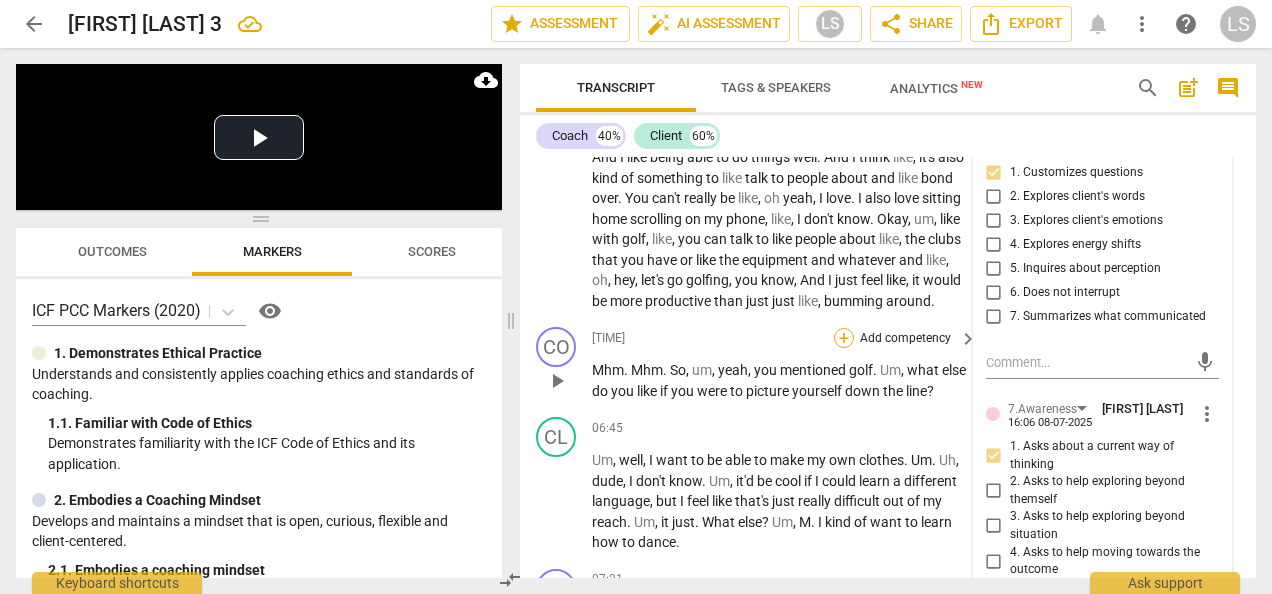 click on "+" at bounding box center [844, 338] 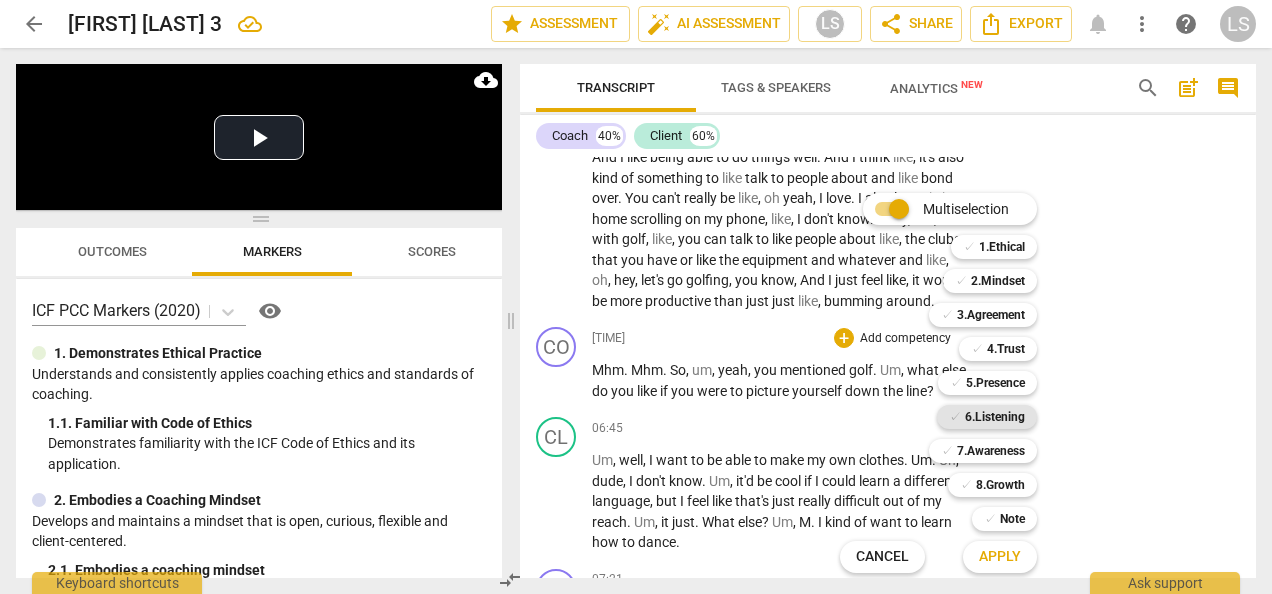 click on "6.Listening" at bounding box center (995, 417) 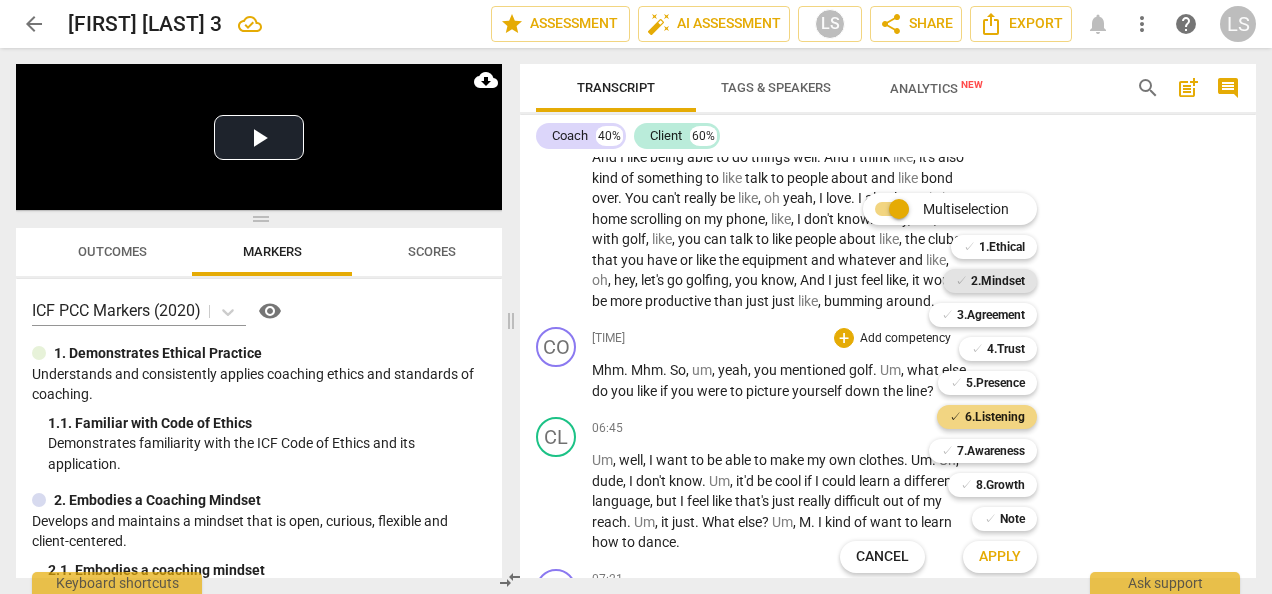 click on "2.Mindset" at bounding box center (998, 281) 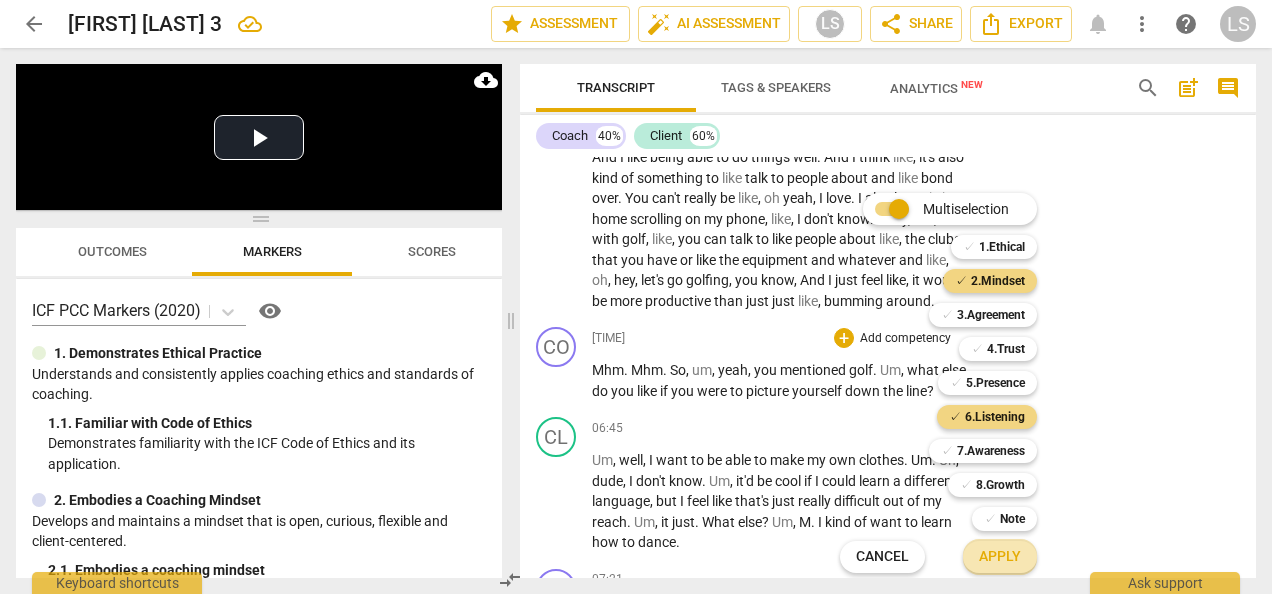 click on "Apply" at bounding box center (1000, 557) 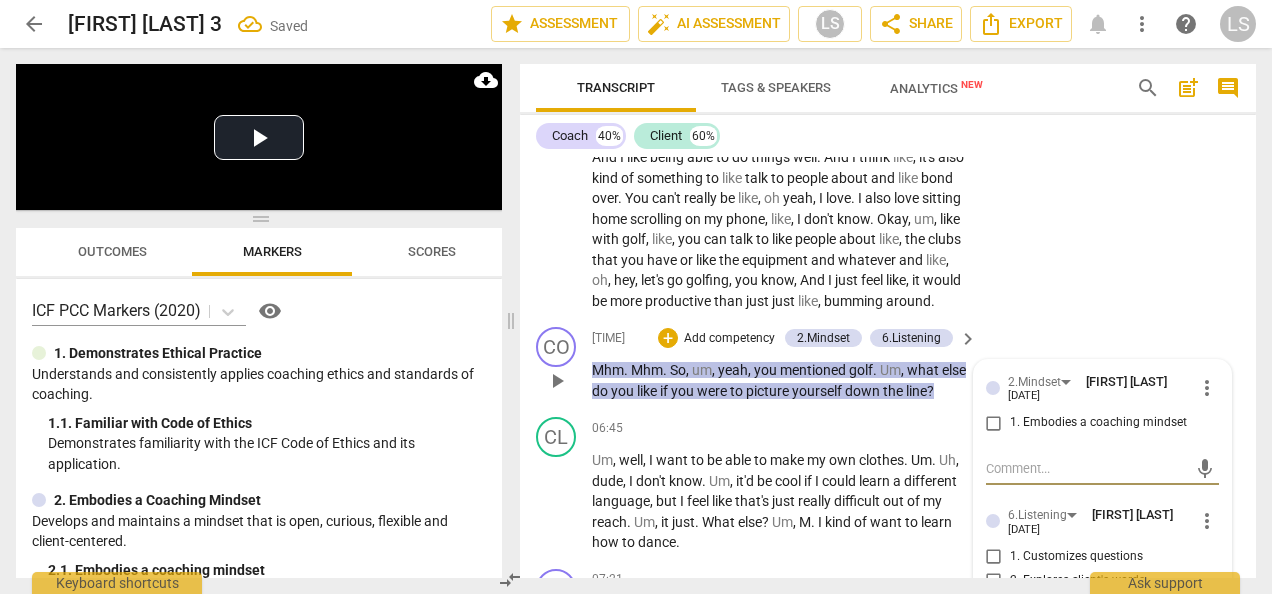 click on "1. Embodies a coaching mindset" at bounding box center (994, 423) 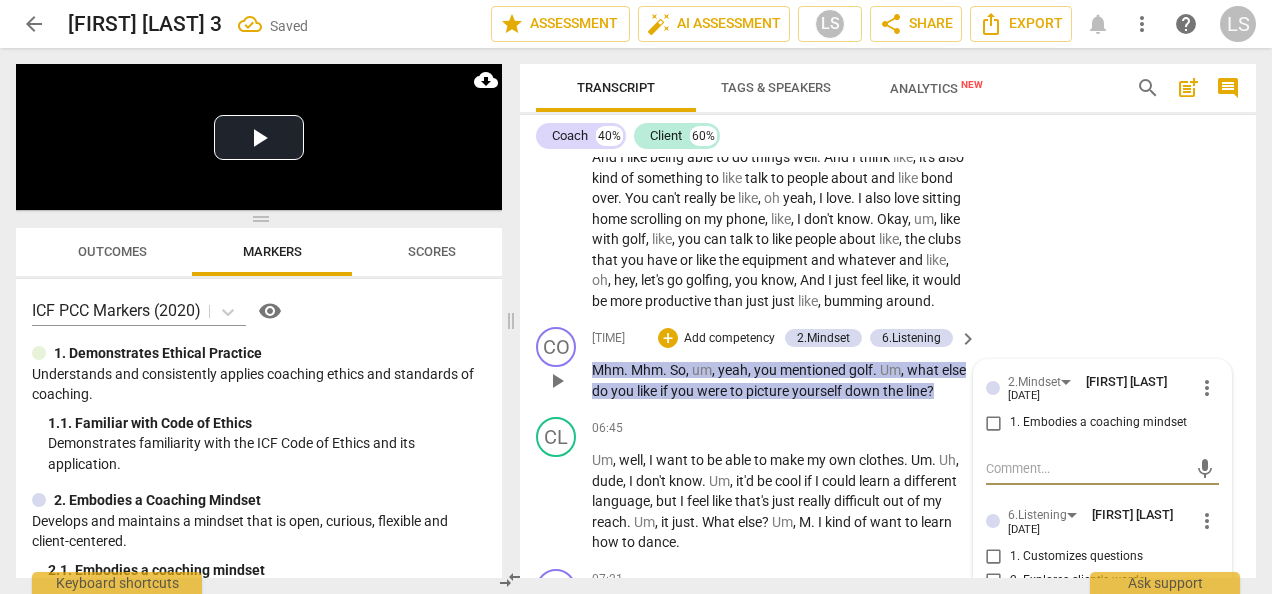 checkbox on "true" 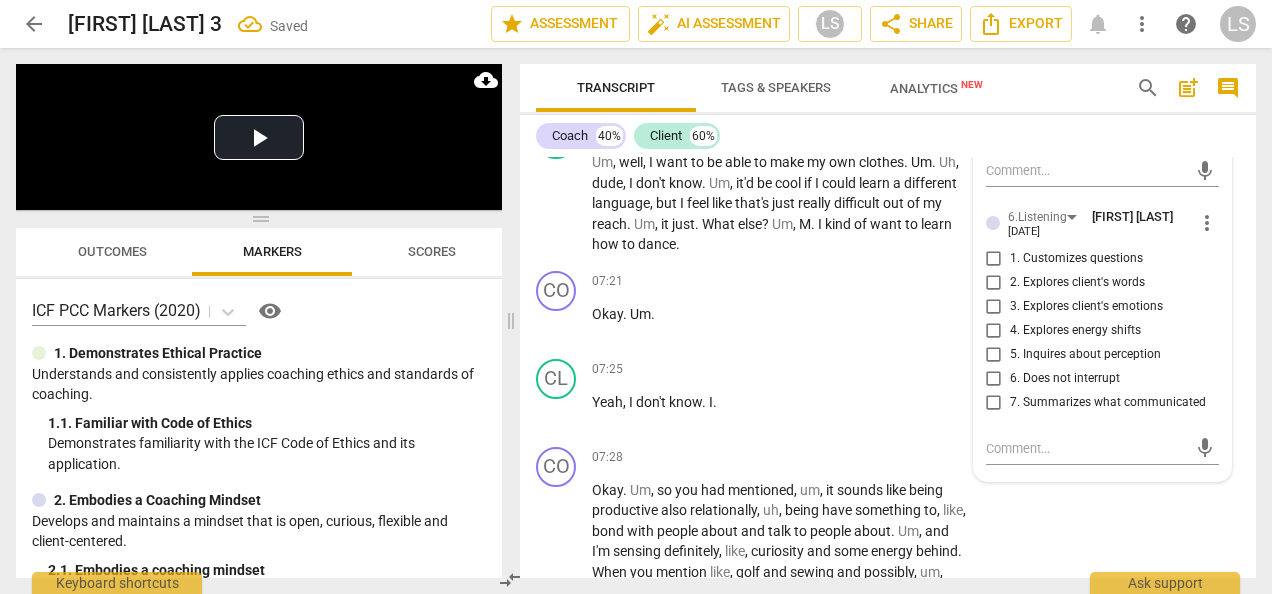 scroll, scrollTop: 2800, scrollLeft: 0, axis: vertical 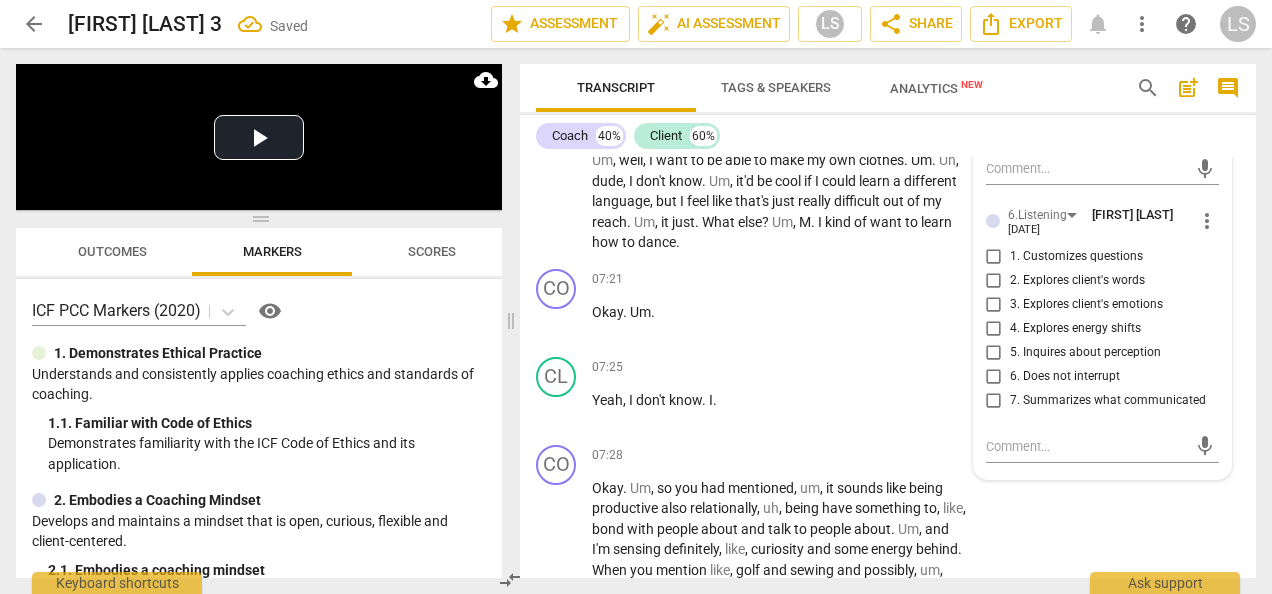 click on "5. Inquires about perception" at bounding box center [994, 353] 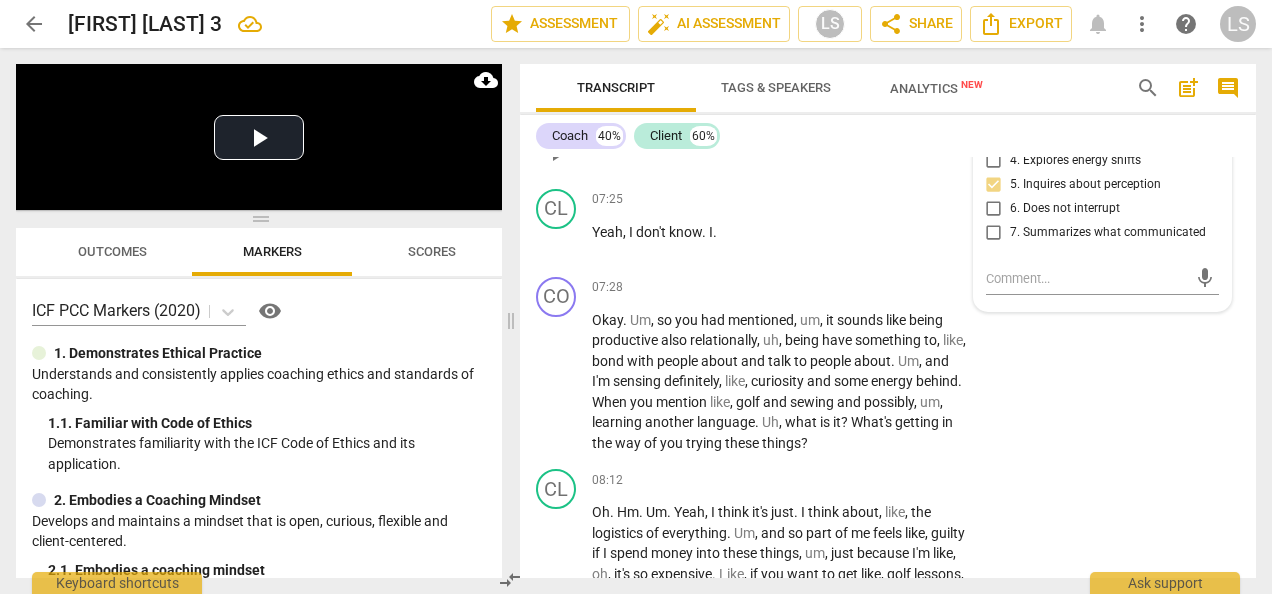 scroll, scrollTop: 3000, scrollLeft: 0, axis: vertical 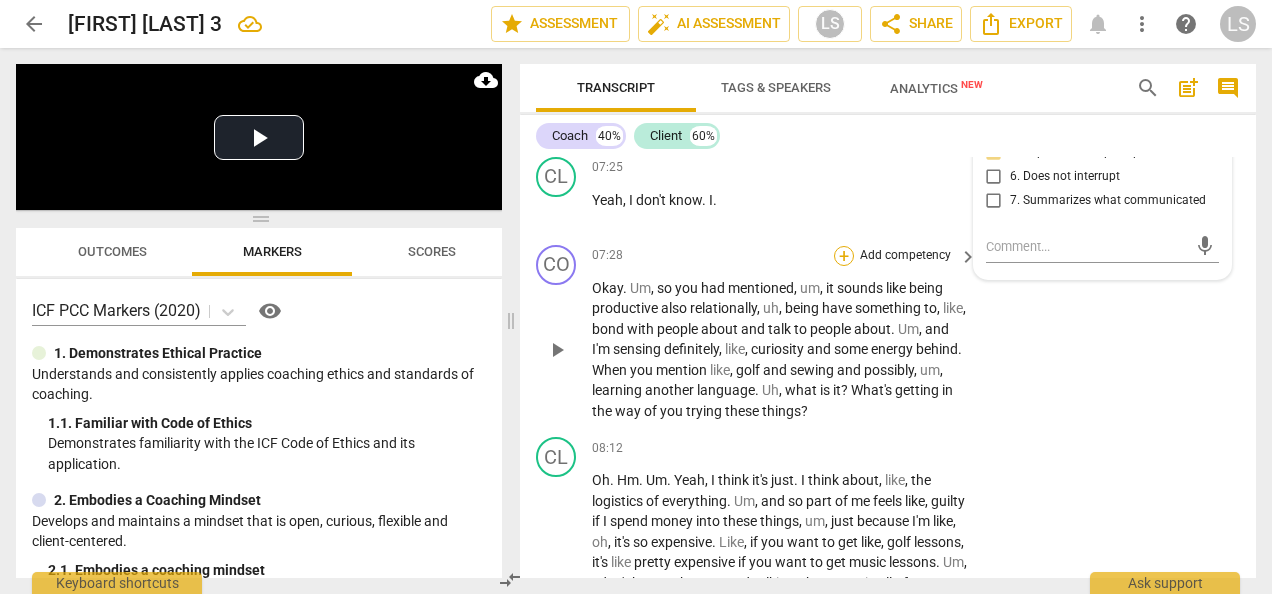 click on "+" at bounding box center [844, 256] 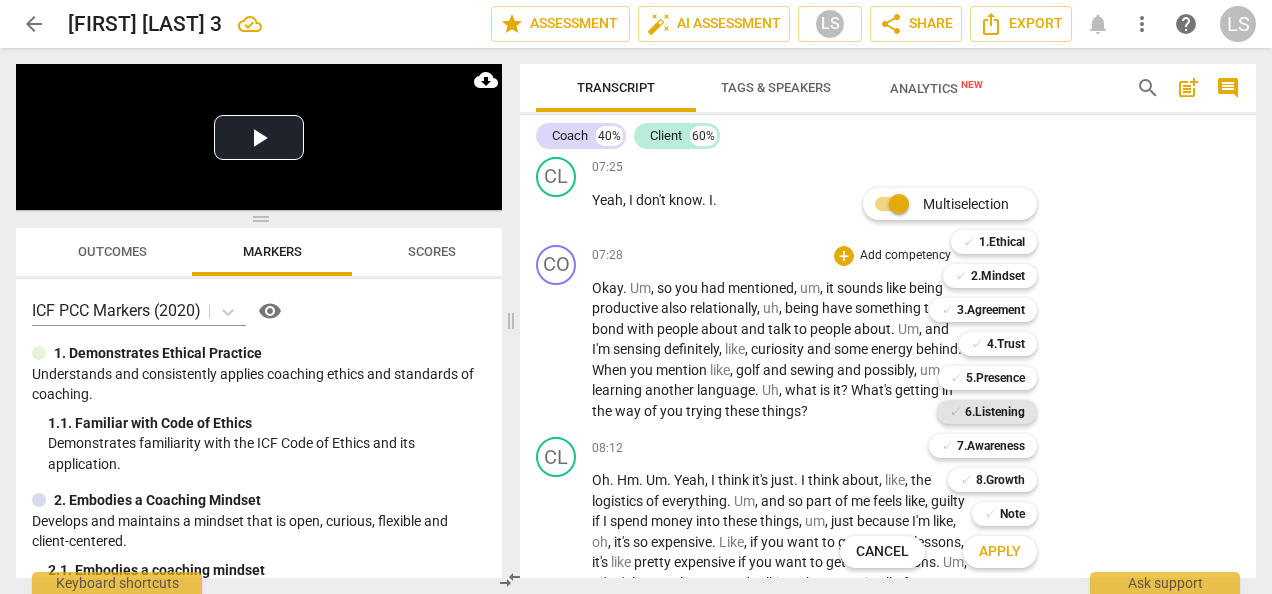 click on "6.Listening" at bounding box center [995, 412] 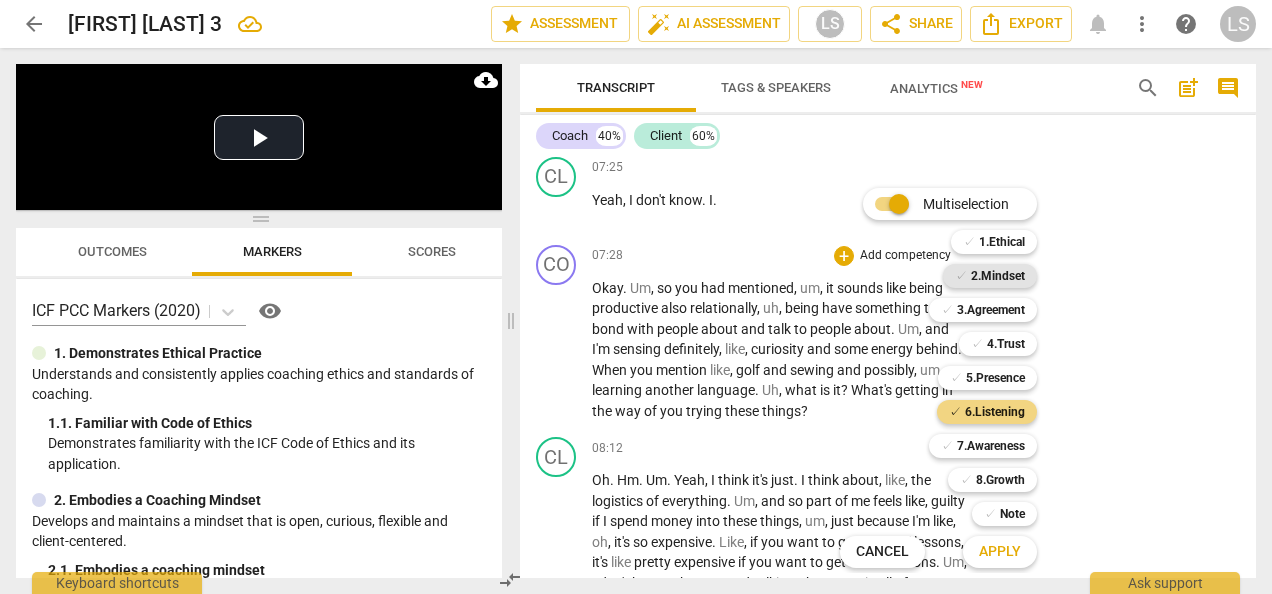 click on "2.Mindset" at bounding box center (998, 276) 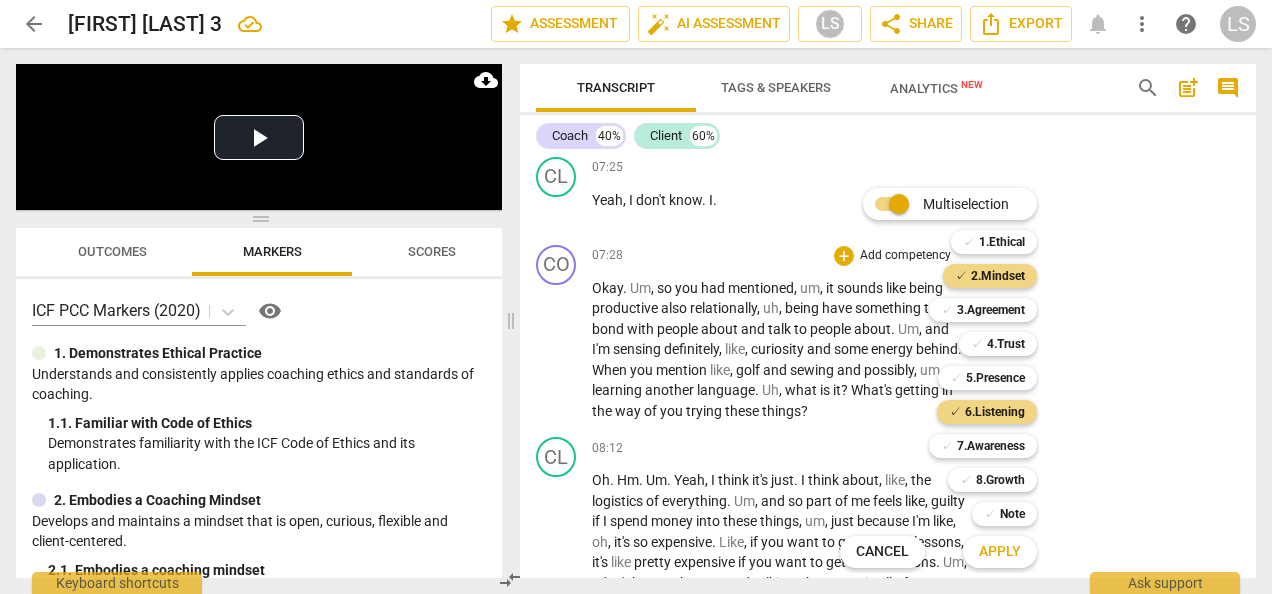 click on "Apply" at bounding box center (1000, 552) 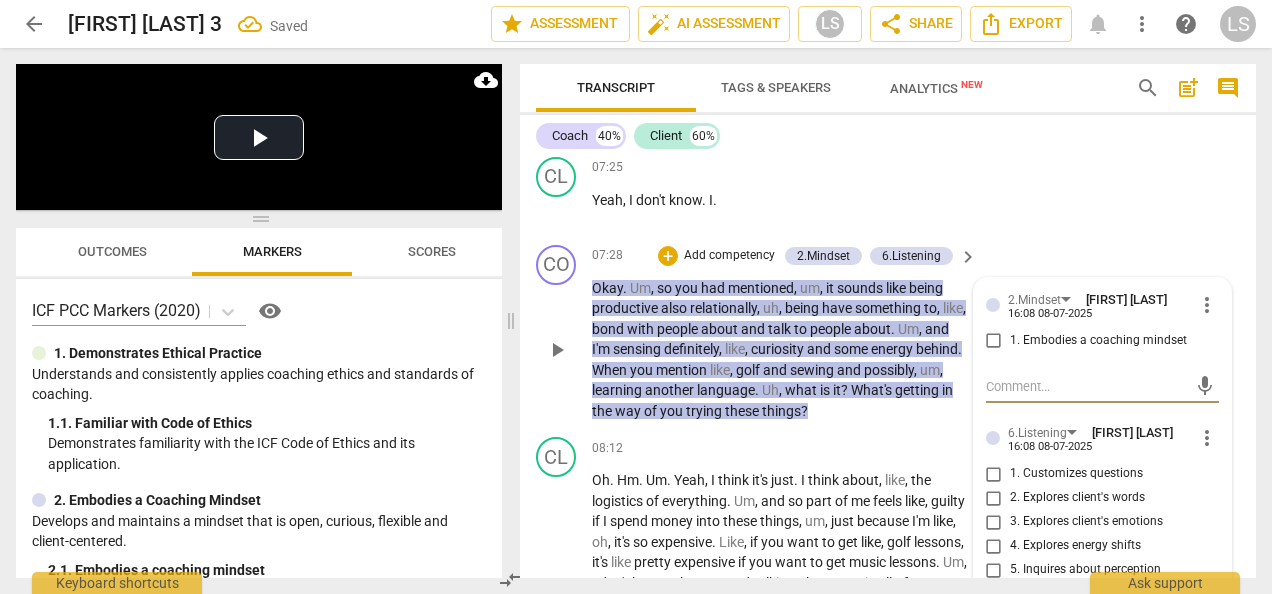 click on "1. Embodies a coaching mindset" at bounding box center [994, 341] 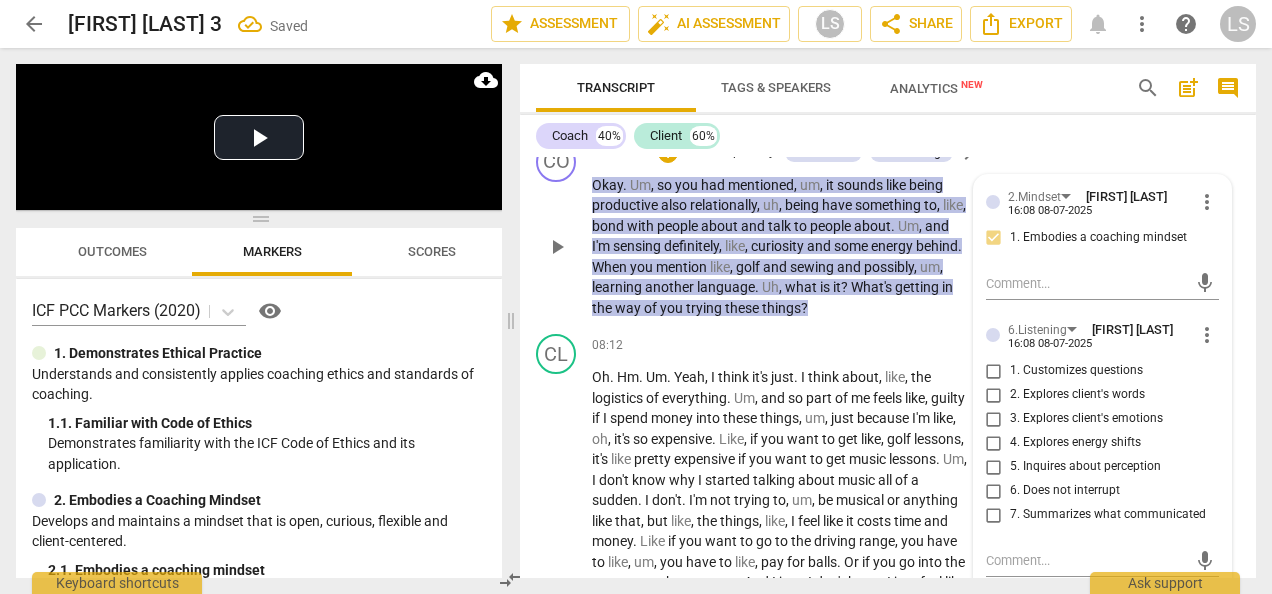 scroll, scrollTop: 3200, scrollLeft: 0, axis: vertical 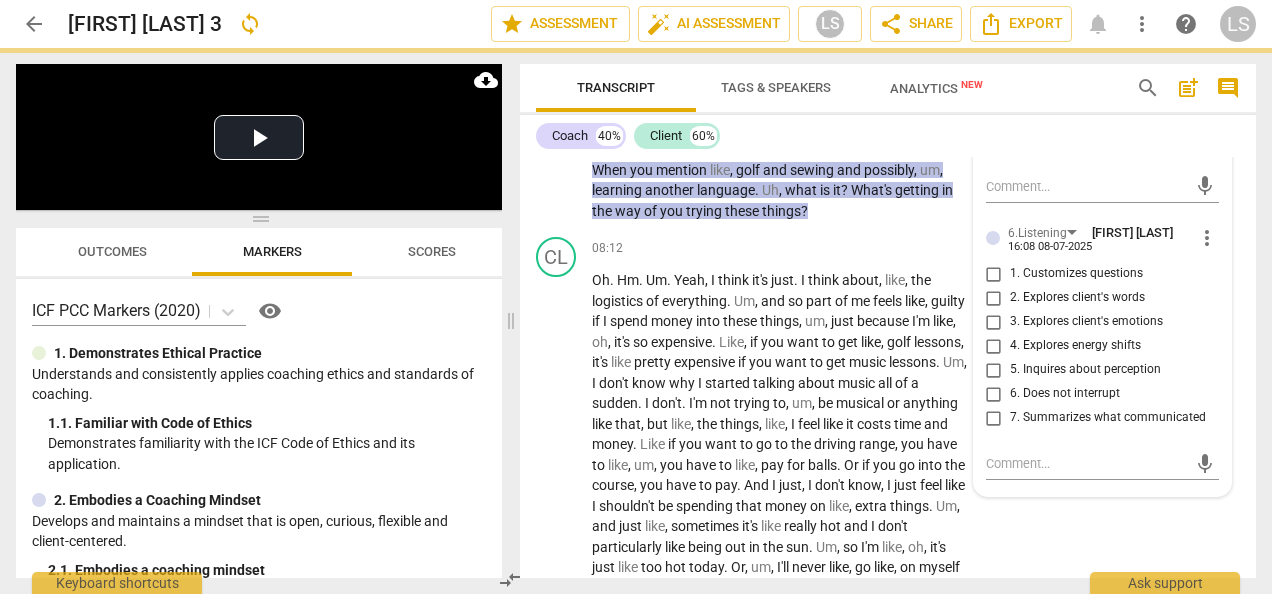 click on "5. Inquires about perception" at bounding box center (994, 370) 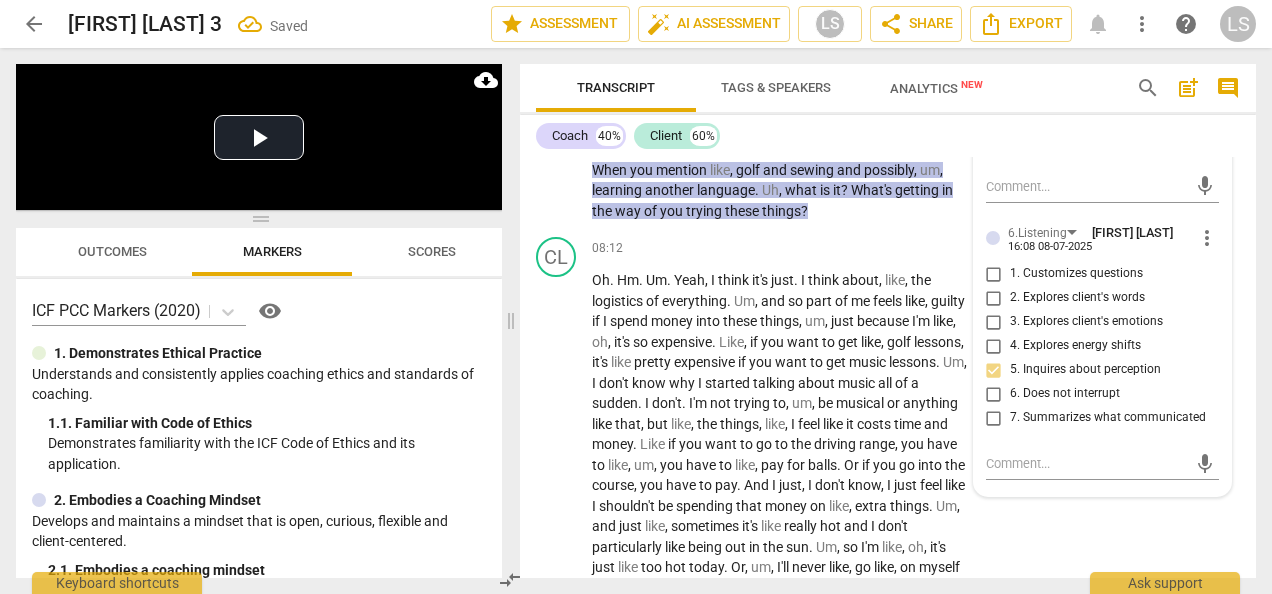 click on "7. Summarizes what communicated" at bounding box center (994, 418) 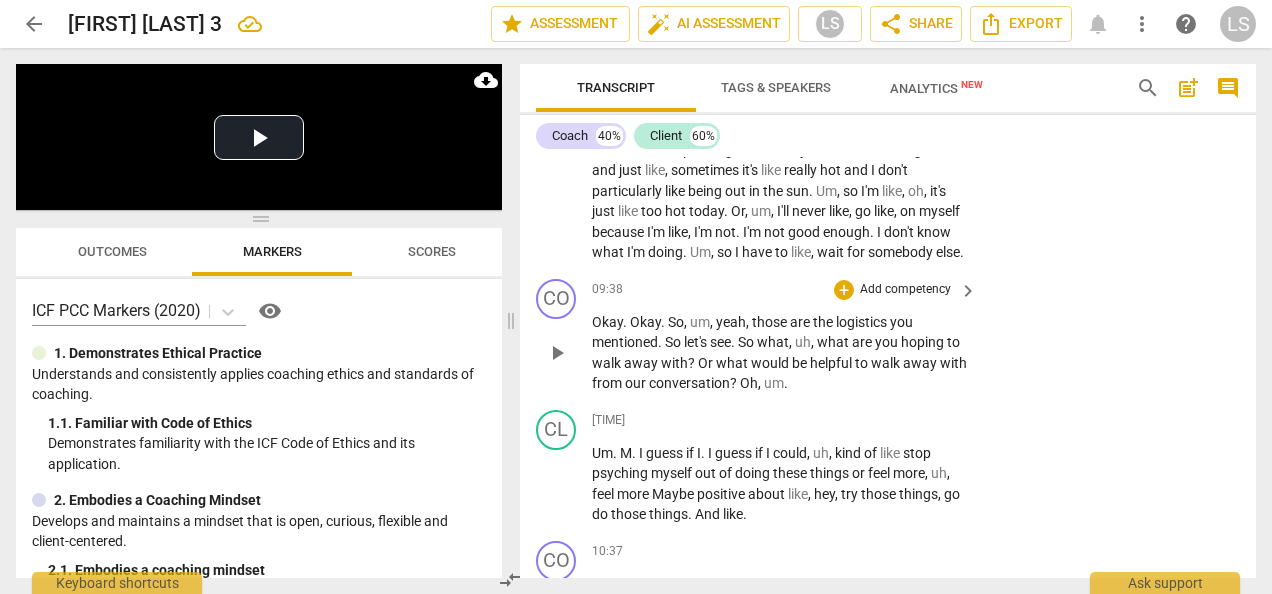 scroll, scrollTop: 3600, scrollLeft: 0, axis: vertical 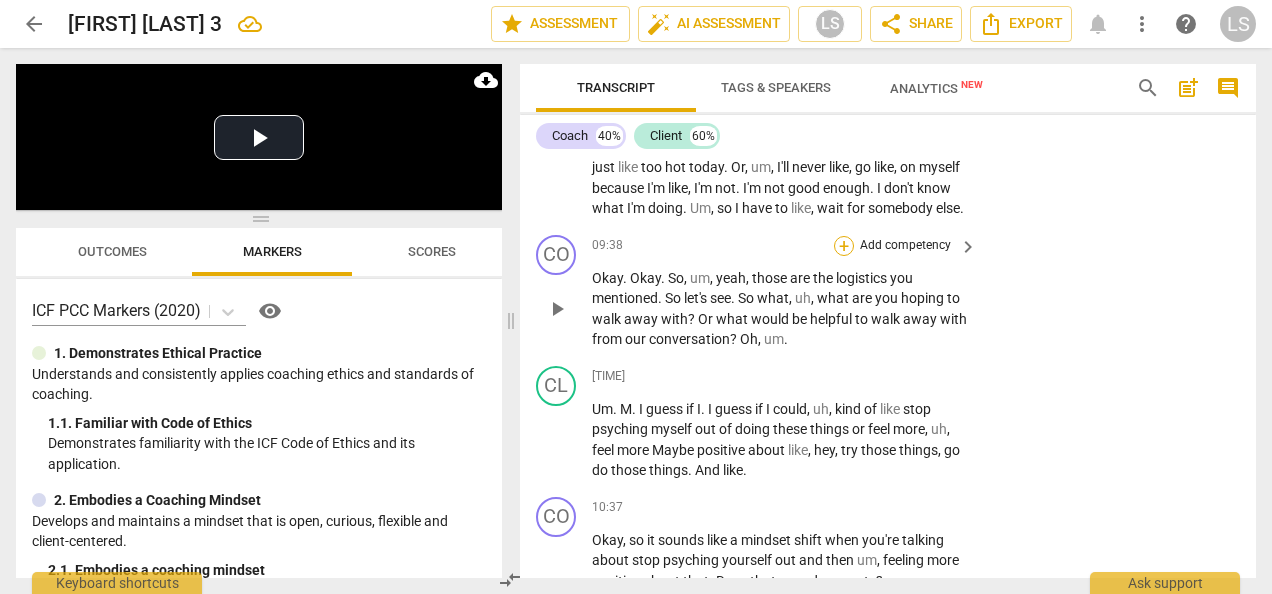 click on "+" at bounding box center (844, 246) 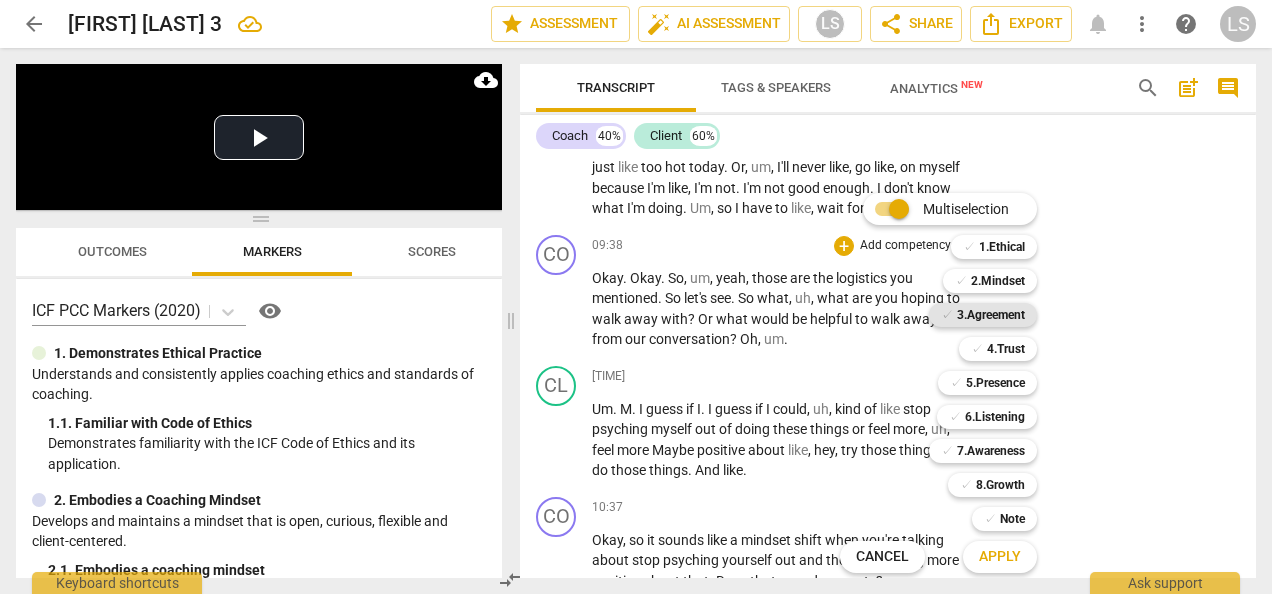 click on "3.Agreement" at bounding box center (991, 315) 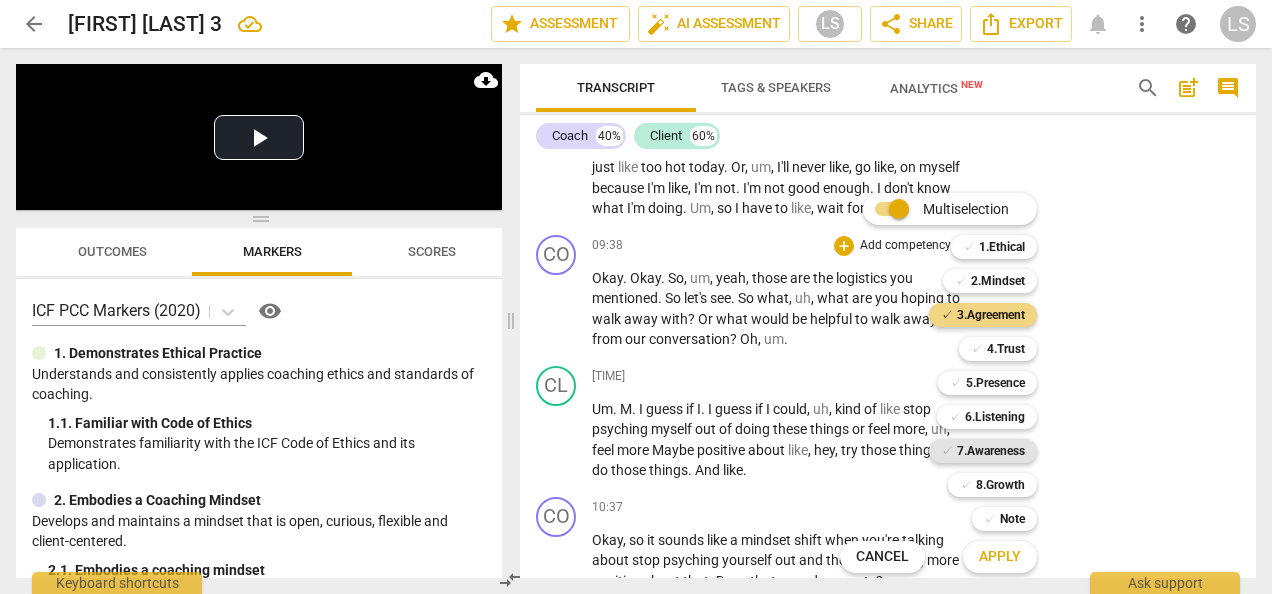 click on "7.Awareness" at bounding box center (991, 451) 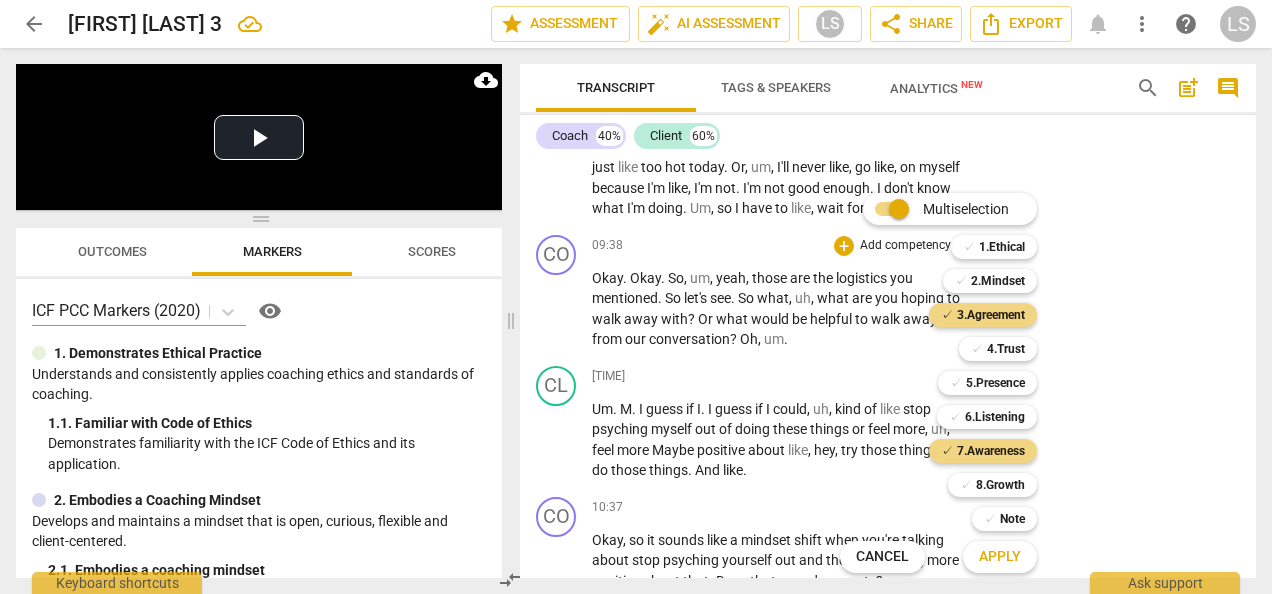 click on "Apply" at bounding box center [1000, 557] 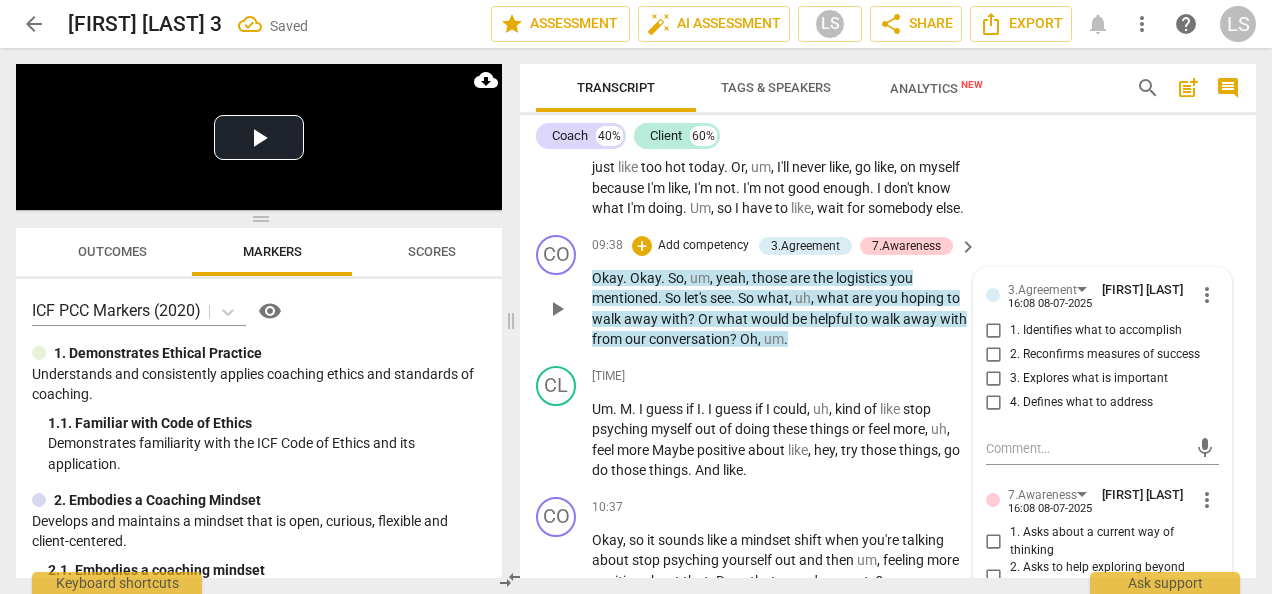 scroll, scrollTop: 3824, scrollLeft: 0, axis: vertical 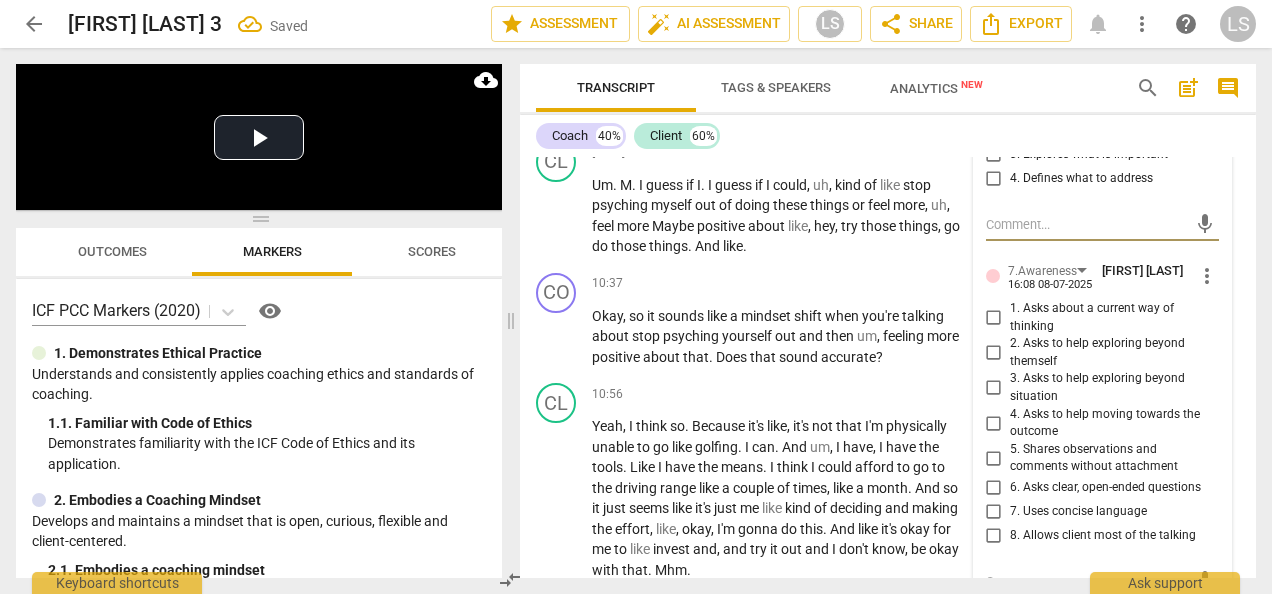 click on "2. Reconfirms measures of success" at bounding box center (994, 131) 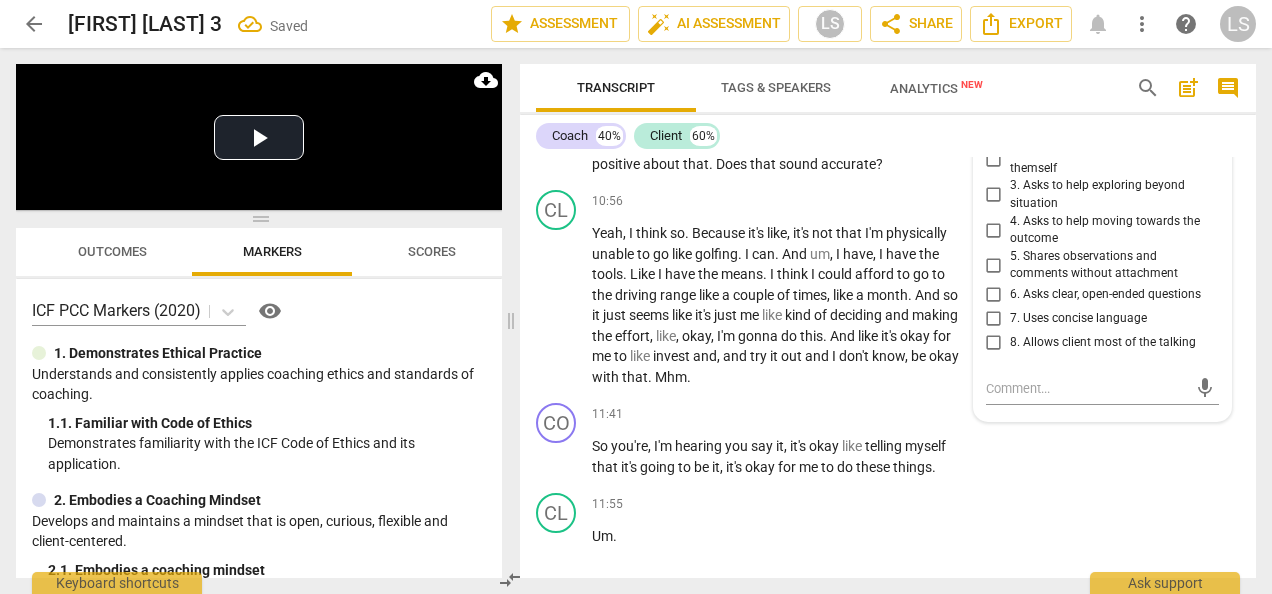 scroll, scrollTop: 4024, scrollLeft: 0, axis: vertical 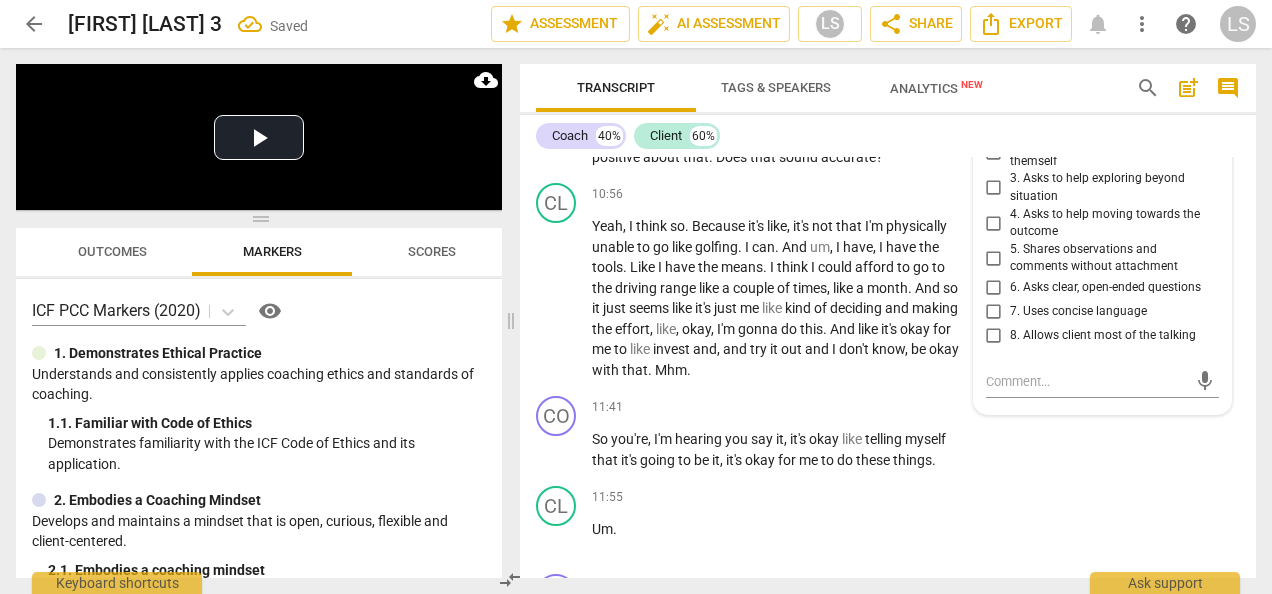 click on "6. Asks clear, open-ended questions" at bounding box center (994, 288) 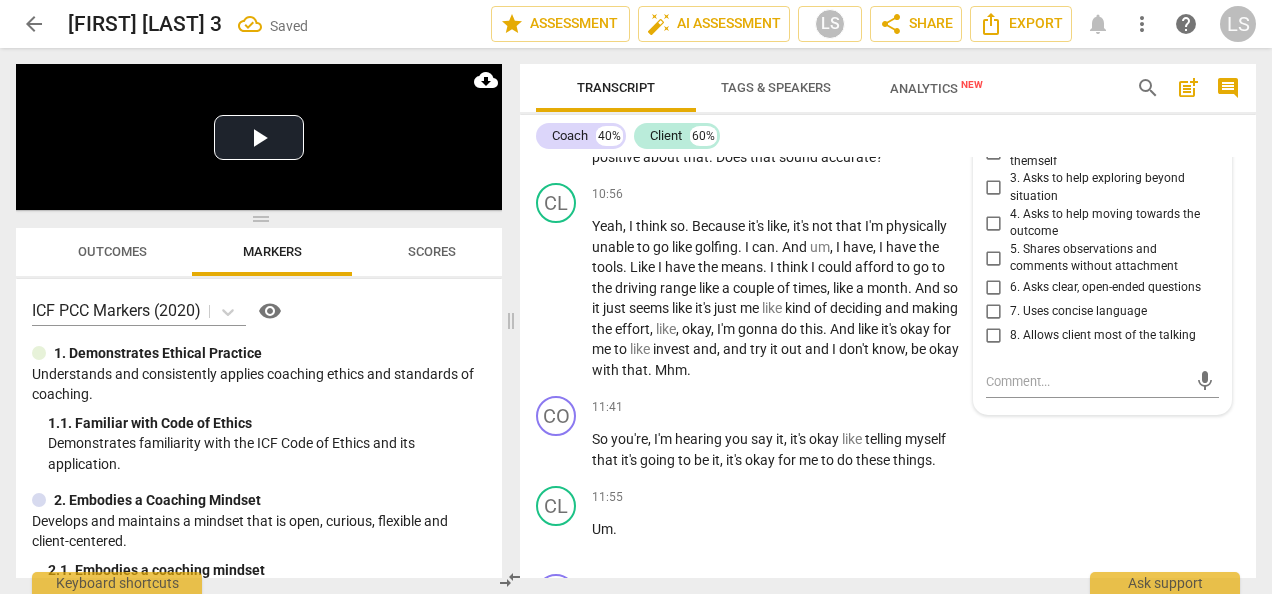 checkbox on "true" 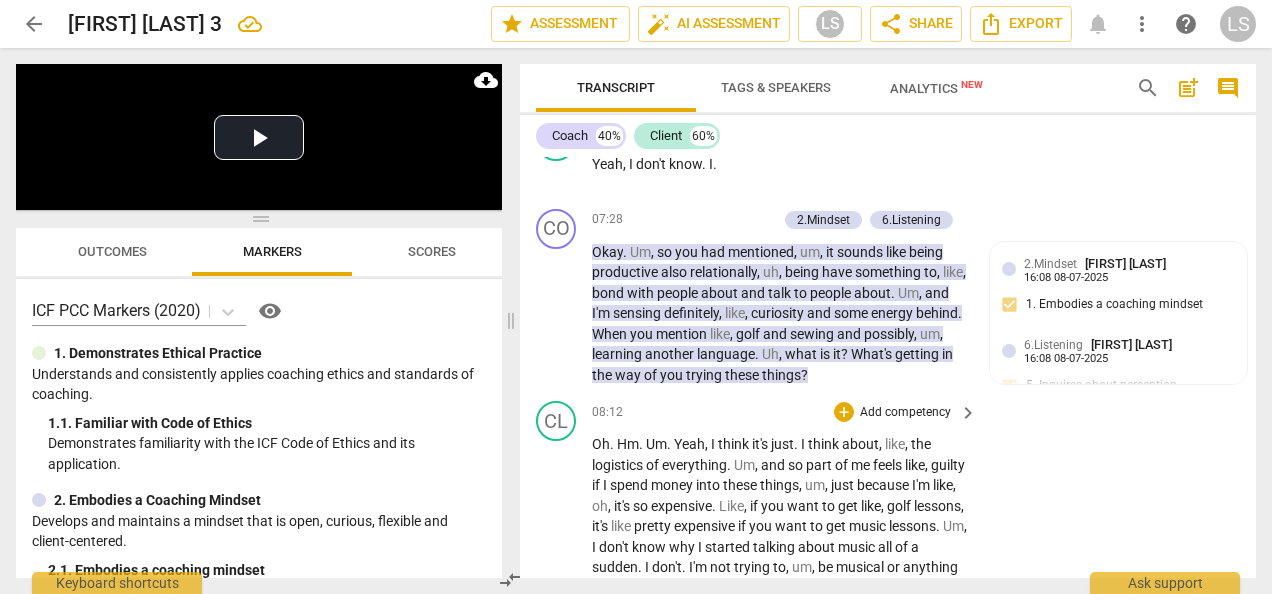 scroll, scrollTop: 3024, scrollLeft: 0, axis: vertical 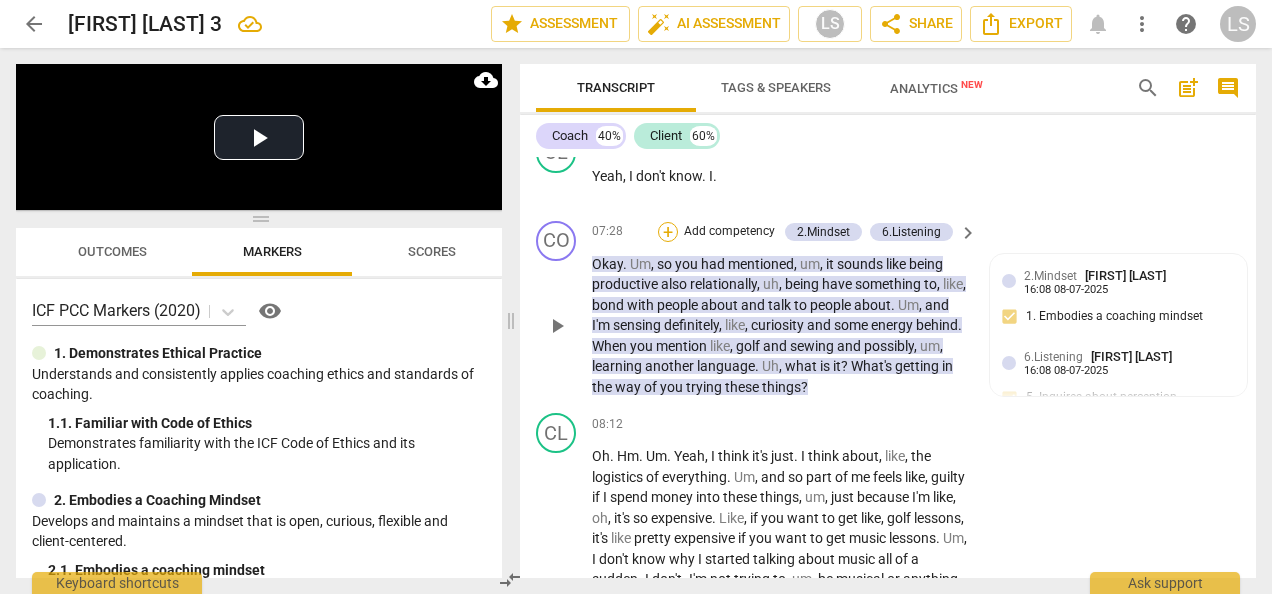 click on "+" at bounding box center (668, 232) 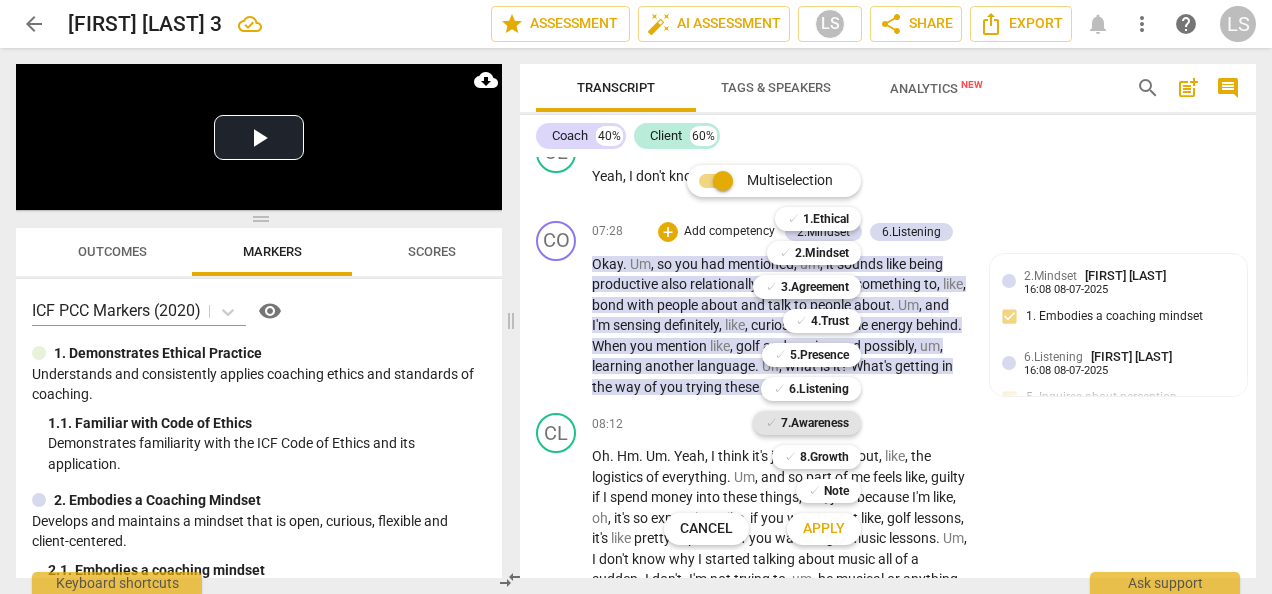click on "7.Awareness" at bounding box center (815, 423) 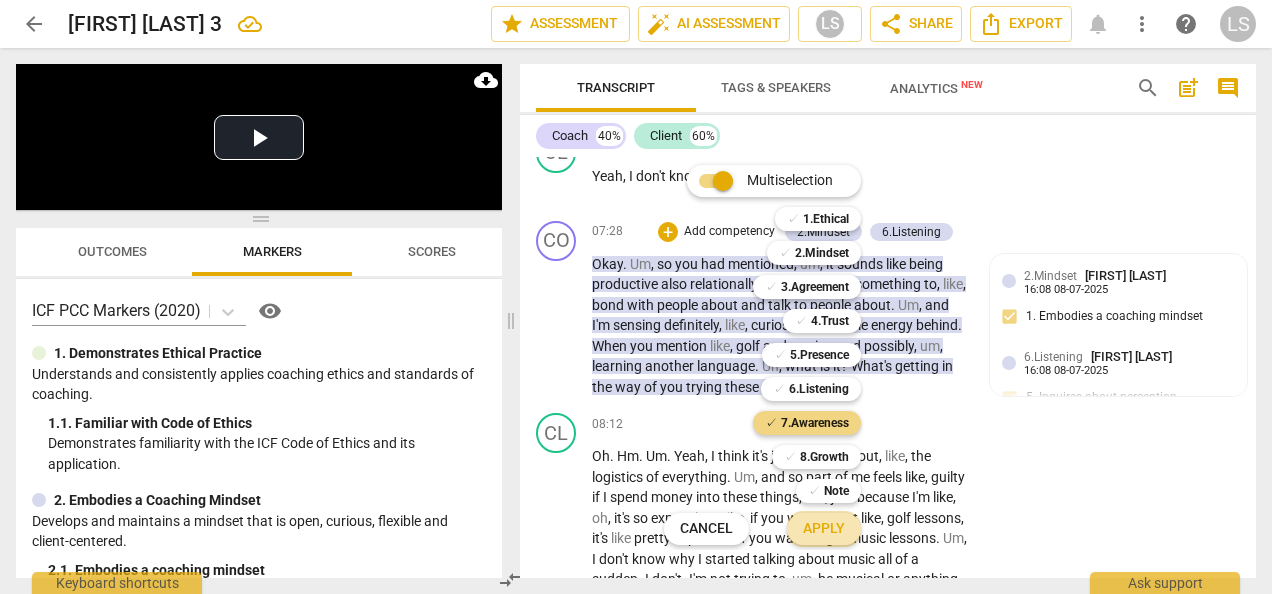 click on "Apply" at bounding box center (824, 529) 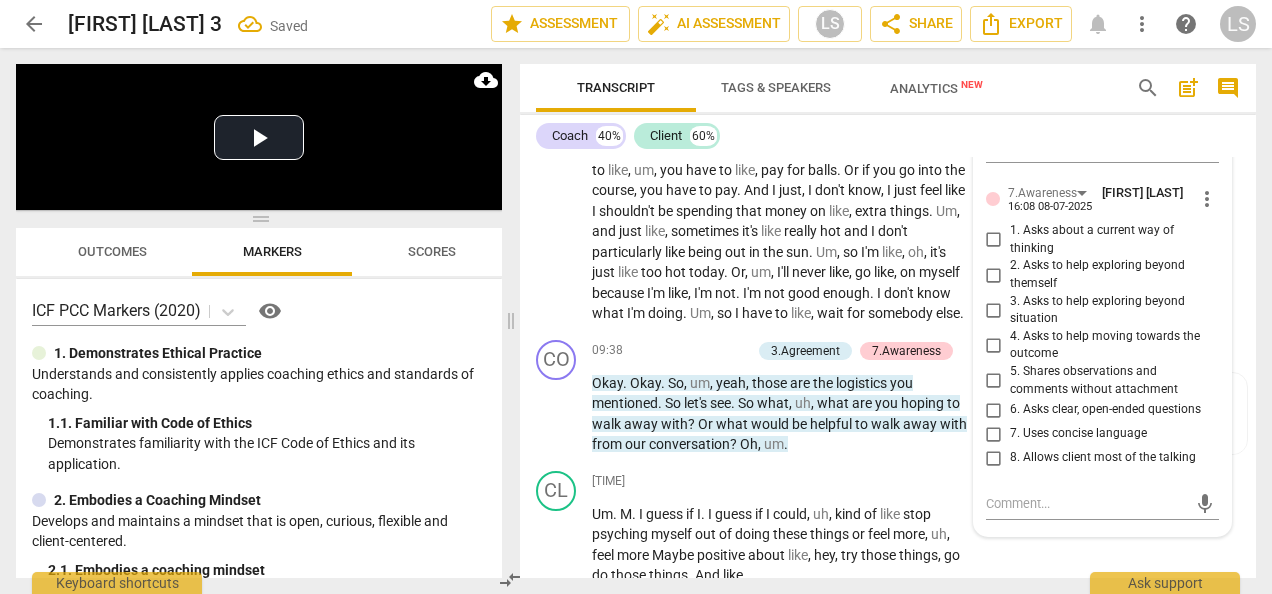 scroll, scrollTop: 3524, scrollLeft: 0, axis: vertical 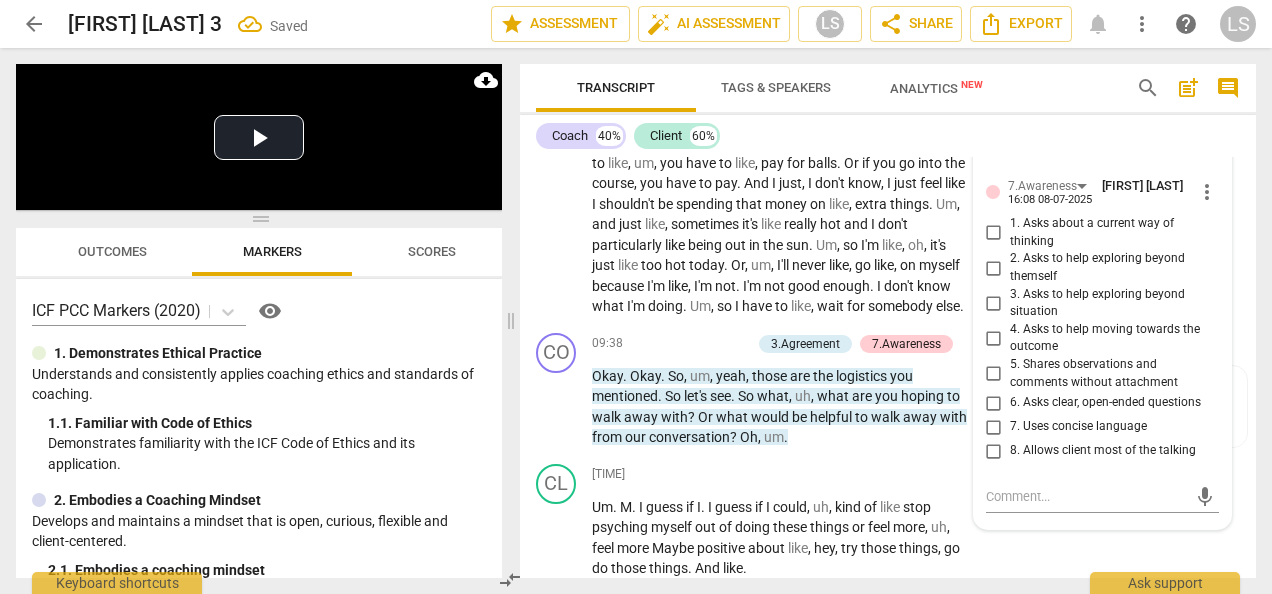 click on "6. Asks clear, open-ended questions" at bounding box center (994, 403) 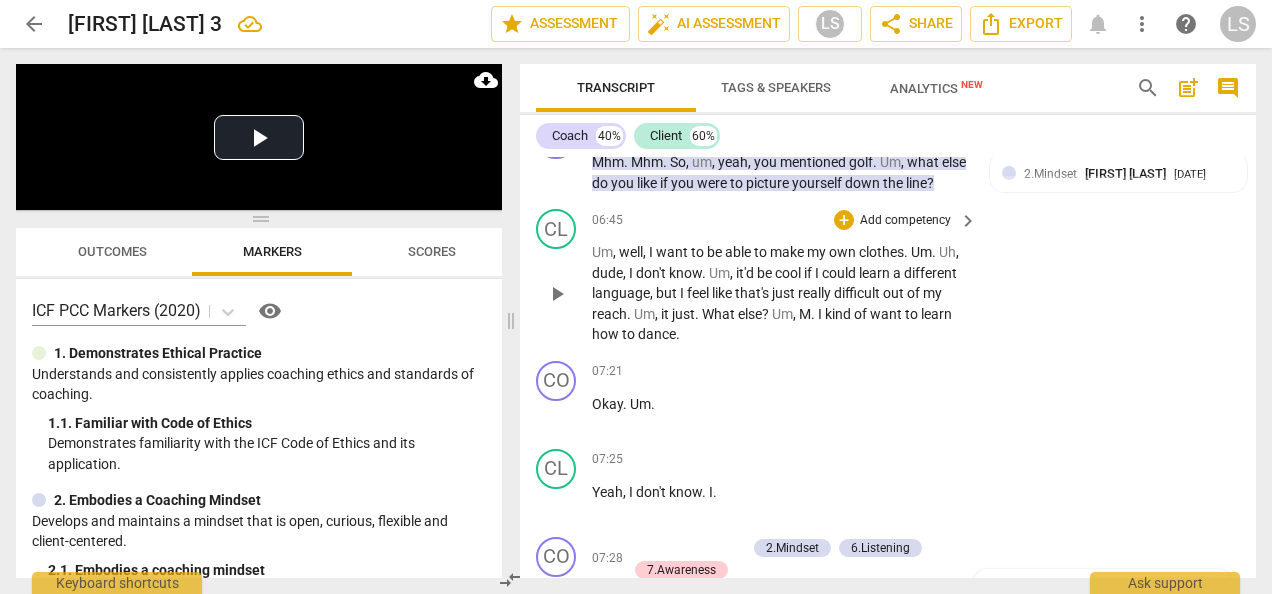 scroll, scrollTop: 2724, scrollLeft: 0, axis: vertical 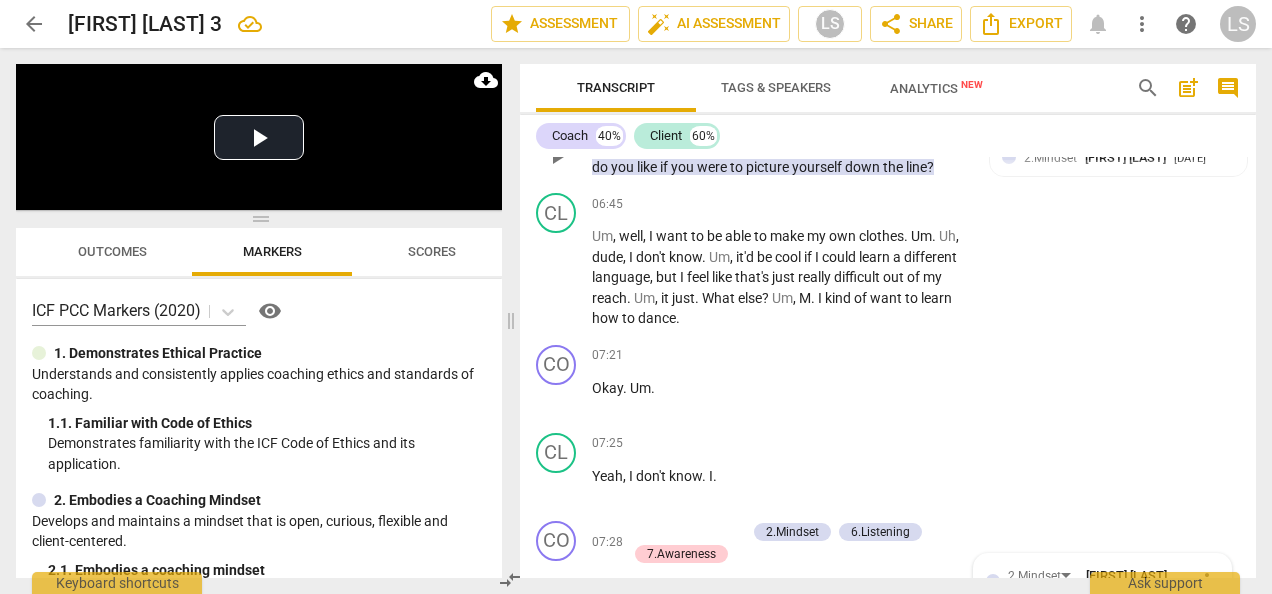 click on "+" at bounding box center (668, 114) 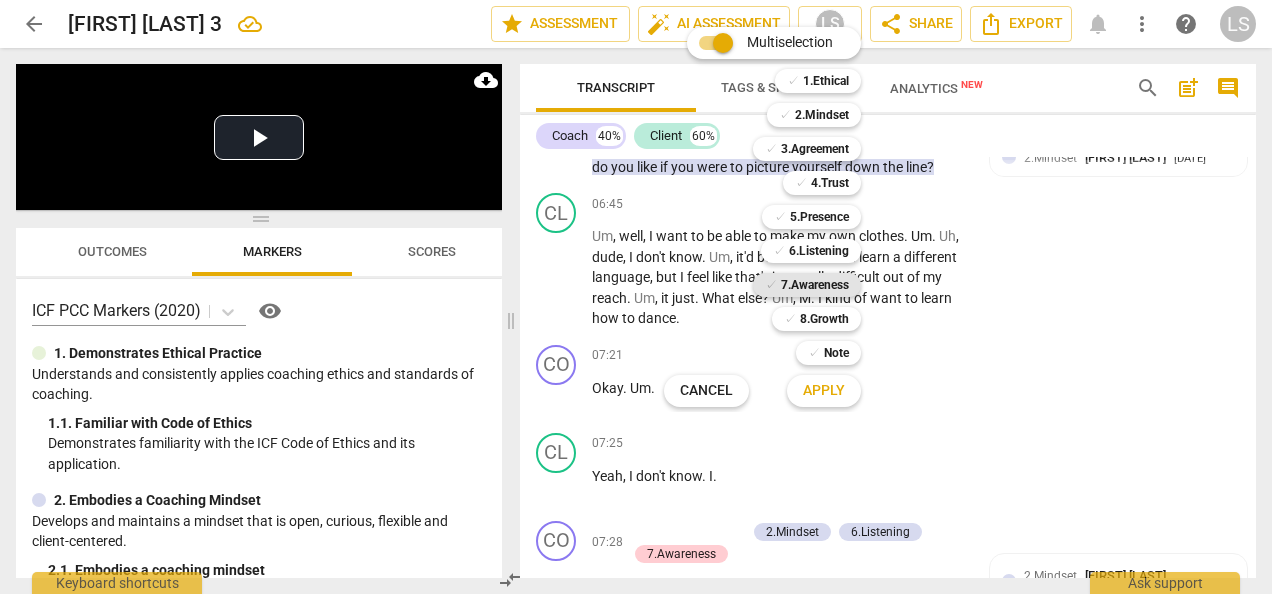 click on "7.Awareness" at bounding box center (815, 285) 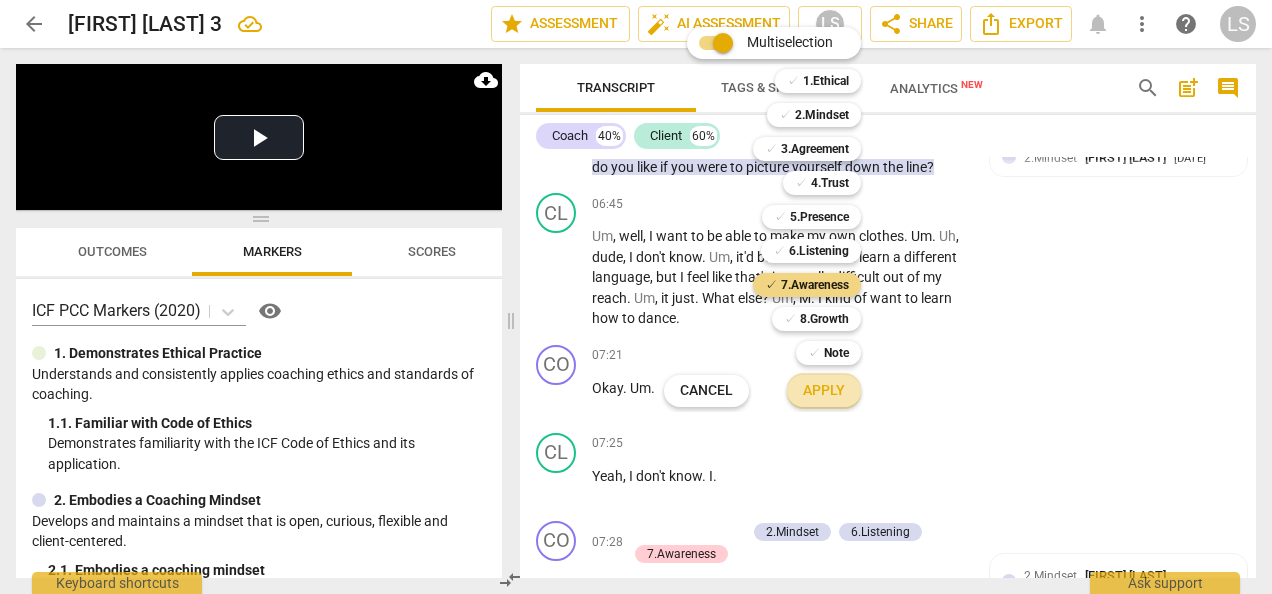 click on "Apply" at bounding box center (824, 391) 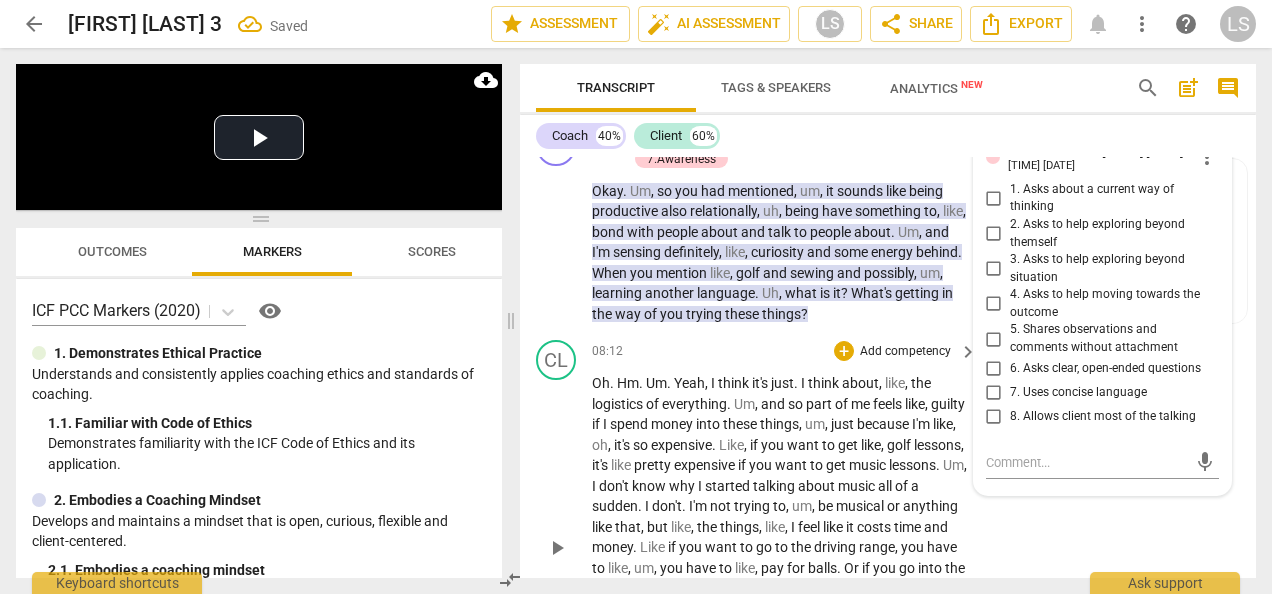scroll, scrollTop: 3224, scrollLeft: 0, axis: vertical 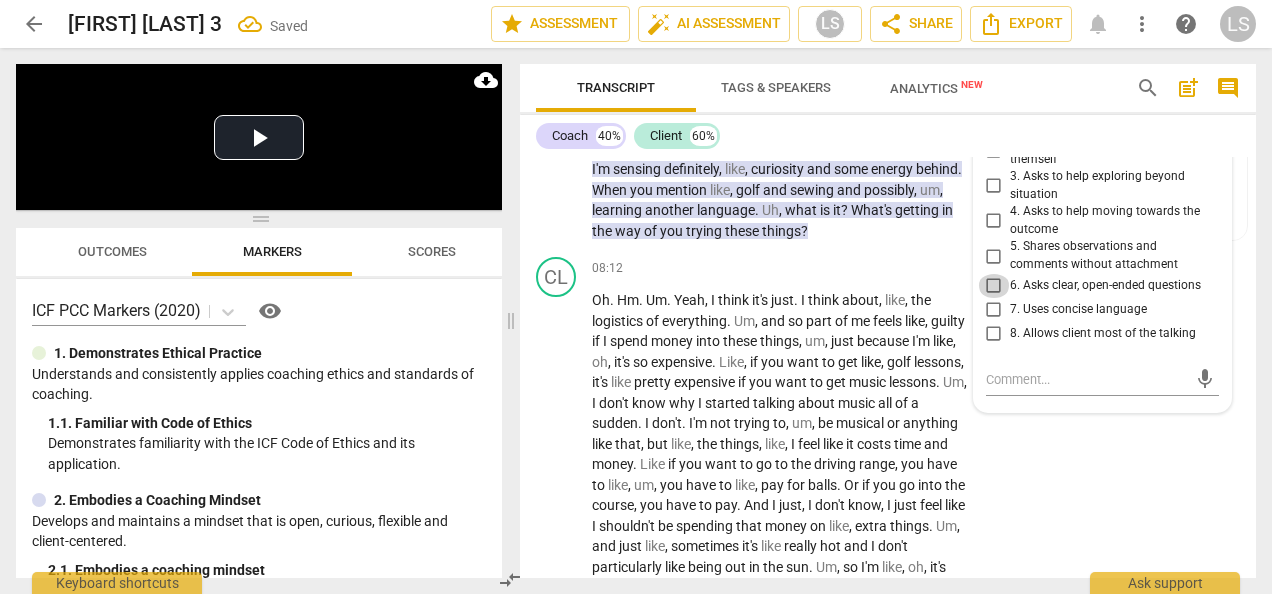 click on "6. Asks clear, open-ended questions" at bounding box center (994, 286) 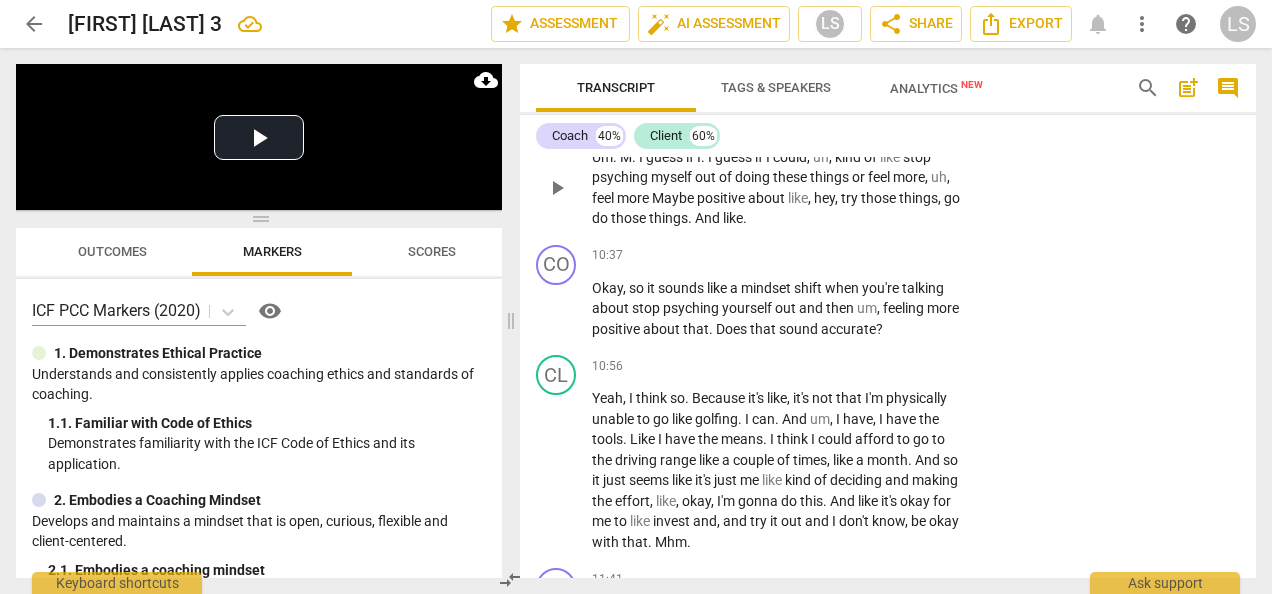 scroll, scrollTop: 3924, scrollLeft: 0, axis: vertical 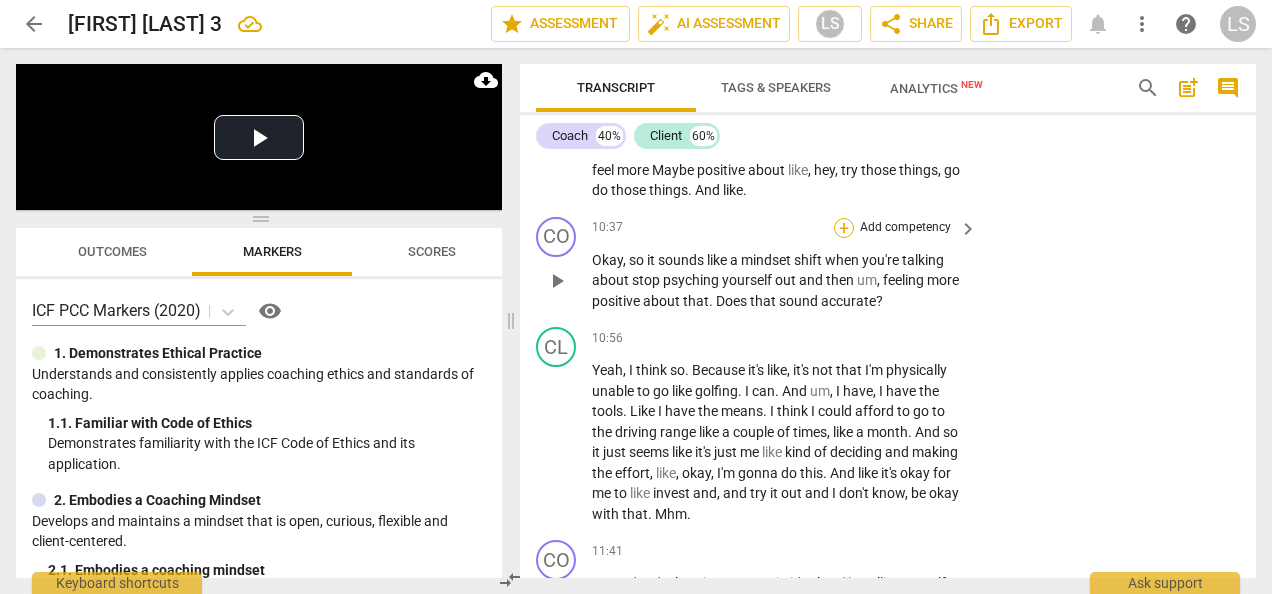 click on "+" at bounding box center (844, 228) 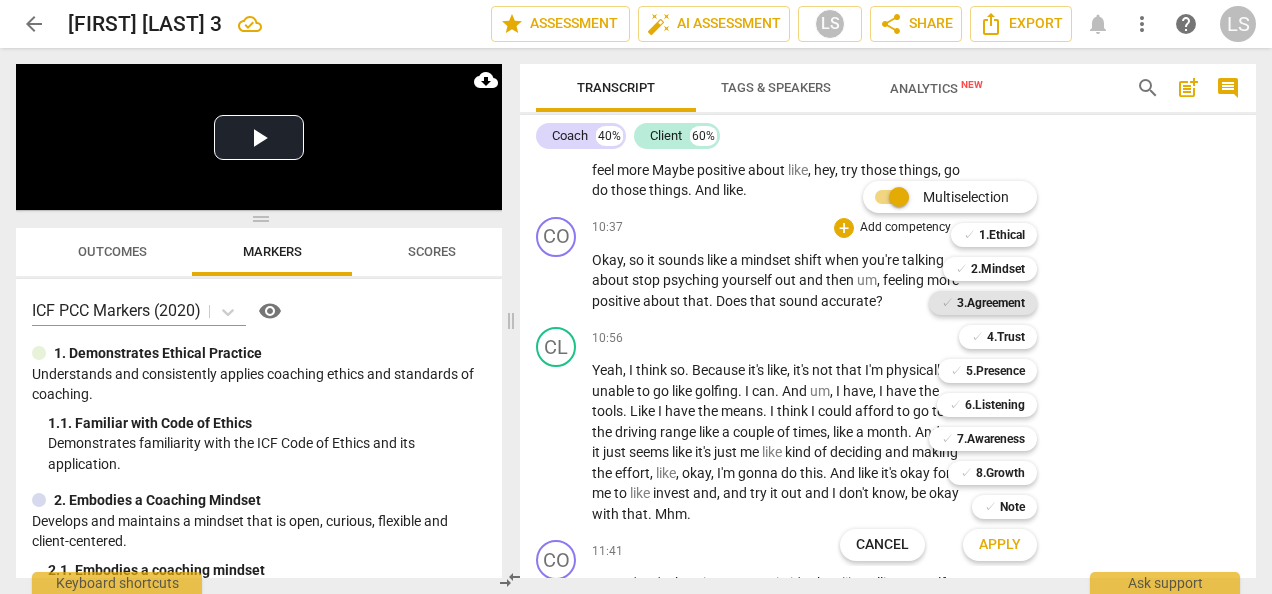 click on "3.Agreement" at bounding box center [991, 303] 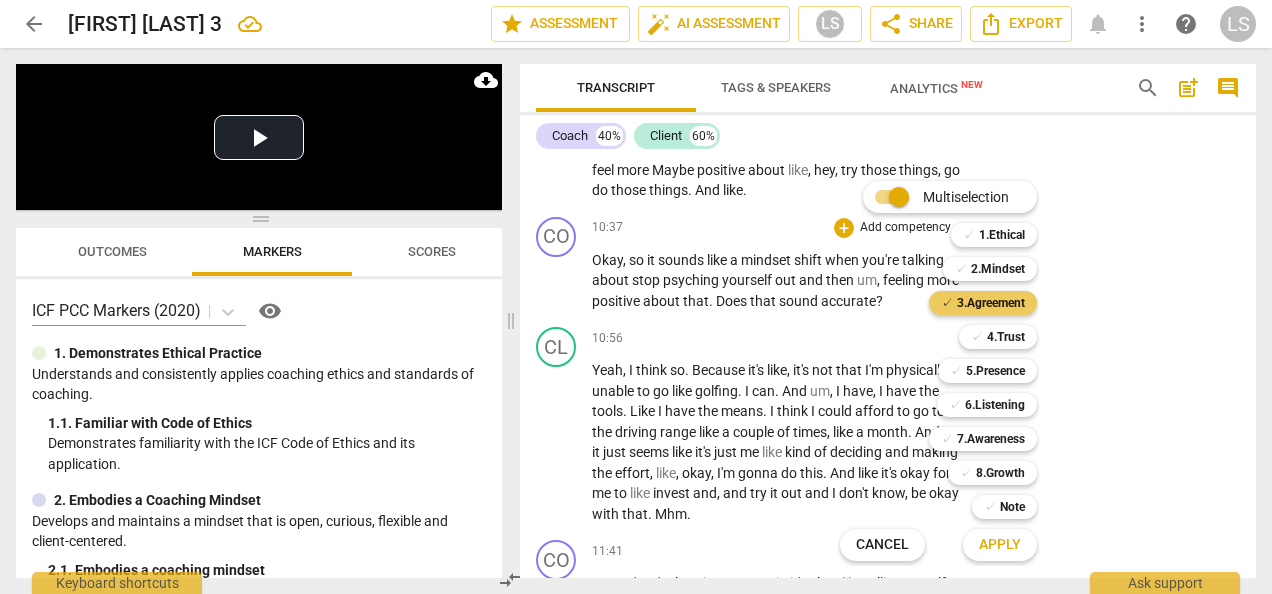drag, startPoint x: 999, startPoint y: 344, endPoint x: 995, endPoint y: 294, distance: 50.159744 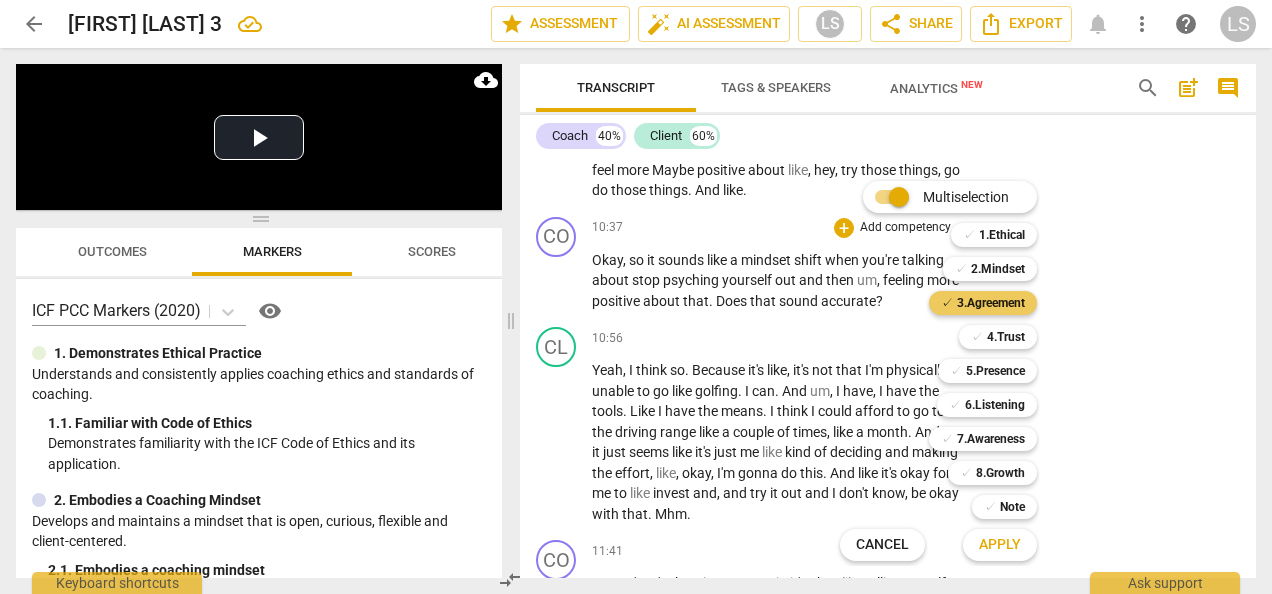 click on "4.Trust" at bounding box center (1006, 337) 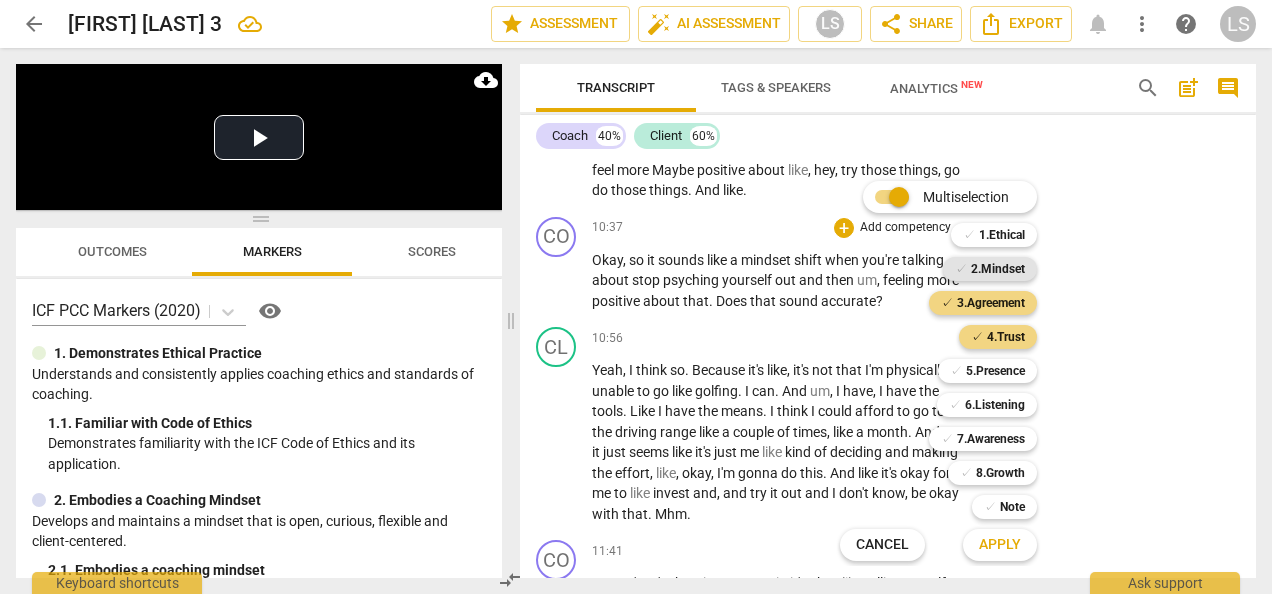 click on "2.Mindset" at bounding box center [998, 269] 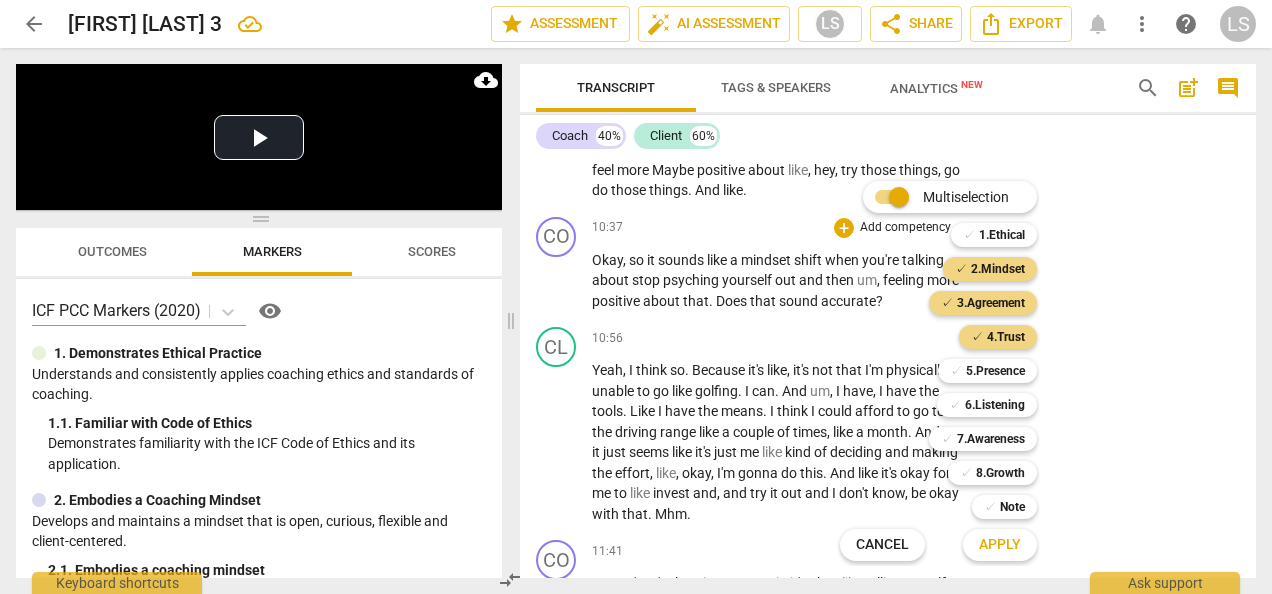 click on "Apply" at bounding box center [1000, 545] 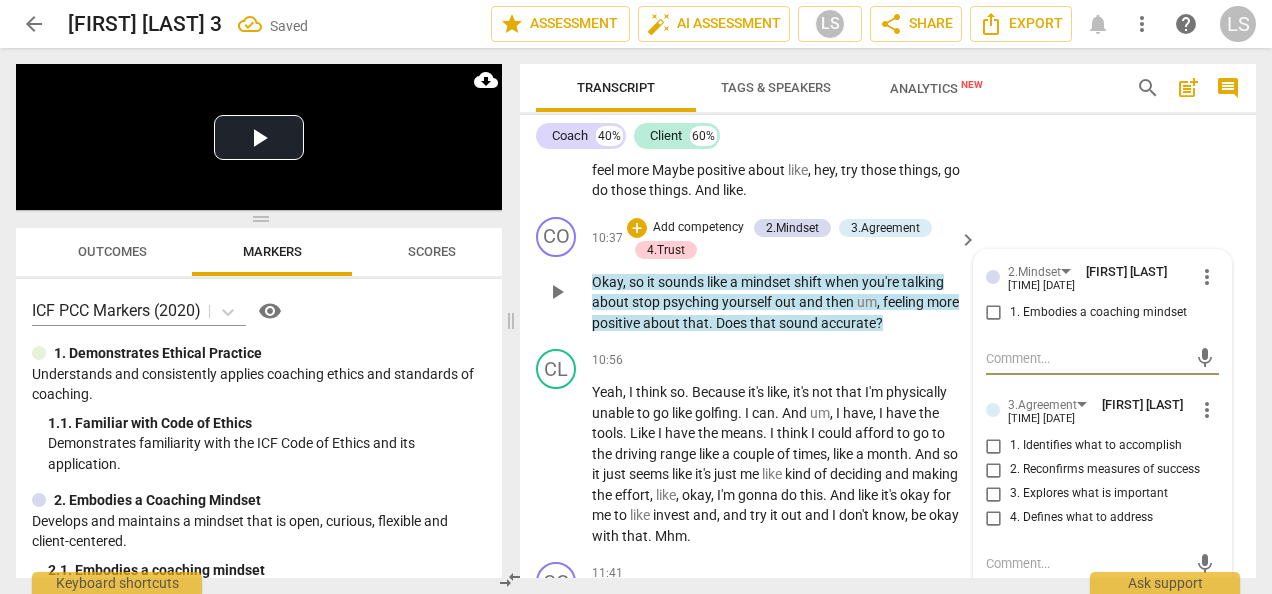 click on "1. Embodies a coaching mindset" at bounding box center [994, 313] 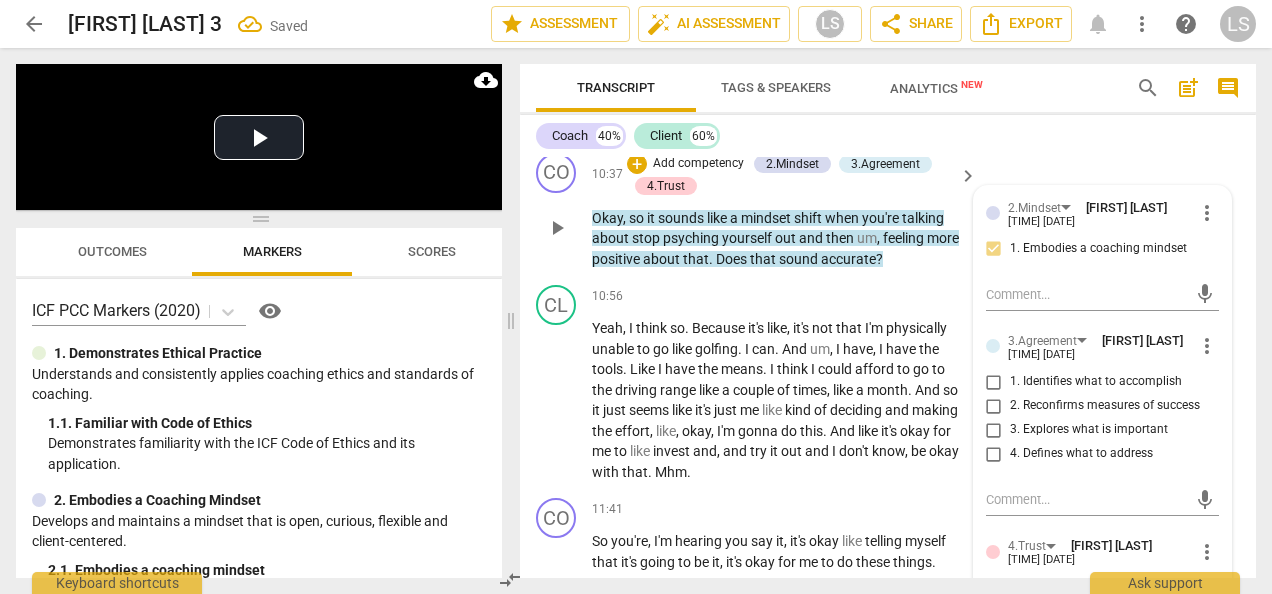 scroll, scrollTop: 4124, scrollLeft: 0, axis: vertical 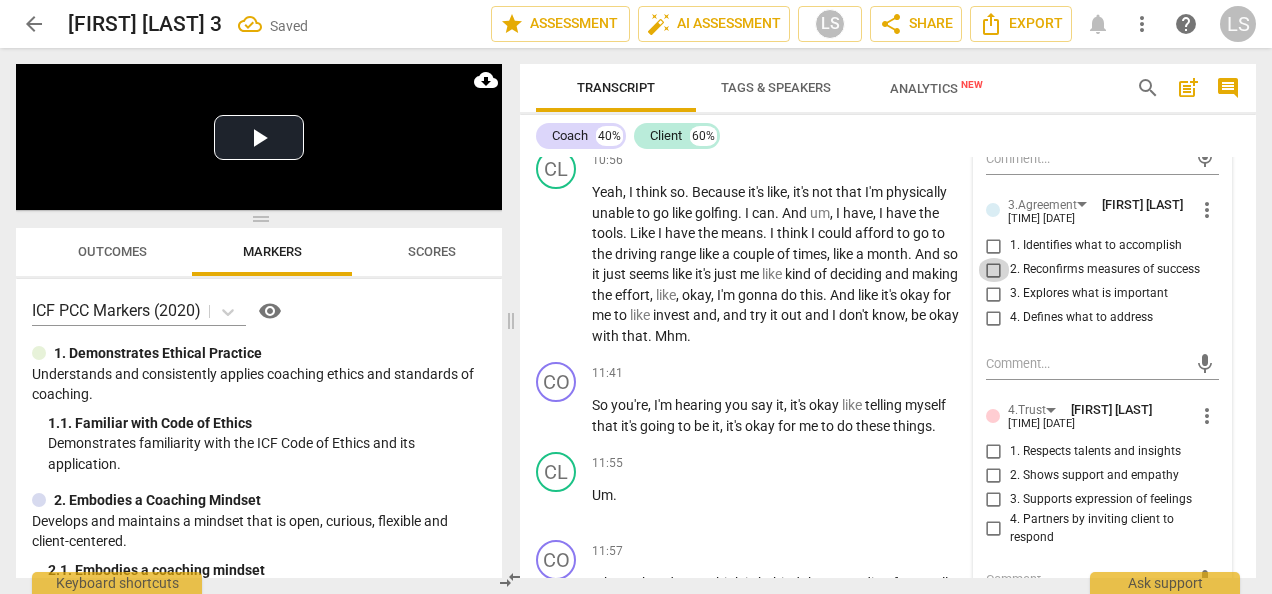 click on "2. Reconfirms measures of success" at bounding box center (994, 270) 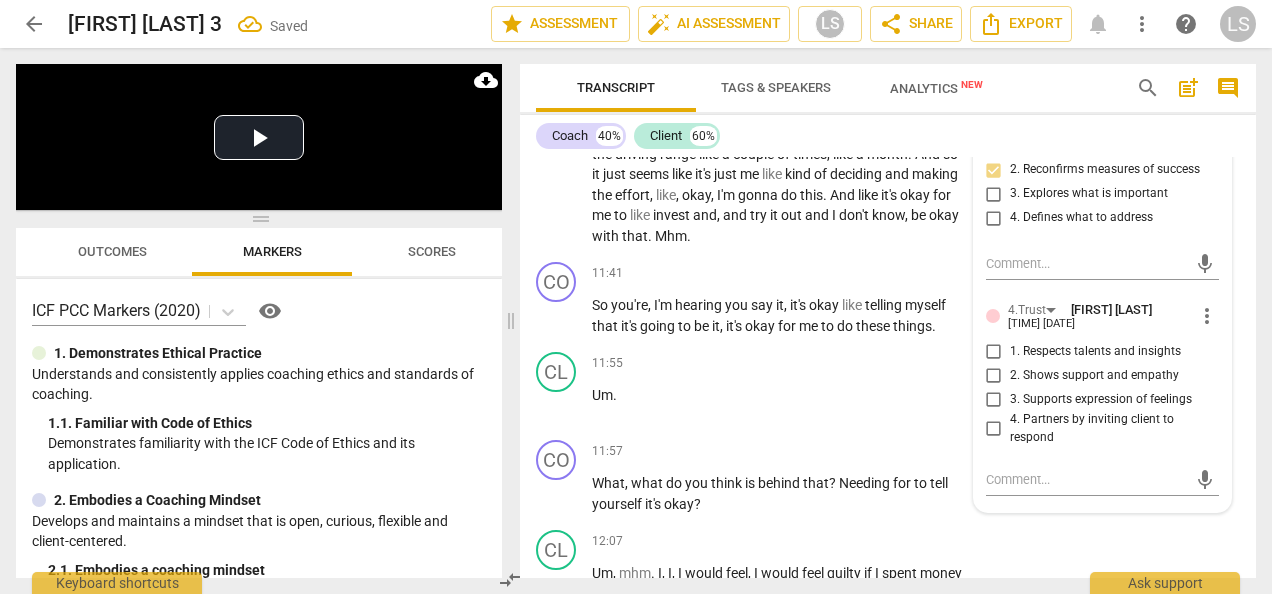 scroll, scrollTop: 4324, scrollLeft: 0, axis: vertical 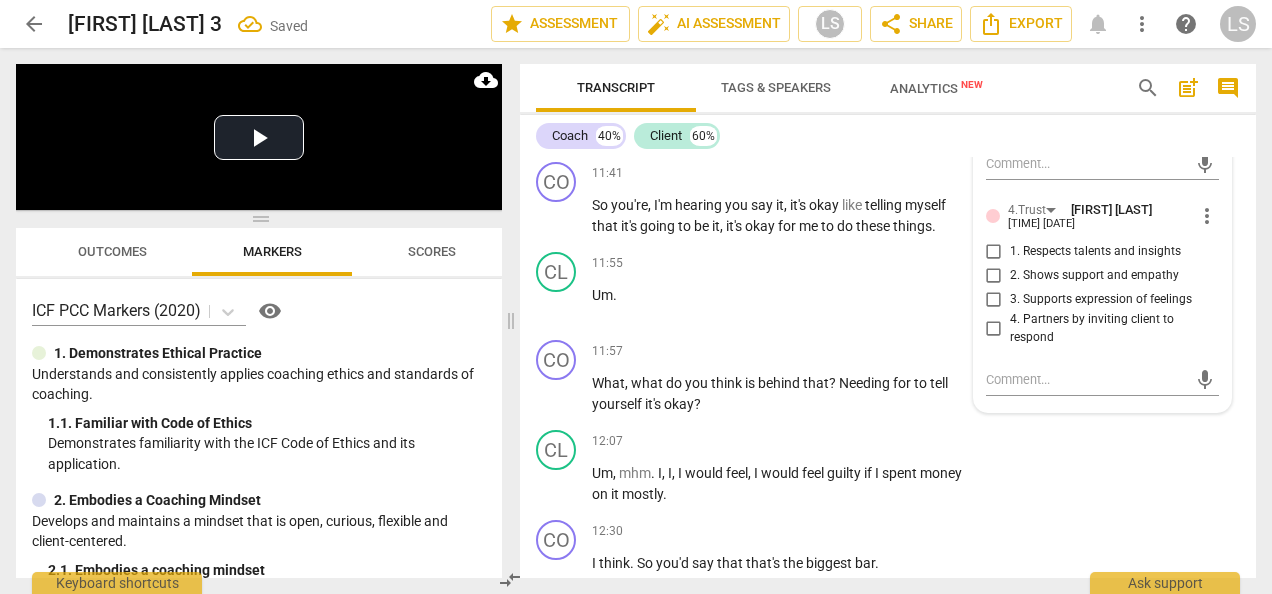click on "4. Partners by inviting client to respond" at bounding box center (994, 329) 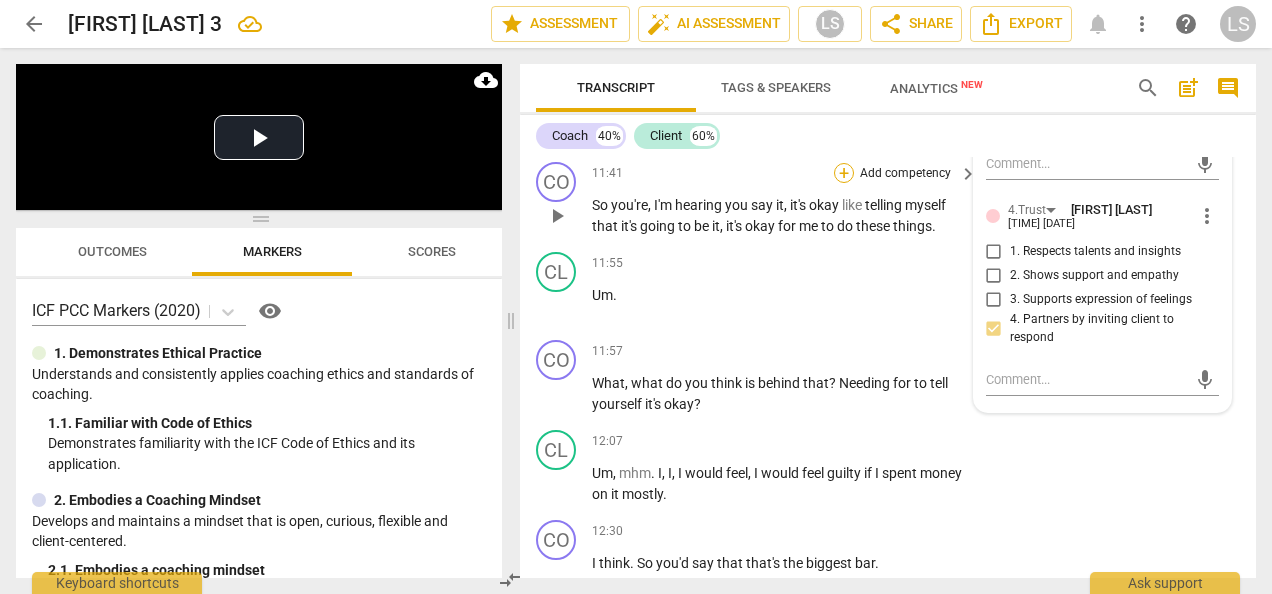 click on "+" at bounding box center [844, 173] 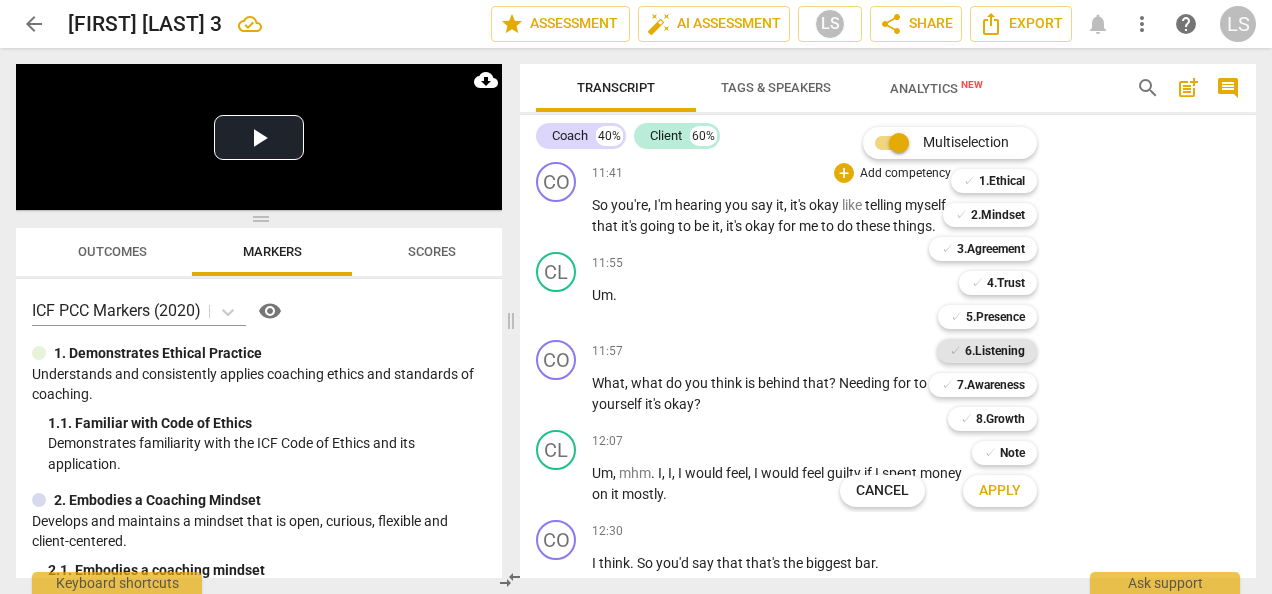 click on "6.Listening" at bounding box center (995, 351) 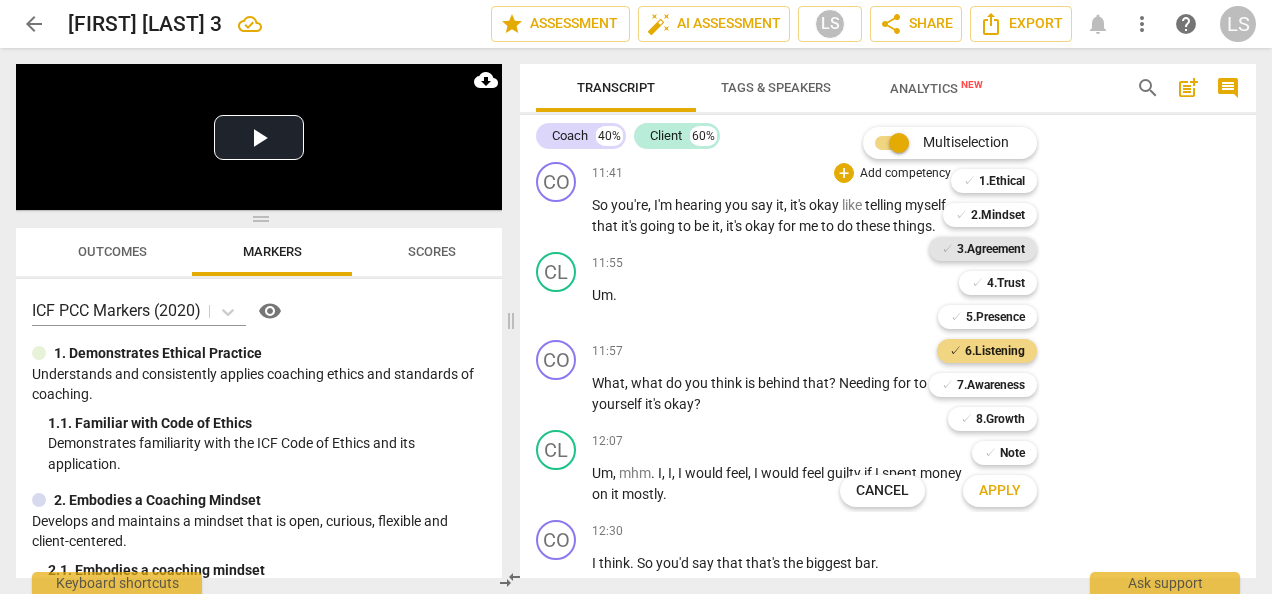 click on "3.Agreement" at bounding box center [991, 249] 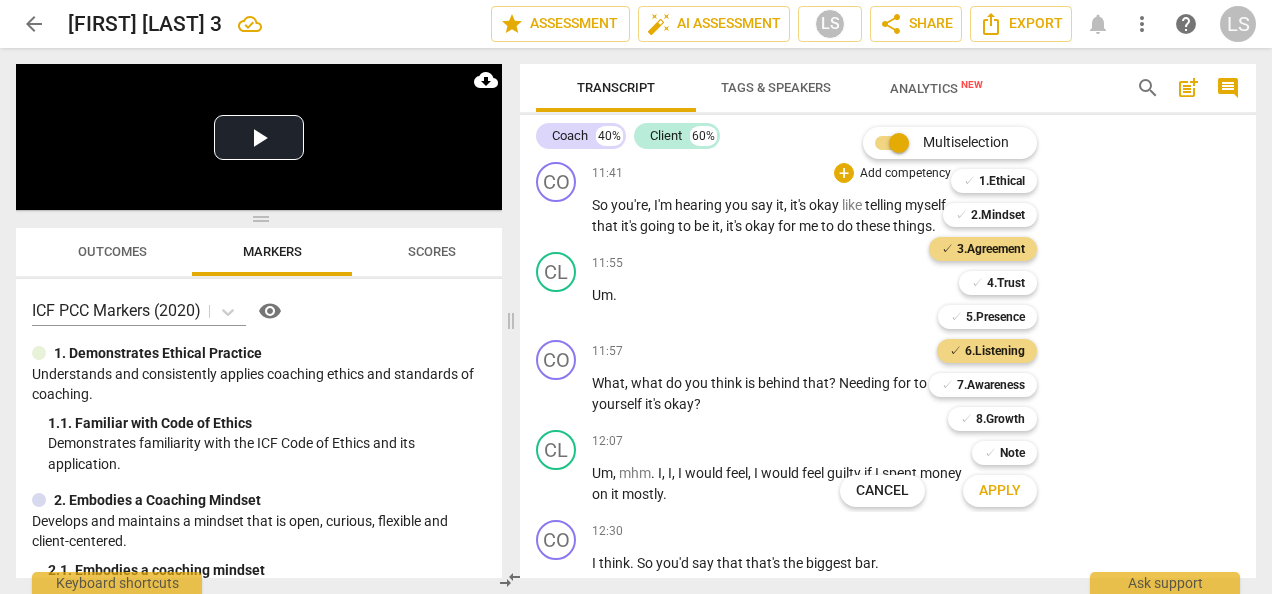 click on "Apply" at bounding box center (1000, 491) 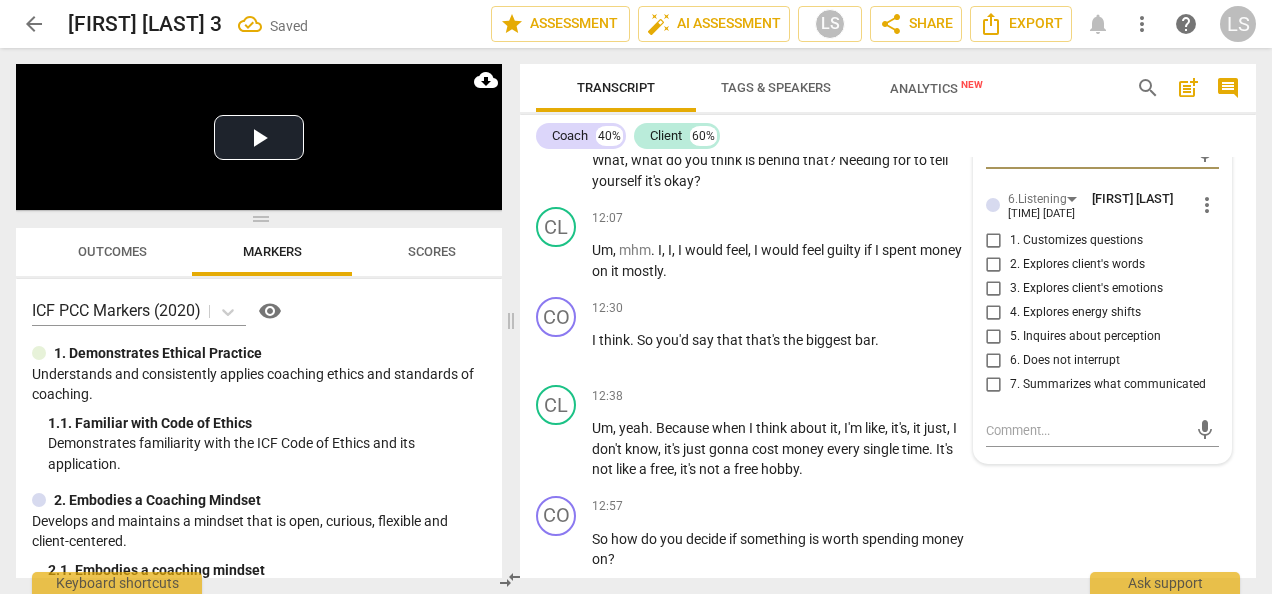 scroll, scrollTop: 4624, scrollLeft: 0, axis: vertical 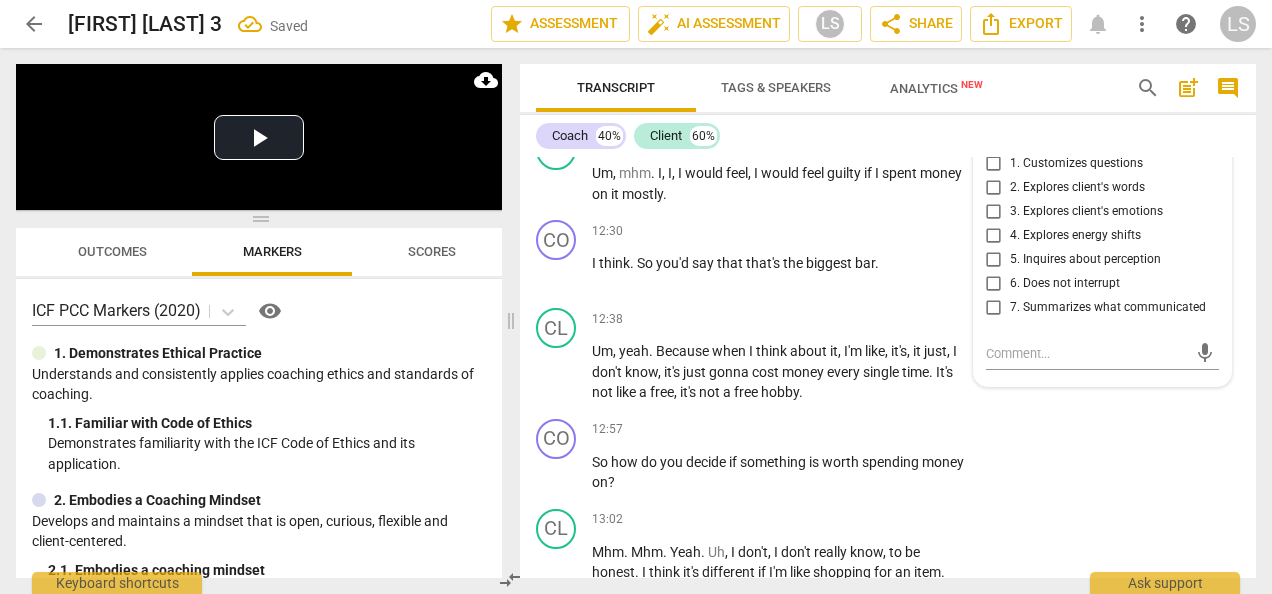 drag, startPoint x: 986, startPoint y: 452, endPoint x: 1004, endPoint y: 446, distance: 18.973665 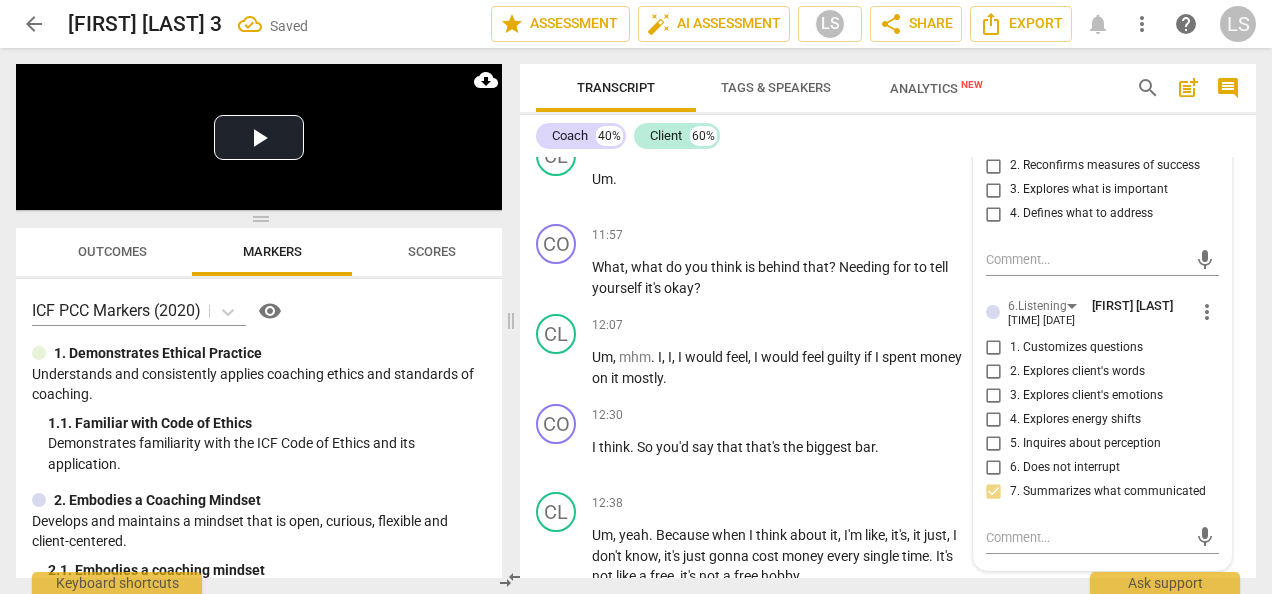 scroll, scrollTop: 4424, scrollLeft: 0, axis: vertical 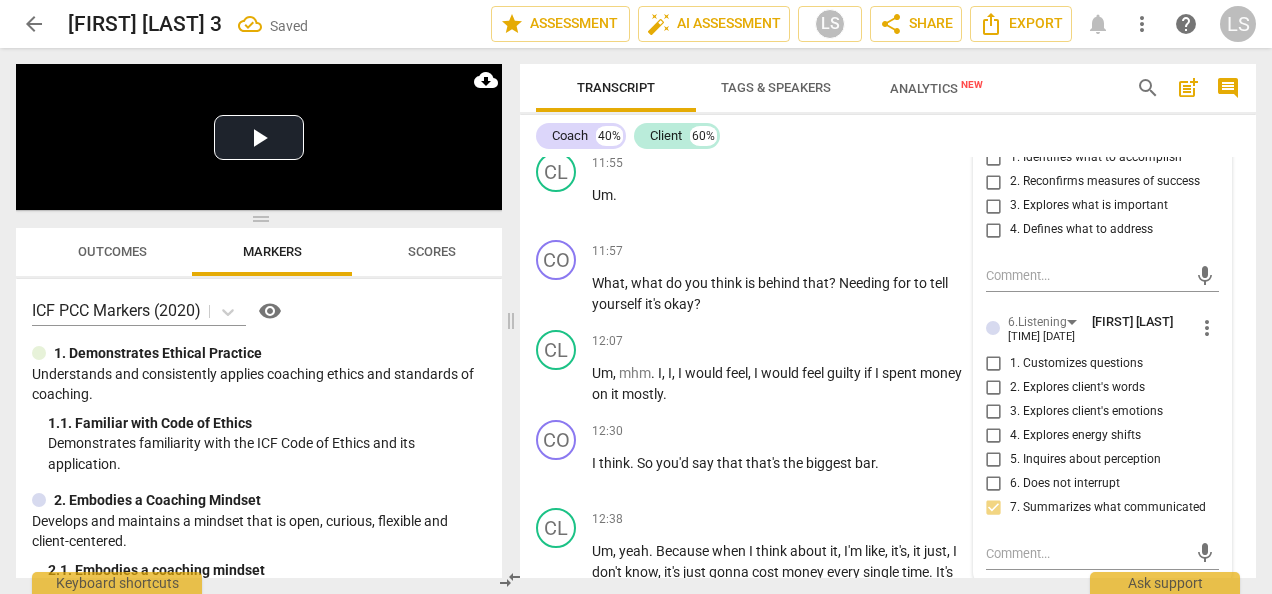 click on "2. Reconfirms measures of success" at bounding box center (994, 182) 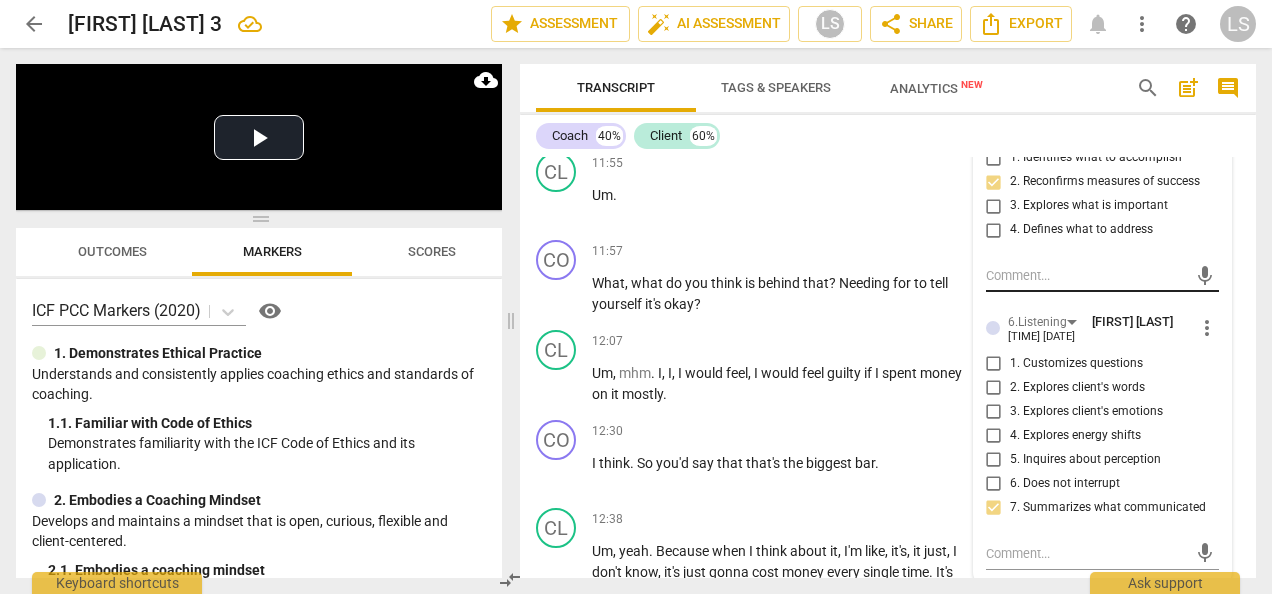 click at bounding box center (1086, 275) 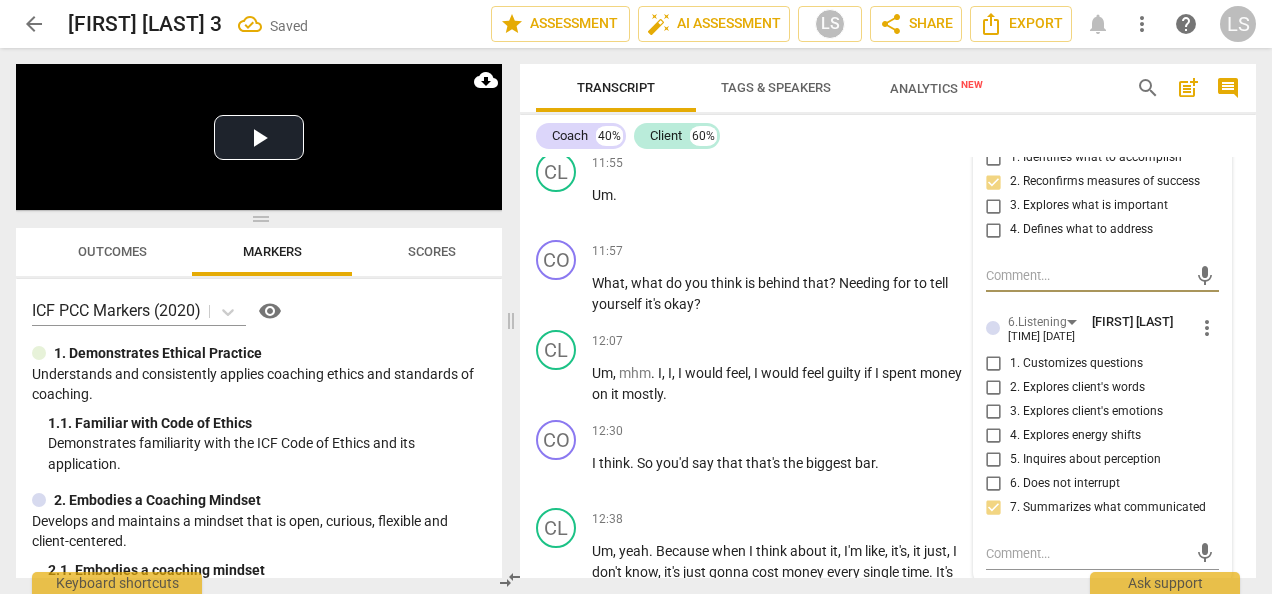 type on "C" 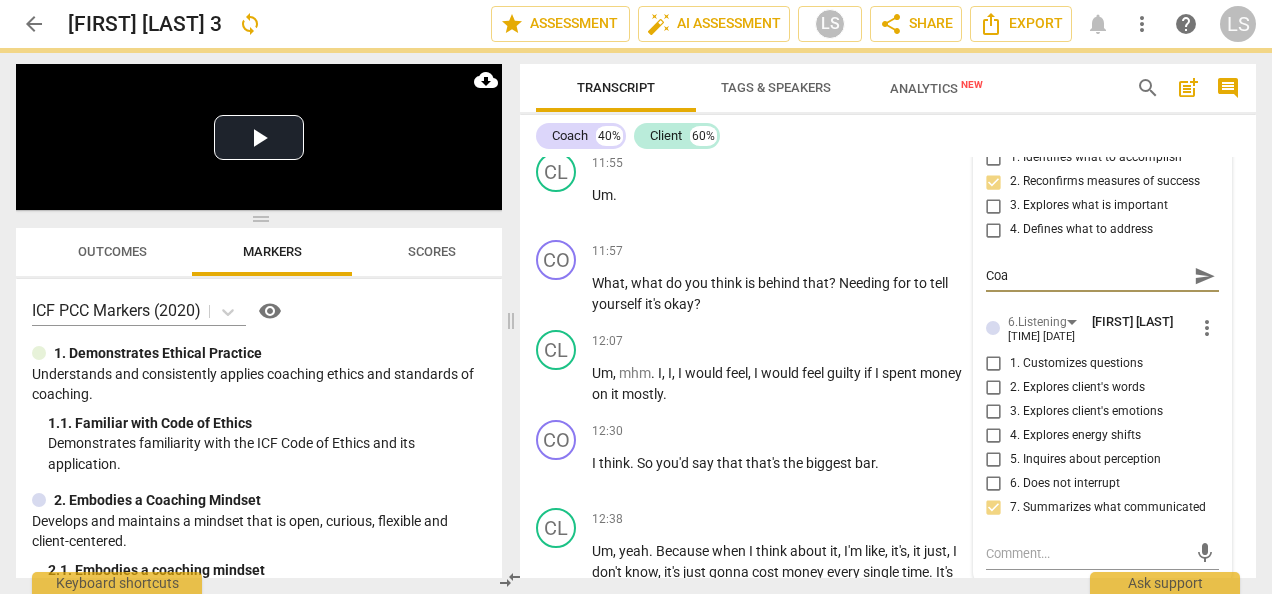 type on "Coac" 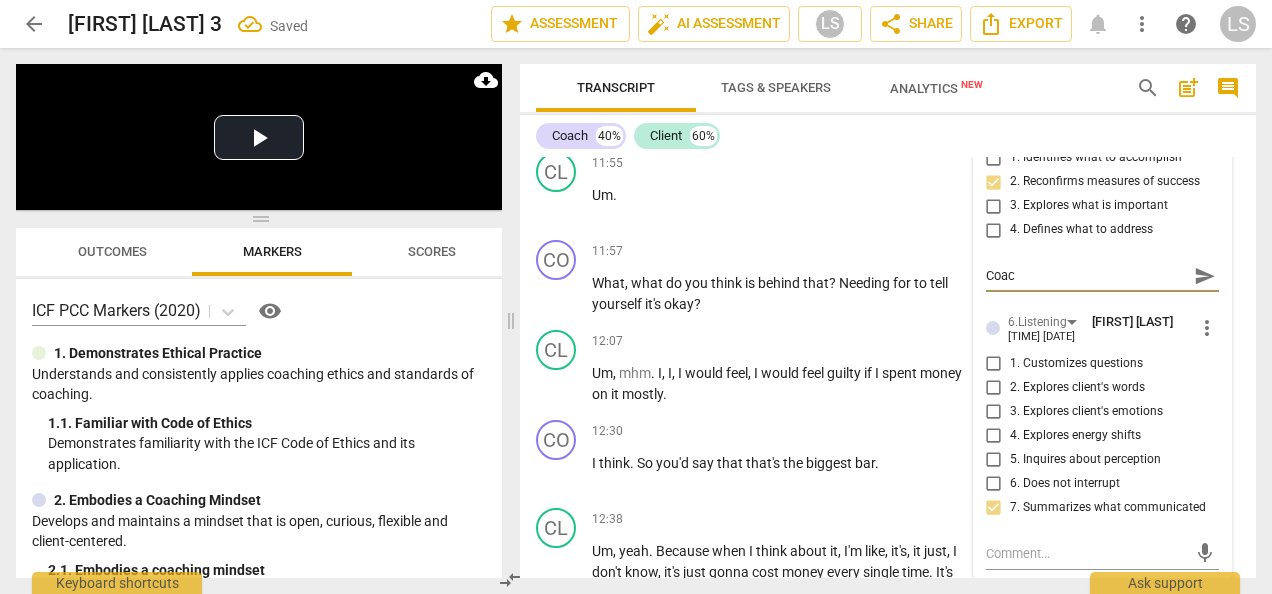type on "Coach" 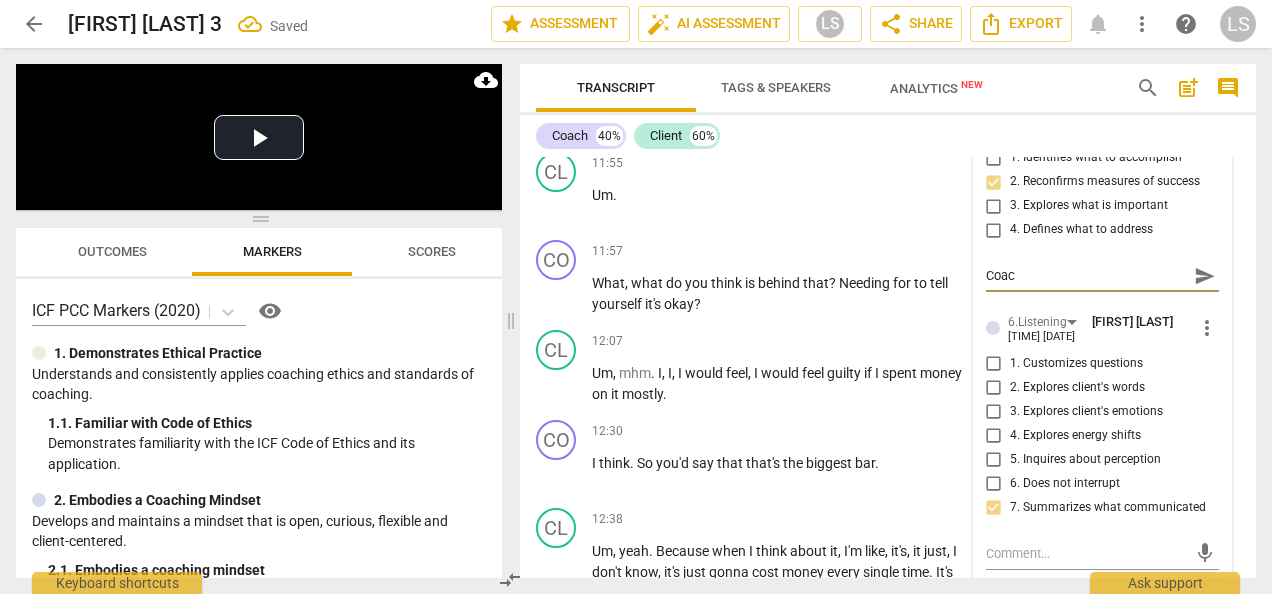 type on "Coach" 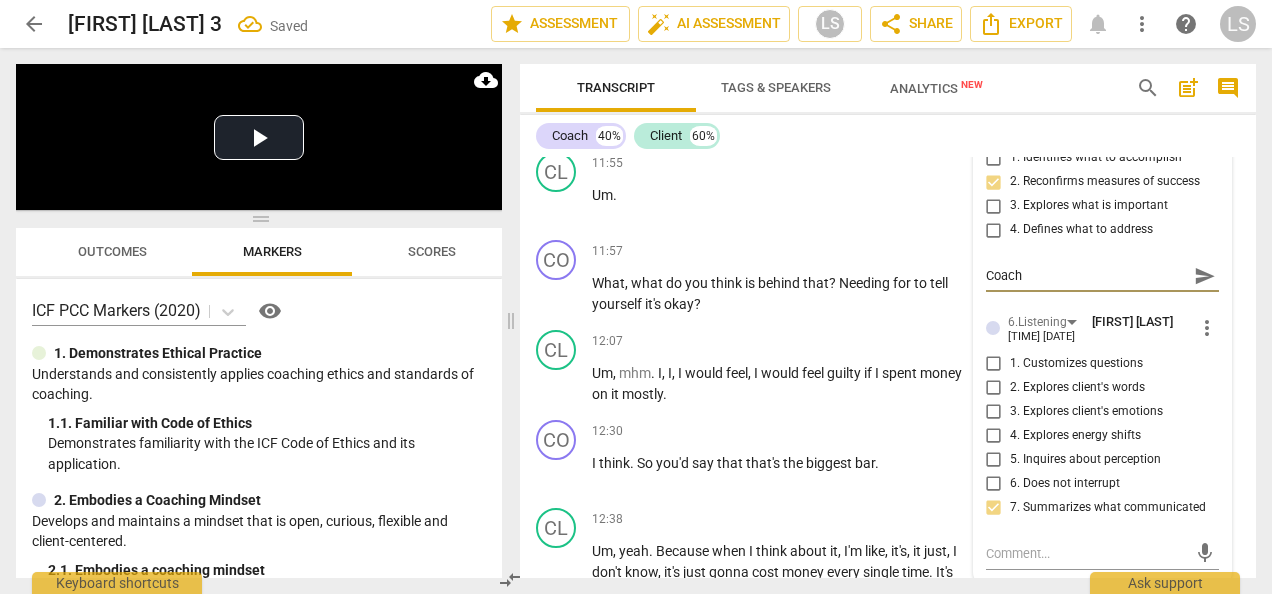 type on "Coach" 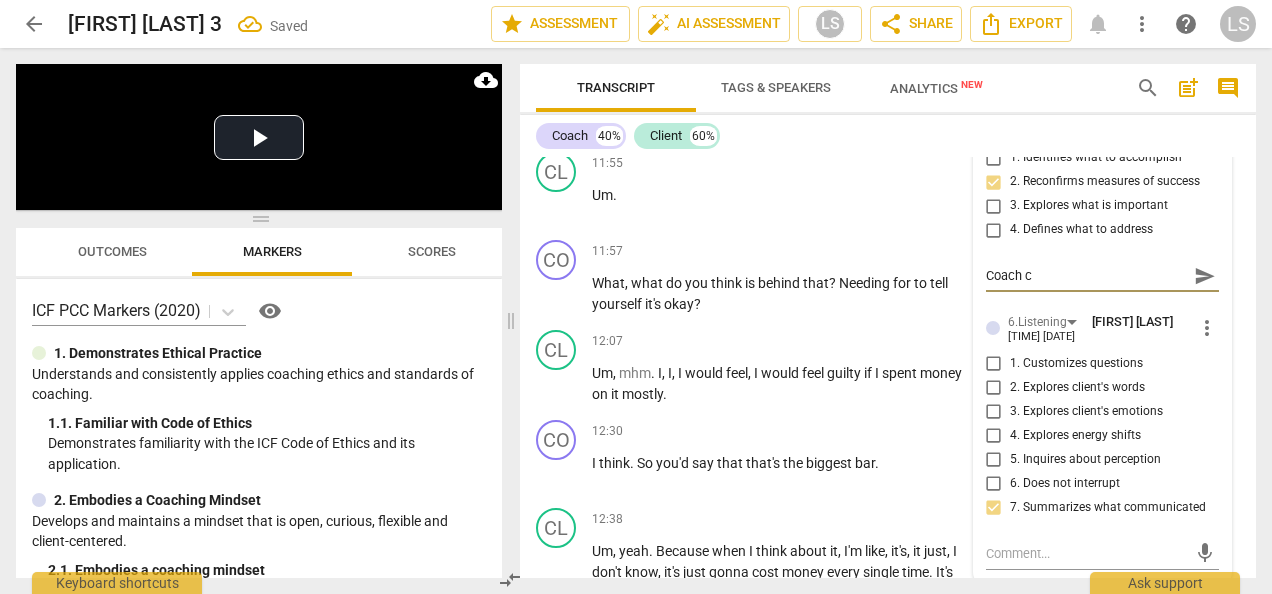 type on "Coach co" 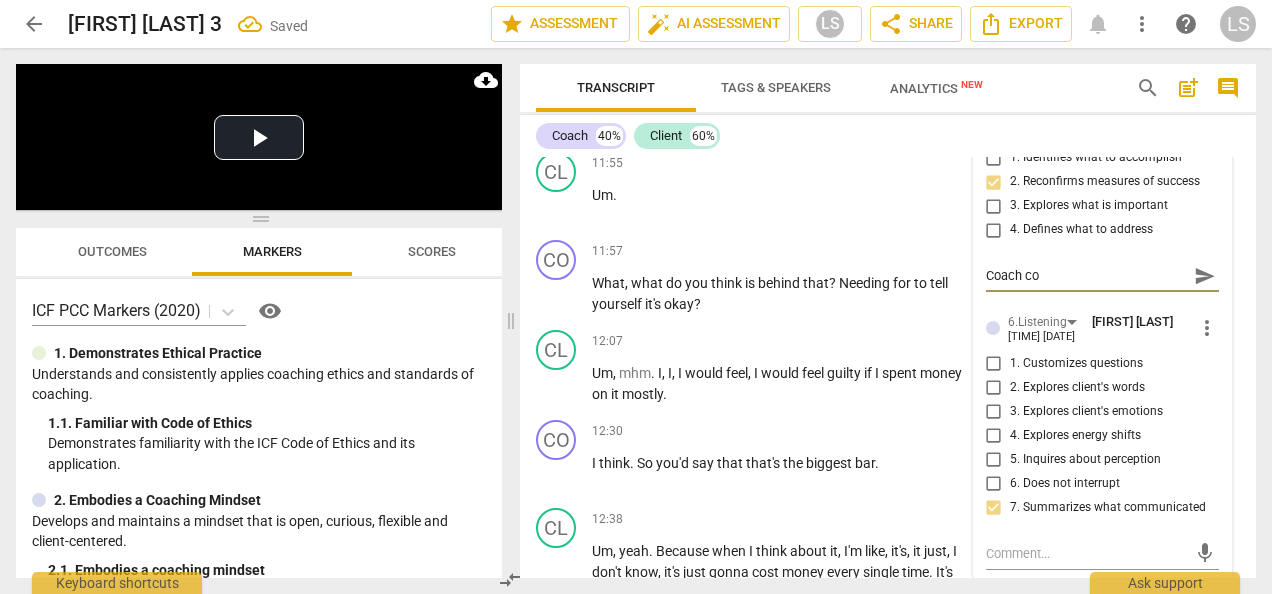 type on "Coach cou" 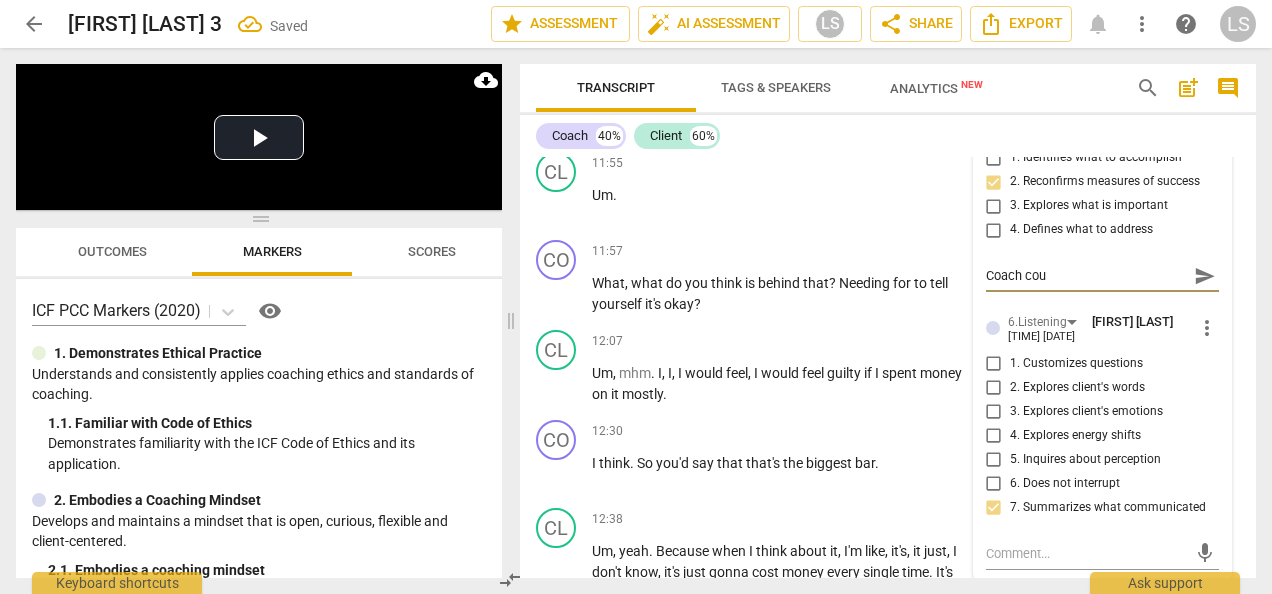 type on "Coach coul" 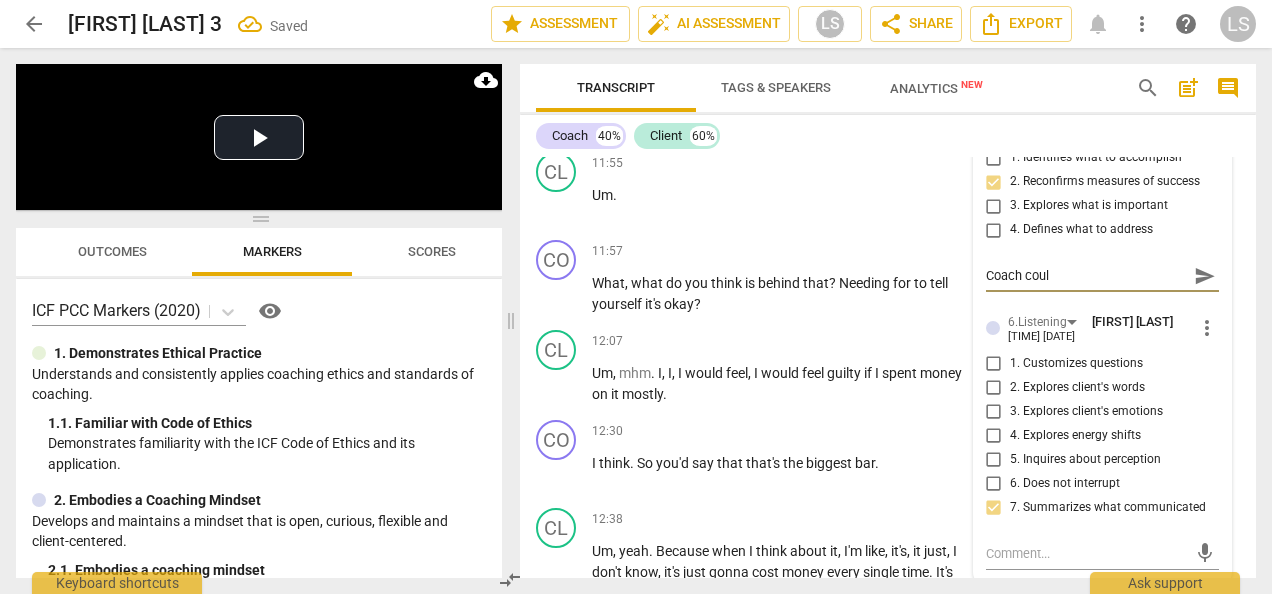 type on "Coach could" 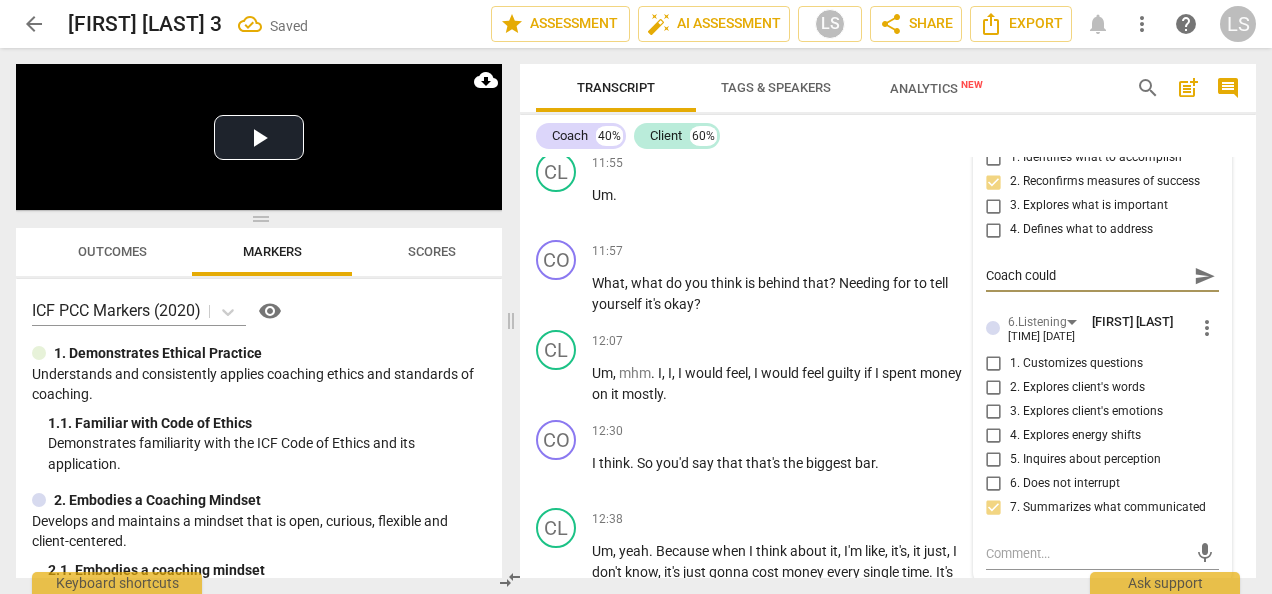 type on "Coach could" 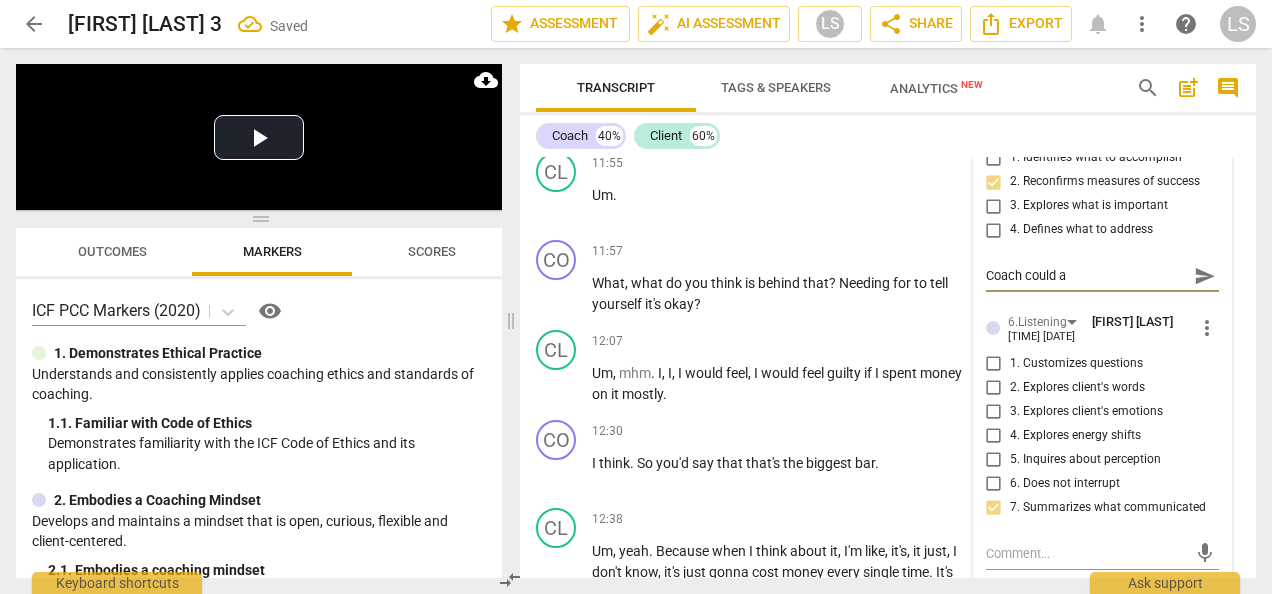 type on "Coach could as" 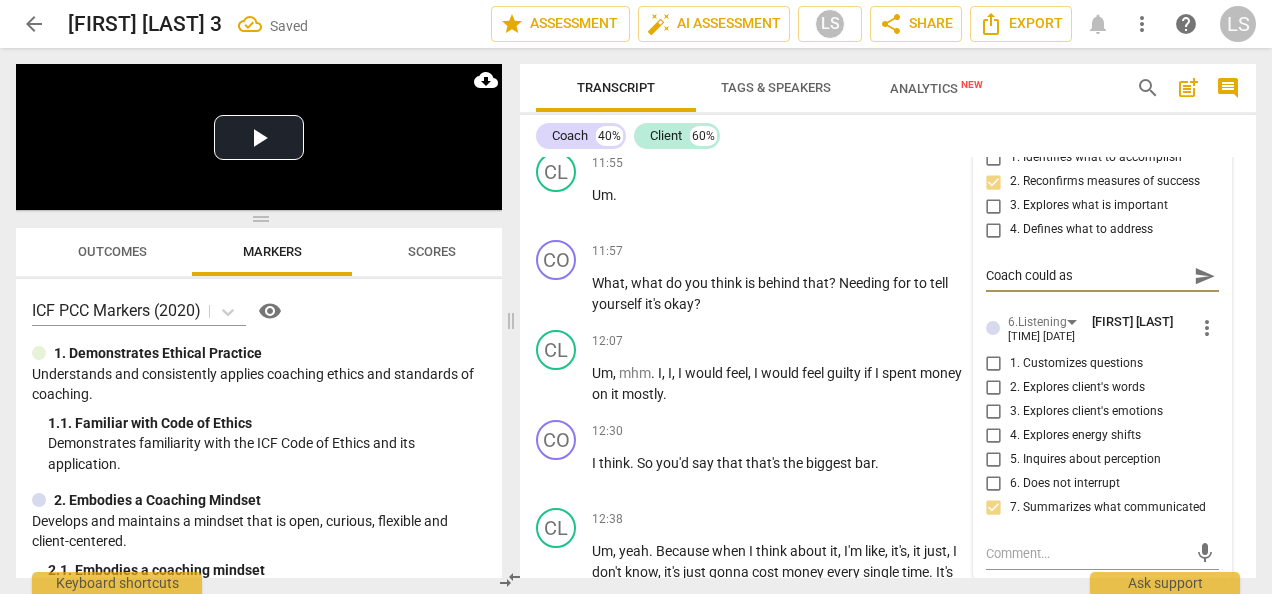 type on "Coach could ask" 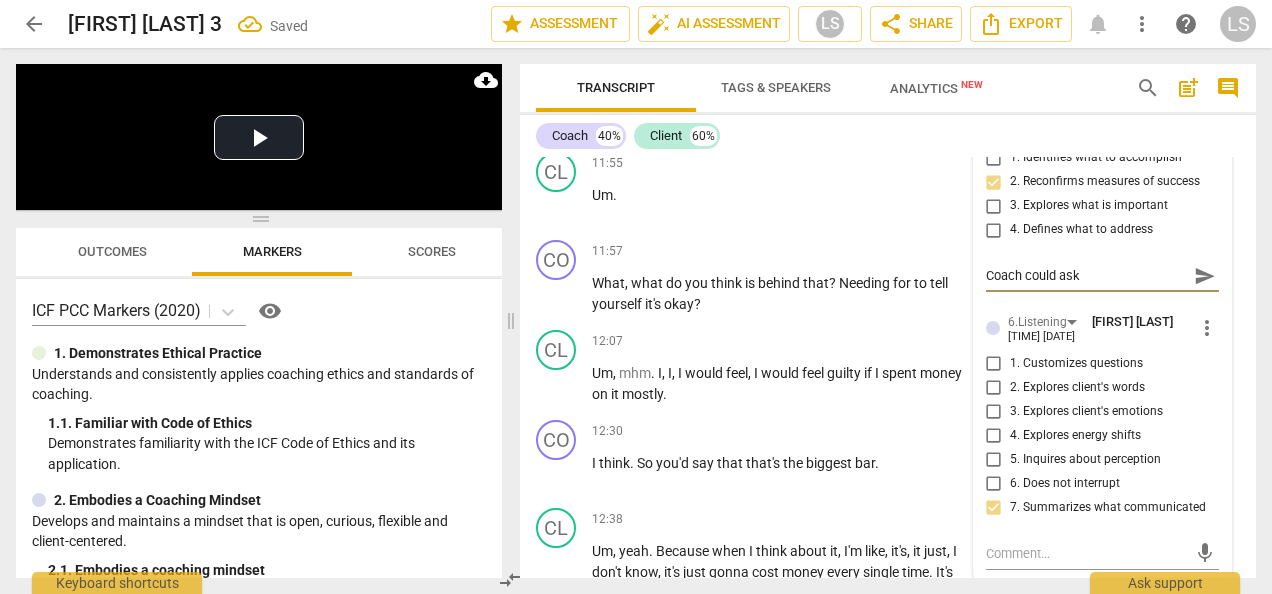 type on "Coach could ask" 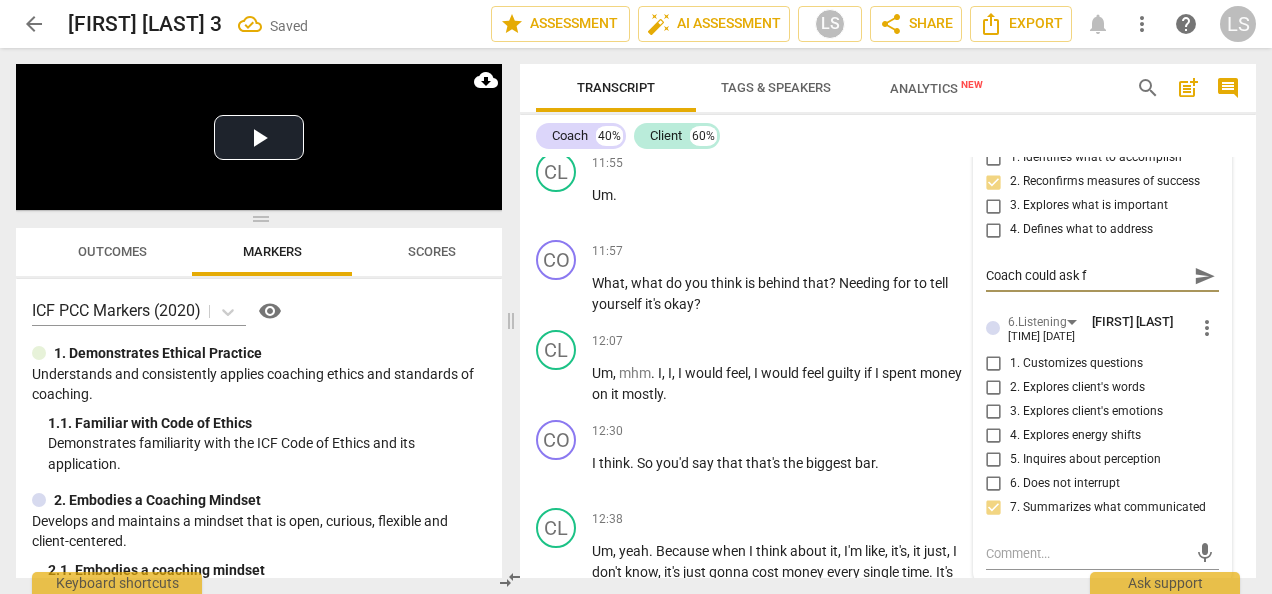 type on "Coach could ask fo" 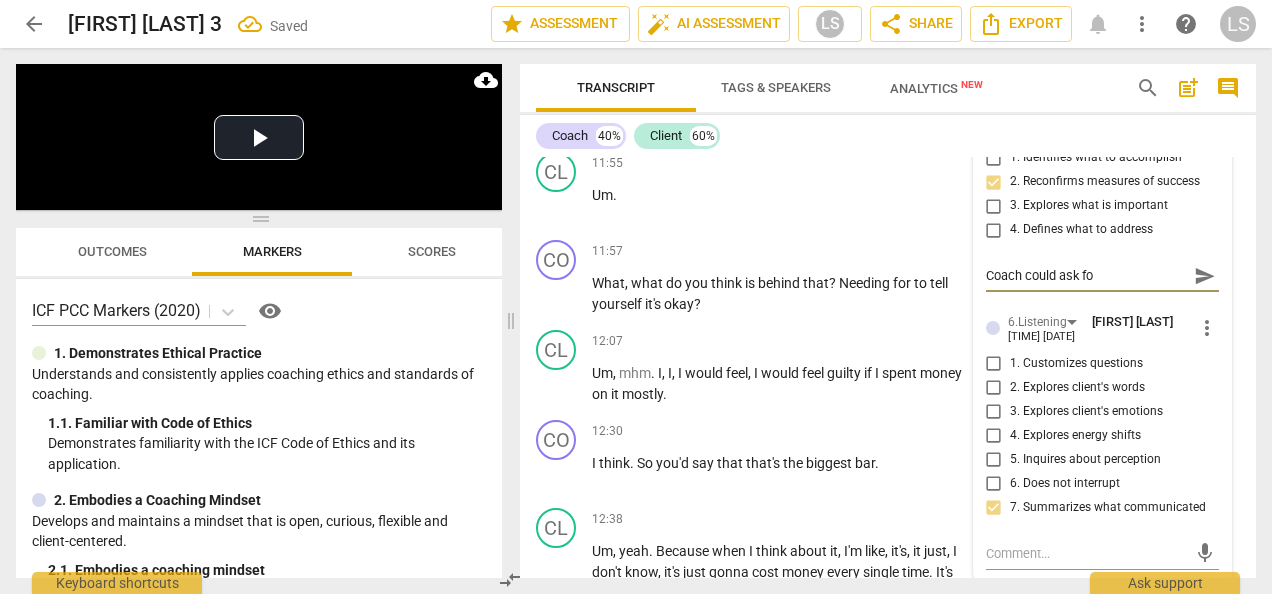 type on "Coach could ask for" 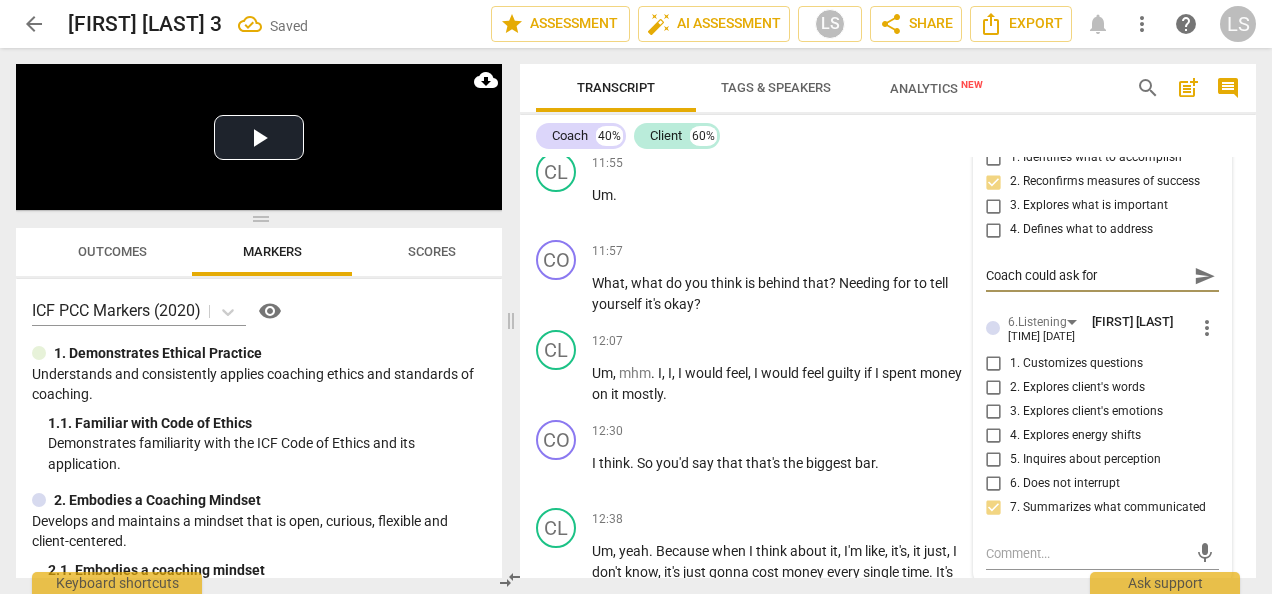 type on "Coach could ask for" 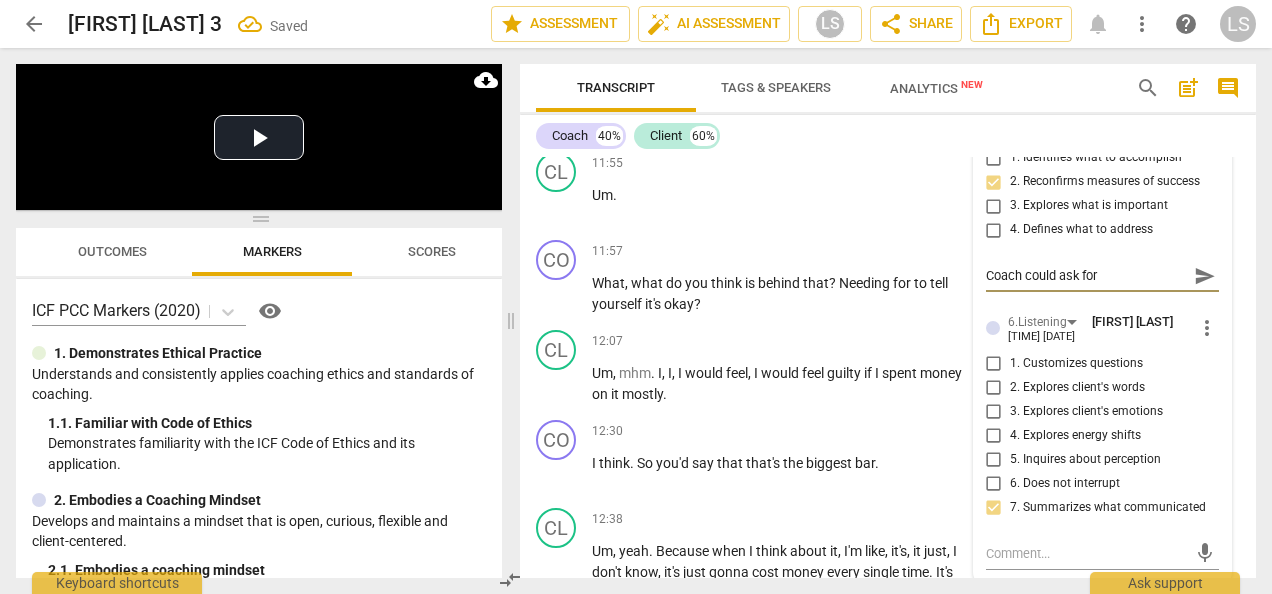 type on "Coach could ask for" 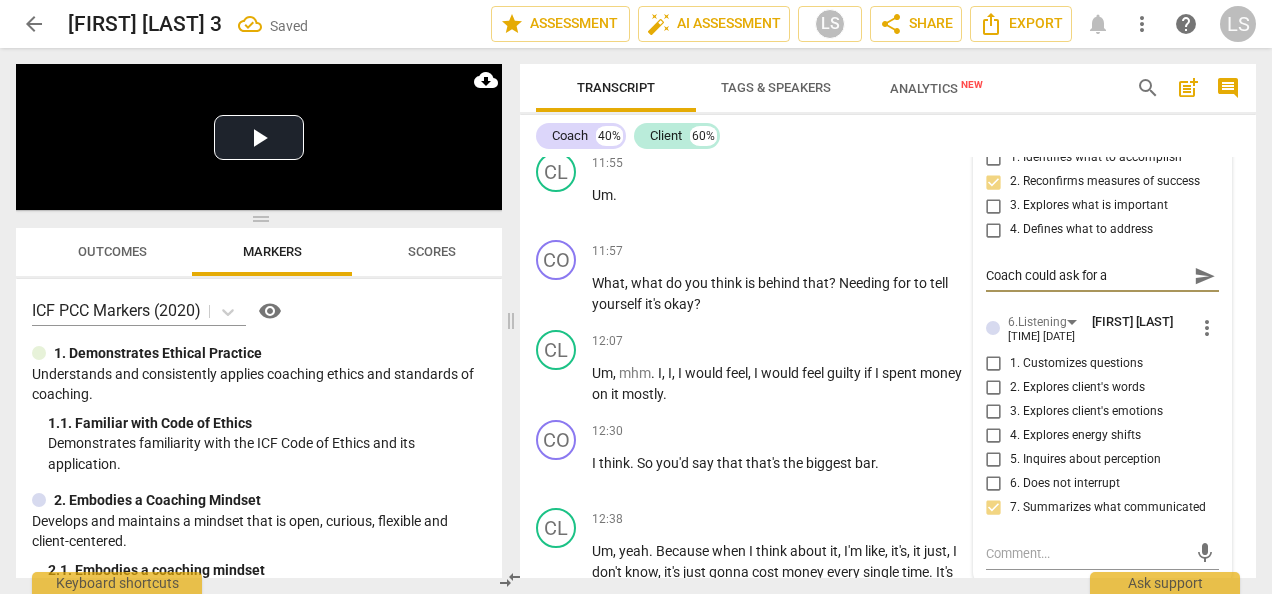 type on "Coach could ask for a" 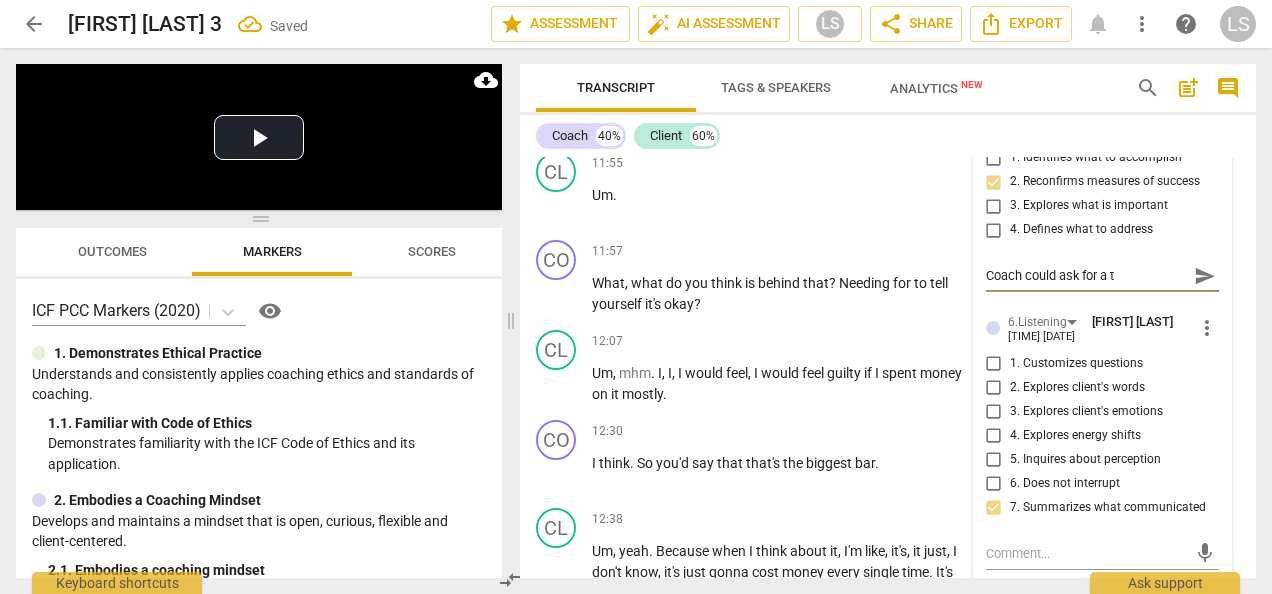 type on "Coach could ask for a ta" 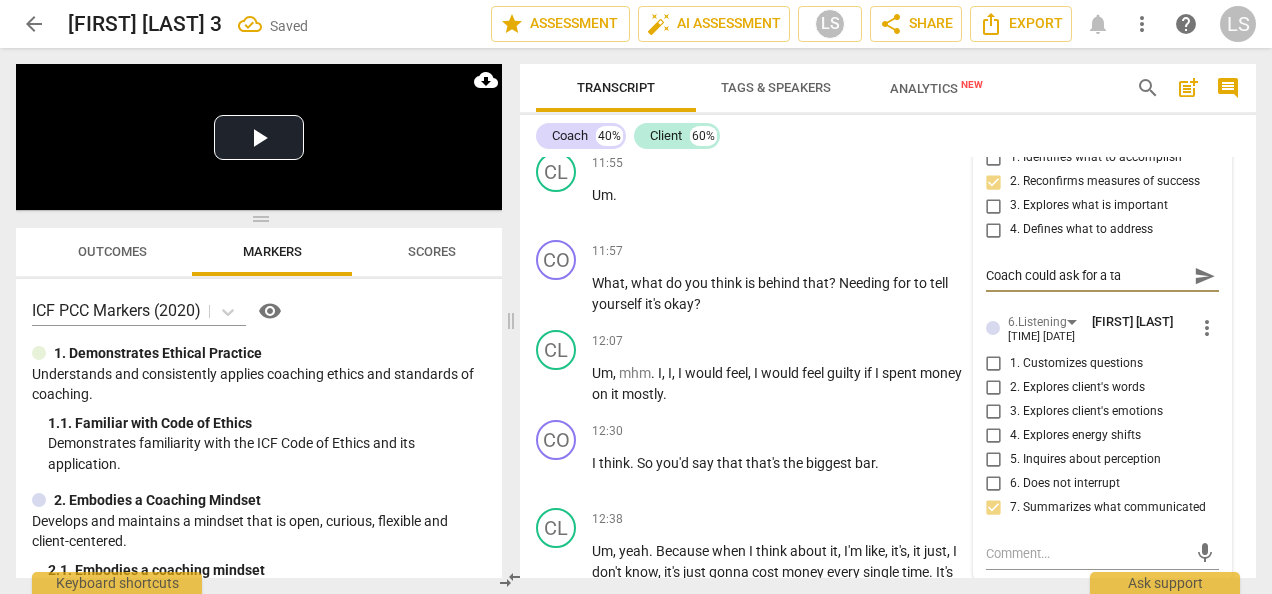 type on "Coach could ask for a tan" 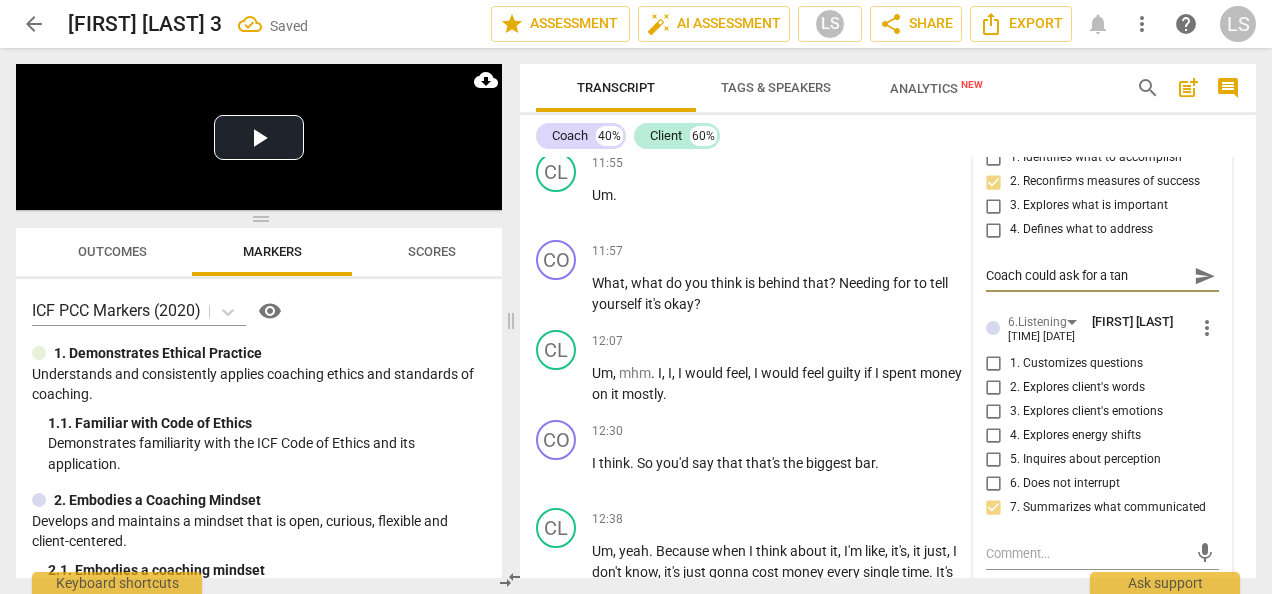 type on "Coach could ask for a tang" 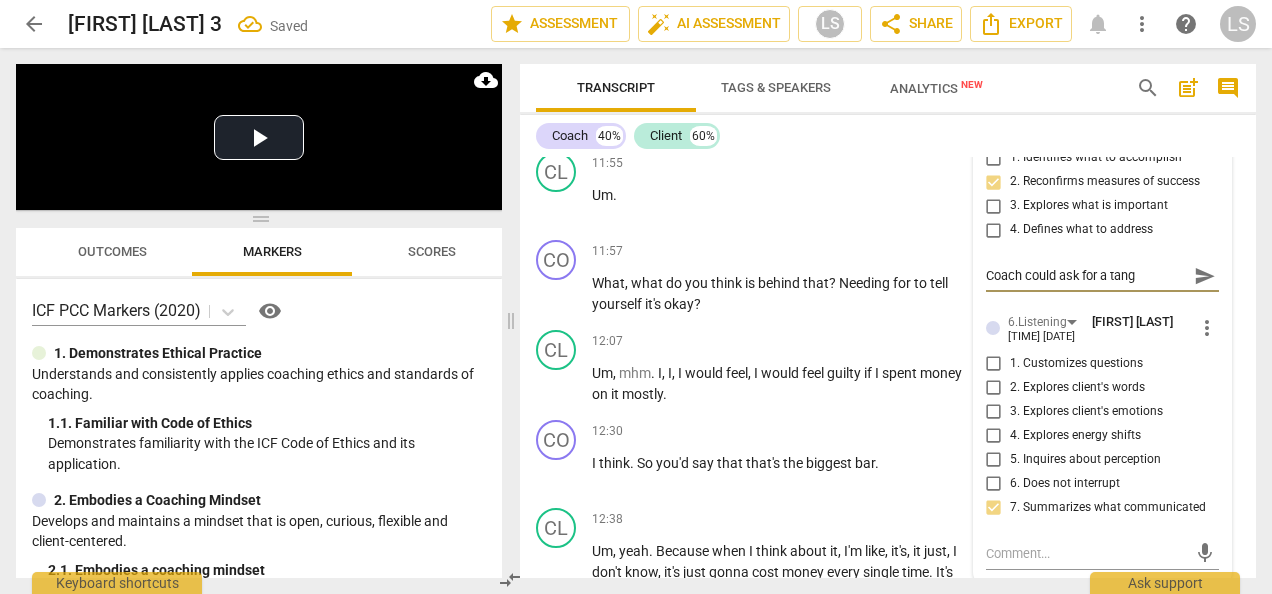 type on "Coach could ask for a tangi" 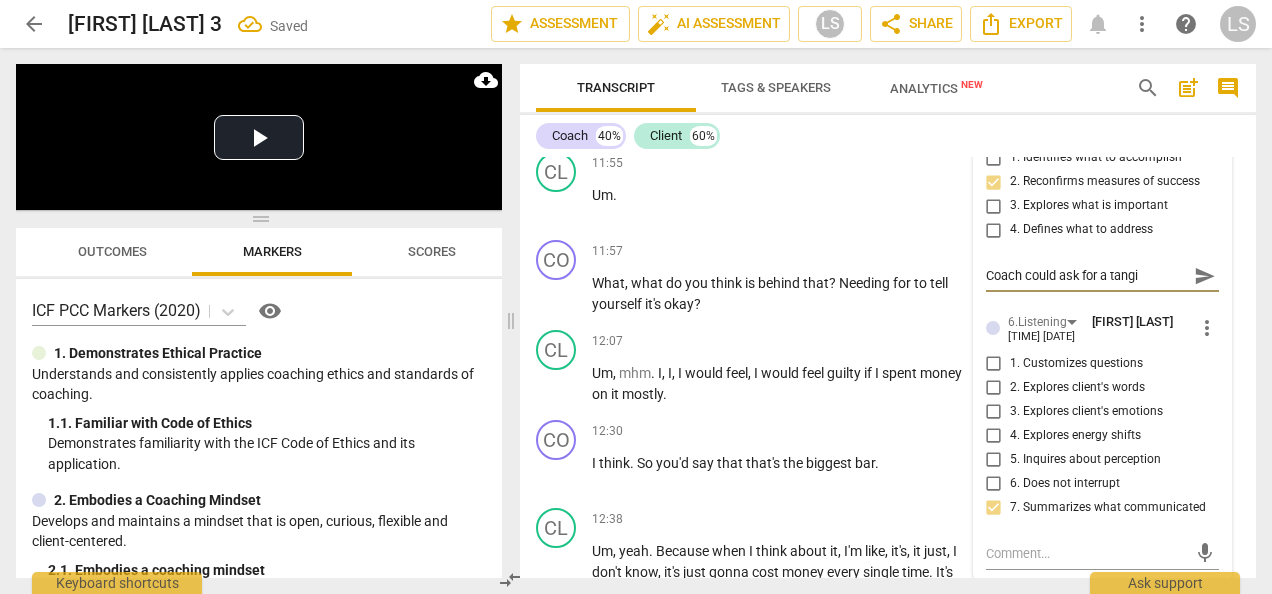 type on "Coach could ask for a tangib" 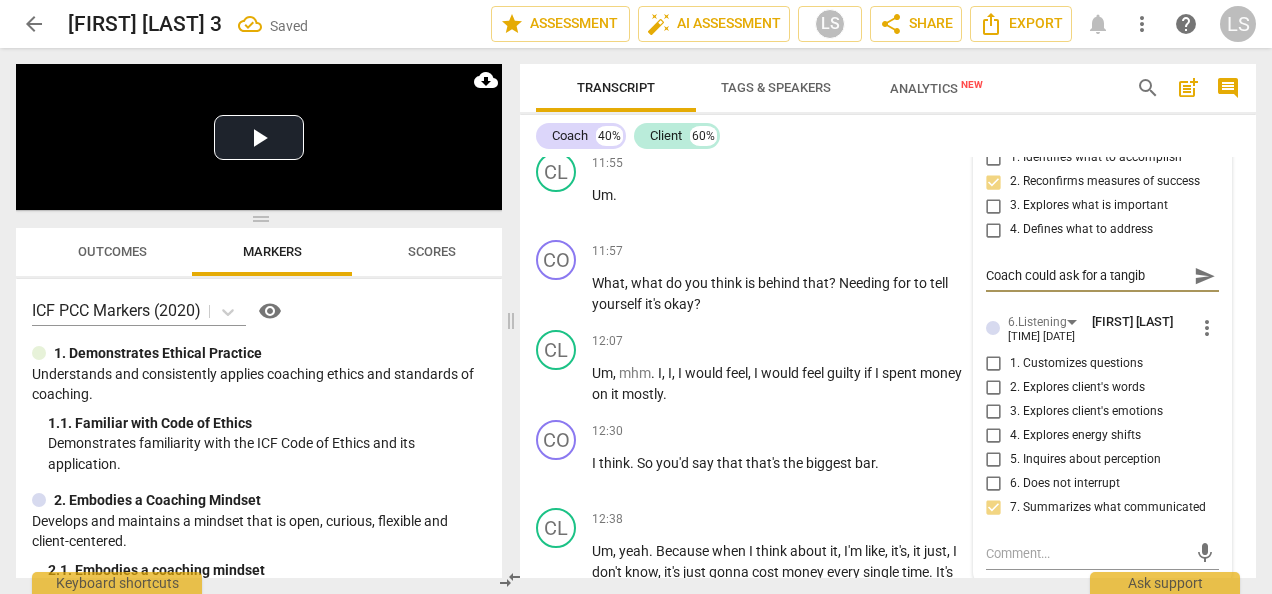 type on "Coach could ask for a tangibl" 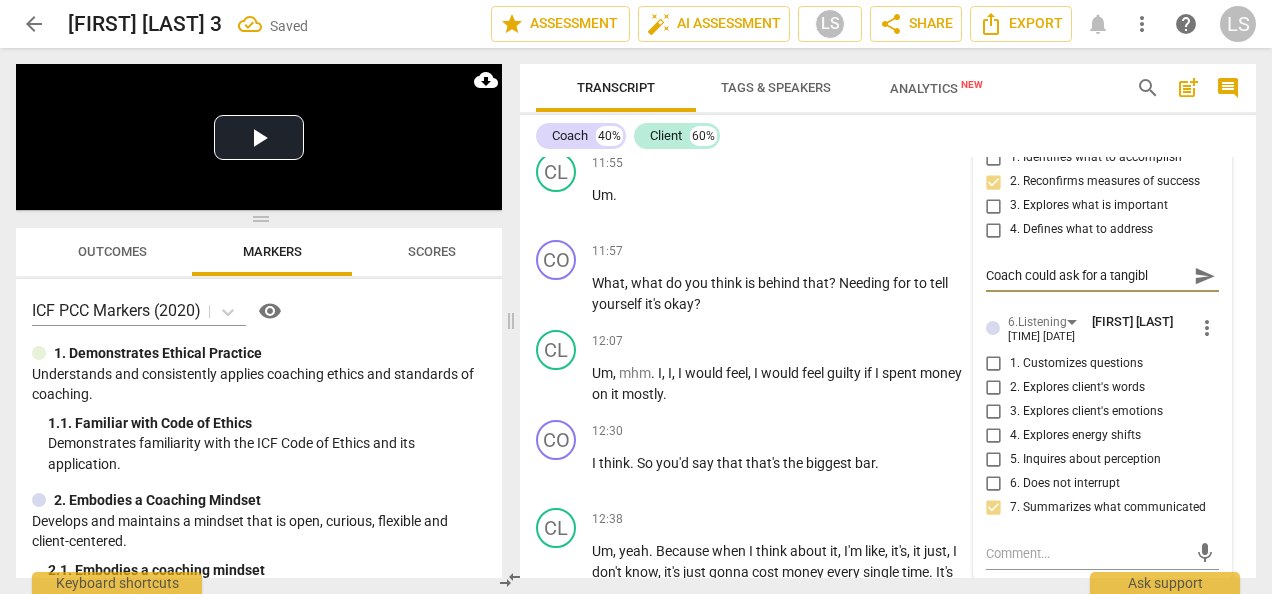 type on "Coach could ask for a tangible" 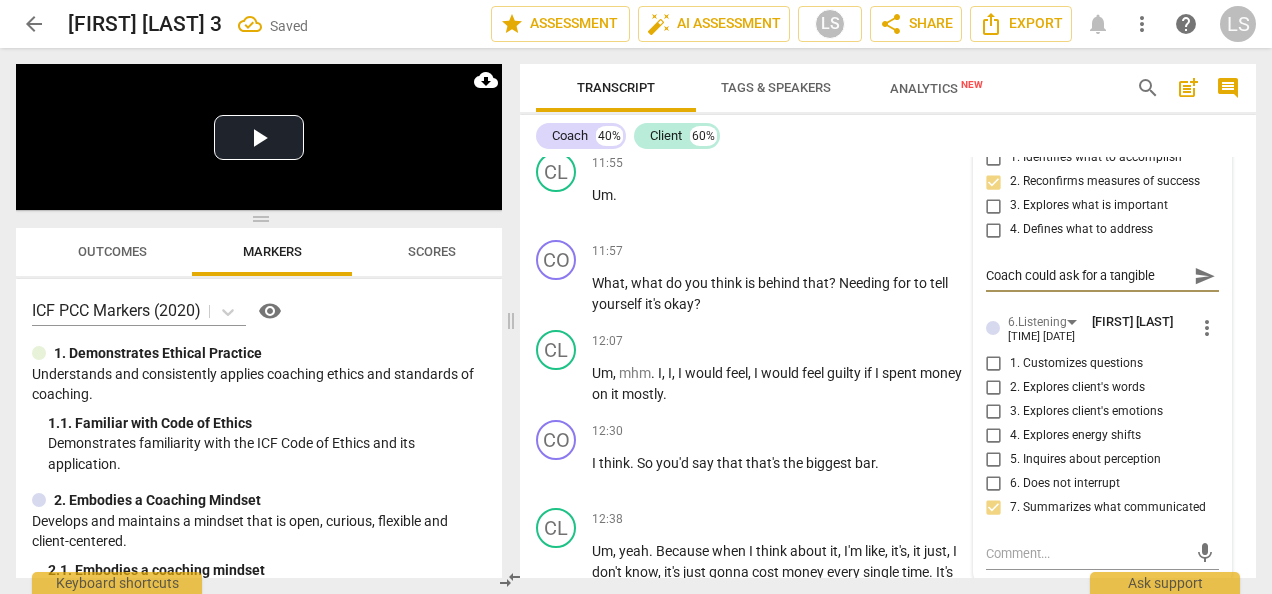 type on "Coach could ask for a tangible" 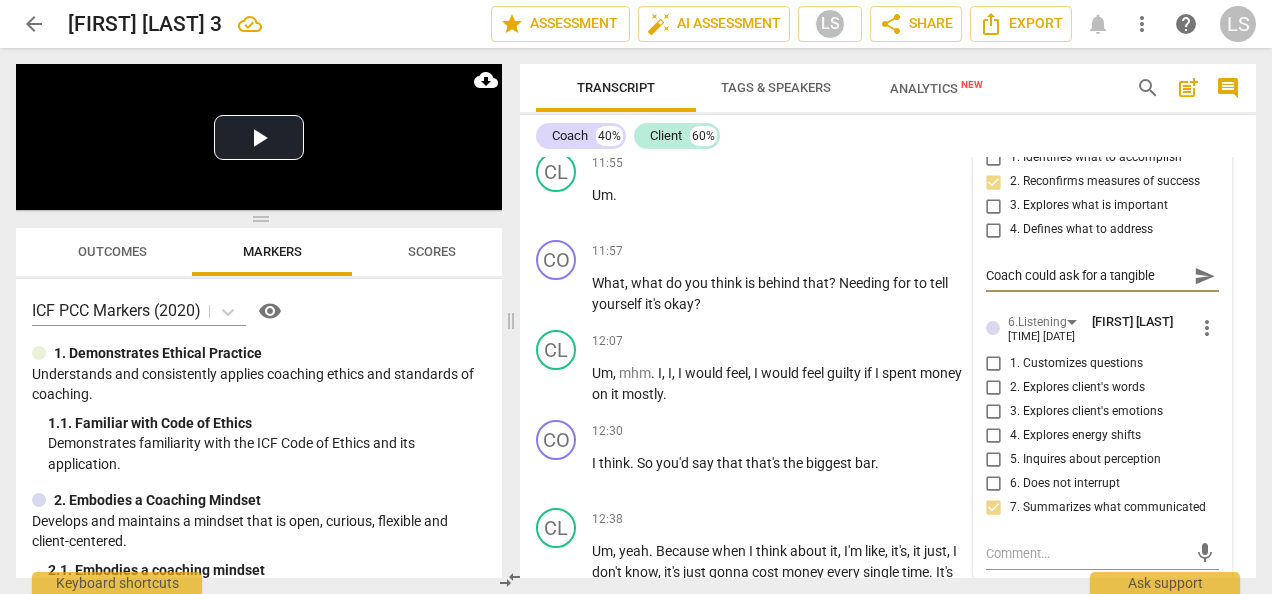 type on "Coach could ask for a tangible w" 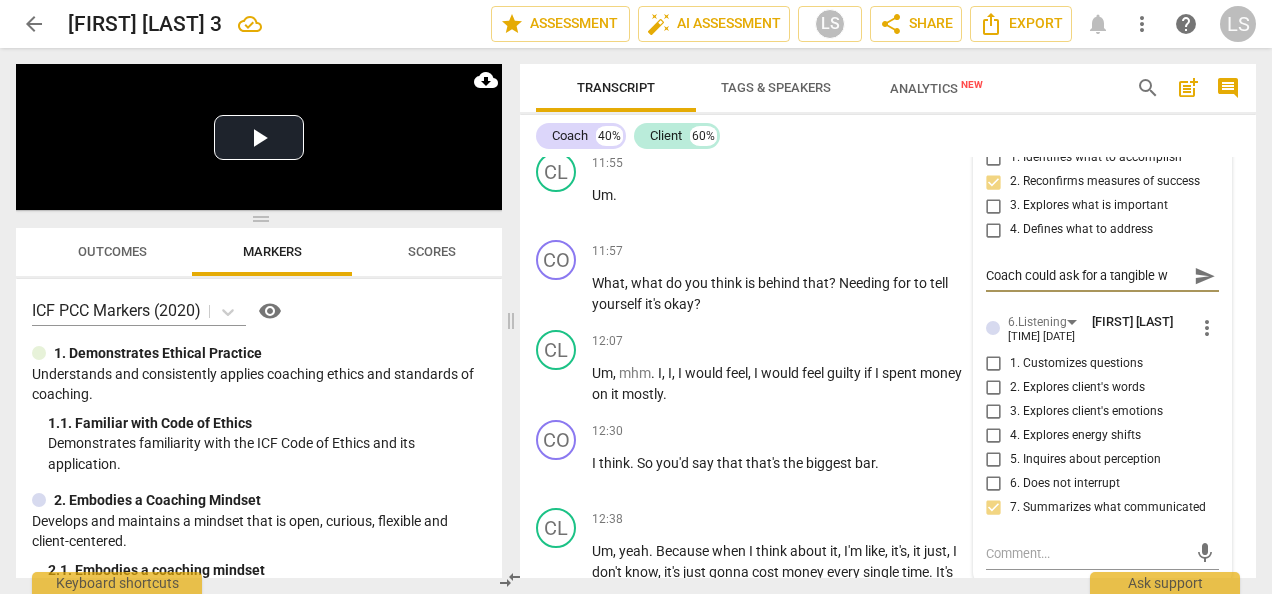 type on "Coach could ask for a tangible wa" 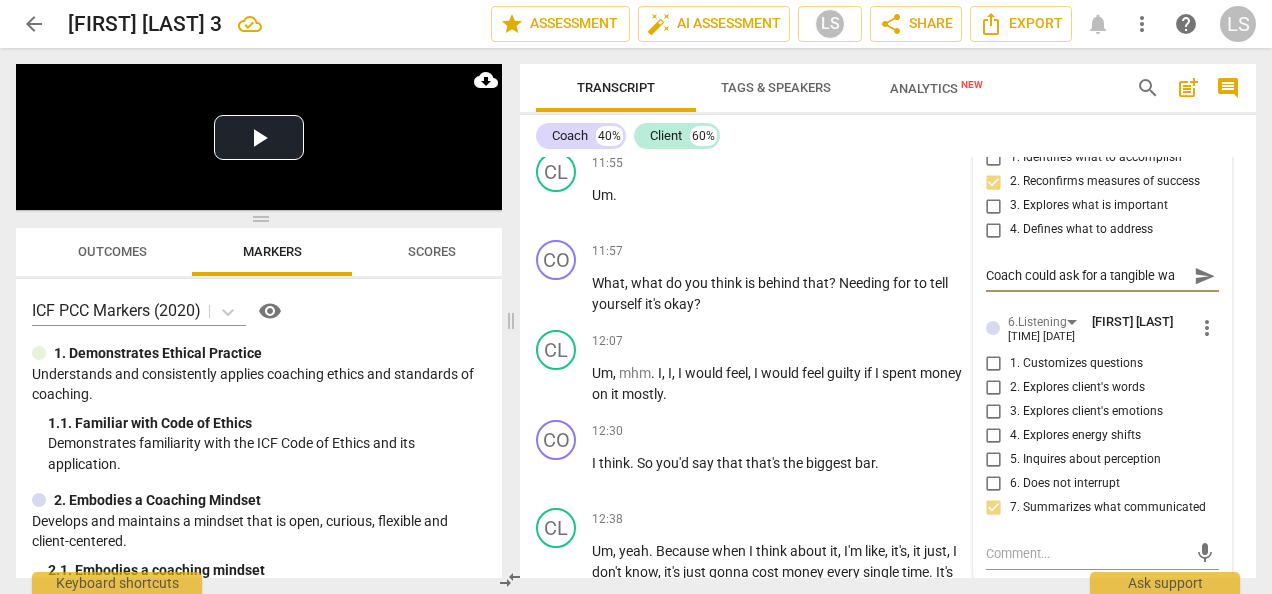 type on "Coach could ask for a tangible w" 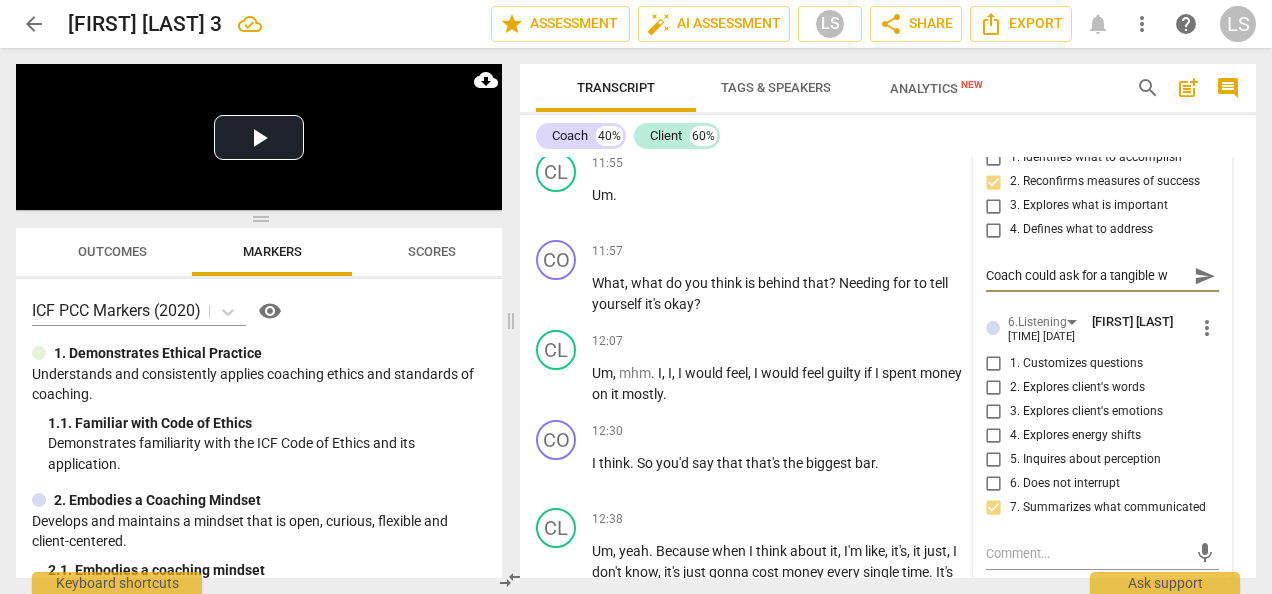 type on "Coach could ask for a tangible" 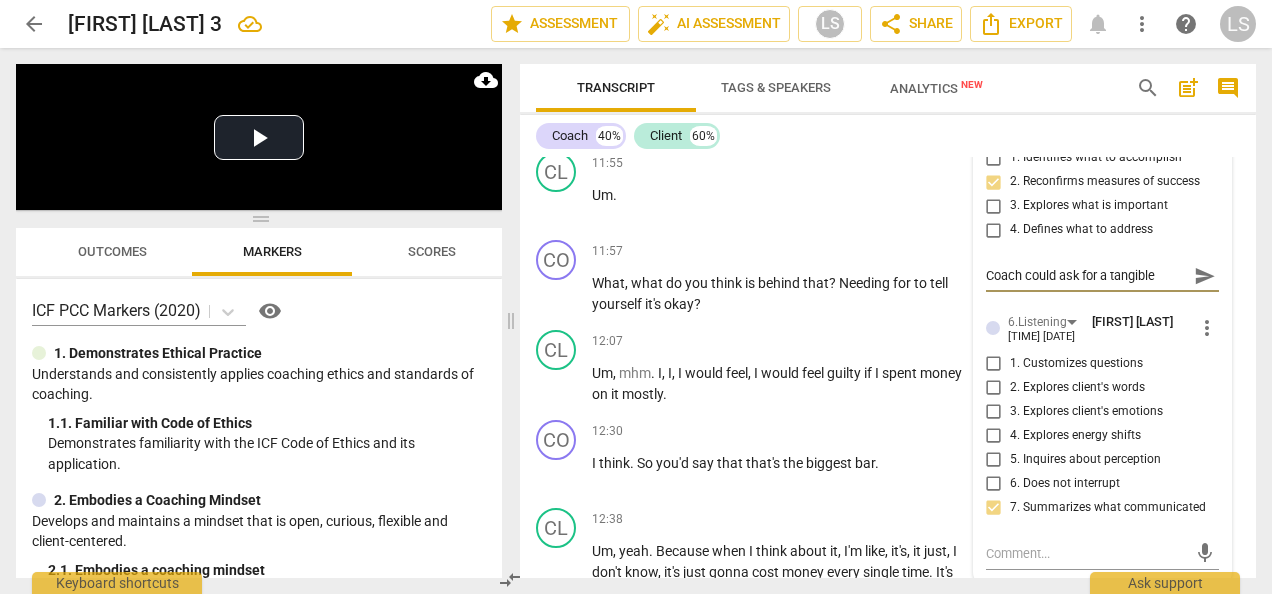 type on "Coach could ask for a tangible" 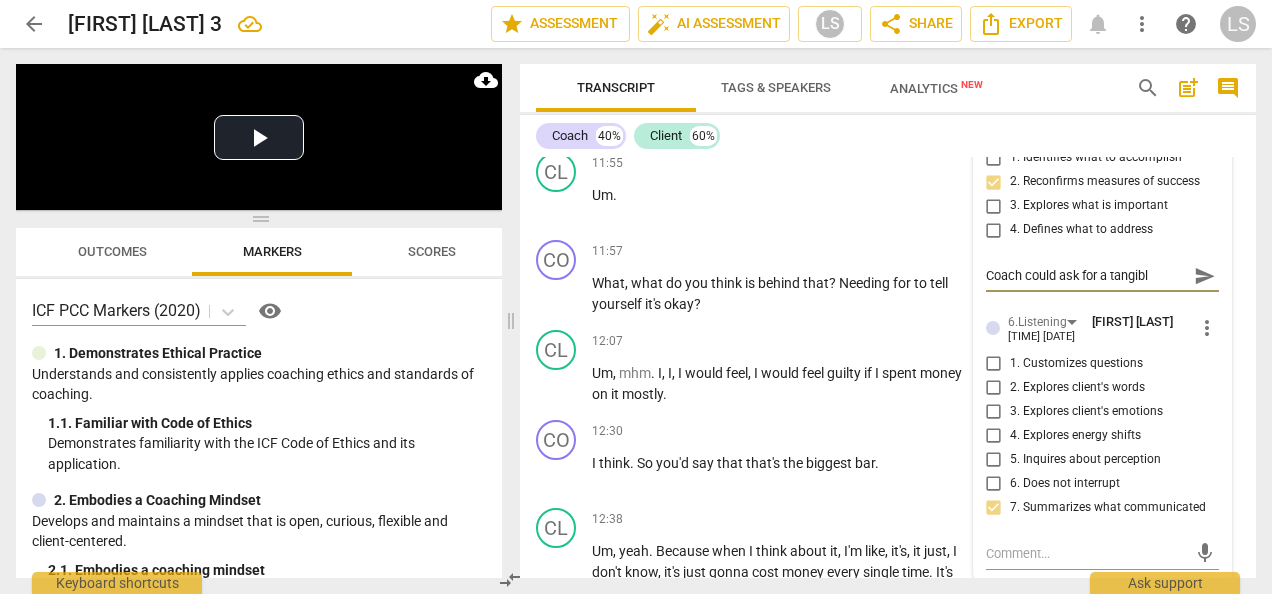 type on "Coach could ask for a tangib" 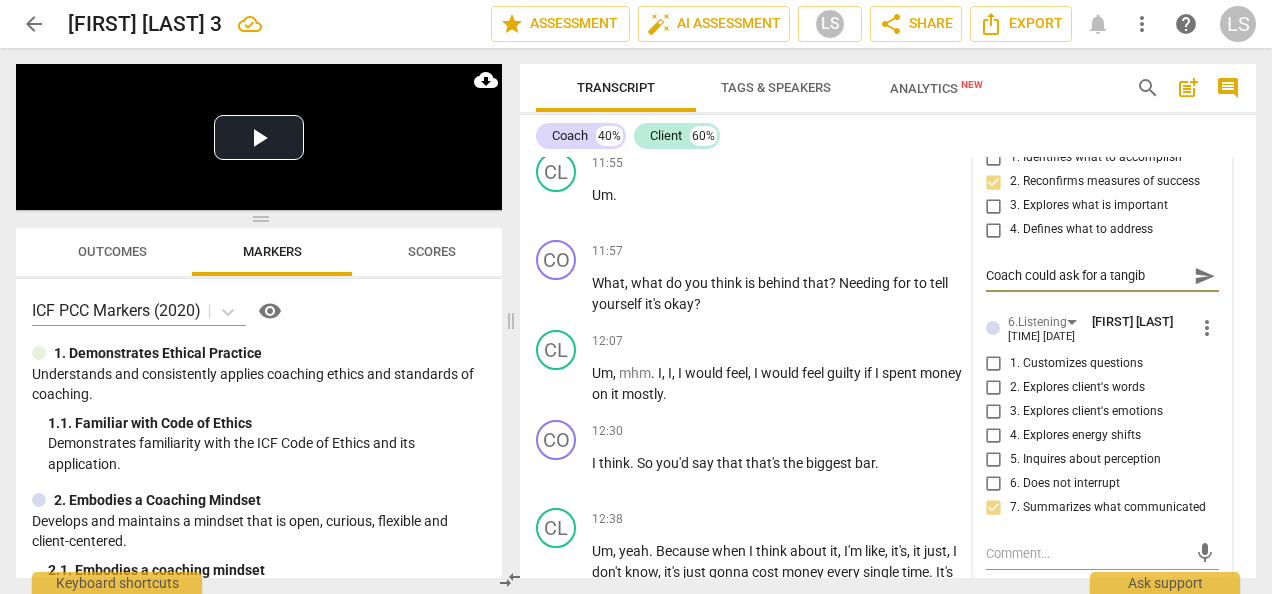 type on "Coach could ask for a tangi" 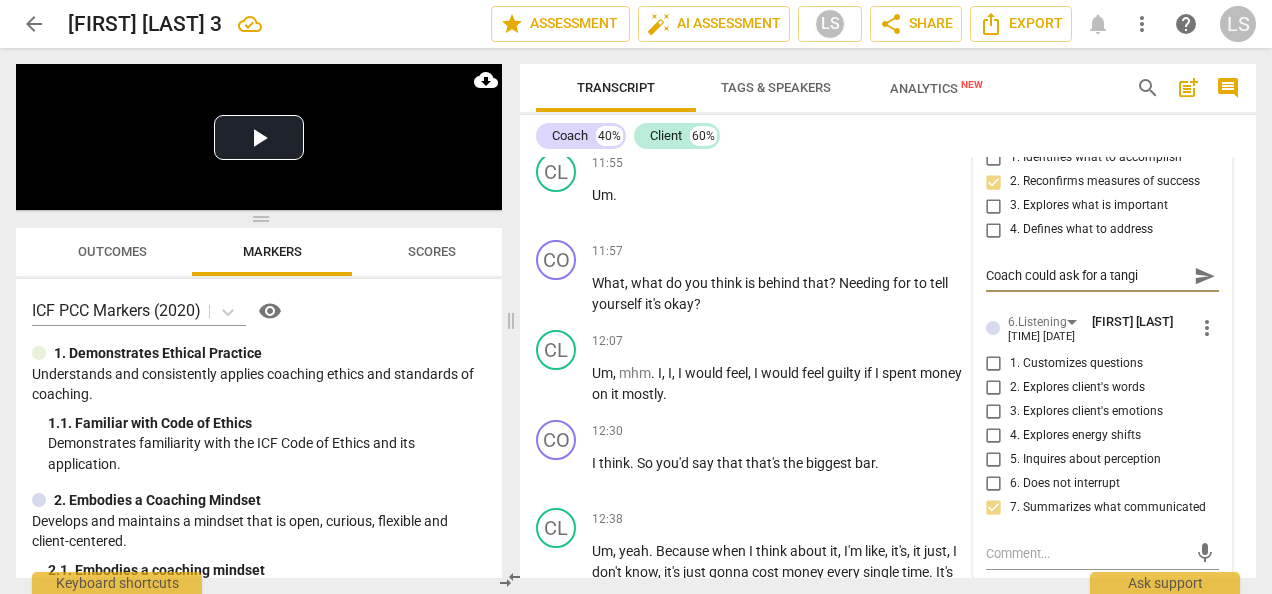 type on "Coach could ask for a tang" 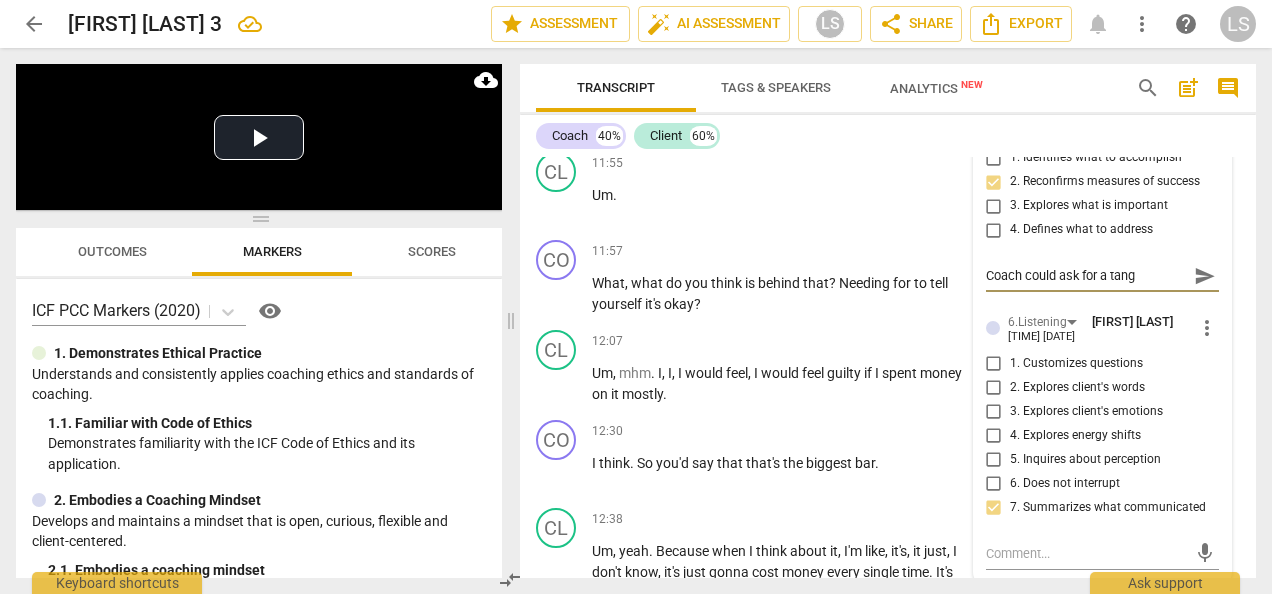 type on "Coach could ask for a tan" 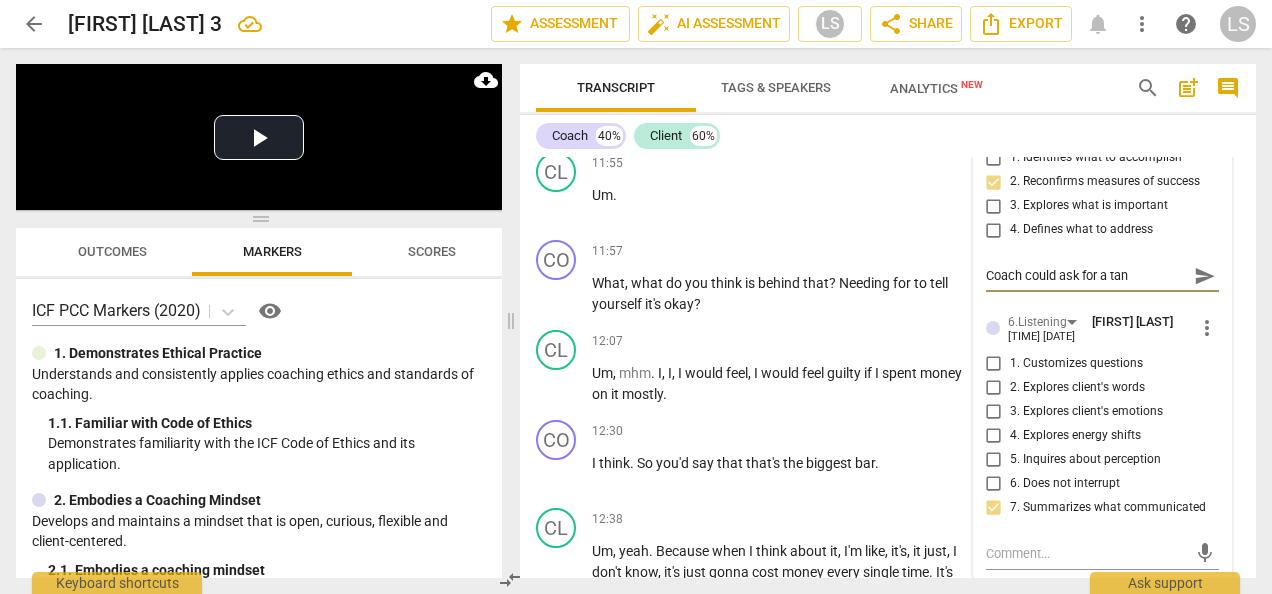 type on "Coach could ask for a ta" 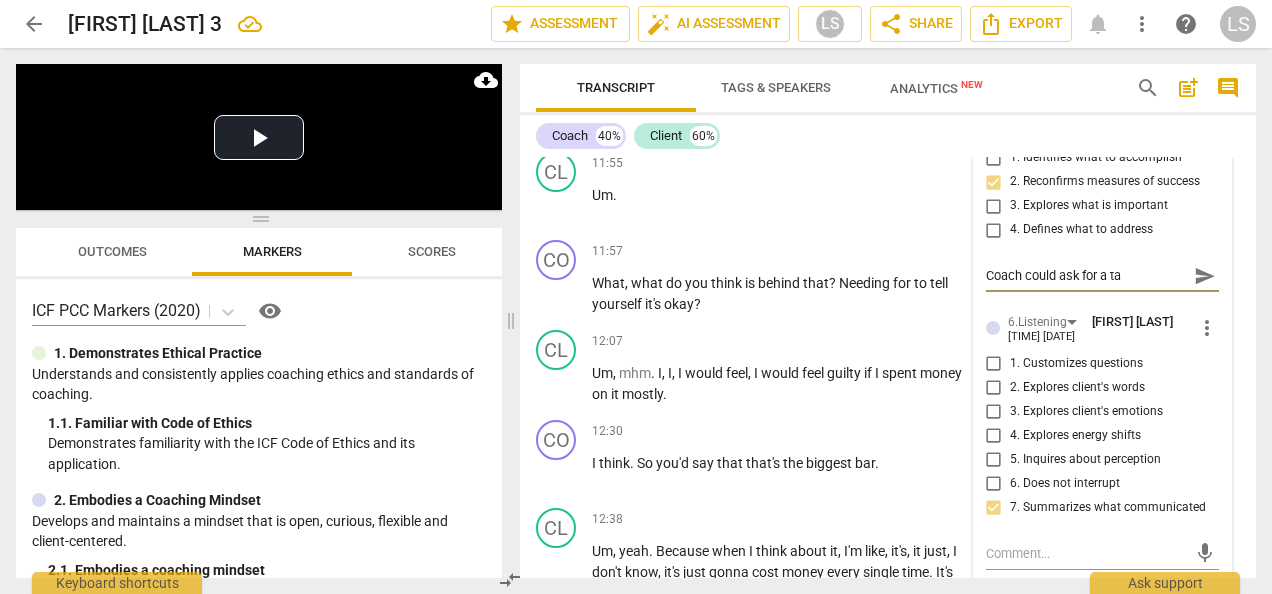 type on "Coach could ask for a t" 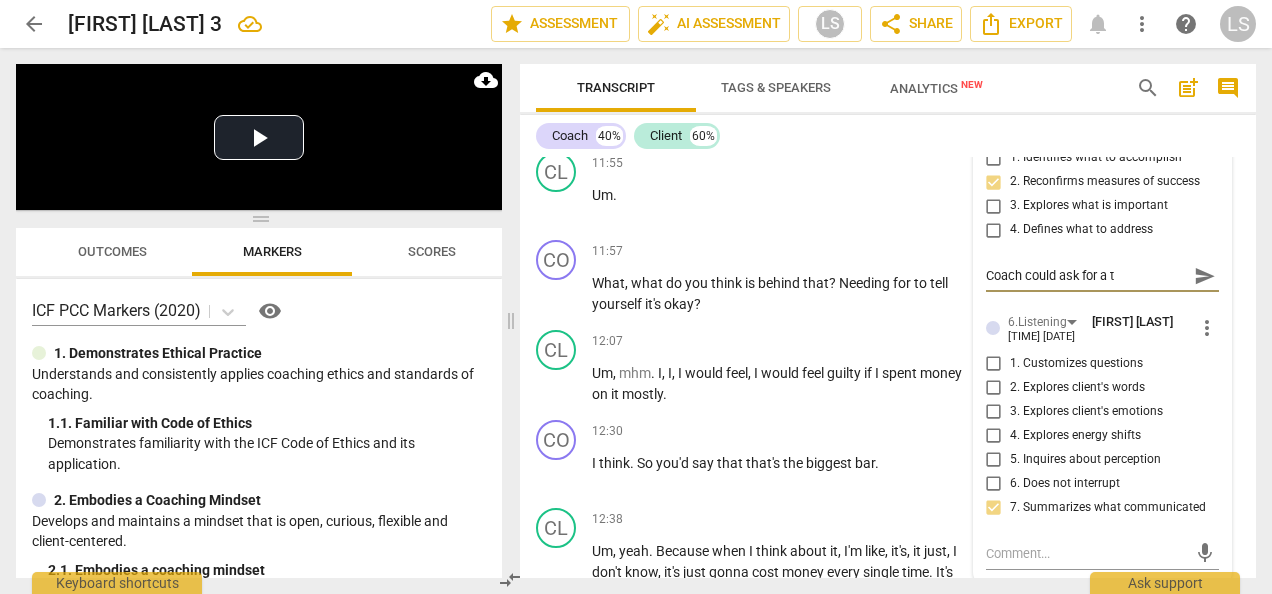 type on "Coach could ask for a" 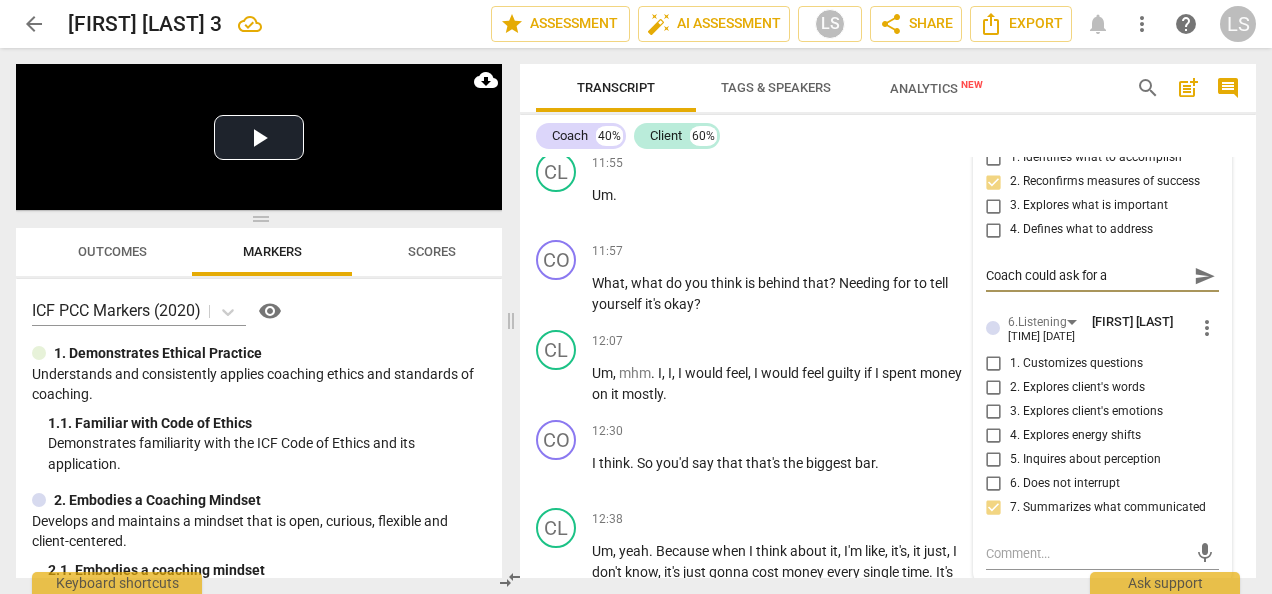 type on "Coach could ask for a c" 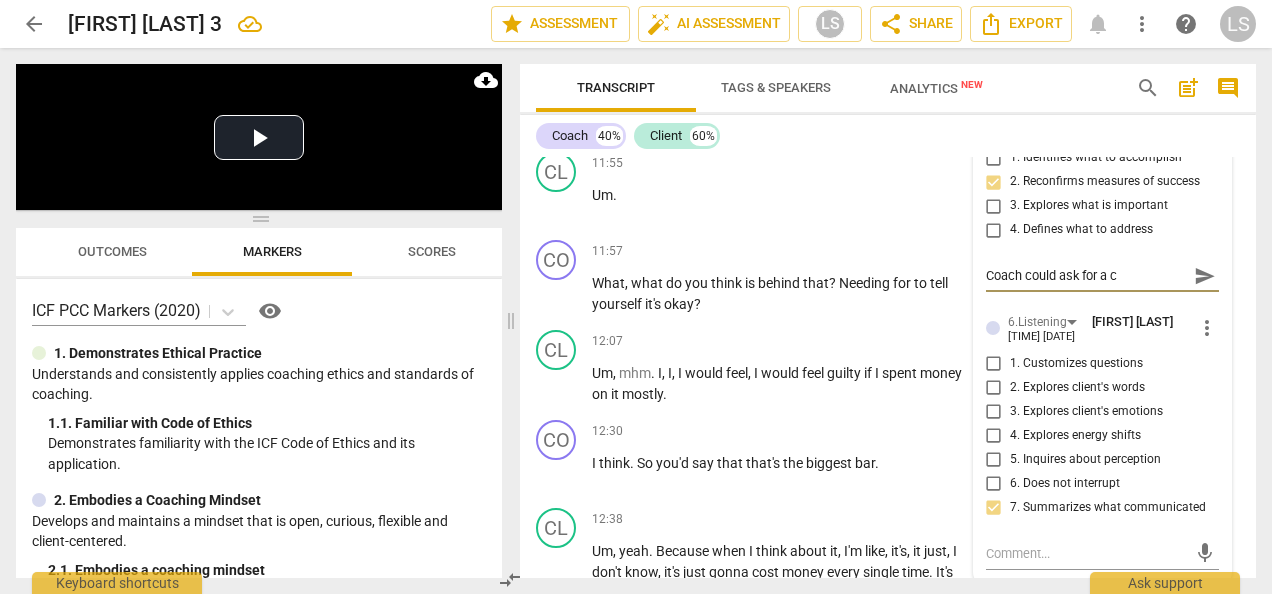 type on "Coach could ask for a co" 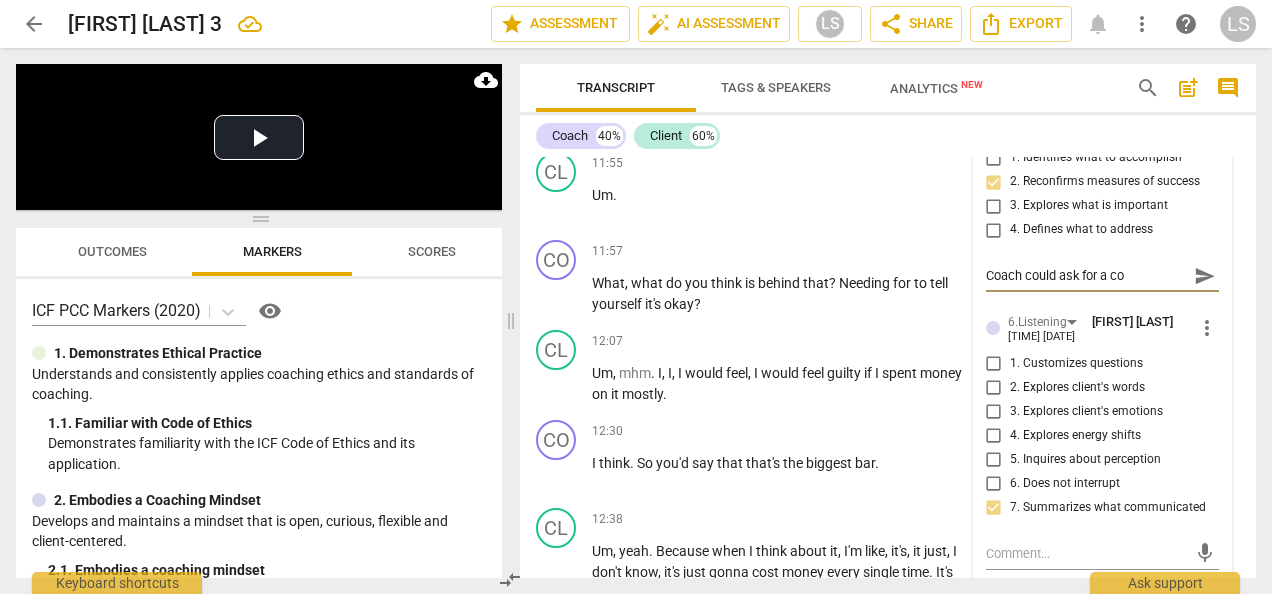 type on "Coach could ask for a coc" 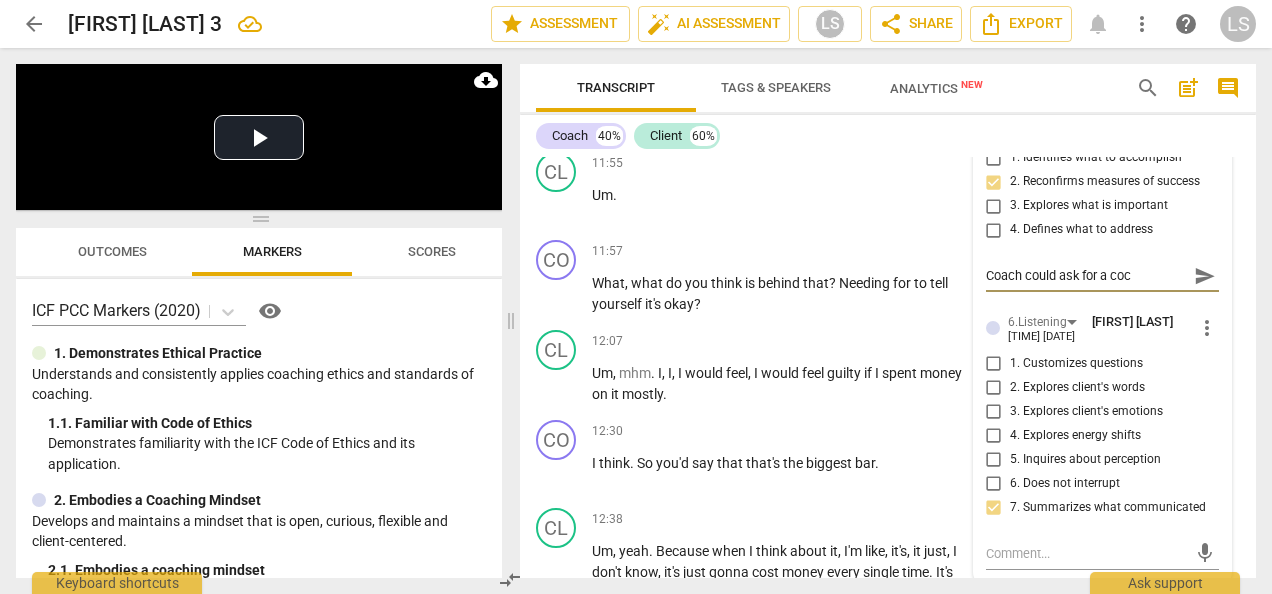 type on "Coach could ask for a cocr" 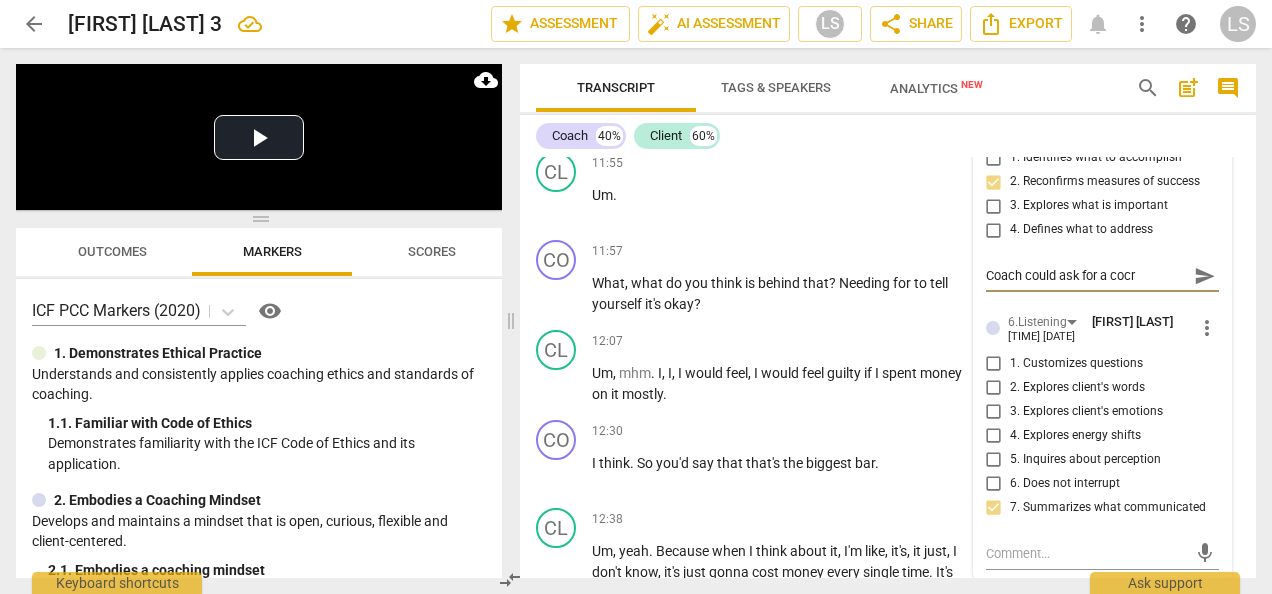 type on "Coach could ask for a cocre" 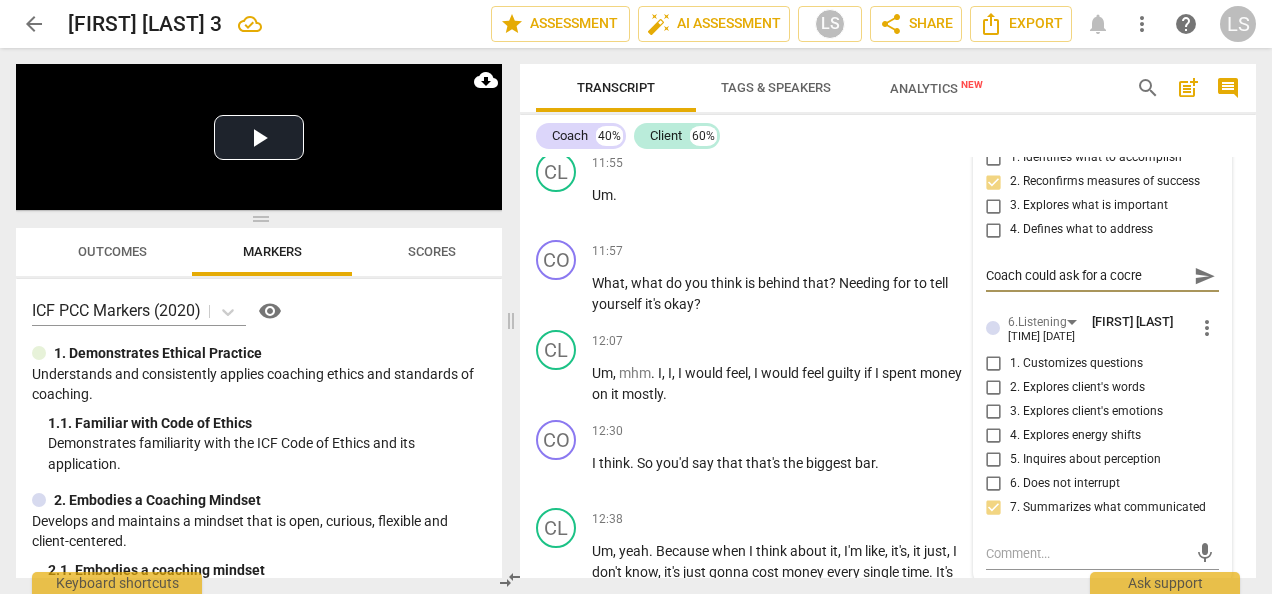 type on "Coach could ask for a cocr" 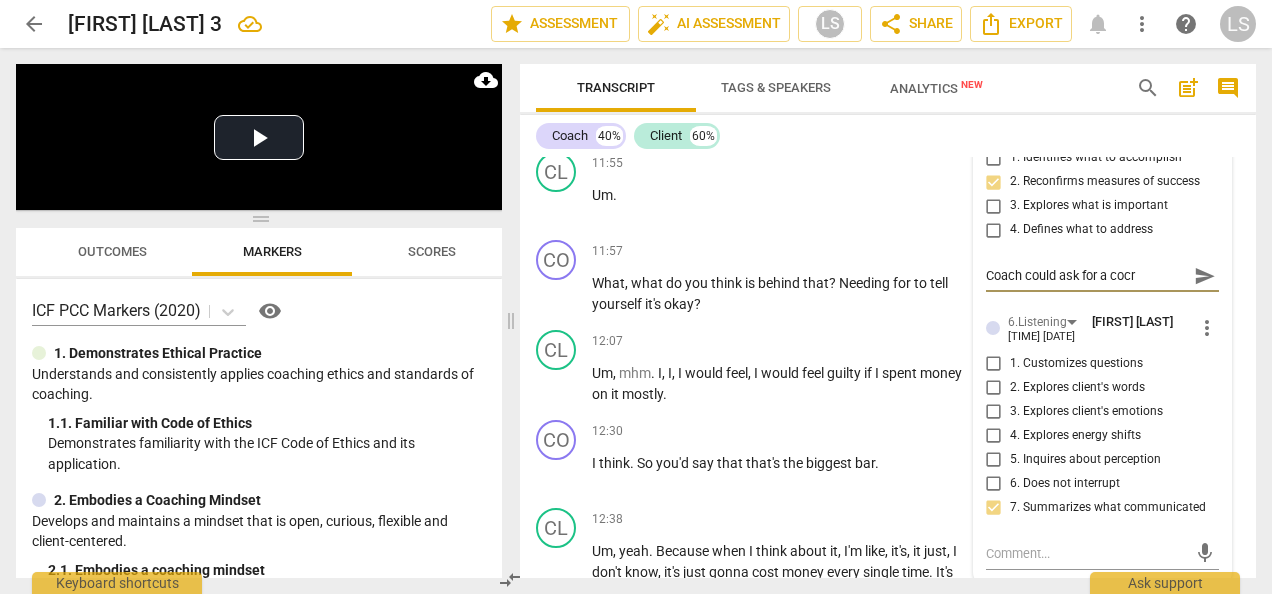 type on "Coach could ask for a coc" 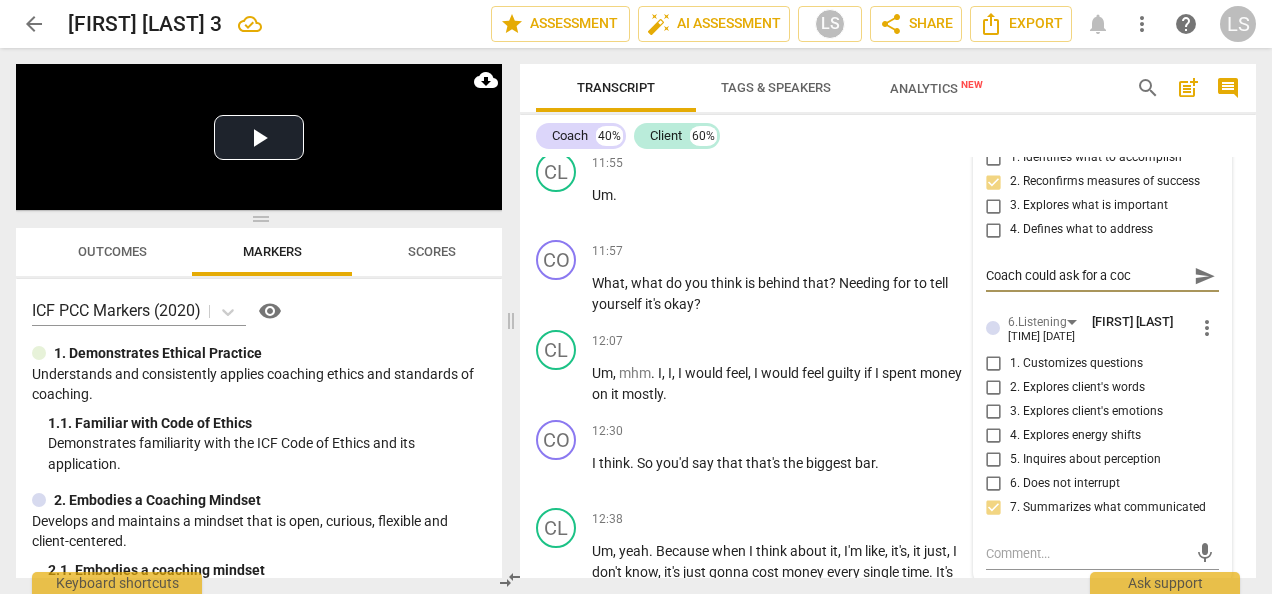 type on "Coach could ask for a co" 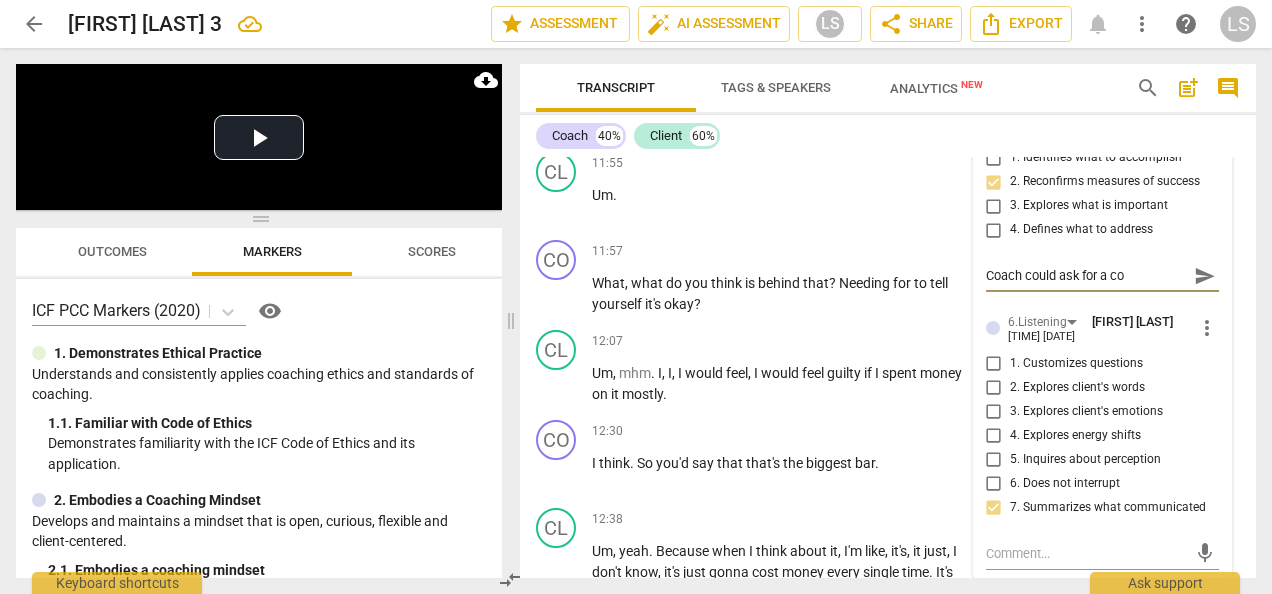 type on "Coach could ask for a con" 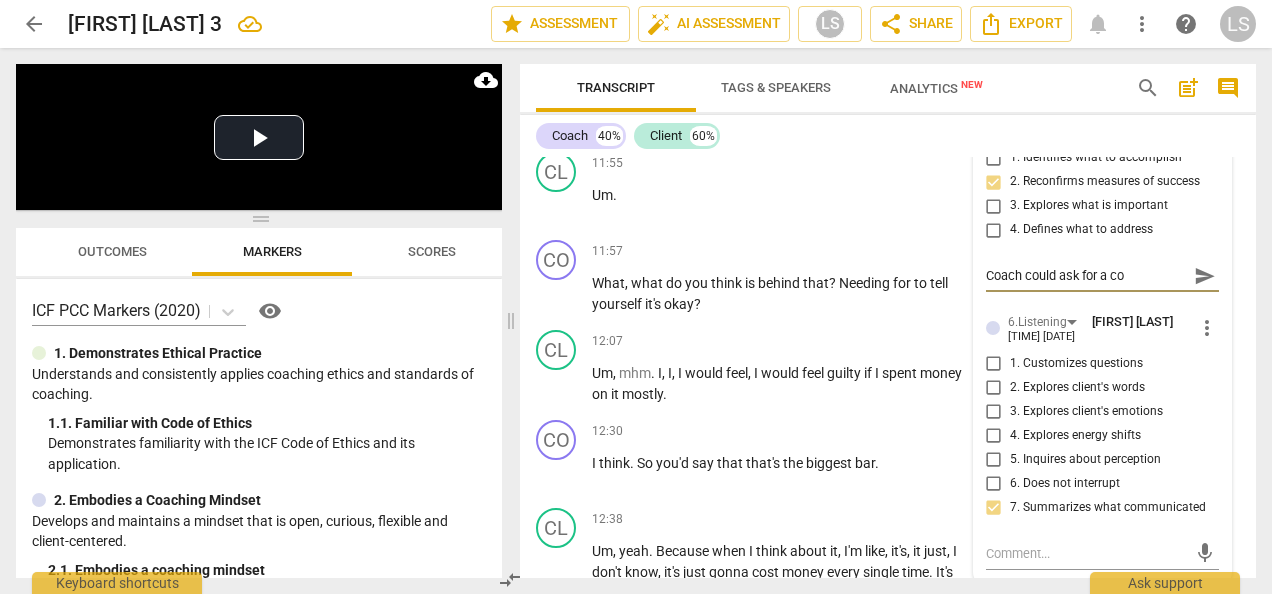 type on "Coach could ask for a con" 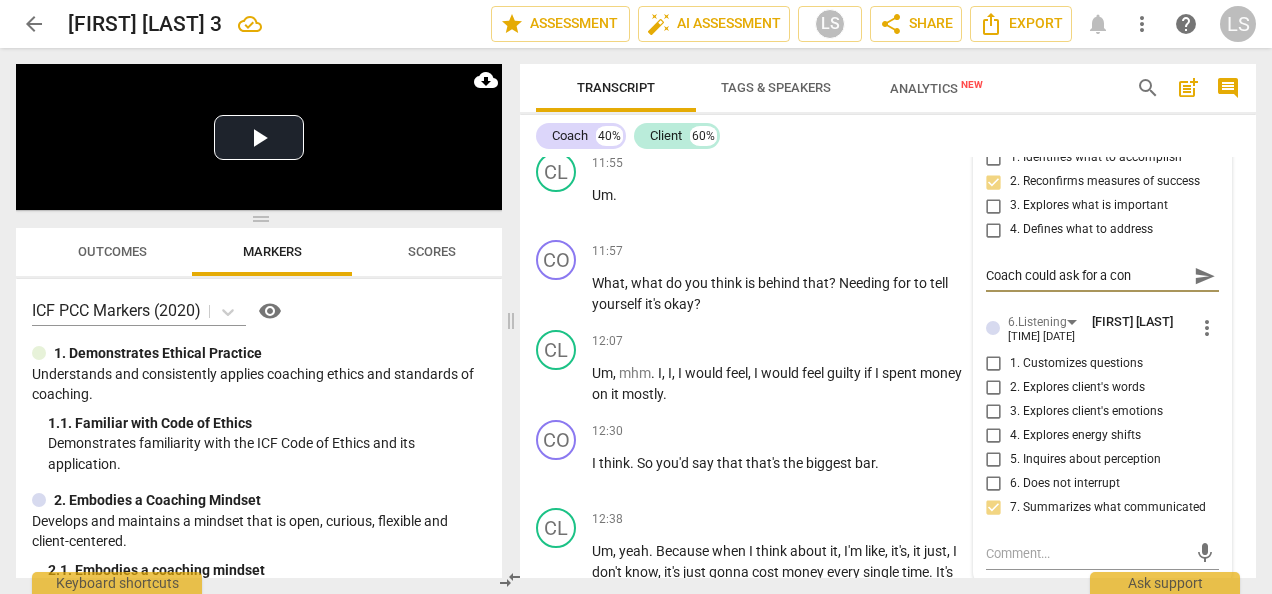 type on "Coach could ask for a conc" 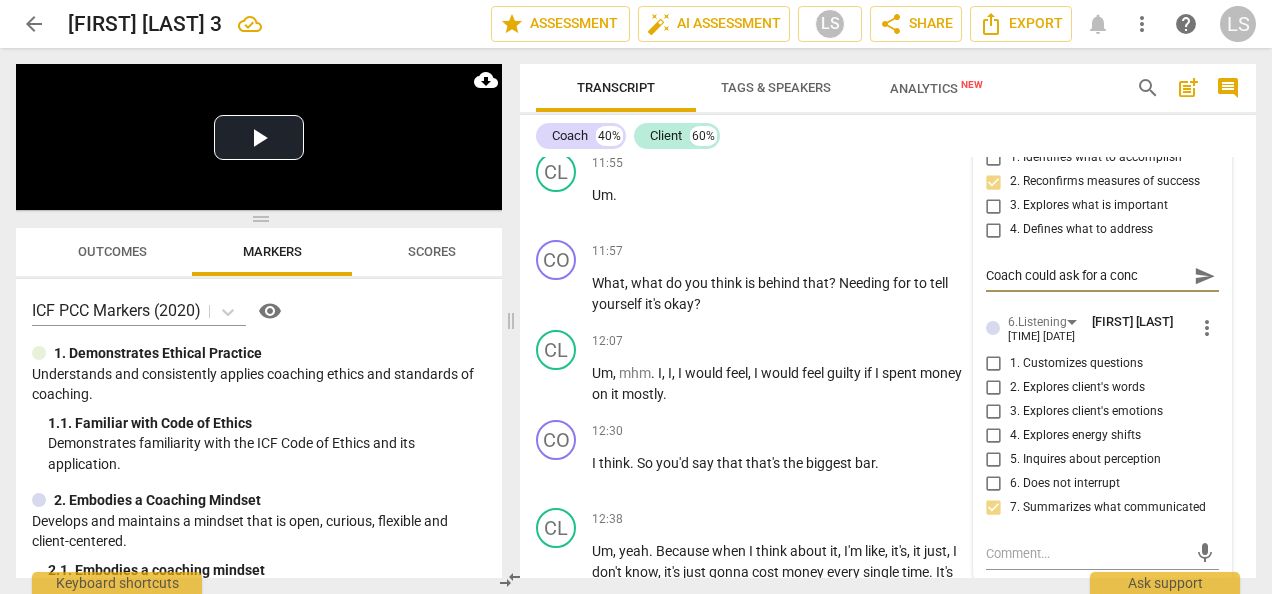 type on "Coach could ask for a concr" 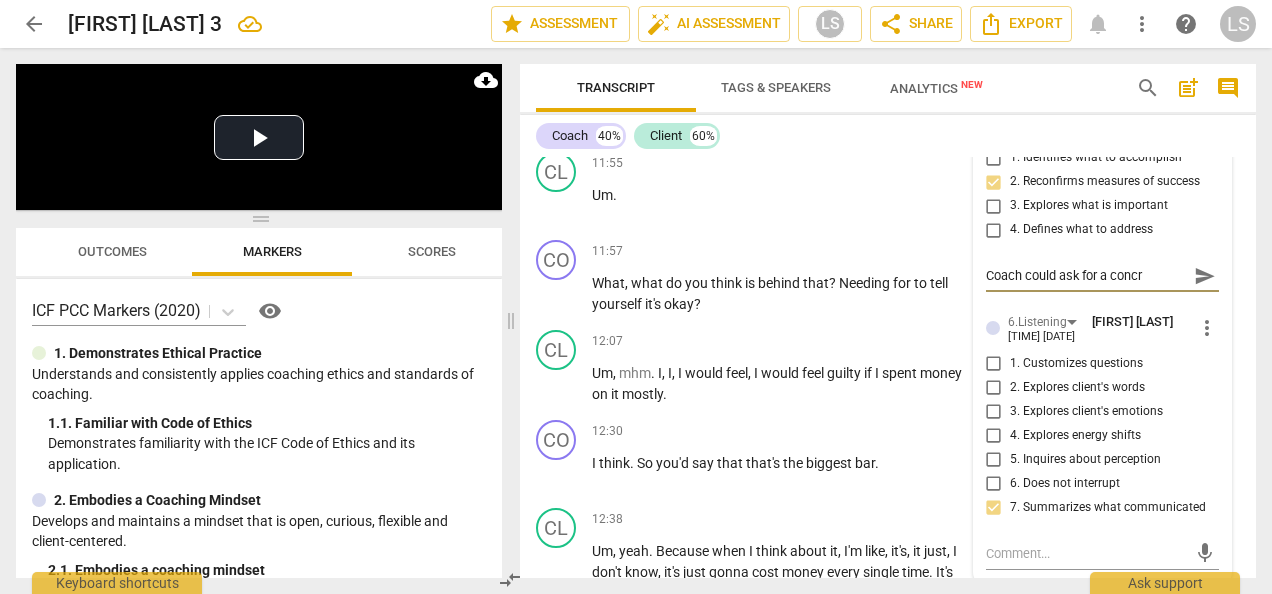 type on "Coach could ask for a concre" 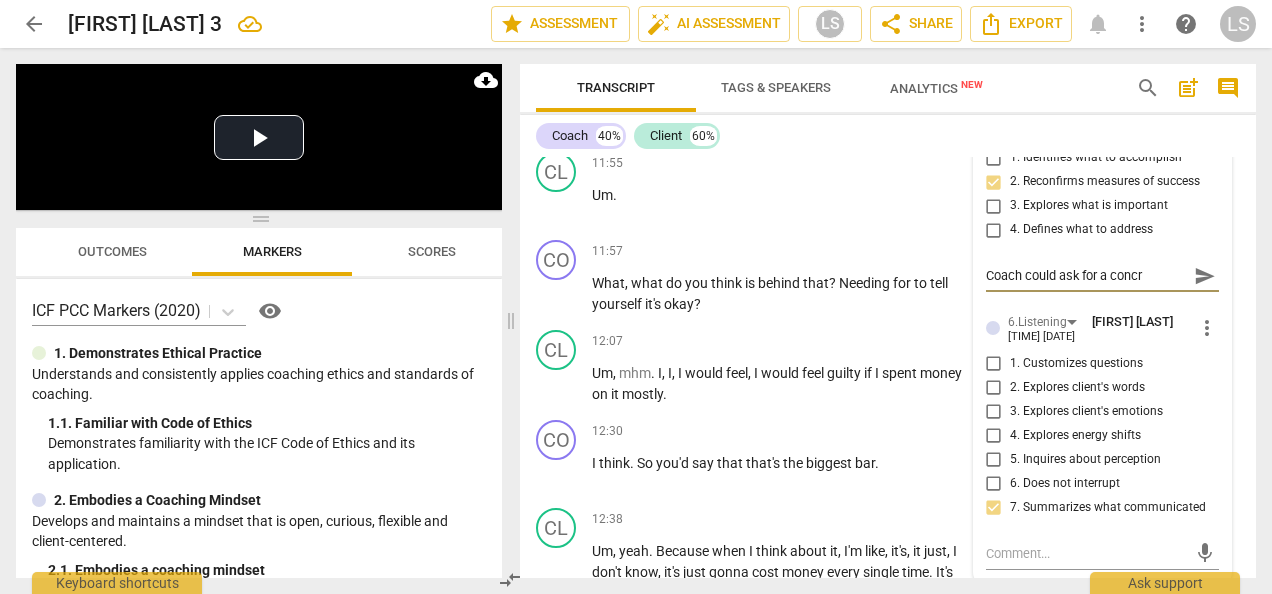 type on "Coach could ask for a concre" 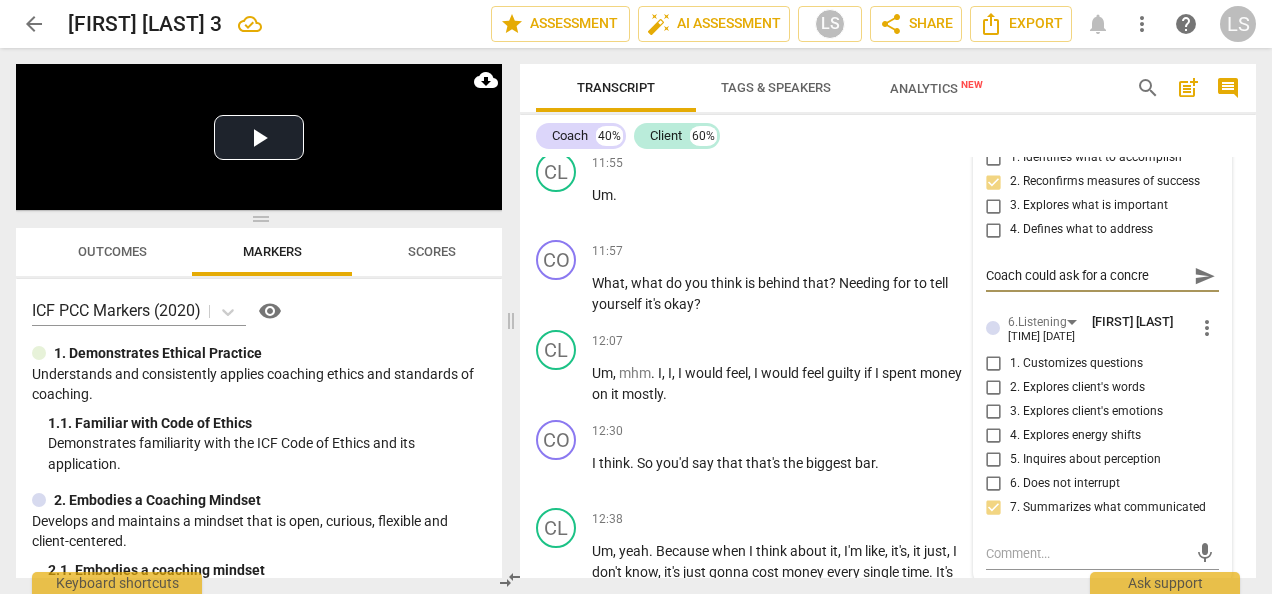 type on "Coach could ask for a concret" 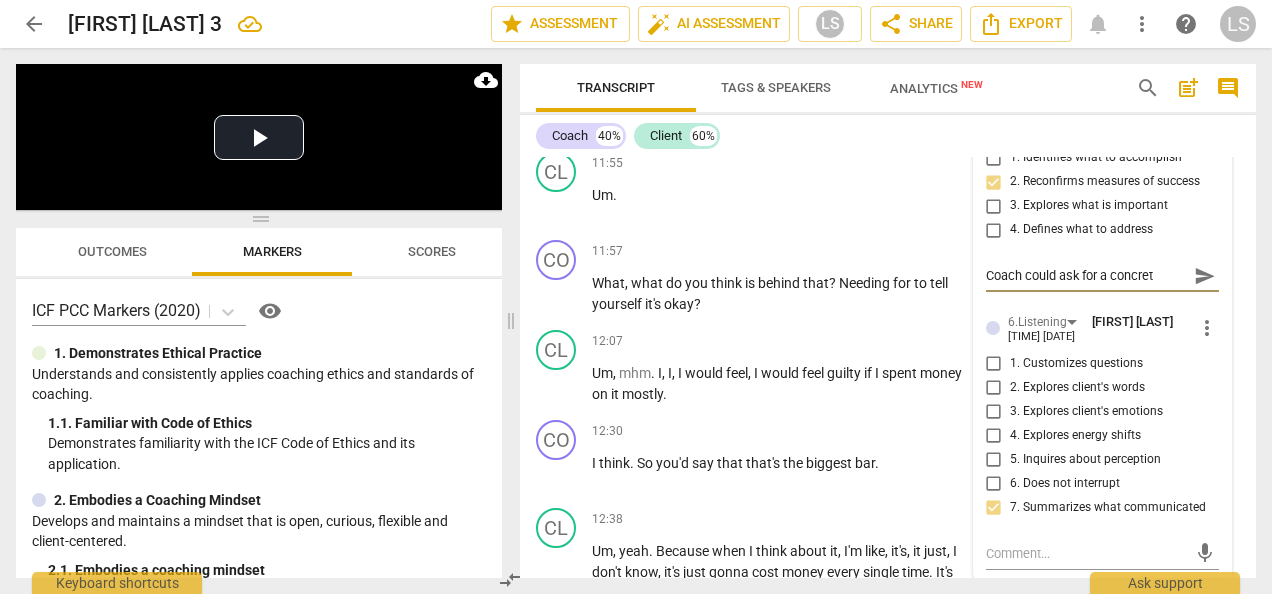 type on "Coach could ask for a concrete" 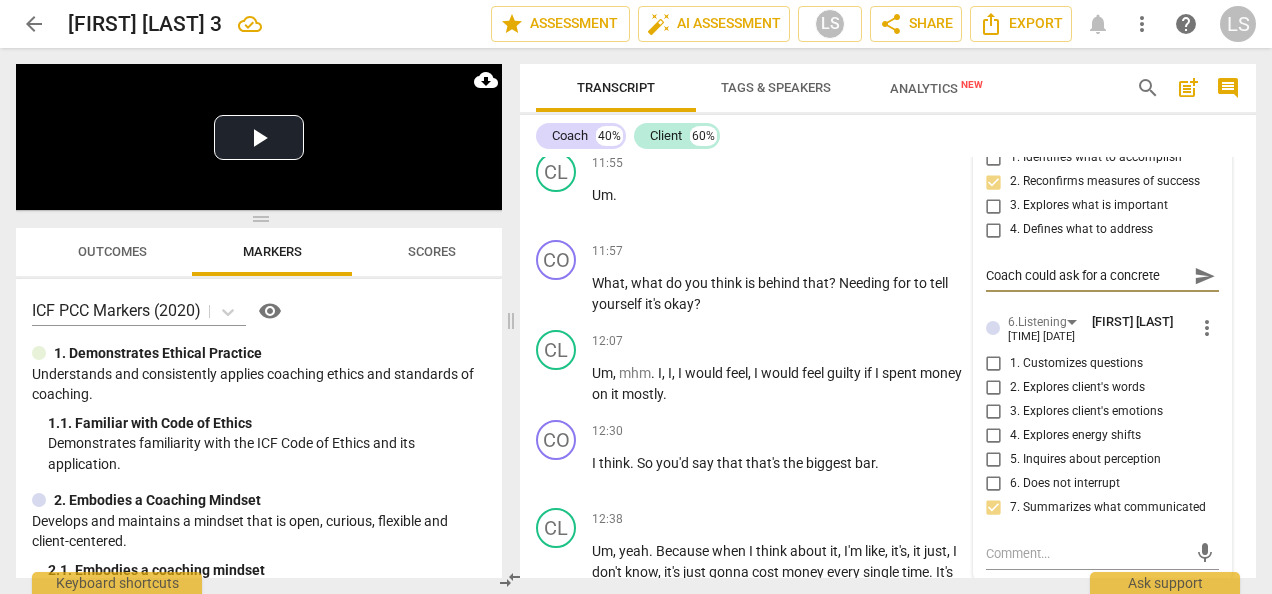 type on "Coach could ask for a concrete" 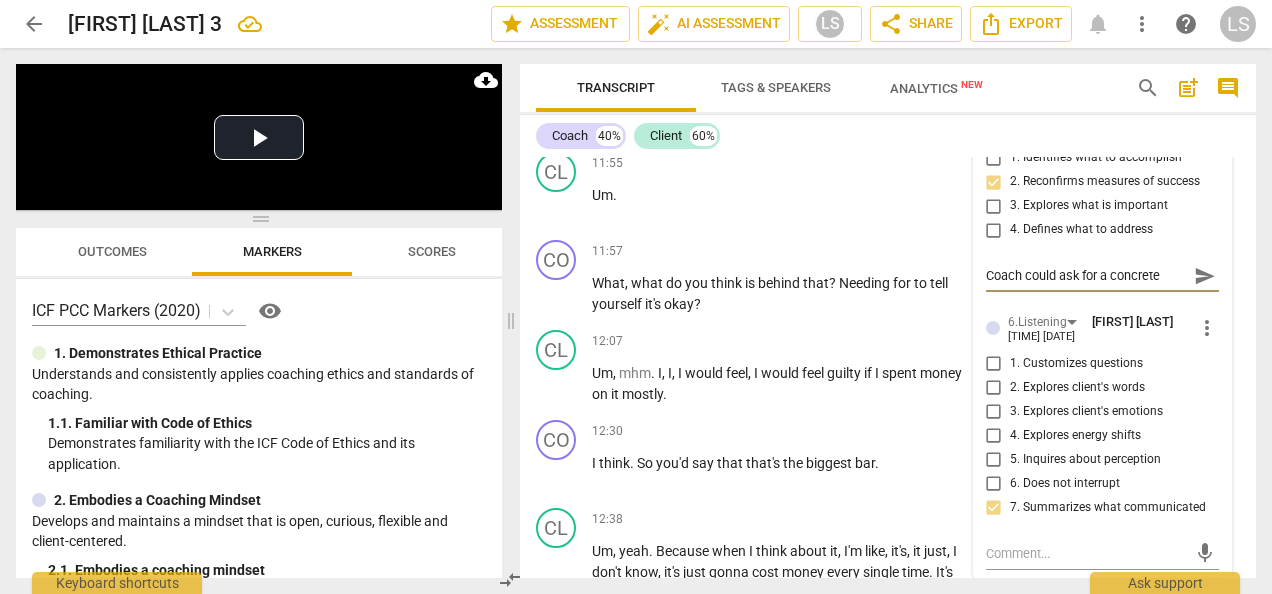 type on "Coach could ask for a concrete w" 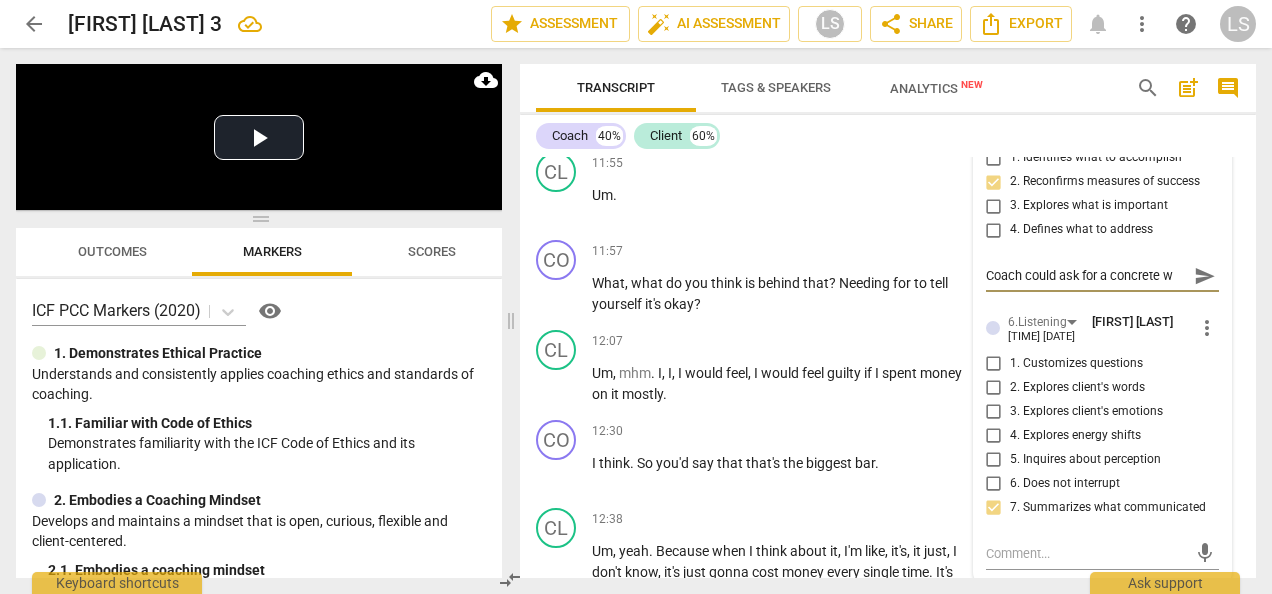 type on "Coach could ask for a concrete wa" 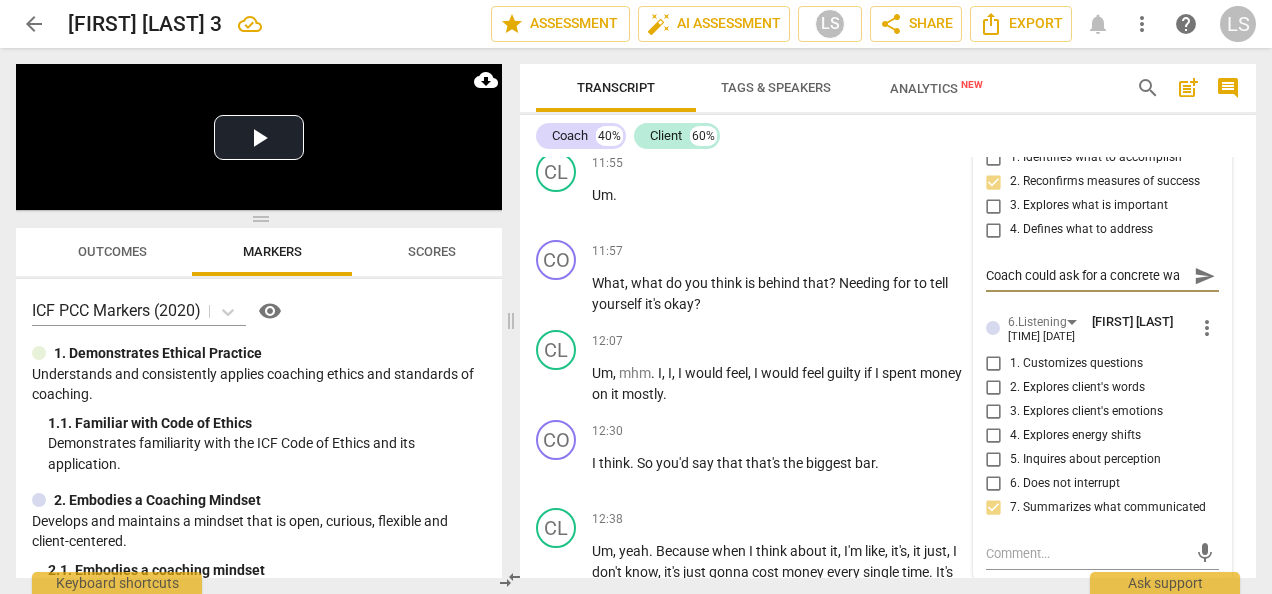 type on "Coach could ask for a concrete way" 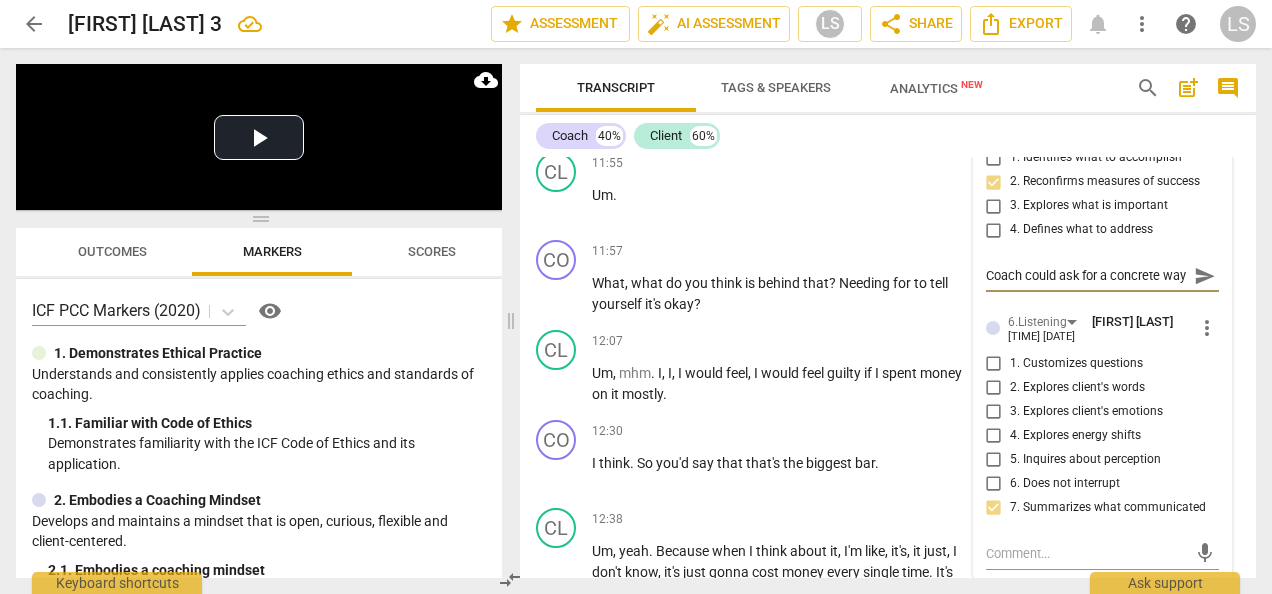 scroll, scrollTop: 16, scrollLeft: 0, axis: vertical 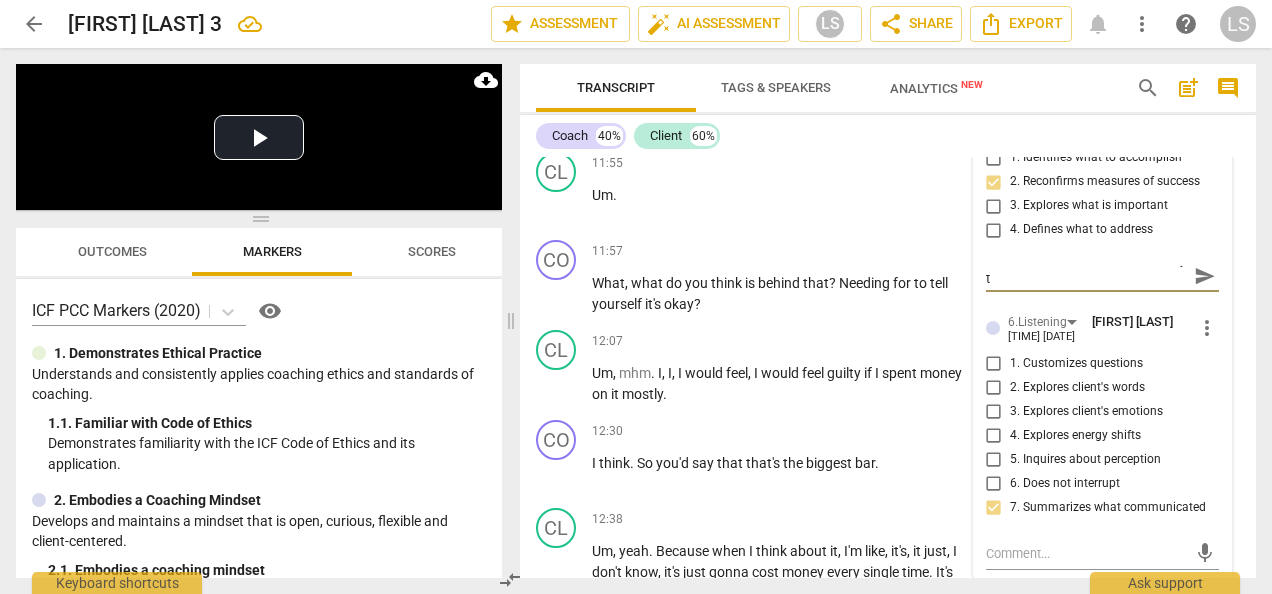 type on "Coach could ask for a concrete way th" 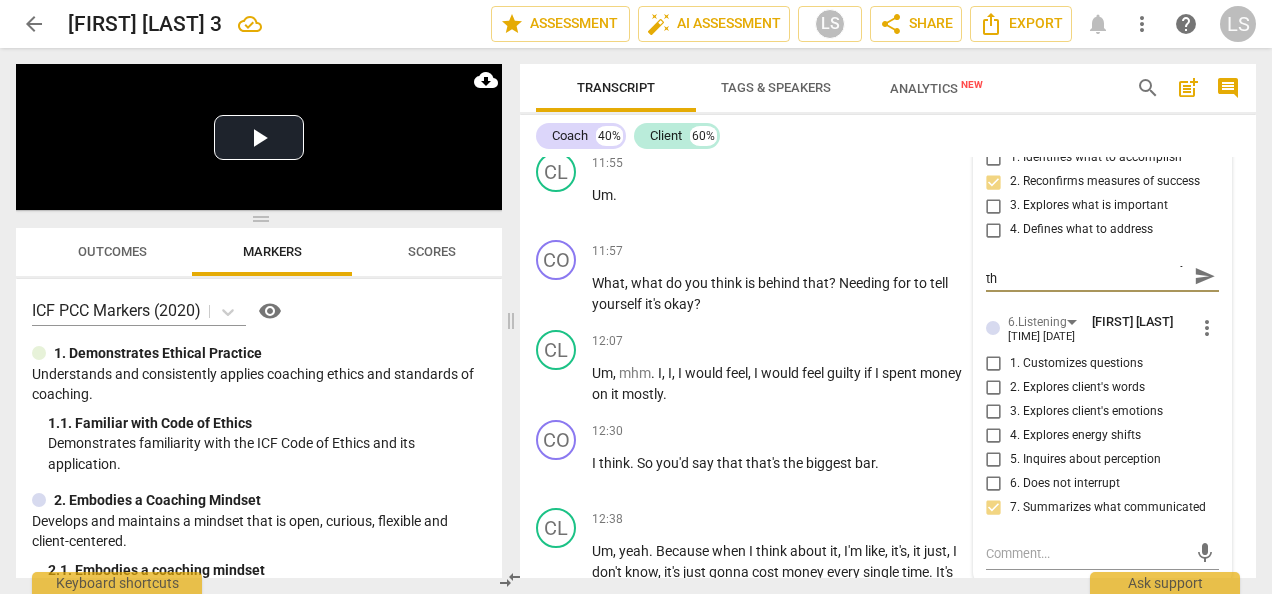type on "Coach could ask for a concrete way tha" 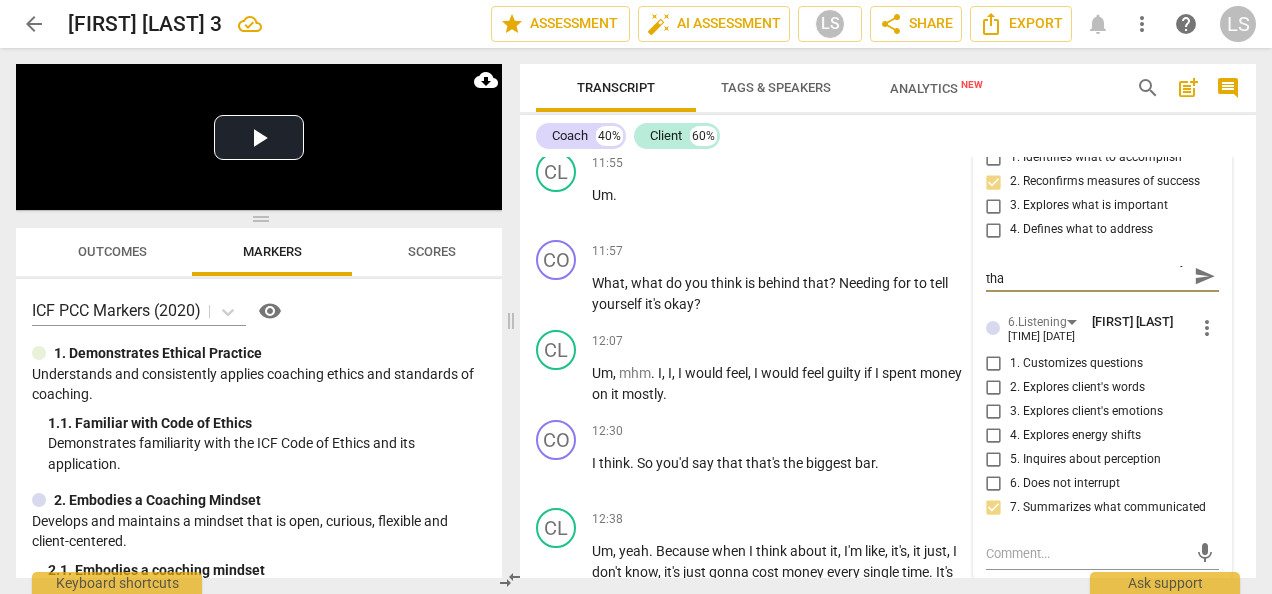 type on "Coach could ask for a concrete way that" 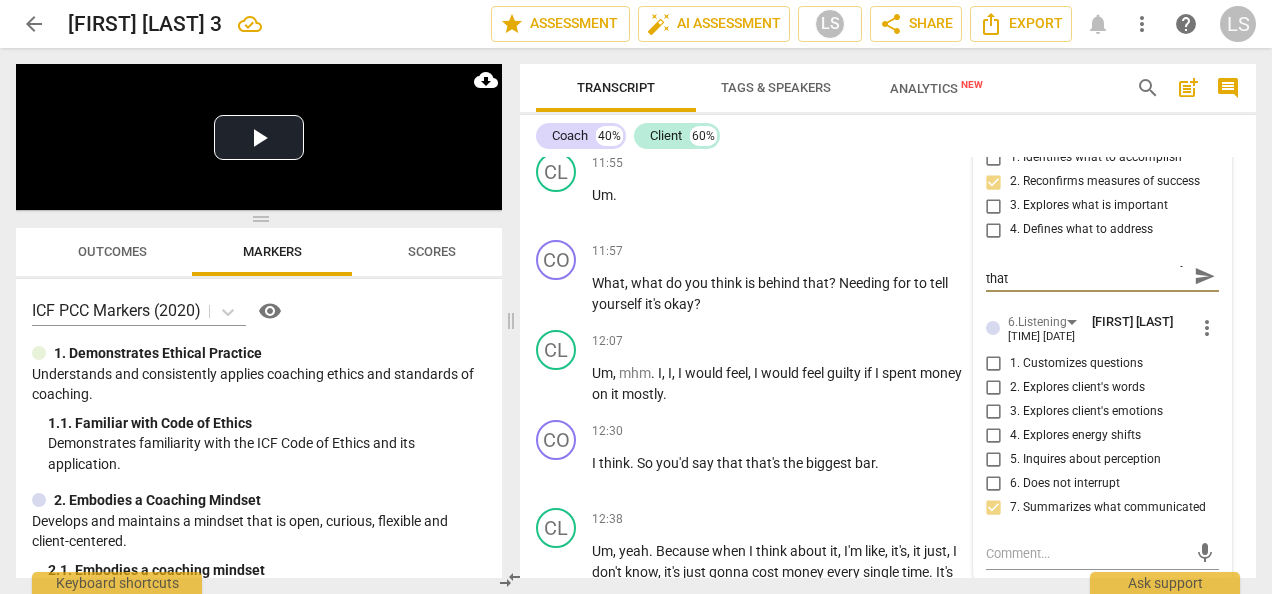 type on "Coach could ask for a concrete way that" 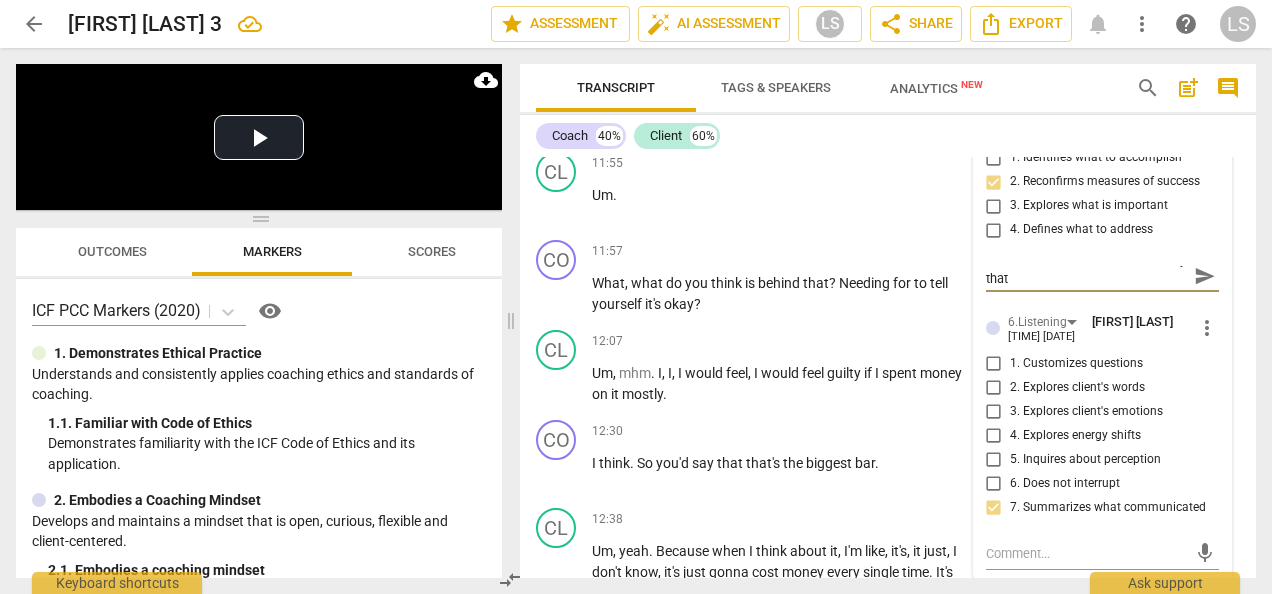 type on "Coach could ask for a concrete way that t" 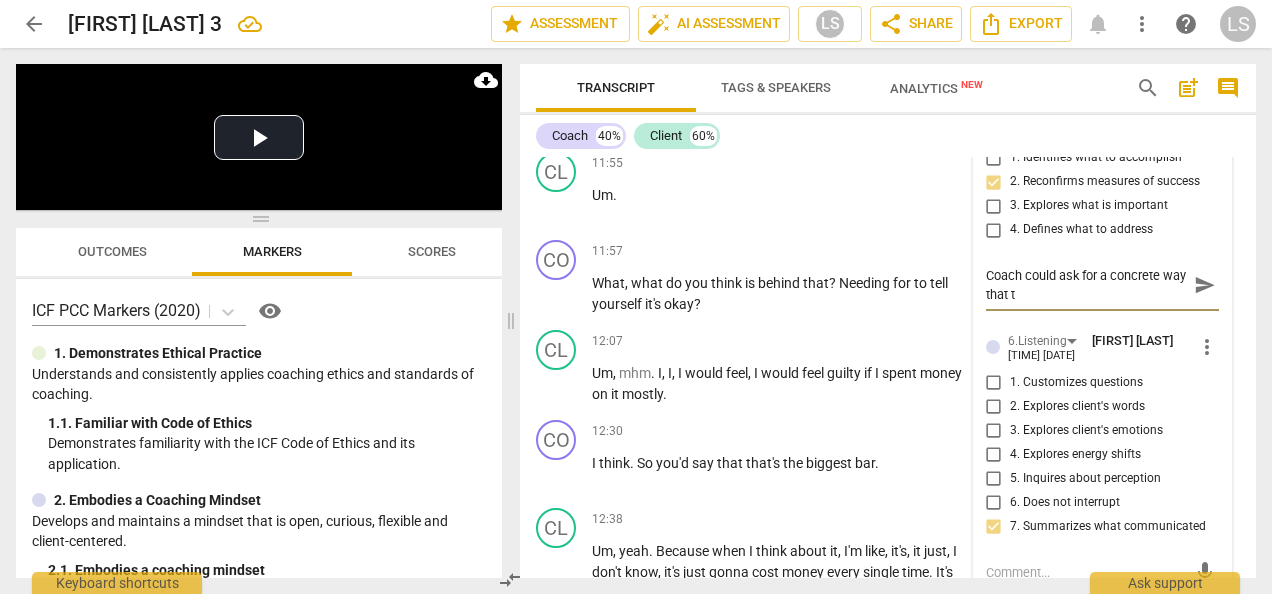 type on "Coach could ask for a concrete way that th" 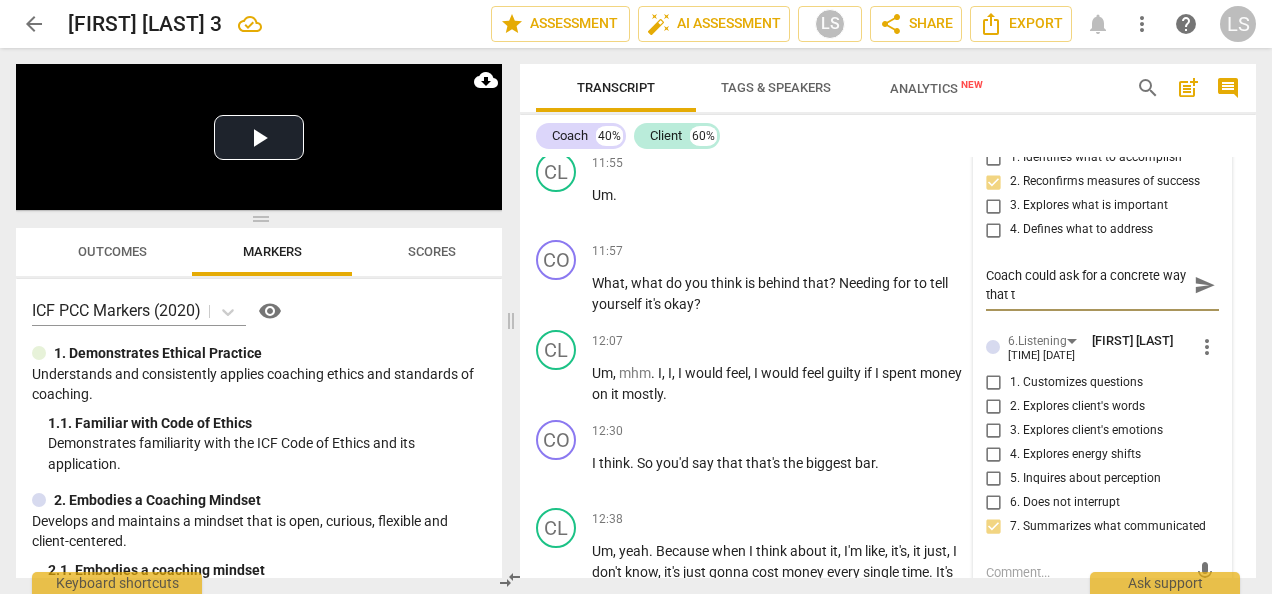 type on "Coach could ask for a concrete way that th" 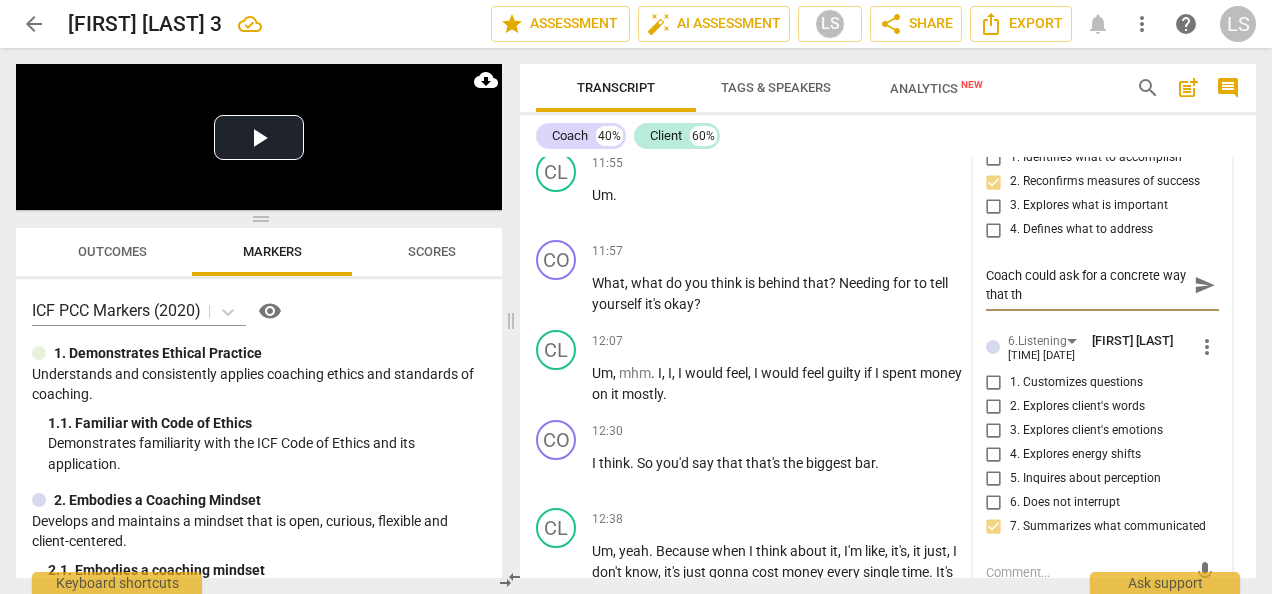 scroll, scrollTop: 0, scrollLeft: 0, axis: both 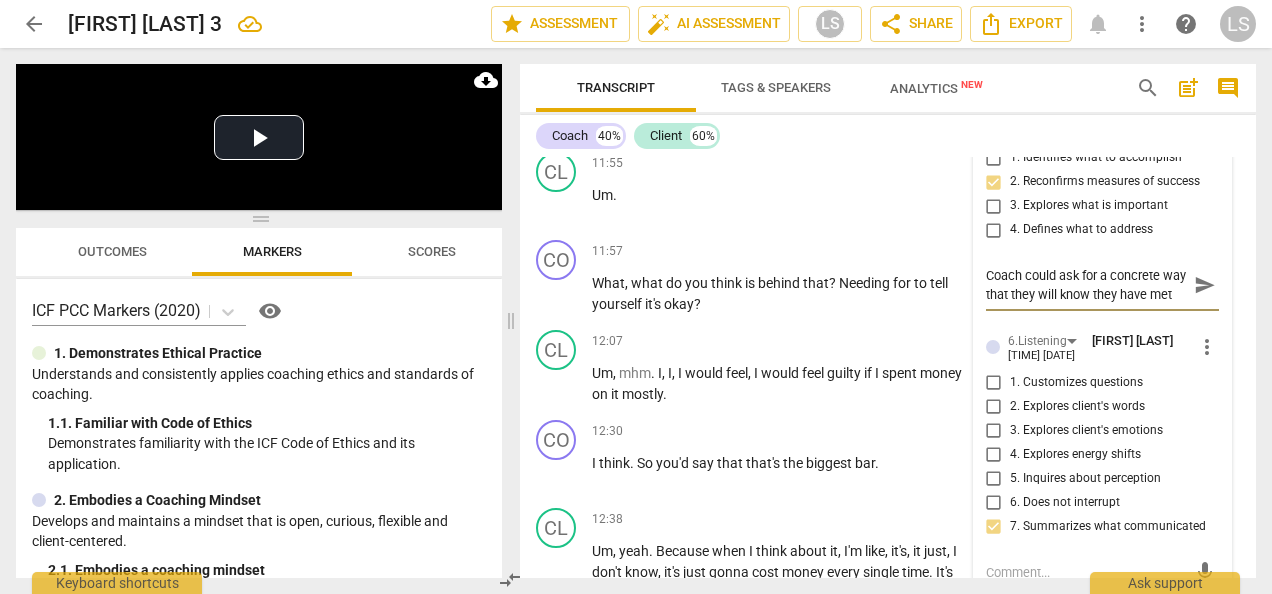 type on "Coach could ask for a concrete way that they" 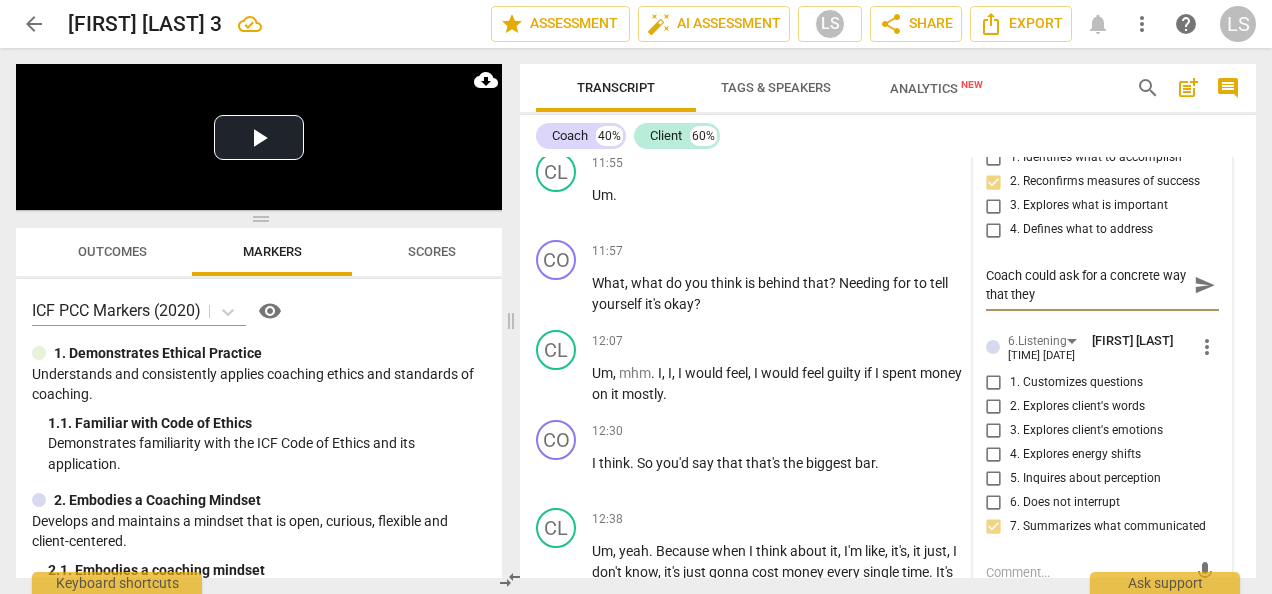 type on "Coach could ask for a concrete way that they" 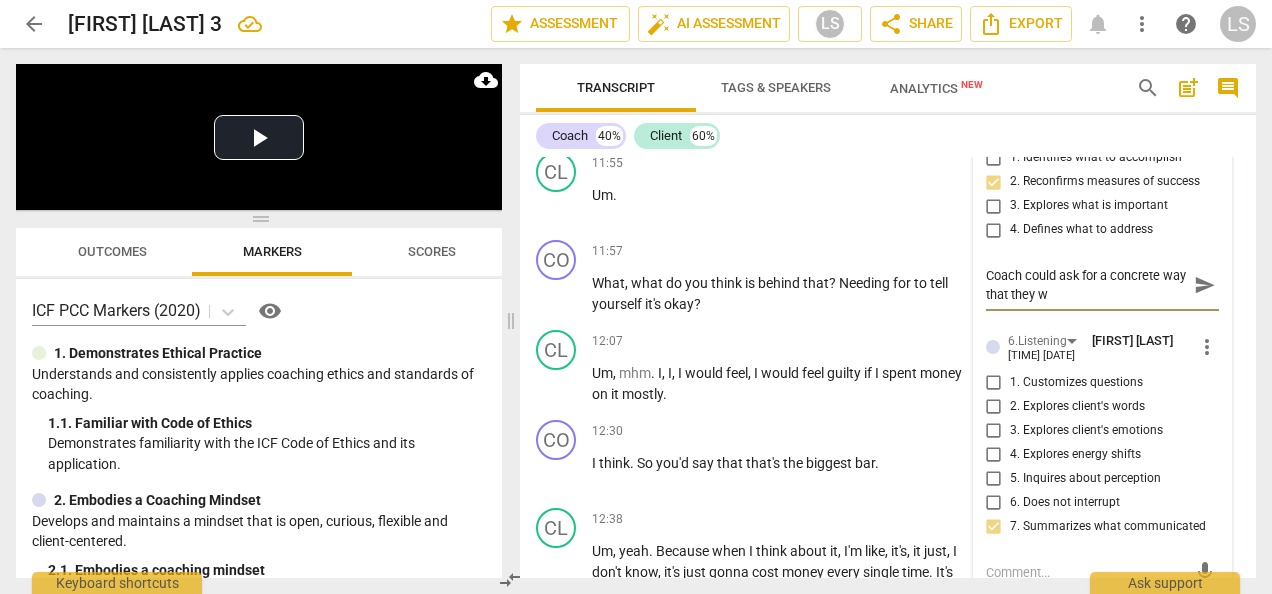 type on "Coach could ask for a concrete way that they will" 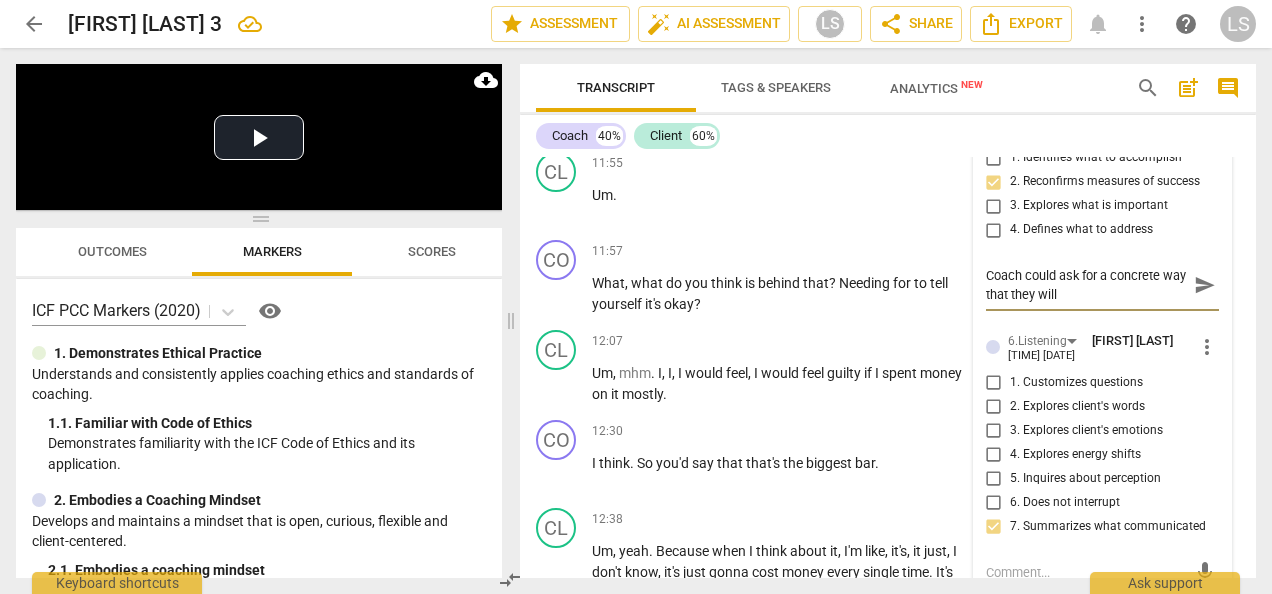 type on "Coach could ask for a concrete way that they wil" 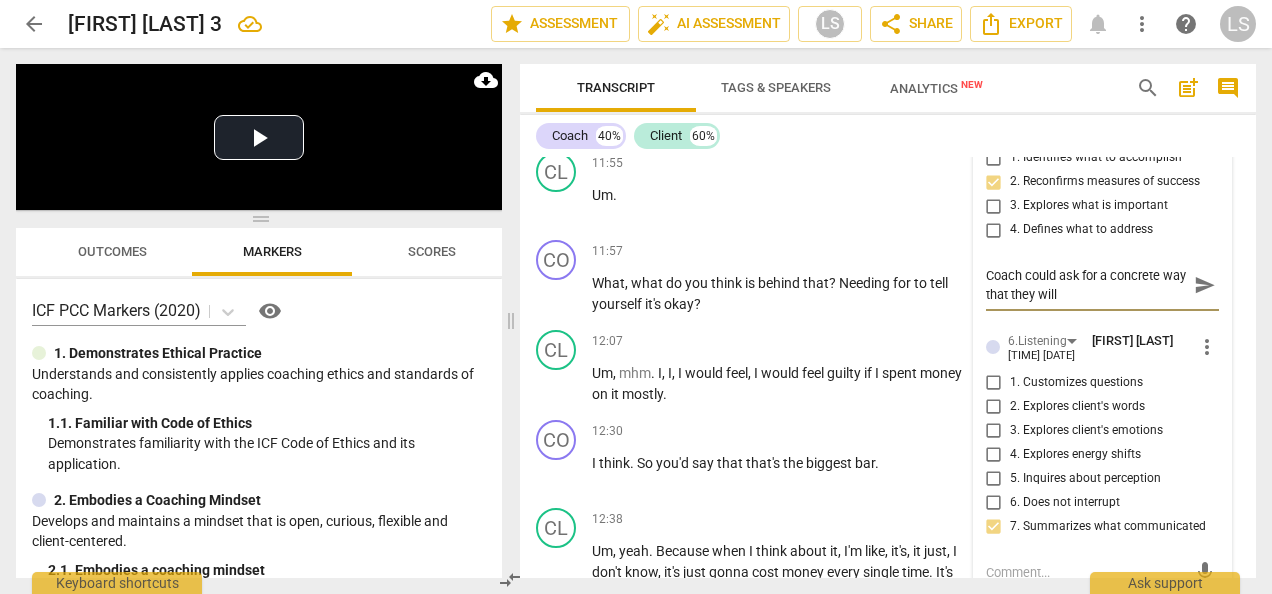 type on "Coach could ask for a concrete way that they wil" 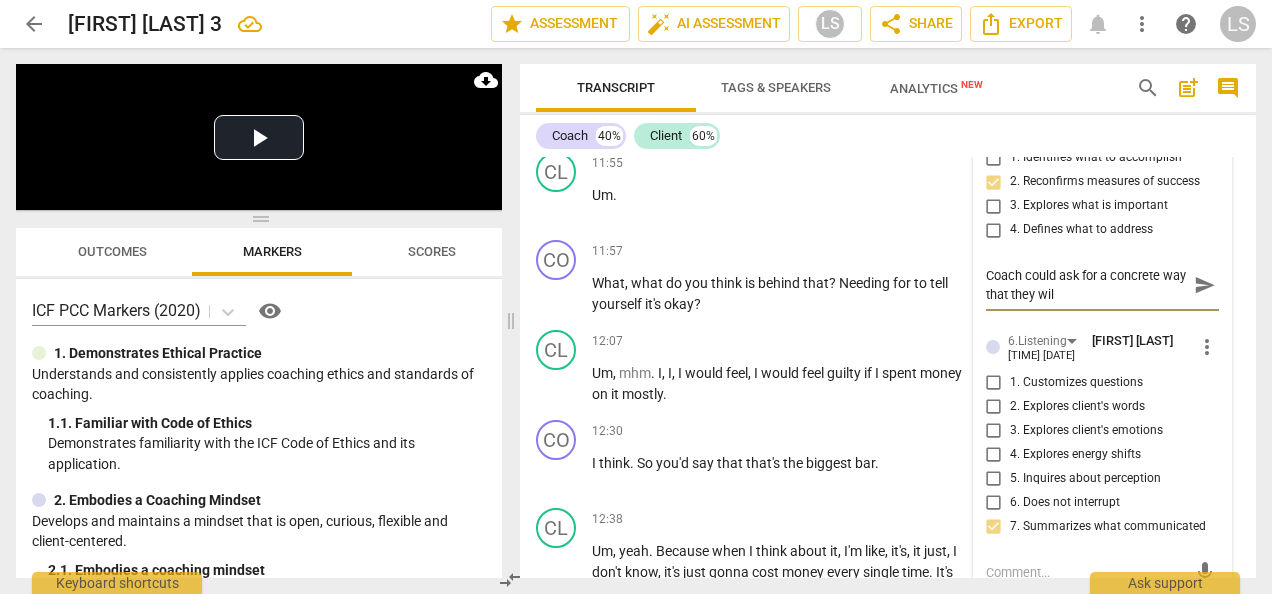 type on "Coach could ask for a concrete way that they will" 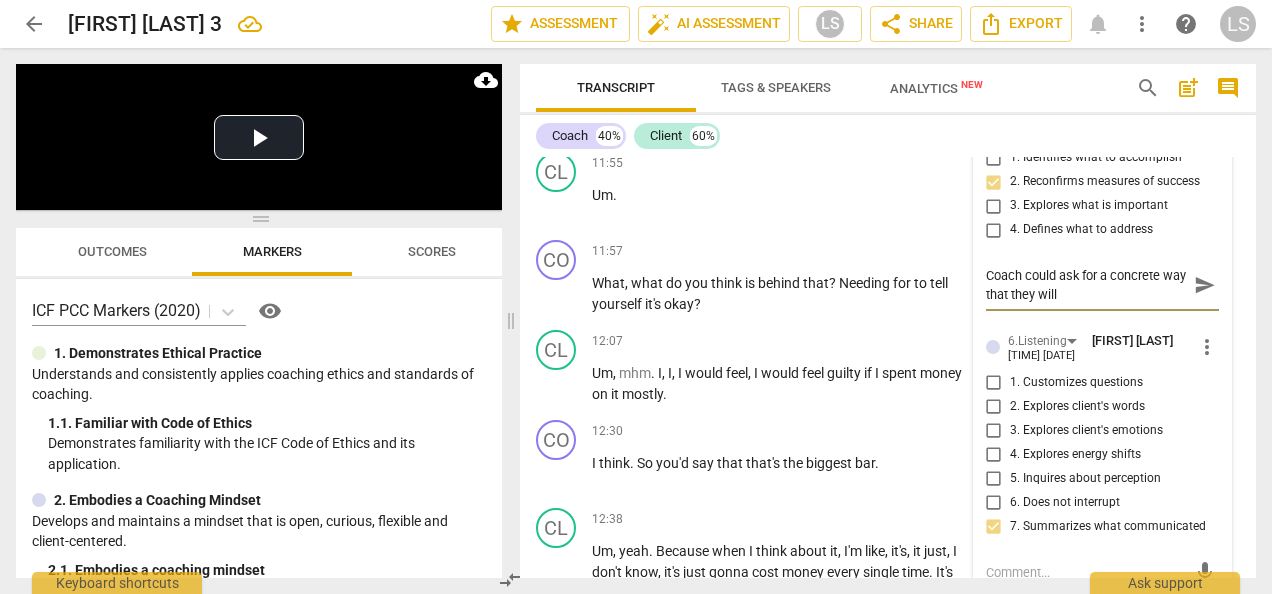 type on "Coach could ask for a concrete way that they will" 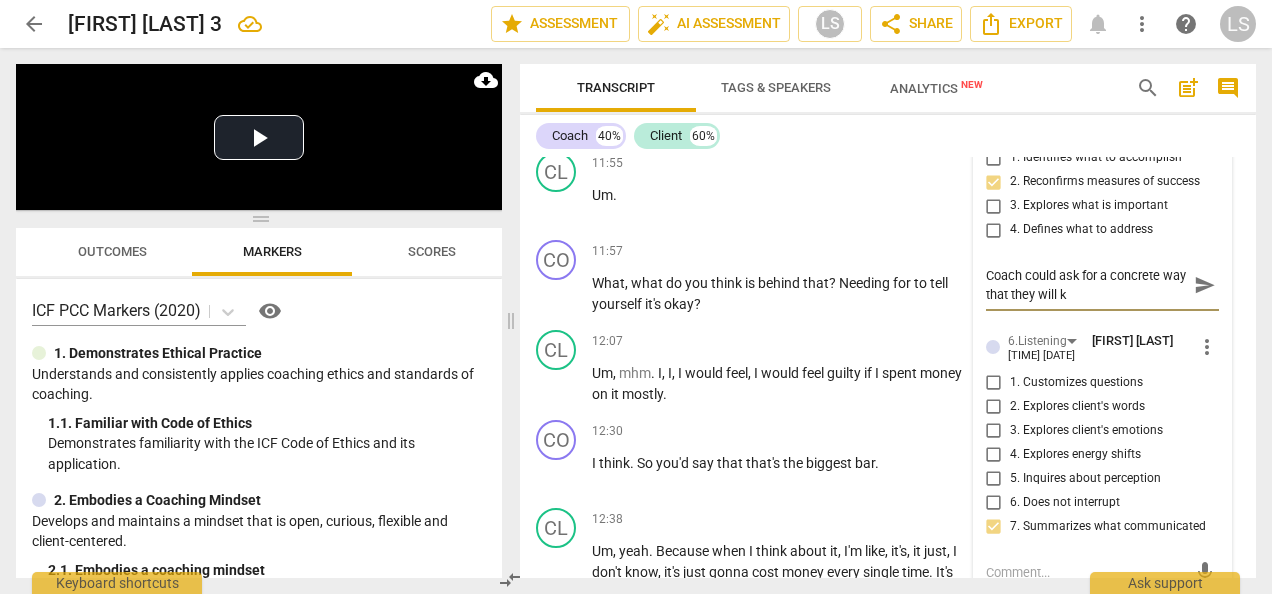 type on "Coach could ask for a concrete way that they will kn" 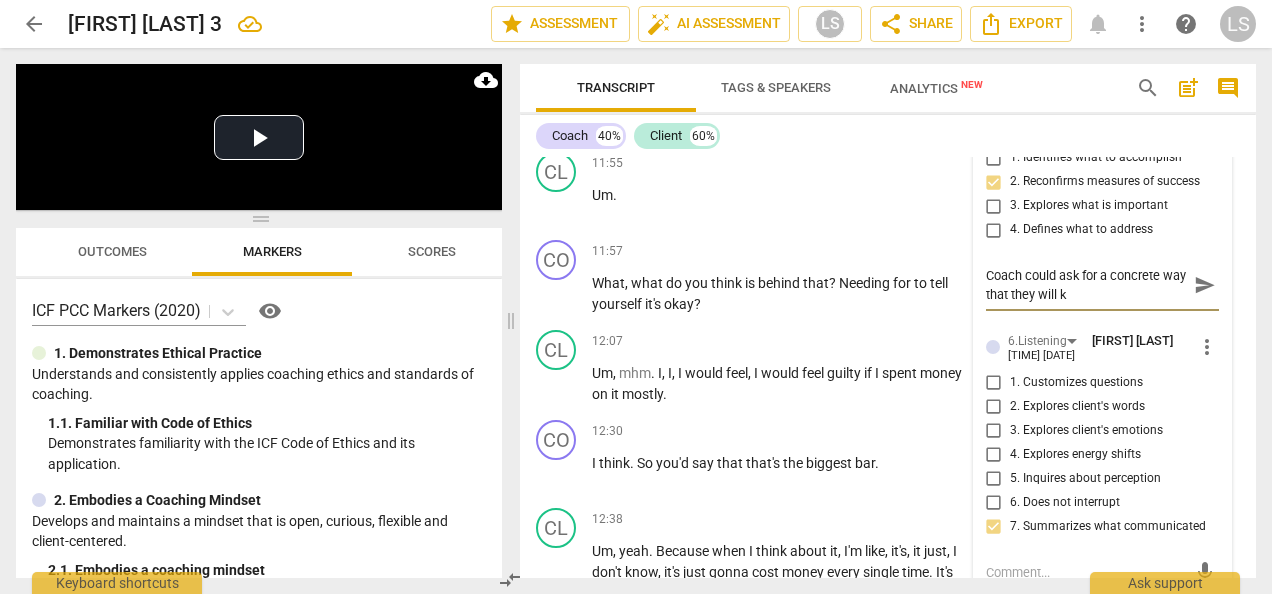 type on "Coach could ask for a concrete way that they will kn" 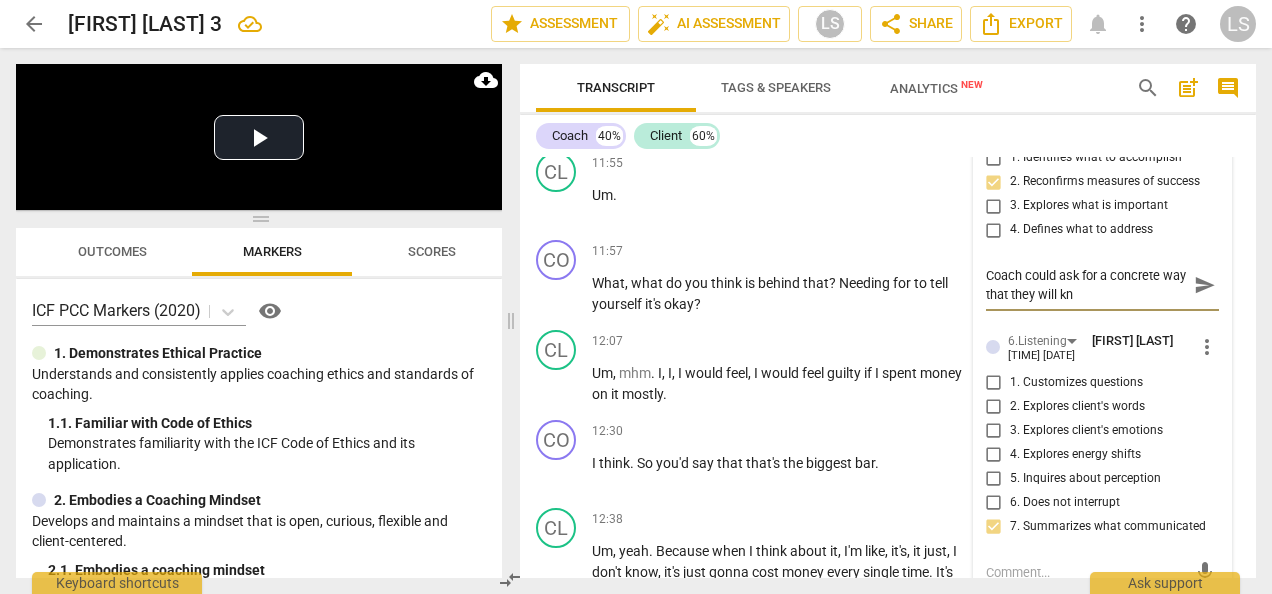 type on "Coach could ask for a concrete way that they will kno" 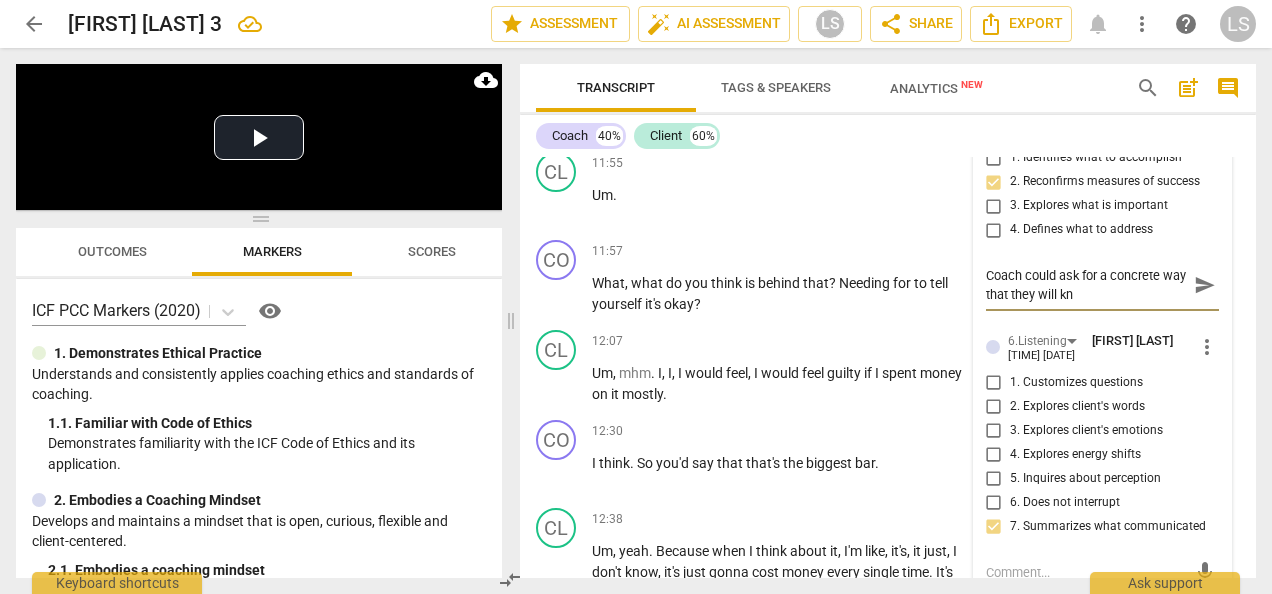 type on "Coach could ask for a concrete way that they will kno" 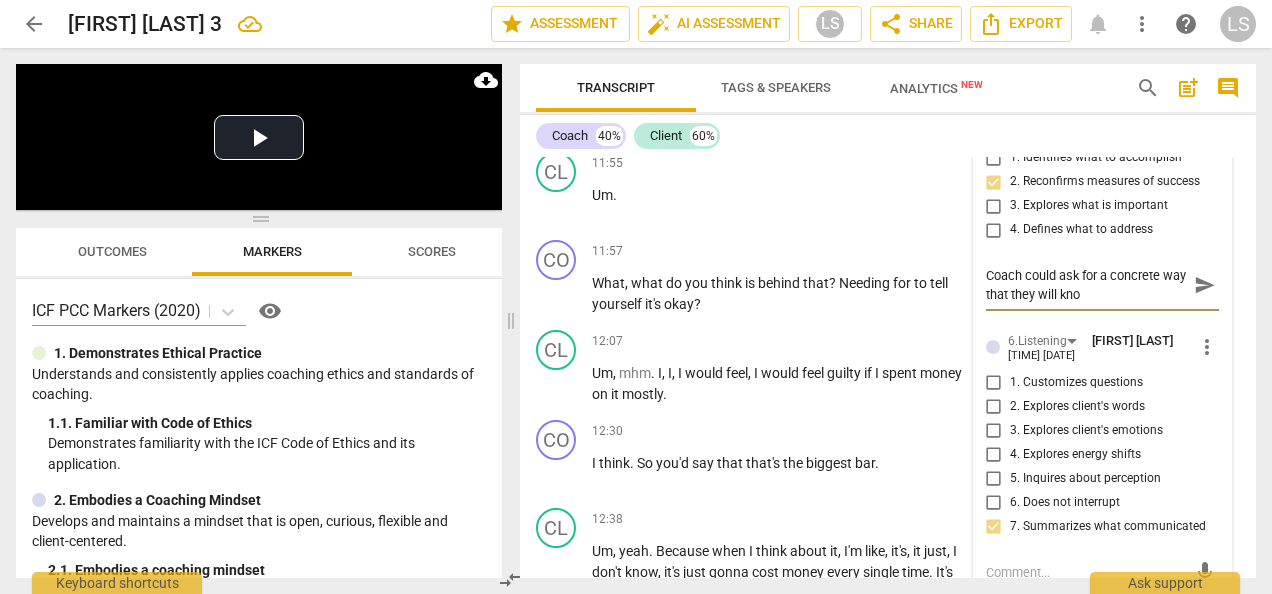 type on "Coach could ask for a concrete way that they will know" 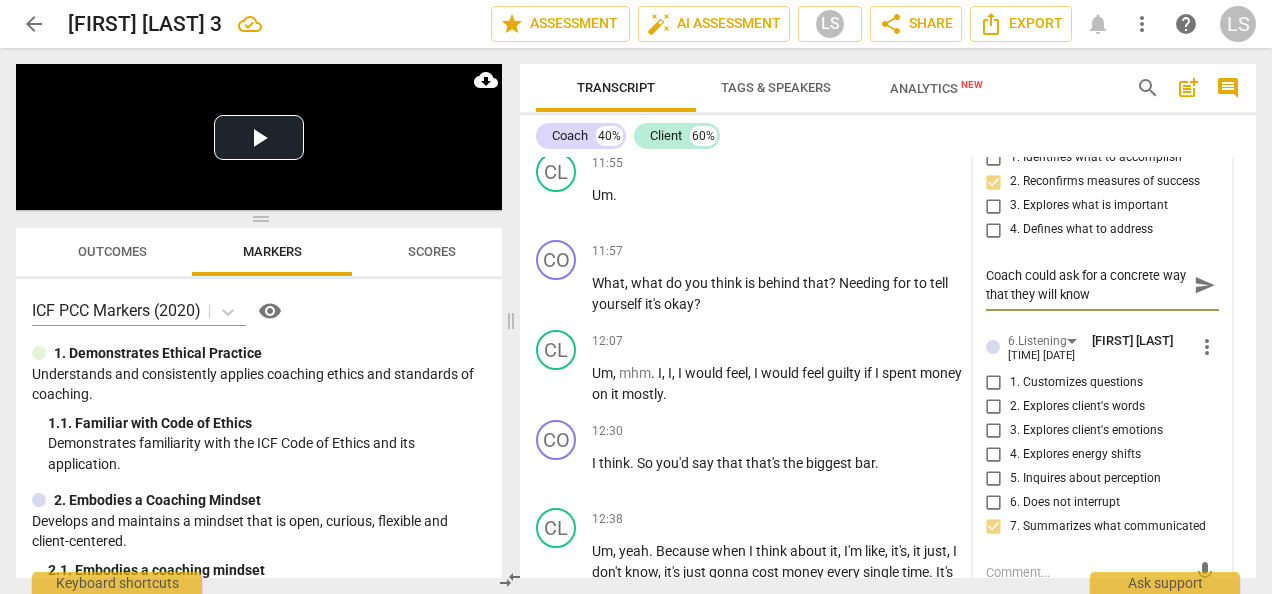 type on "Coach could ask for a concrete way that they will know" 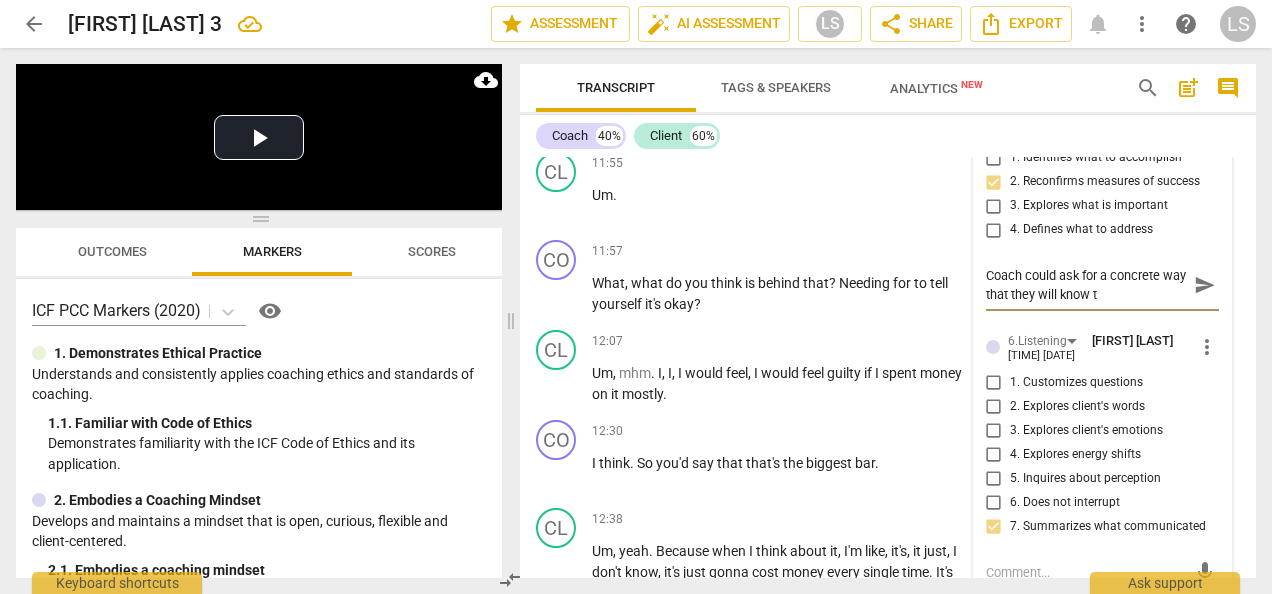 type on "Coach could ask for a concrete way that they will know th" 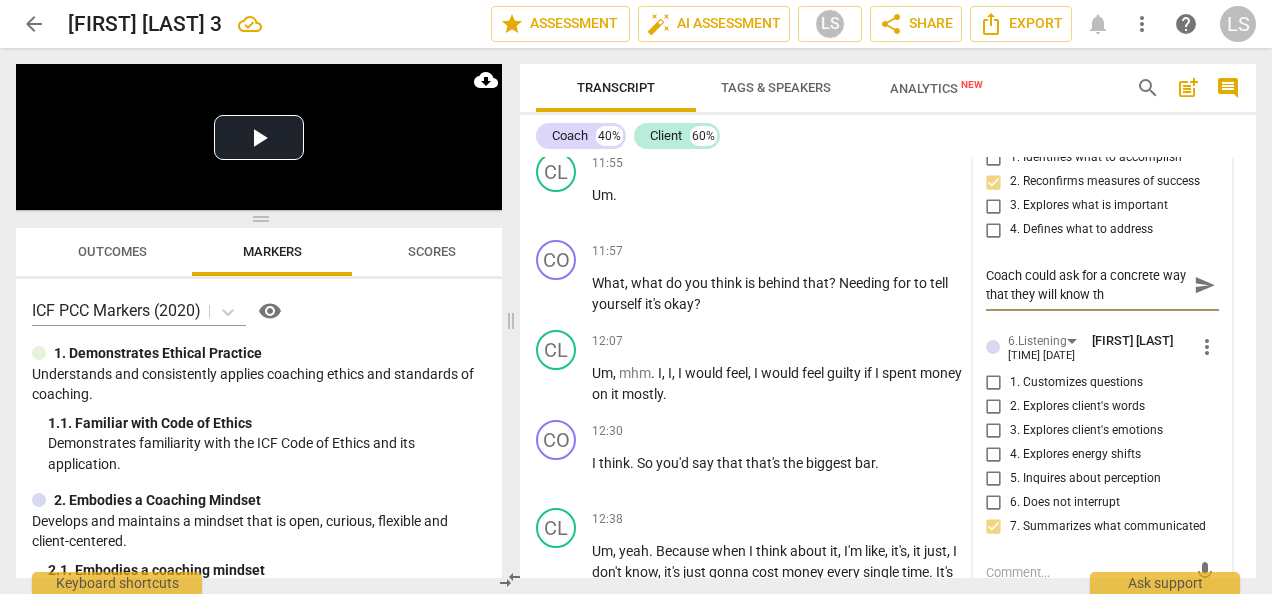 type on "Coach could ask for a concrete way that they will know the" 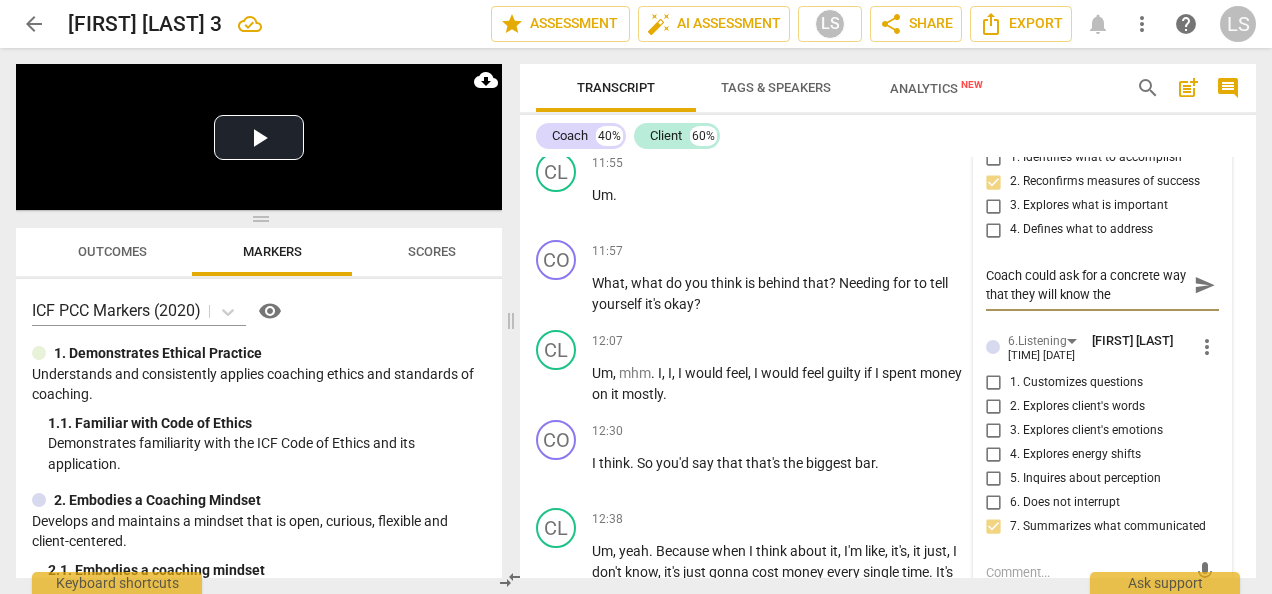 type on "Coach could ask for a concrete way that they will know they" 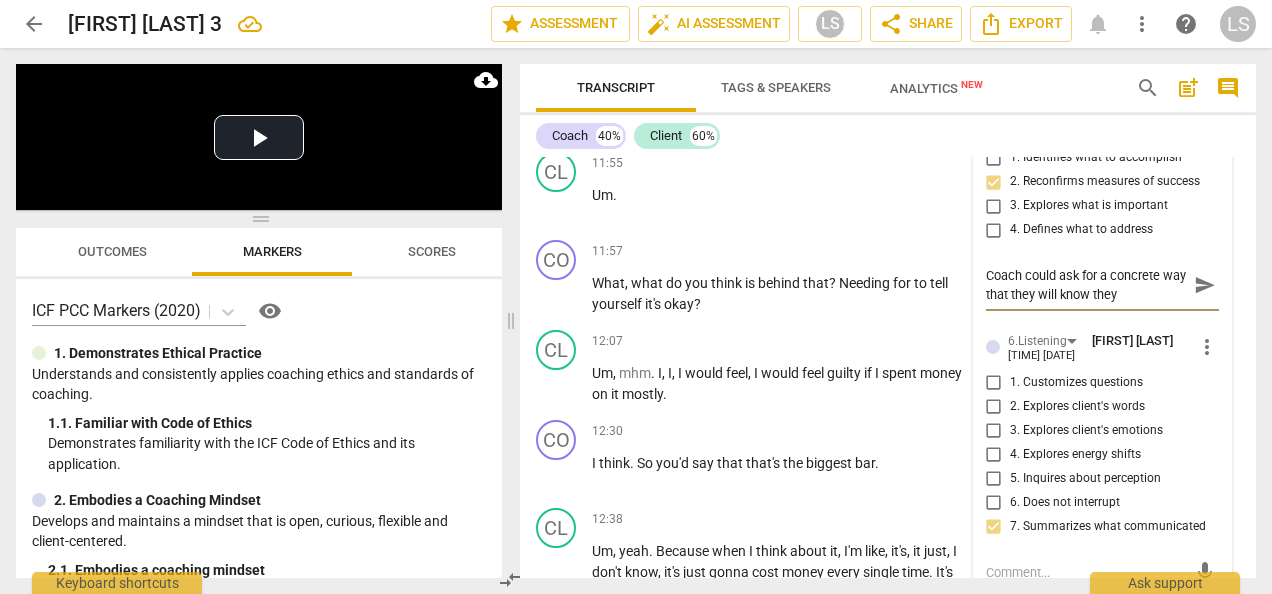 type on "Coach could ask for a concrete way that they will know they" 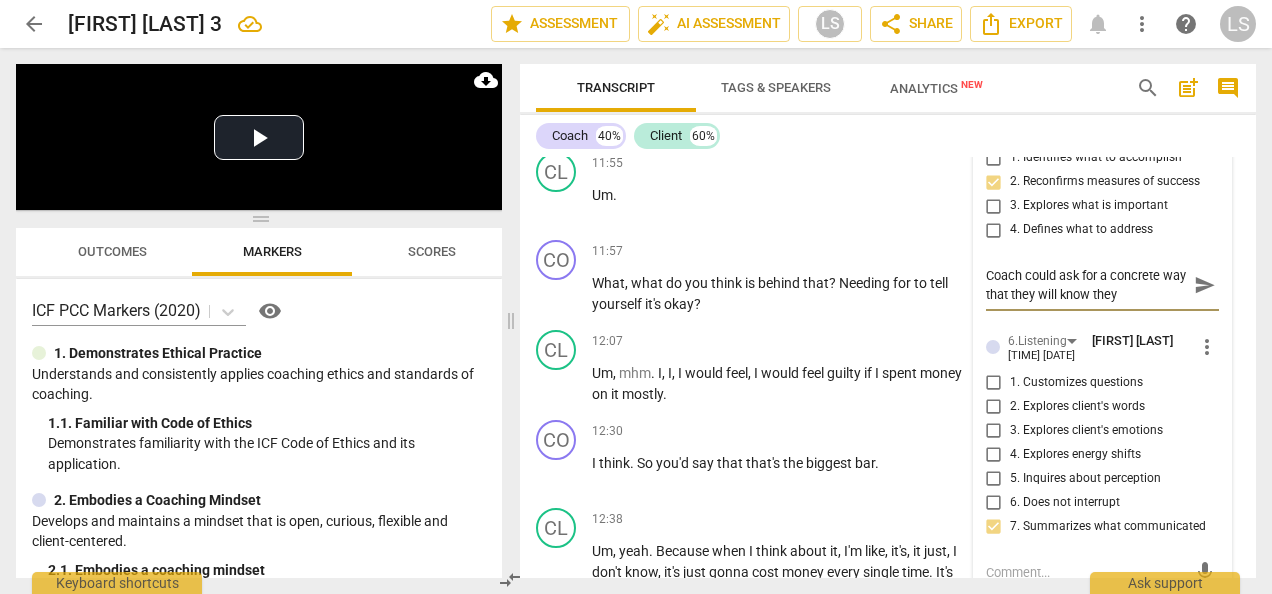 type on "Coach could ask for a concrete way that they will know they" 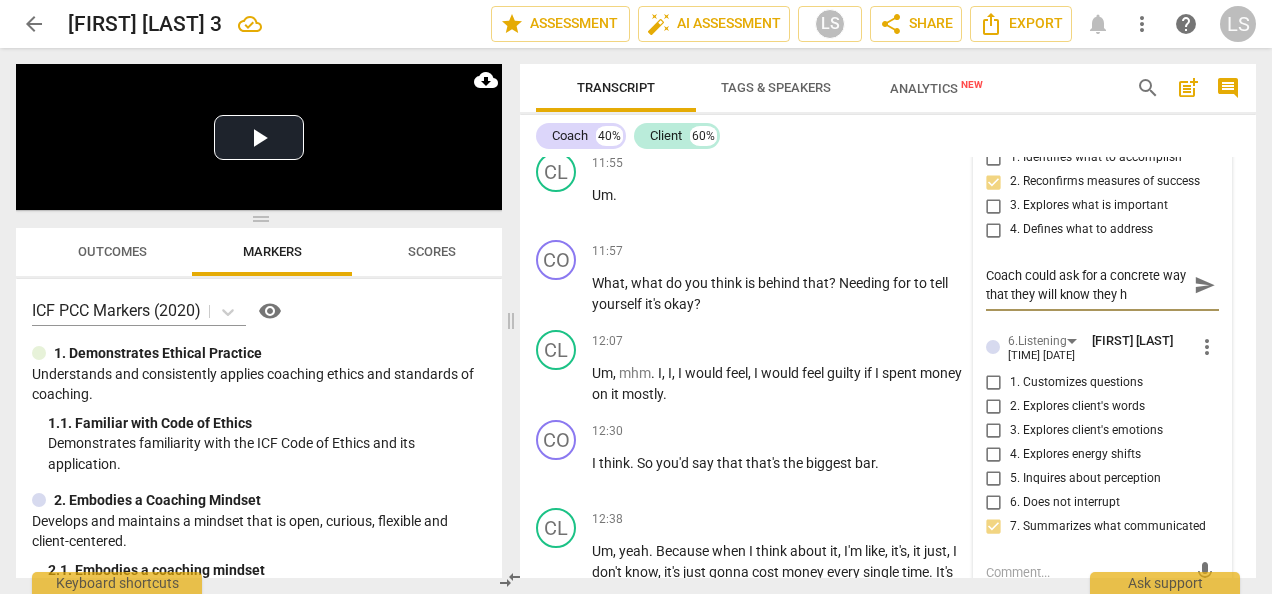 type on "Coach could ask for a concrete way that they will know they have met the hoped-for outcome for the session.
This timestamp could also be seen as meeting 3.4 rather than 3.2 if the client being able to tell herself it's ok to do these things is what needs to be addressed in order for her to make the m" 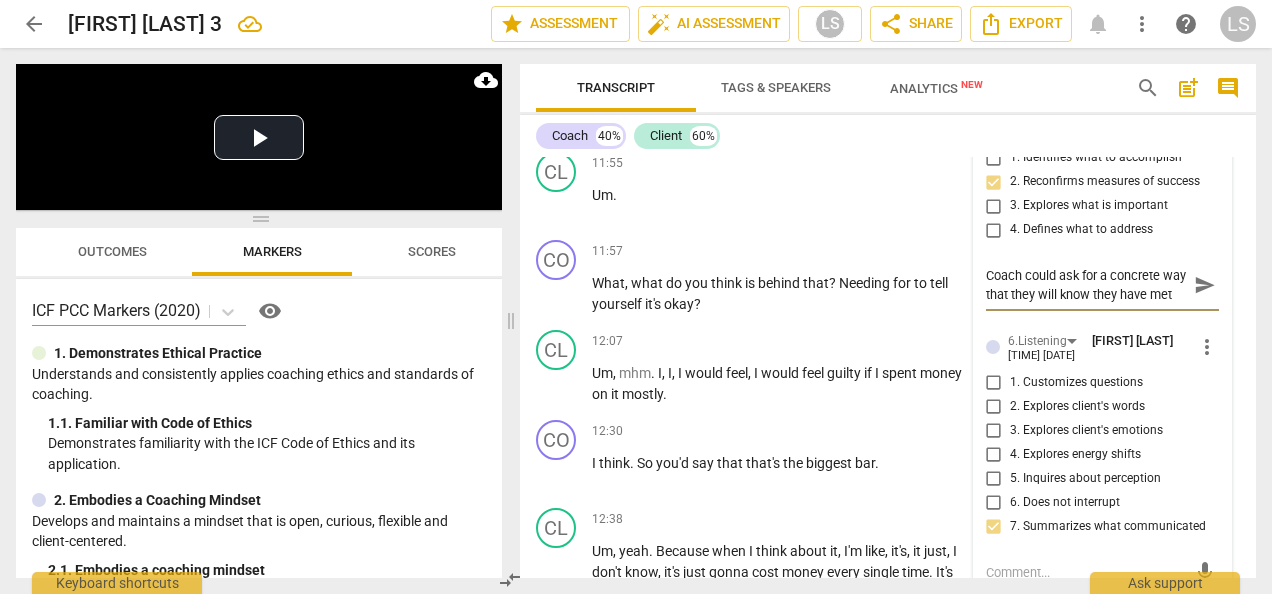 type on "Coach could ask for a concrete way that they will know they hav" 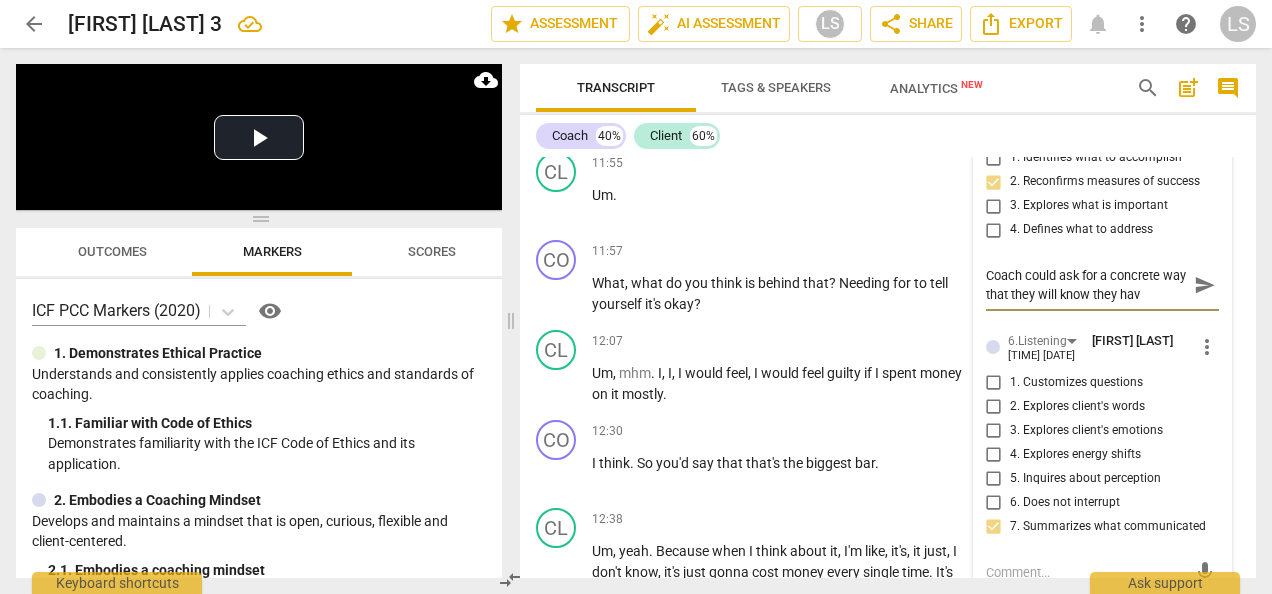 type on "Coach could ask for a concrete way that they will know they have" 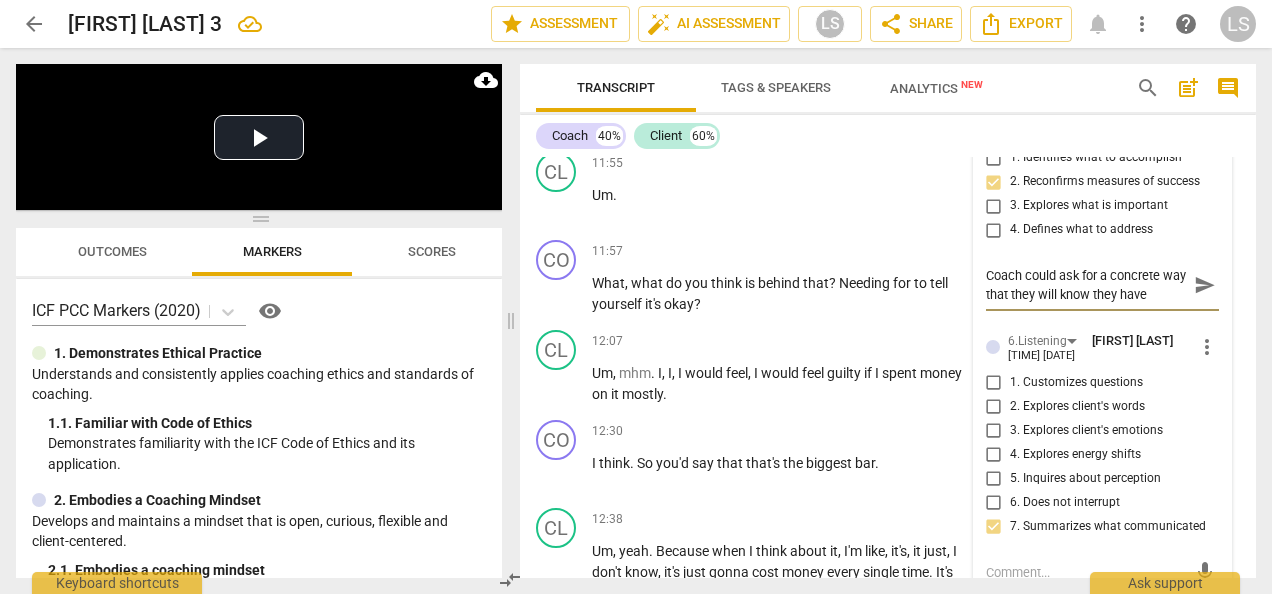 type on "Coach could ask for a concrete way that they will know they have" 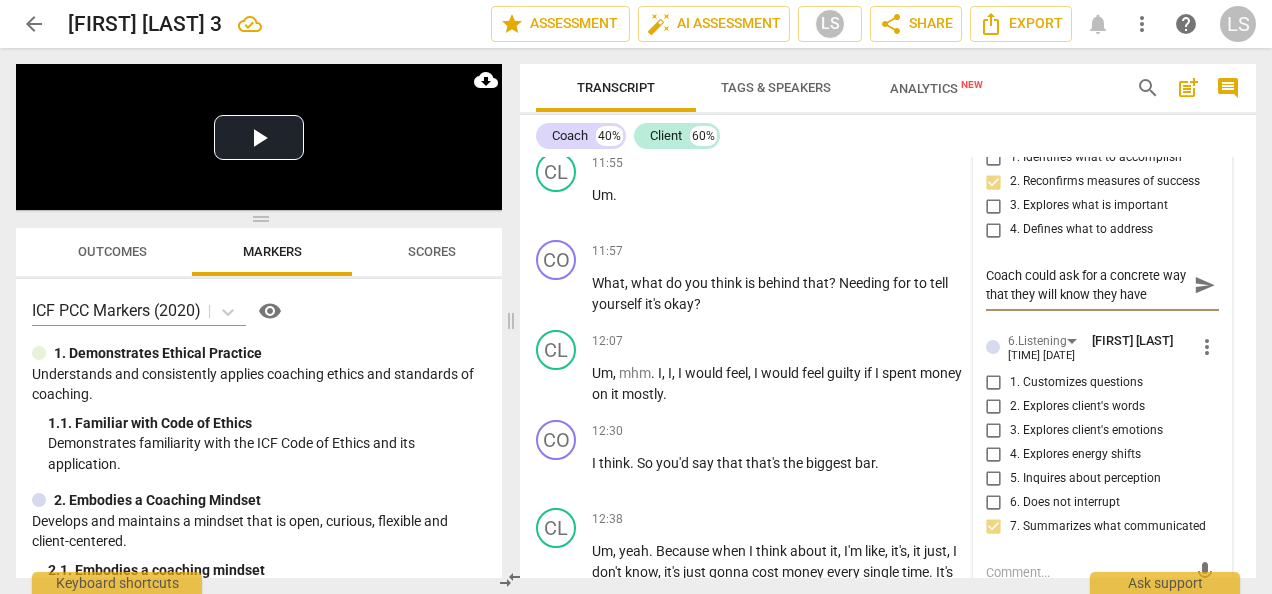 type on "Coach could ask for a concrete way that they will know they have" 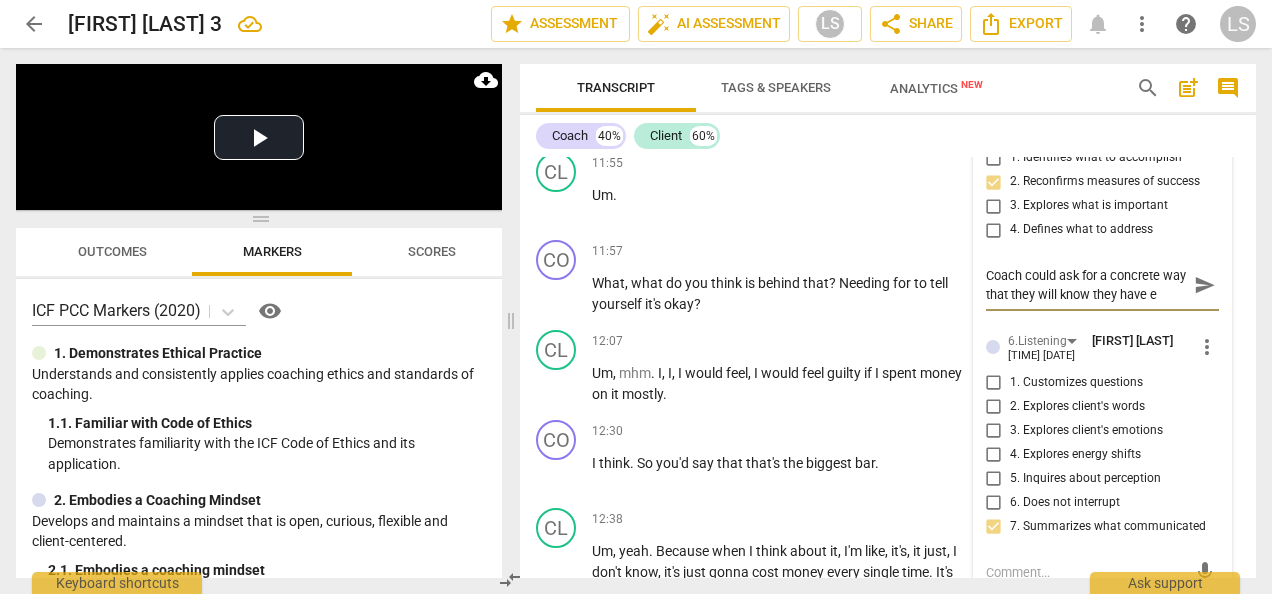 type on "Coach could ask for a concrete way that they will know they have" 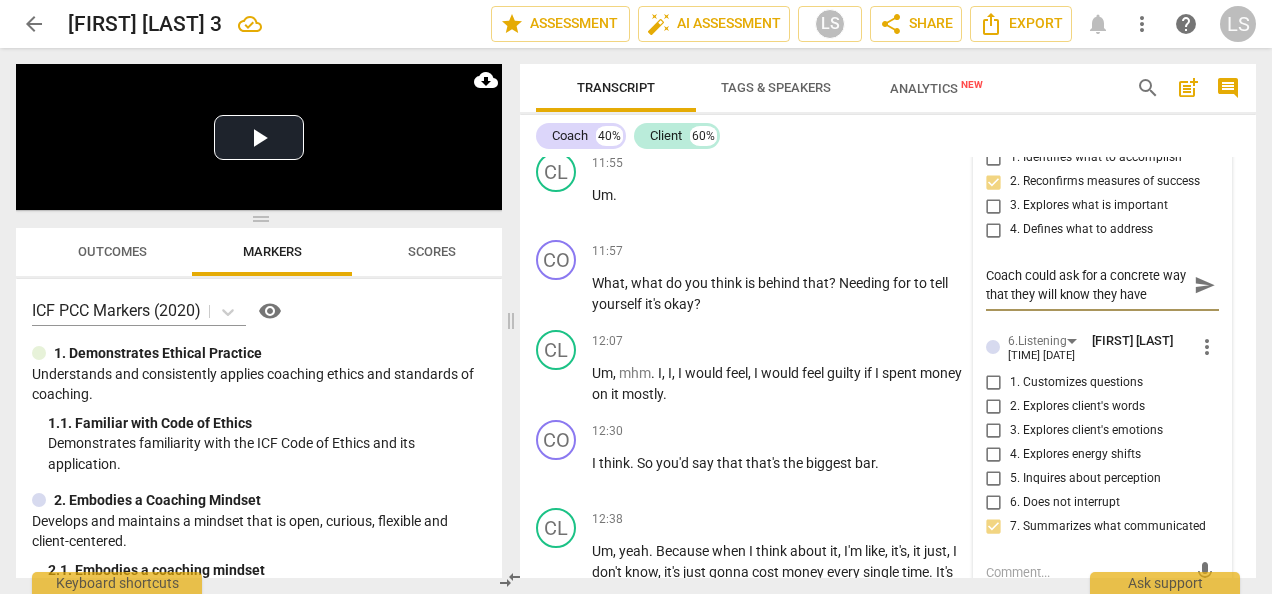 type on "Coach could ask for a concrete way that they will know they have m" 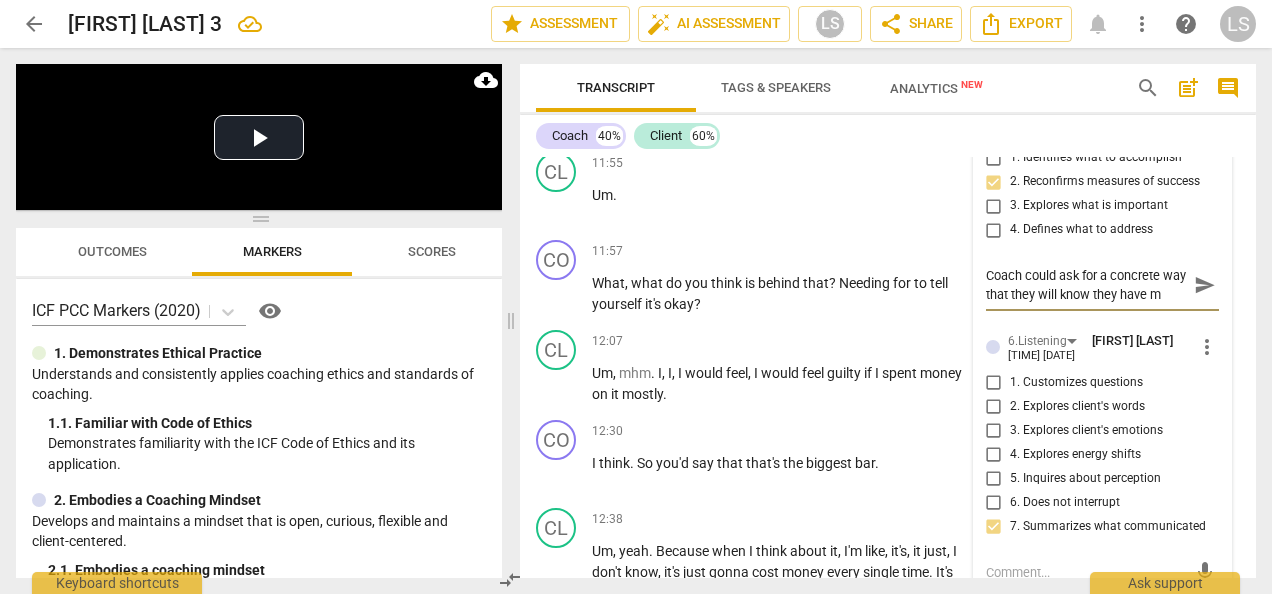 scroll, scrollTop: 17, scrollLeft: 0, axis: vertical 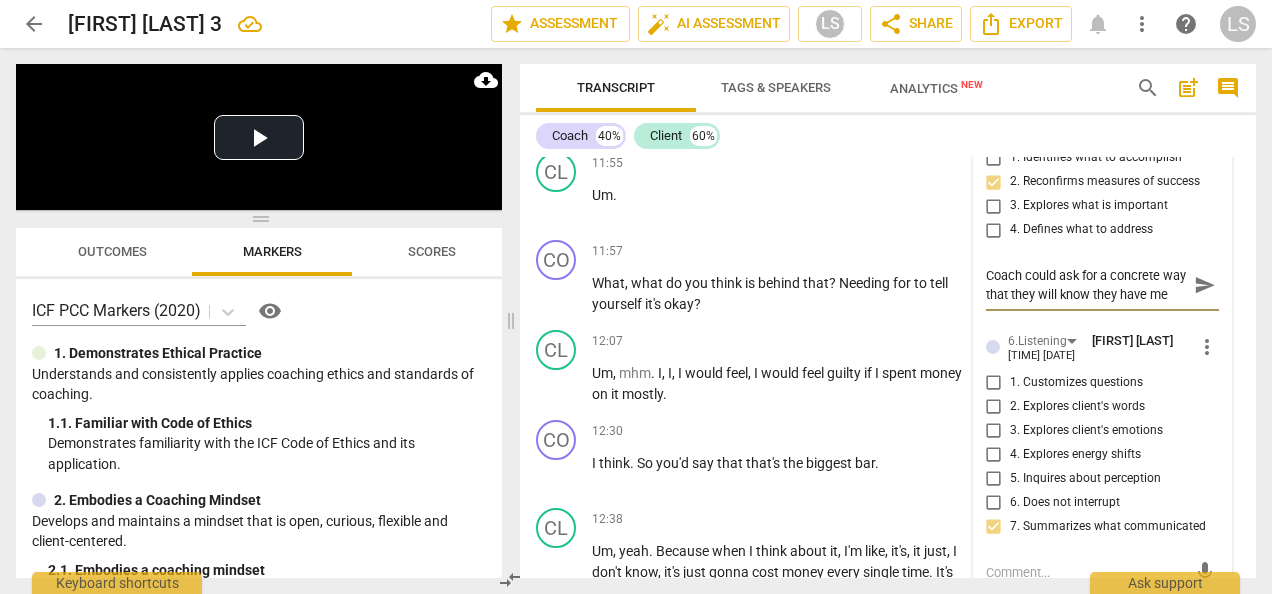 type on "Coach could ask for a concrete way that they will know they have met" 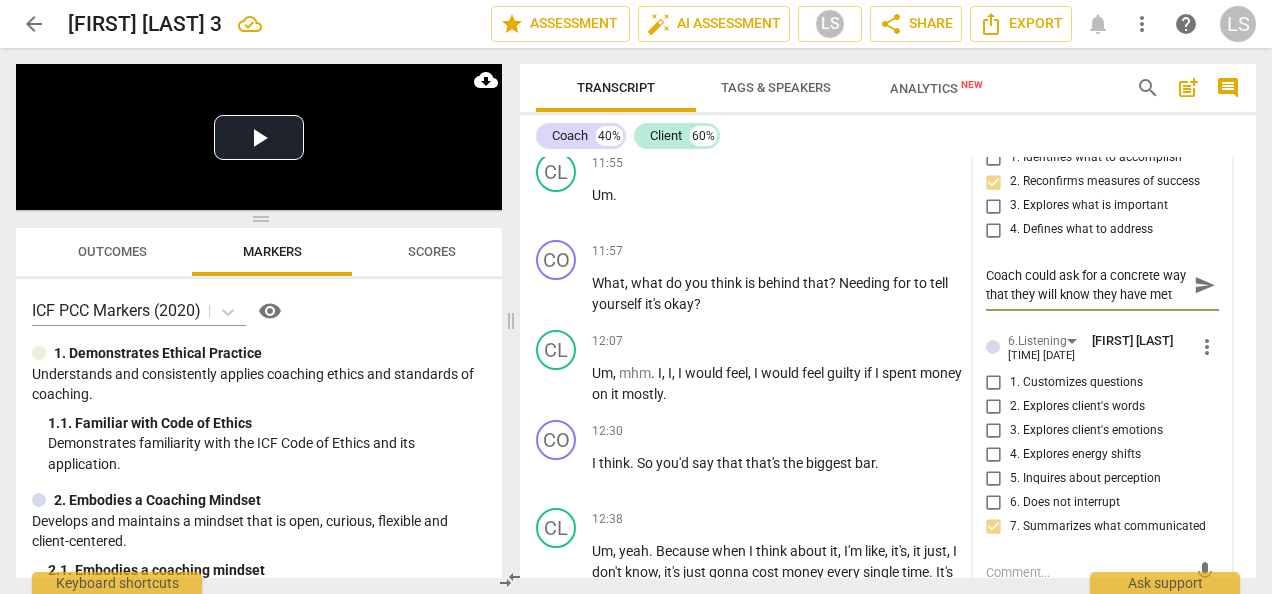 type on "Coach could ask for a concrete way that they will know they have met" 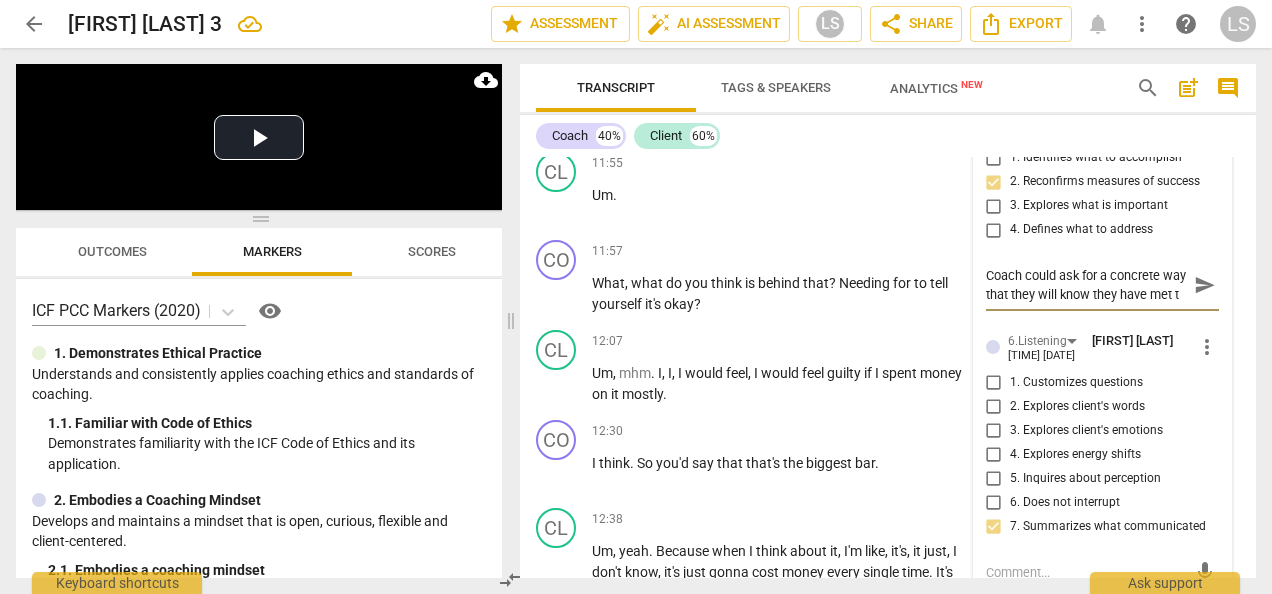 type on "Coach could ask for a concrete way that they will know they have met th" 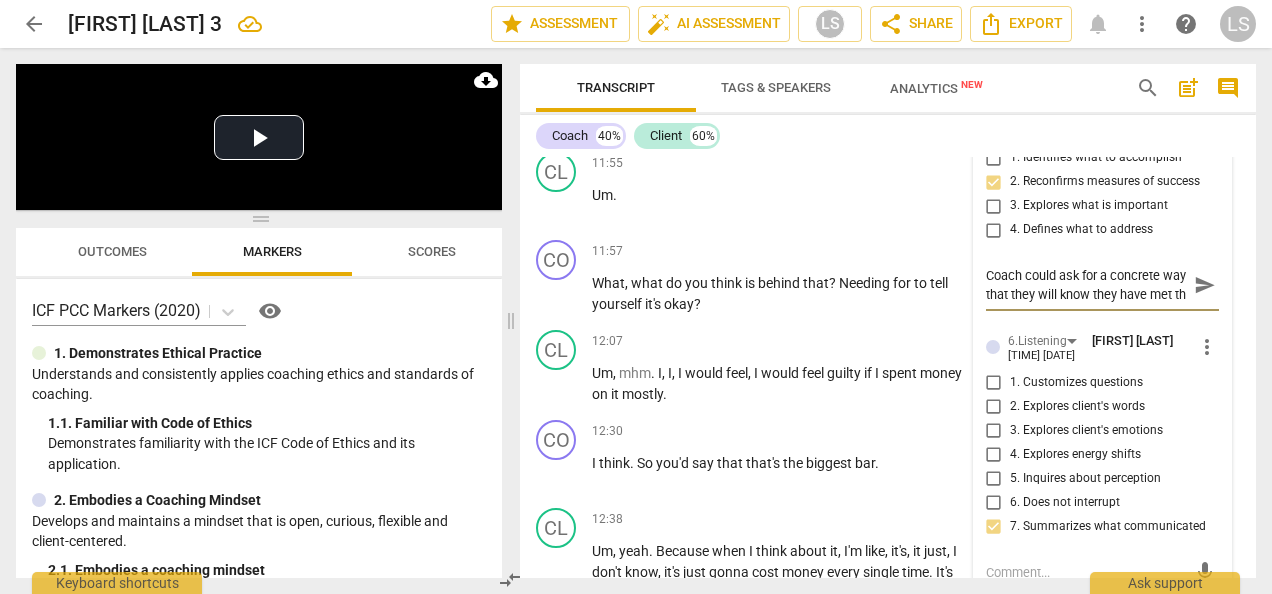 type 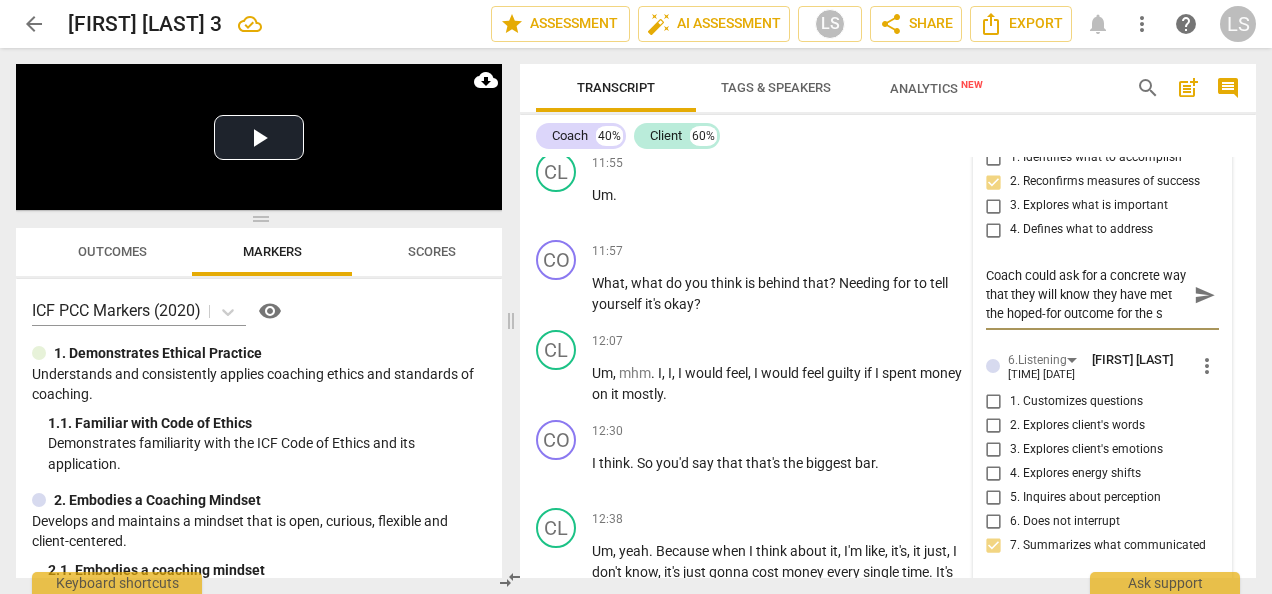 scroll, scrollTop: 16, scrollLeft: 0, axis: vertical 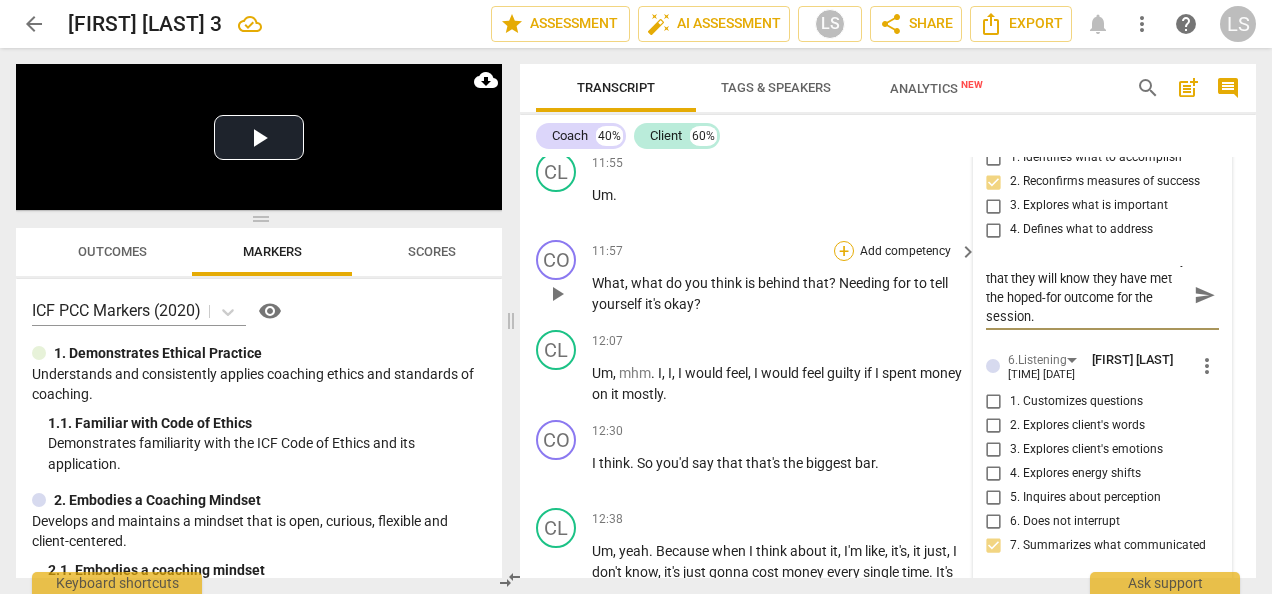 click on "+" at bounding box center (844, 251) 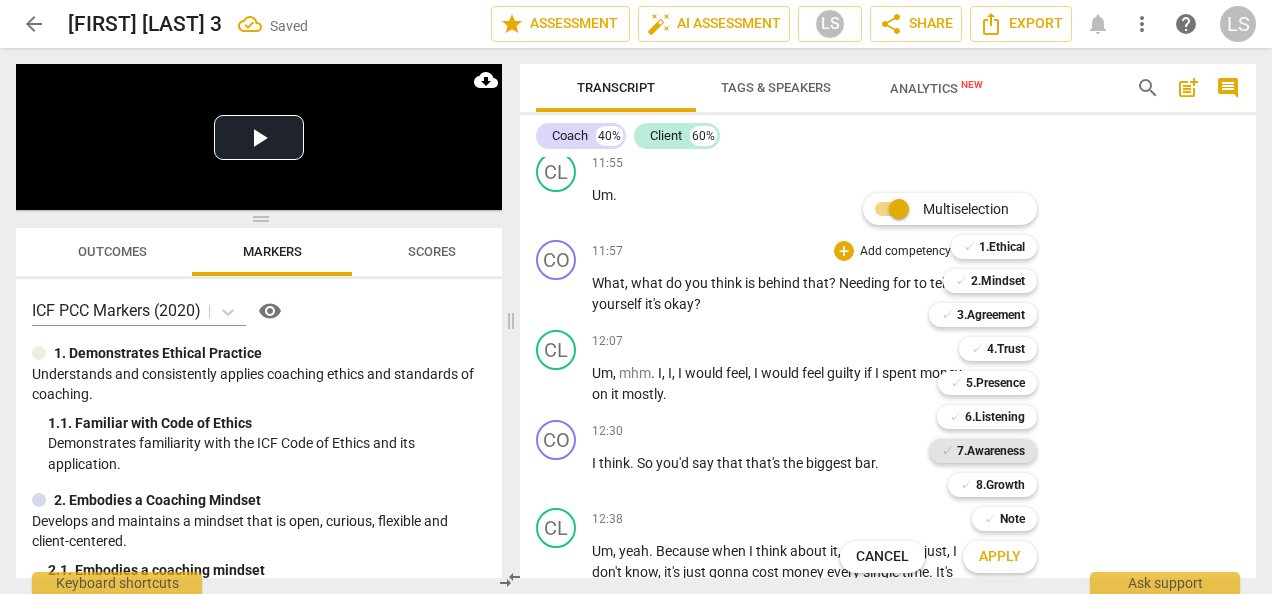 click on "7.Awareness" at bounding box center (991, 451) 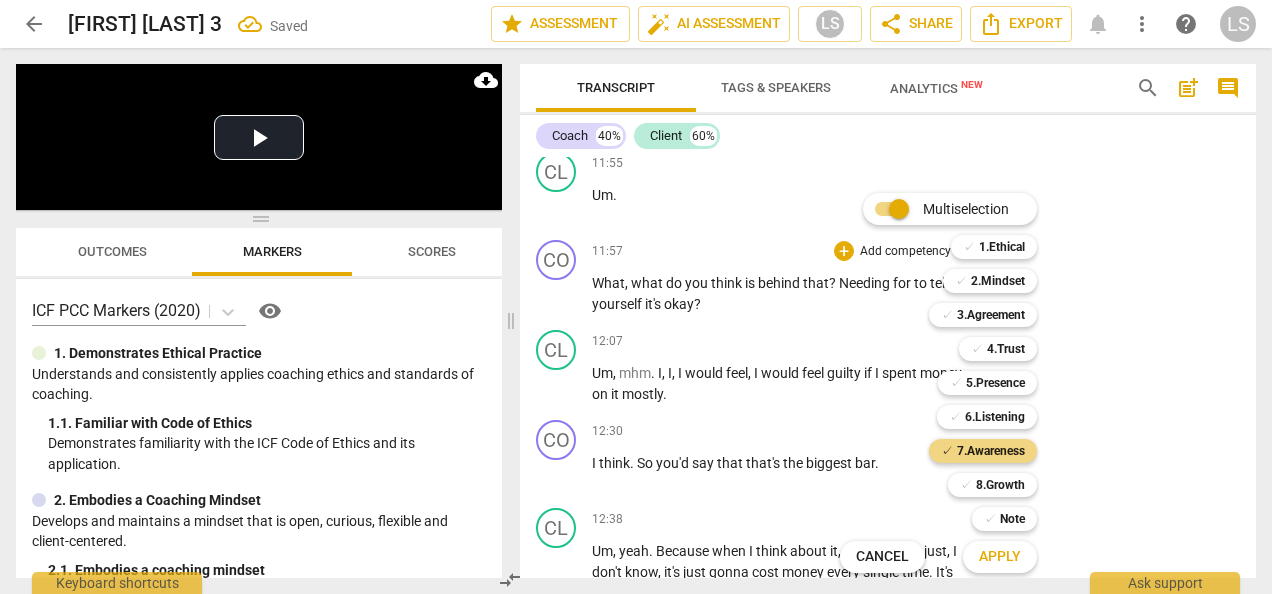 click on "5.Presence" at bounding box center [995, 383] 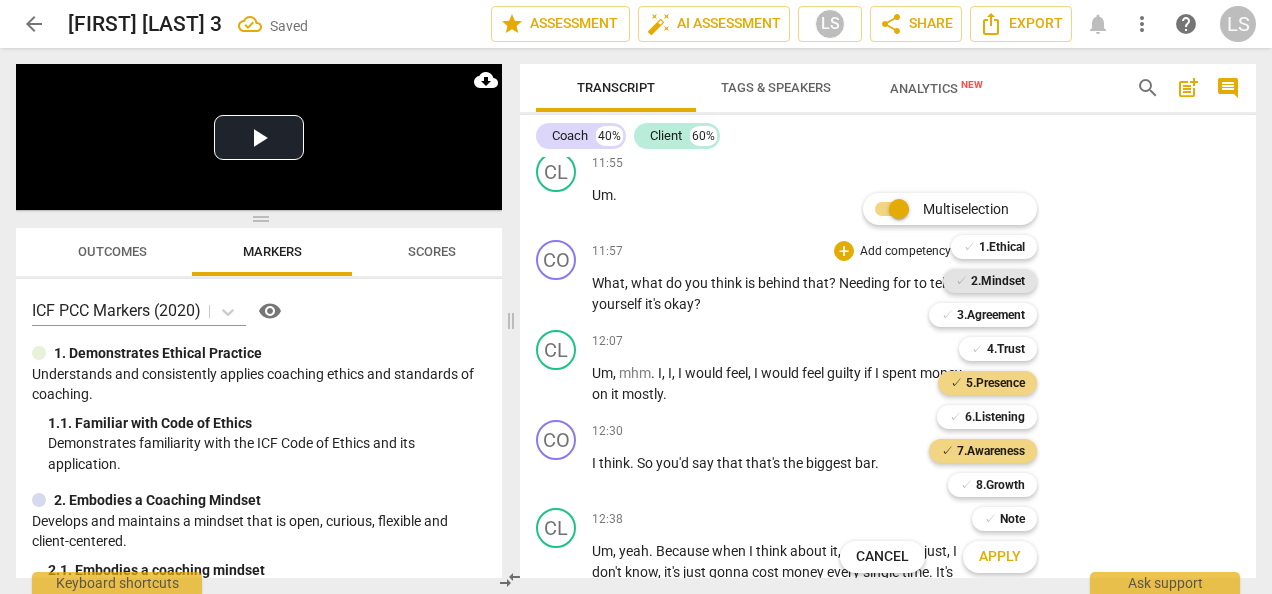 click on "2.Mindset" at bounding box center [998, 281] 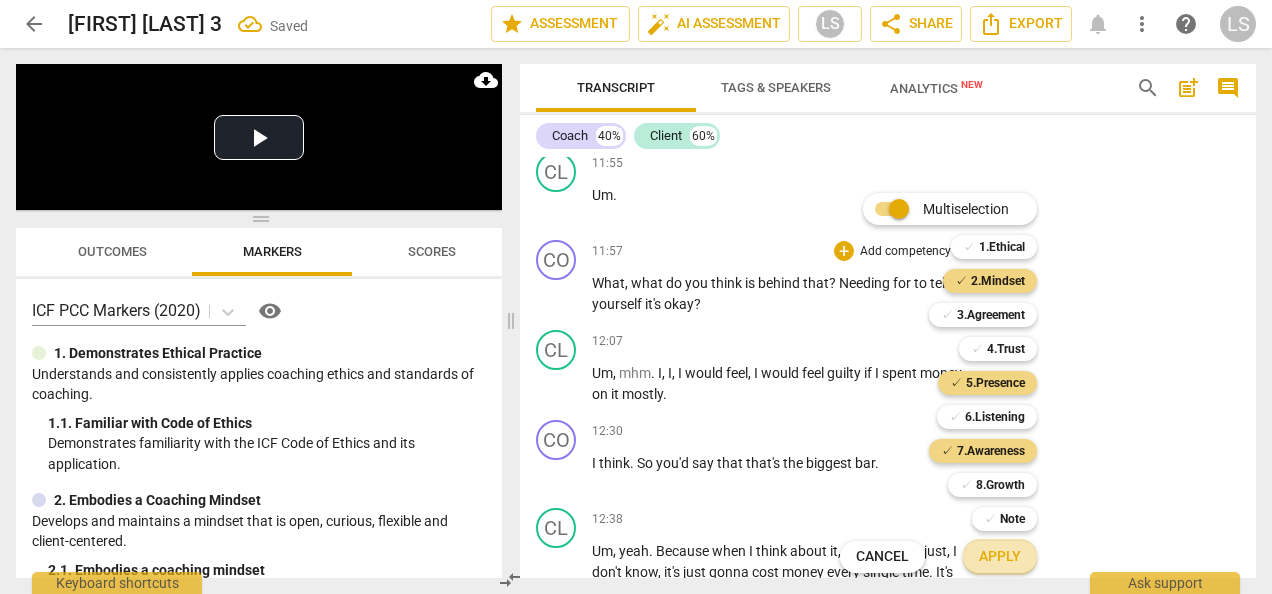 click on "Apply" at bounding box center (1000, 557) 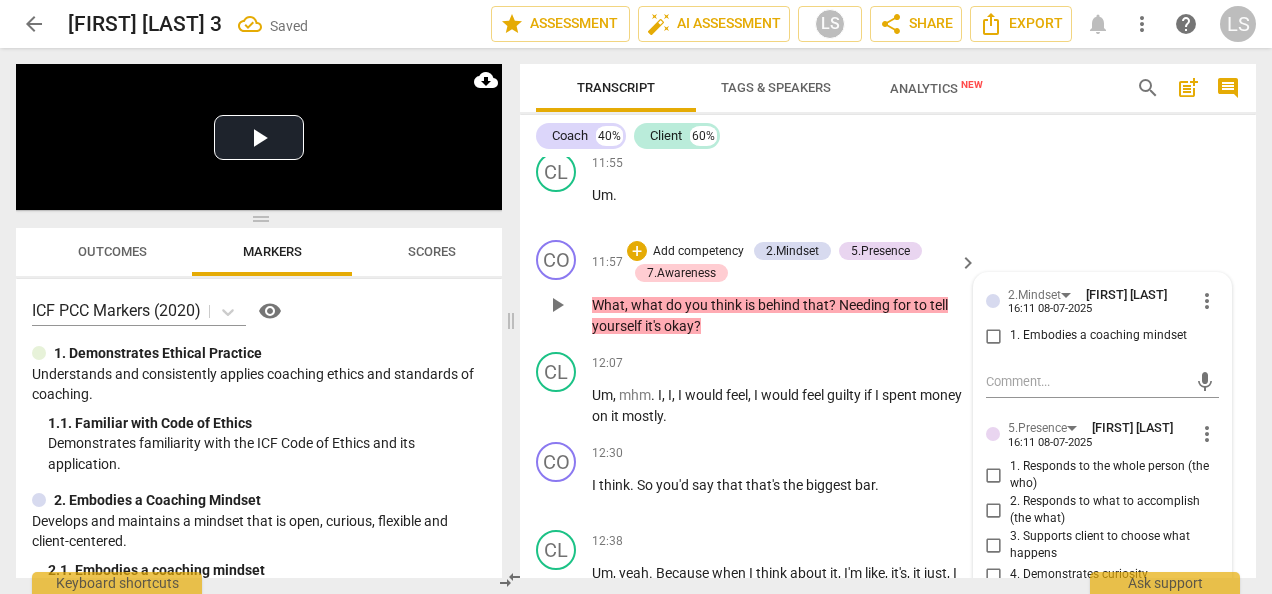 click on "2.Mindset [FIRST] [LAST] 16:11 08-07-2025 more_vert 1. Embodies a coaching mindset" at bounding box center (1102, 321) 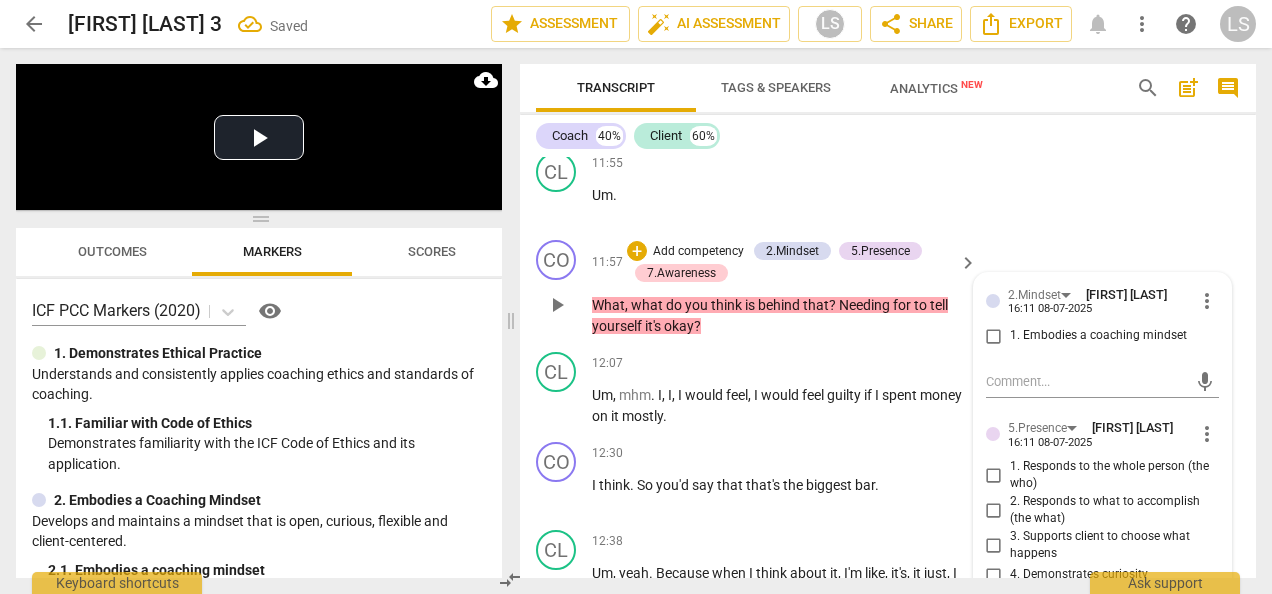 click on "1. Embodies a coaching mindset" at bounding box center [994, 336] 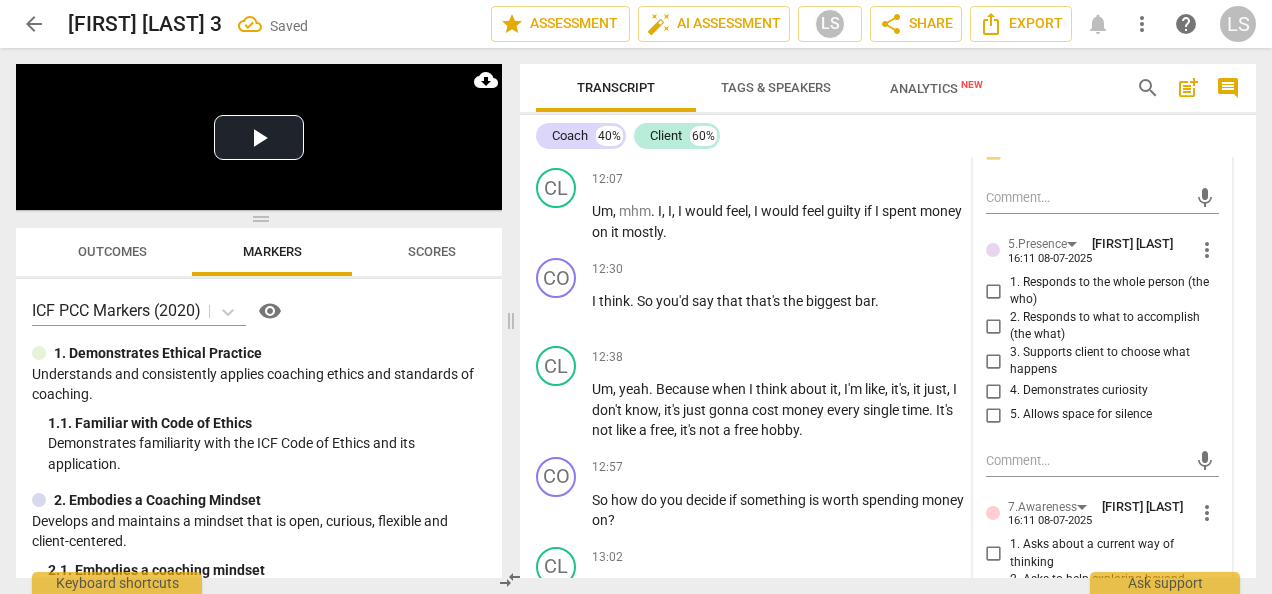 scroll, scrollTop: 4624, scrollLeft: 0, axis: vertical 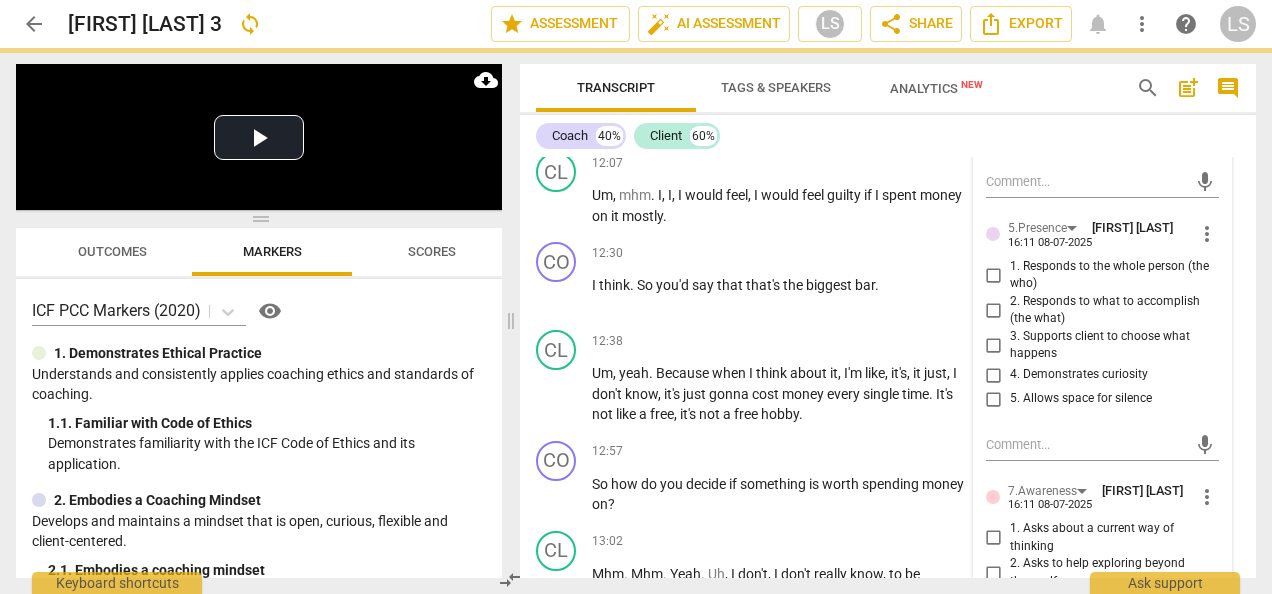 click on "1. Responds to the whole person (the who)" at bounding box center (994, 275) 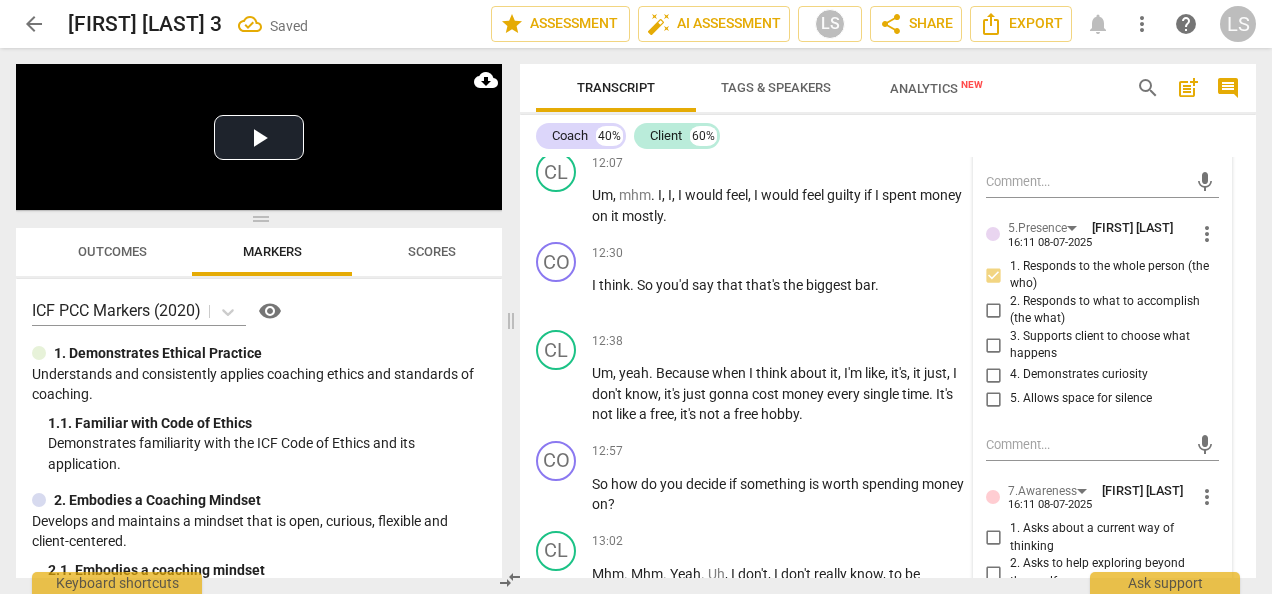 click on "4. Demonstrates curiosity" at bounding box center (994, 375) 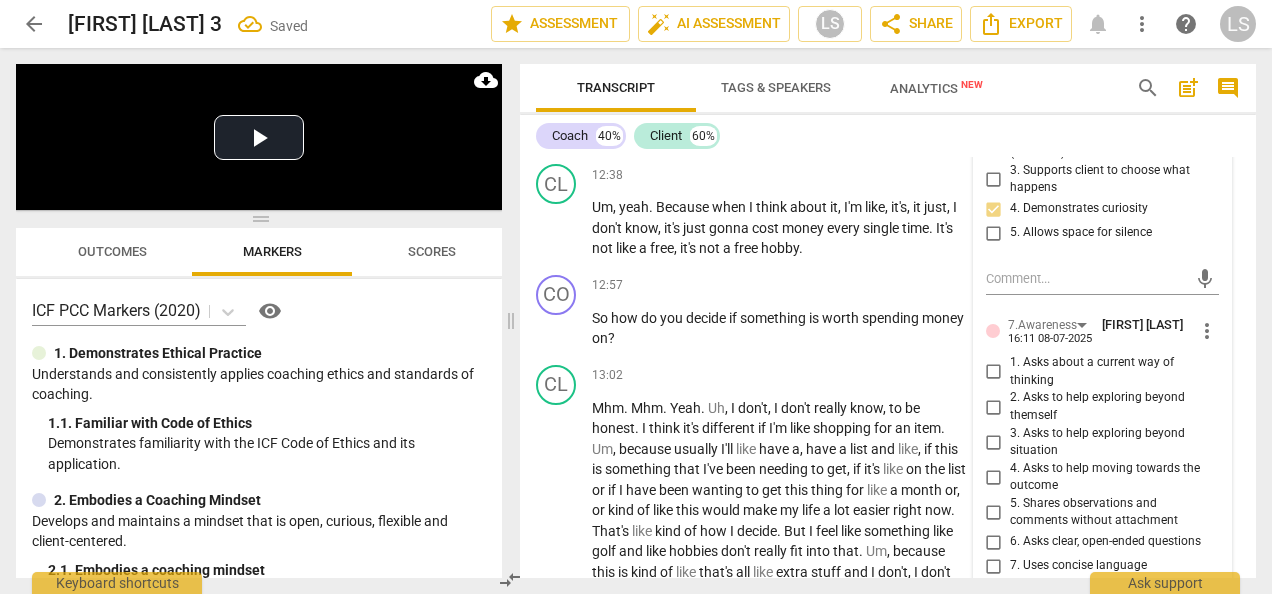 scroll, scrollTop: 4924, scrollLeft: 0, axis: vertical 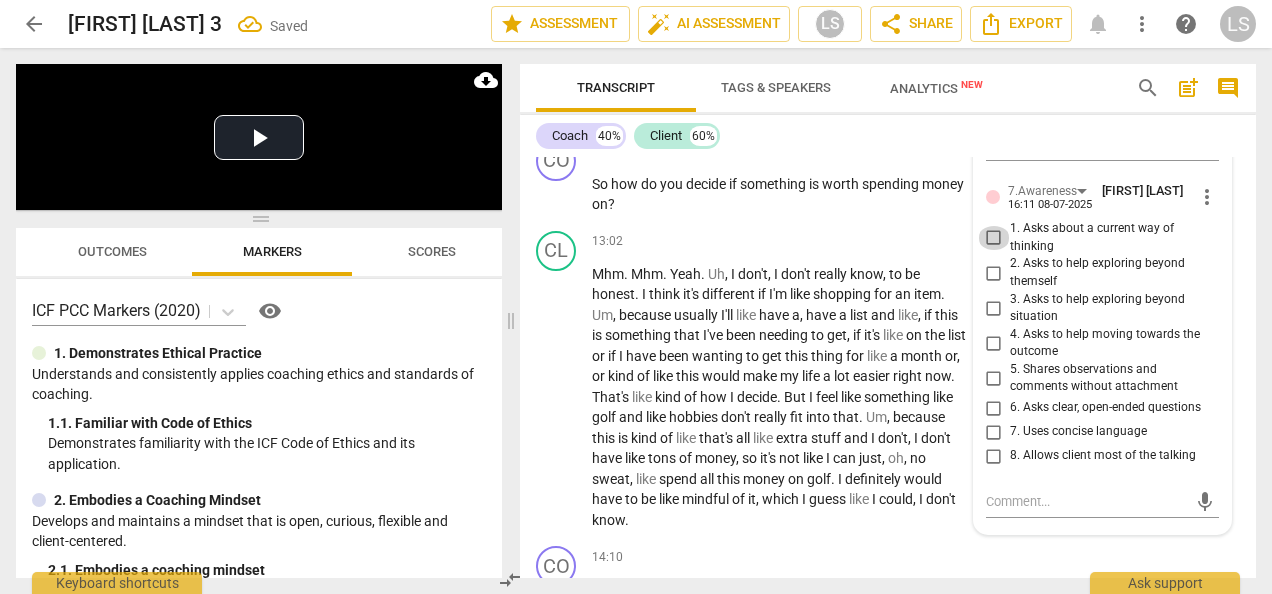 click on "1. Asks about a current way of thinking" at bounding box center [994, 238] 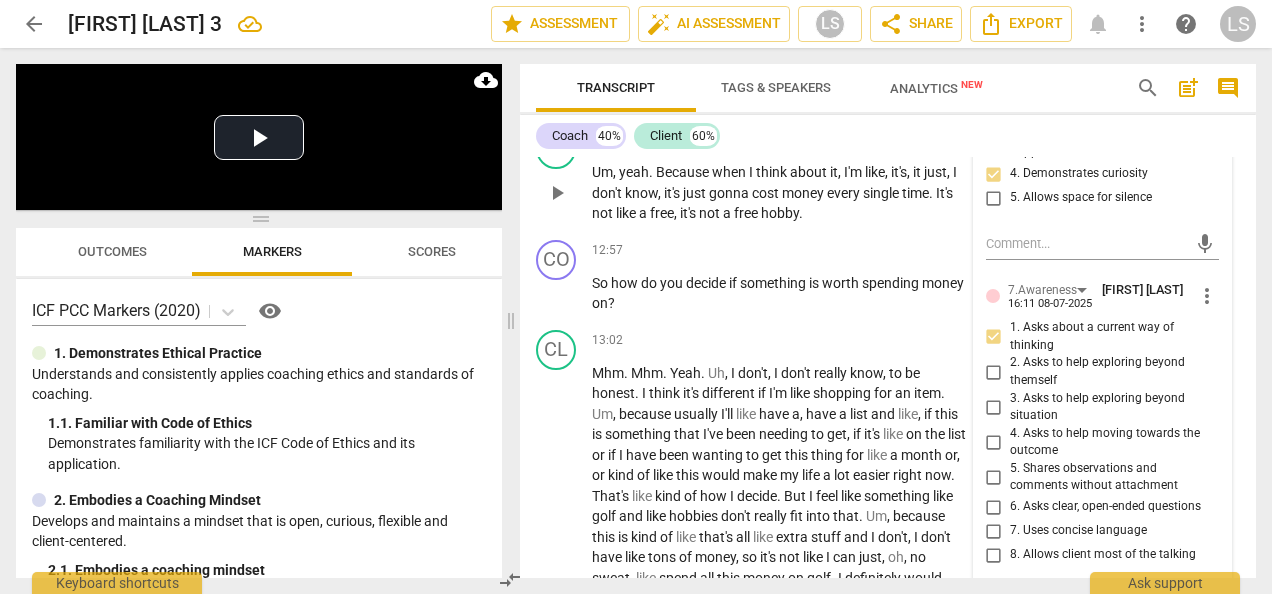 scroll, scrollTop: 4824, scrollLeft: 0, axis: vertical 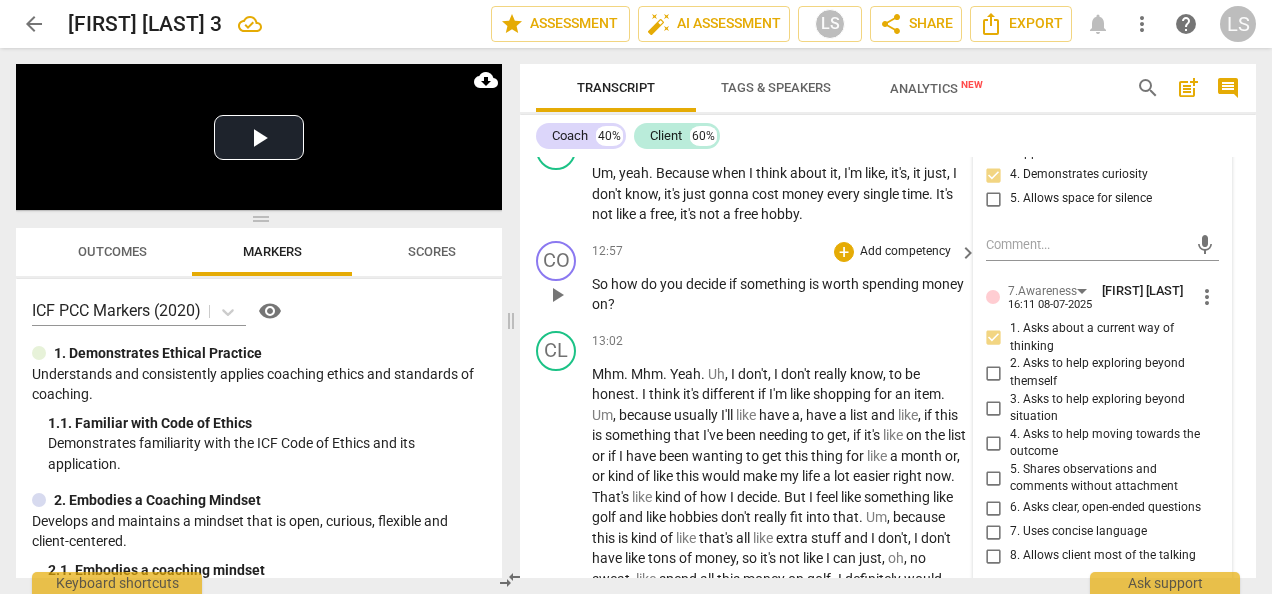 click on "+ Add competency" at bounding box center (893, 252) 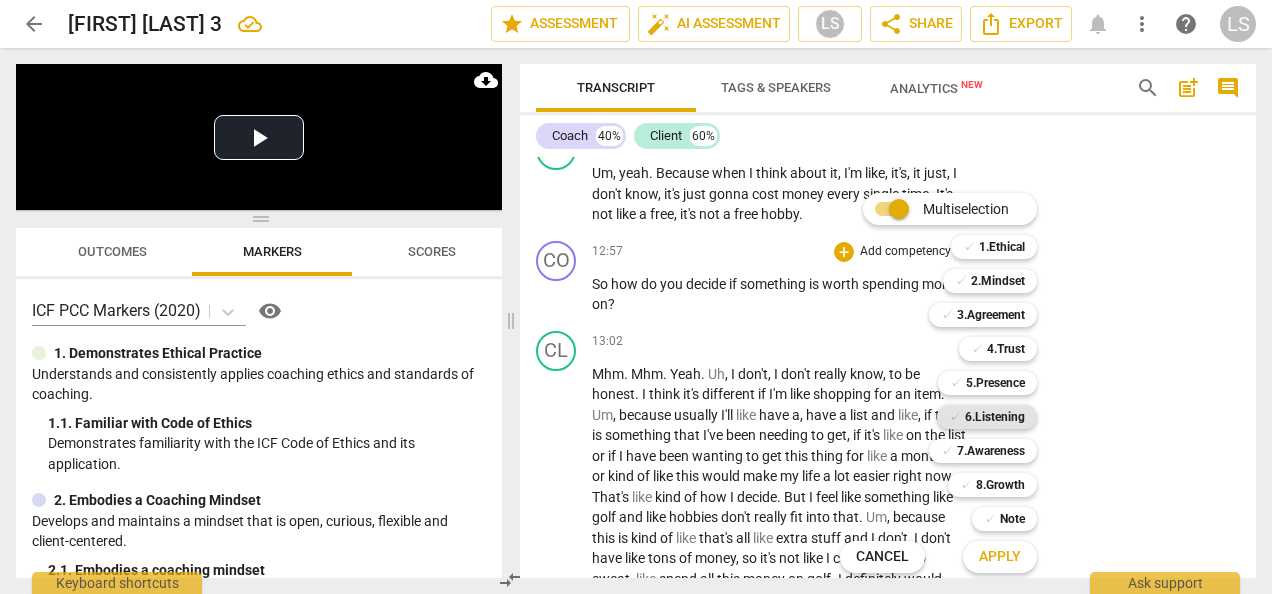 click on "✓" at bounding box center (955, 417) 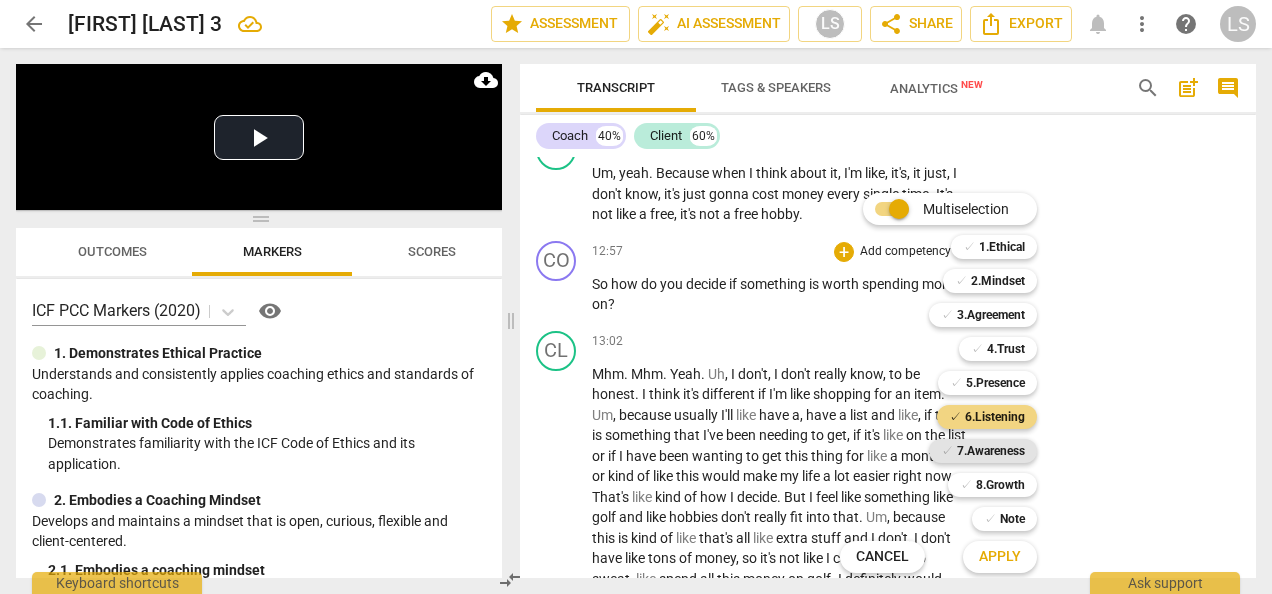 click on "7.Awareness" at bounding box center [991, 451] 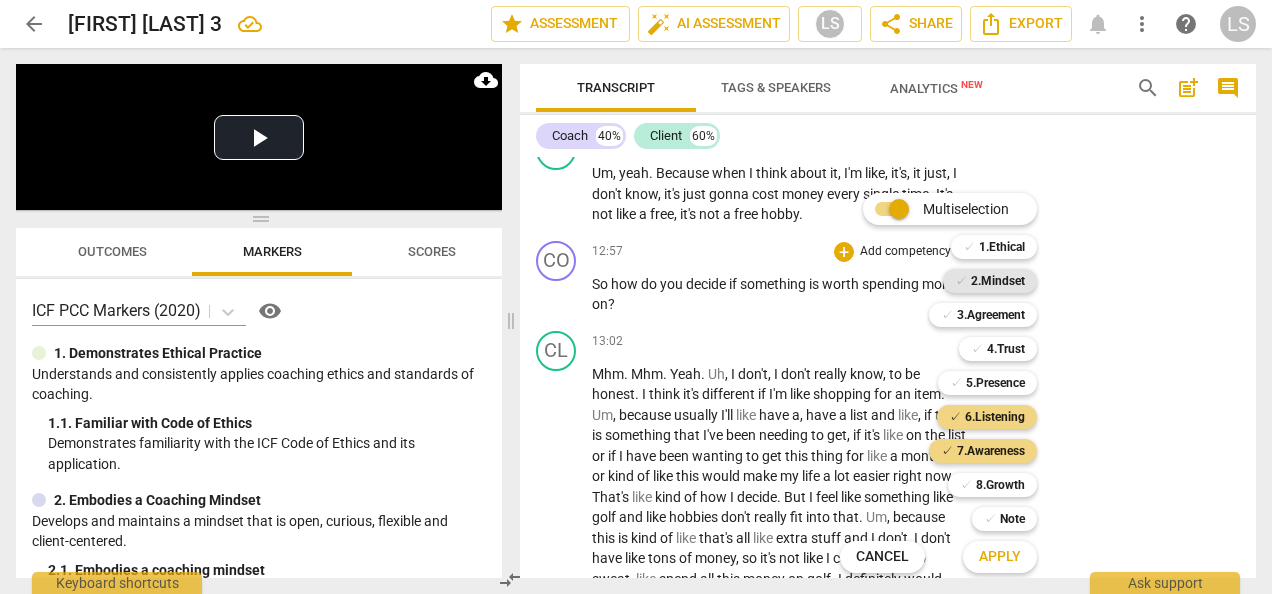 click on "2.Mindset" at bounding box center [998, 281] 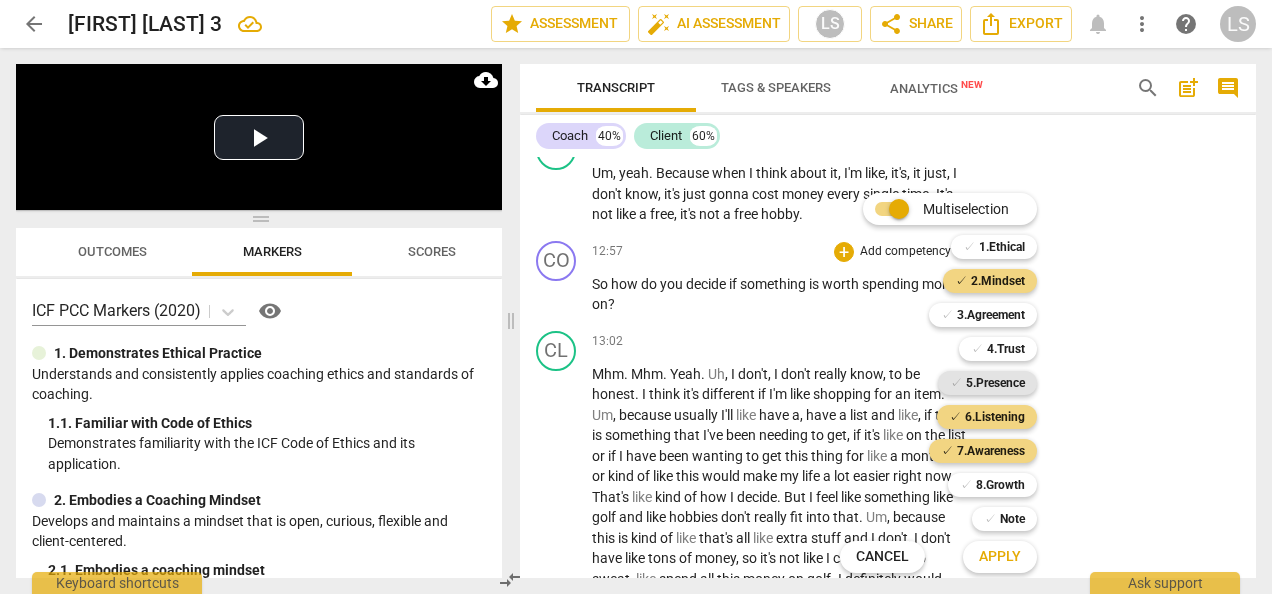 click on "5.Presence" at bounding box center (995, 383) 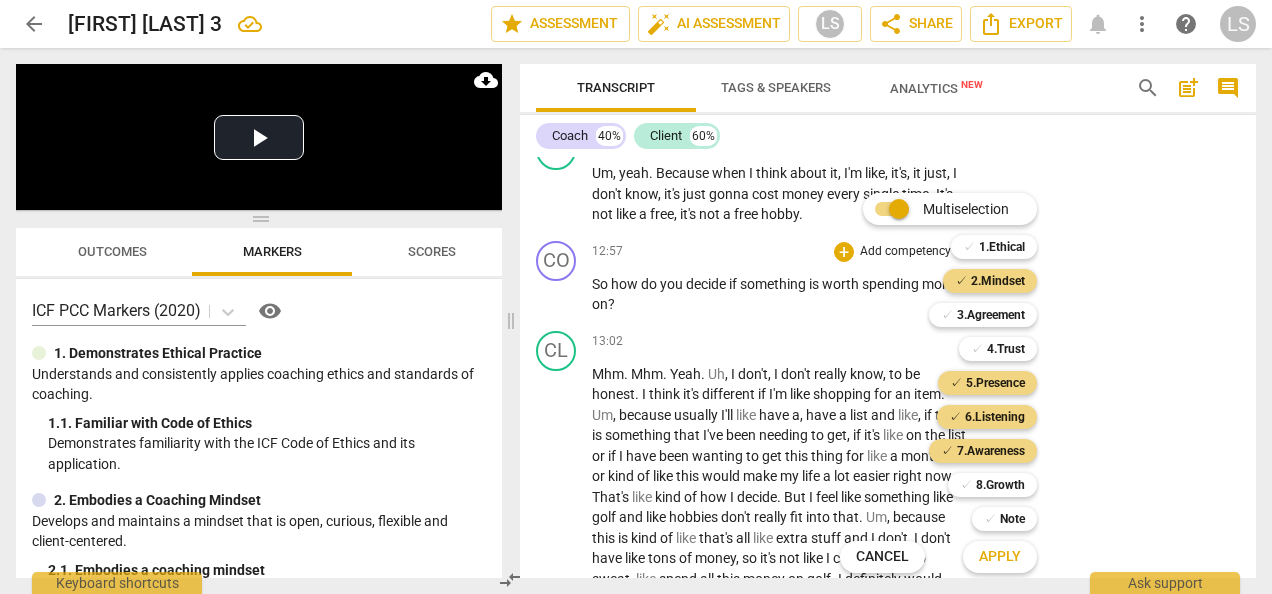 click on "Apply" at bounding box center [1000, 557] 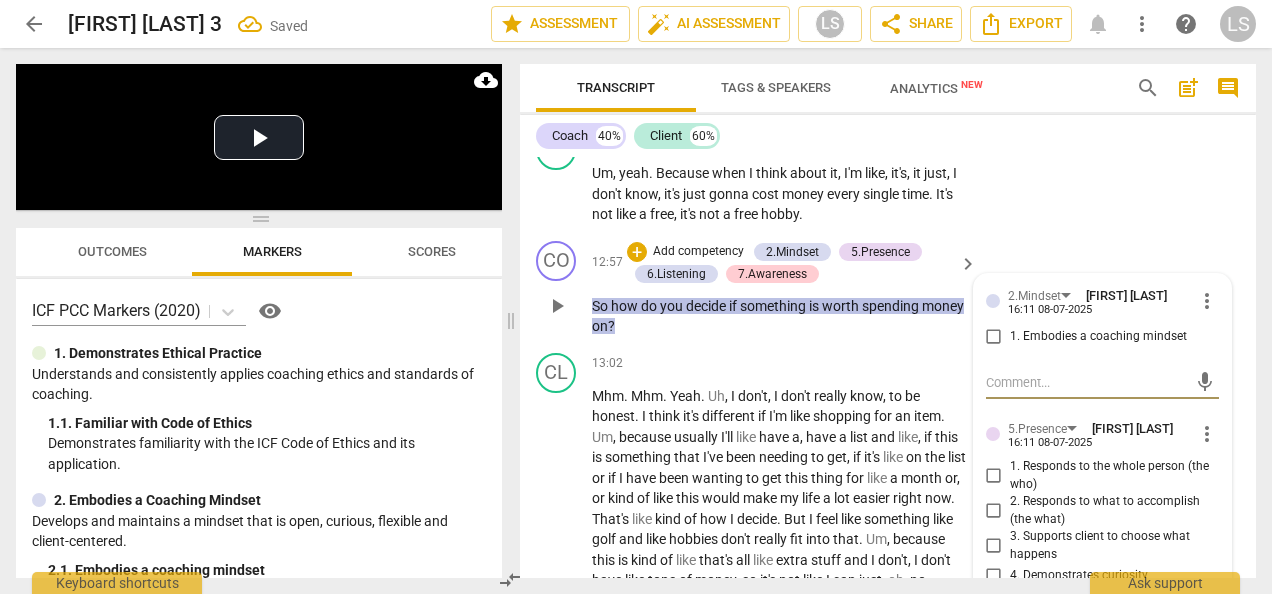 click on "1. Embodies a coaching mindset" at bounding box center (994, 337) 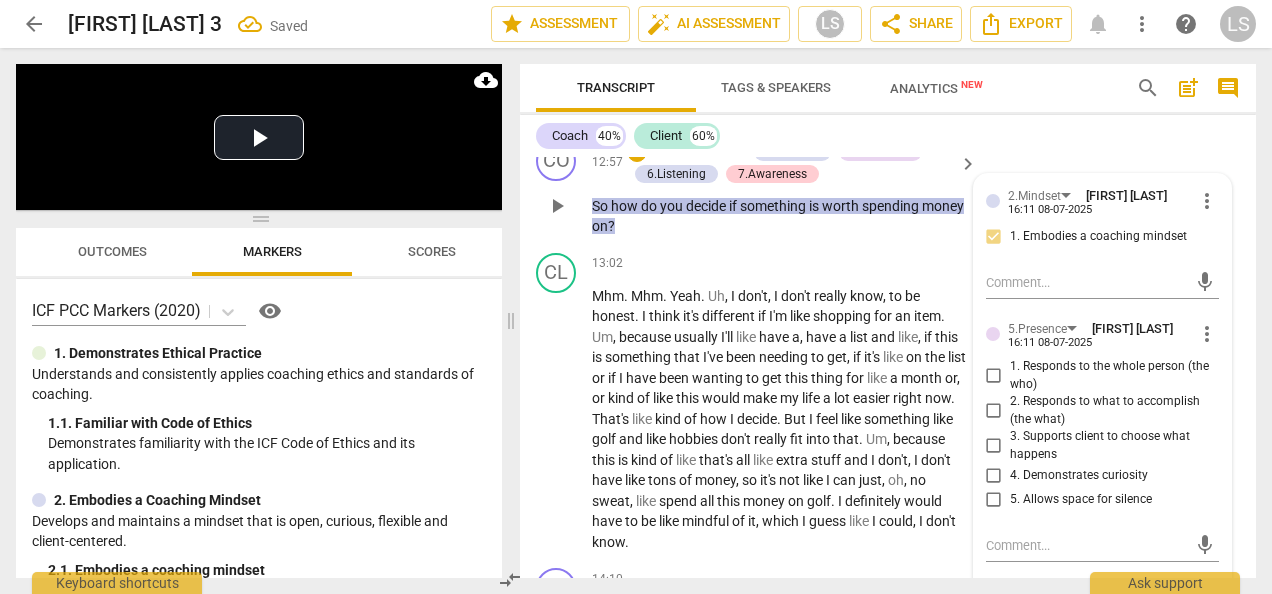 scroll, scrollTop: 5024, scrollLeft: 0, axis: vertical 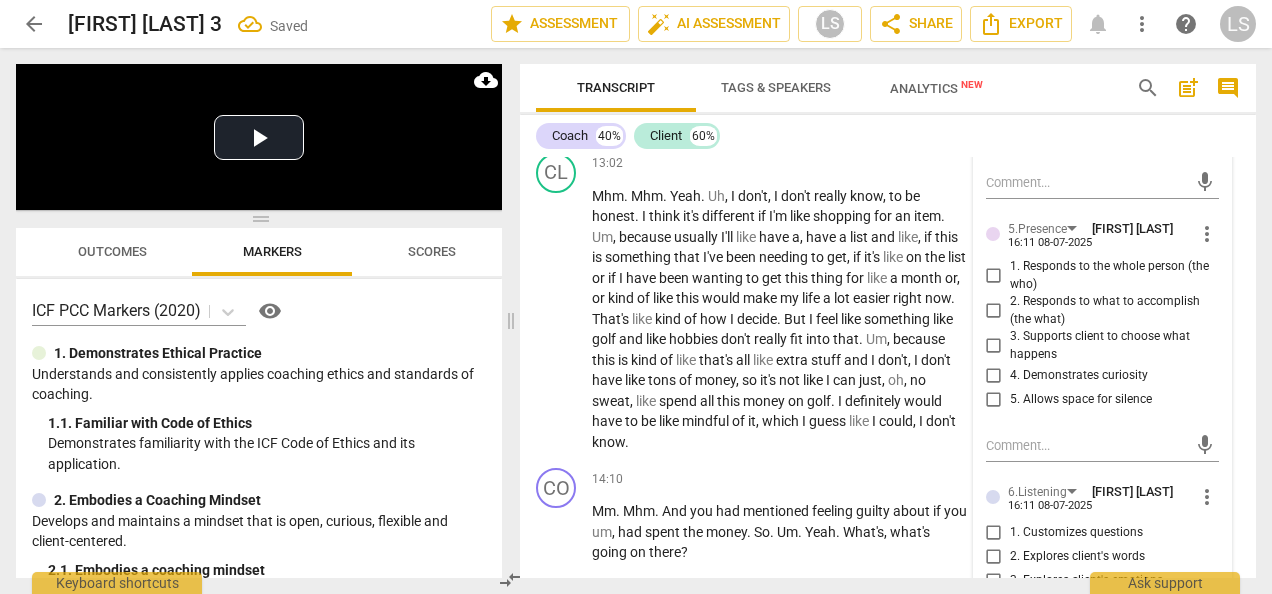 click on "1. Responds to the whole person (the who)" at bounding box center [994, 276] 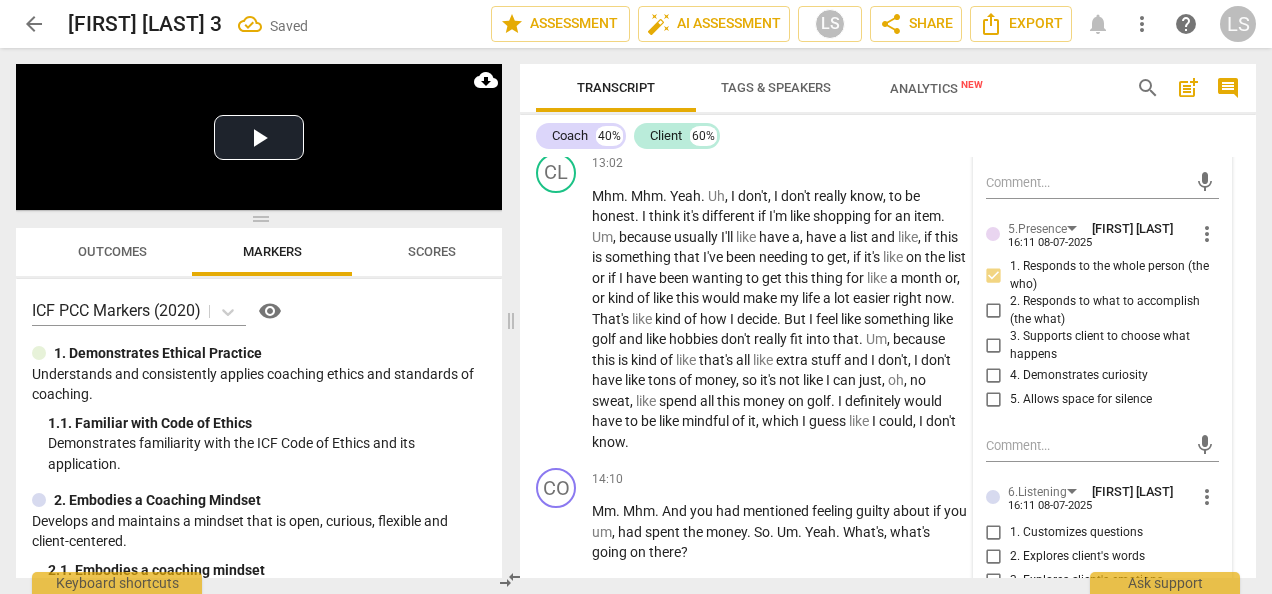 drag, startPoint x: 987, startPoint y: 514, endPoint x: 1018, endPoint y: 502, distance: 33.24154 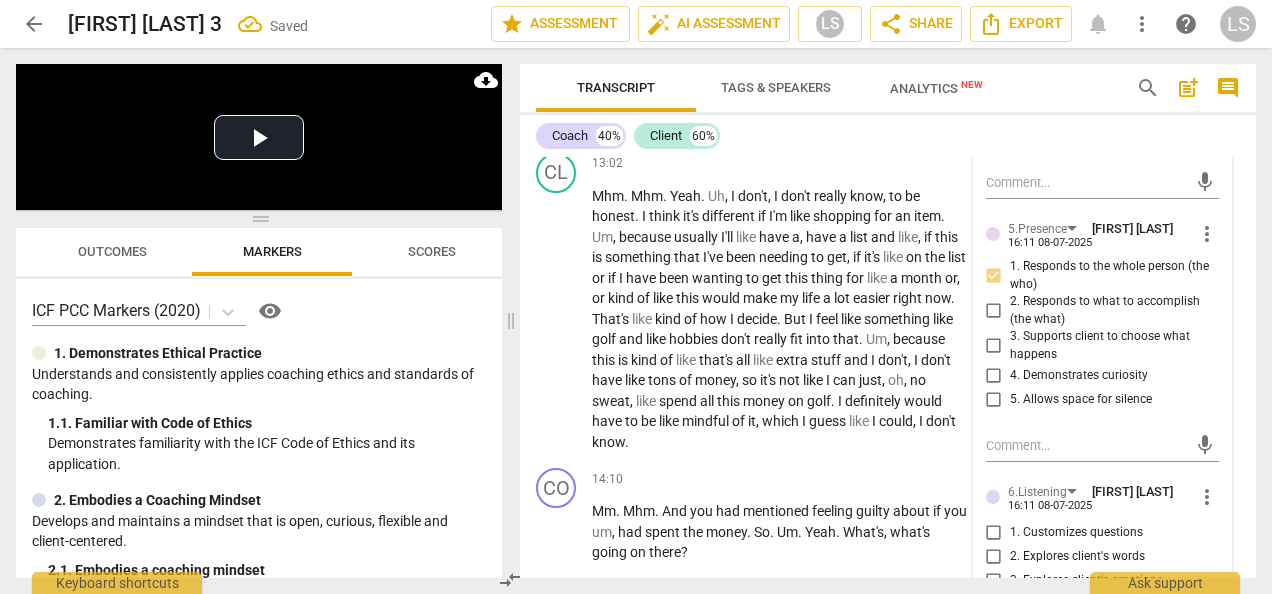click on "4. Demonstrates curiosity" at bounding box center [994, 376] 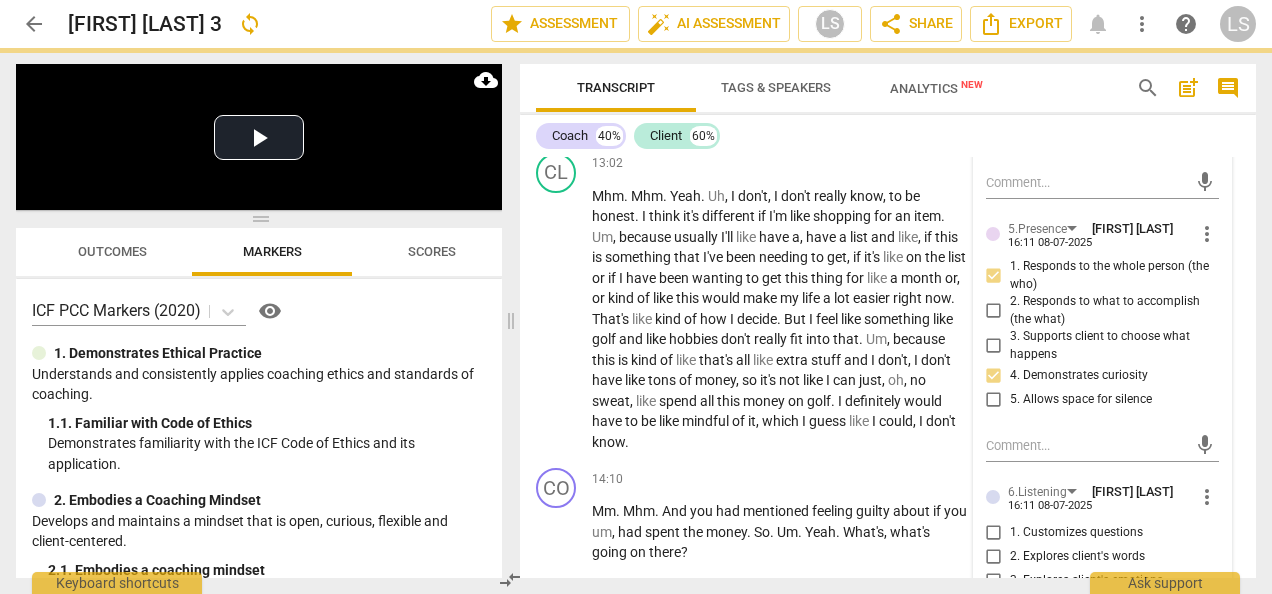 scroll, scrollTop: 5324, scrollLeft: 0, axis: vertical 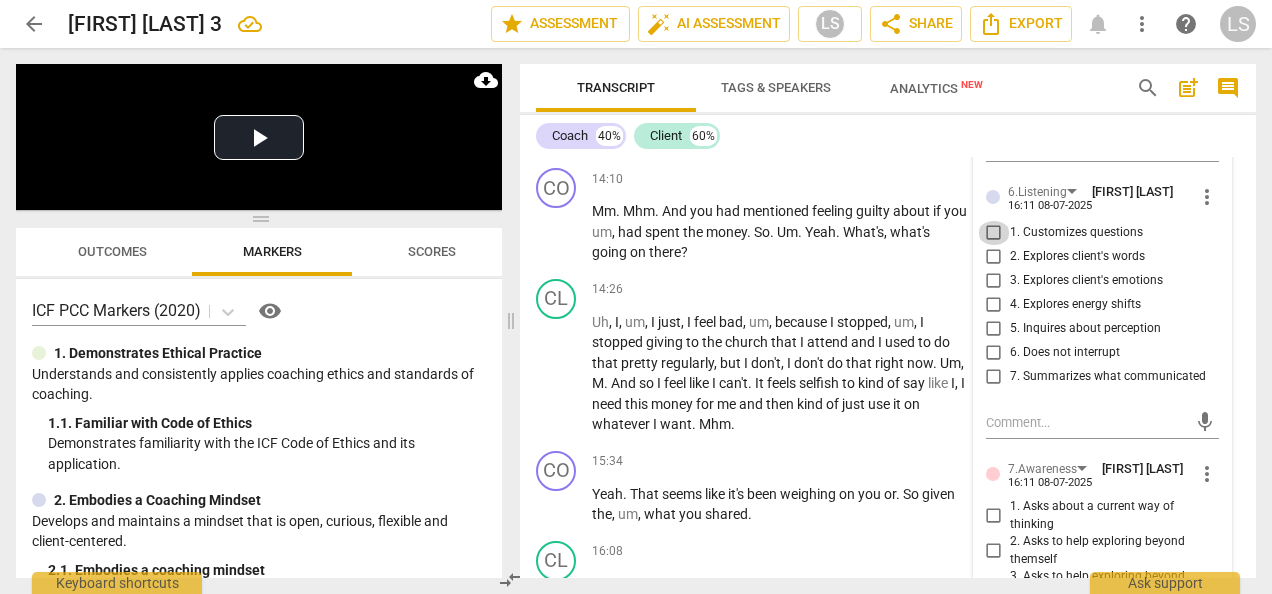 click on "1. Customizes questions" at bounding box center (994, 233) 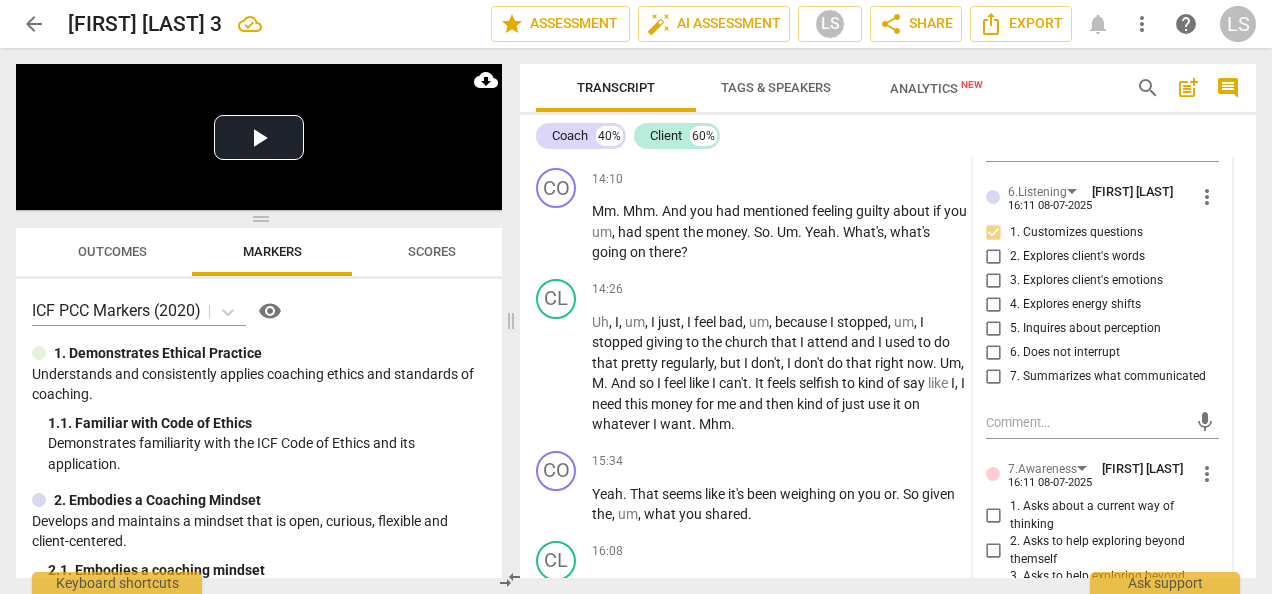 click on "5. Inquires about perception" at bounding box center (994, 329) 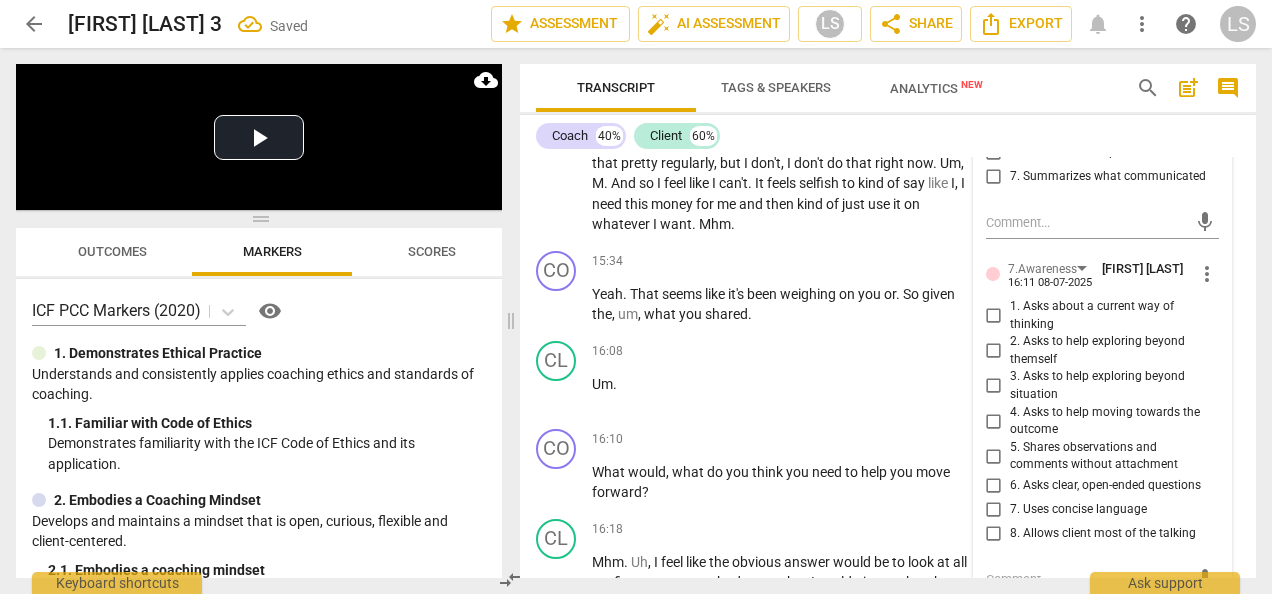 click on "1. Asks about a current way of thinking" at bounding box center [994, 316] 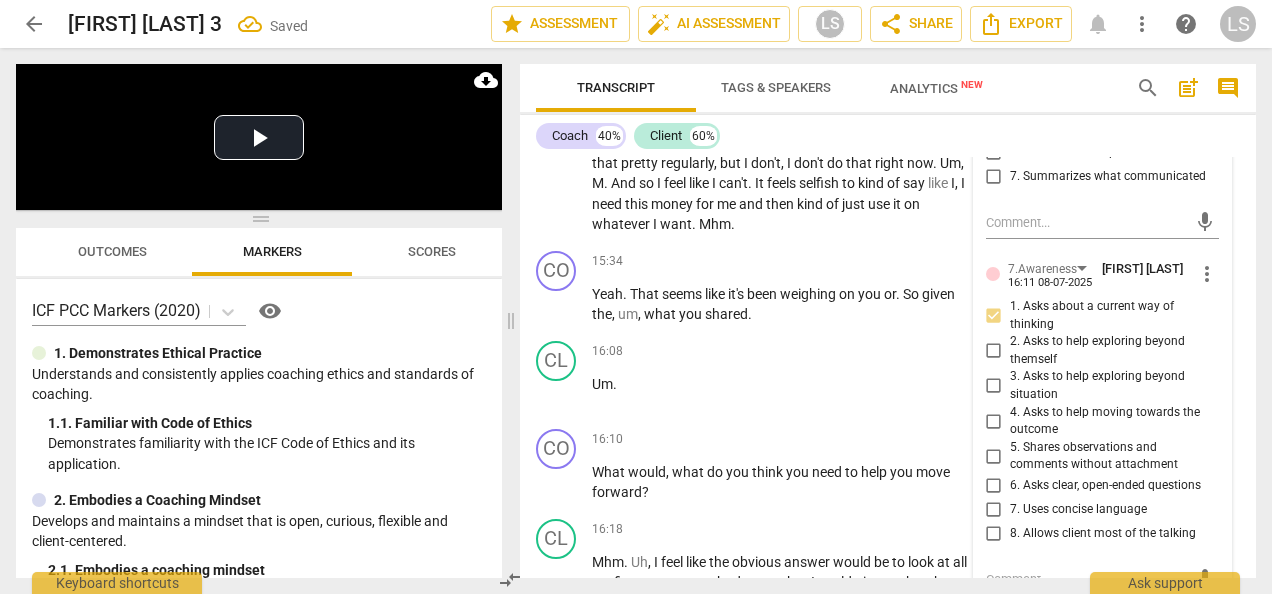 scroll, scrollTop: 5624, scrollLeft: 0, axis: vertical 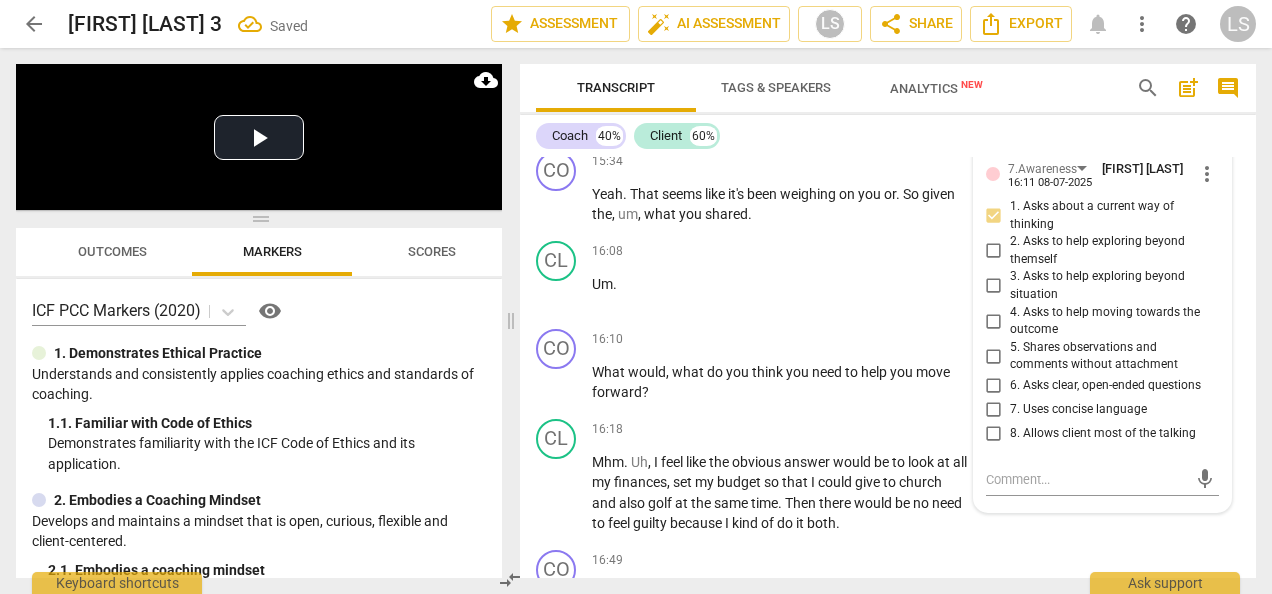 click on "6. Asks clear, open-ended questions" at bounding box center [994, 386] 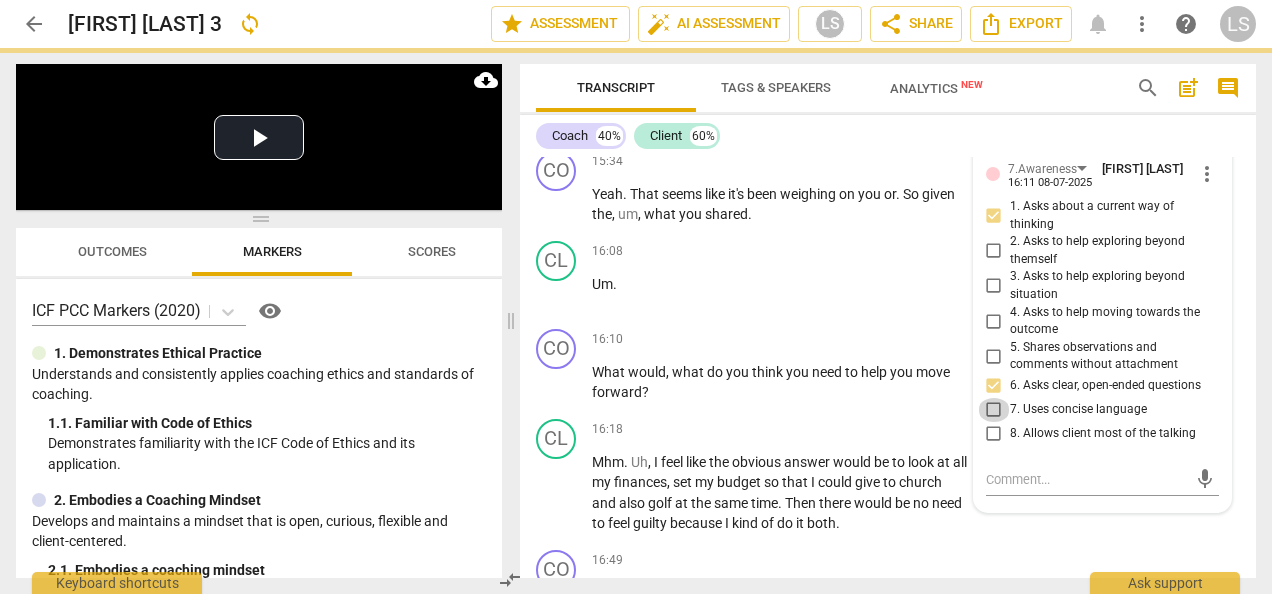 click on "7. Uses concise language" at bounding box center [994, 410] 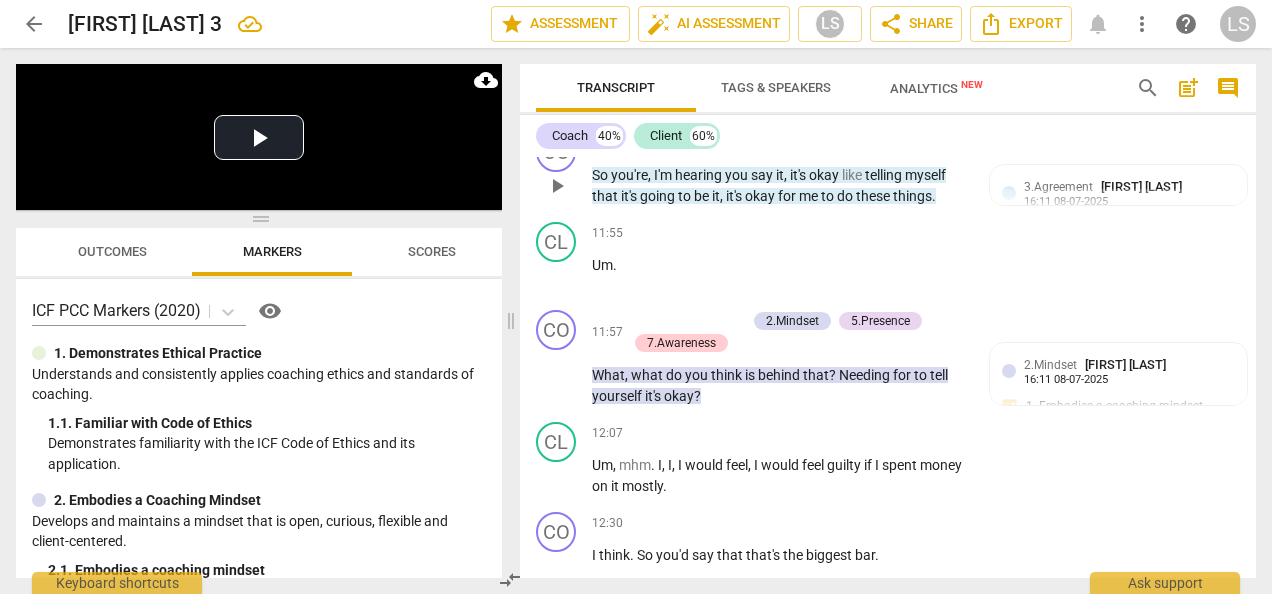 scroll, scrollTop: 4324, scrollLeft: 0, axis: vertical 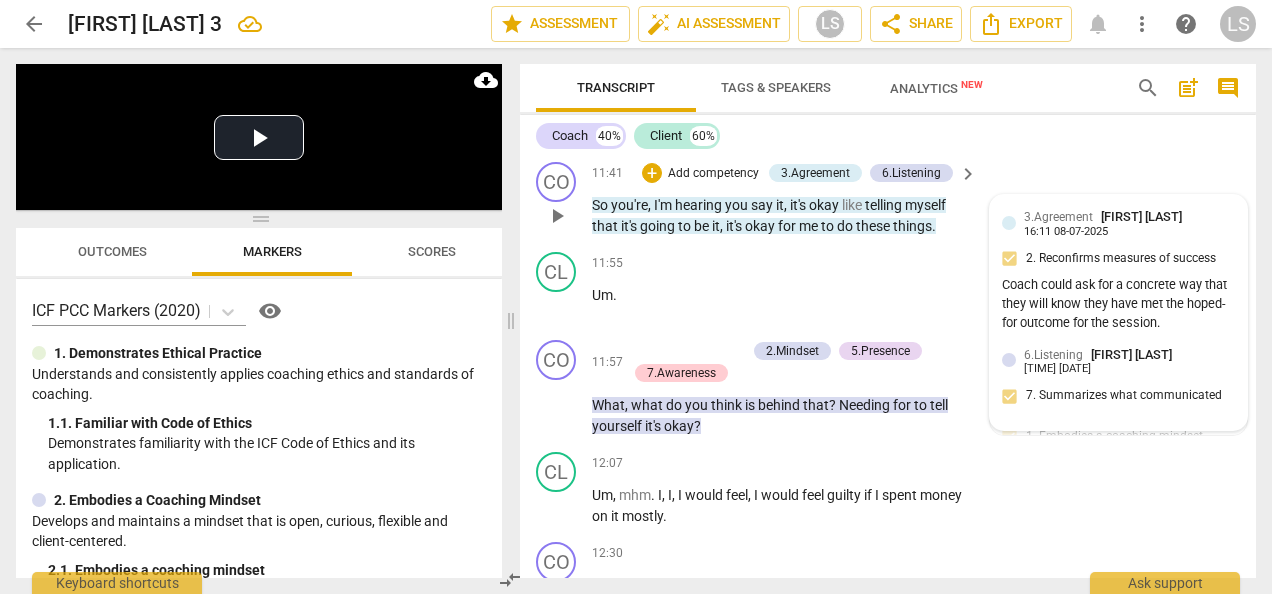 click on "3.Agreement [FIRST] [LAST] 16:11 08-07-2025 2. Reconfirms measures of success Coach could ask for a concrete way that they will know they have met the hoped-for outcome for the session." at bounding box center (1118, 272) 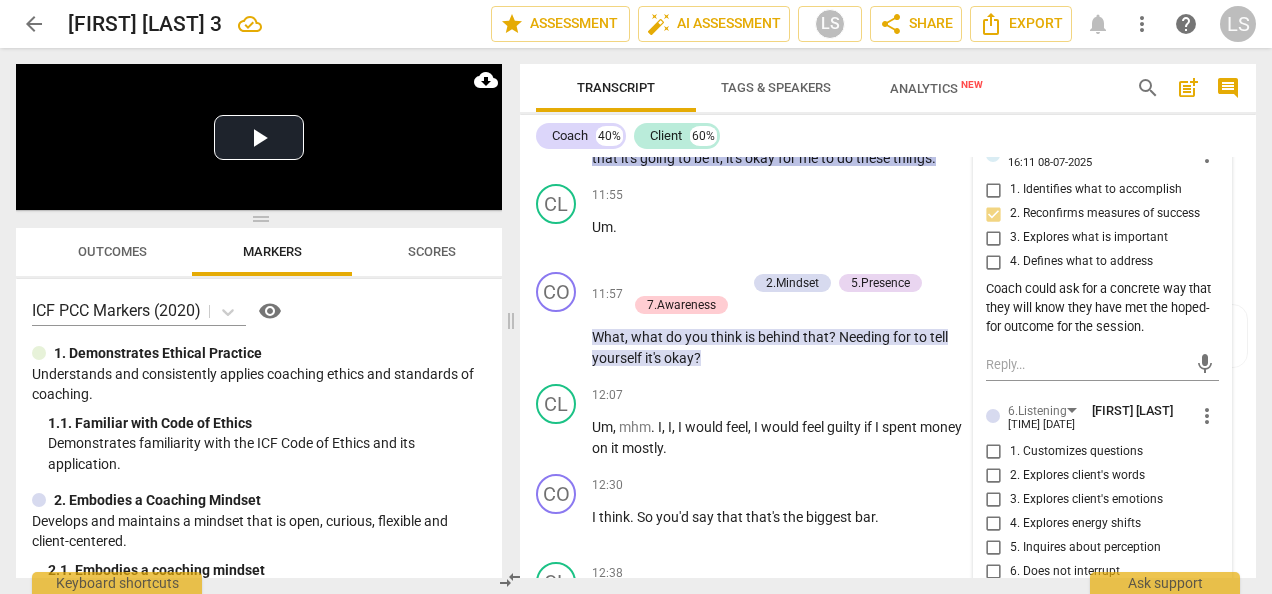 scroll, scrollTop: 4424, scrollLeft: 0, axis: vertical 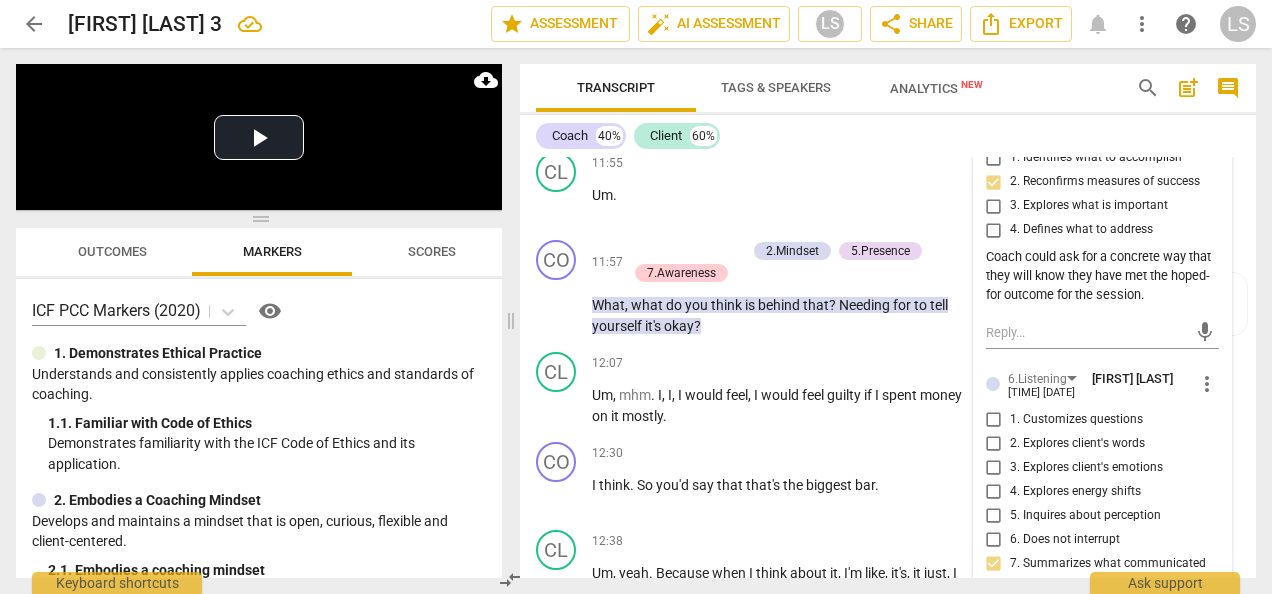 click on "Coach could ask for a concrete way that they will know they have met the hoped-for outcome for the session." at bounding box center (1102, 276) 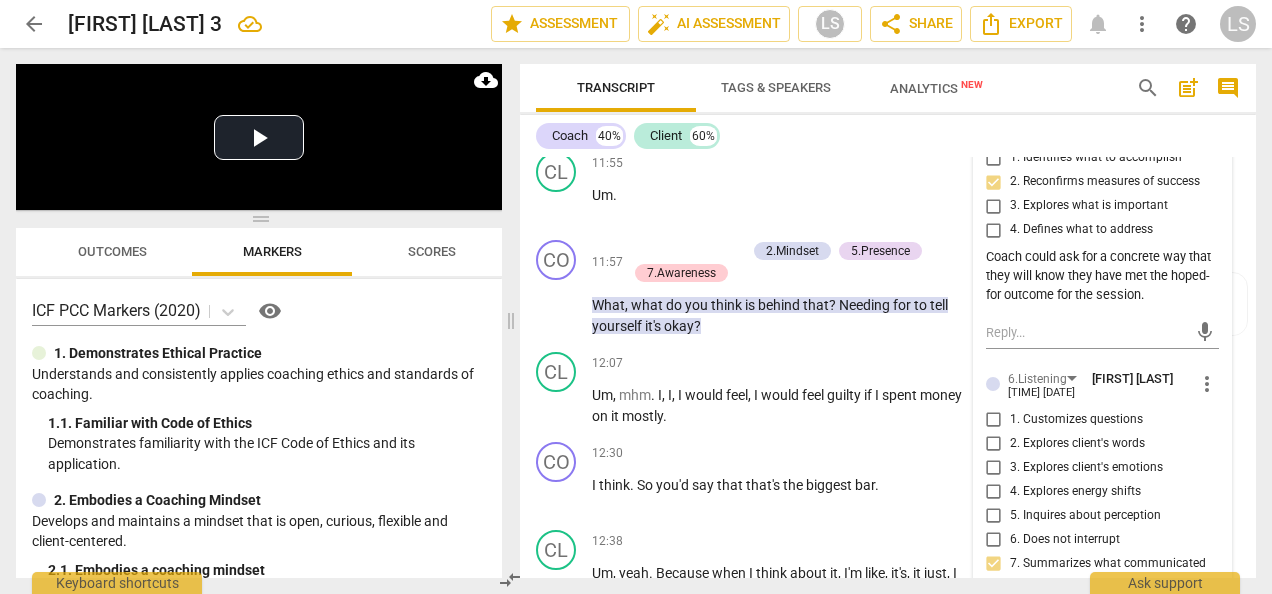 click on "Coach could ask for a concrete way that they will know they have met the hoped-for outcome for the session." at bounding box center [1102, 276] 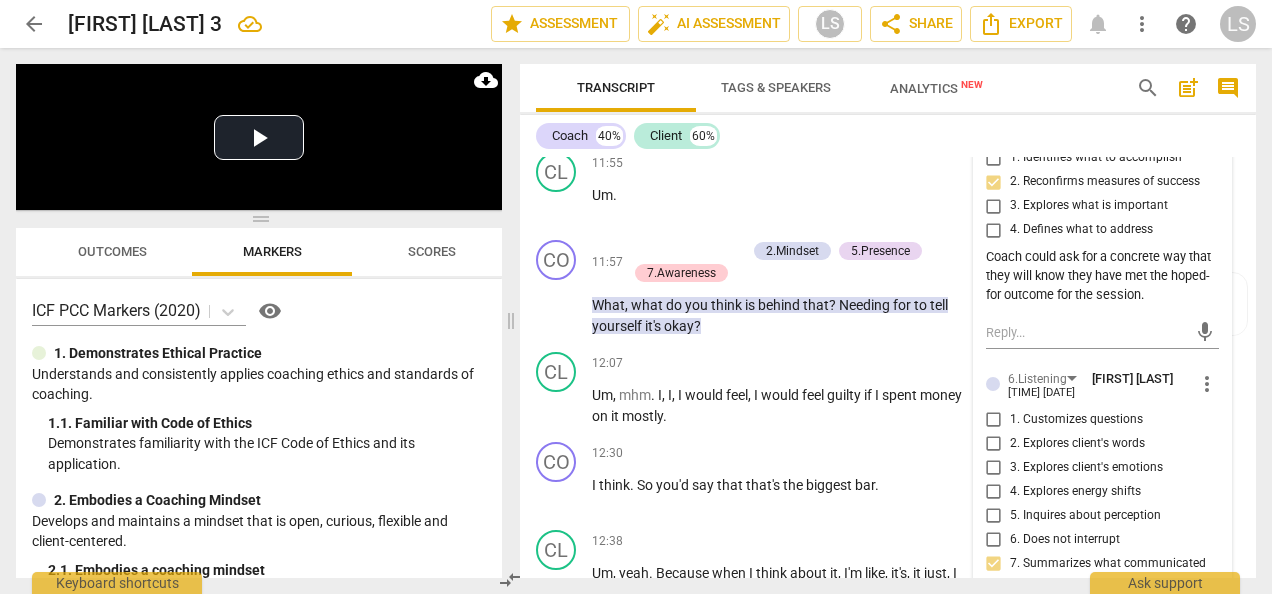 click on "Coach could ask for a concrete way that they will know they have met the hoped-for outcome for the session." at bounding box center [1102, 276] 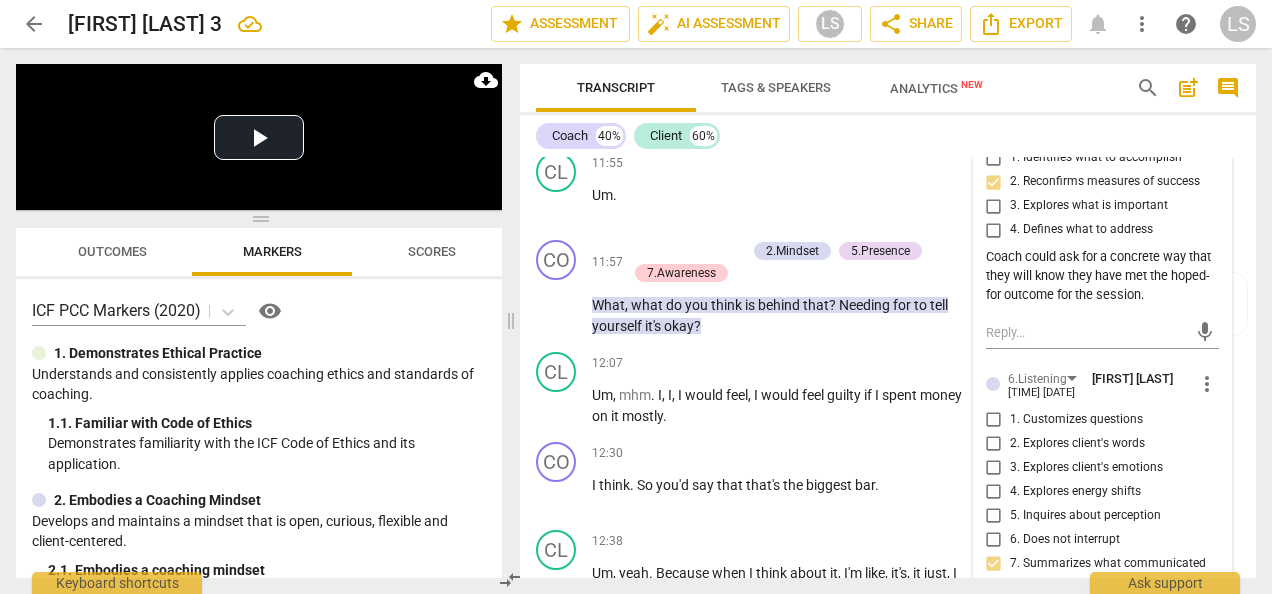 click on "Coach could ask for a concrete way that they will know they have met the hoped-for outcome for the session." at bounding box center [1102, 276] 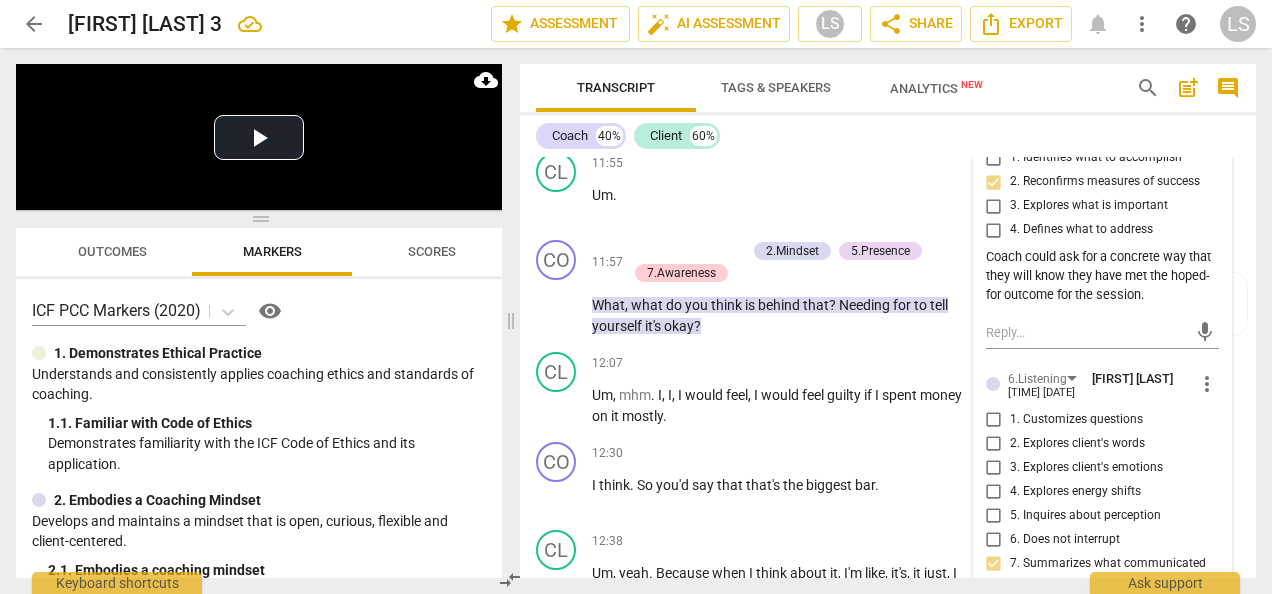 click on "more_vert" at bounding box center [1207, 123] 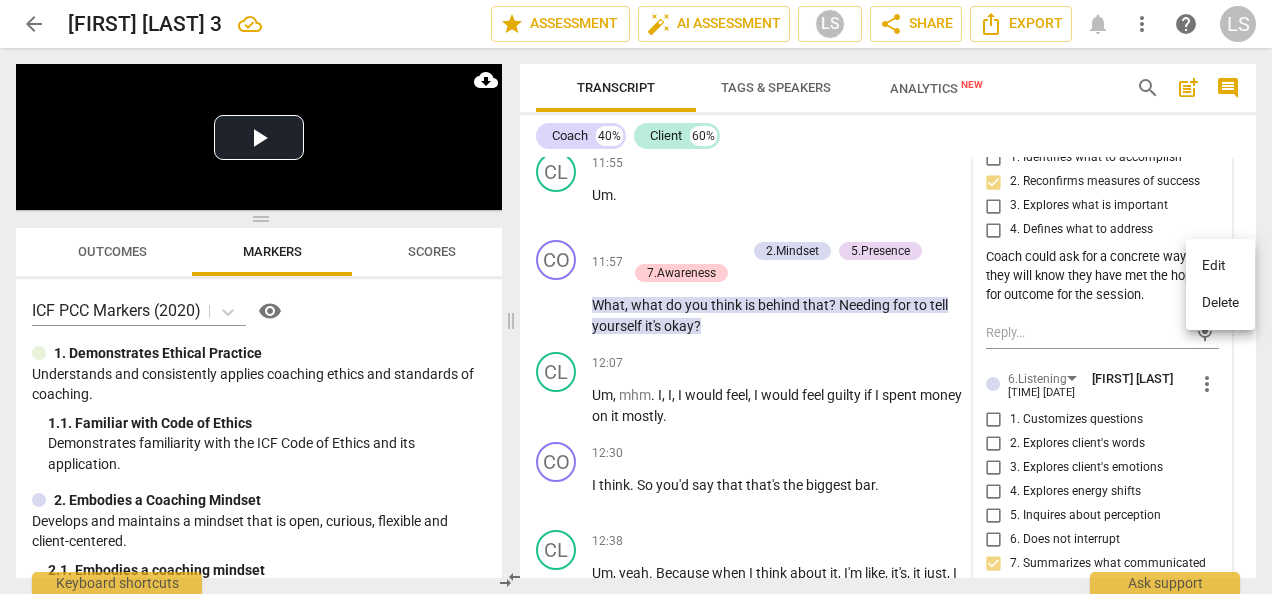 click on "Edit" at bounding box center [1220, 266] 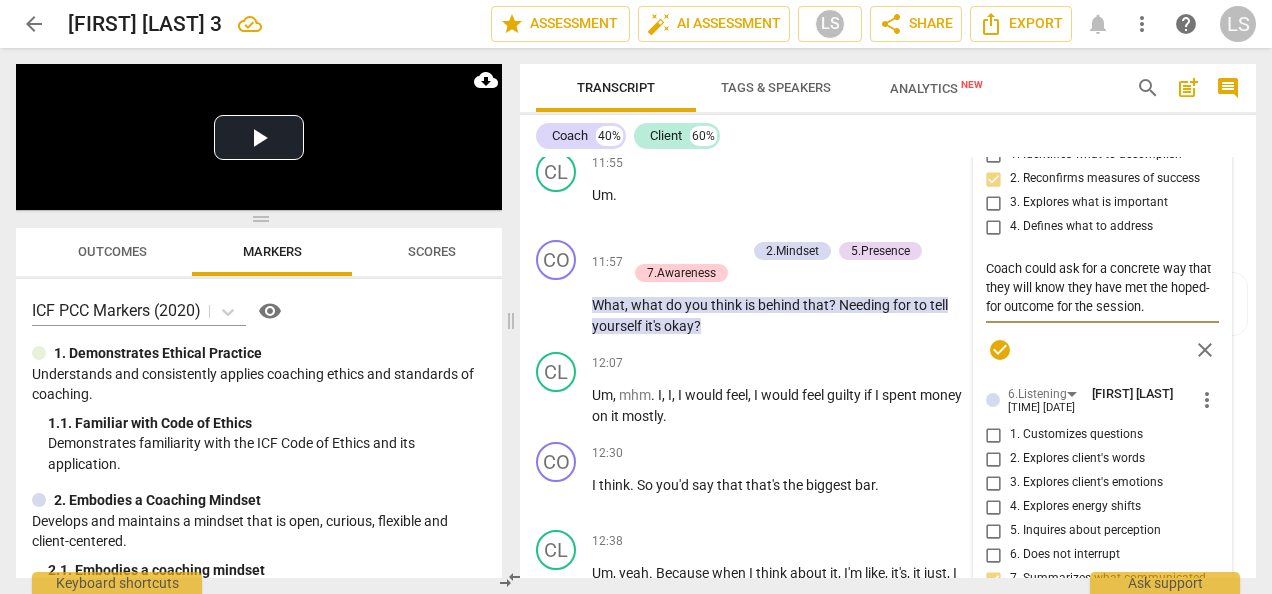 click on "Coach could ask for a concrete way that they will know they have met the hoped-for outcome for the session." at bounding box center [1102, 287] 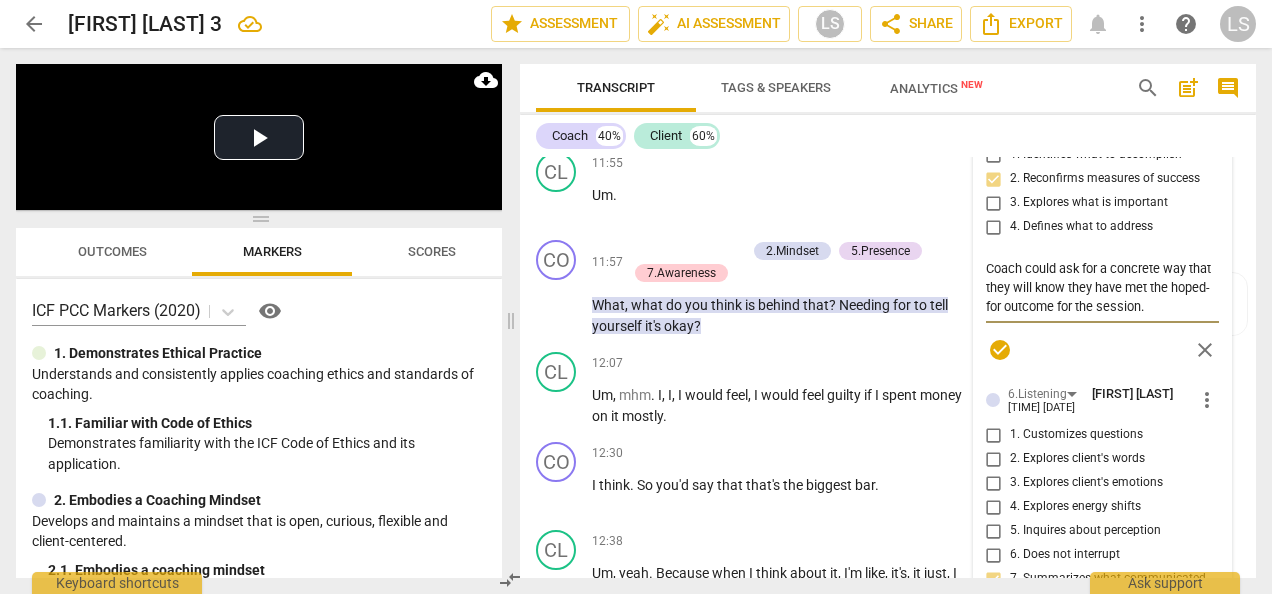 click on "Coach could ask for a concrete way that they will know they have met the hoped-for outcome for the session." at bounding box center [1102, 287] 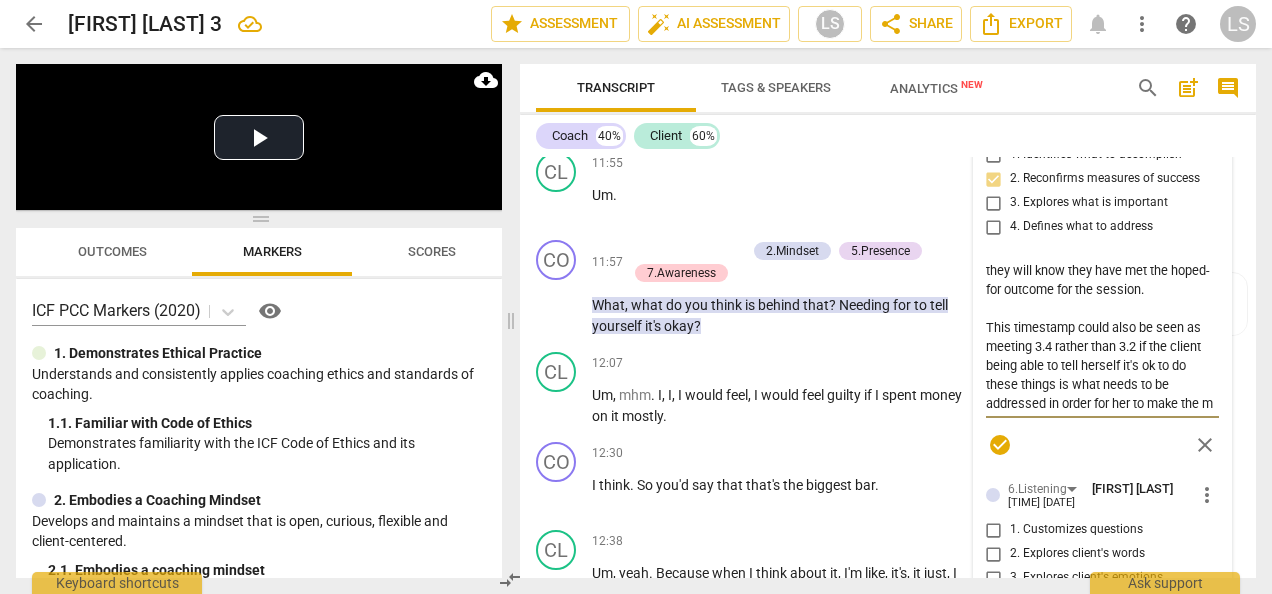 scroll, scrollTop: 36, scrollLeft: 0, axis: vertical 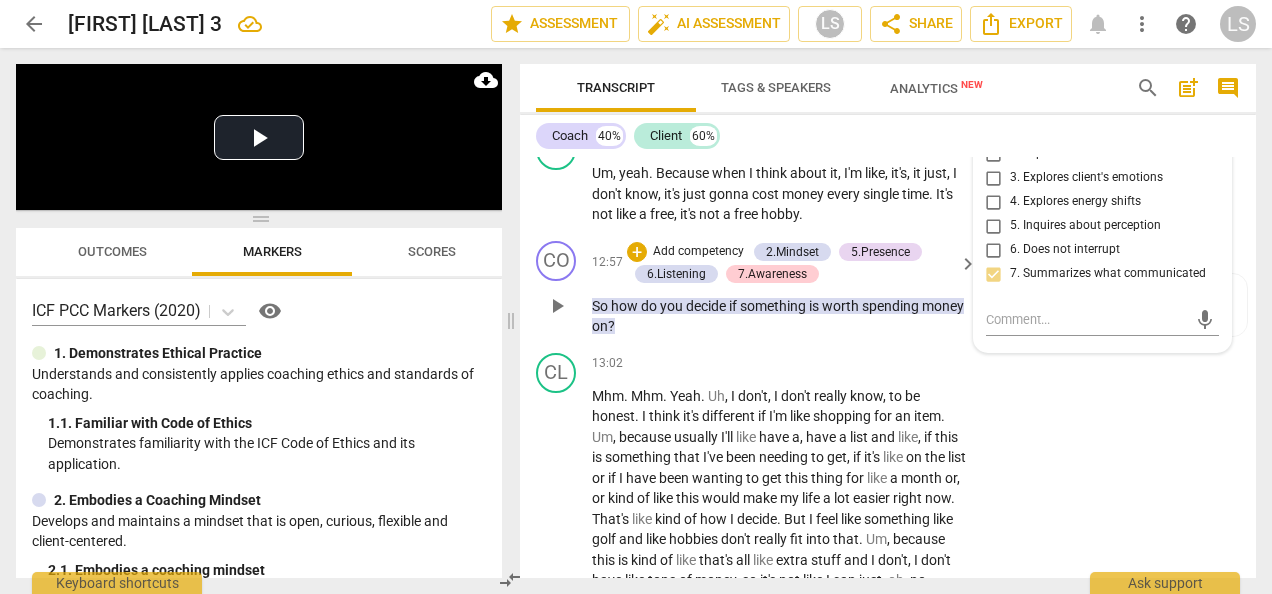 click on "worth" at bounding box center [842, 306] 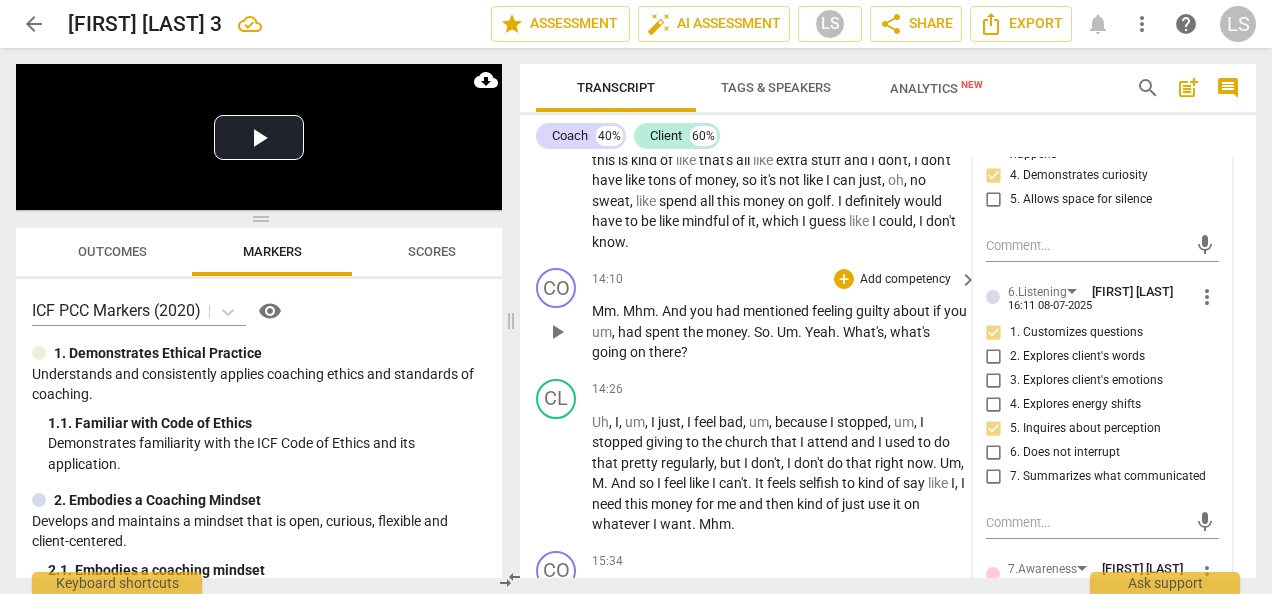 scroll, scrollTop: 5324, scrollLeft: 0, axis: vertical 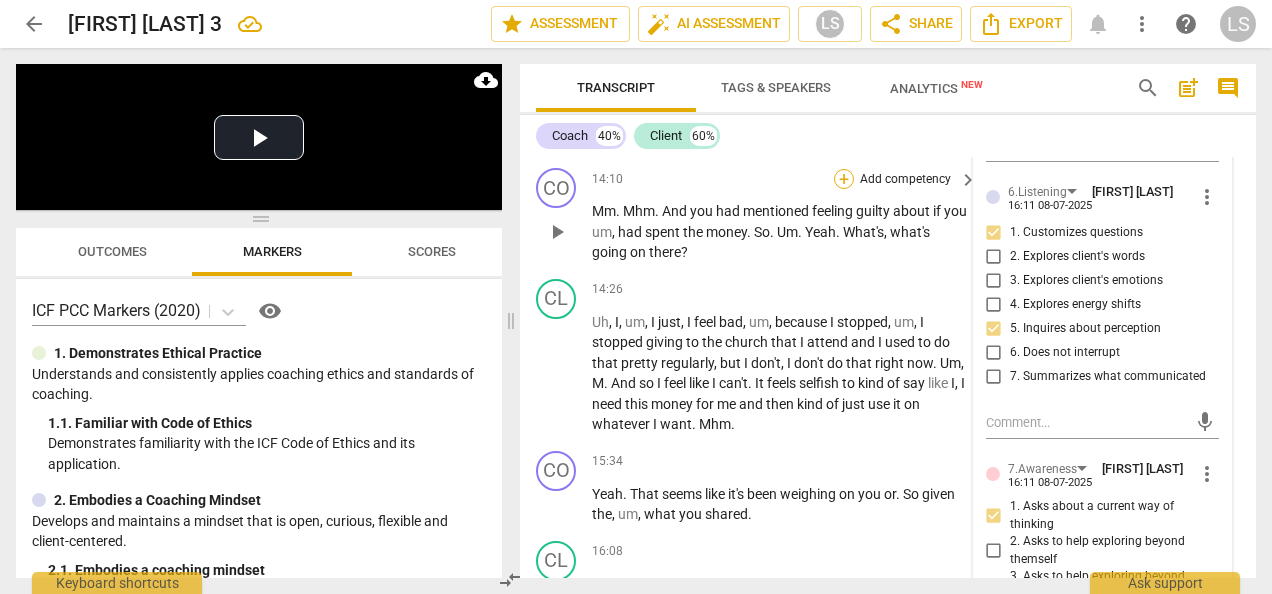click on "+" at bounding box center [844, 179] 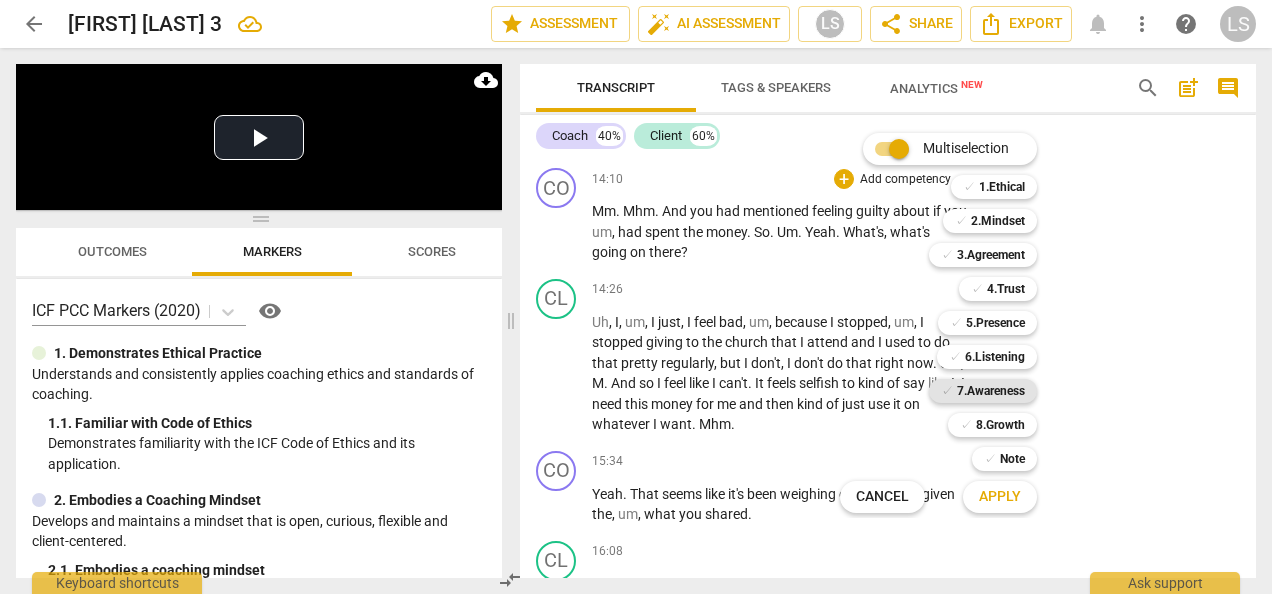 click on "7.Awareness" at bounding box center [991, 391] 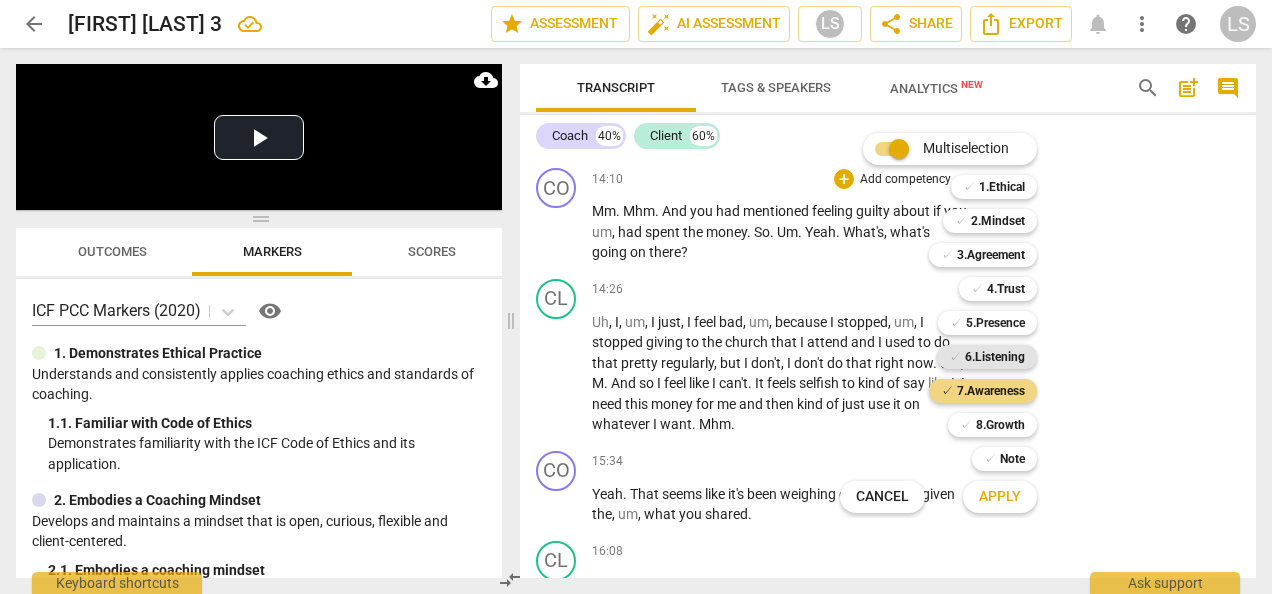 click on "6.Listening" at bounding box center (995, 357) 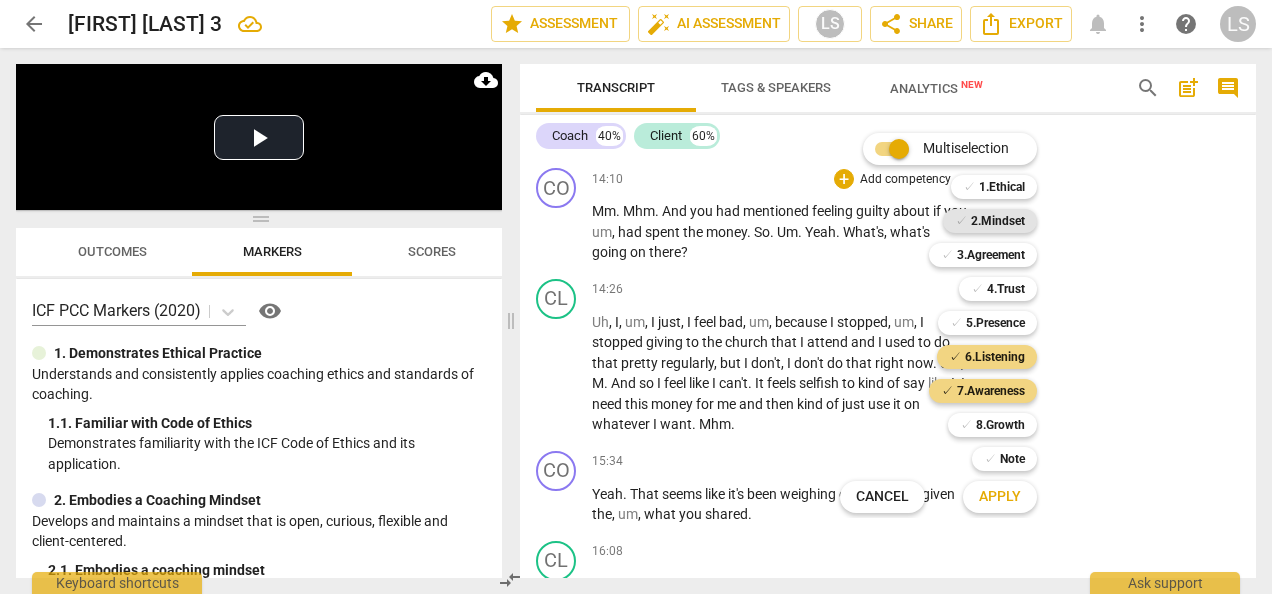 click on "2.Mindset" at bounding box center (998, 221) 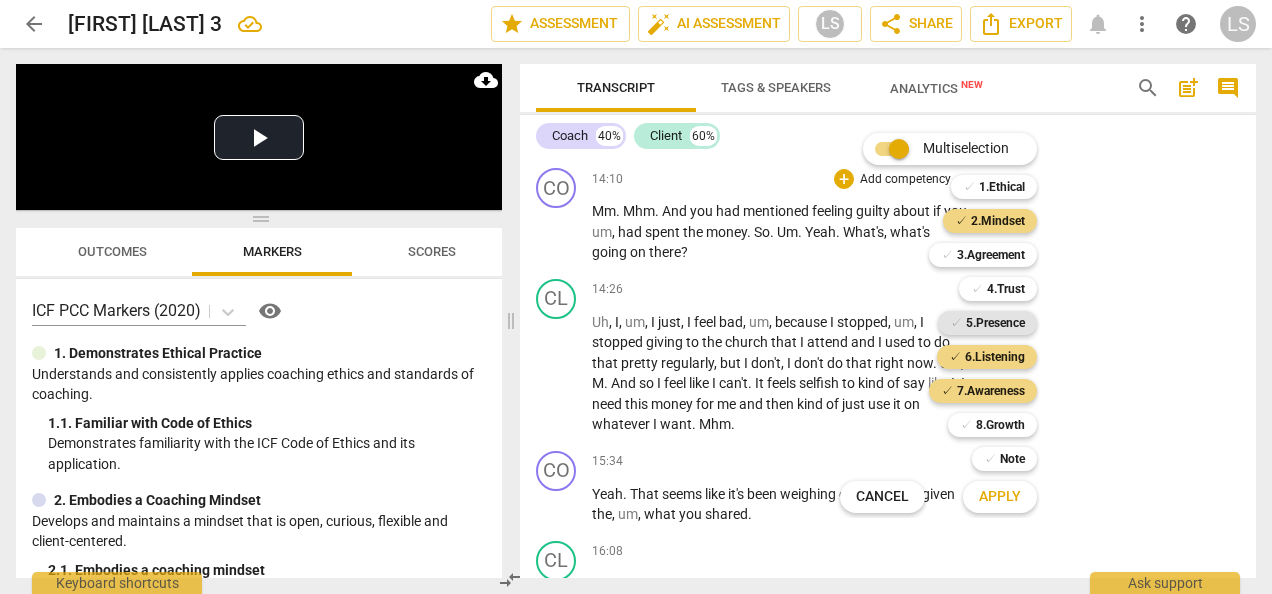 click on "5.Presence" at bounding box center [995, 323] 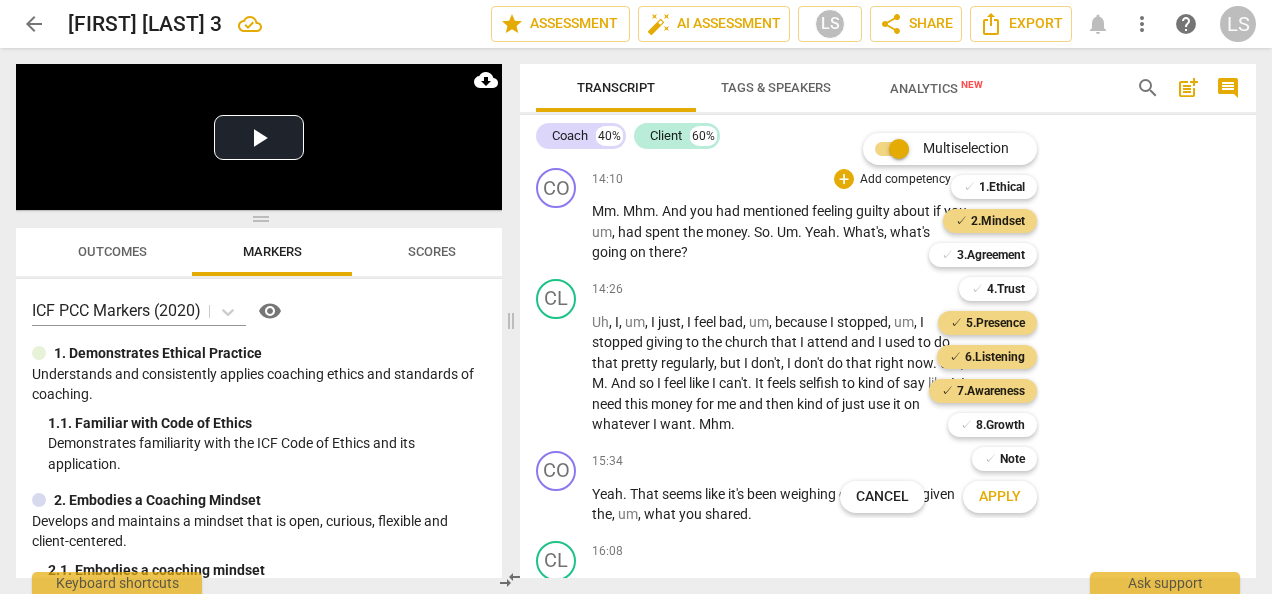 click on "Apply" at bounding box center (1000, 497) 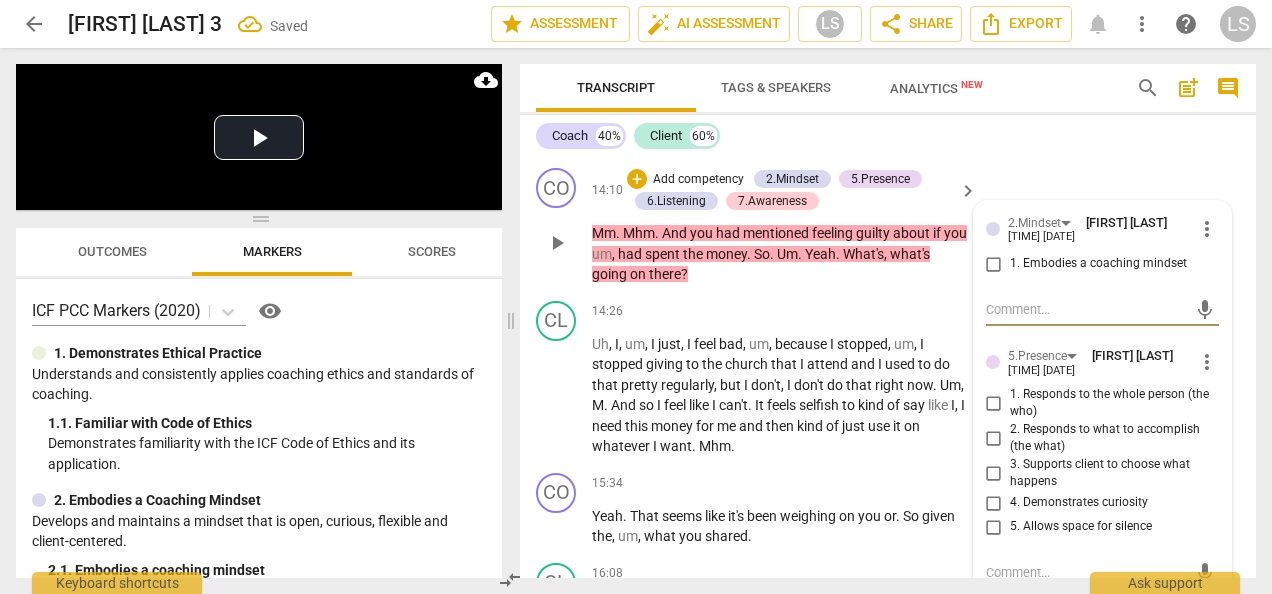 click on "1. Embodies a coaching mindset" at bounding box center [994, 264] 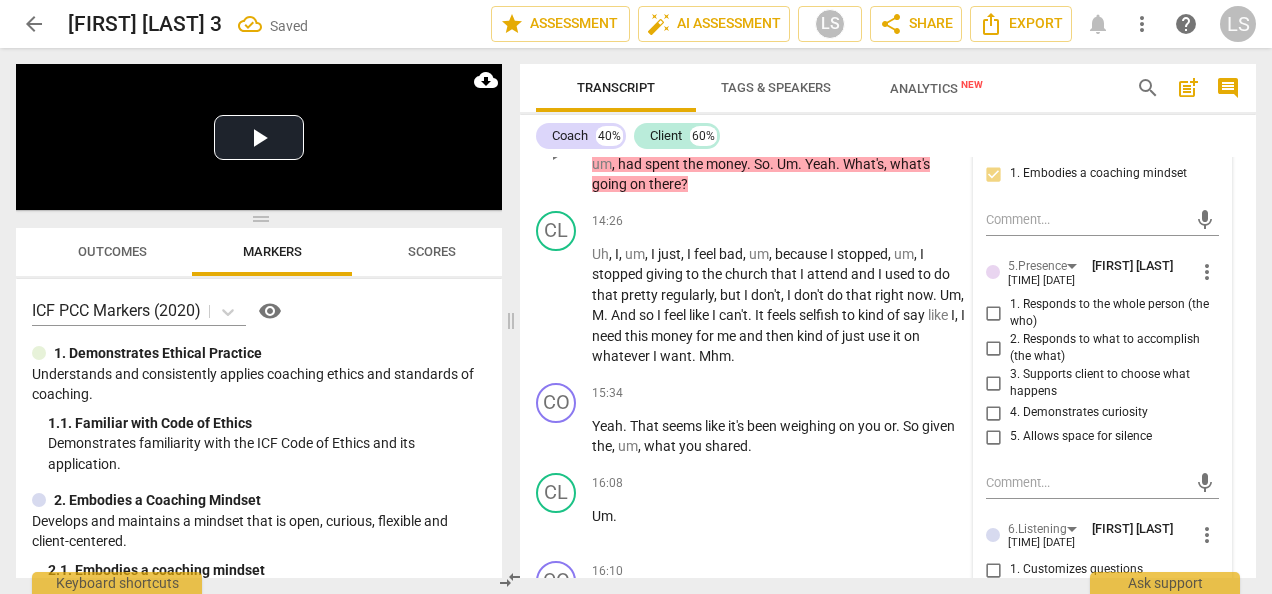 scroll, scrollTop: 5424, scrollLeft: 0, axis: vertical 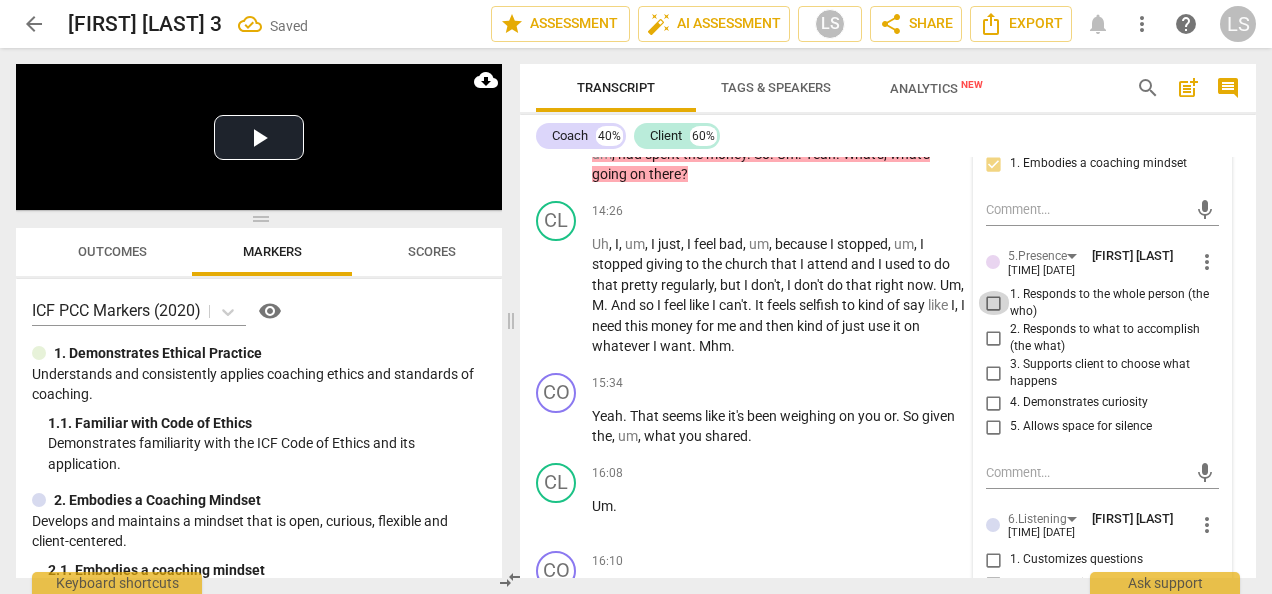 click on "1. Responds to the whole person (the who)" at bounding box center (994, 303) 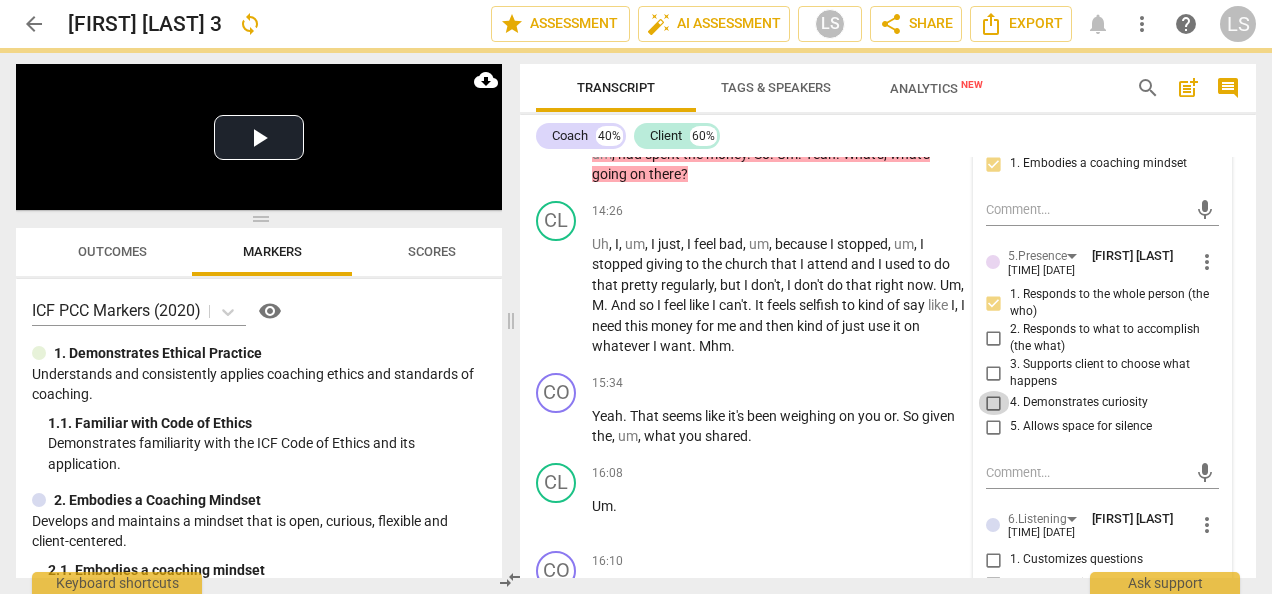 click on "4. Demonstrates curiosity" at bounding box center (994, 403) 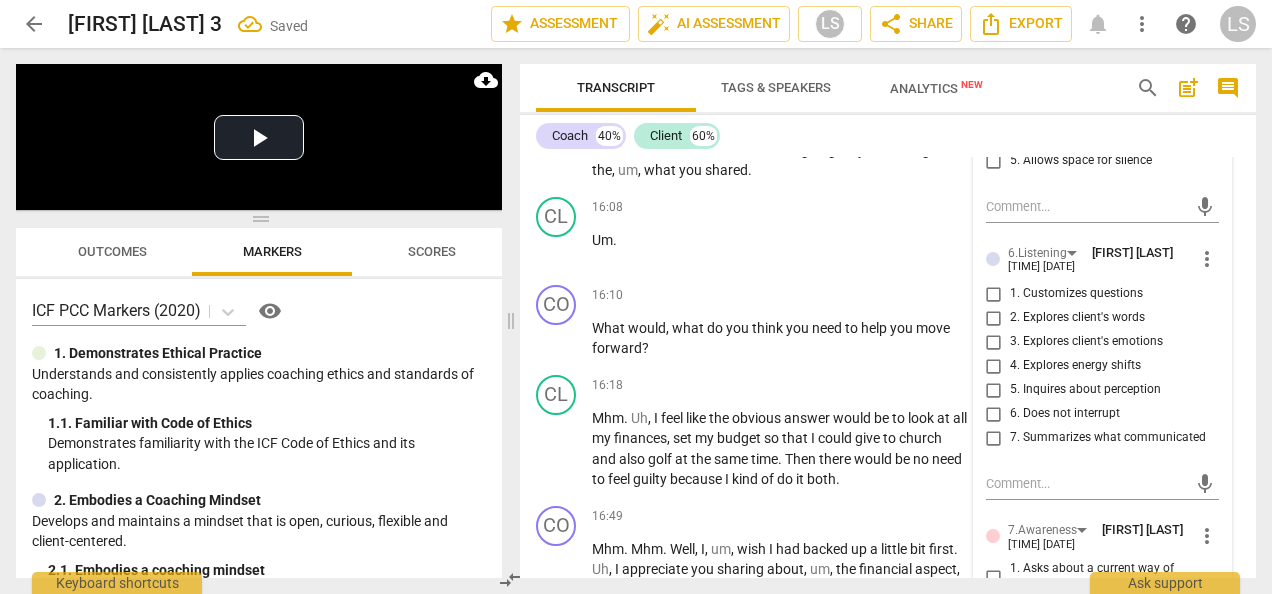 scroll, scrollTop: 5724, scrollLeft: 0, axis: vertical 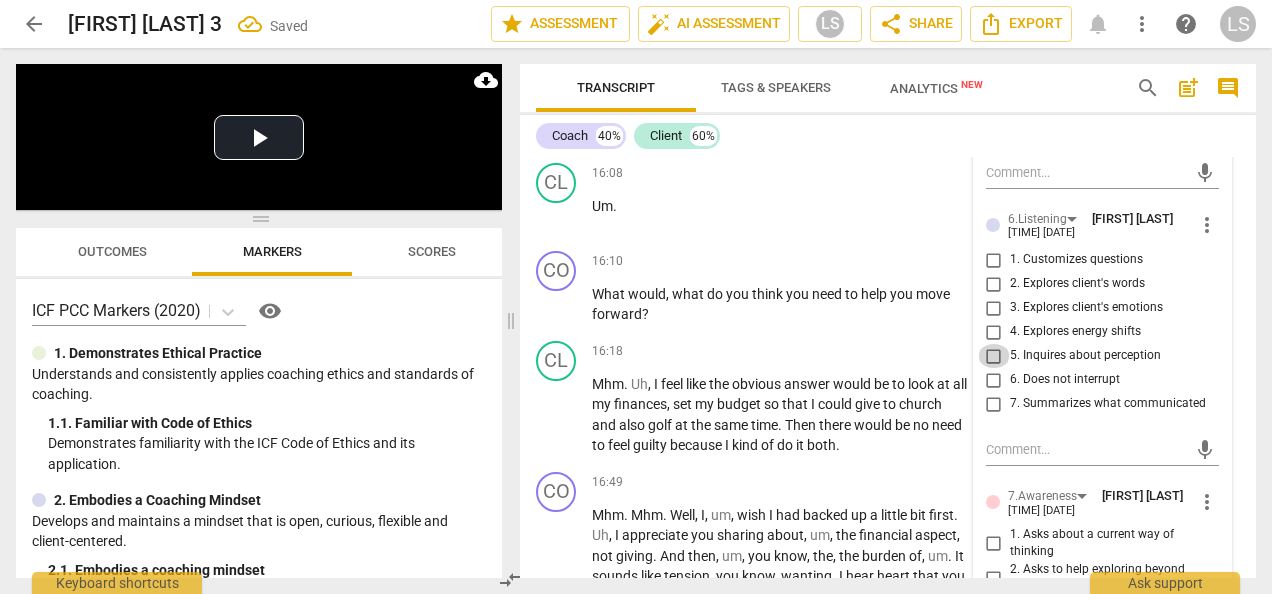 click on "5. Inquires about perception" at bounding box center (994, 356) 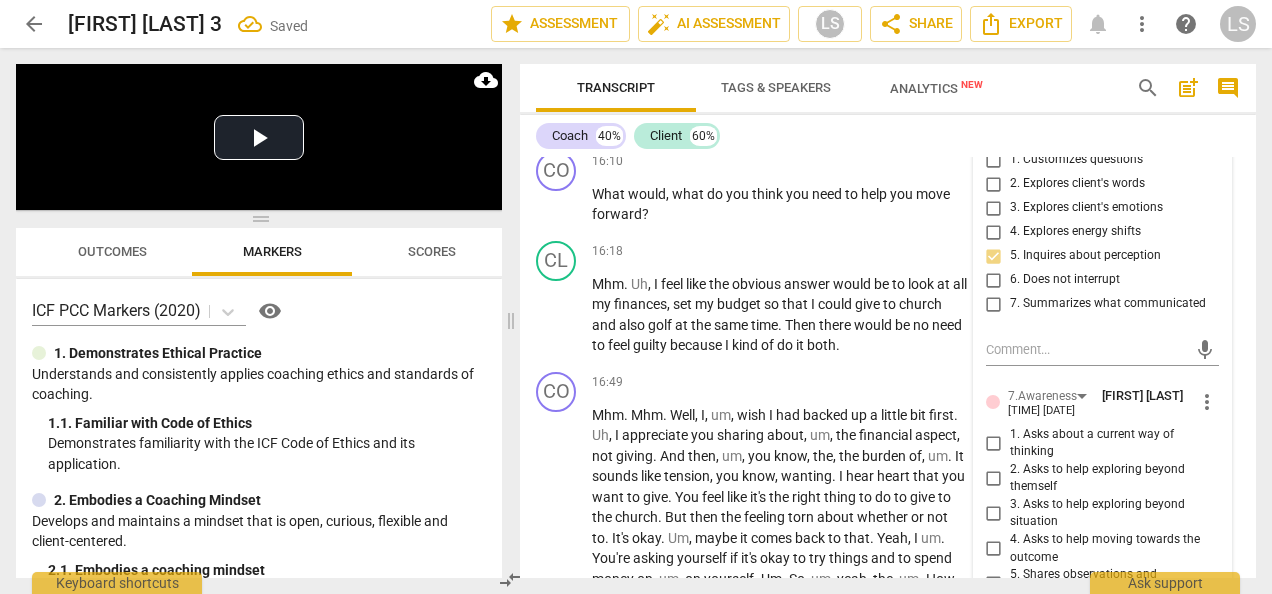 scroll, scrollTop: 5924, scrollLeft: 0, axis: vertical 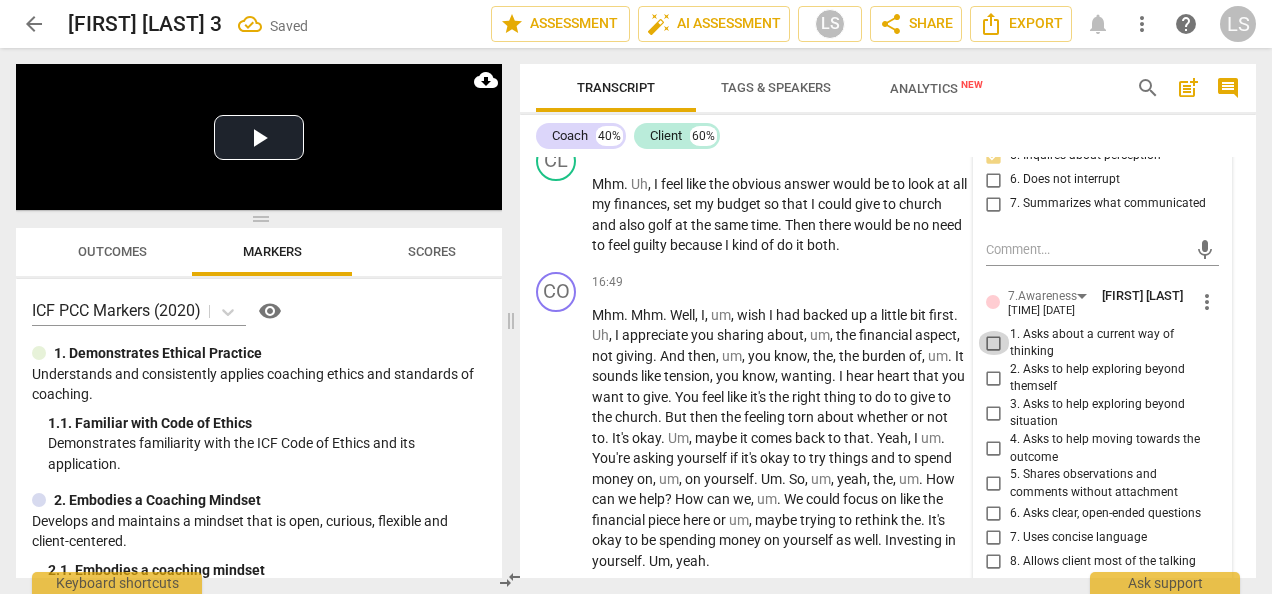 click on "1. Asks about a current way of thinking" at bounding box center (994, 343) 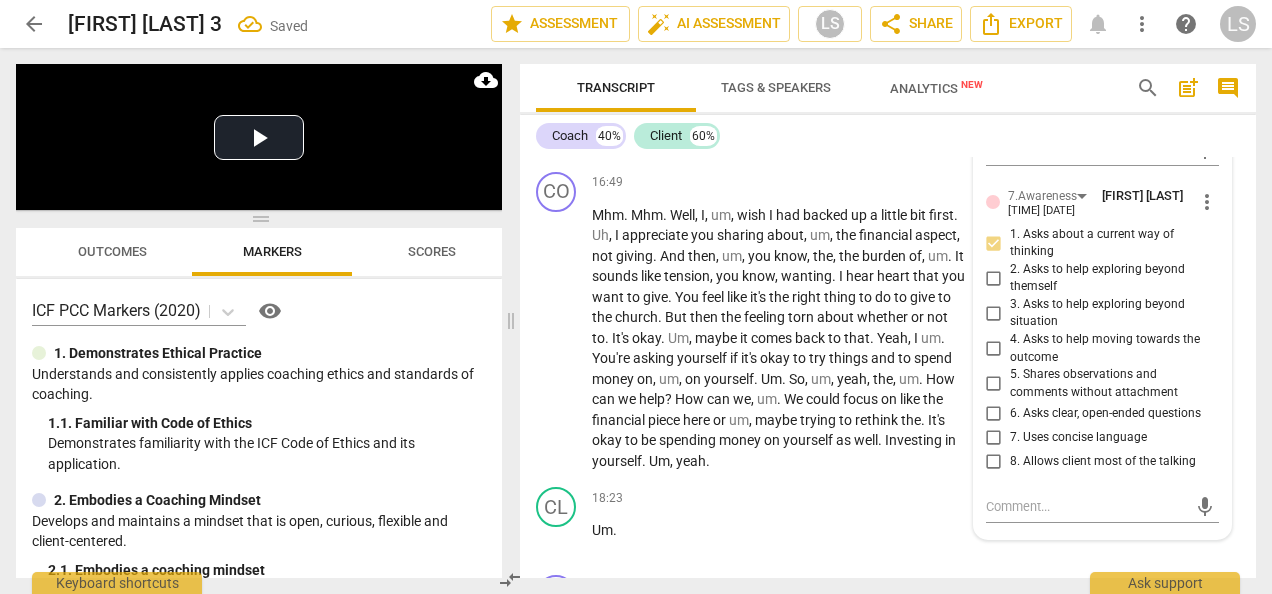 scroll, scrollTop: 6124, scrollLeft: 0, axis: vertical 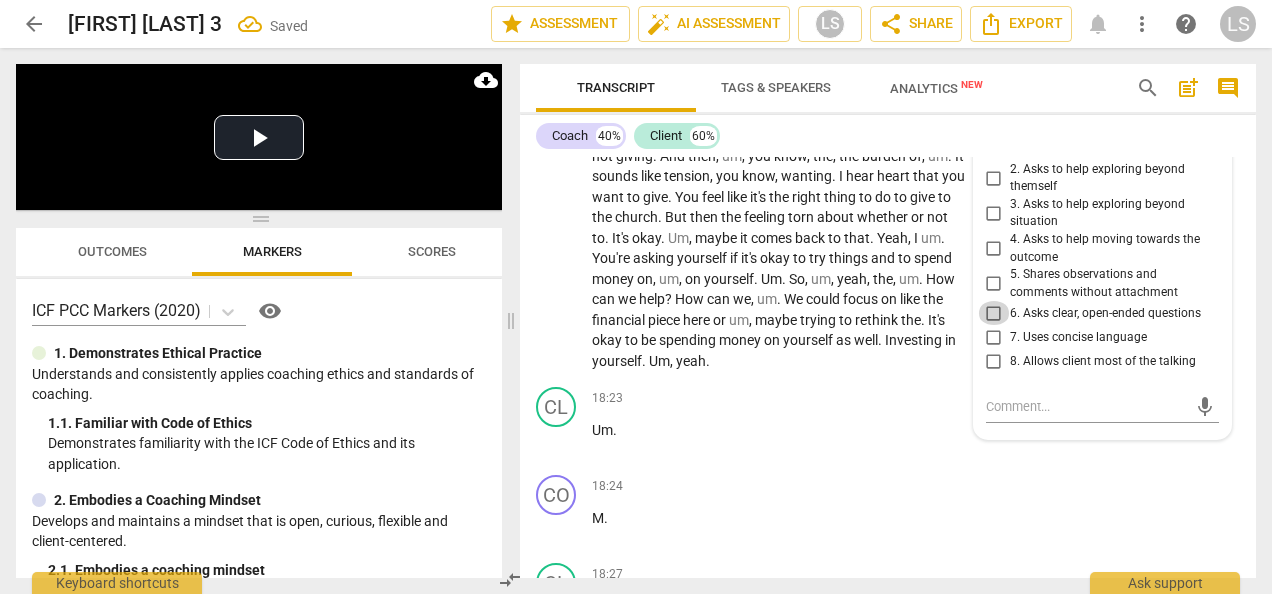 click on "6. Asks clear, open-ended questions" at bounding box center (994, 313) 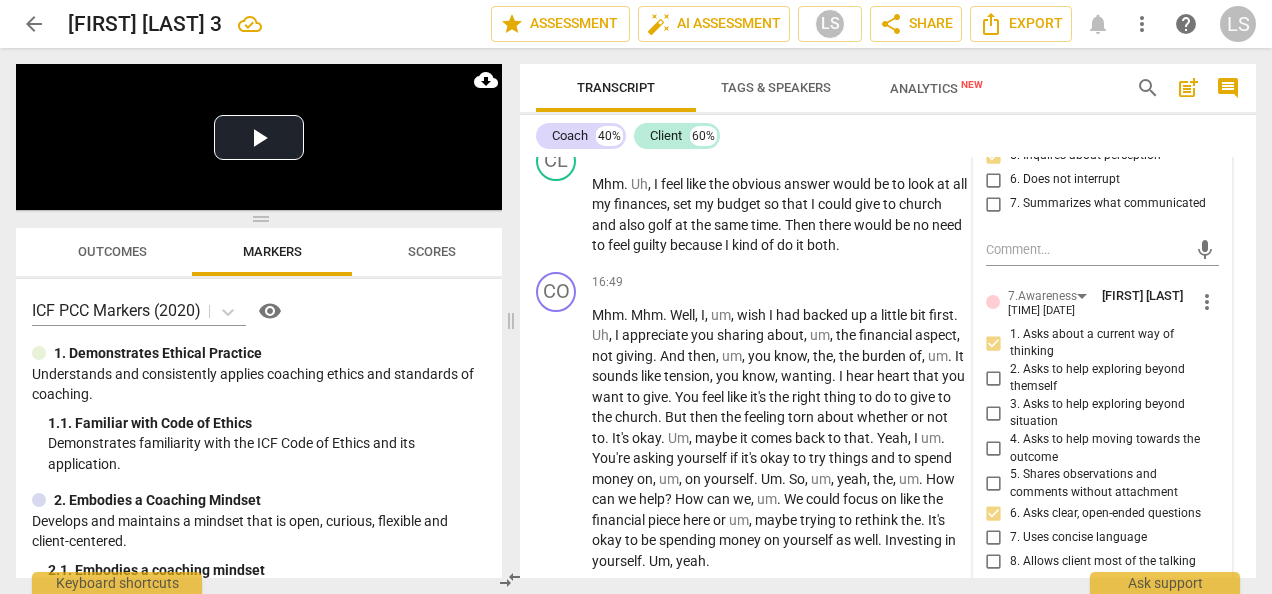 scroll, scrollTop: 5724, scrollLeft: 0, axis: vertical 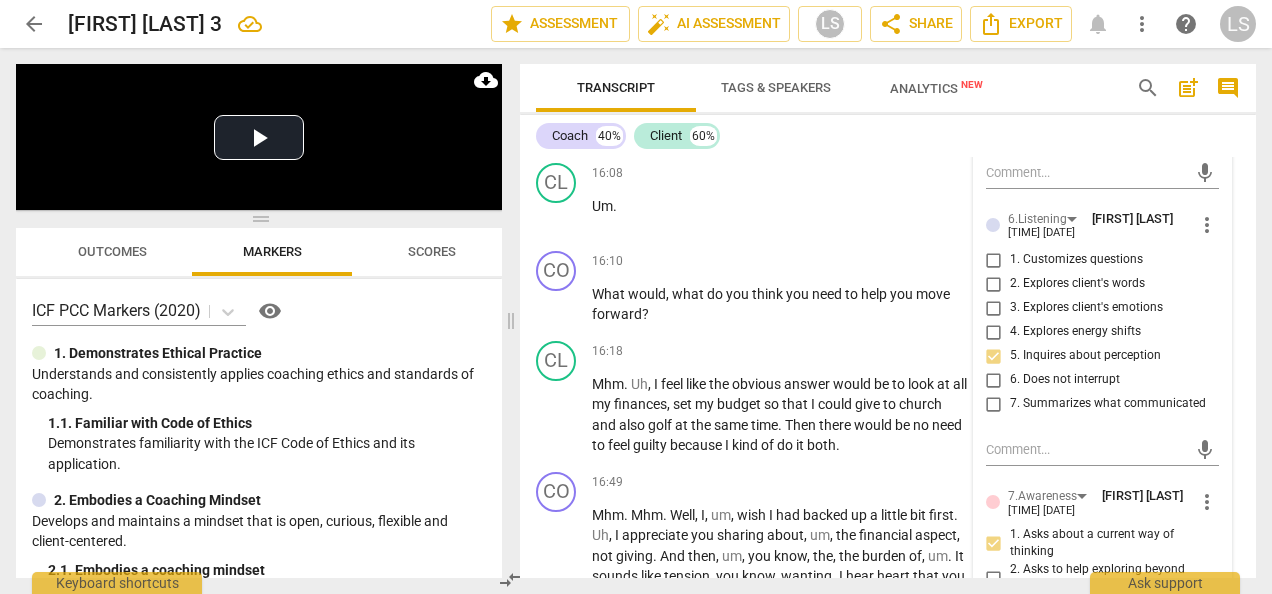 click on "+ Add competency" at bounding box center (893, 84) 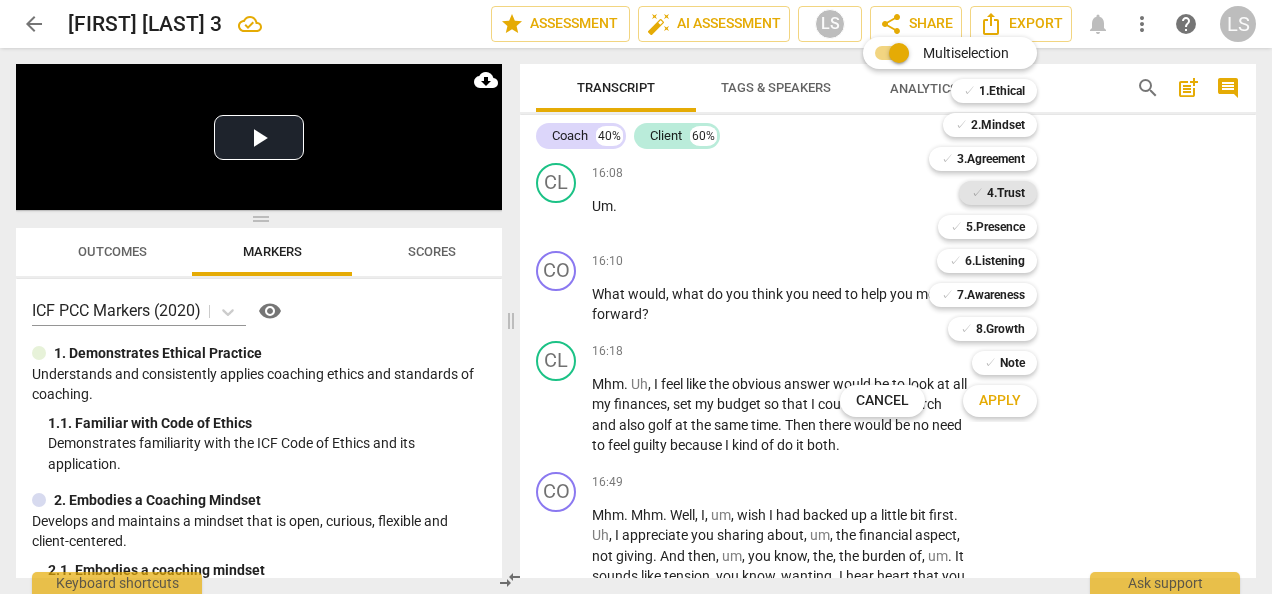 click on "4.Trust" at bounding box center (1006, 193) 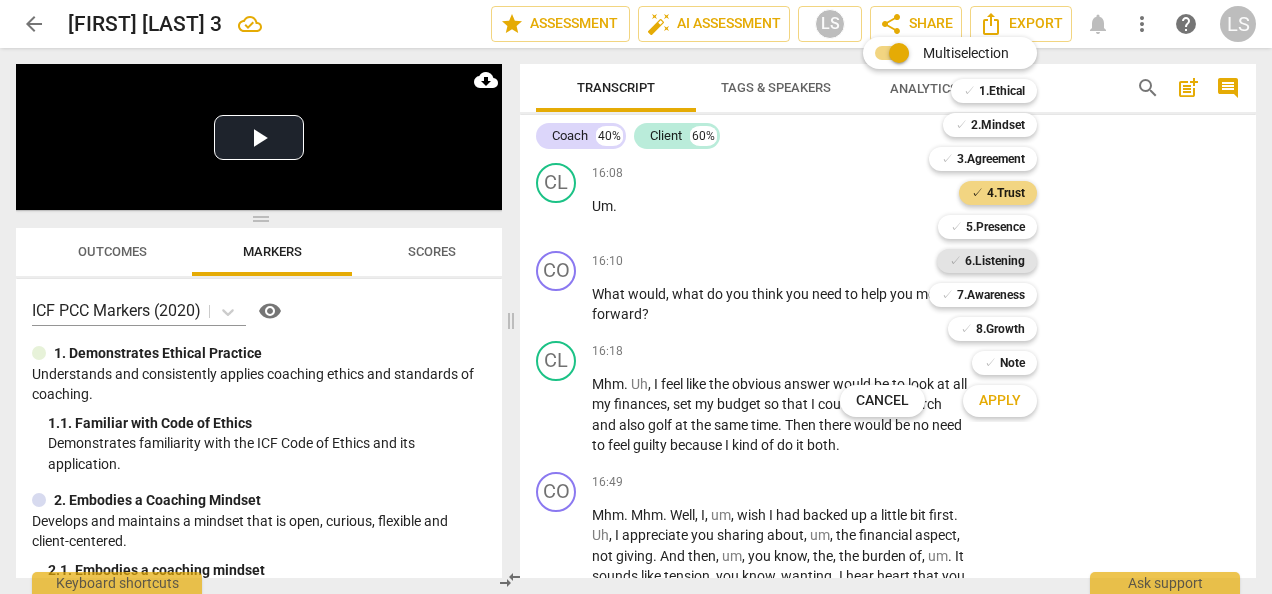 click on "6.Listening" at bounding box center (995, 261) 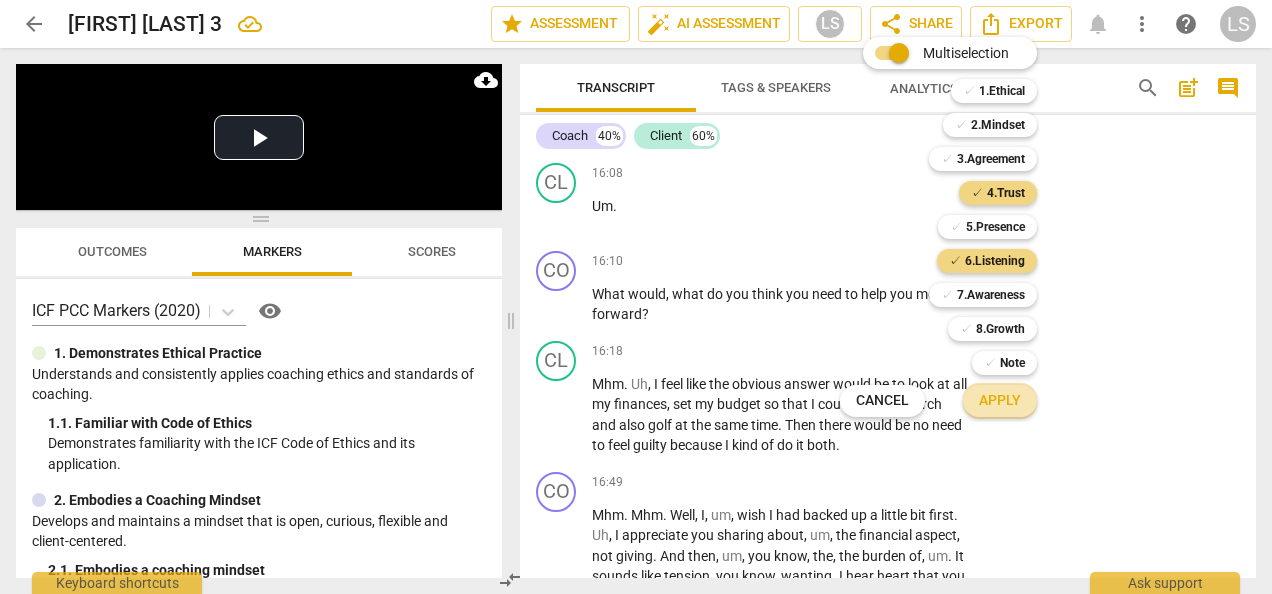 click on "Apply" at bounding box center (1000, 401) 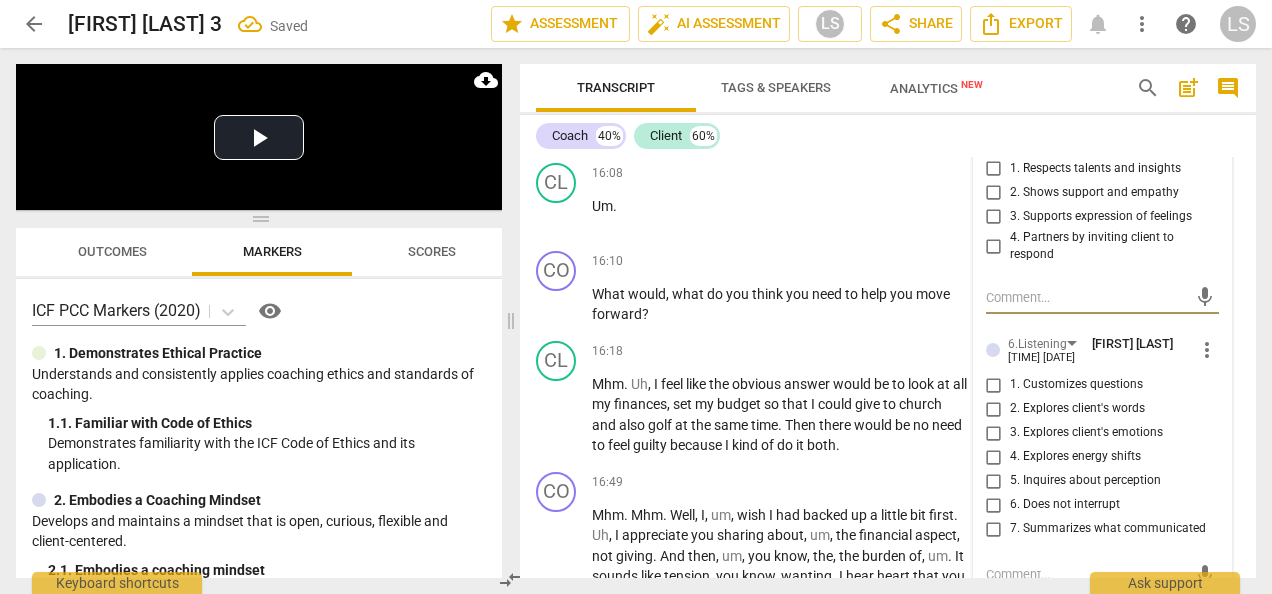 click on "3. Supports expression of feelings" at bounding box center [994, 217] 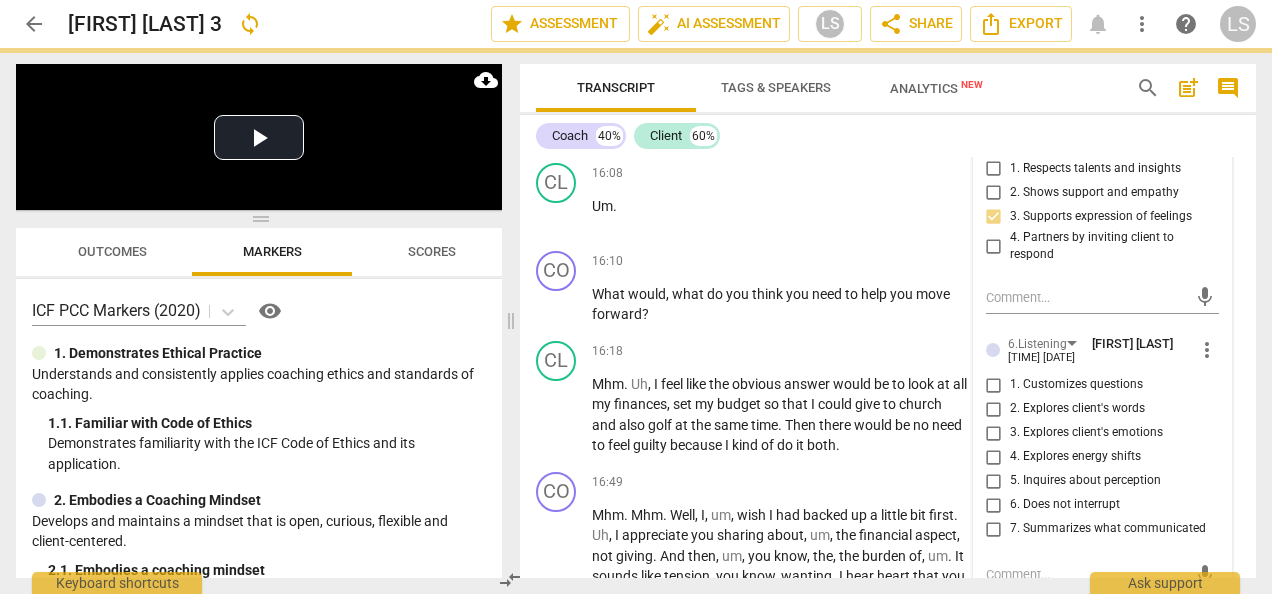 scroll, scrollTop: 5824, scrollLeft: 0, axis: vertical 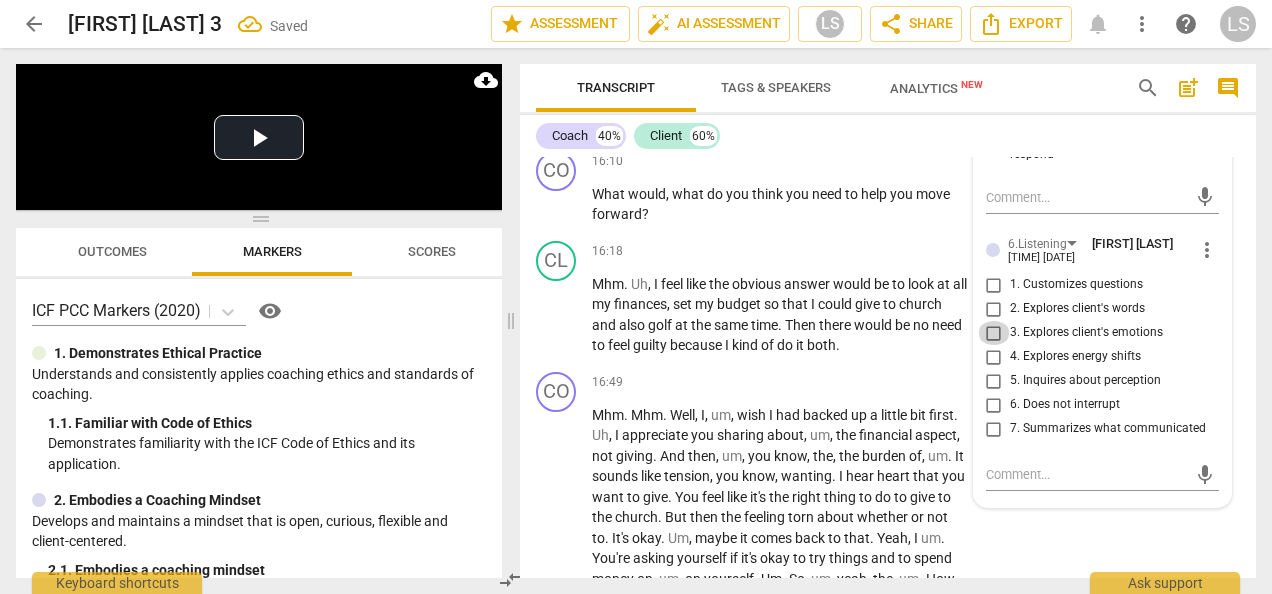 click on "3. Explores client's emotions" at bounding box center [994, 333] 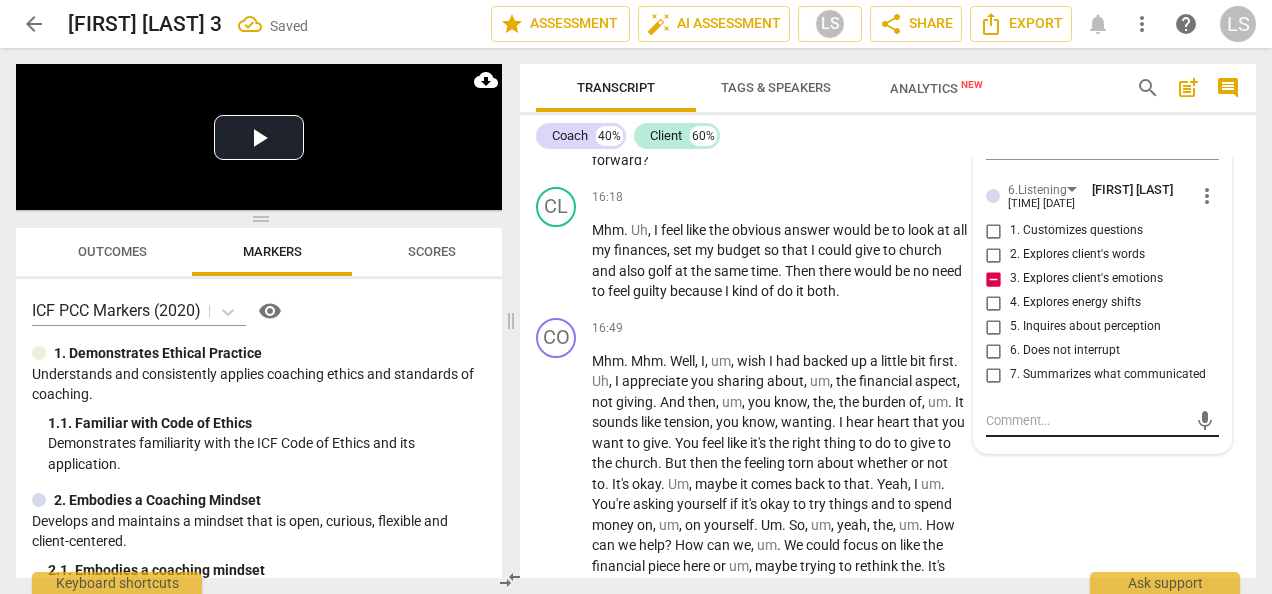 scroll, scrollTop: 5924, scrollLeft: 0, axis: vertical 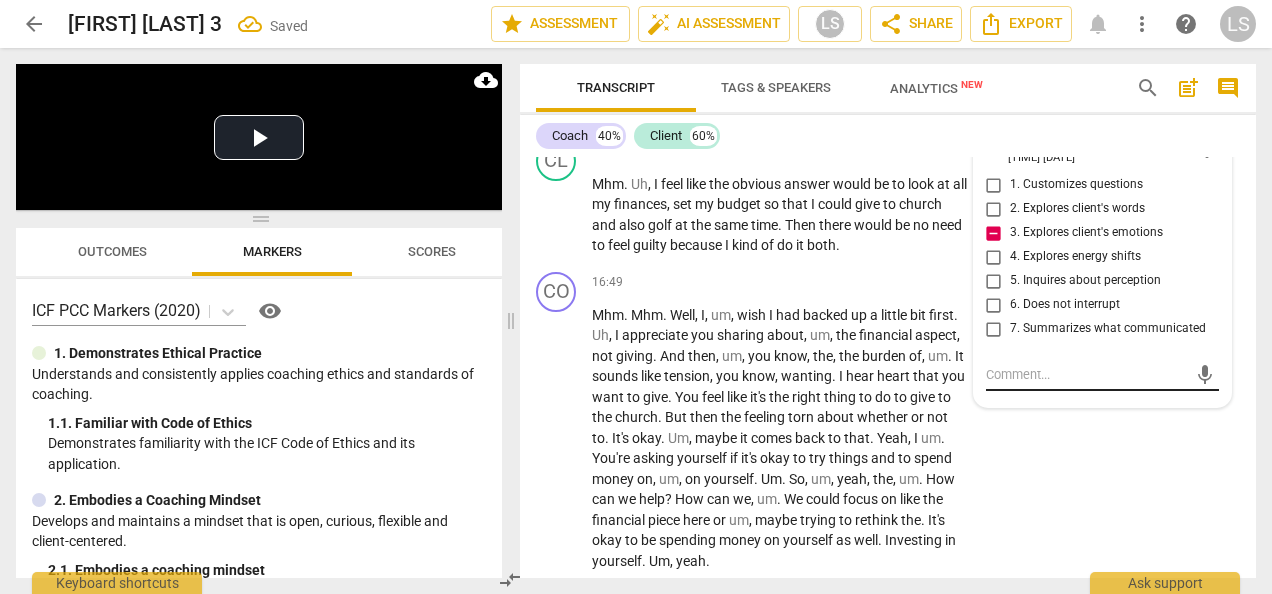 click on "mic" at bounding box center (1102, 375) 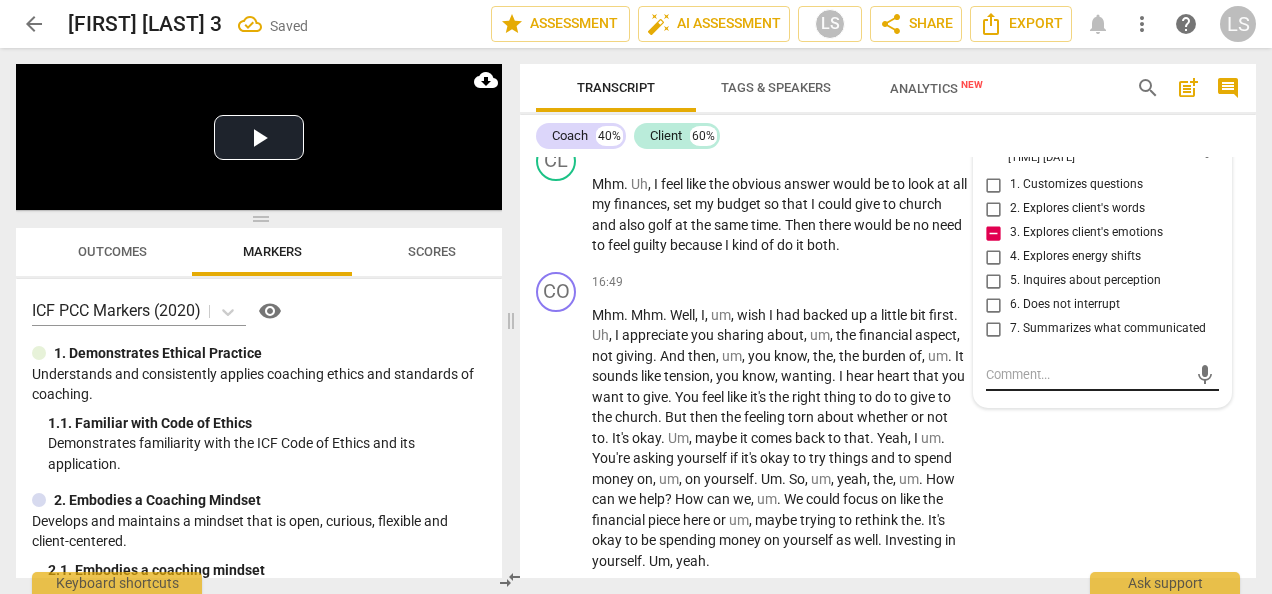 drag, startPoint x: 1056, startPoint y: 535, endPoint x: 1058, endPoint y: 520, distance: 15.132746 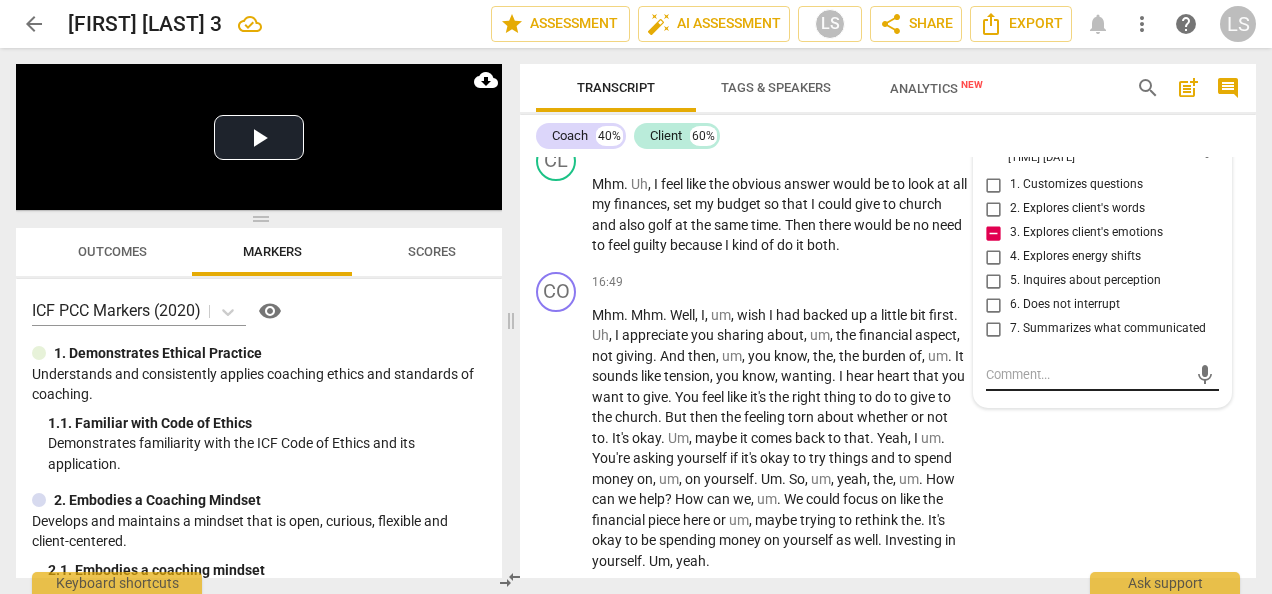 drag, startPoint x: 1058, startPoint y: 520, endPoint x: 1056, endPoint y: 504, distance: 16.124516 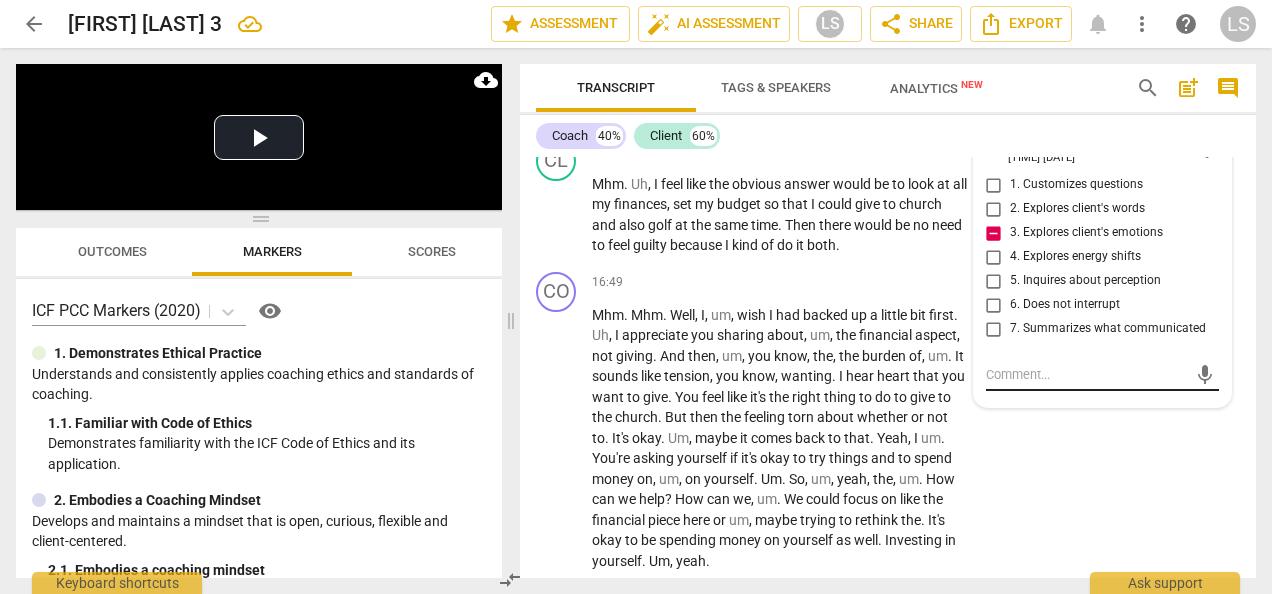 click at bounding box center (1086, 374) 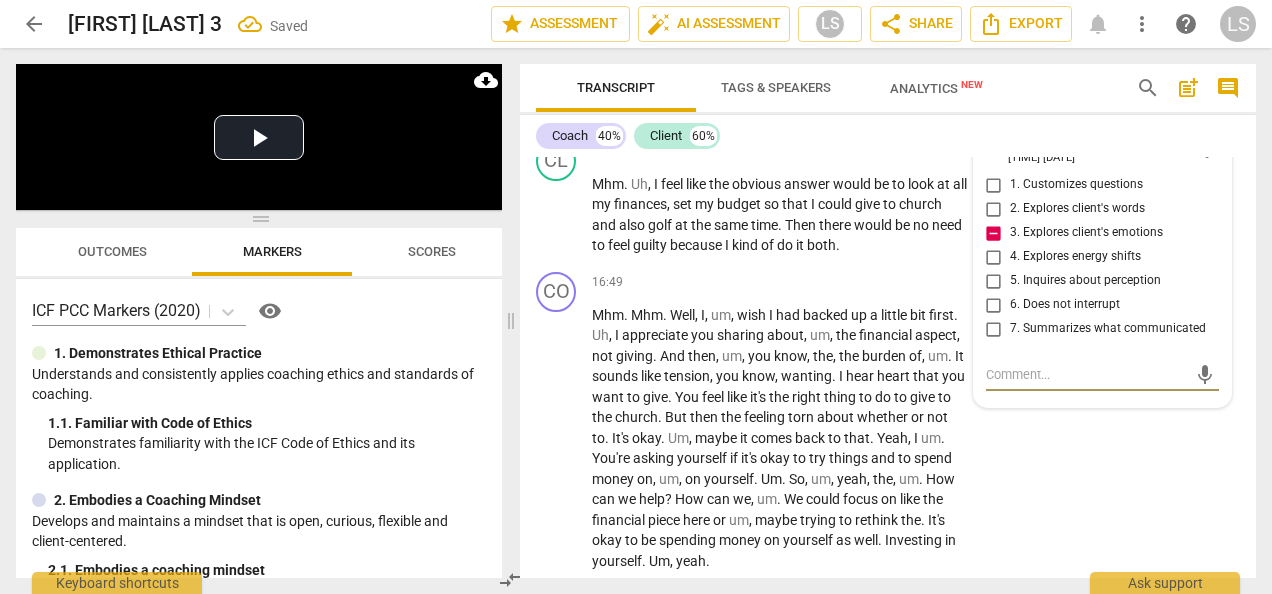 click on "mic" at bounding box center (1102, 375) 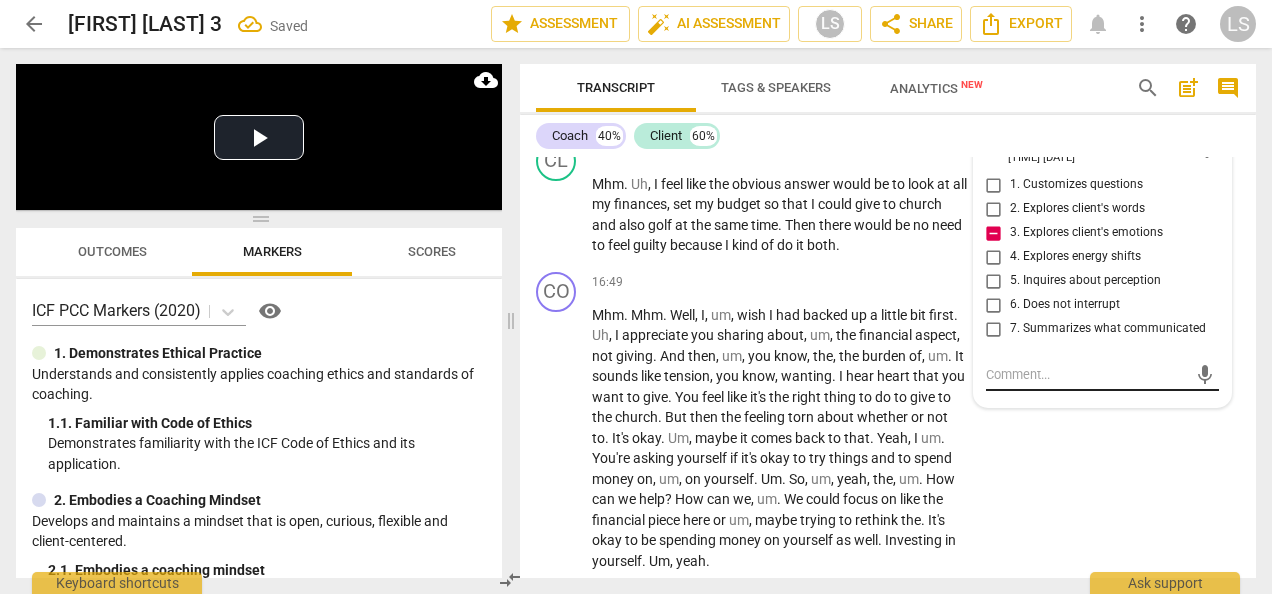 click at bounding box center (1086, 374) 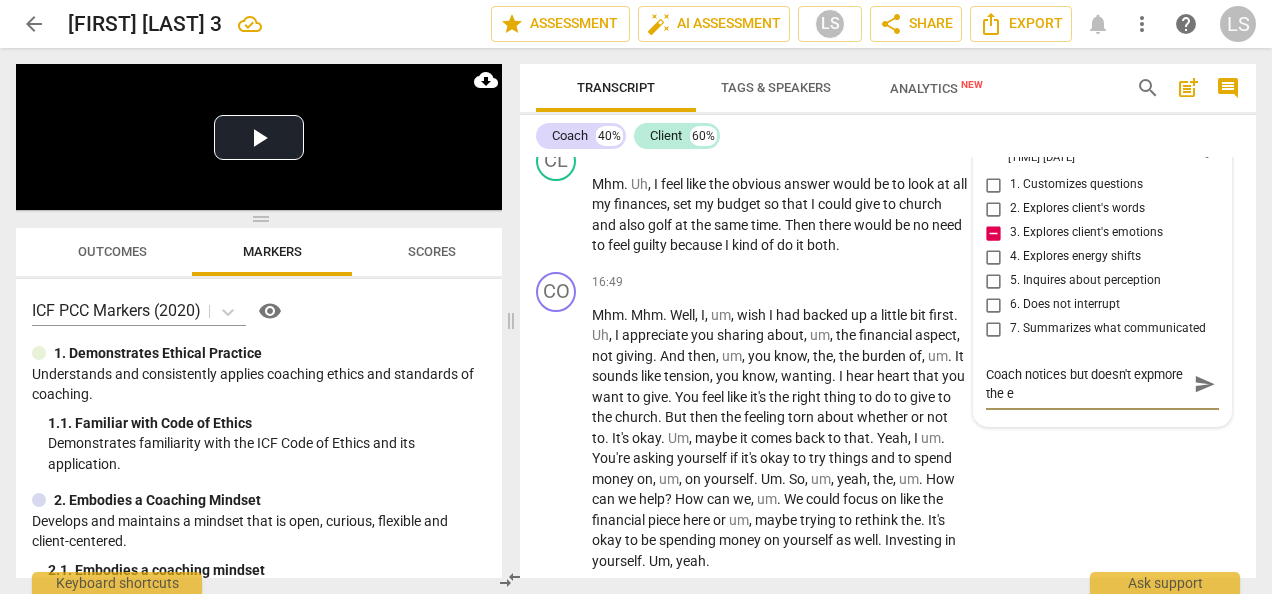 scroll, scrollTop: 0, scrollLeft: 0, axis: both 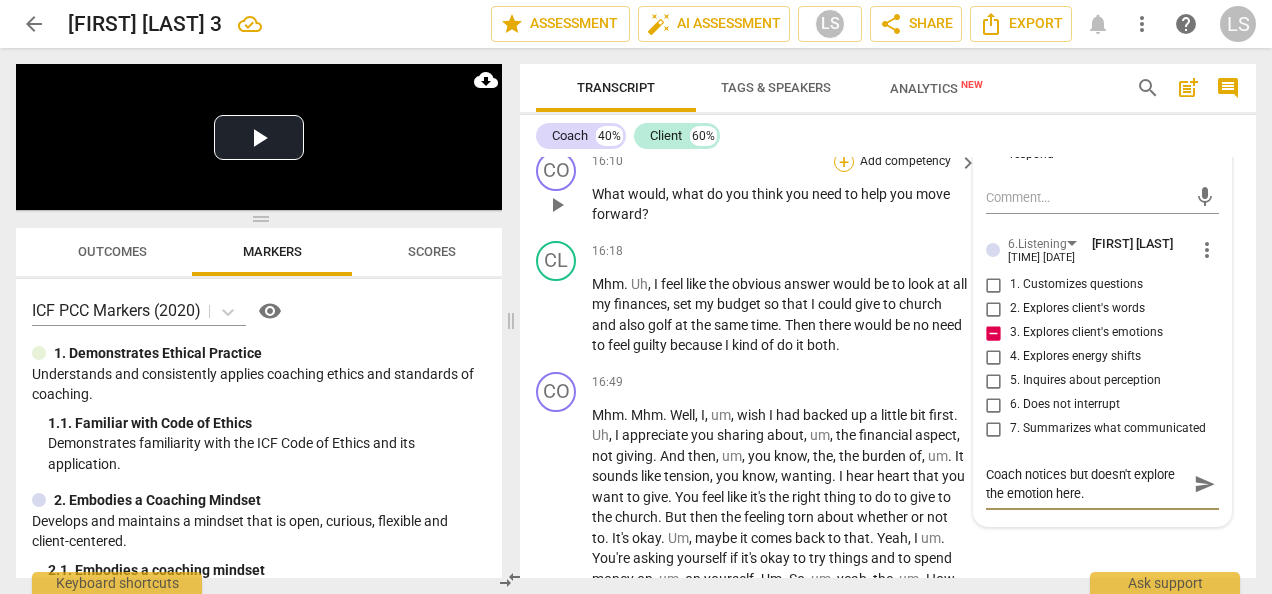 click on "+" at bounding box center [844, 162] 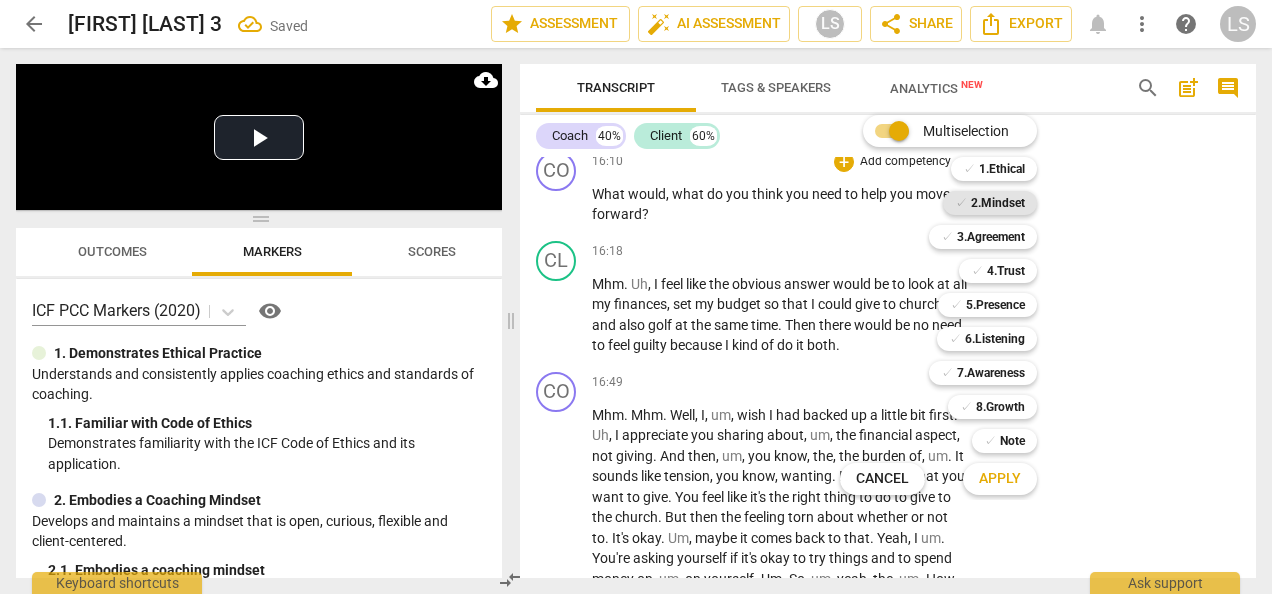 click on "2.Mindset" at bounding box center [998, 203] 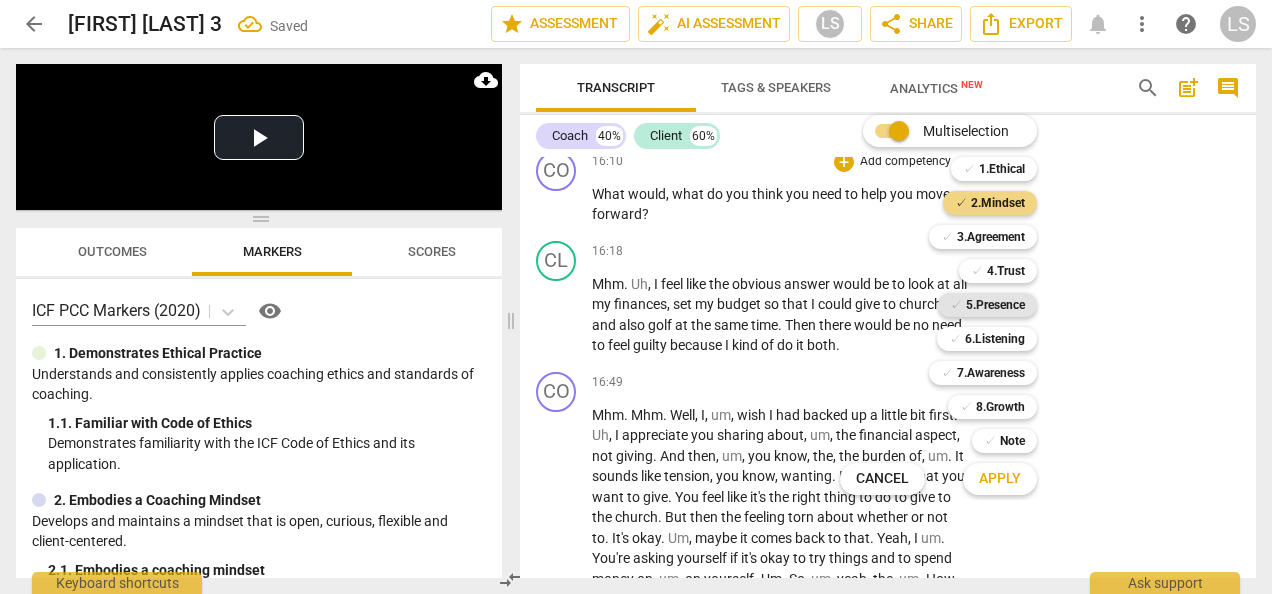 click on "5.Presence" at bounding box center (995, 305) 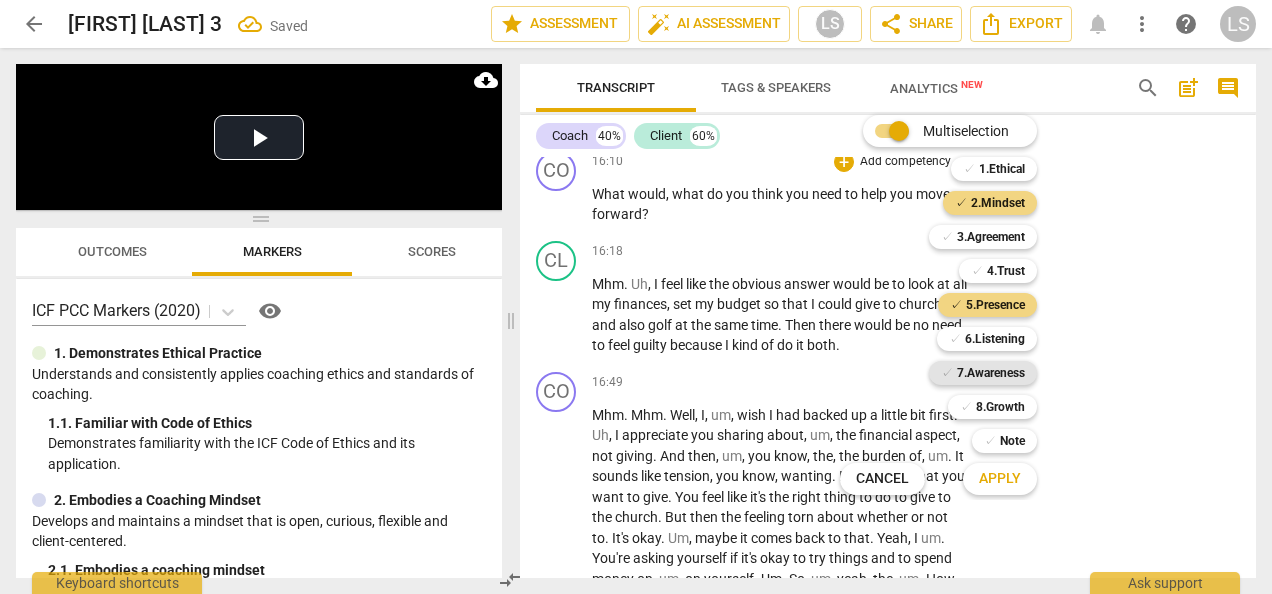 click on "7.Awareness" at bounding box center (991, 373) 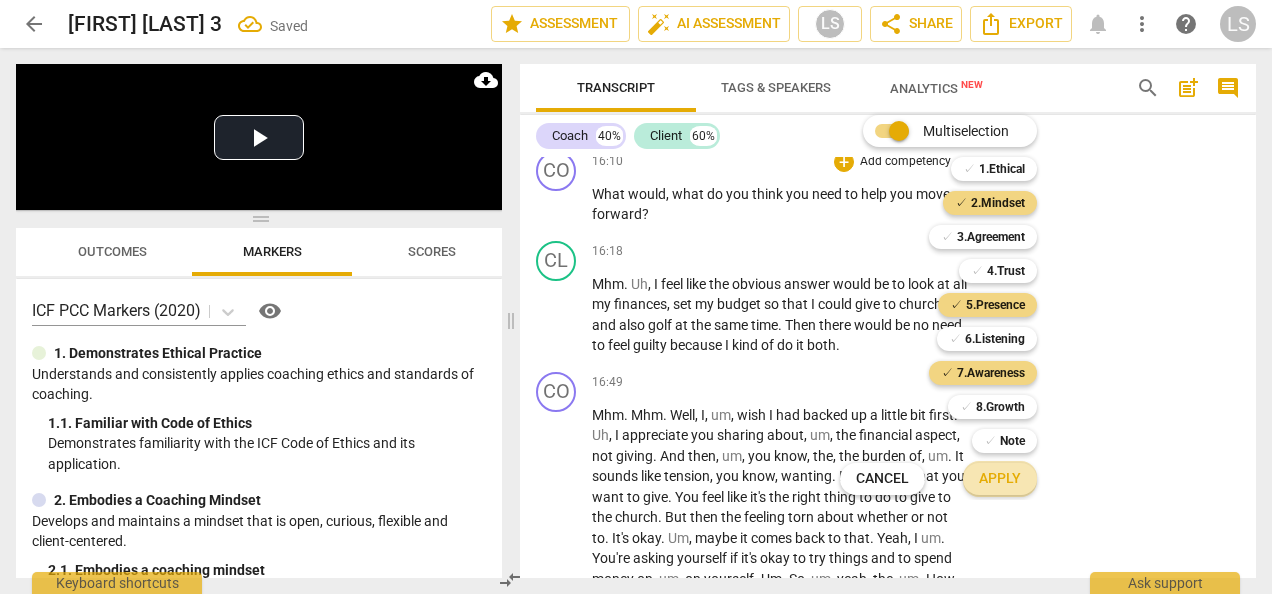click on "Apply" at bounding box center (1000, 479) 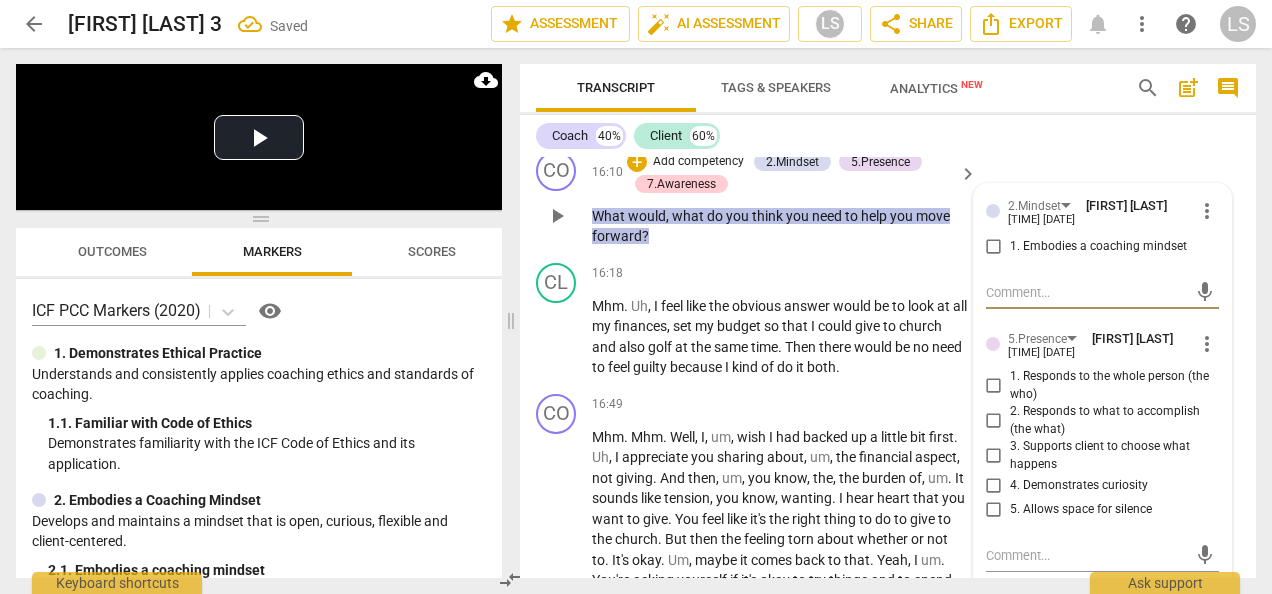 click on "1. Embodies a coaching mindset" at bounding box center [994, 247] 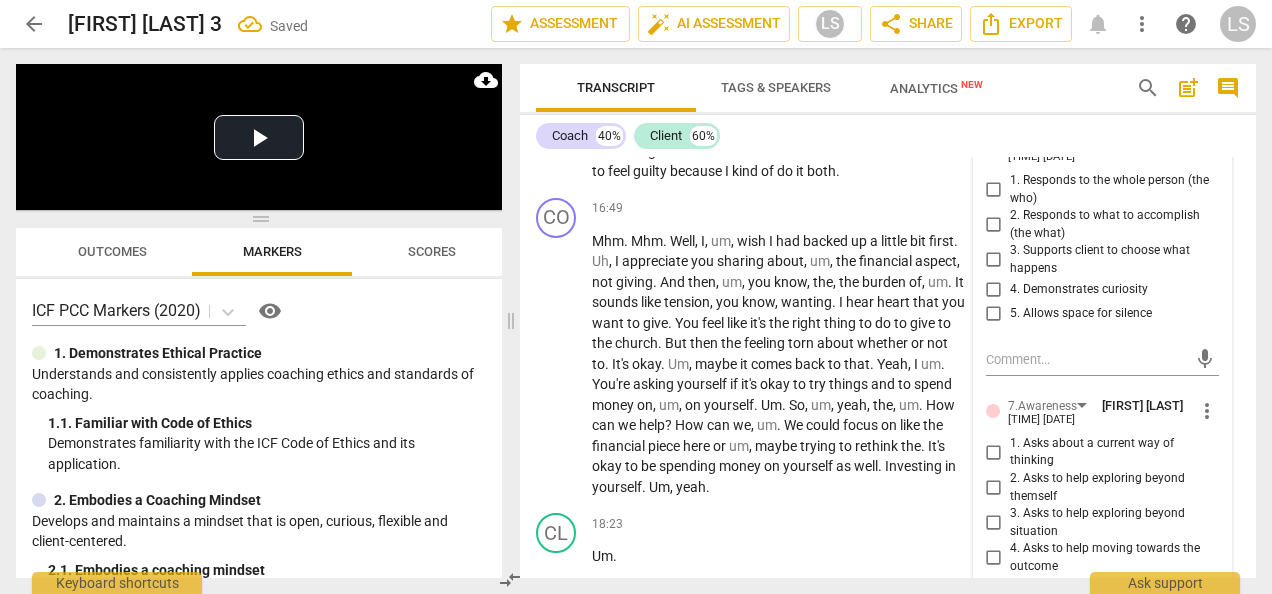 scroll, scrollTop: 6024, scrollLeft: 0, axis: vertical 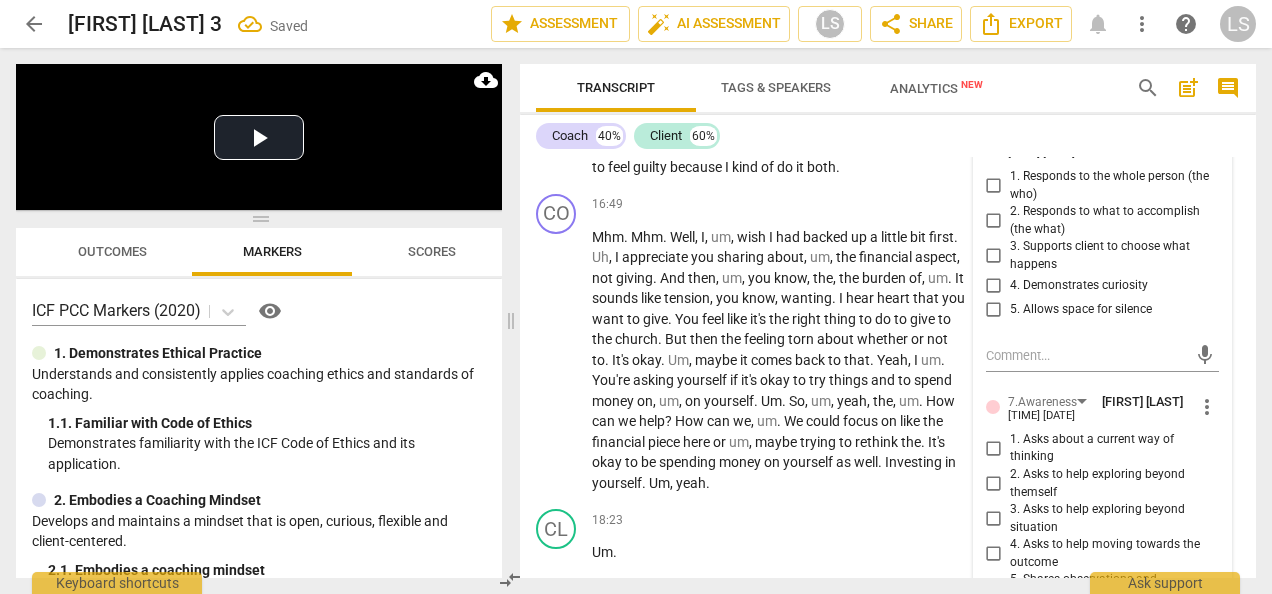 click on "2. Responds to what to accomplish (the what)" at bounding box center [994, 221] 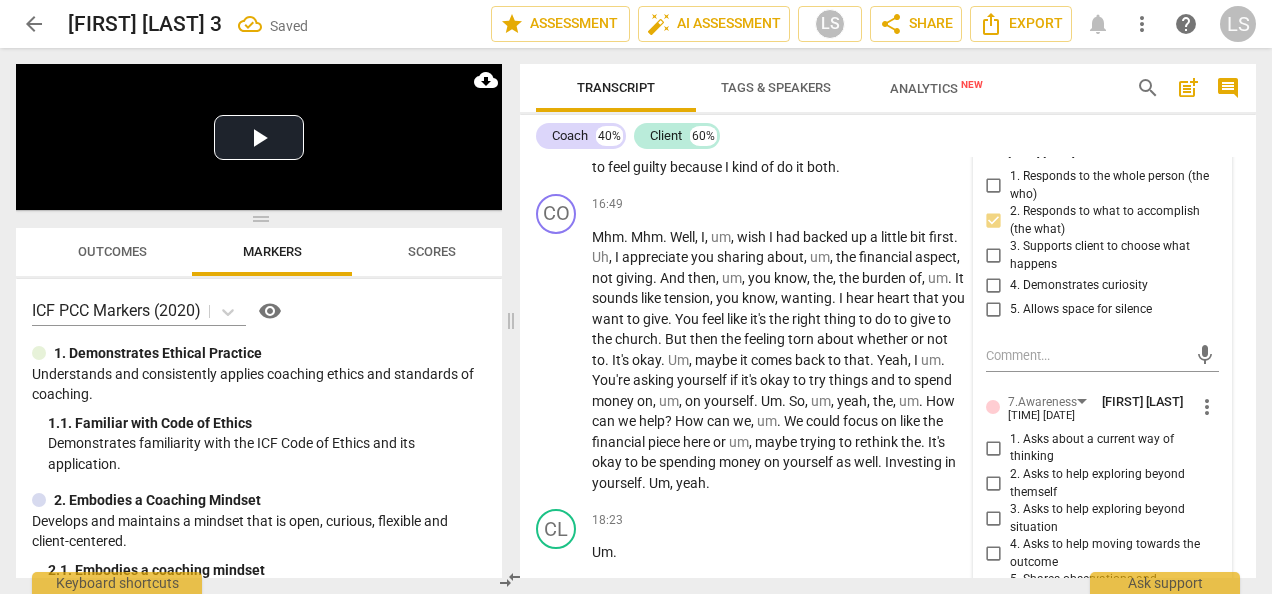 click on "4. Demonstrates curiosity" at bounding box center (994, 286) 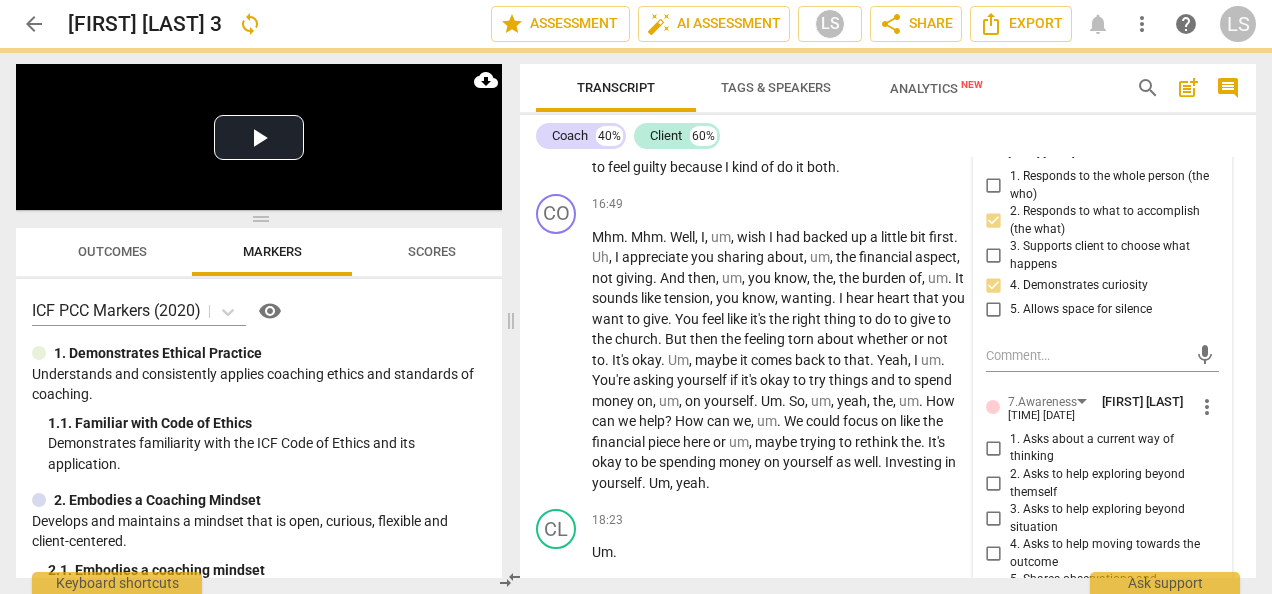 scroll, scrollTop: 6224, scrollLeft: 0, axis: vertical 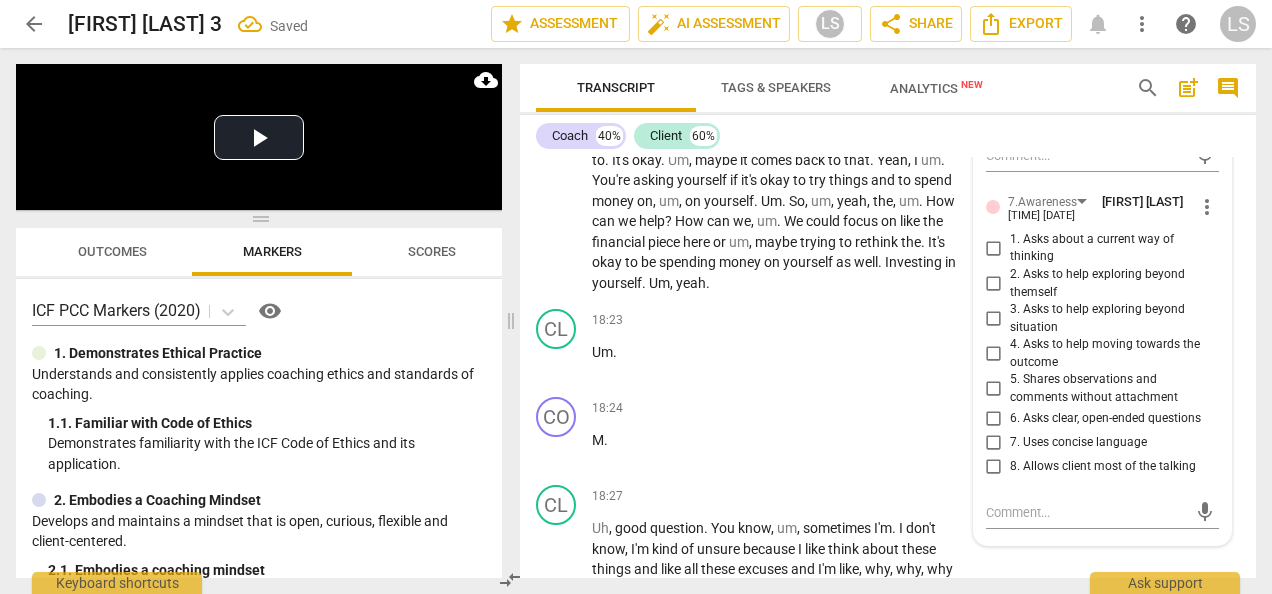 drag, startPoint x: 994, startPoint y: 488, endPoint x: 1004, endPoint y: 474, distance: 17.20465 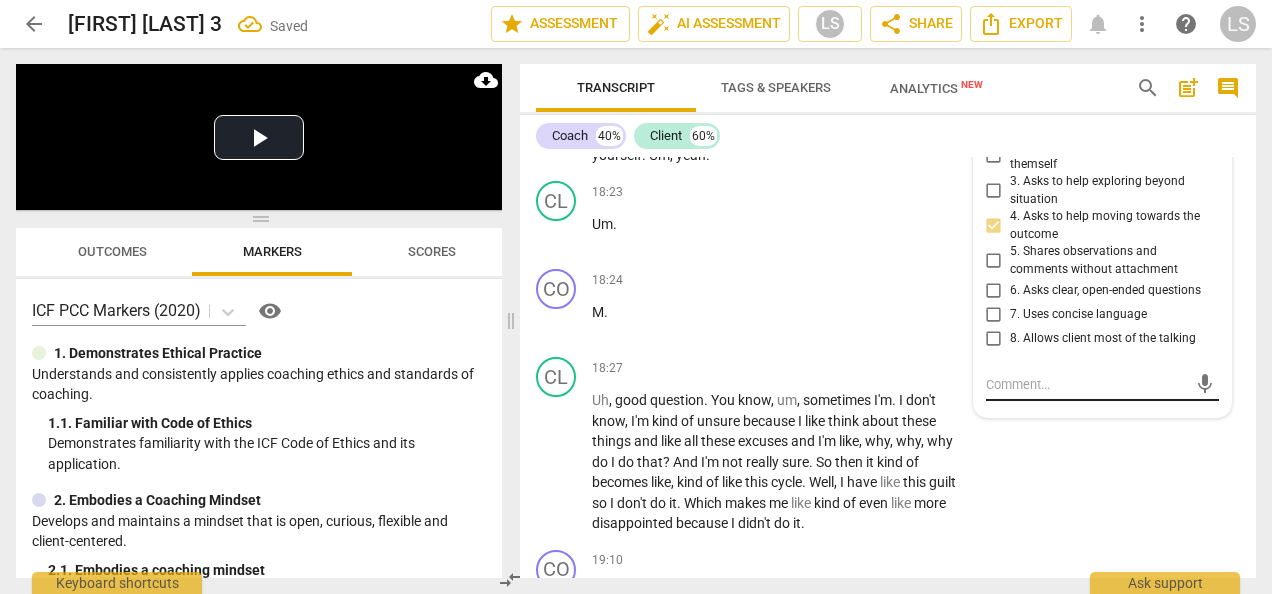 scroll, scrollTop: 6424, scrollLeft: 0, axis: vertical 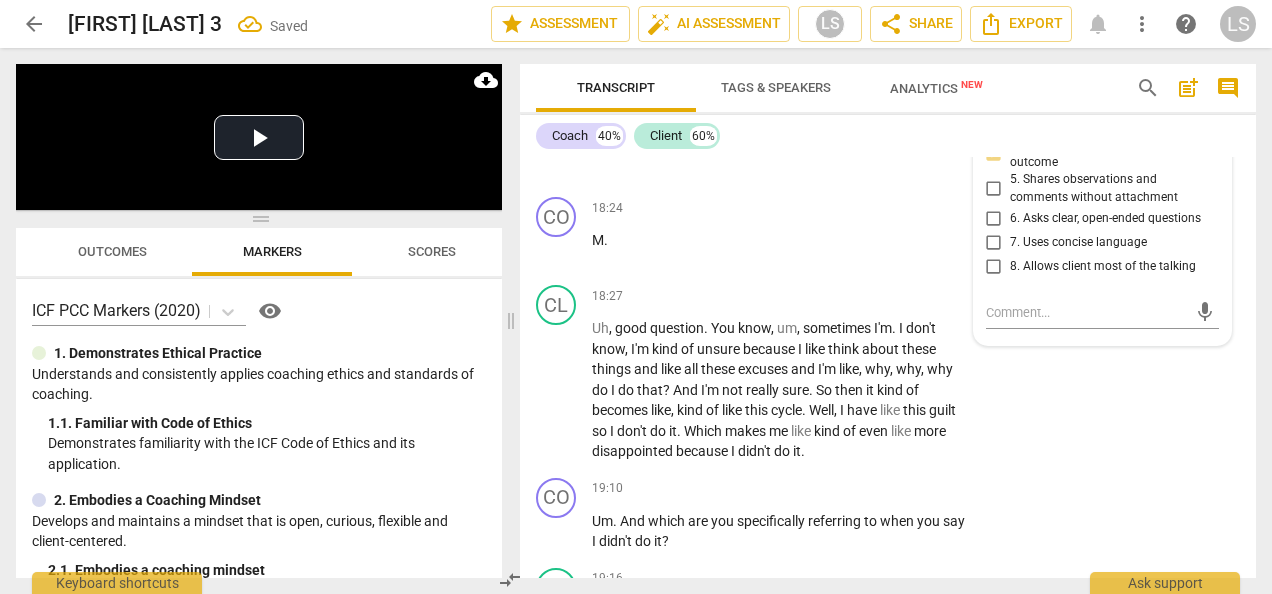 click on "6. Asks clear, open-ended questions" at bounding box center [994, 219] 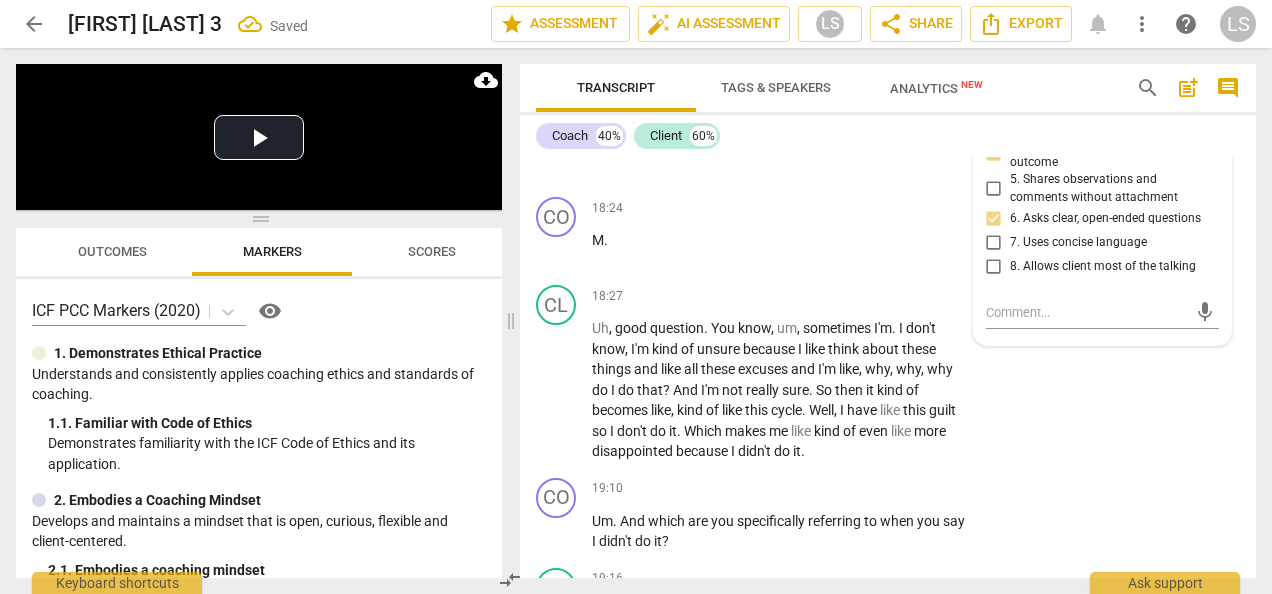 click on "7. Uses concise language" at bounding box center [994, 243] 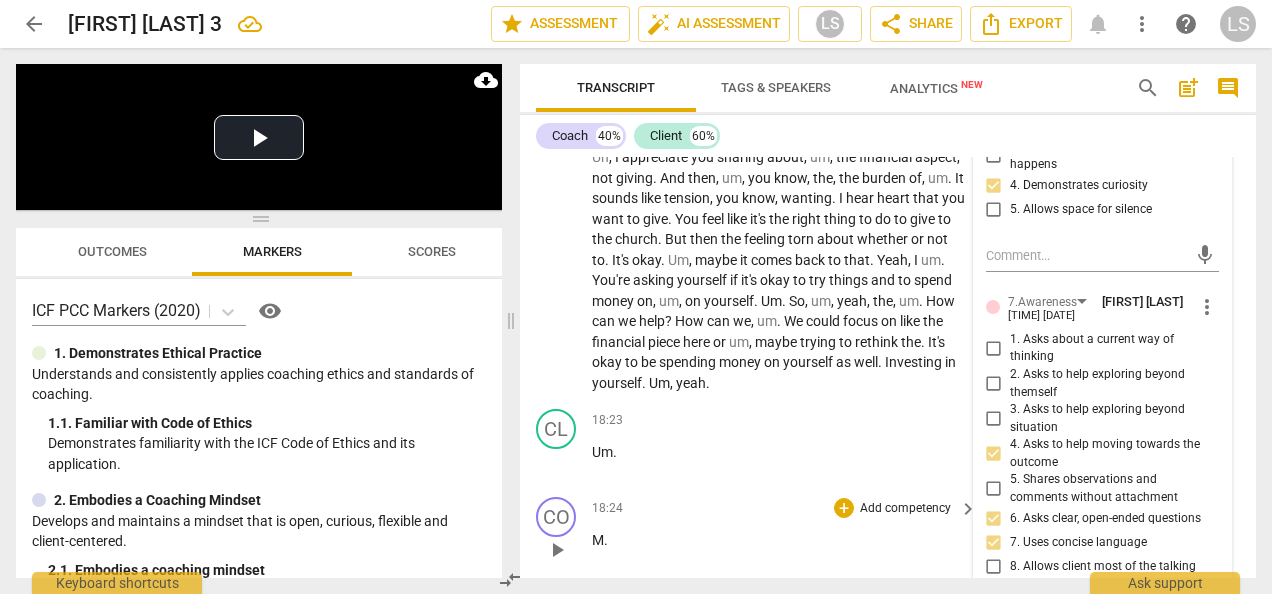 scroll, scrollTop: 6024, scrollLeft: 0, axis: vertical 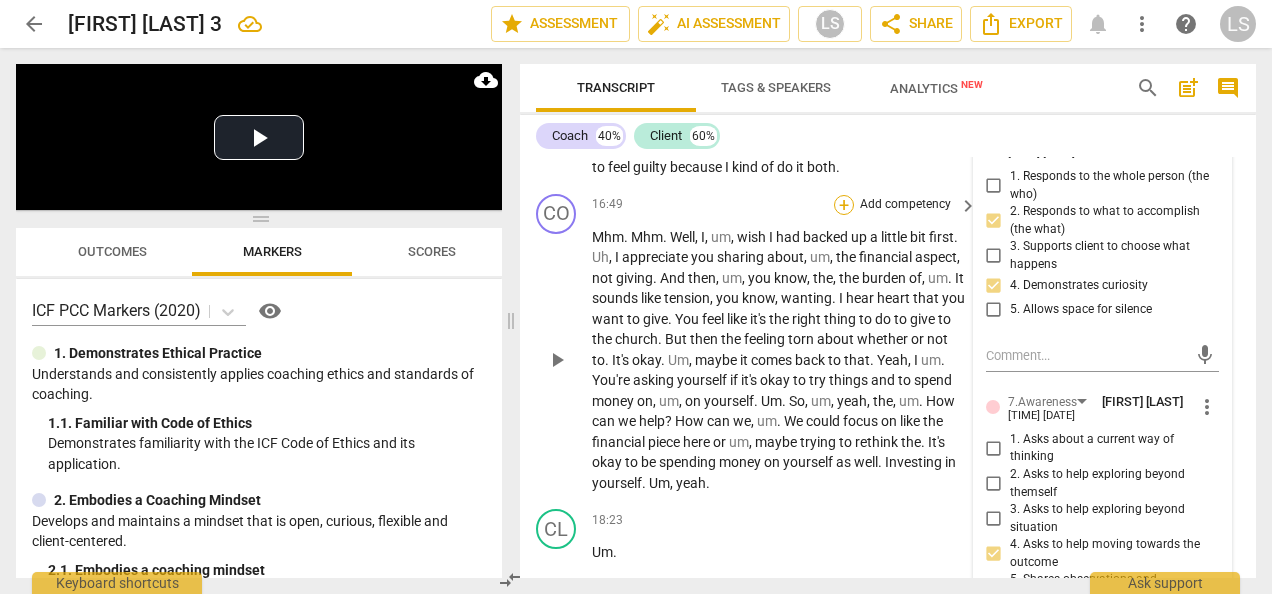 click on "+" at bounding box center [844, 205] 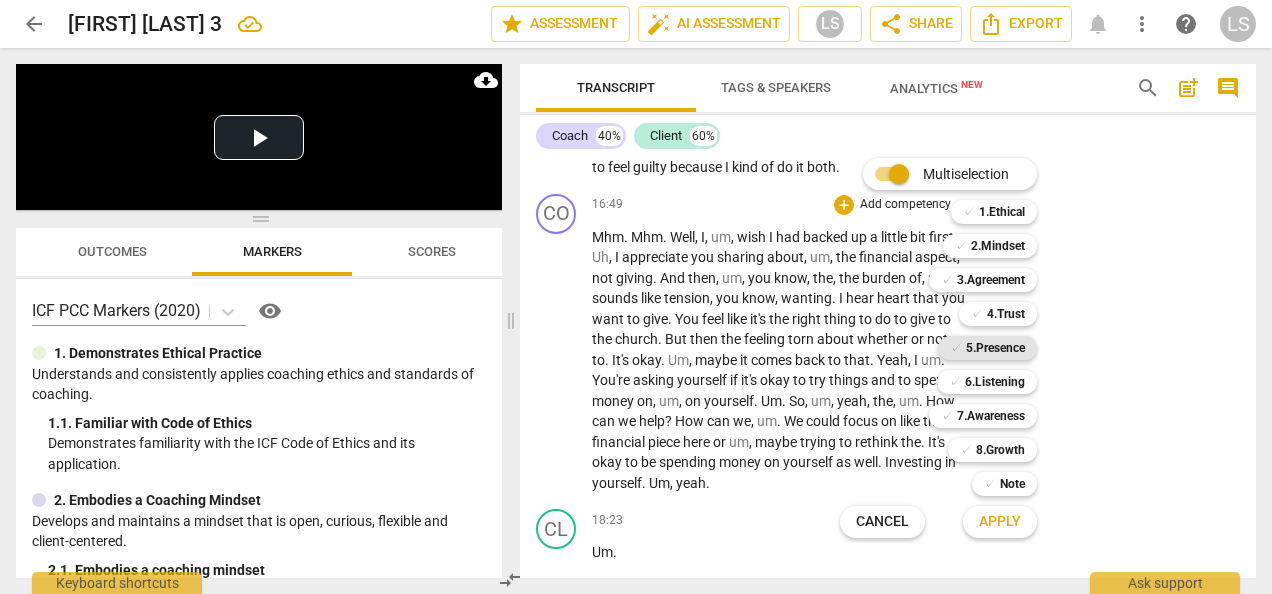 click on "5.Presence" at bounding box center [995, 348] 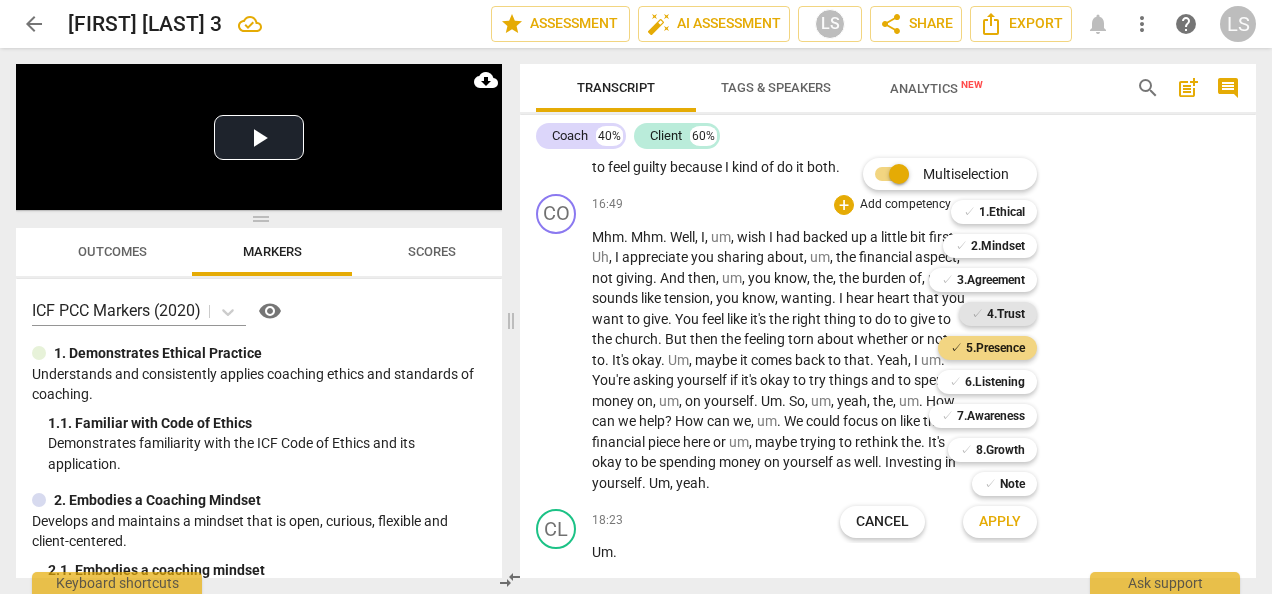 click on "4.Trust" at bounding box center [1006, 314] 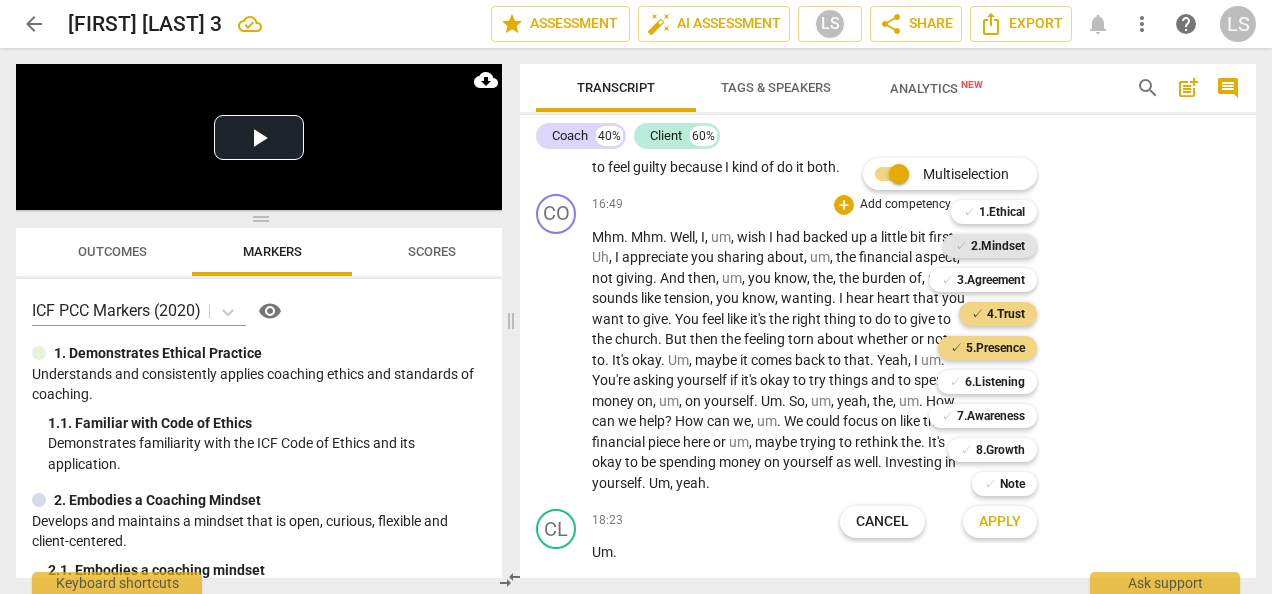 click on "2.Mindset" at bounding box center (998, 246) 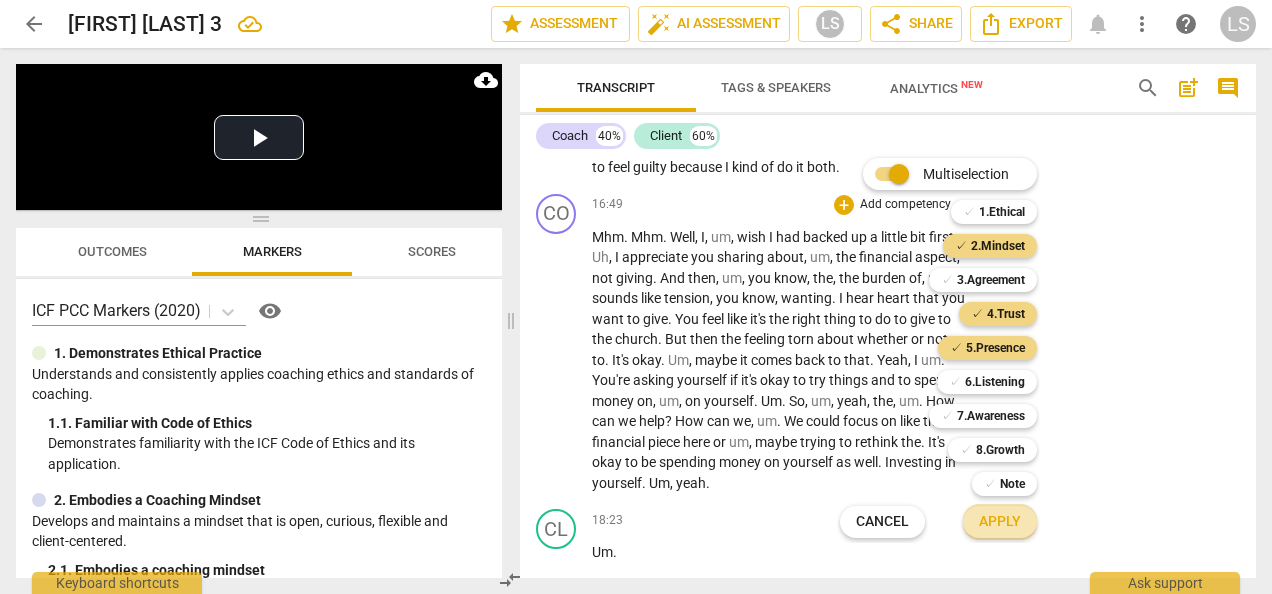 click on "Apply" at bounding box center [1000, 522] 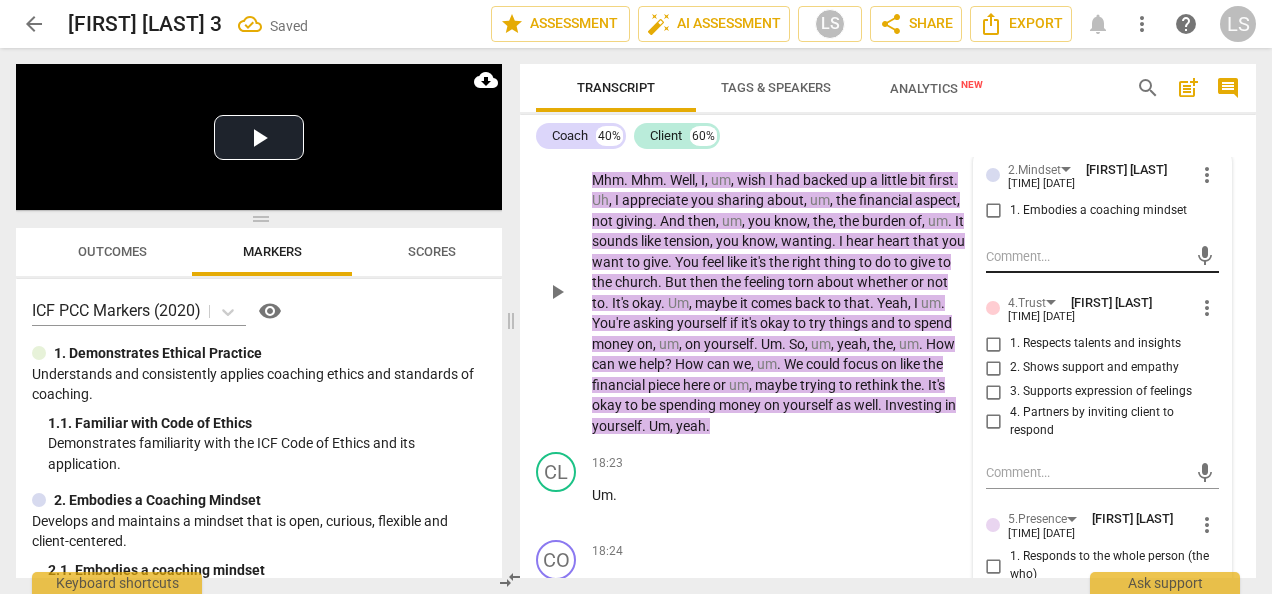 scroll, scrollTop: 6143, scrollLeft: 0, axis: vertical 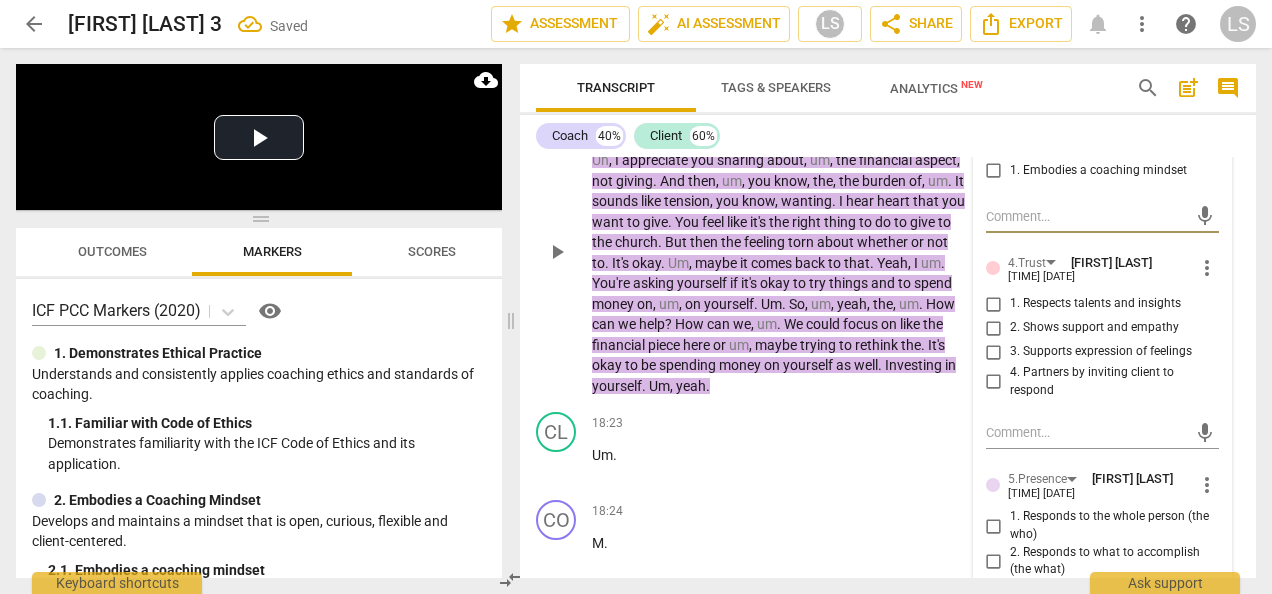 drag, startPoint x: 986, startPoint y: 314, endPoint x: 998, endPoint y: 418, distance: 104.69002 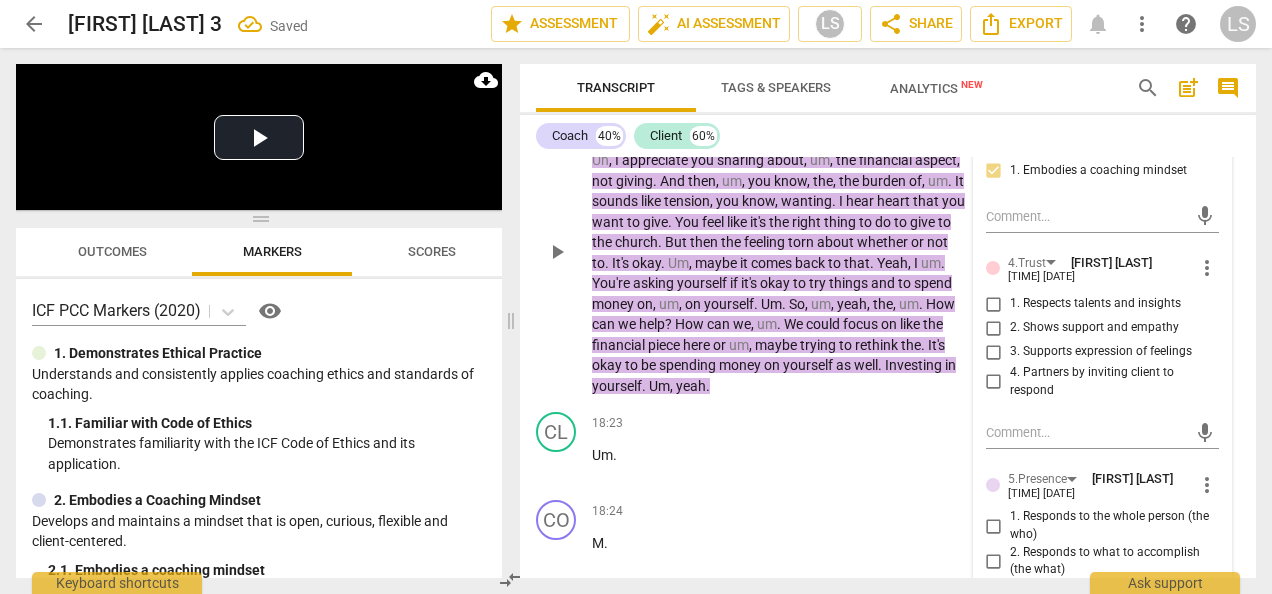 click on "2. Shows support and empathy" at bounding box center (994, 328) 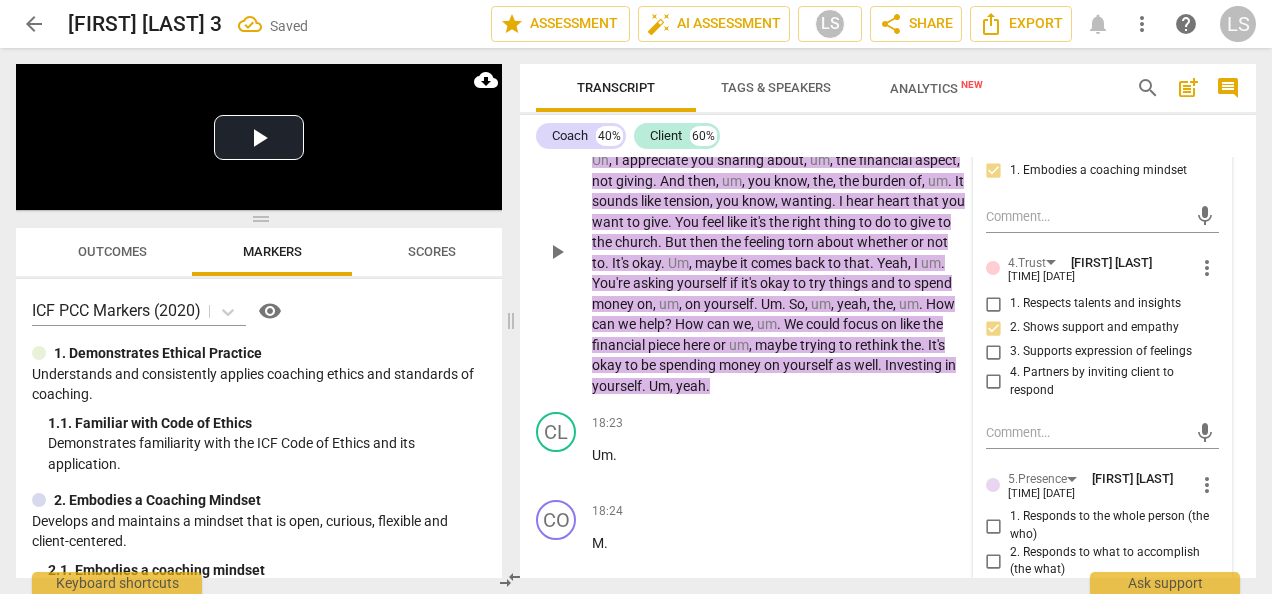 click on "3. Supports expression of feelings" at bounding box center (994, 352) 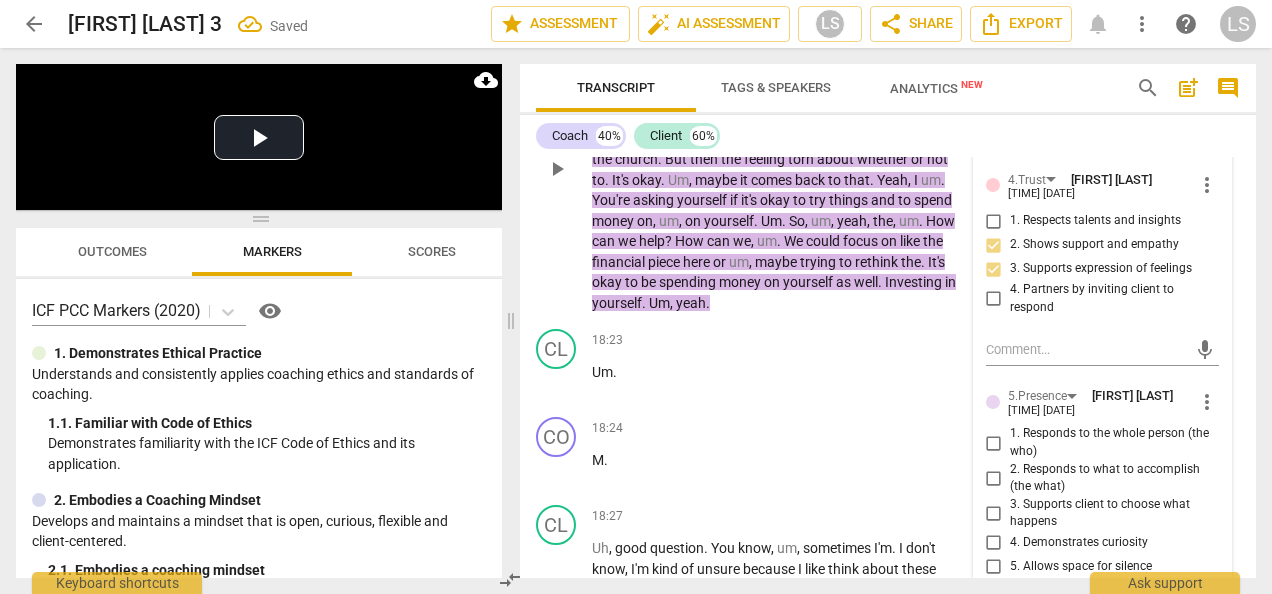 scroll, scrollTop: 6343, scrollLeft: 0, axis: vertical 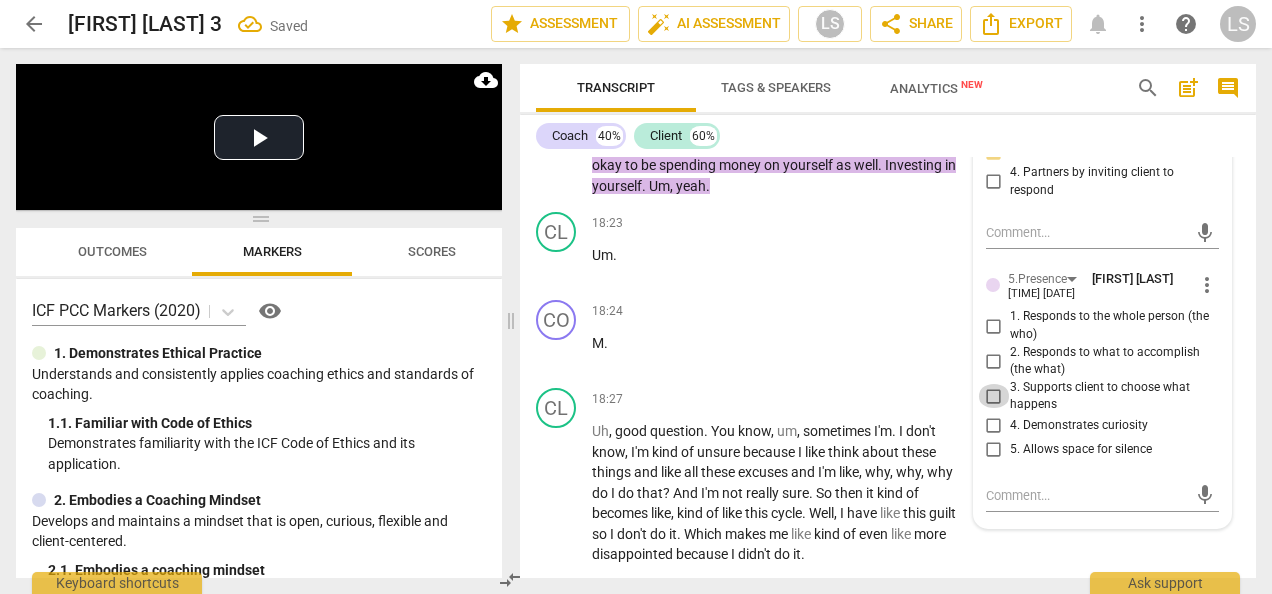 click on "3. Supports client to choose what happens" at bounding box center (994, 396) 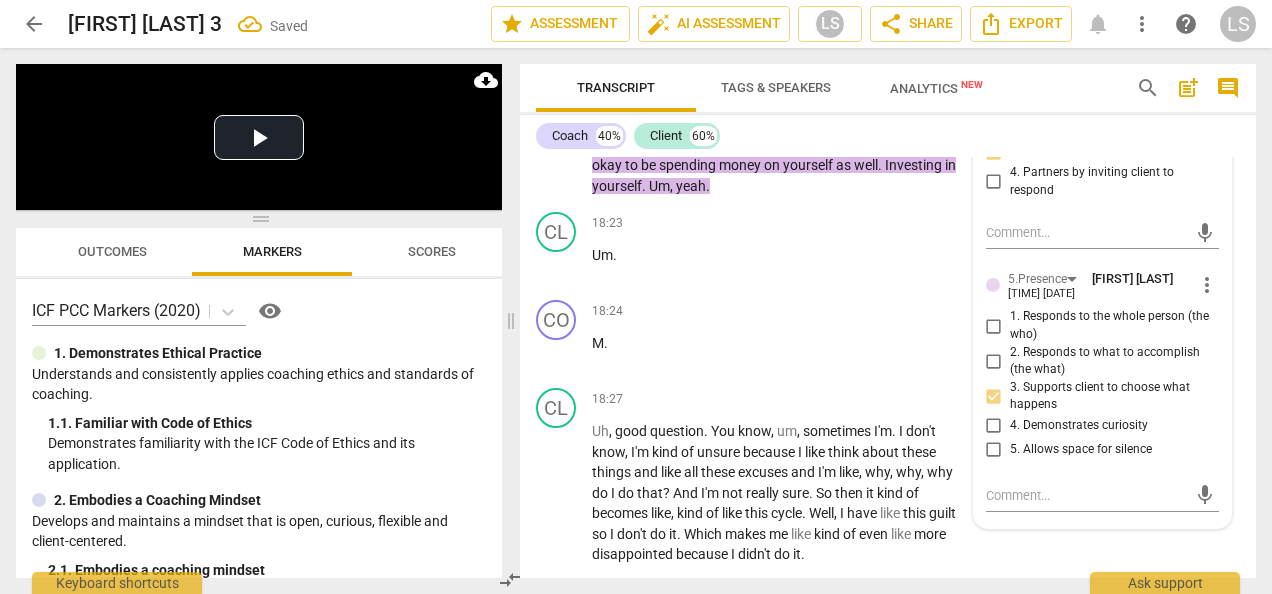 scroll, scrollTop: 6143, scrollLeft: 0, axis: vertical 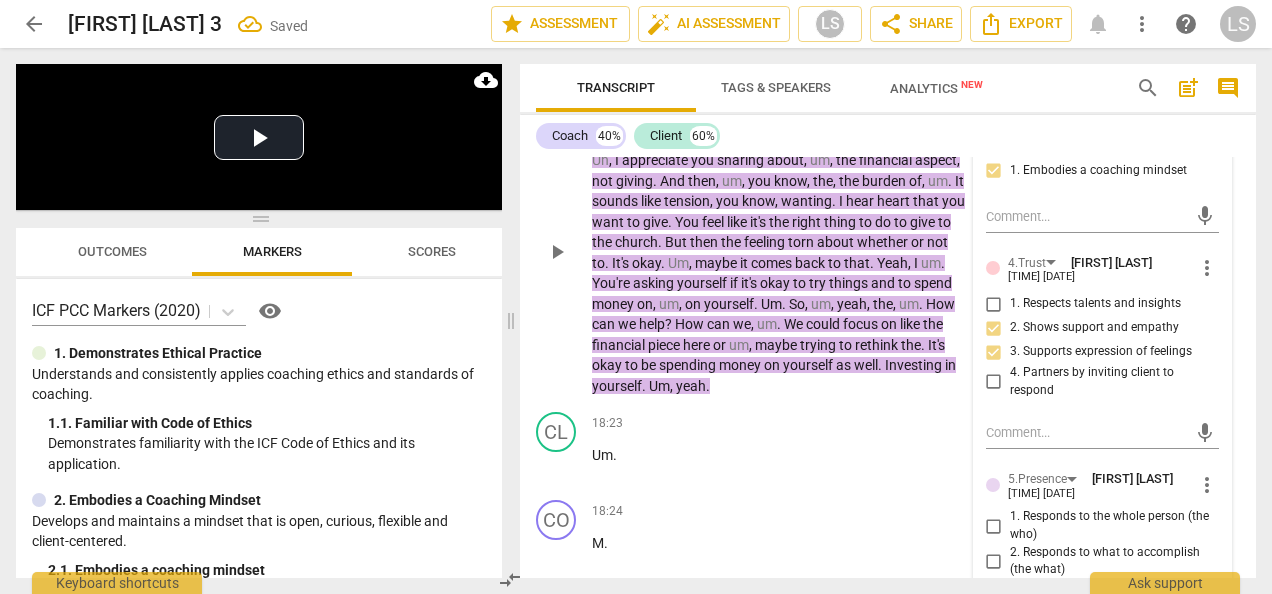 click on "+" at bounding box center [637, 86] 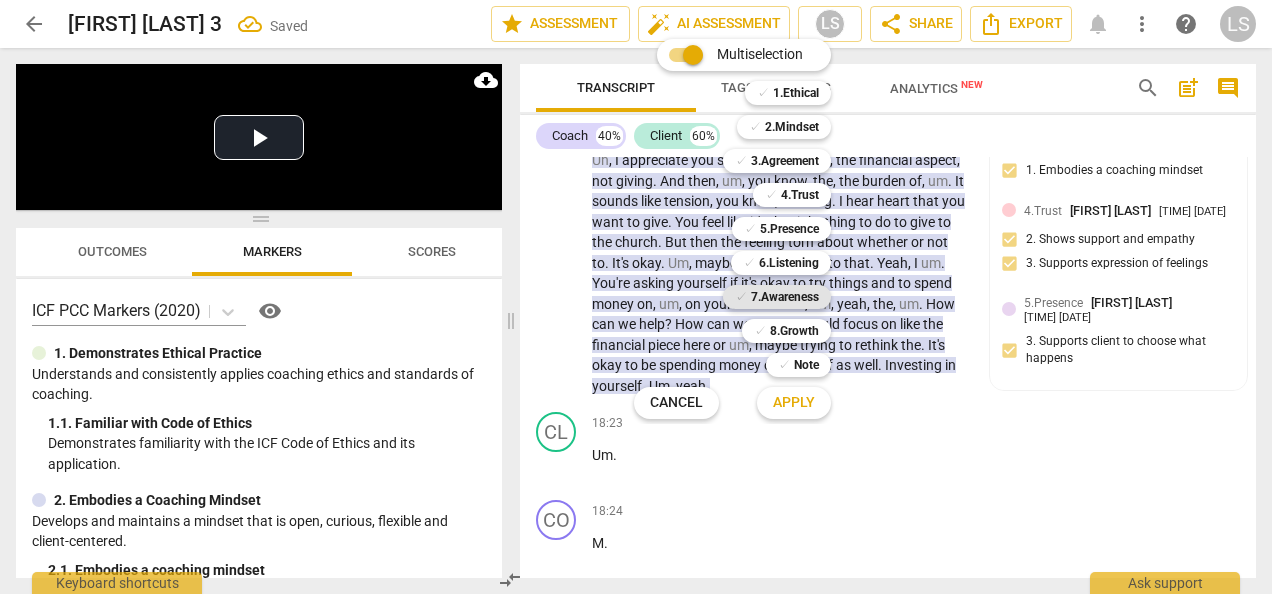 click on "7.Awareness" at bounding box center (785, 297) 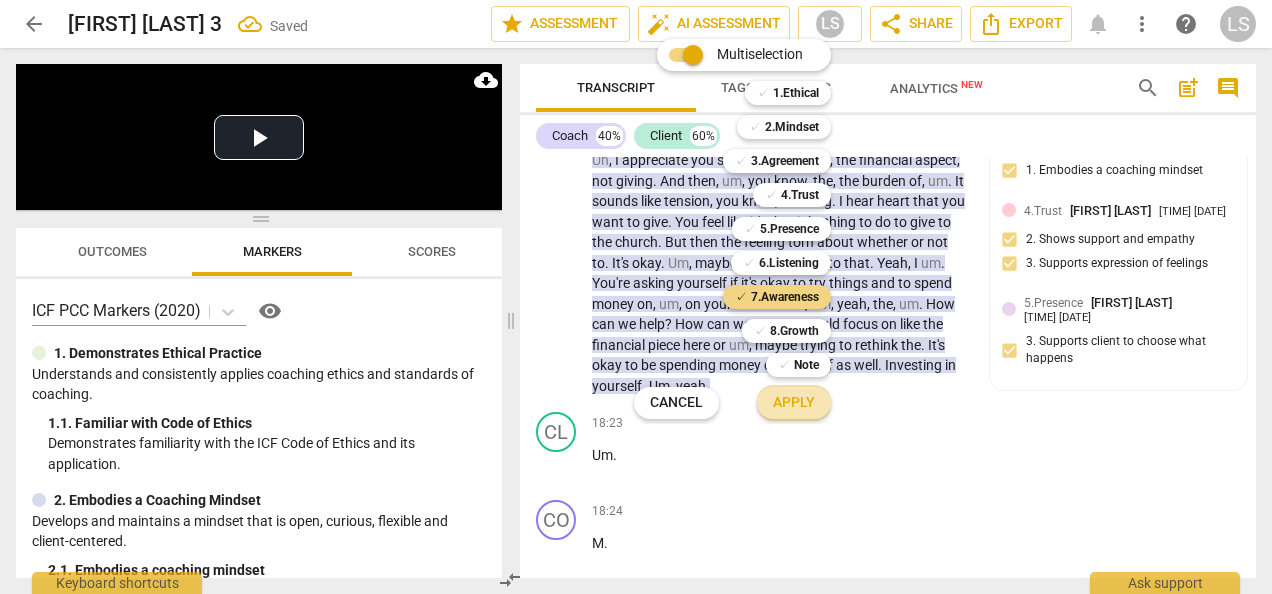 click on "Apply" at bounding box center [794, 403] 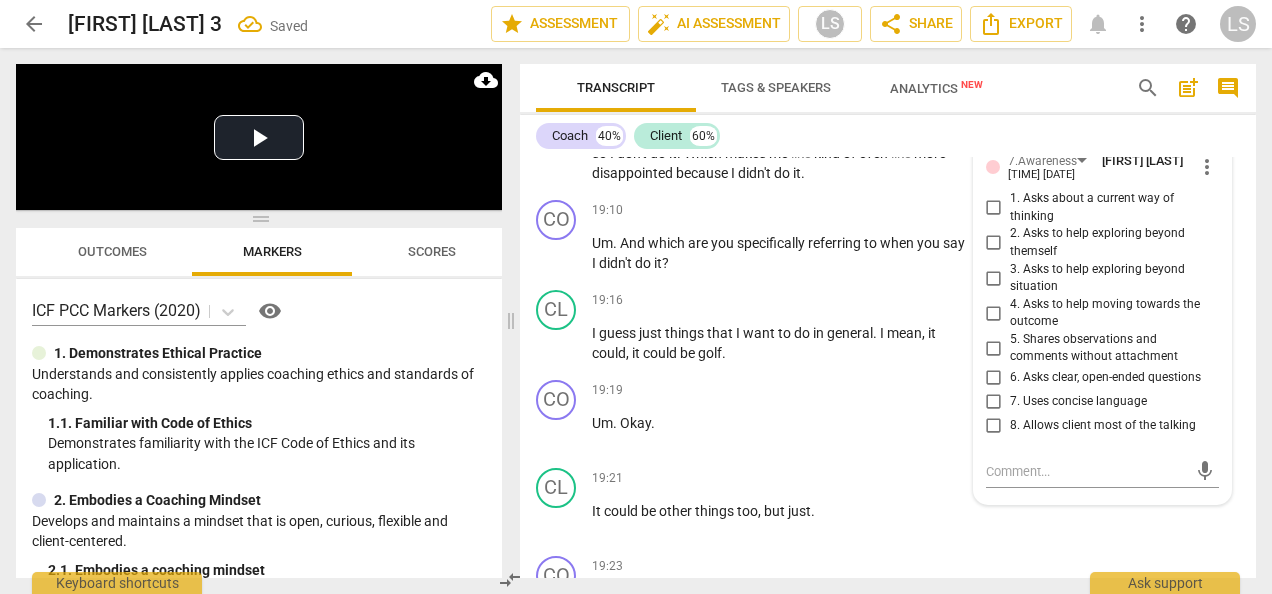 scroll, scrollTop: 6743, scrollLeft: 0, axis: vertical 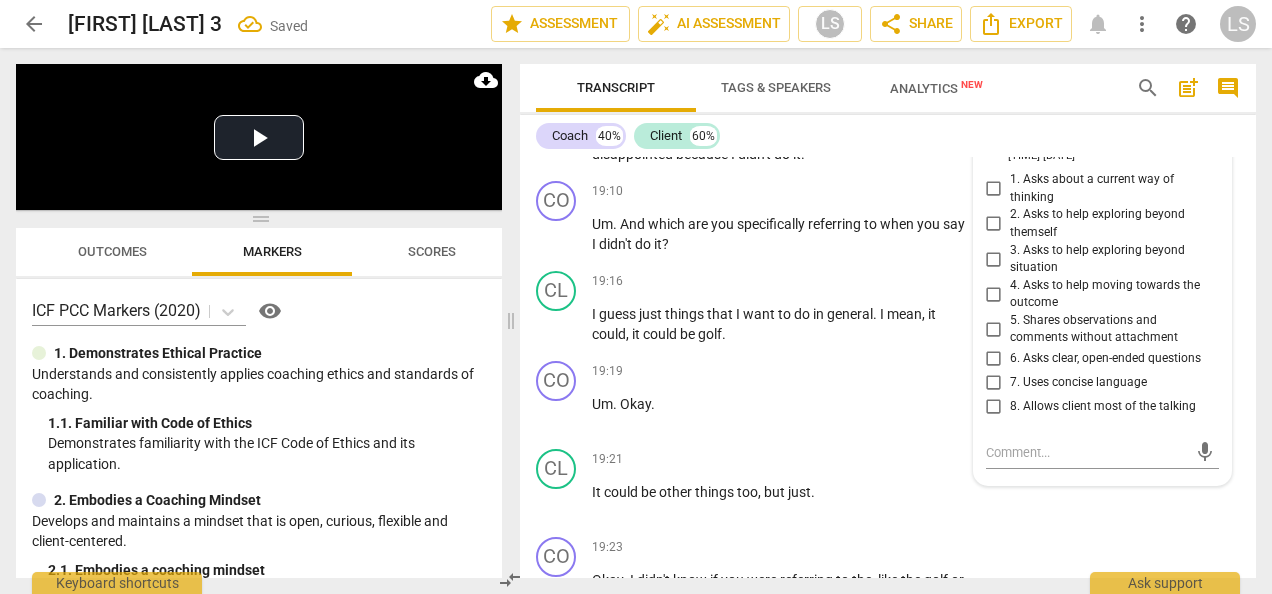 click on "6. Asks clear, open-ended questions" at bounding box center [994, 359] 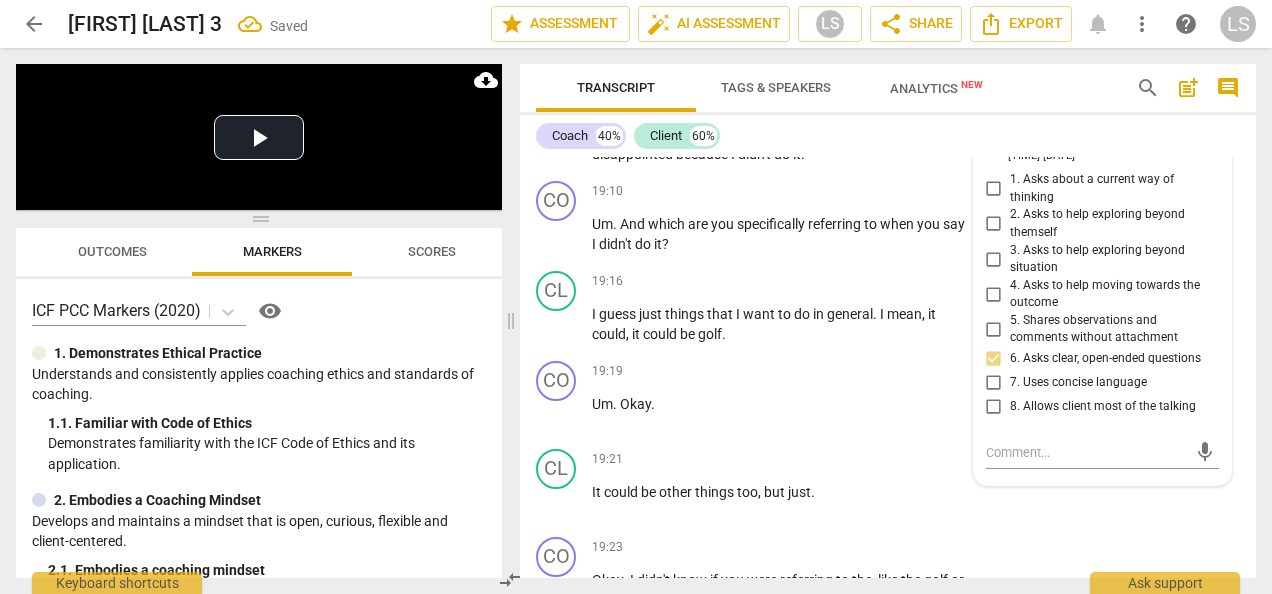 click on "6. Asks clear, open-ended questions" at bounding box center [994, 359] 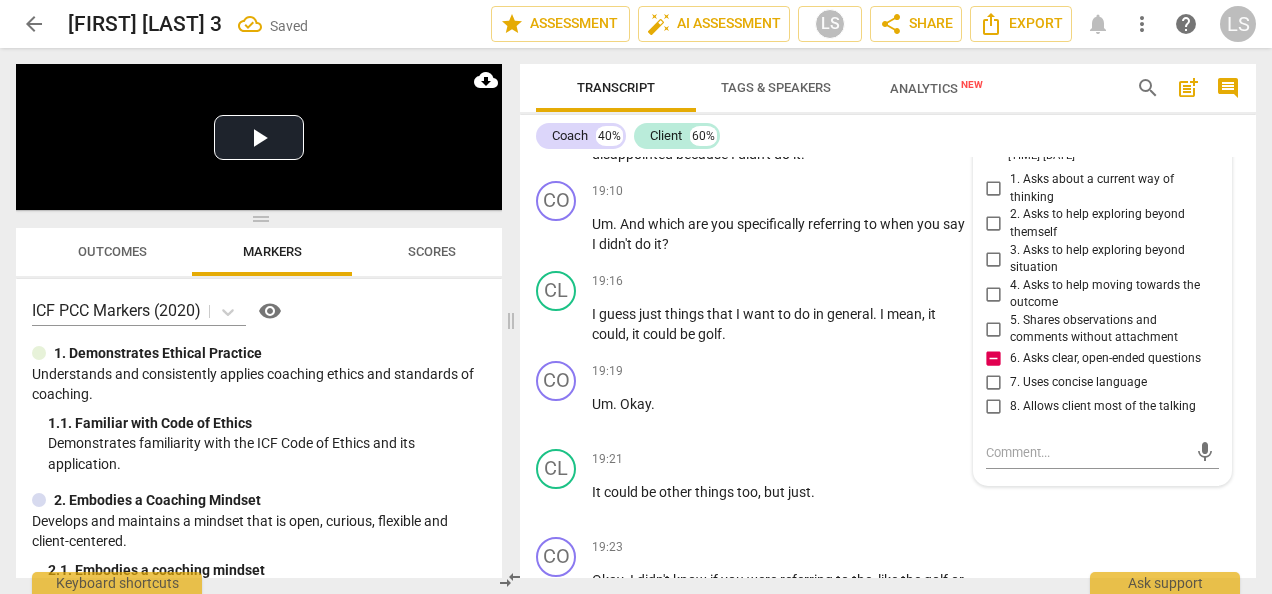 click on "7. Uses concise language" at bounding box center [994, 383] 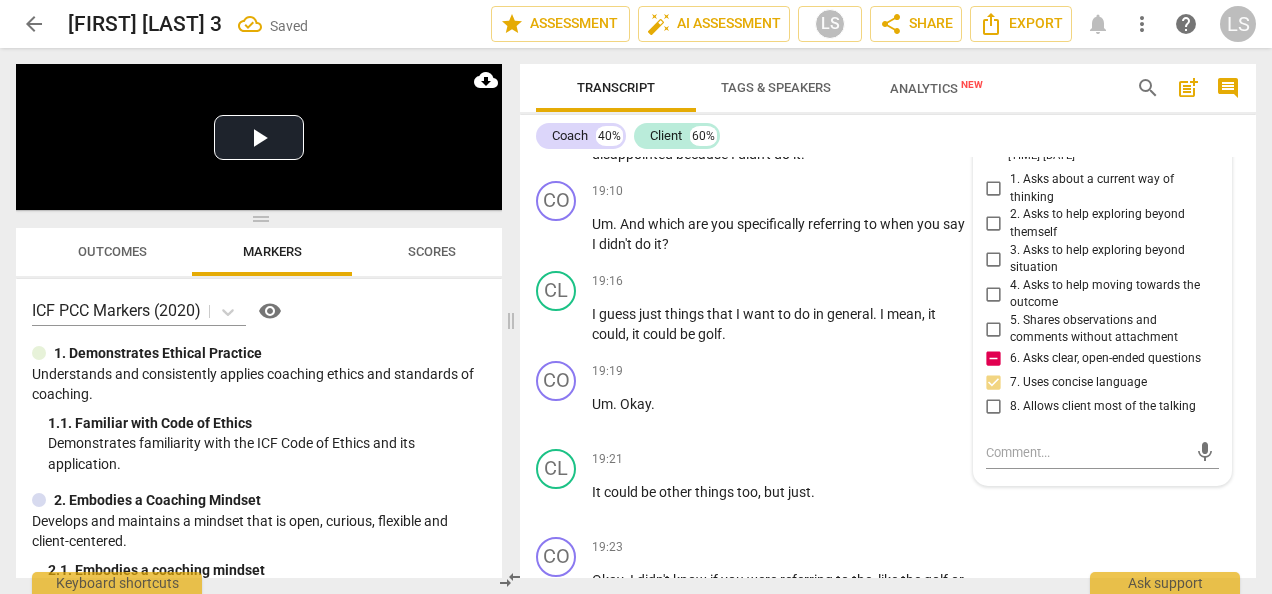 click on "7. Uses concise language" at bounding box center [994, 383] 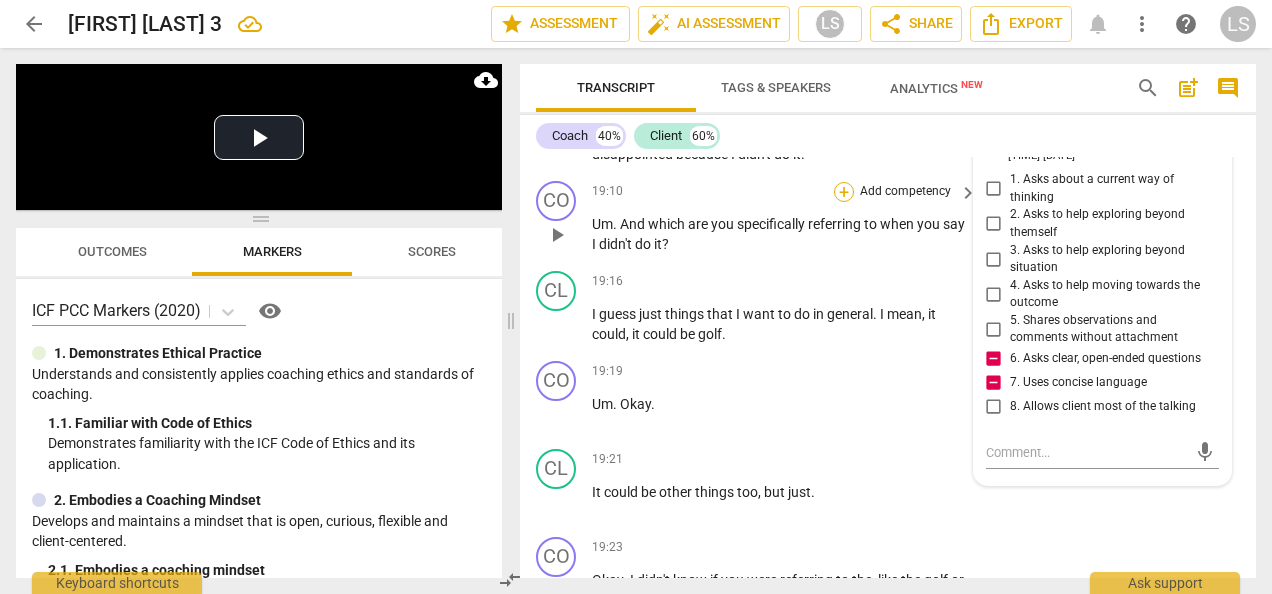 click on "+" at bounding box center (844, 192) 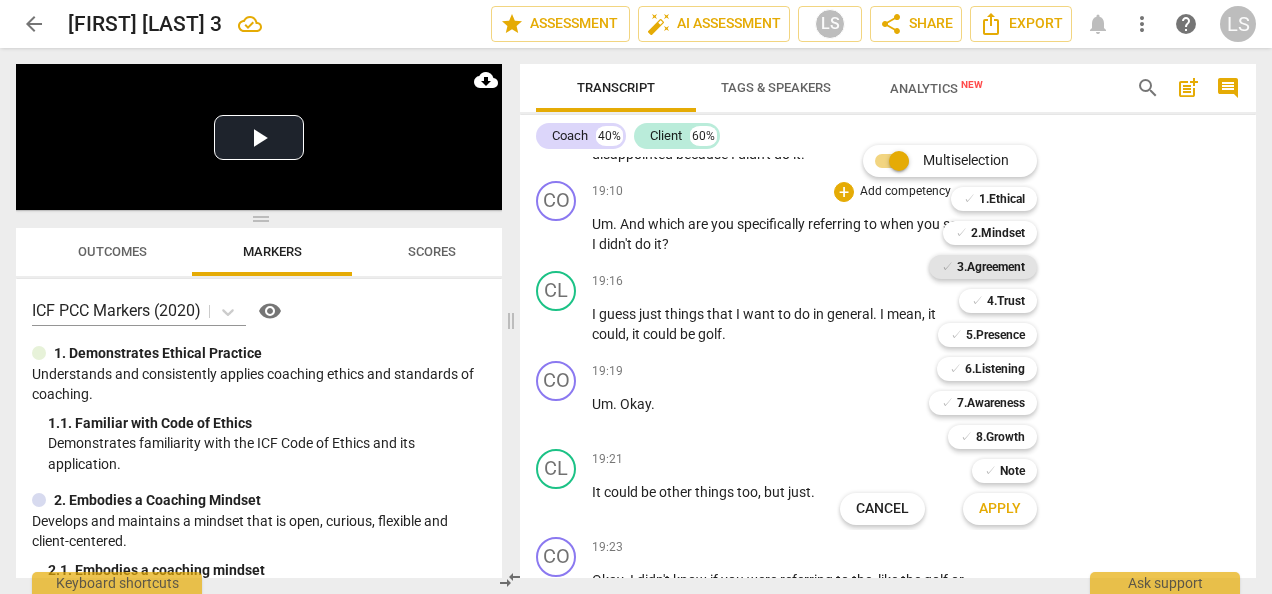 drag, startPoint x: 981, startPoint y: 368, endPoint x: 984, endPoint y: 275, distance: 93.04838 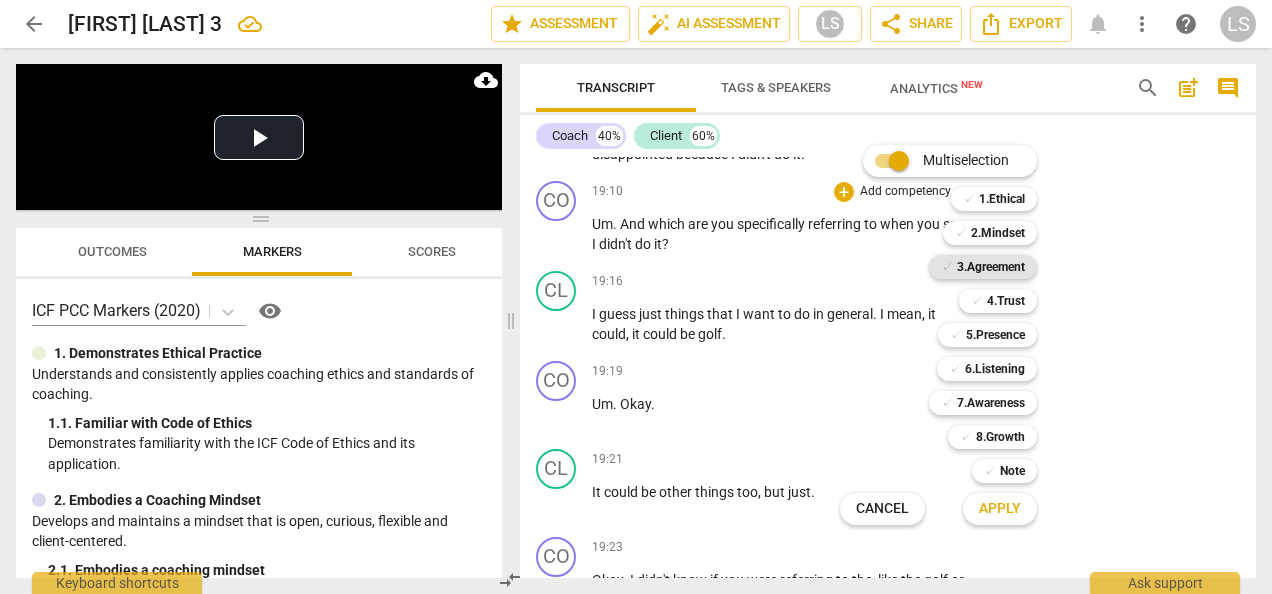 click on "6.Listening" at bounding box center (995, 369) 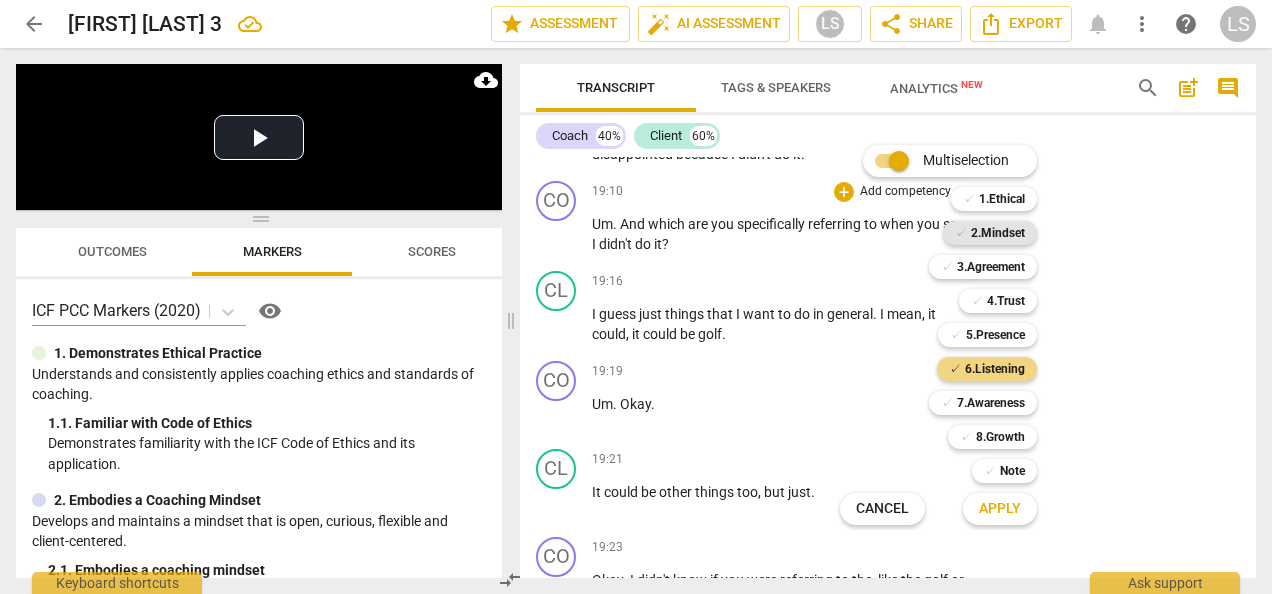 click on "2.Mindset" at bounding box center [998, 233] 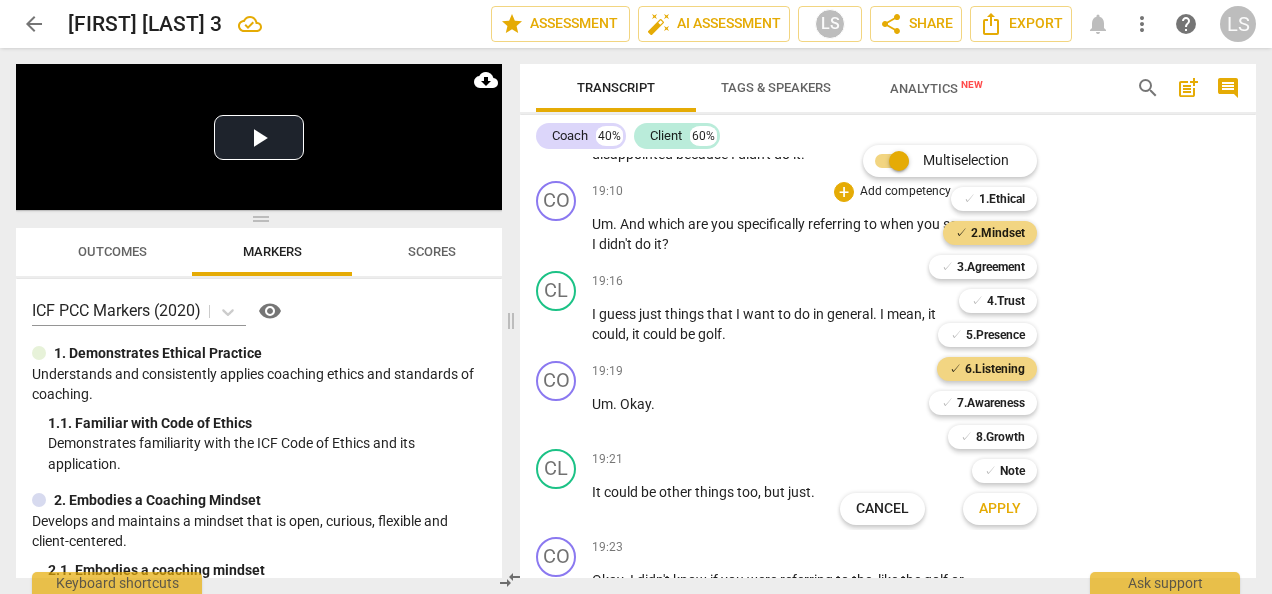 click on "Apply" at bounding box center [1000, 509] 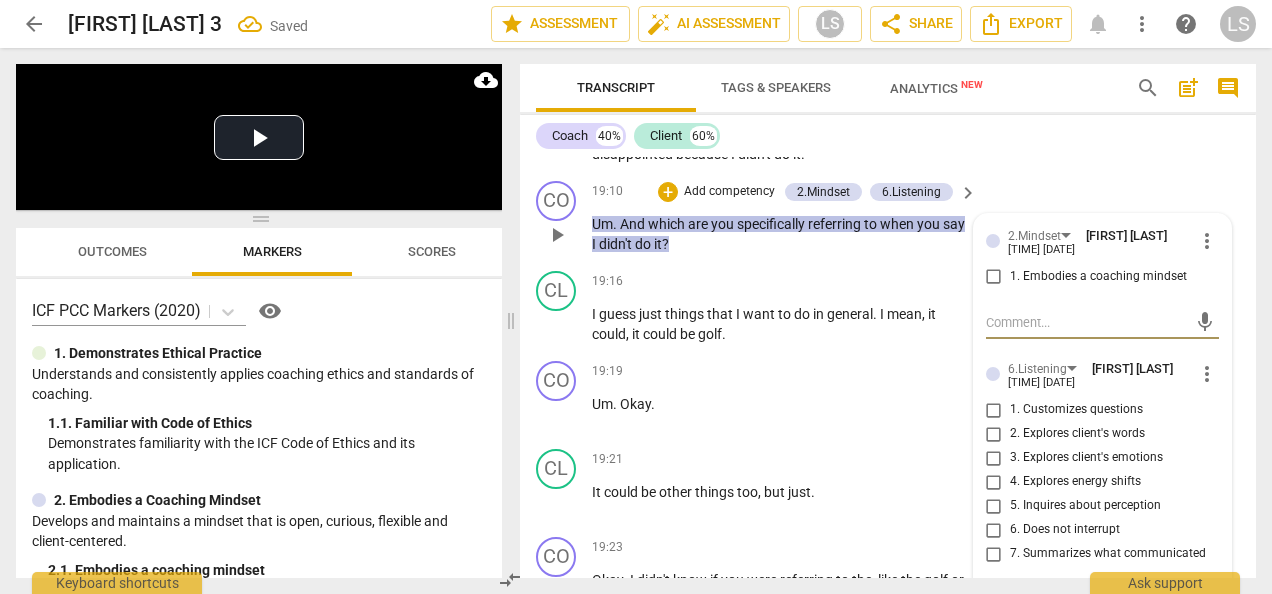 click on "1. Embodies a coaching mindset" at bounding box center (994, 277) 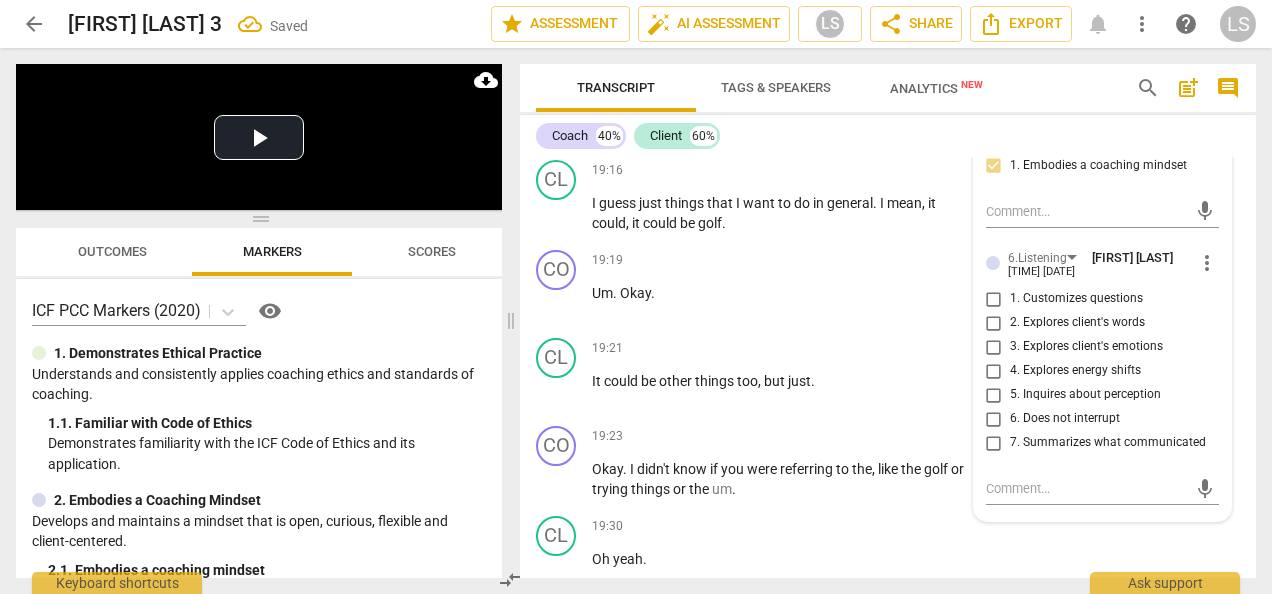 scroll, scrollTop: 6943, scrollLeft: 0, axis: vertical 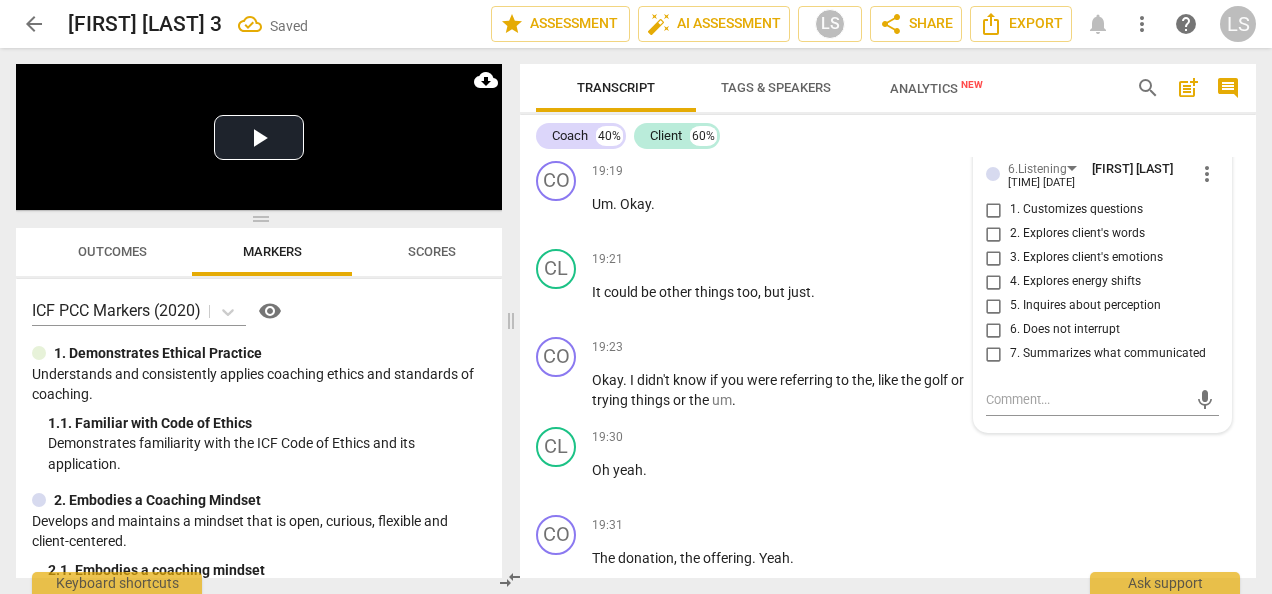 click on "5. Inquires about perception" at bounding box center (994, 306) 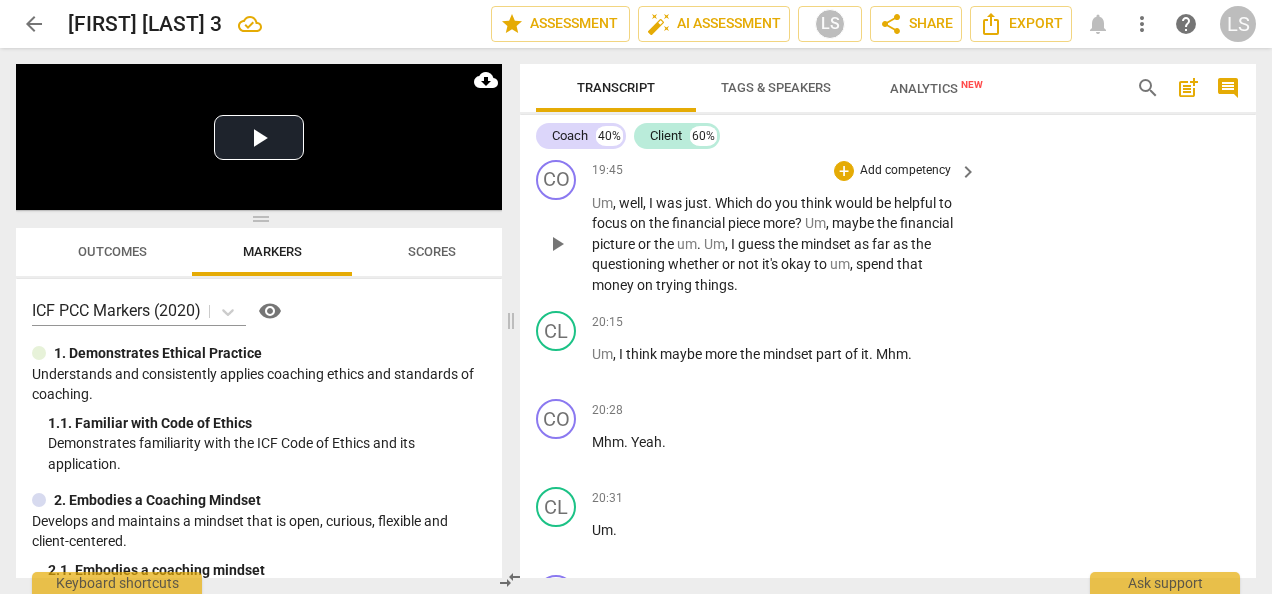 scroll, scrollTop: 7543, scrollLeft: 0, axis: vertical 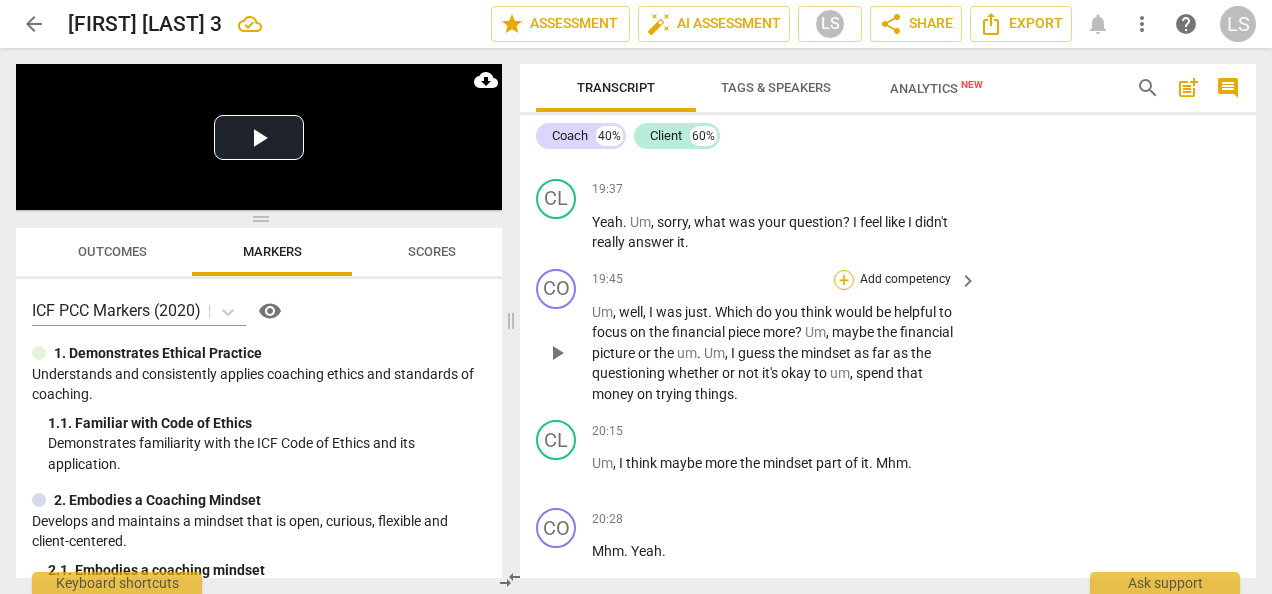 click on "+" at bounding box center (844, 280) 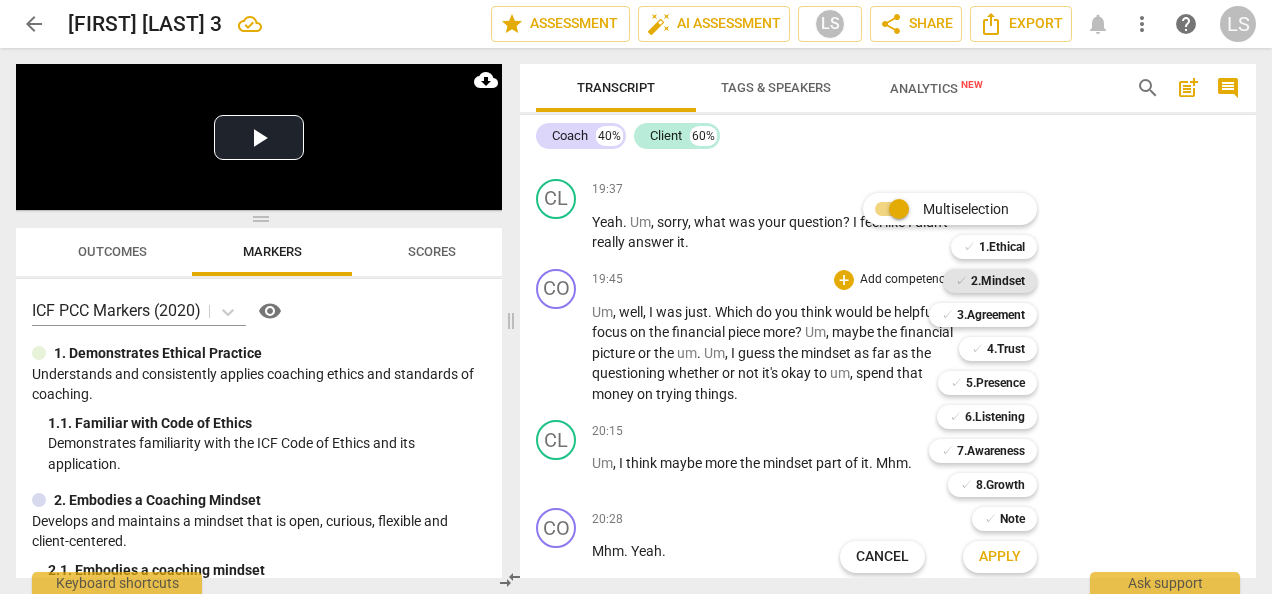 click on "2.Mindset" at bounding box center [998, 281] 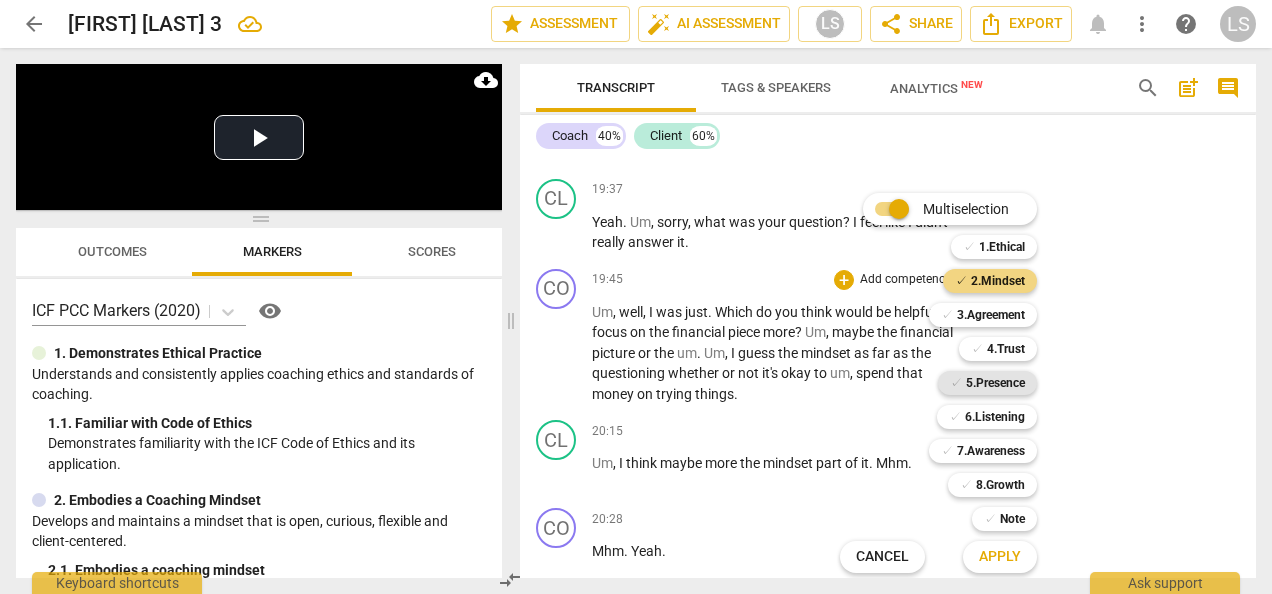 click on "5.Presence" at bounding box center [995, 383] 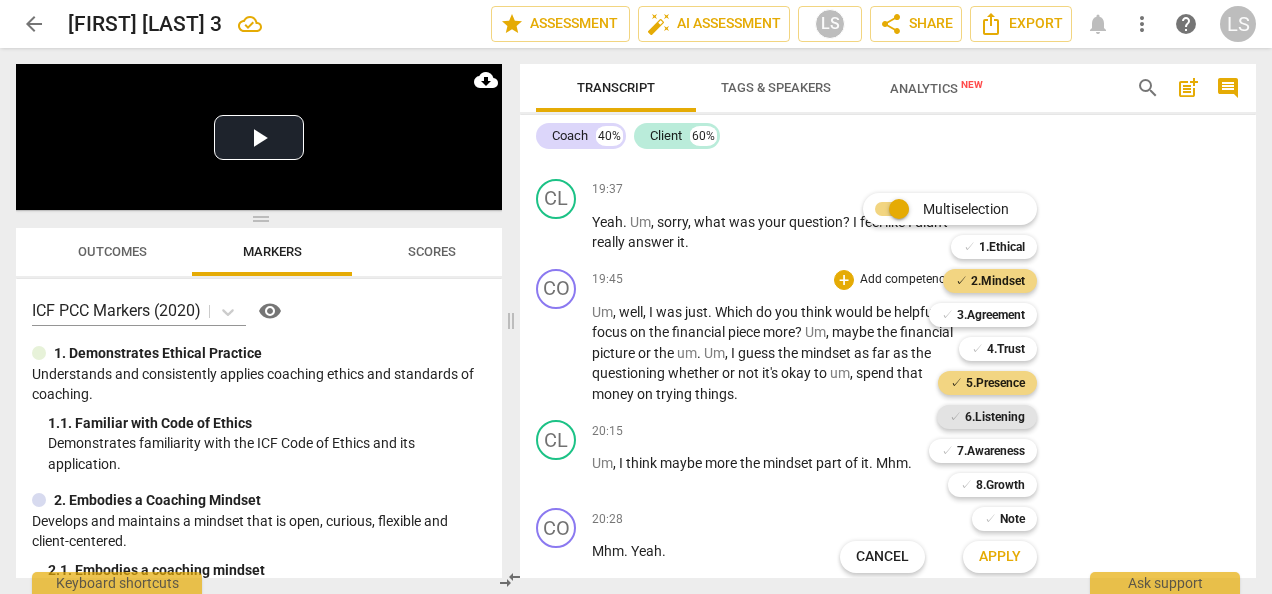 click on "6.Listening" at bounding box center (995, 417) 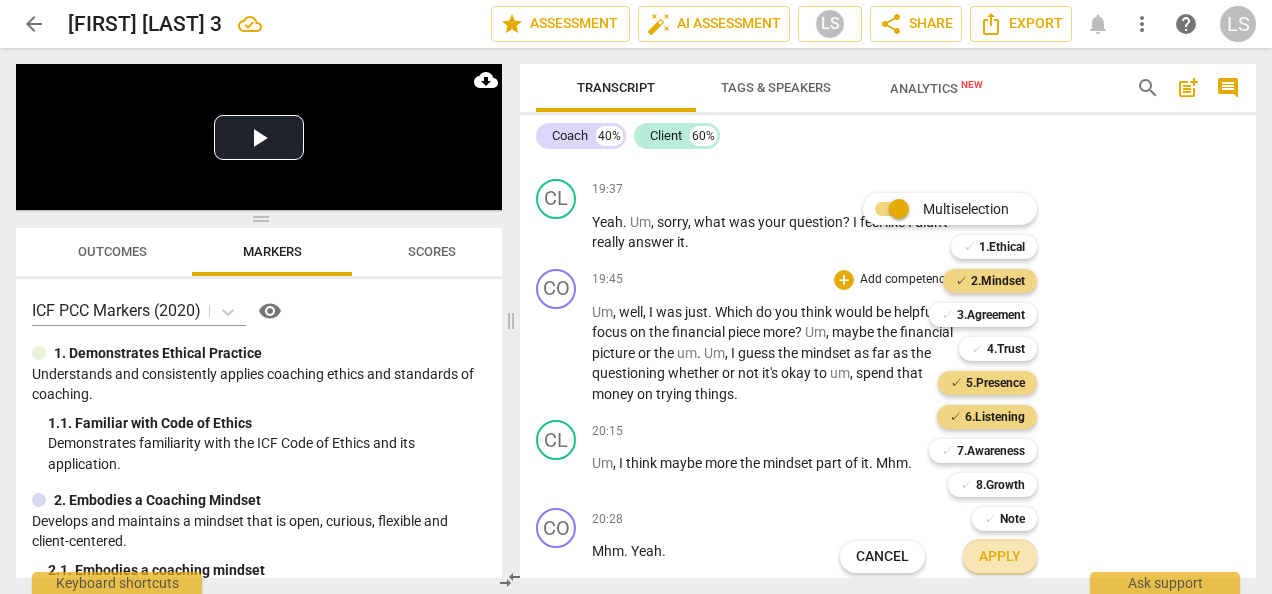 click on "Apply" at bounding box center (1000, 557) 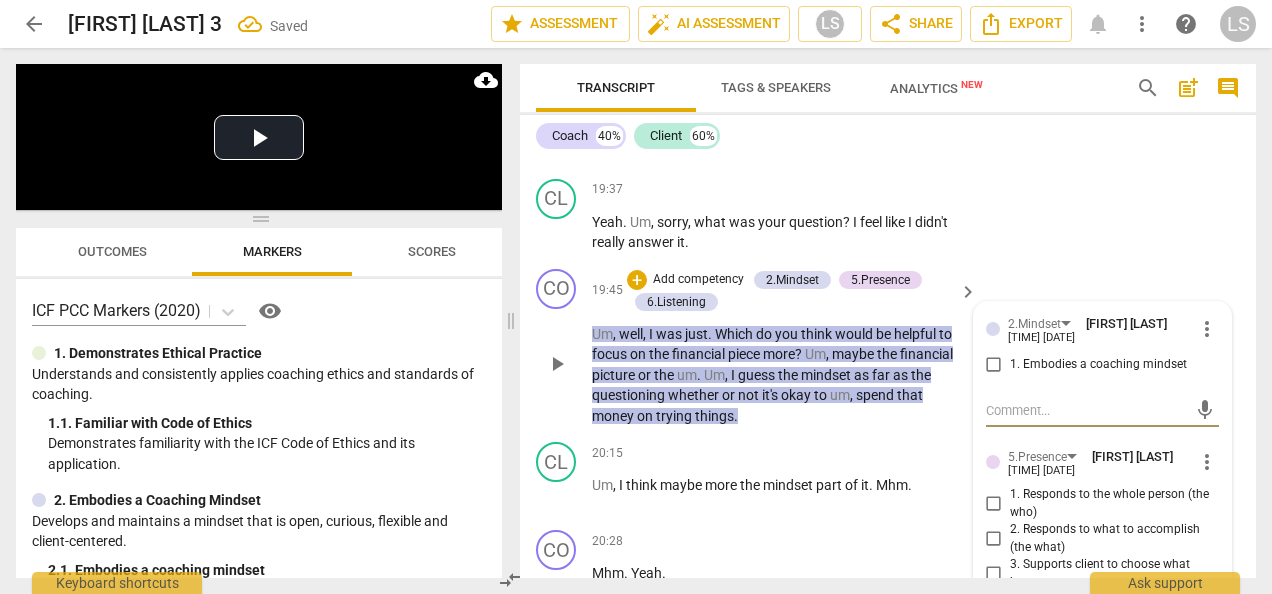 click on "1. Embodies a coaching mindset" at bounding box center (994, 365) 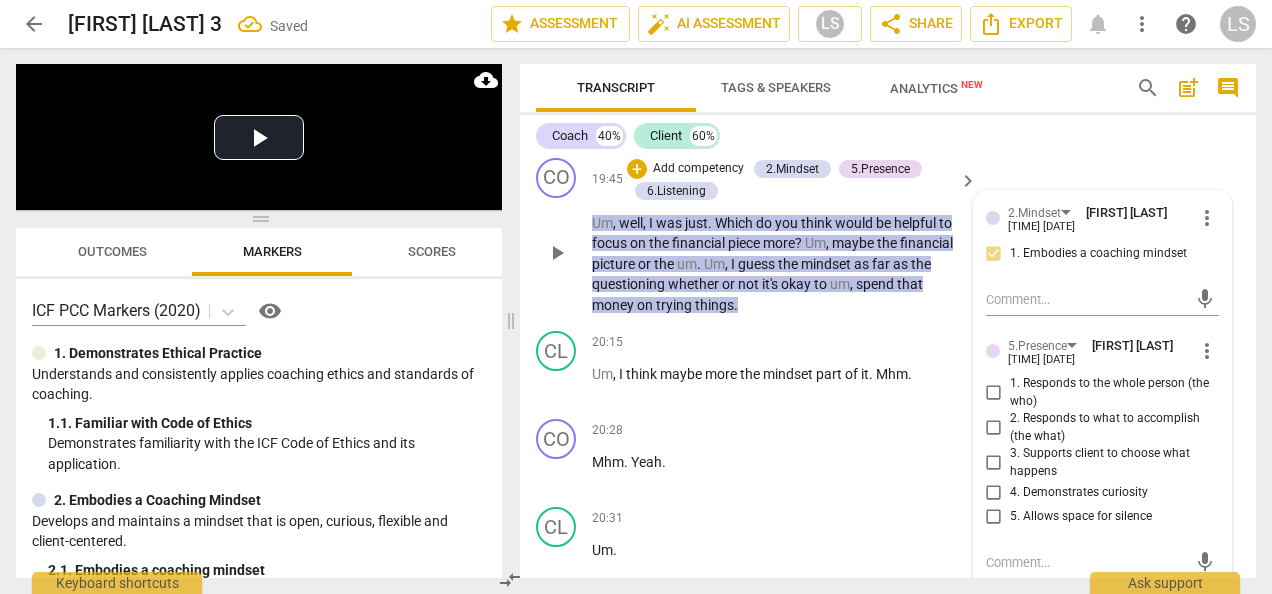 scroll, scrollTop: 7843, scrollLeft: 0, axis: vertical 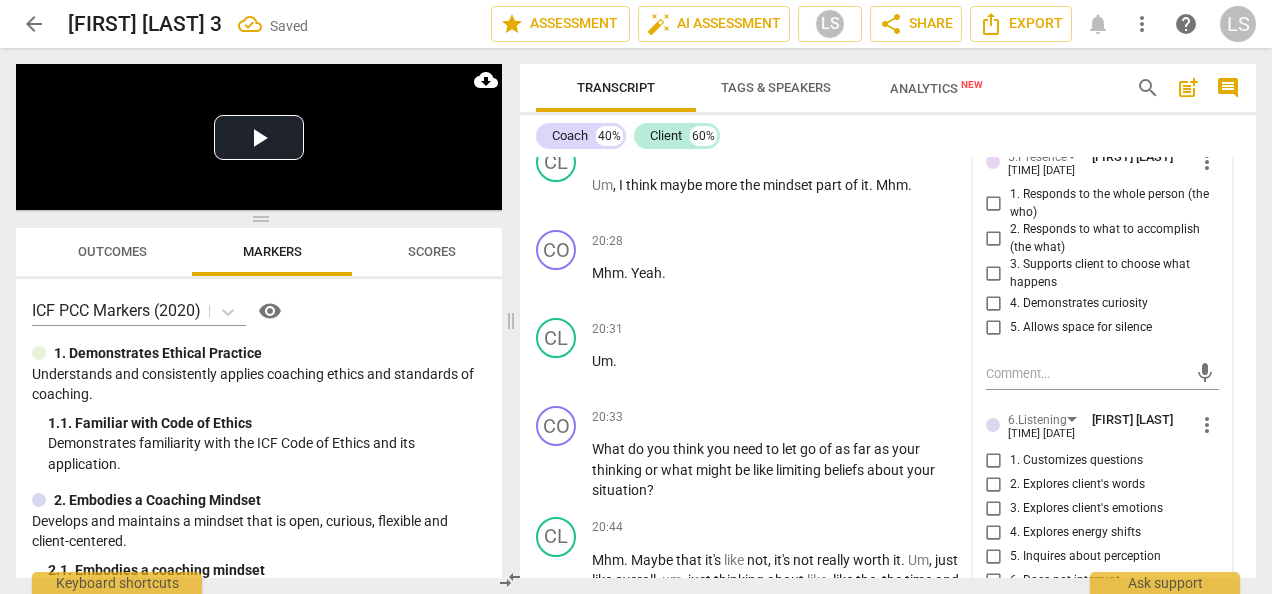 click on "3. Supports client to choose what happens" at bounding box center [994, 274] 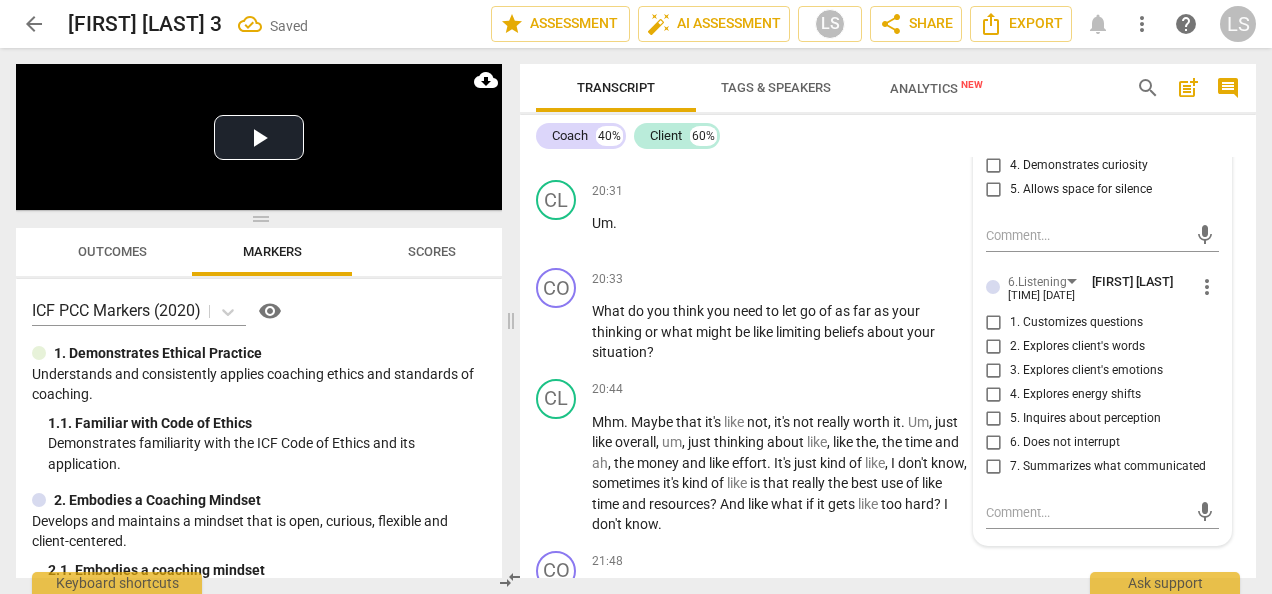 scroll, scrollTop: 8143, scrollLeft: 0, axis: vertical 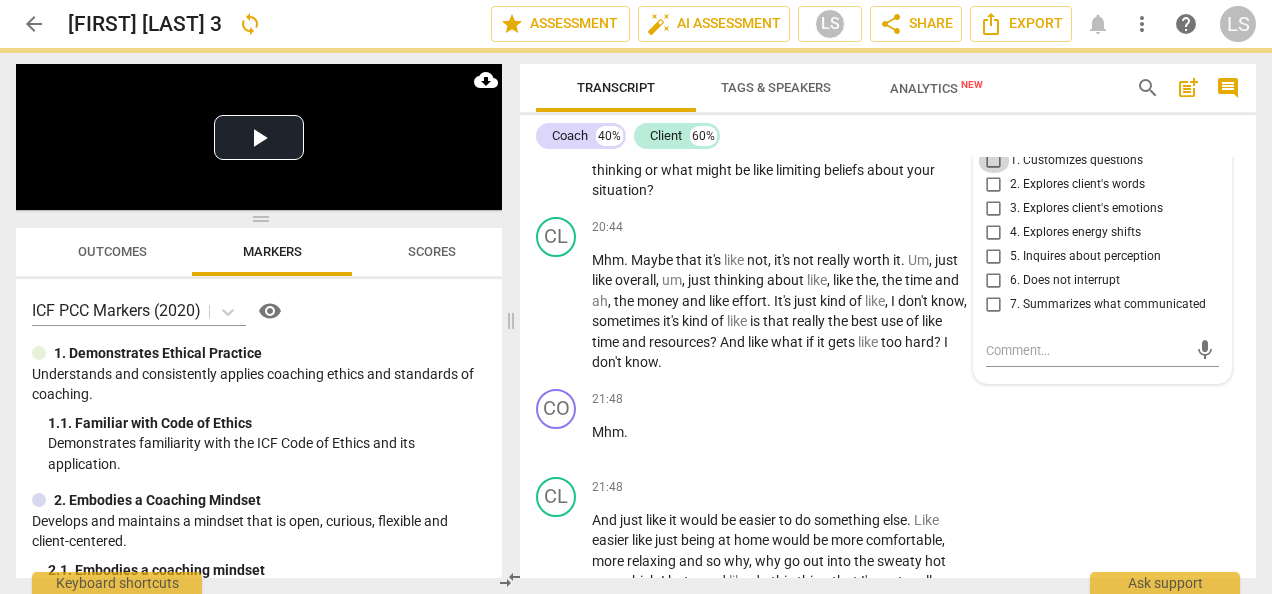 click on "1. Customizes questions" at bounding box center [994, 161] 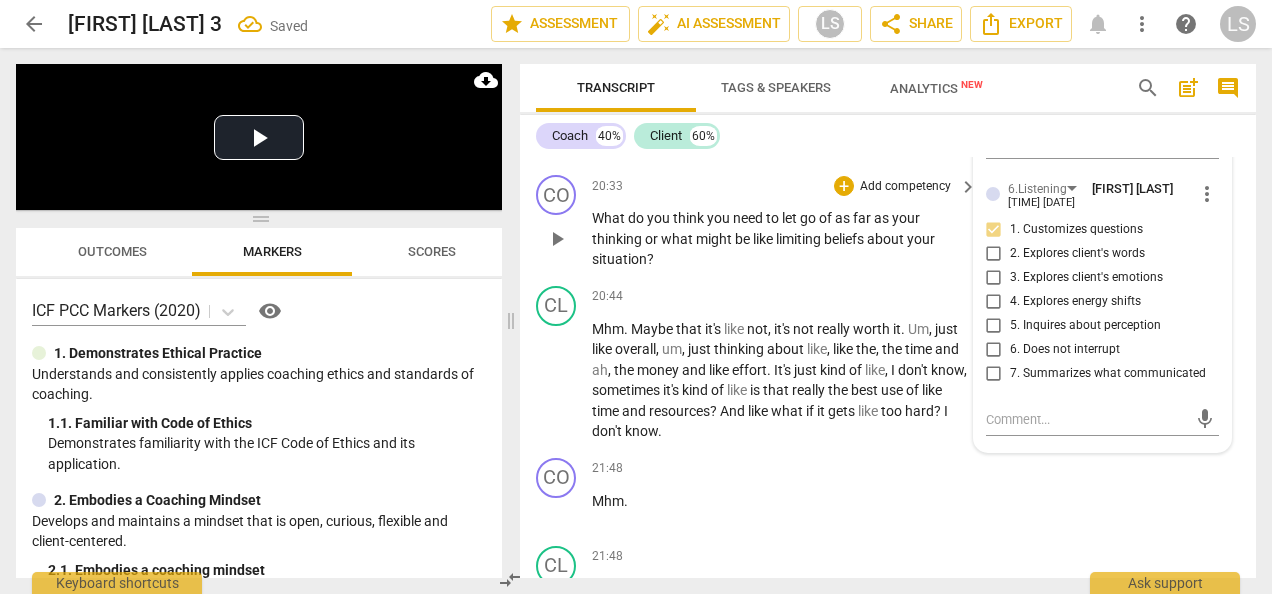 scroll, scrollTop: 8043, scrollLeft: 0, axis: vertical 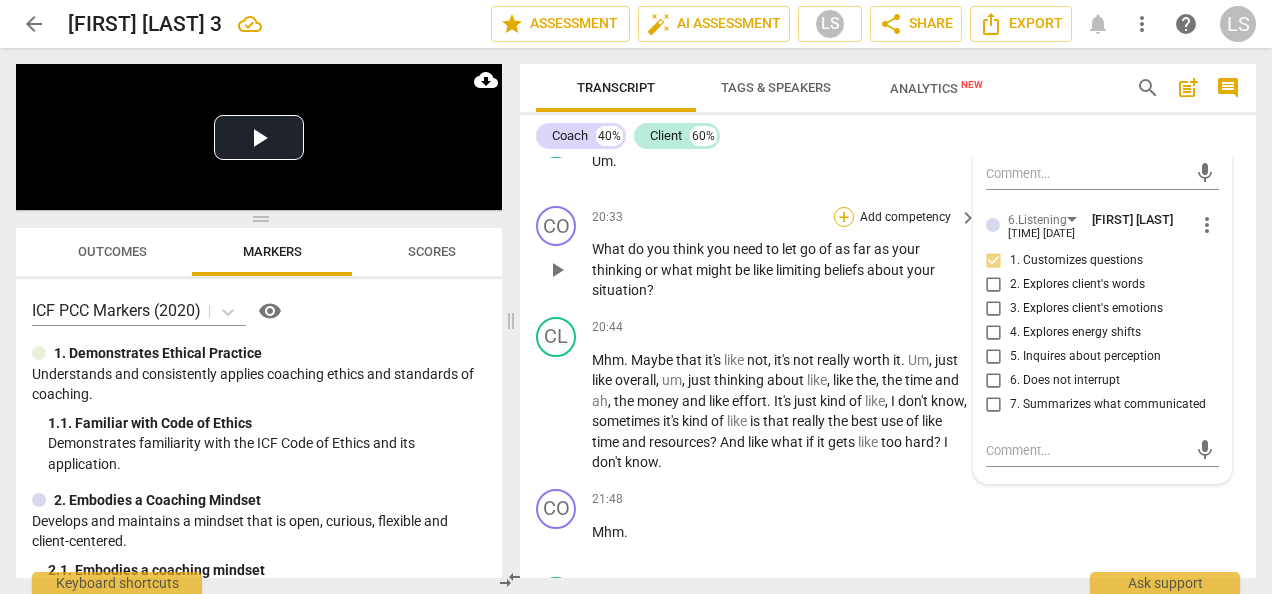 click on "+" at bounding box center [844, 217] 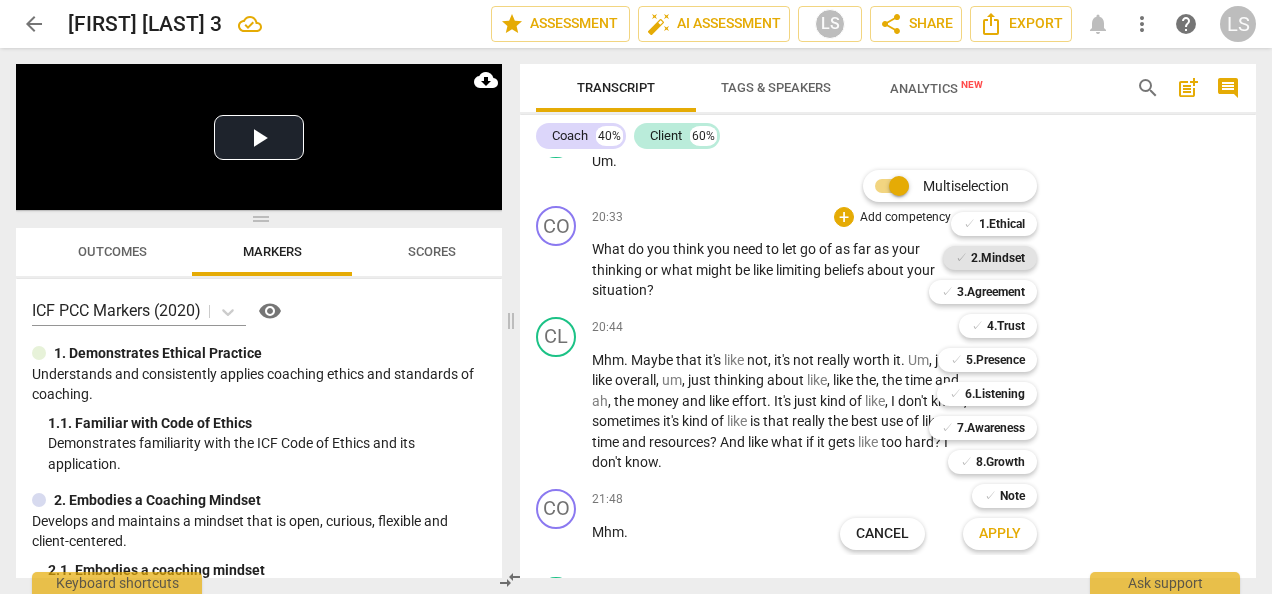 click on "2.Mindset" at bounding box center [998, 258] 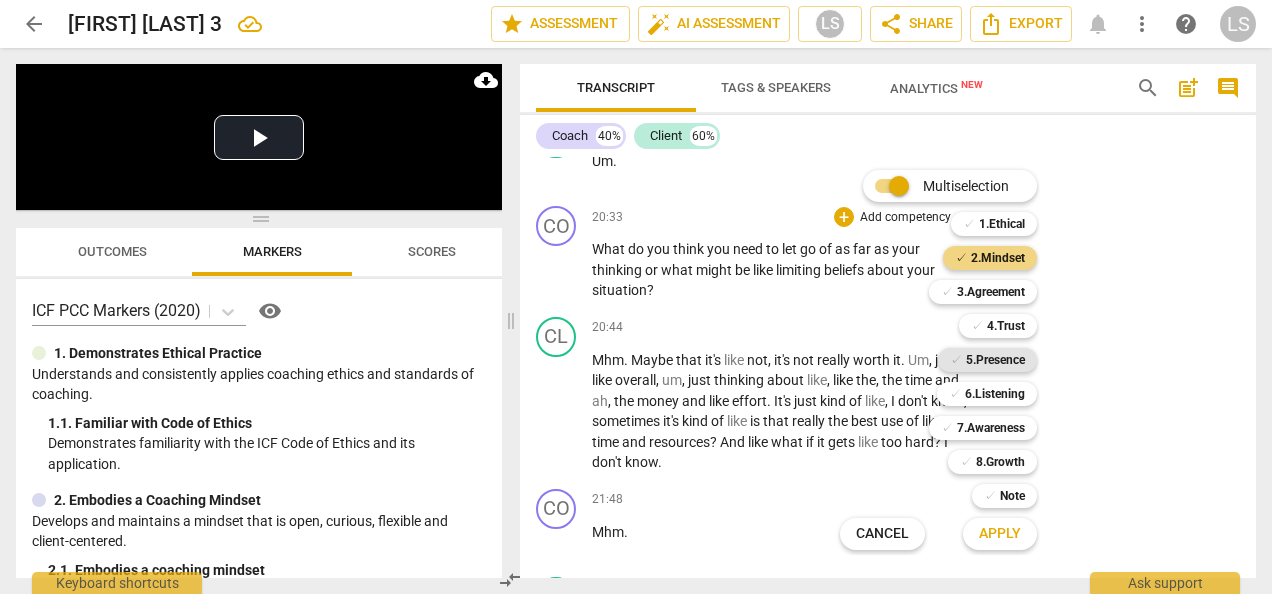 click on "5.Presence" at bounding box center [995, 360] 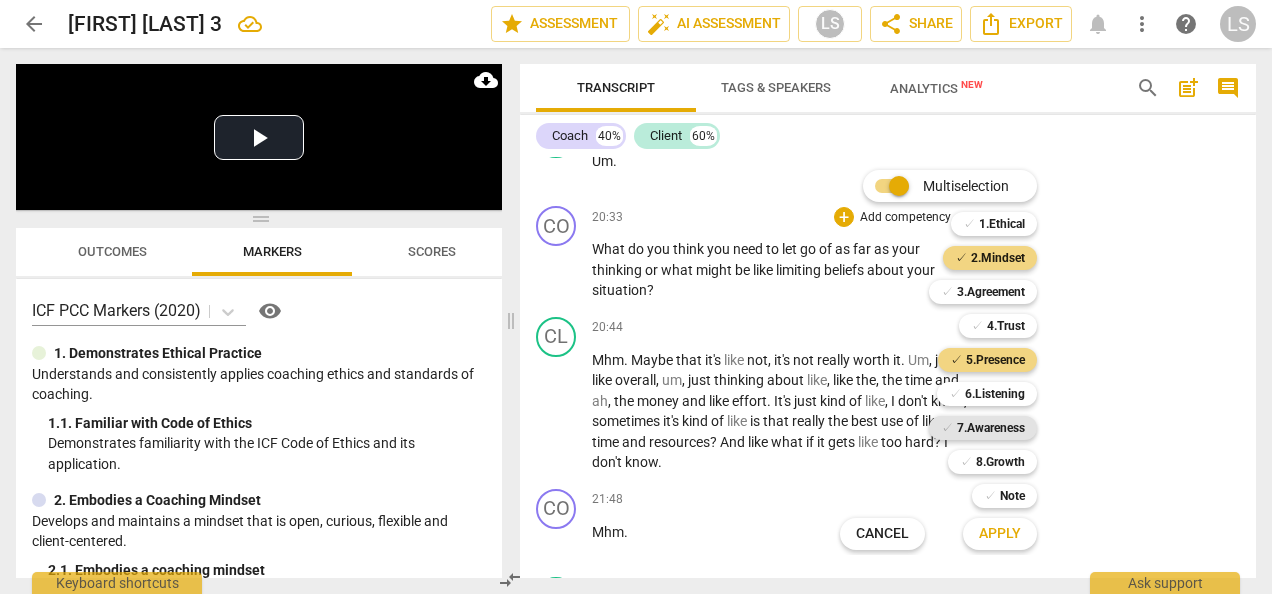 click on "7.Awareness" at bounding box center (991, 428) 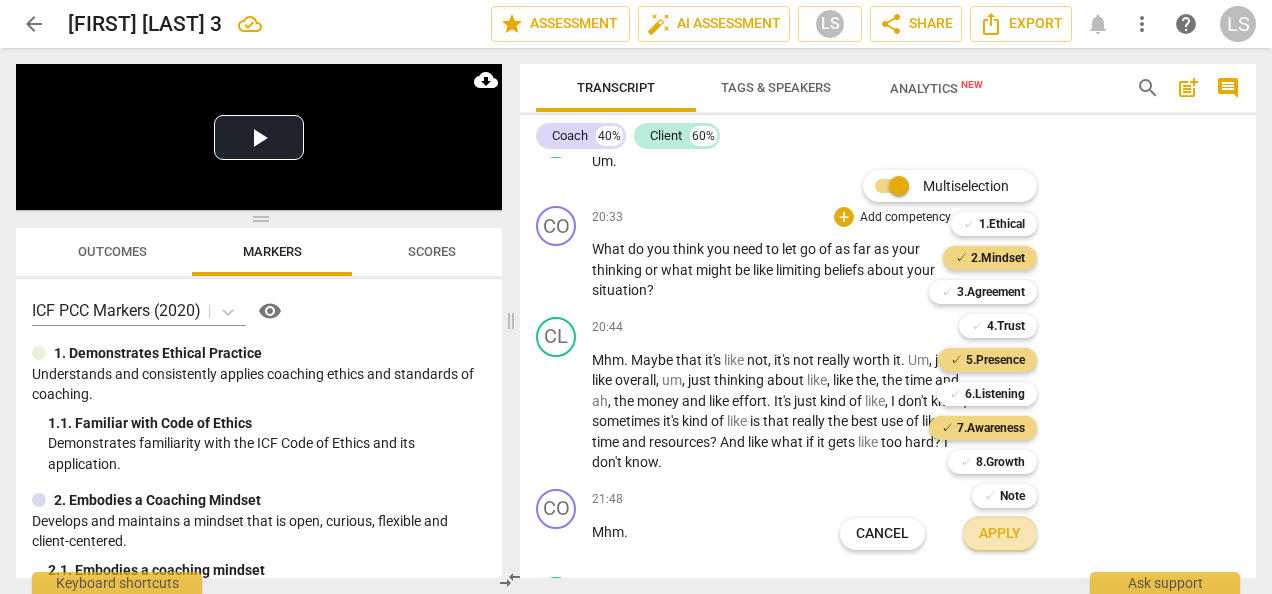 click on "Apply" at bounding box center [1000, 534] 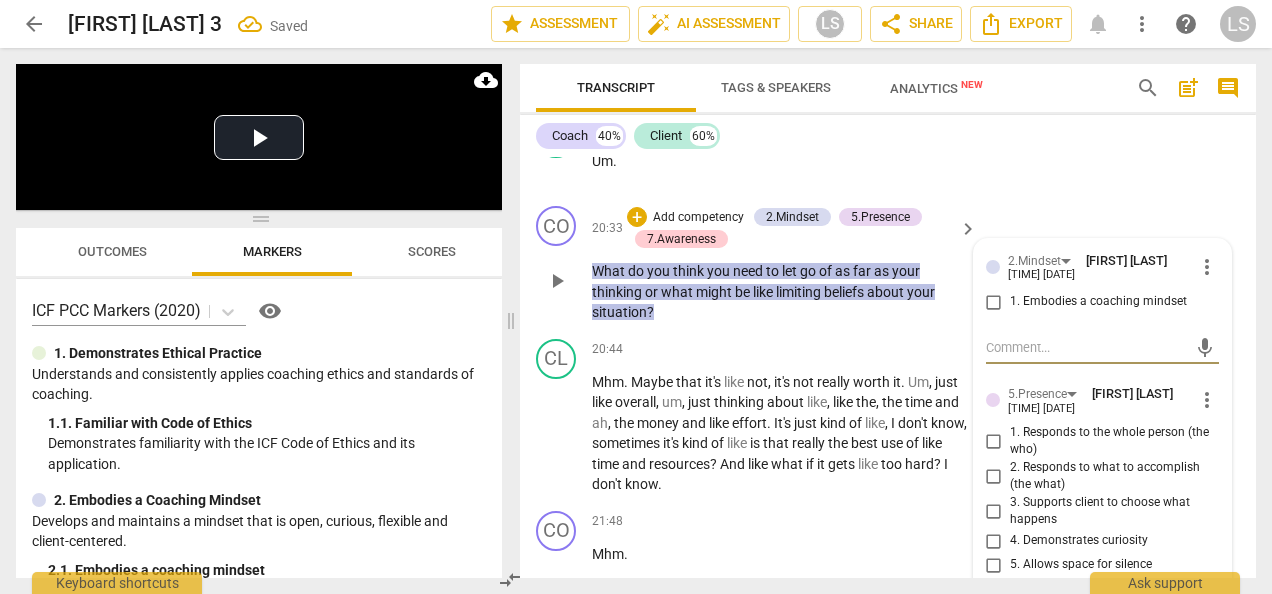click on "1. Embodies a coaching mindset" at bounding box center [994, 302] 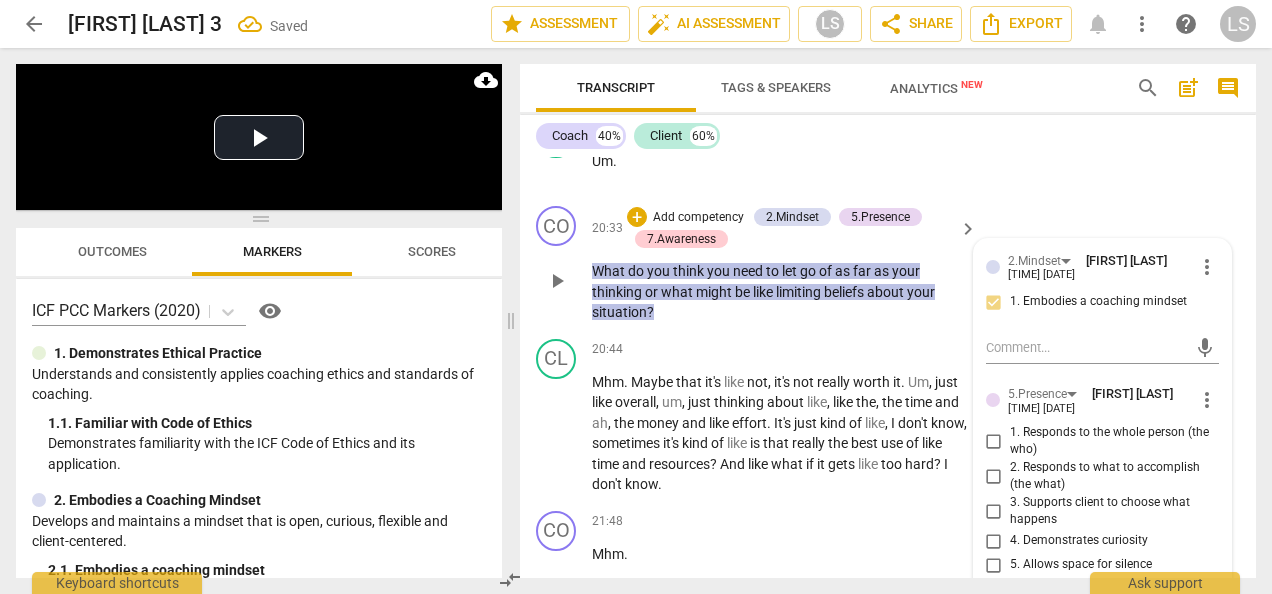 scroll, scrollTop: 8243, scrollLeft: 0, axis: vertical 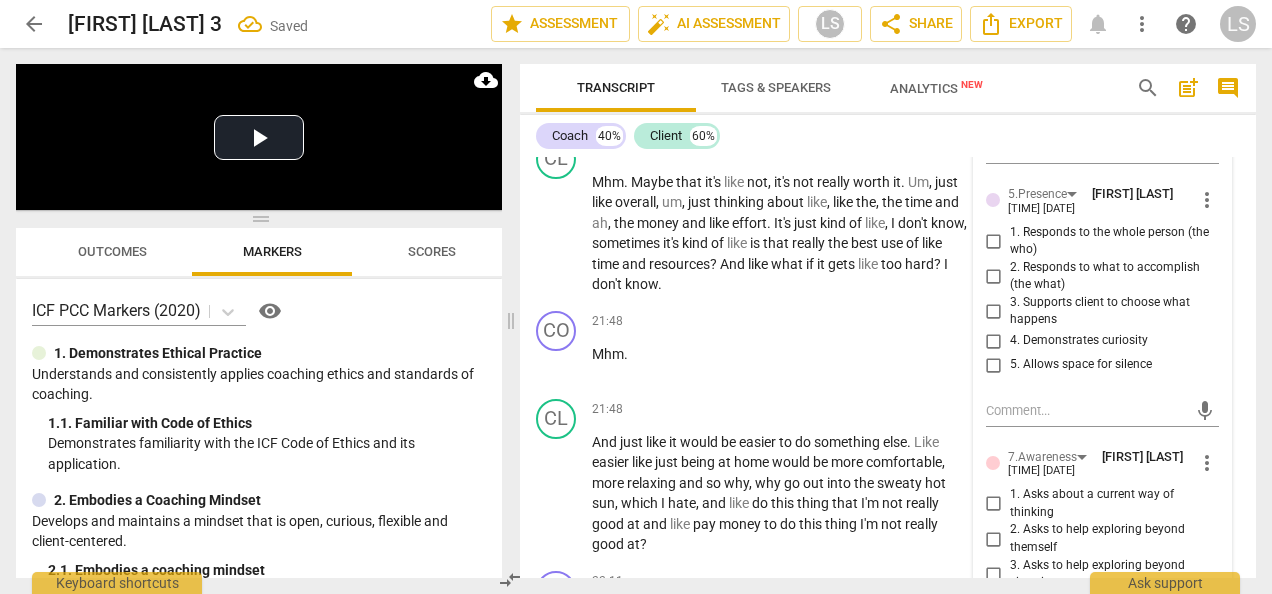 drag, startPoint x: 986, startPoint y: 376, endPoint x: 988, endPoint y: 419, distance: 43.046486 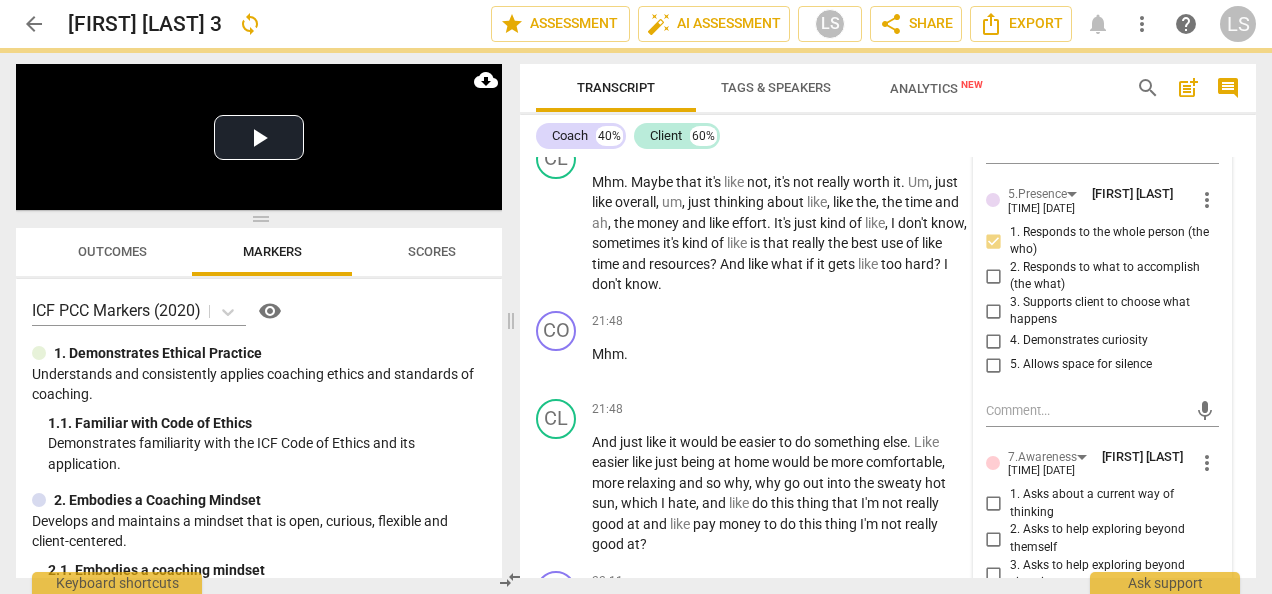 click on "2. Responds to what to accomplish (the what)" at bounding box center (994, 276) 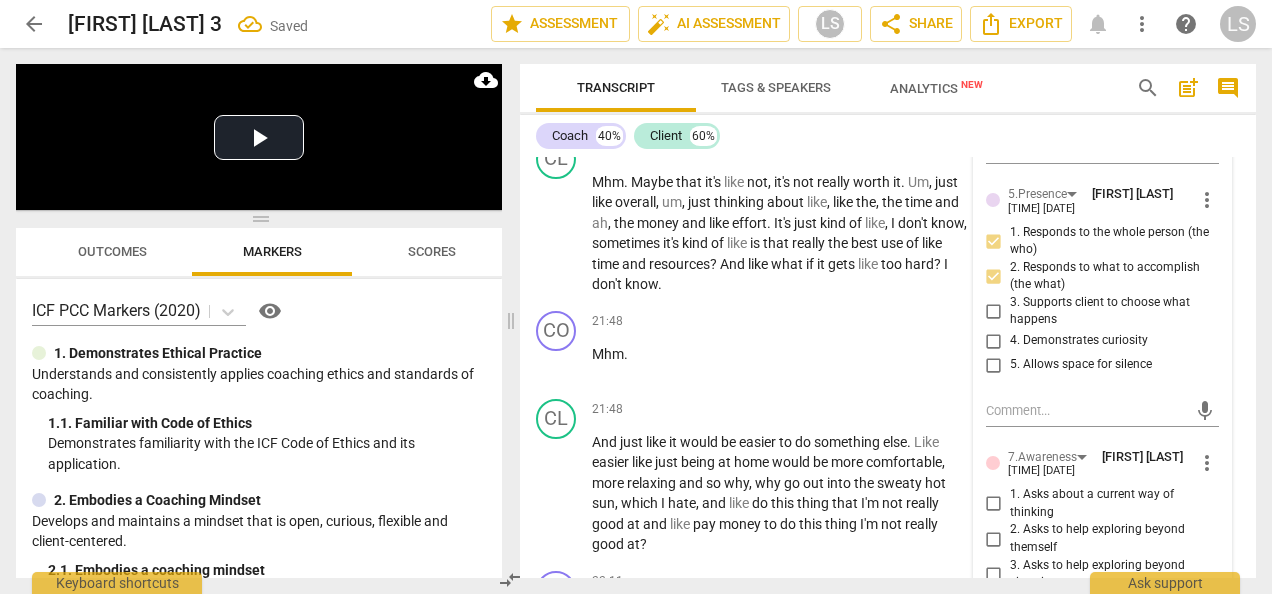 click on "4. Demonstrates curiosity" at bounding box center (994, 341) 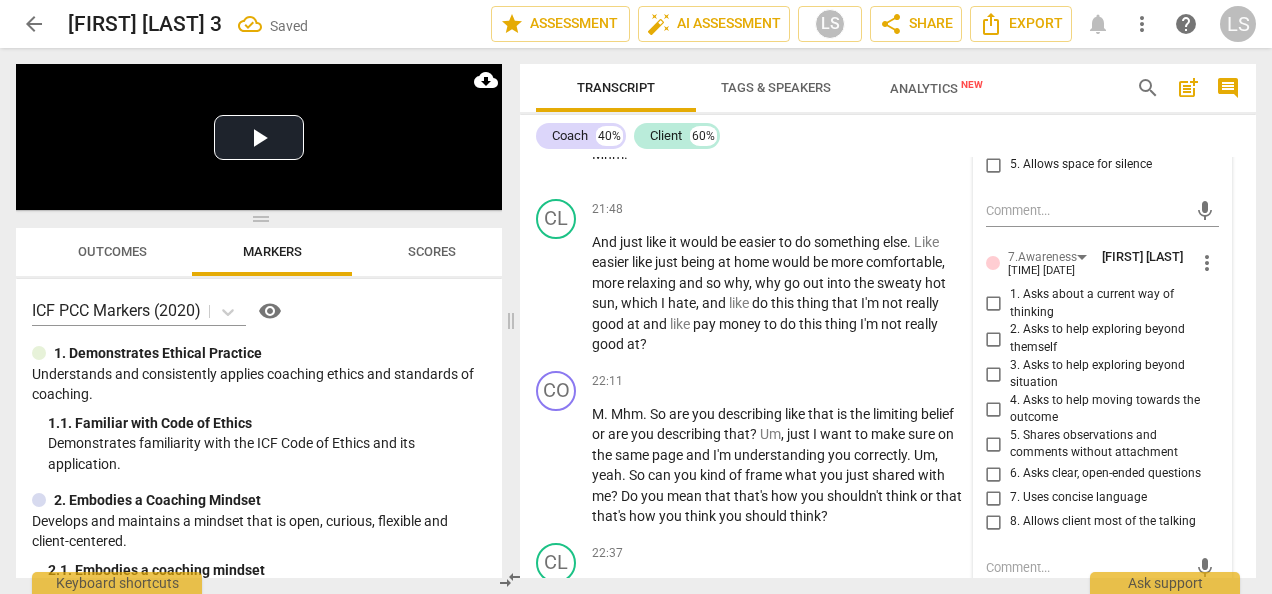scroll, scrollTop: 8643, scrollLeft: 0, axis: vertical 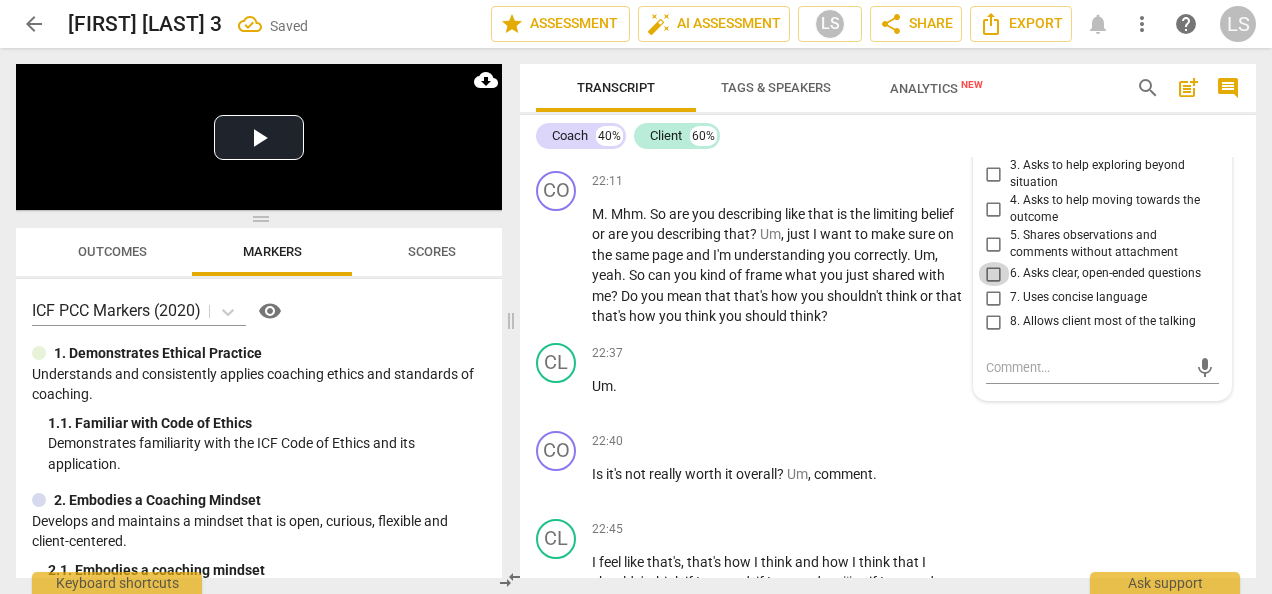 click on "6. Asks clear, open-ended questions" at bounding box center [994, 274] 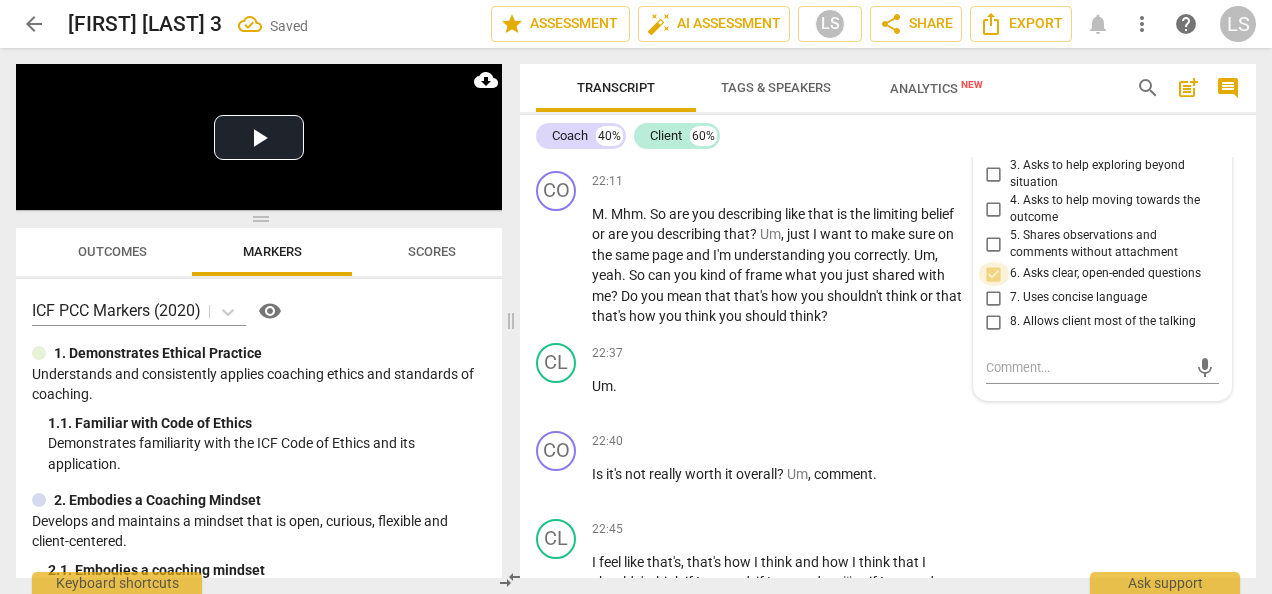 click on "6. Asks clear, open-ended questions" at bounding box center [994, 274] 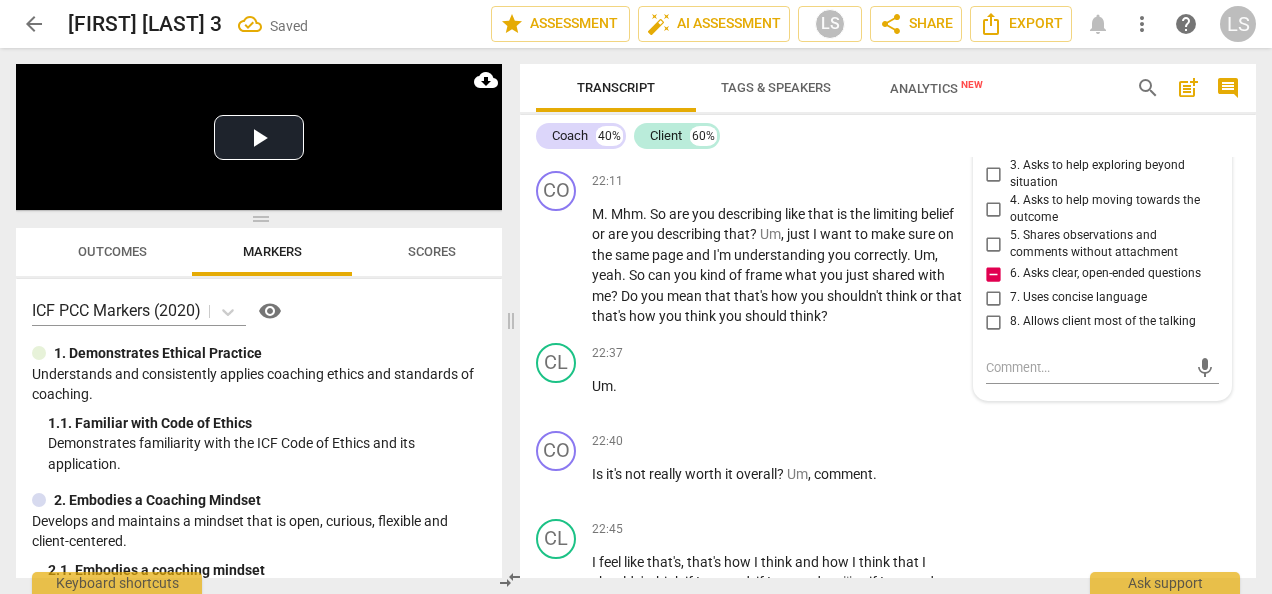 click on "4. Asks to help moving towards the outcome" at bounding box center (994, 209) 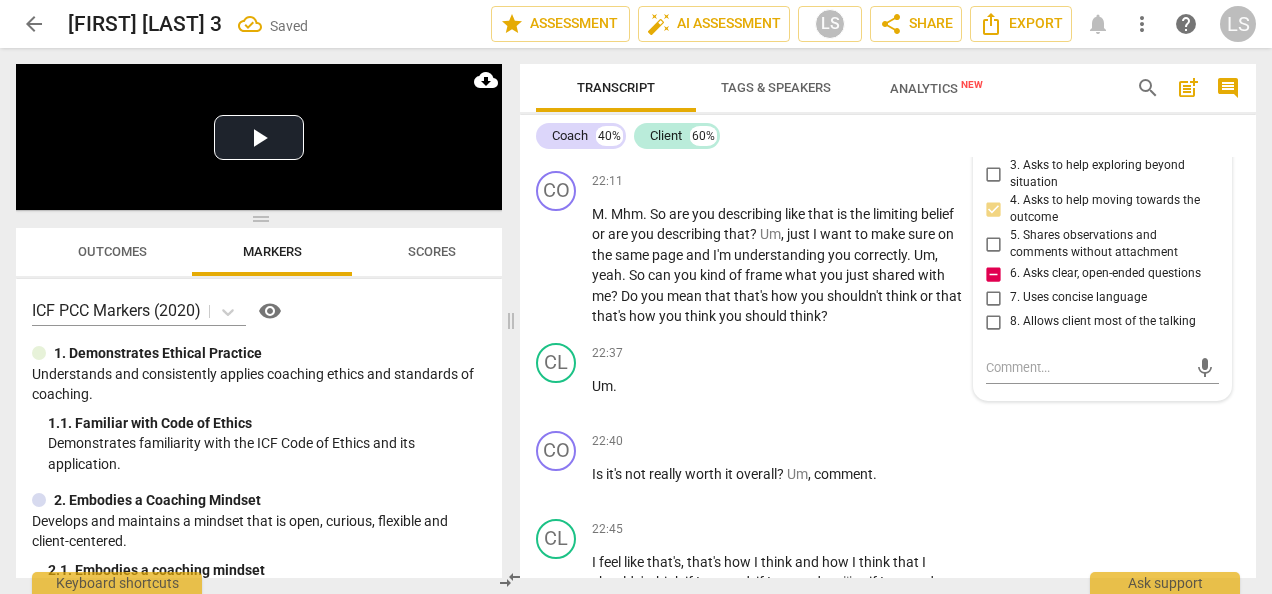 drag, startPoint x: 988, startPoint y: 280, endPoint x: 1054, endPoint y: 350, distance: 96.20811 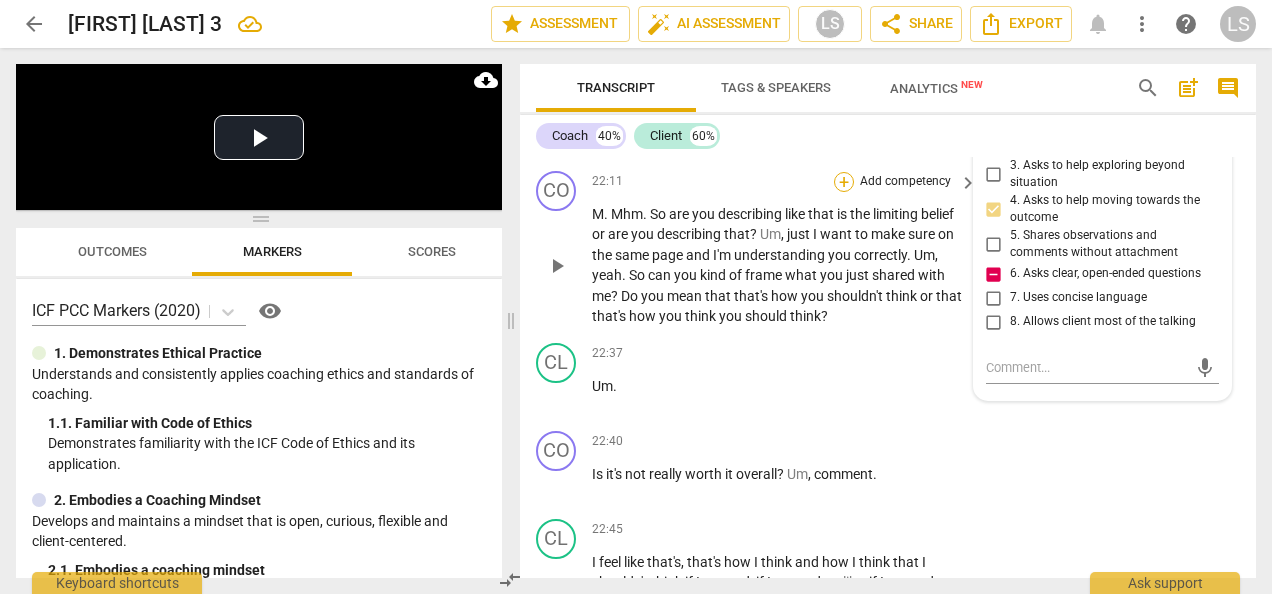 click on "+" at bounding box center [844, 182] 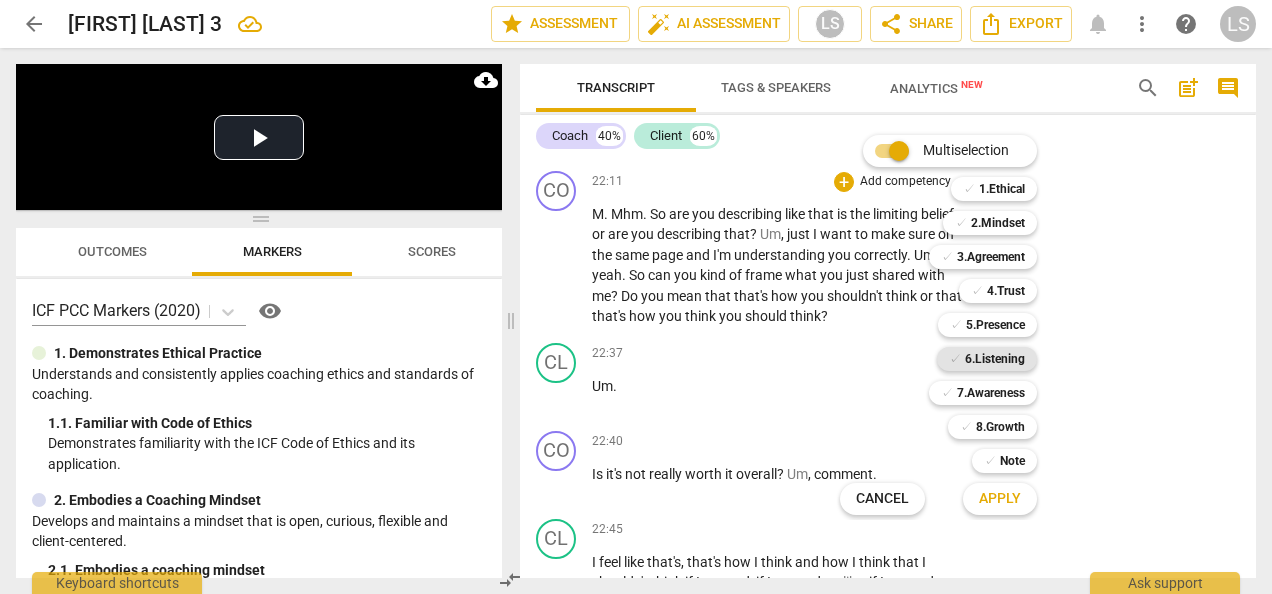 click on "6.Listening" at bounding box center (995, 359) 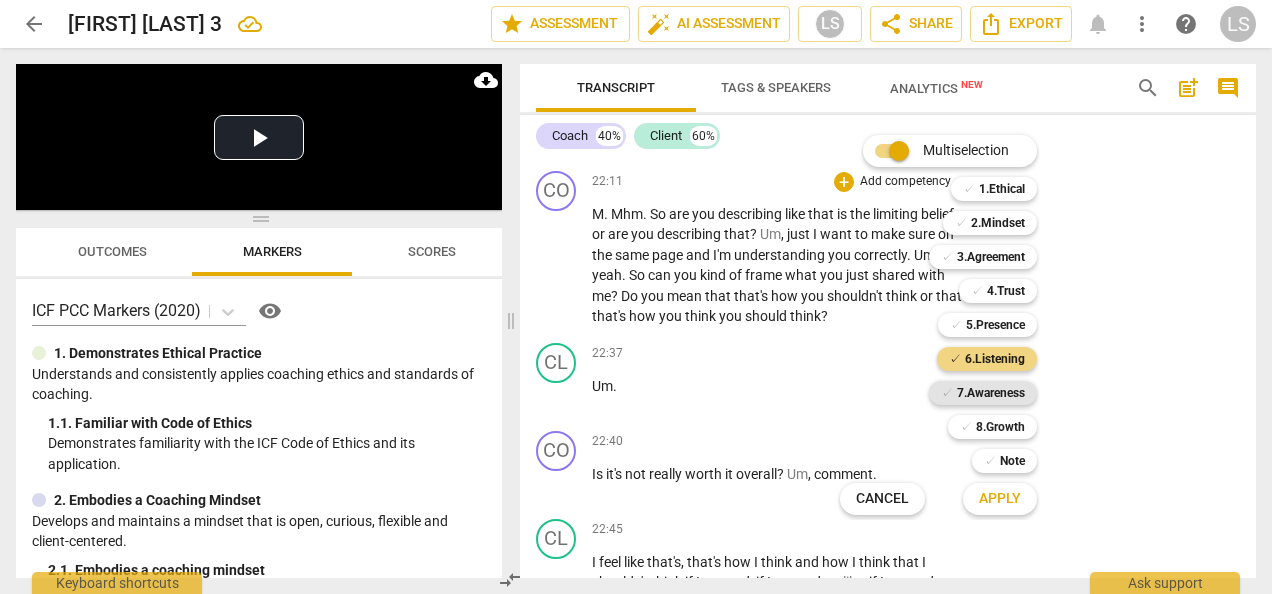 click on "7.Awareness" at bounding box center [991, 393] 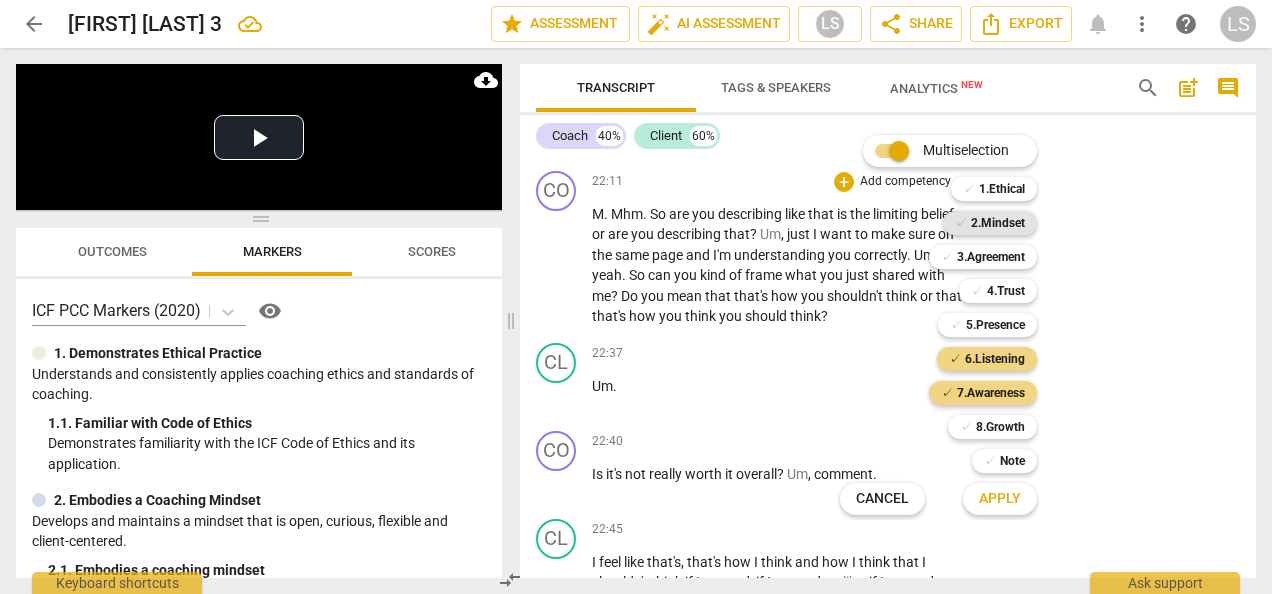drag, startPoint x: 1001, startPoint y: 387, endPoint x: 987, endPoint y: 222, distance: 165.59288 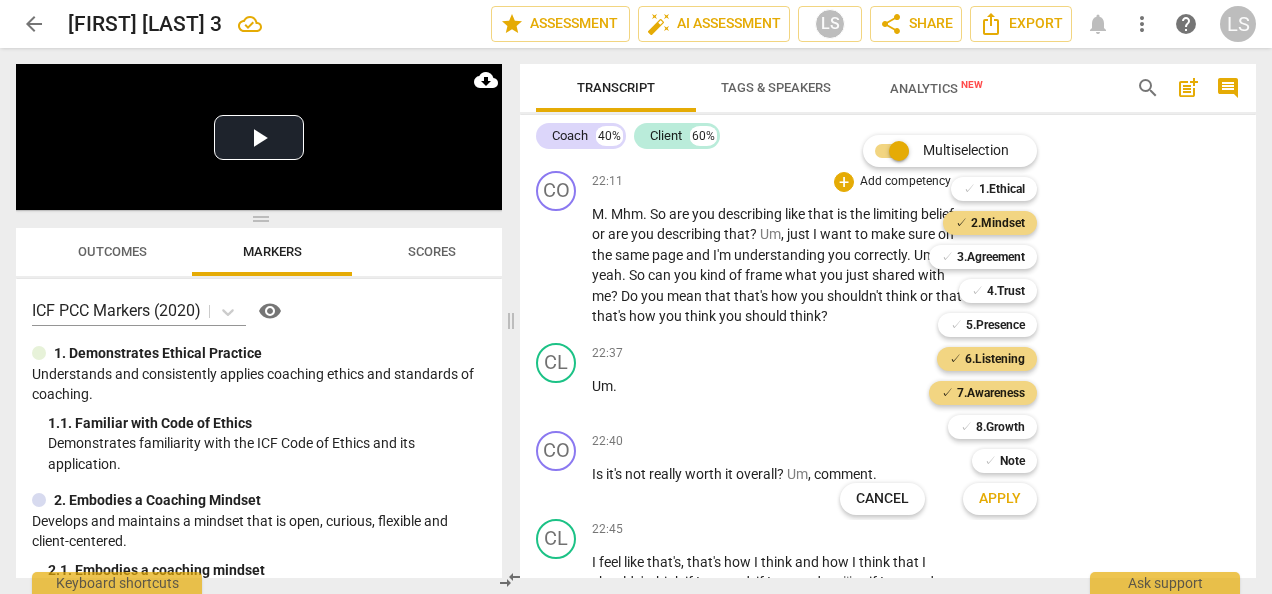 click on "Apply" at bounding box center (1000, 499) 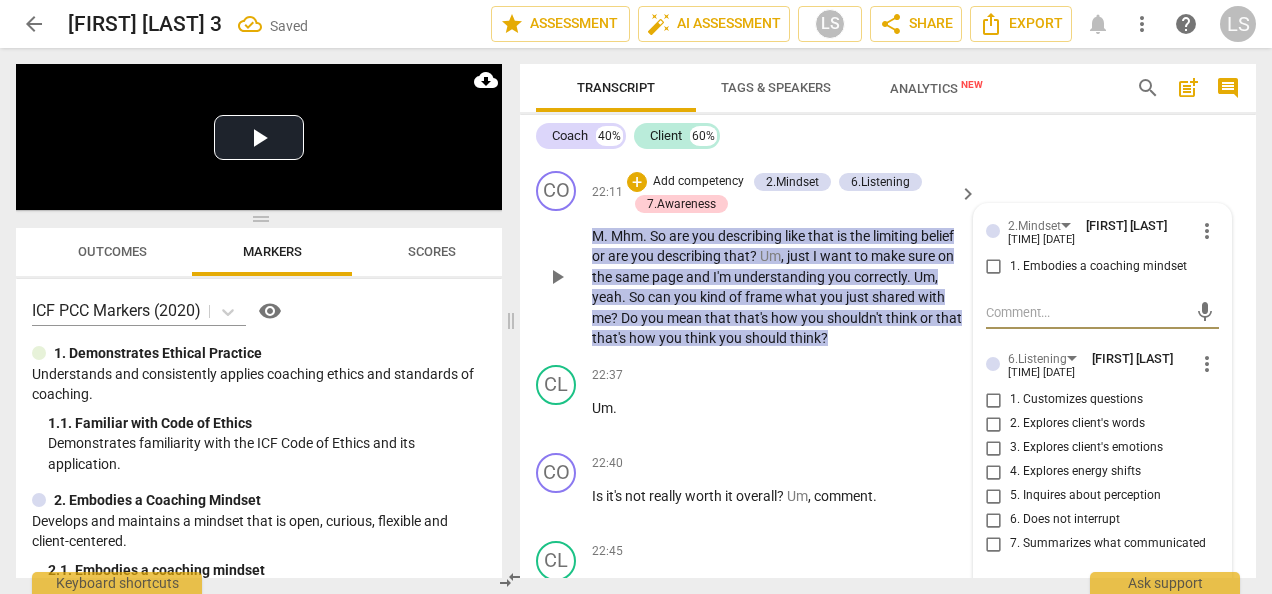 click on "1. Embodies a coaching mindset" at bounding box center [994, 267] 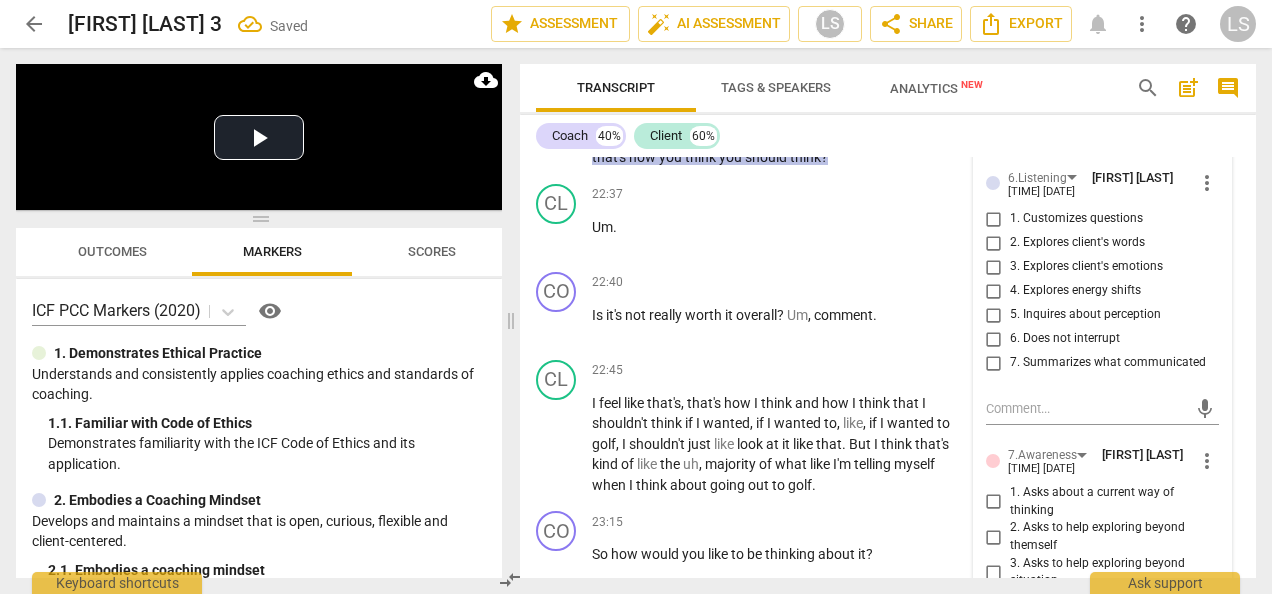 scroll, scrollTop: 8843, scrollLeft: 0, axis: vertical 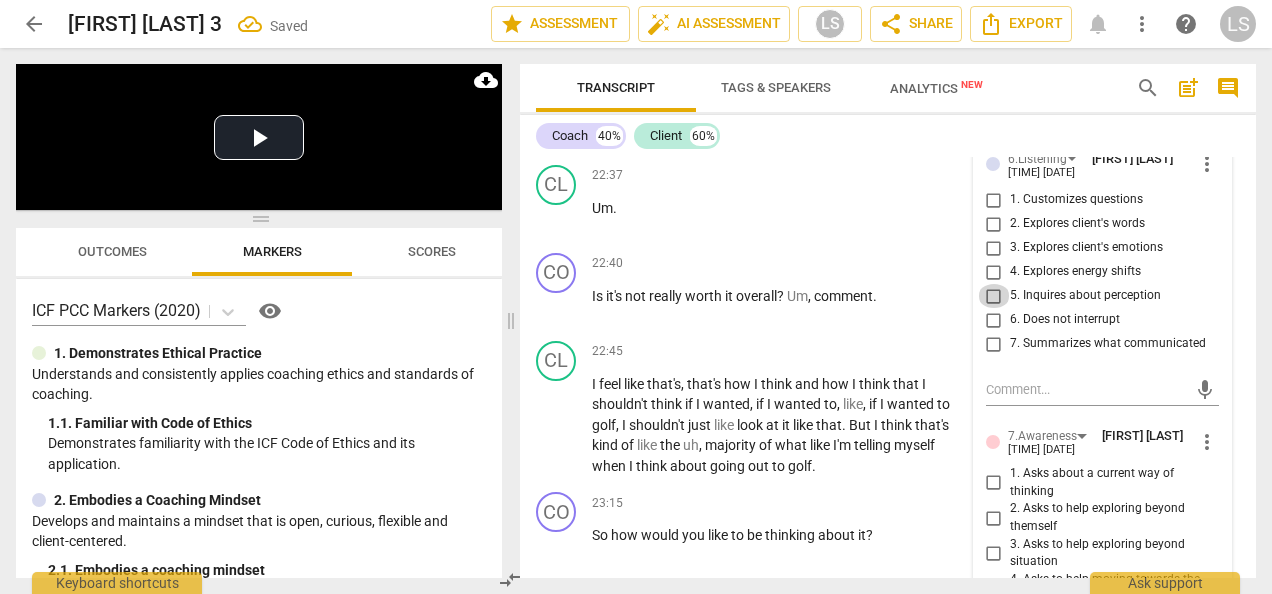click on "5. Inquires about perception" at bounding box center [994, 296] 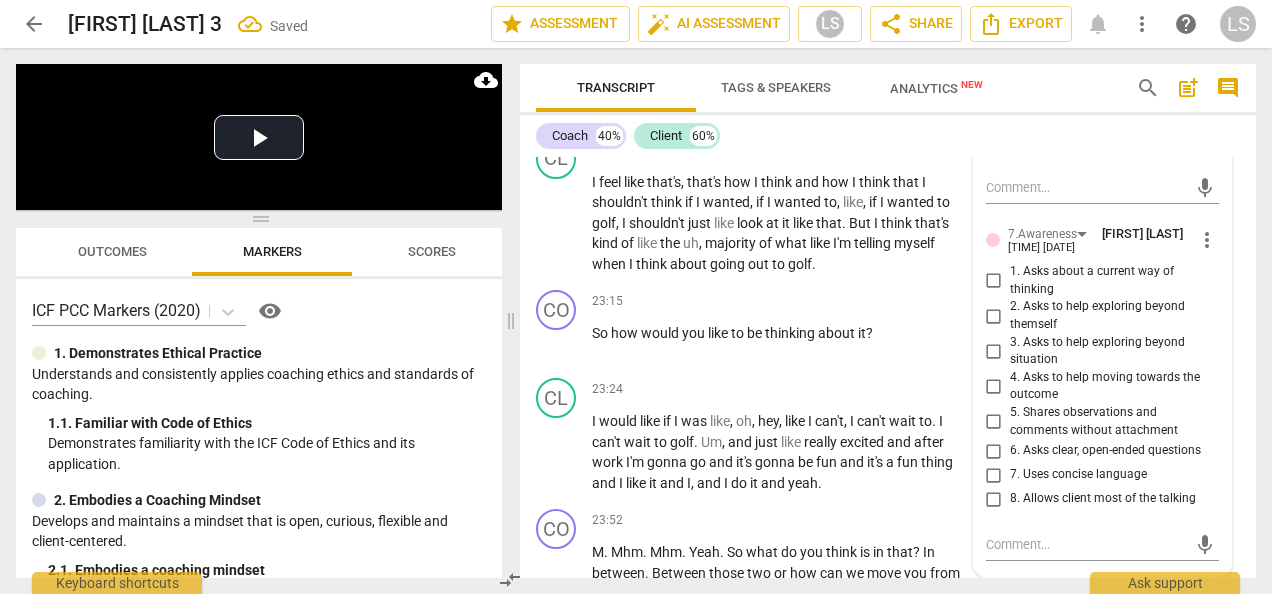 scroll, scrollTop: 9143, scrollLeft: 0, axis: vertical 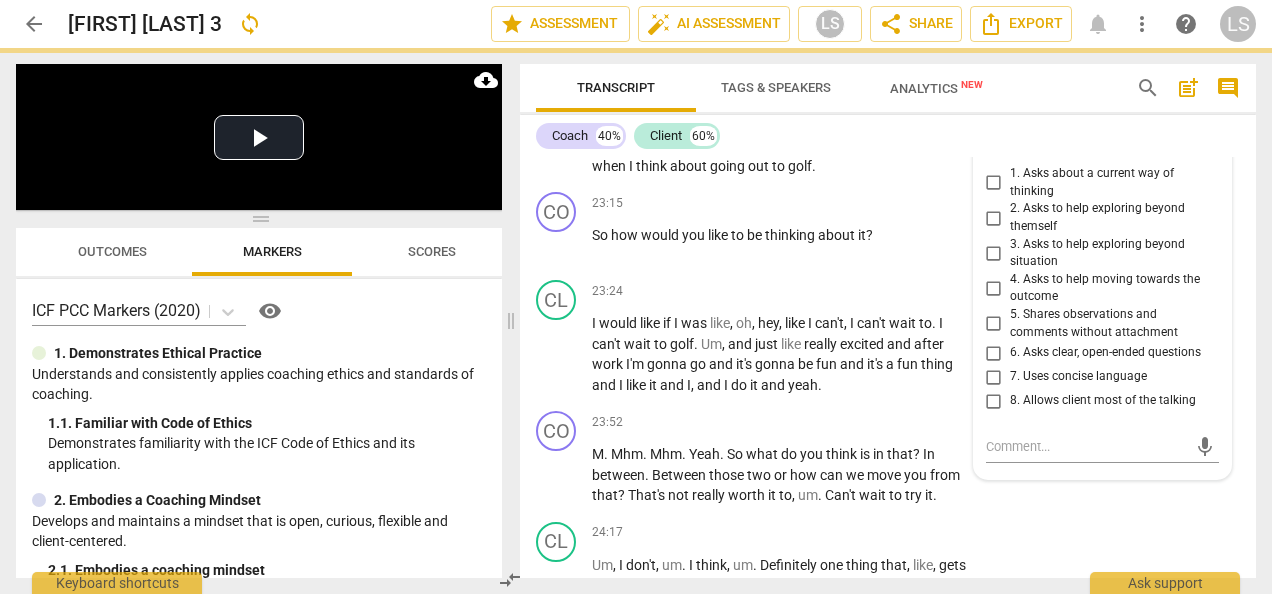 click on "6. Asks clear, open-ended questions" at bounding box center (994, 353) 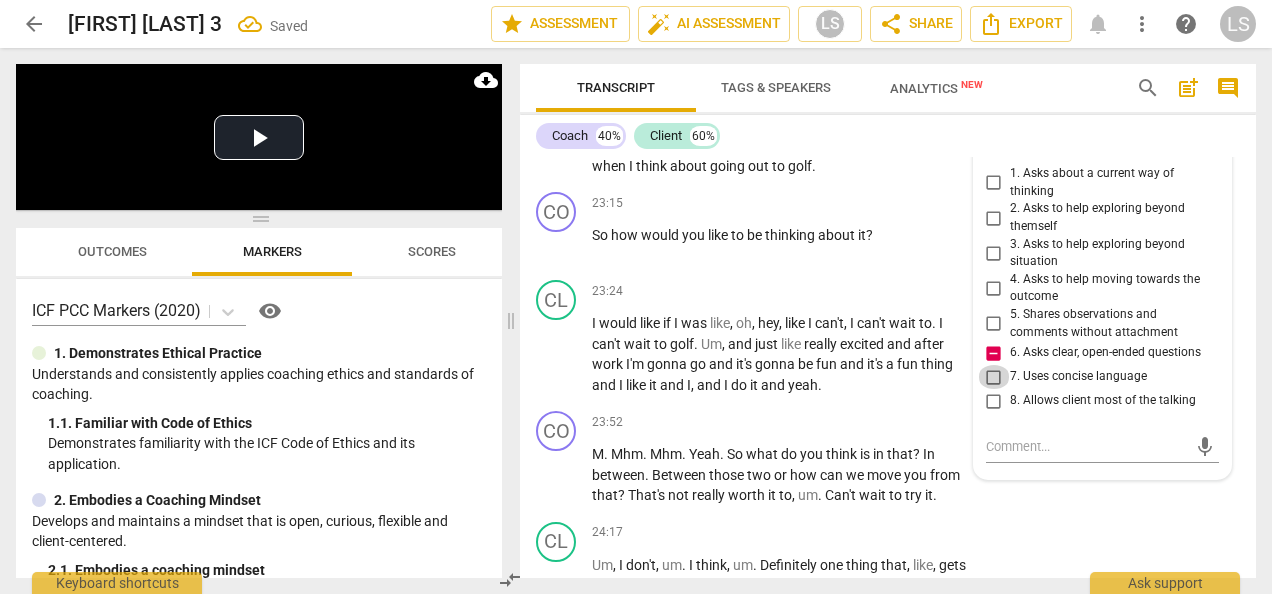 click on "7. Uses concise language" at bounding box center (994, 377) 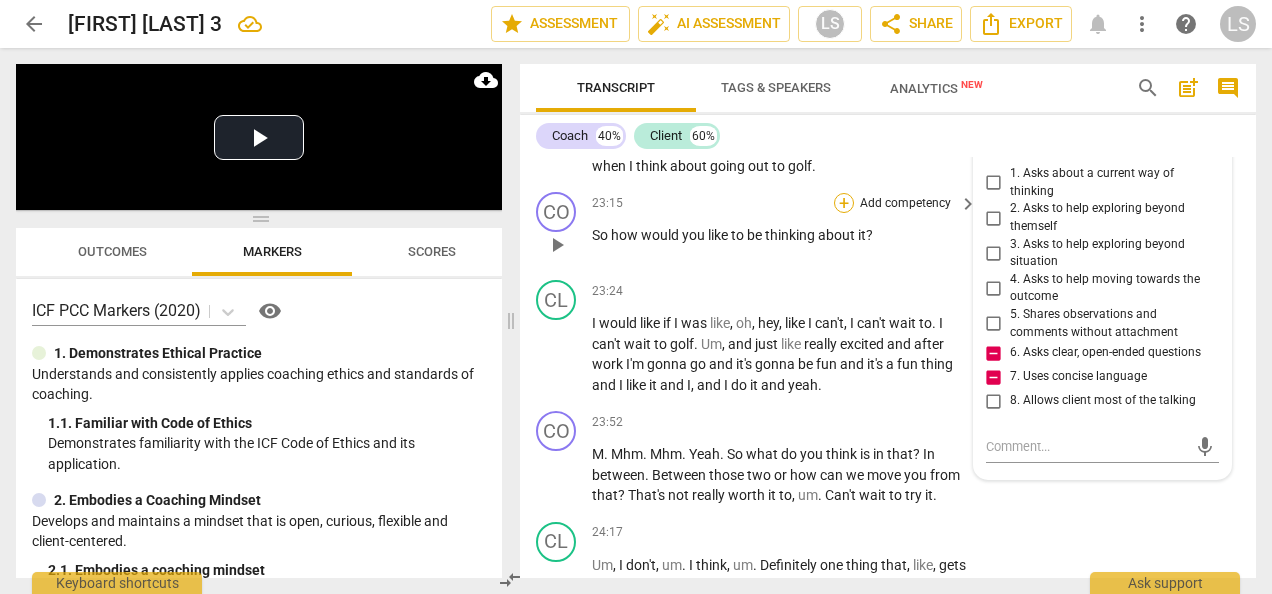 click on "+" at bounding box center [844, 203] 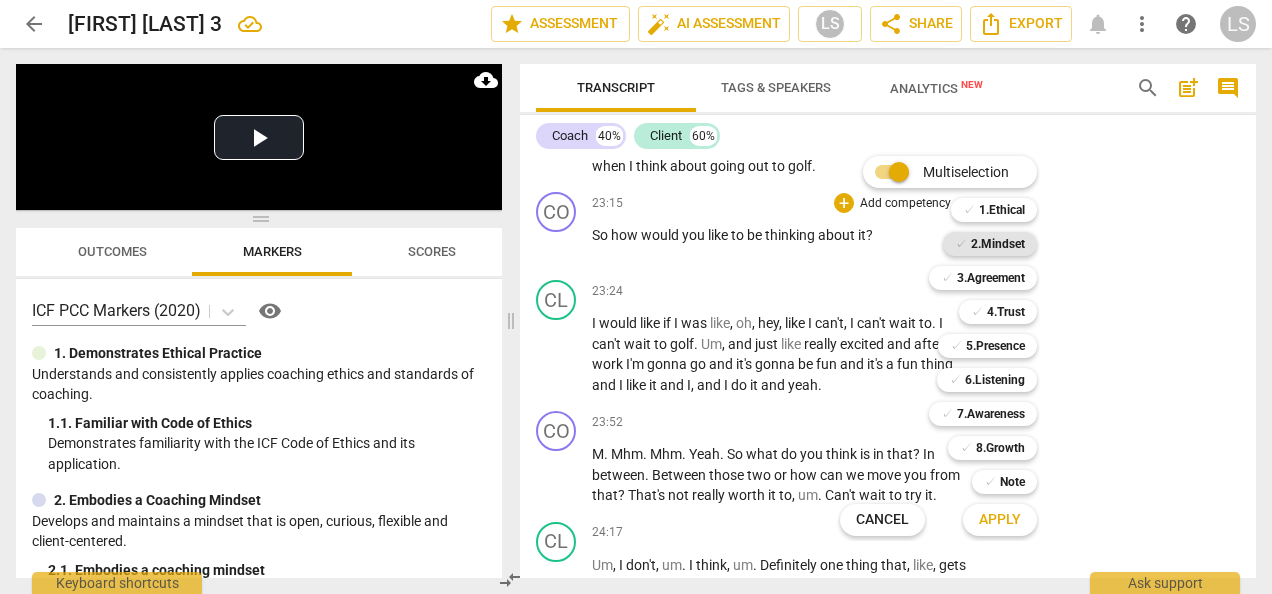 click on "2.Mindset" at bounding box center [998, 244] 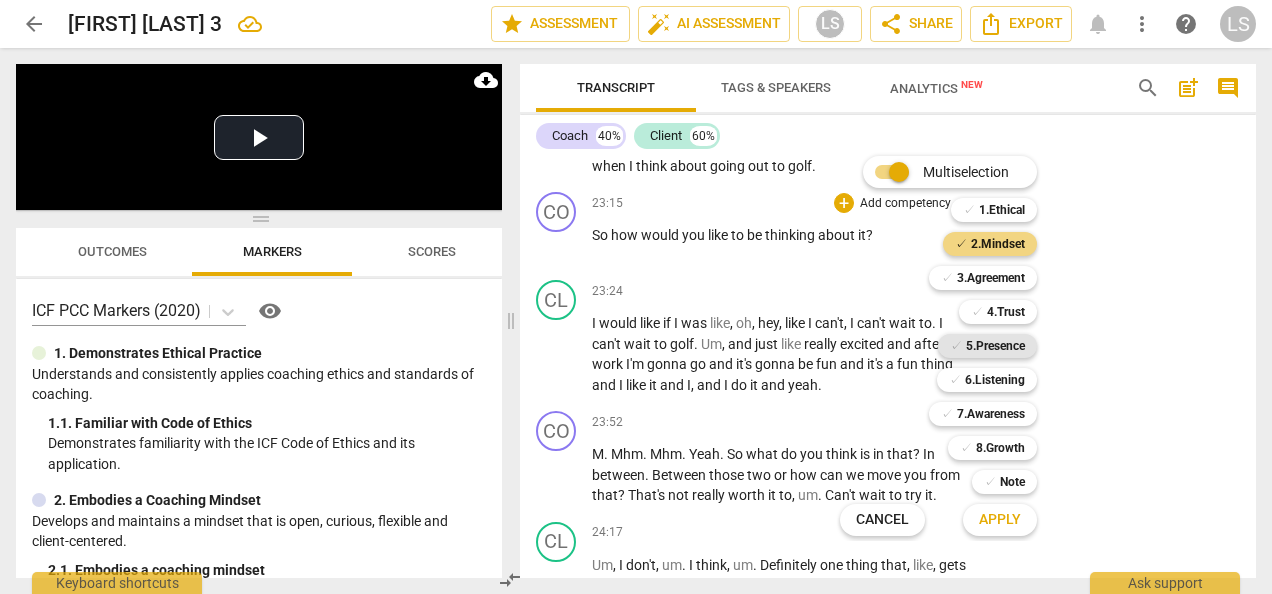 click on "5.Presence" at bounding box center (995, 346) 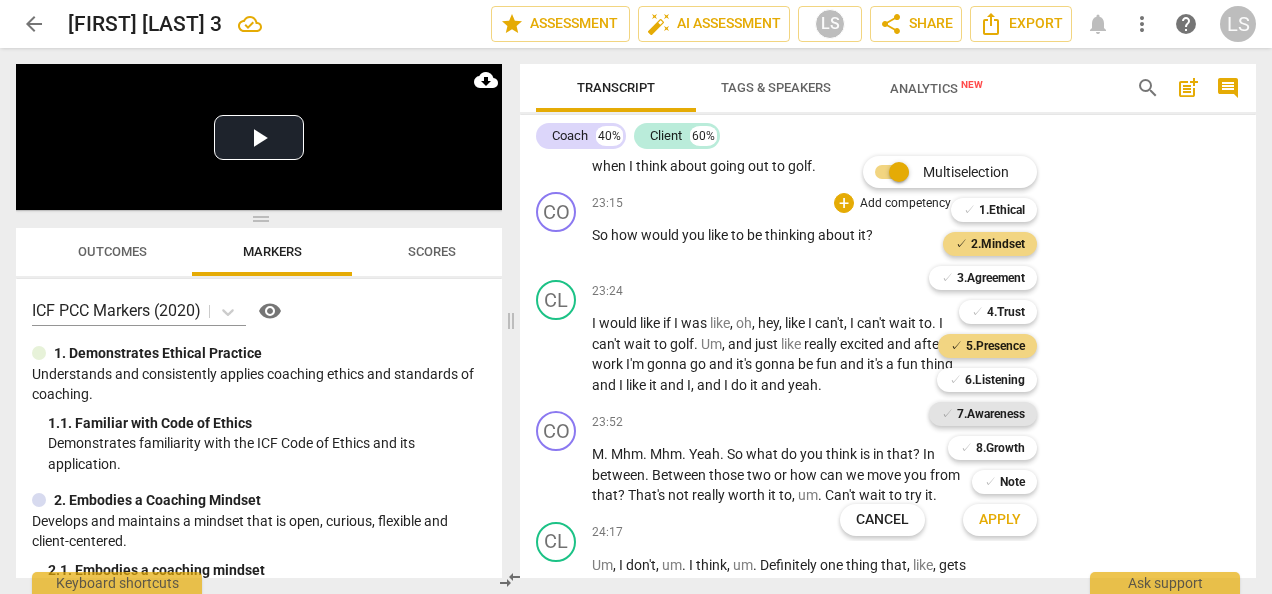 click on "7.Awareness" at bounding box center (991, 414) 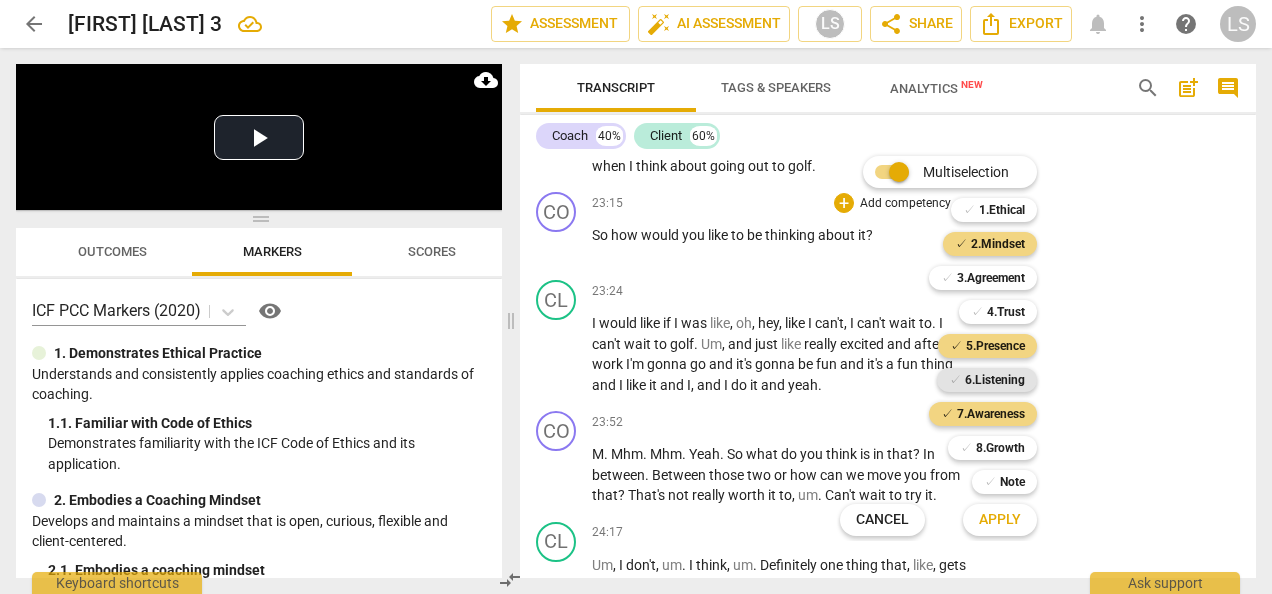 click on "6.Listening" at bounding box center [995, 380] 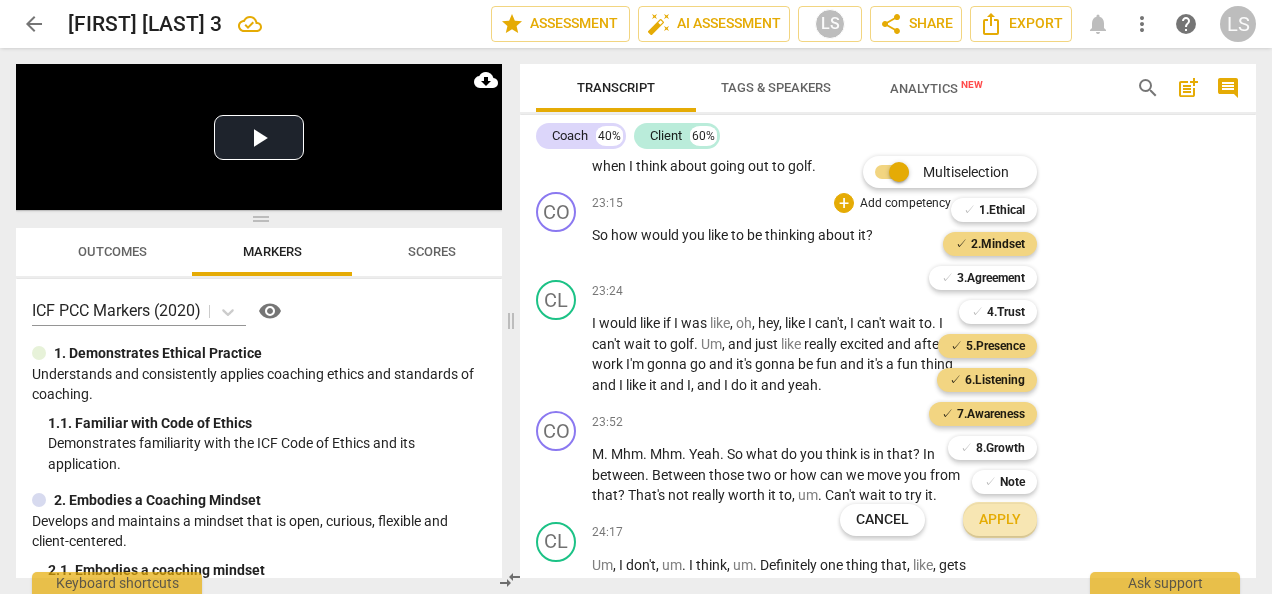 click on "Apply" at bounding box center (1000, 520) 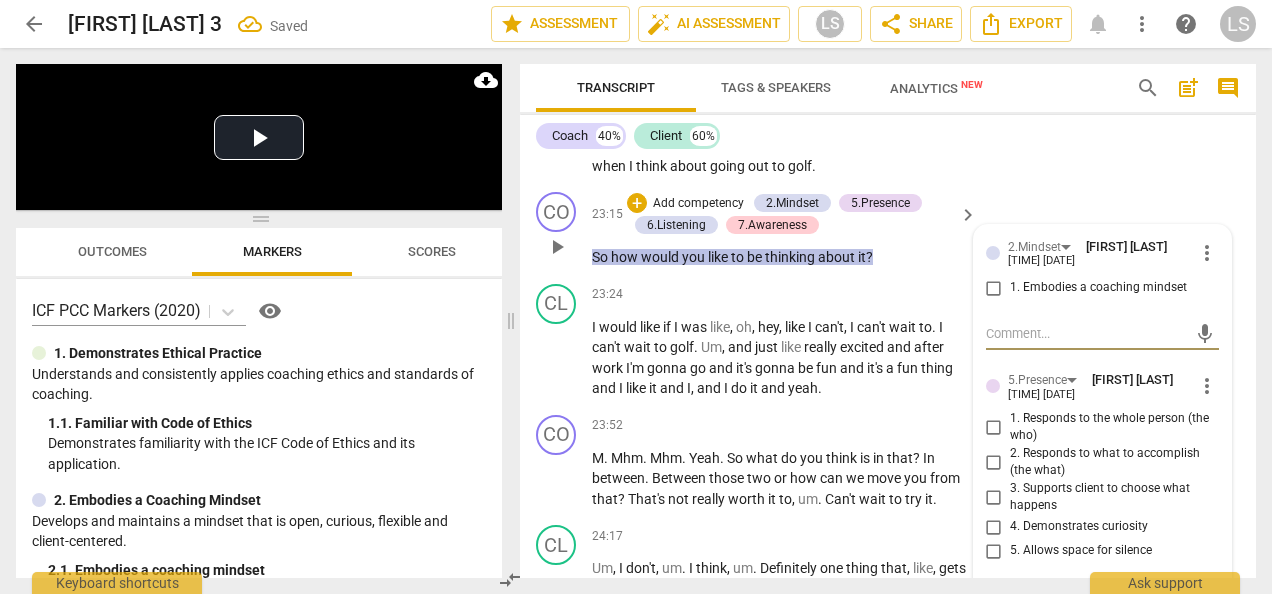 click on "1. Embodies a coaching mindset" at bounding box center (994, 288) 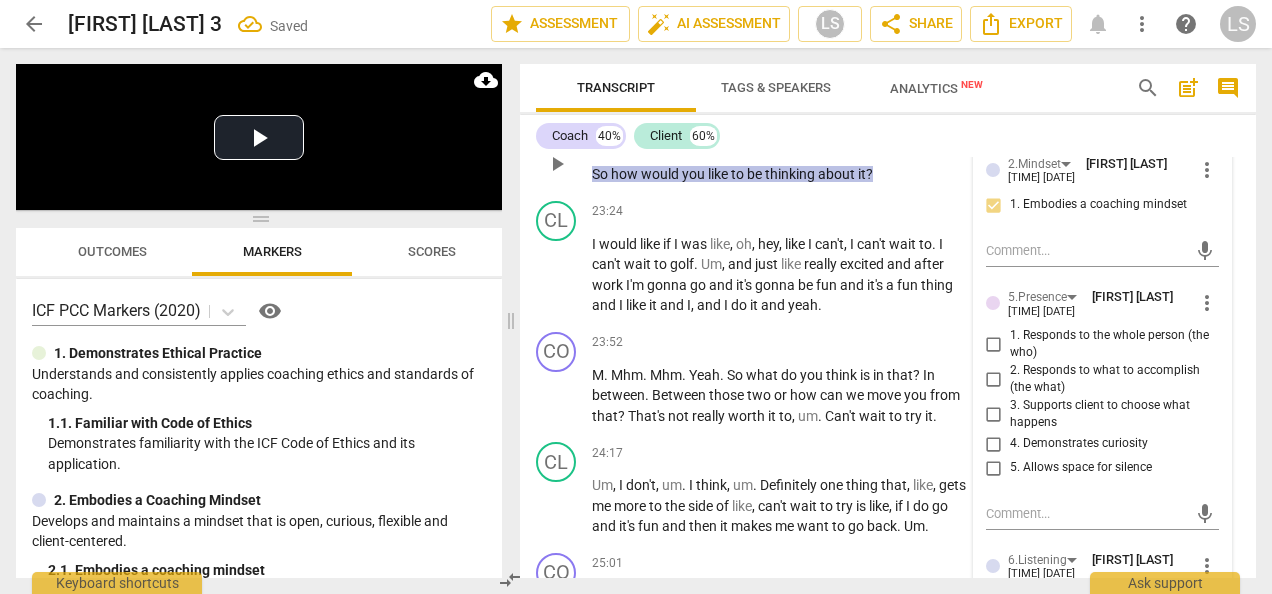 scroll, scrollTop: 9343, scrollLeft: 0, axis: vertical 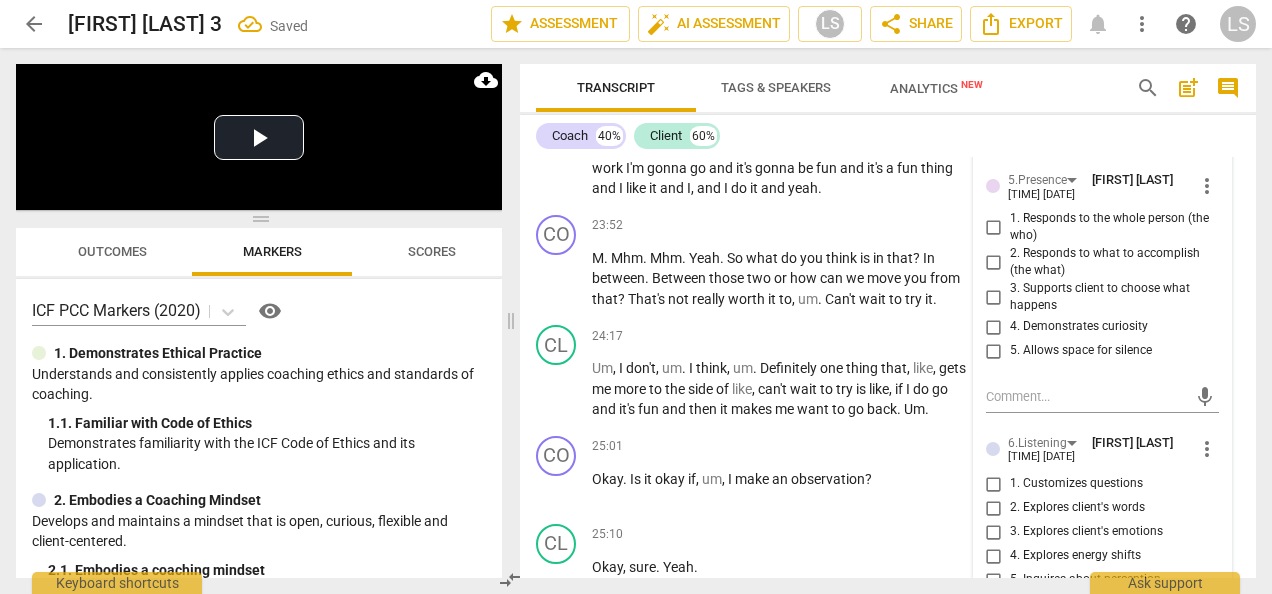 click on "1. Responds to the whole person (the who)" at bounding box center [994, 227] 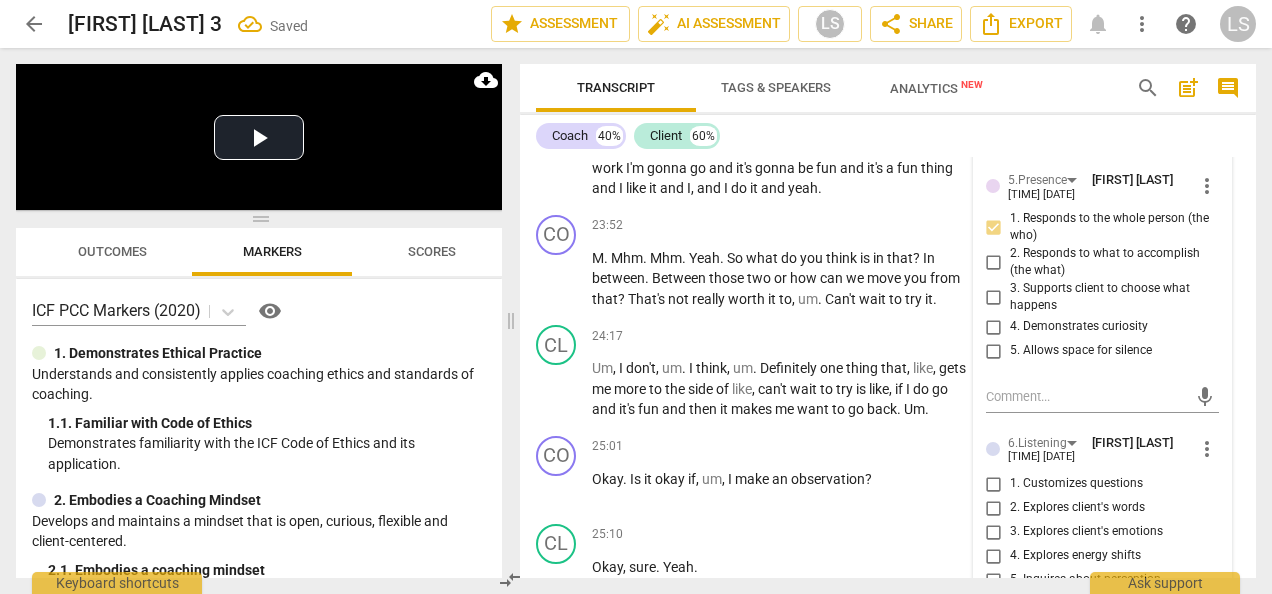 click on "2. Responds to what to accomplish (the what)" at bounding box center (994, 262) 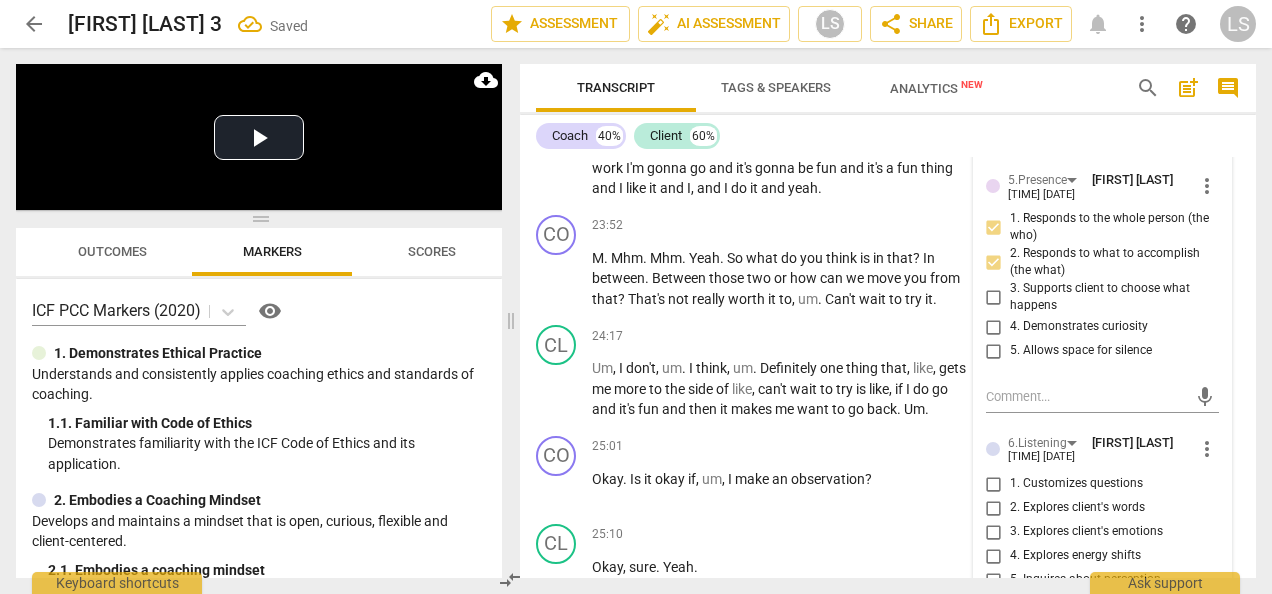 click on "4. Demonstrates curiosity" at bounding box center [994, 327] 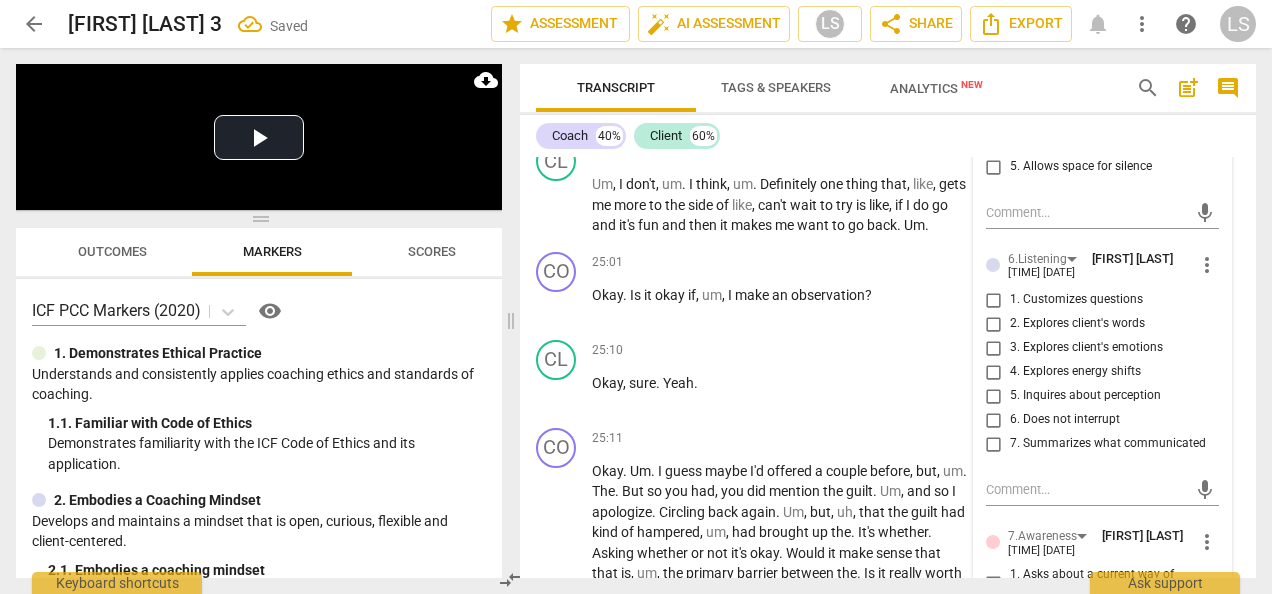 scroll, scrollTop: 9643, scrollLeft: 0, axis: vertical 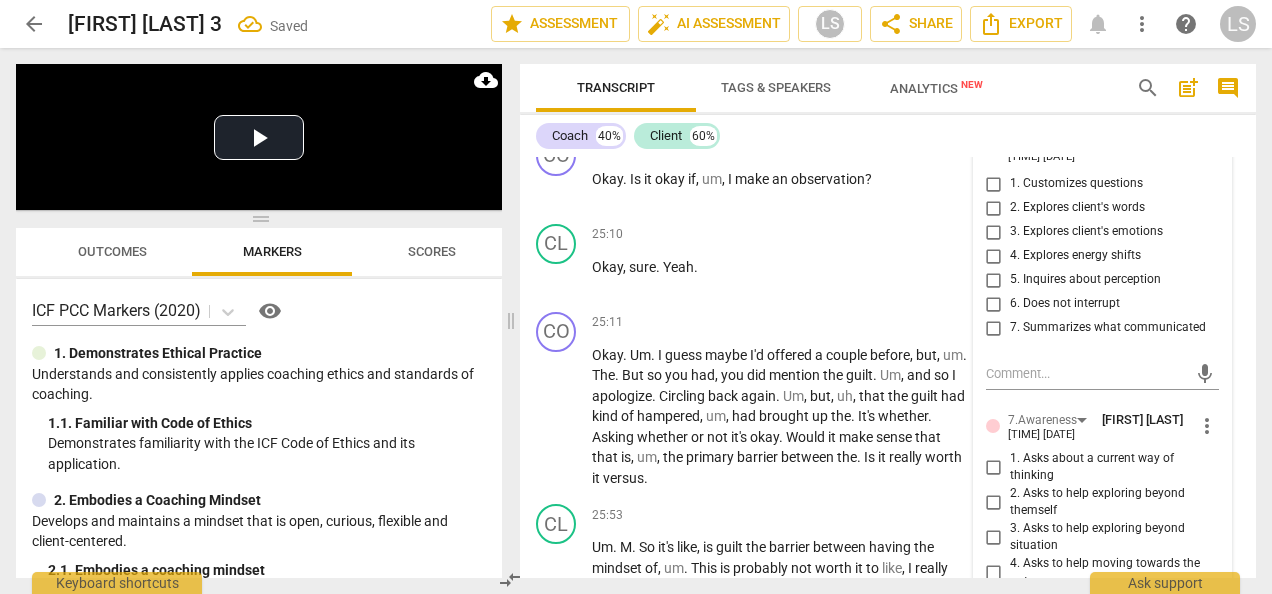 drag, startPoint x: 986, startPoint y: 328, endPoint x: 1006, endPoint y: 381, distance: 56.648037 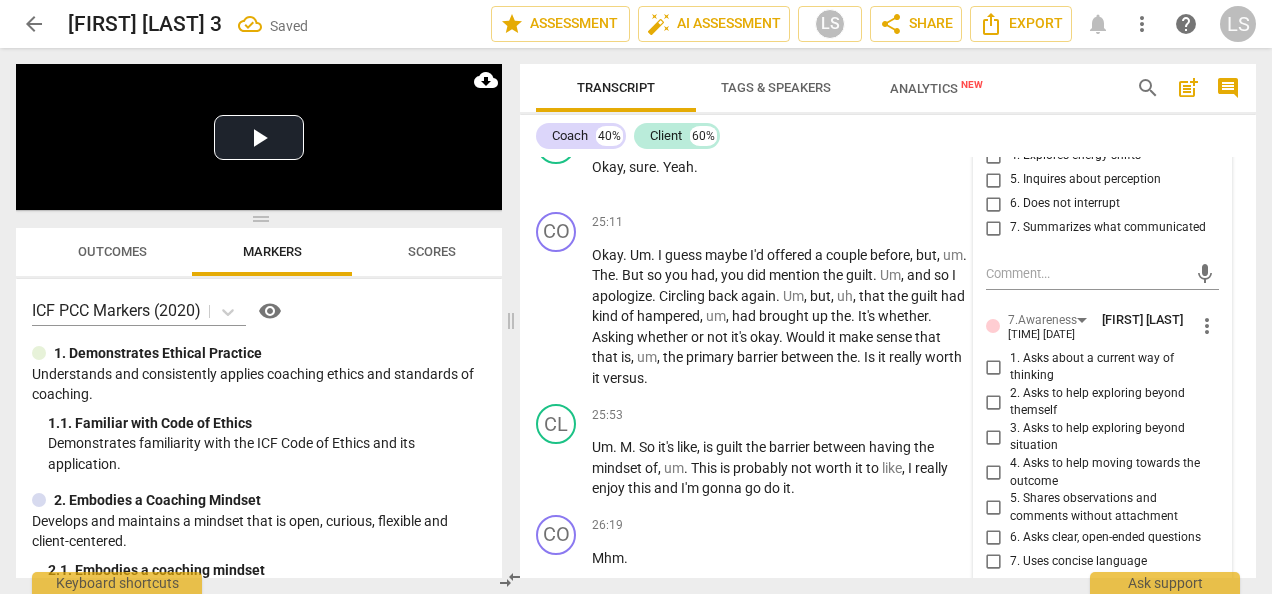 scroll, scrollTop: 9943, scrollLeft: 0, axis: vertical 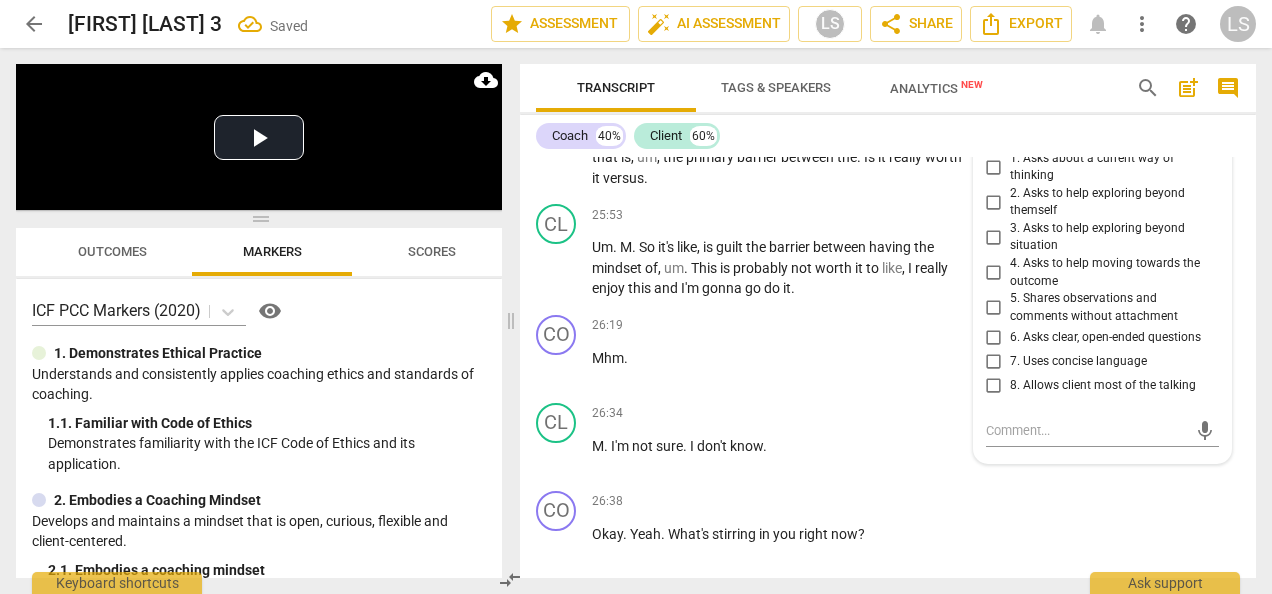 click on "2. Asks to help exploring beyond themself" at bounding box center [994, 202] 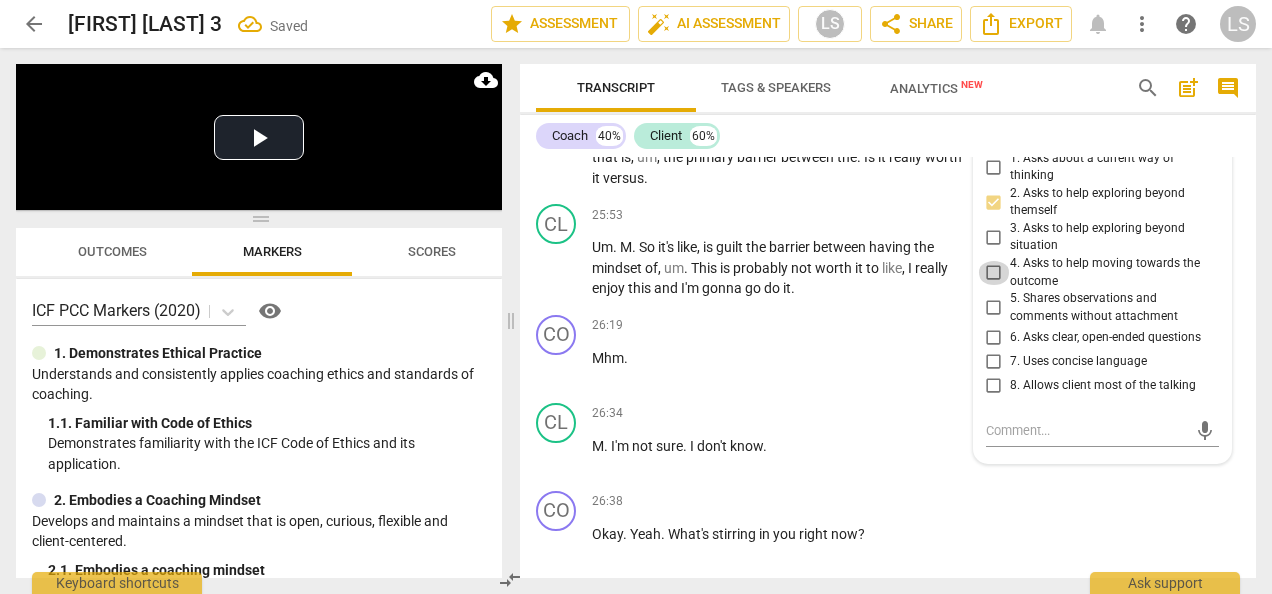 drag, startPoint x: 992, startPoint y: 412, endPoint x: 997, endPoint y: 454, distance: 42.296574 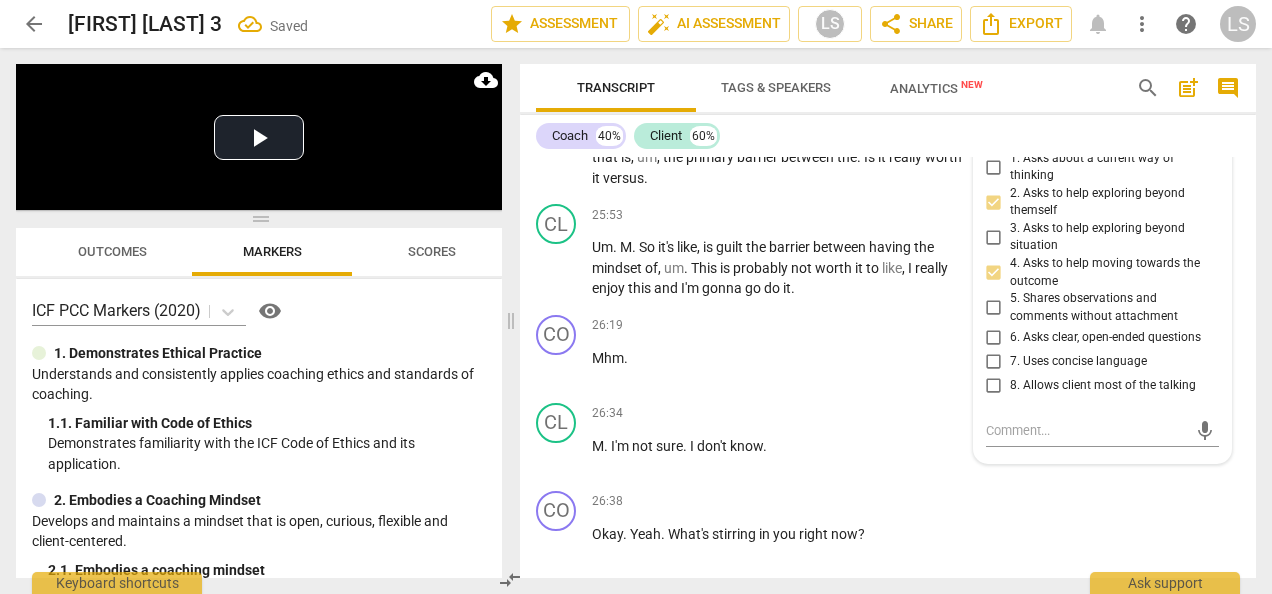 click on "6. Asks clear, open-ended questions" at bounding box center [994, 337] 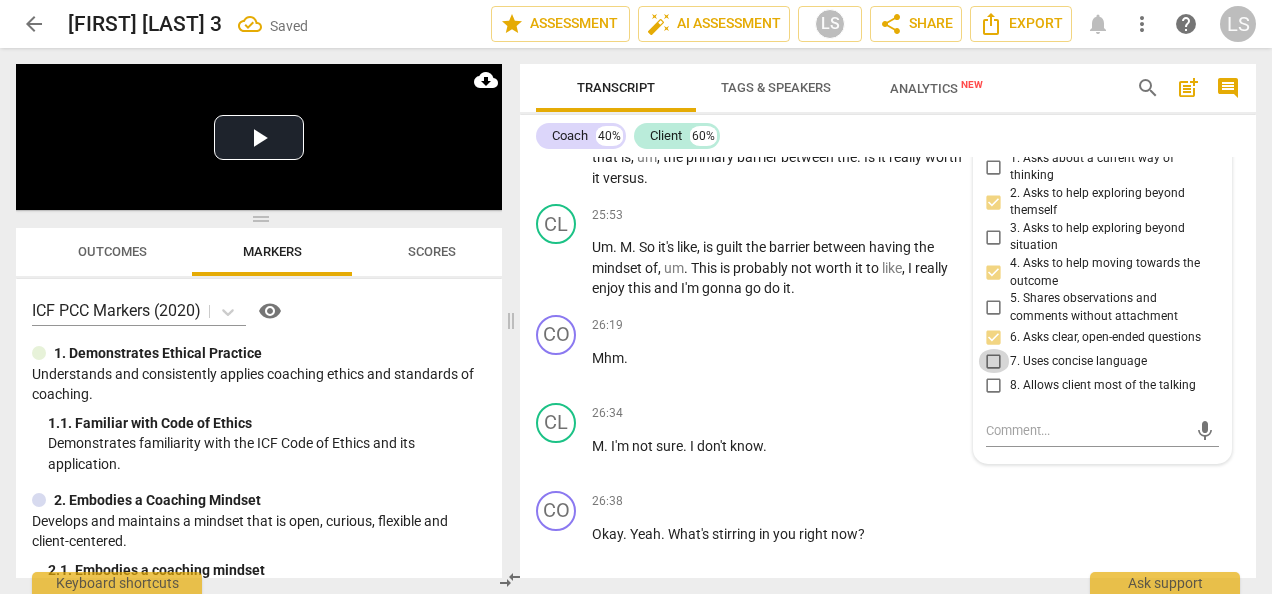 click on "7. Uses concise language" at bounding box center [994, 361] 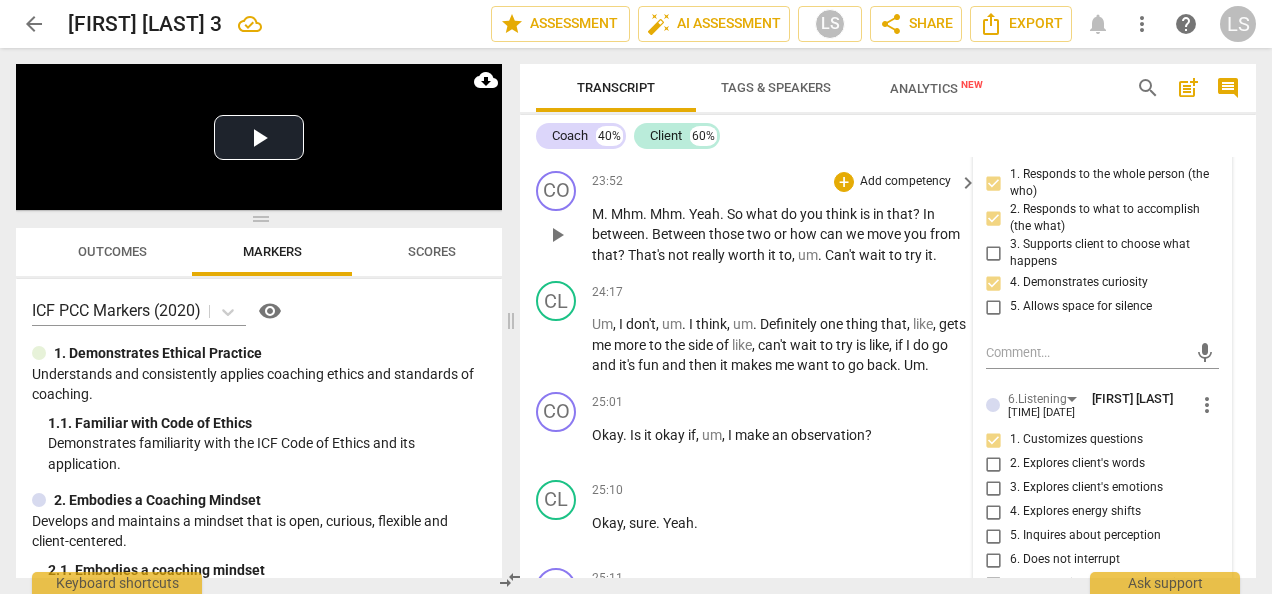 scroll, scrollTop: 9343, scrollLeft: 0, axis: vertical 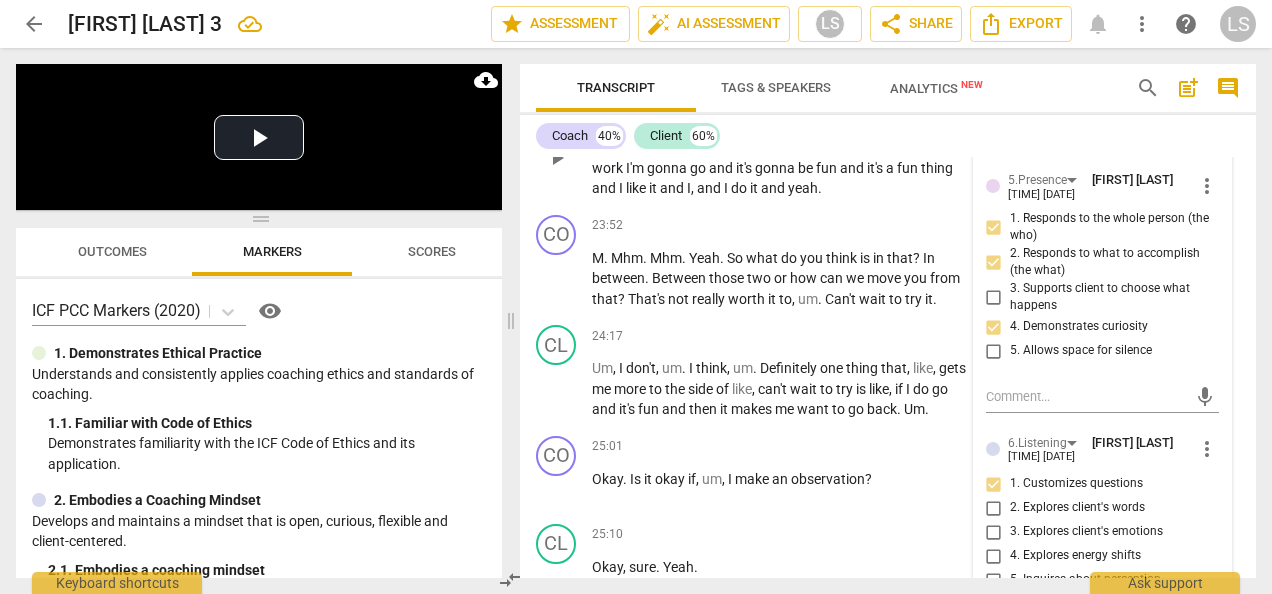 click on "play_arrow" at bounding box center [557, 158] 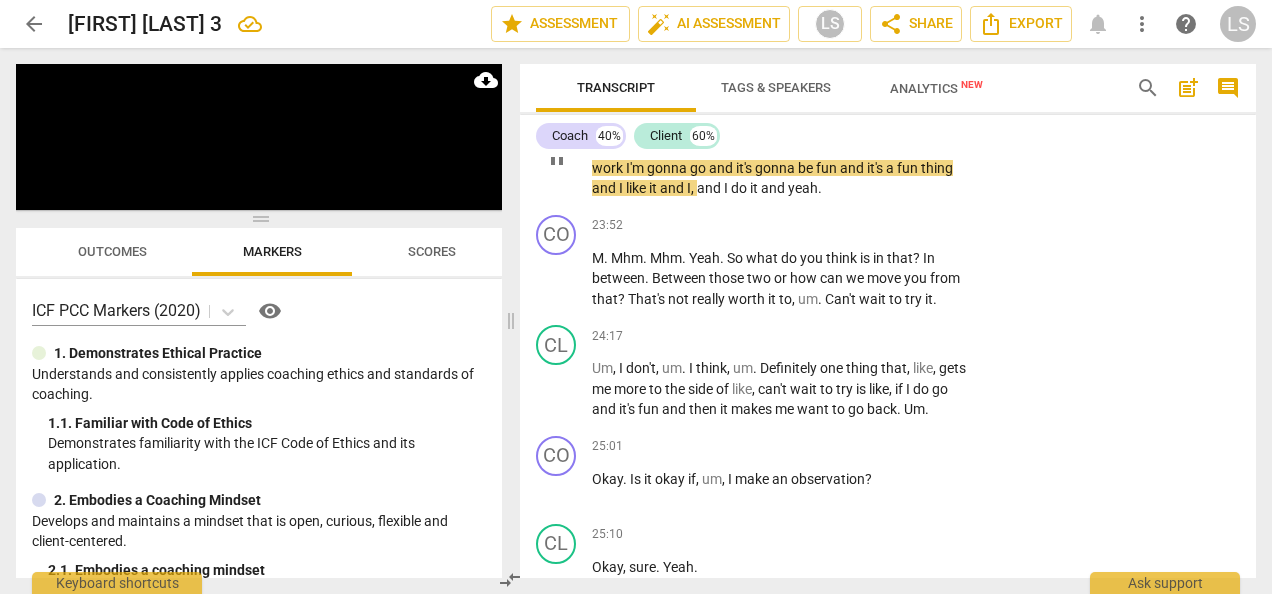 click on "pause" at bounding box center (557, 158) 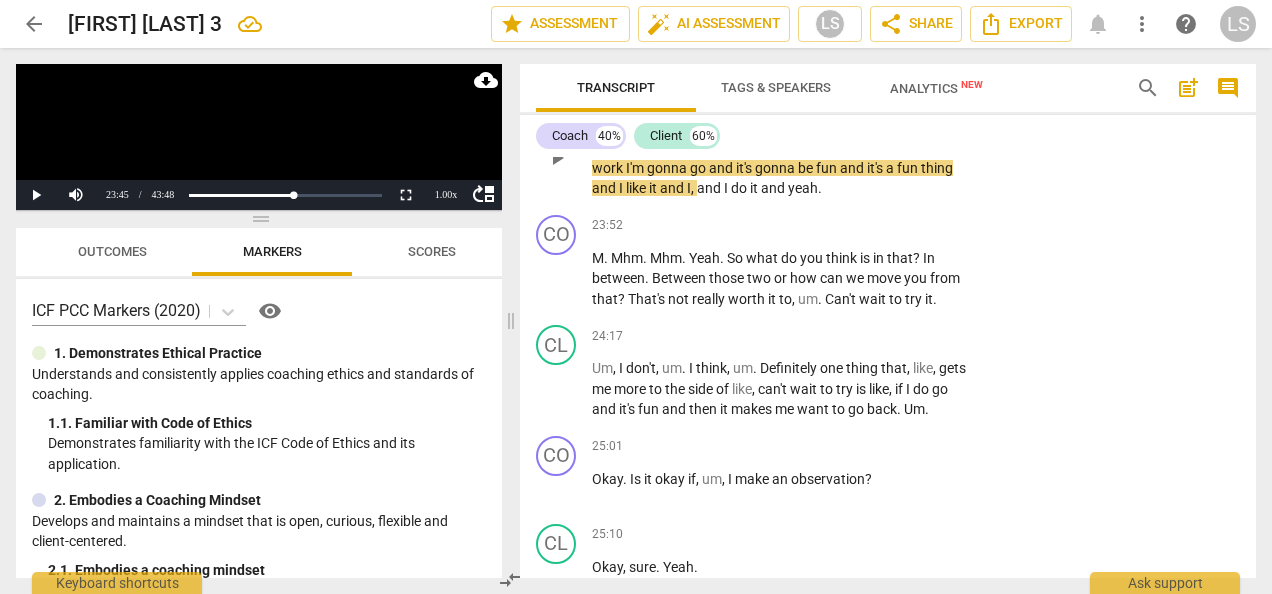 click on "+" at bounding box center (844, 95) 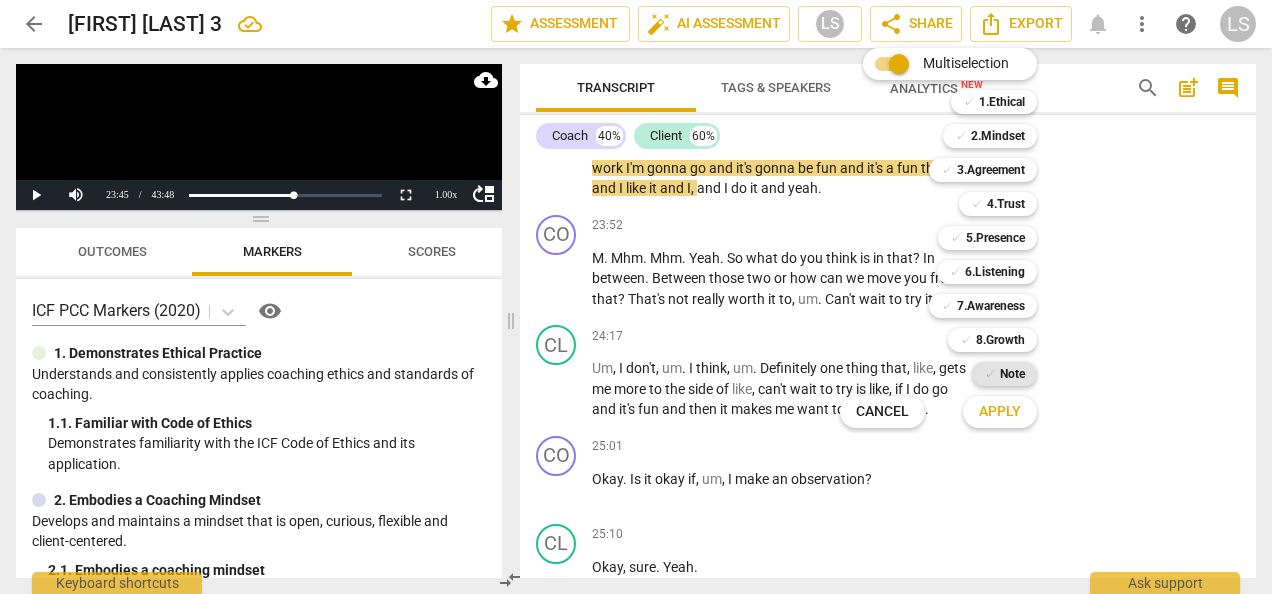 click on "Note" at bounding box center (1012, 374) 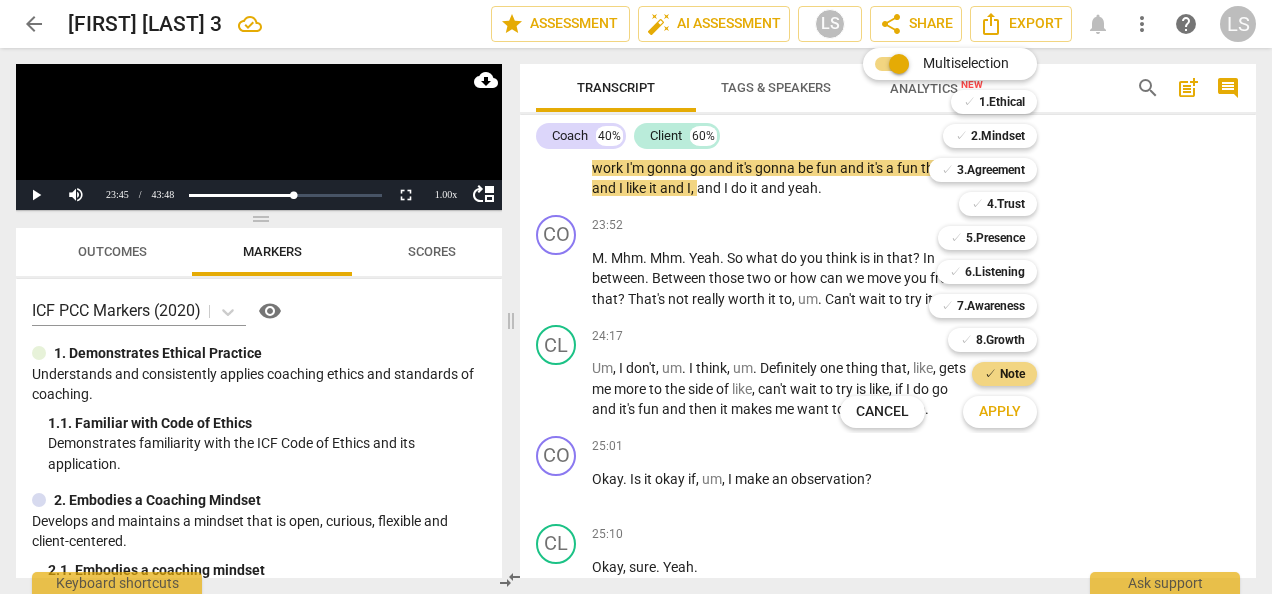 click on "Apply" at bounding box center (1000, 412) 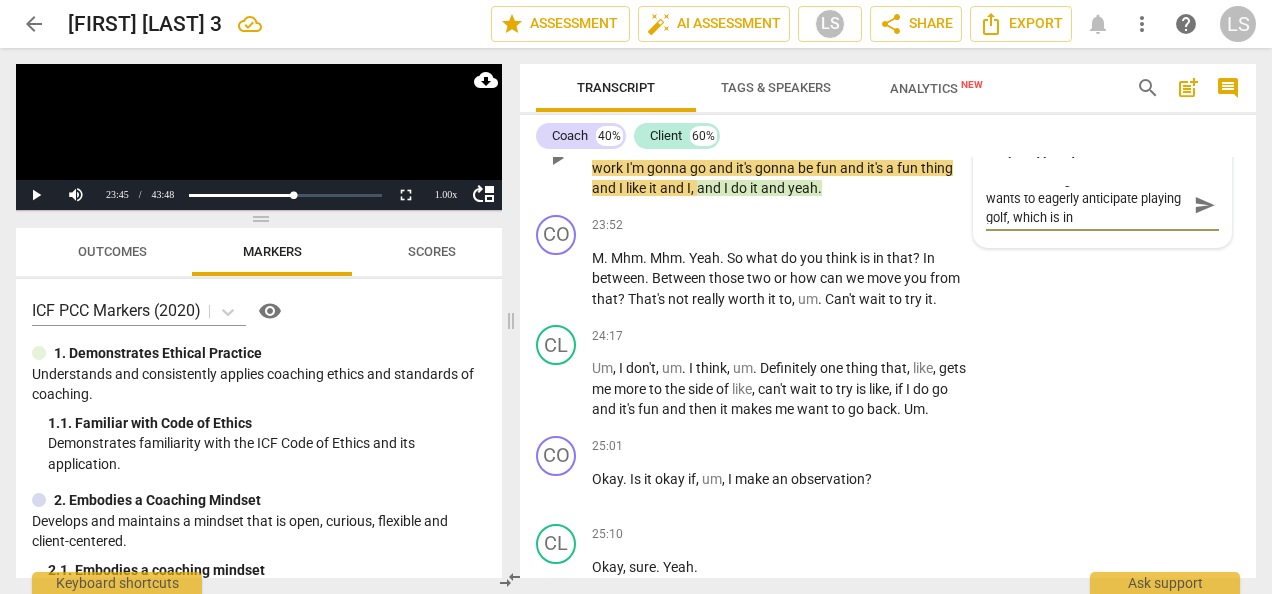 scroll, scrollTop: 0, scrollLeft: 0, axis: both 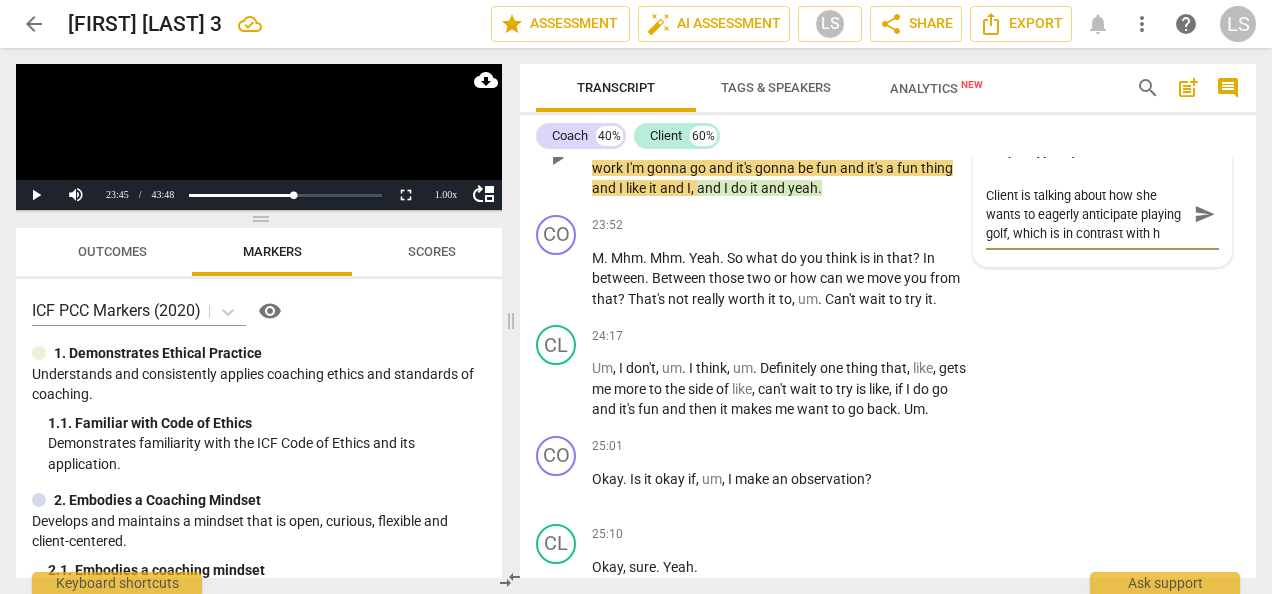 click on "Client is talking about how she wants to eagerly anticipate playing golf, which is in contrast with h" at bounding box center (1086, 214) 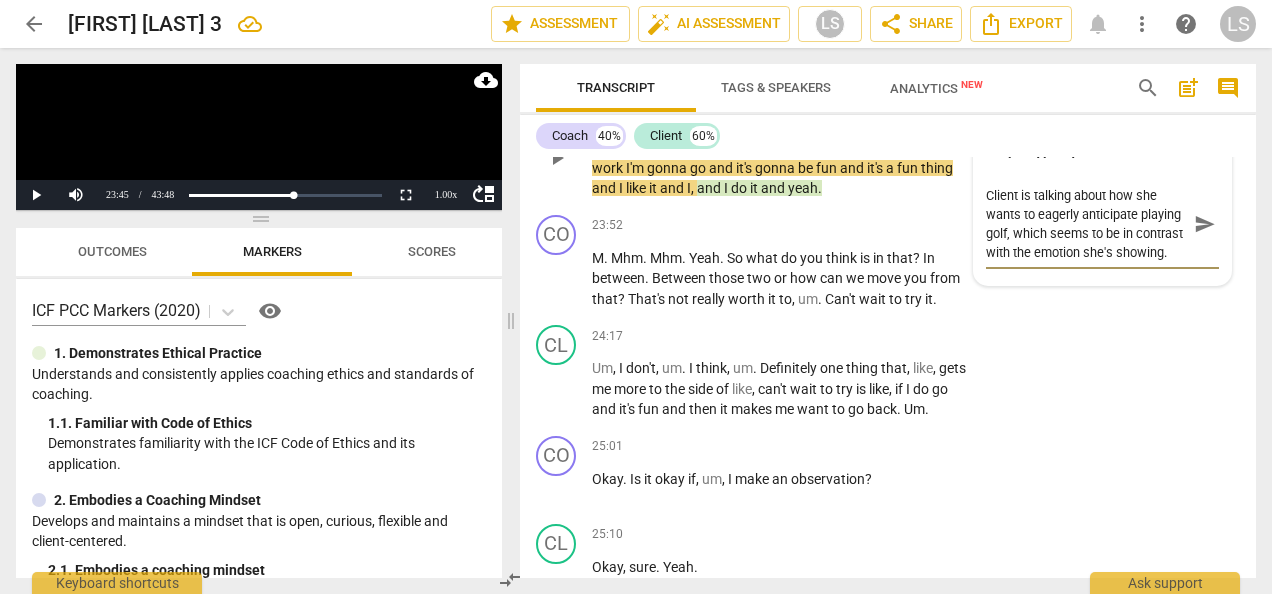 scroll, scrollTop: 17, scrollLeft: 0, axis: vertical 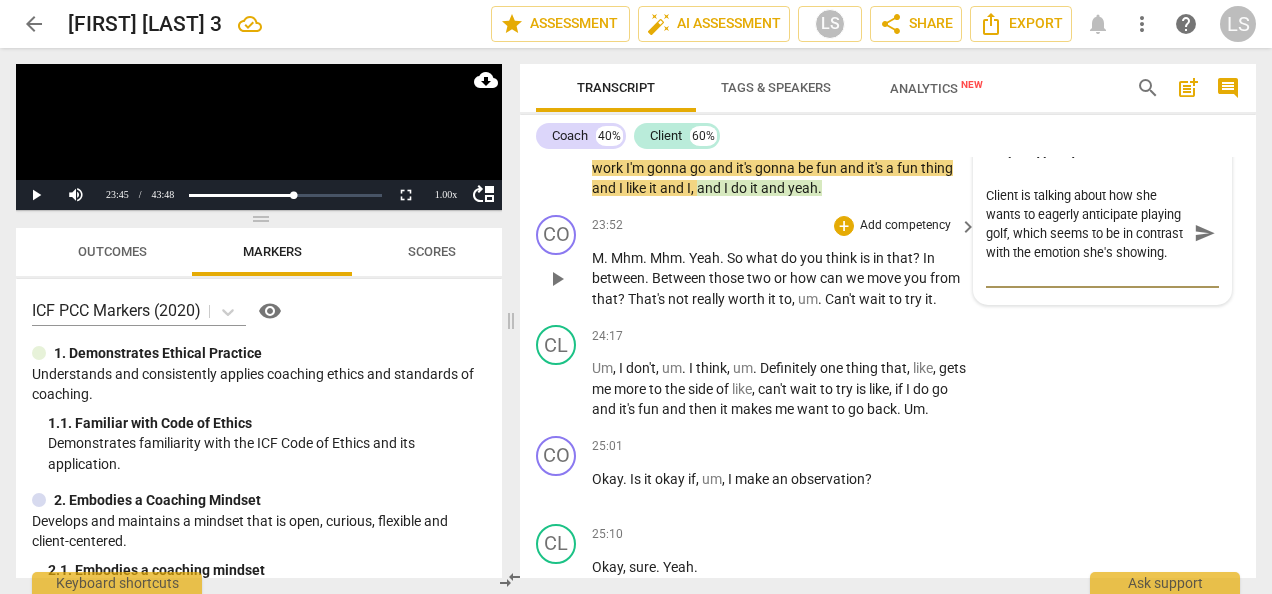 click on "+ Add competency keyboard_arrow_right" at bounding box center [904, 226] 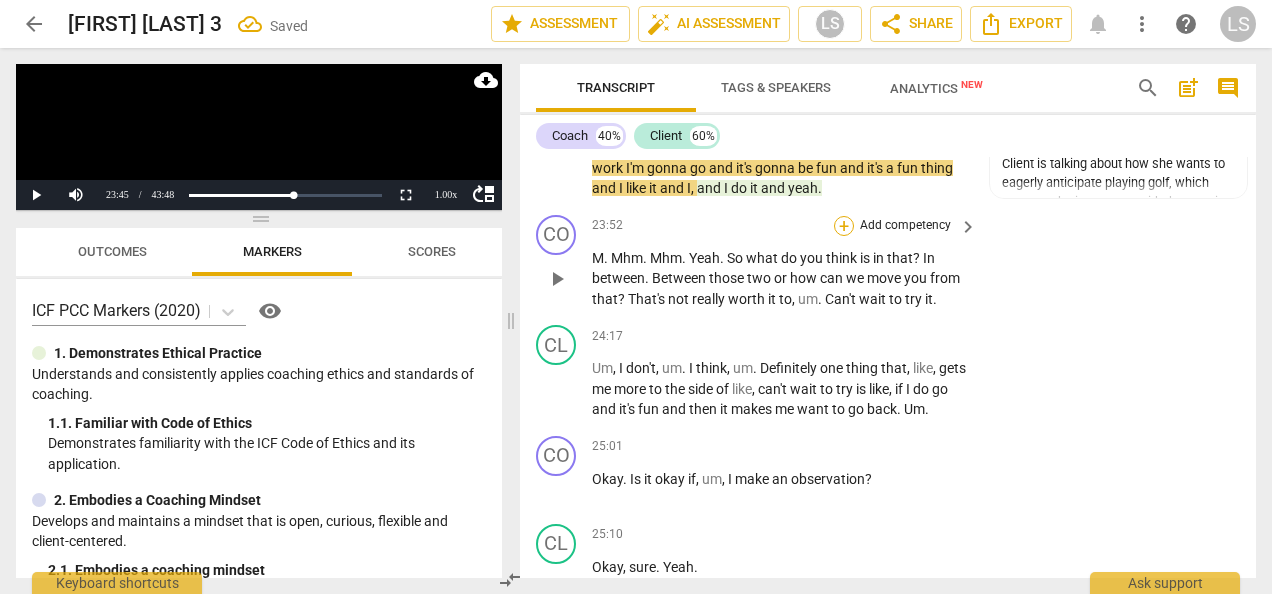 click on "+" at bounding box center (844, 226) 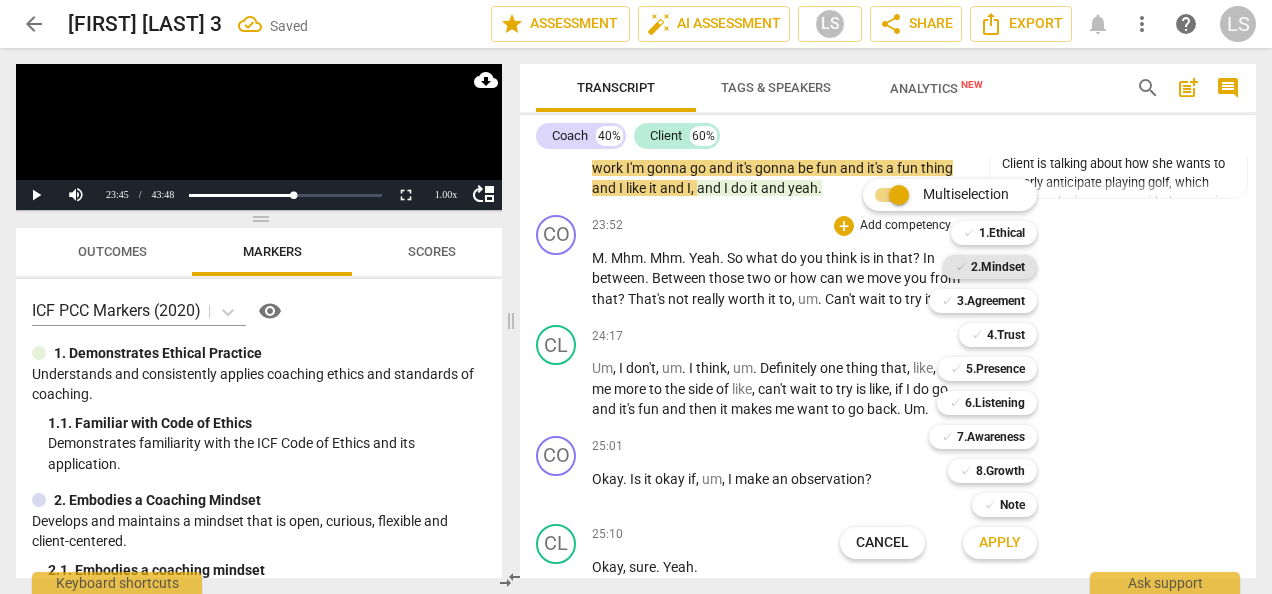 click on "2.Mindset" at bounding box center (998, 267) 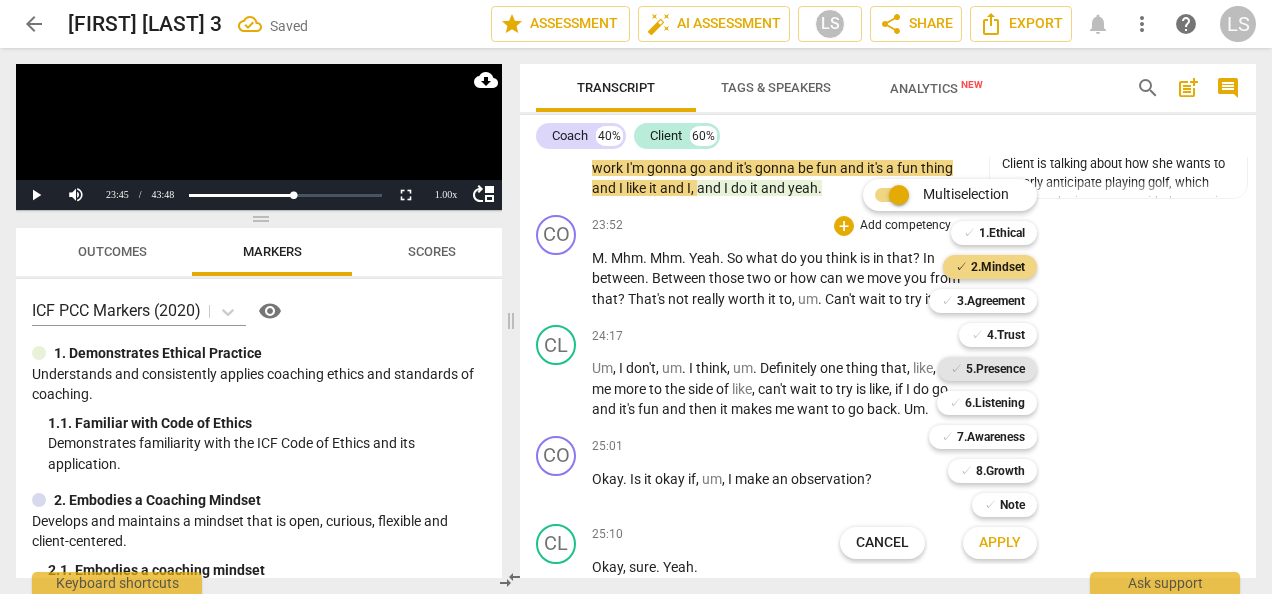 click on "5.Presence" at bounding box center [995, 369] 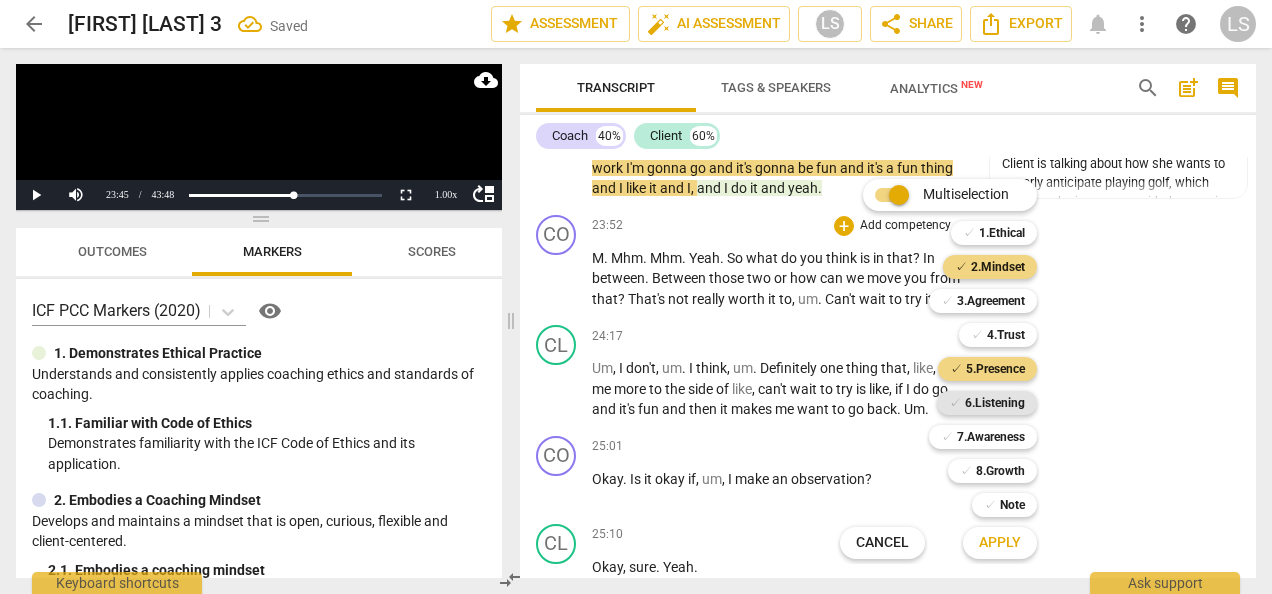 click on "6.Listening" at bounding box center [995, 403] 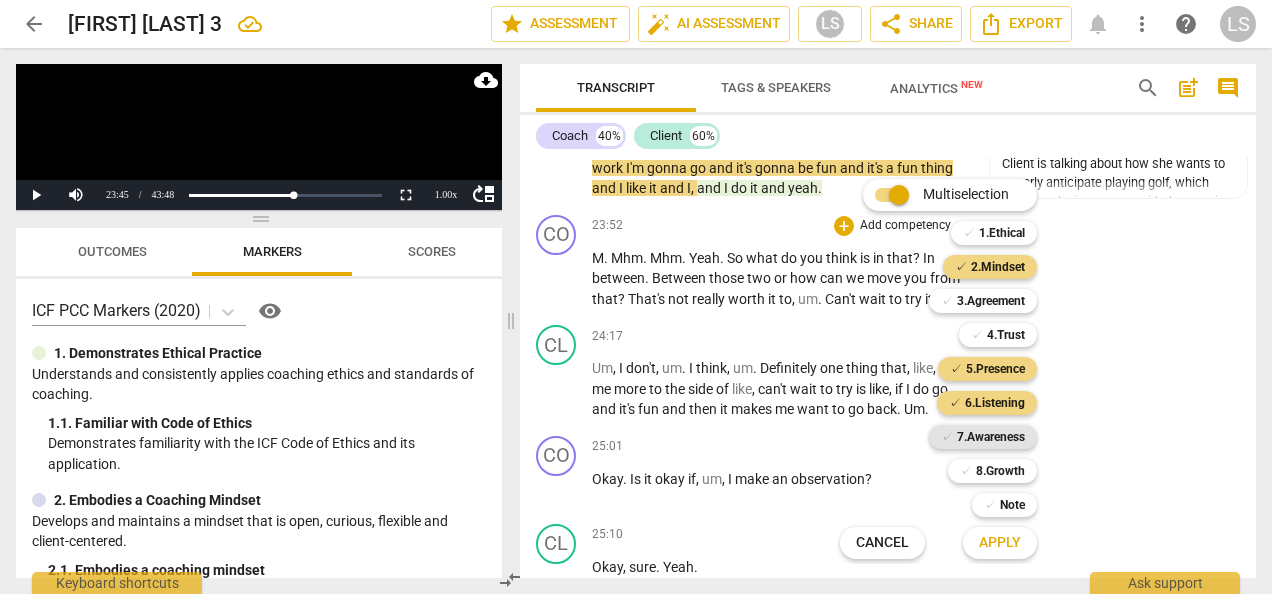 click on "7.Awareness" at bounding box center (991, 437) 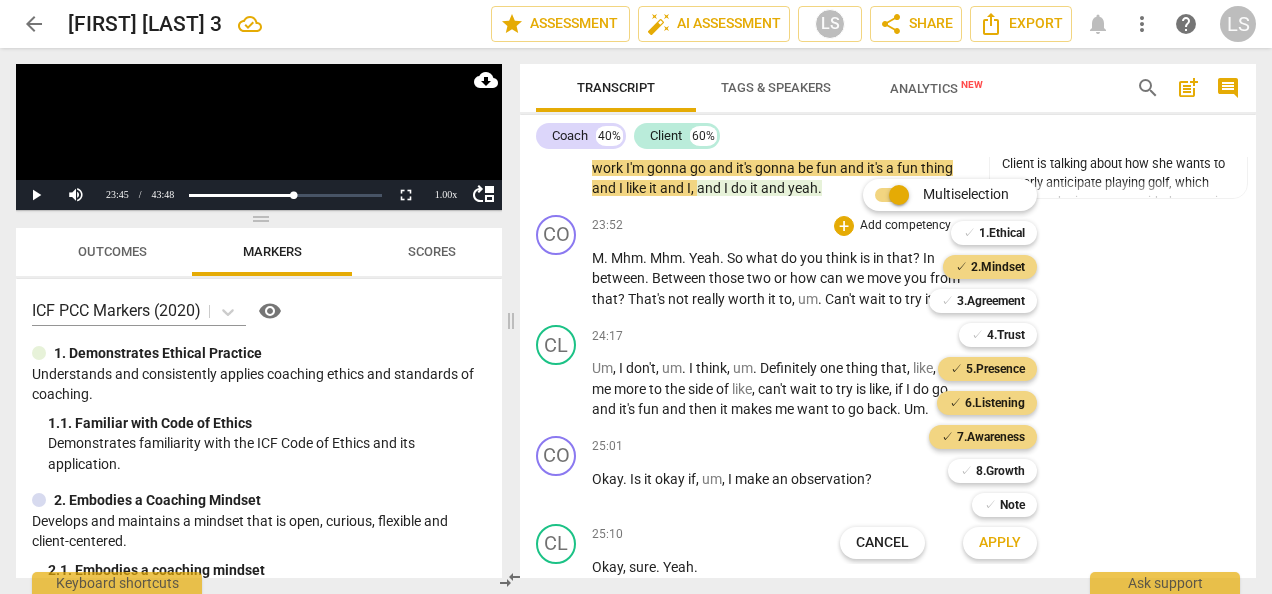 click on "Apply" at bounding box center [1000, 543] 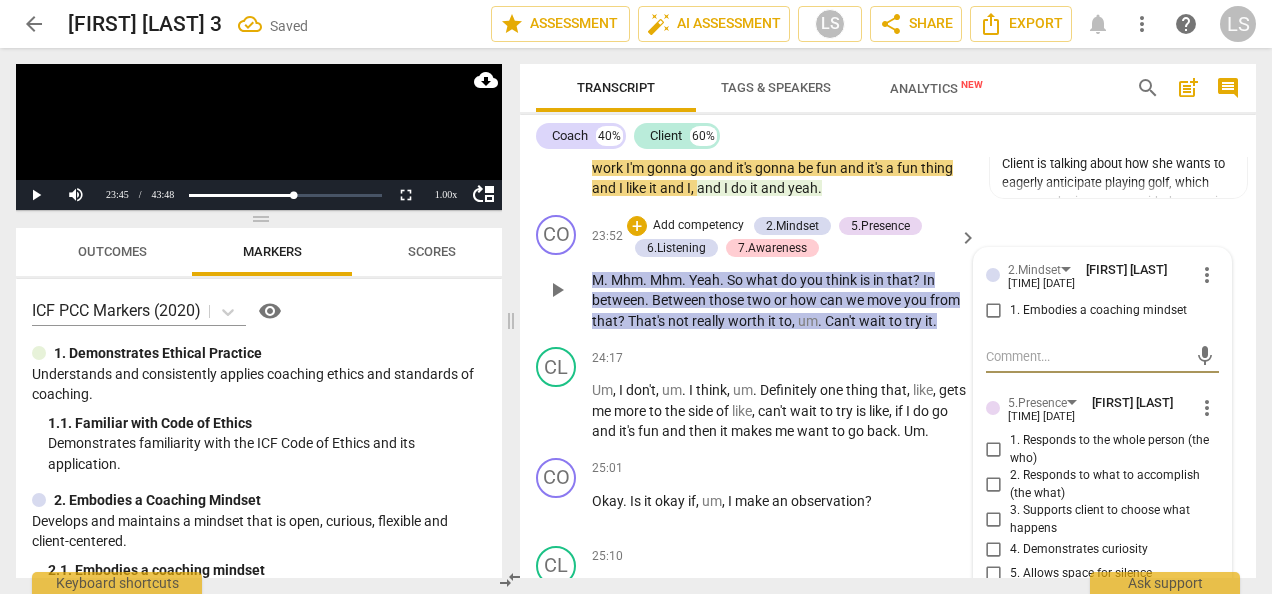 click on "1. Embodies a coaching mindset" at bounding box center (994, 311) 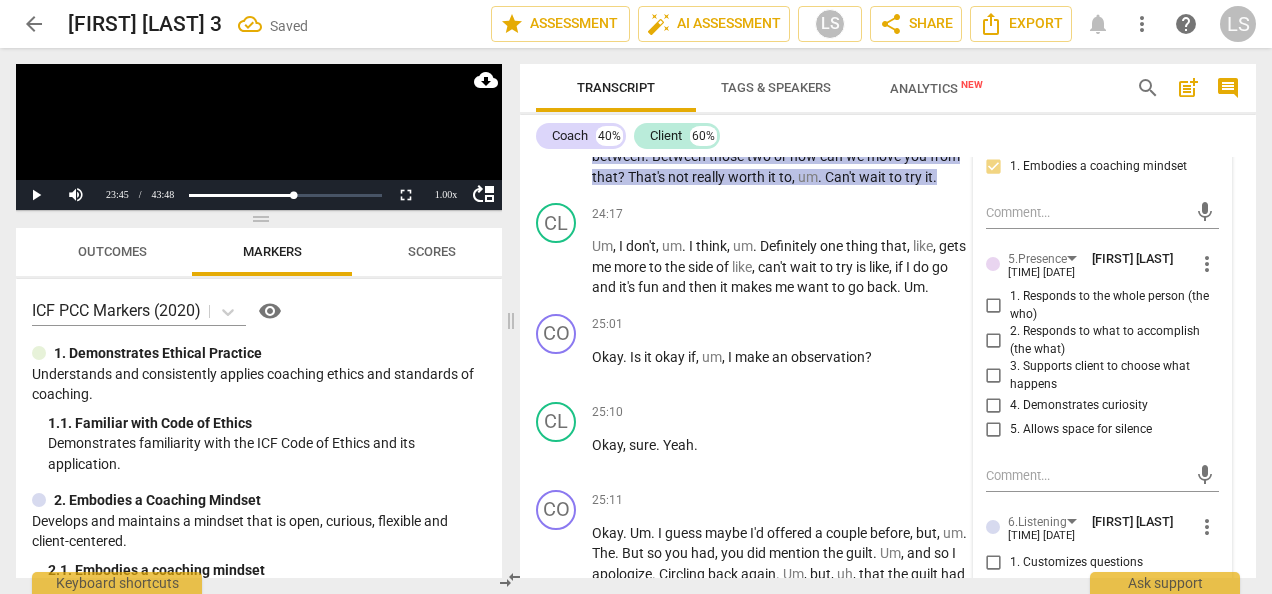 scroll, scrollTop: 9543, scrollLeft: 0, axis: vertical 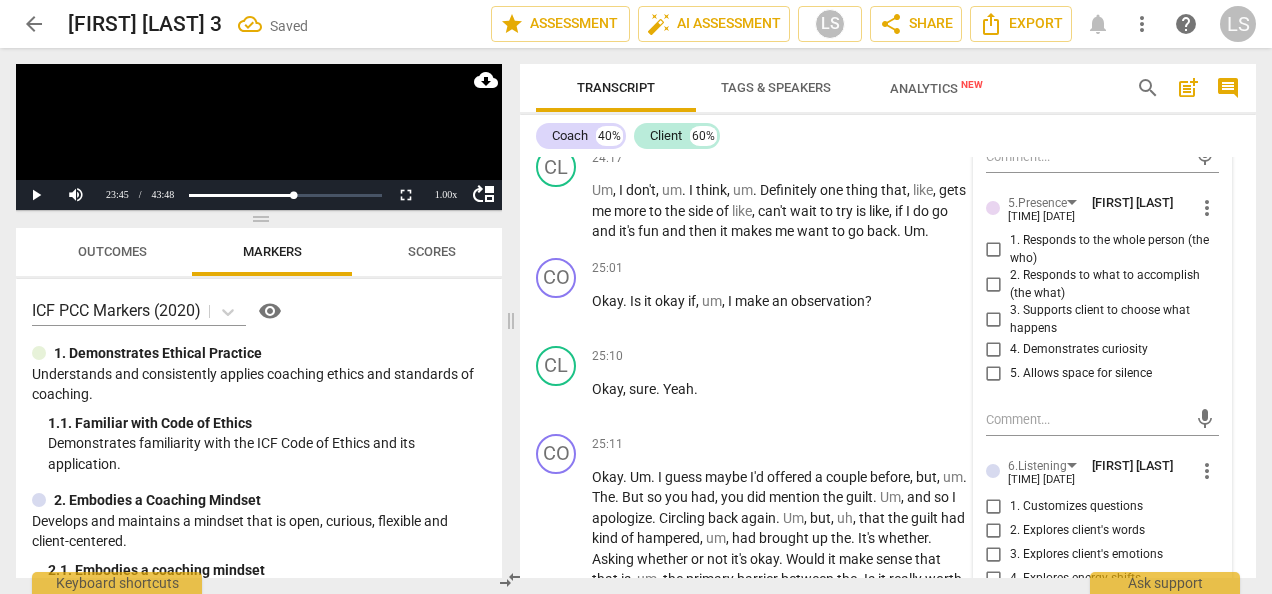 click on "1. Responds to the whole person (the who)" at bounding box center [994, 250] 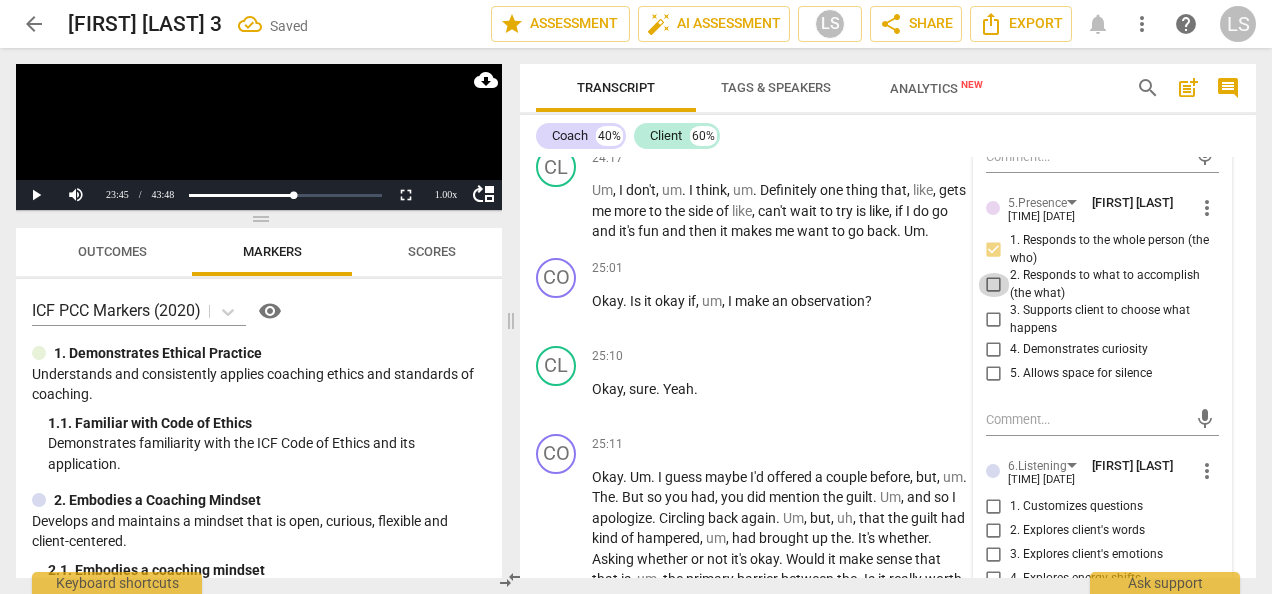 click on "2. Responds to what to accomplish (the what)" at bounding box center (994, 285) 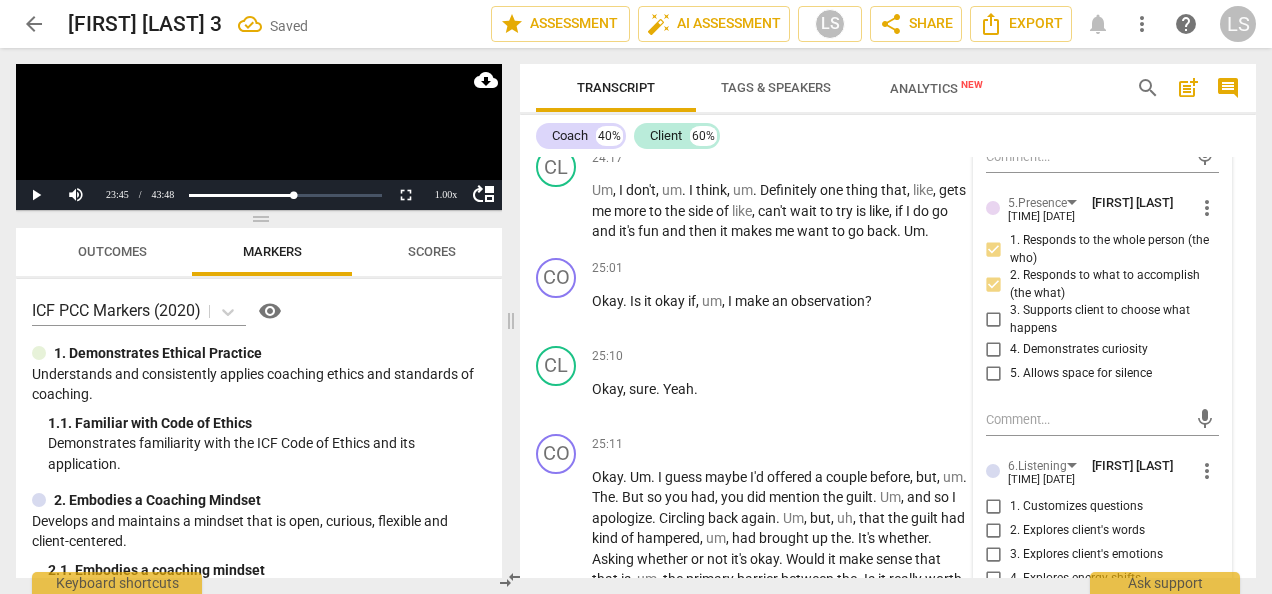 click on "4. Demonstrates curiosity" at bounding box center (994, 350) 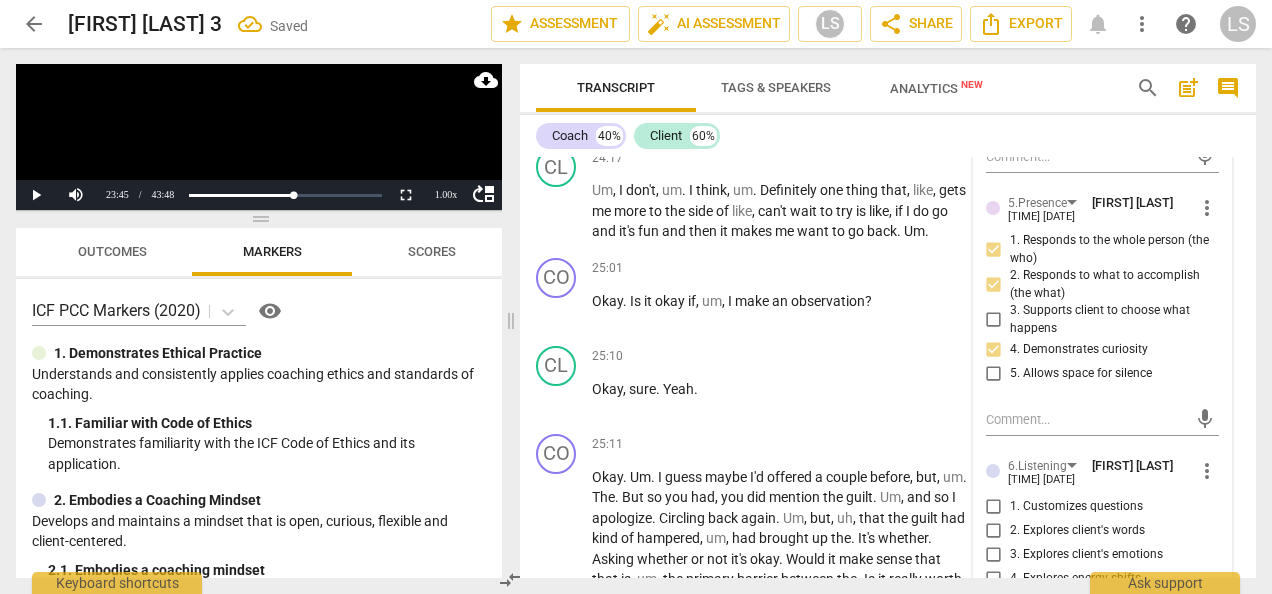 click on "5. Allows space for silence" at bounding box center [994, 374] 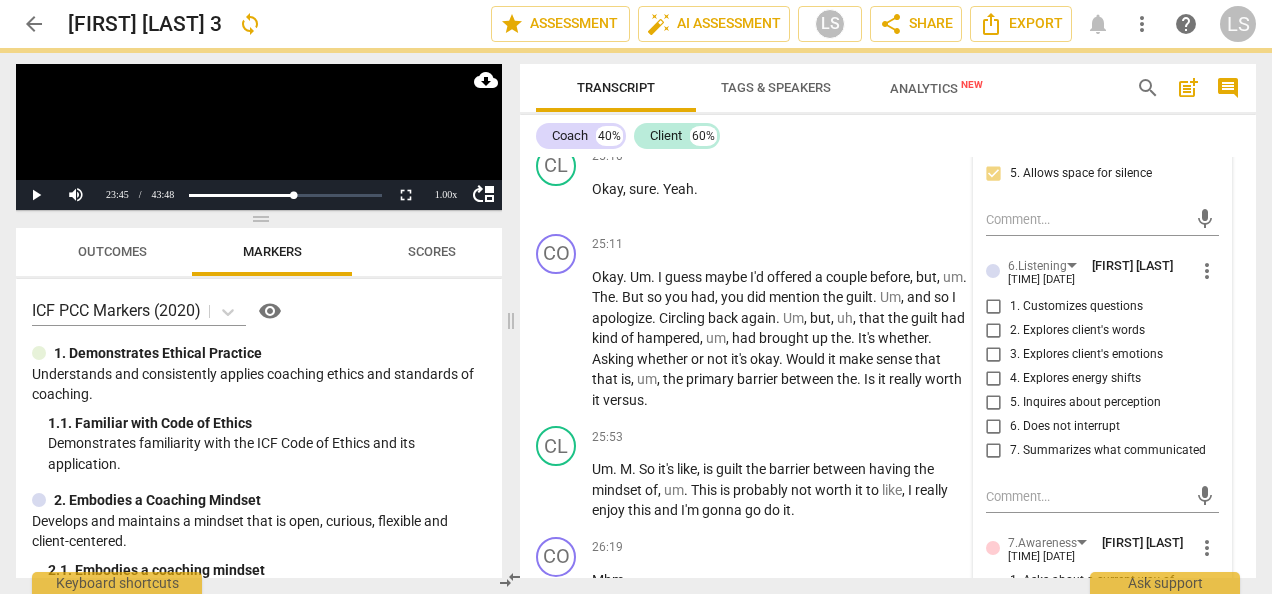 scroll, scrollTop: 9843, scrollLeft: 0, axis: vertical 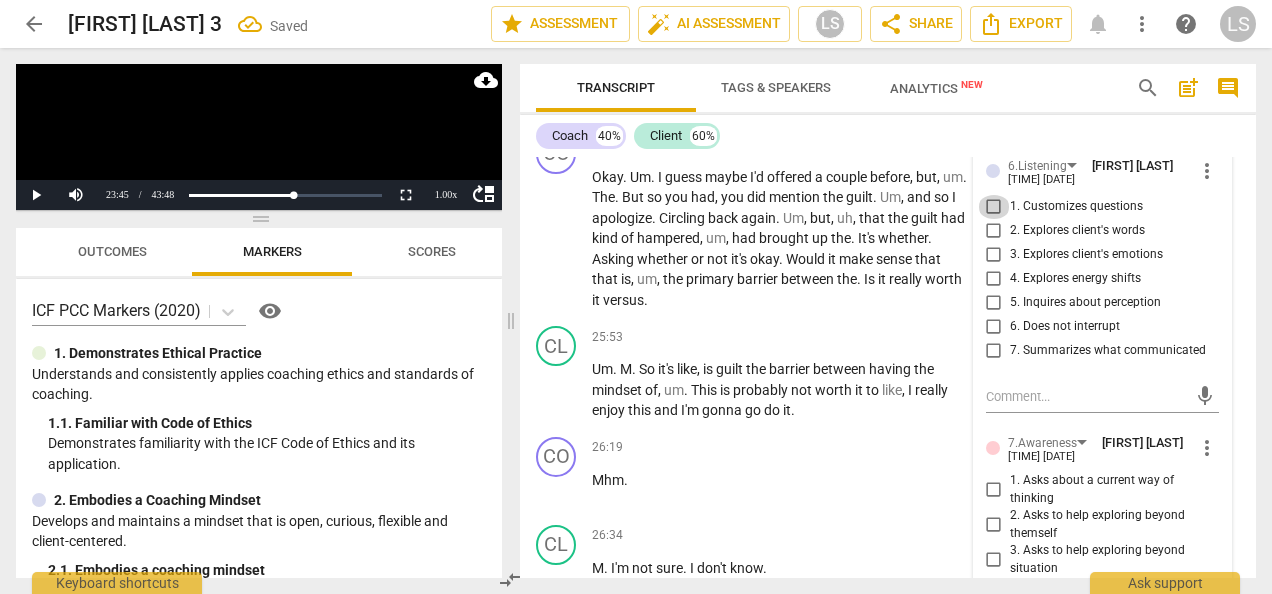 click on "1. Customizes questions" at bounding box center [994, 207] 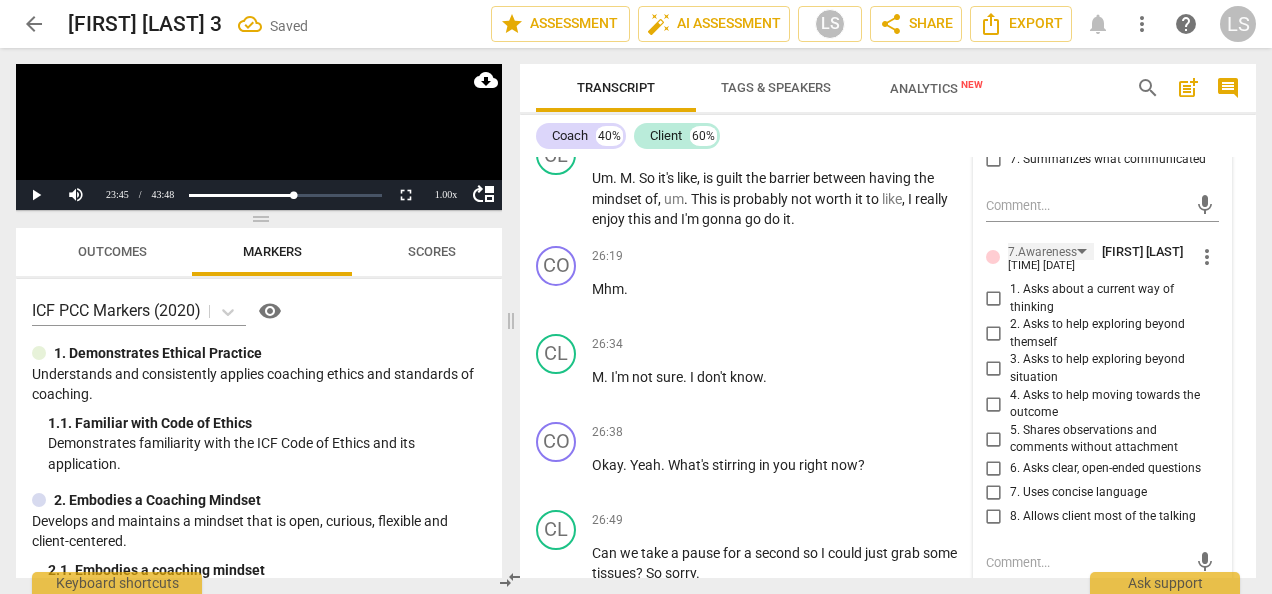 scroll, scrollTop: 10143, scrollLeft: 0, axis: vertical 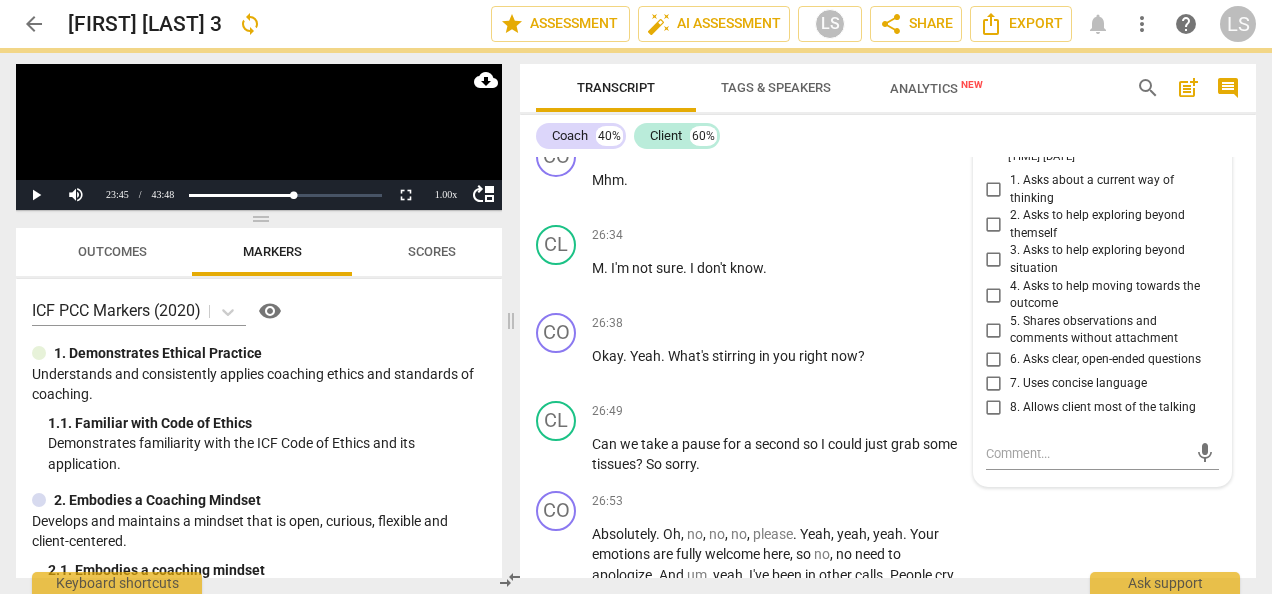 click on "2. Asks to help exploring beyond themself" at bounding box center (994, 225) 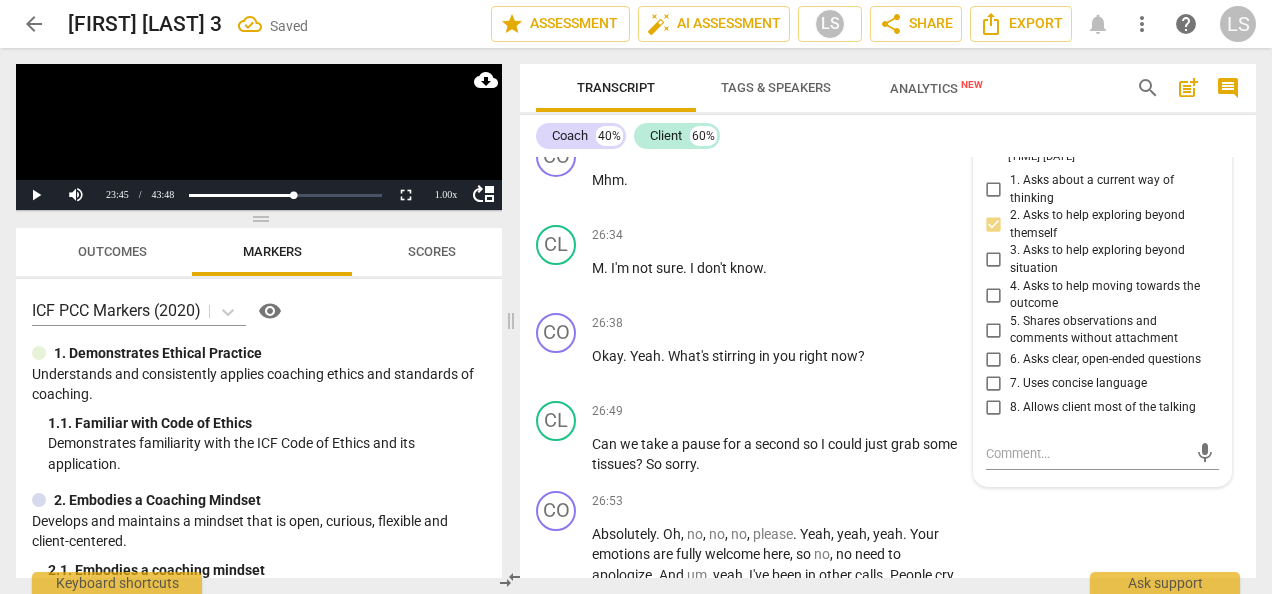 click on "3. Asks to help exploring beyond situation" at bounding box center [994, 260] 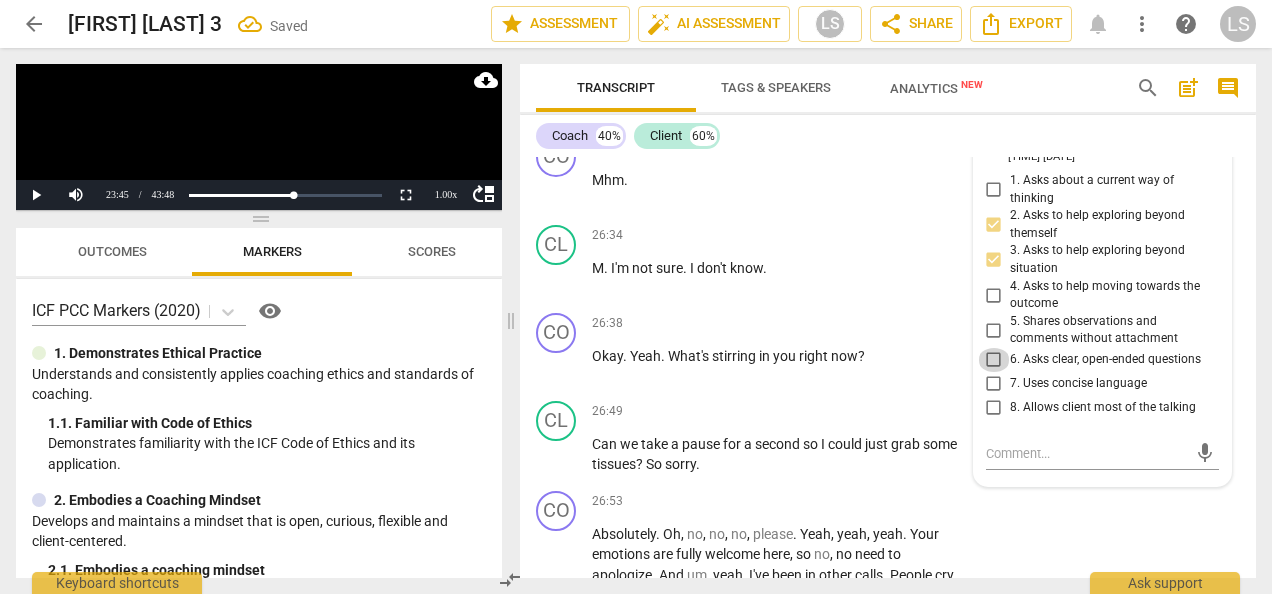 click on "6. Asks clear, open-ended questions" at bounding box center (994, 360) 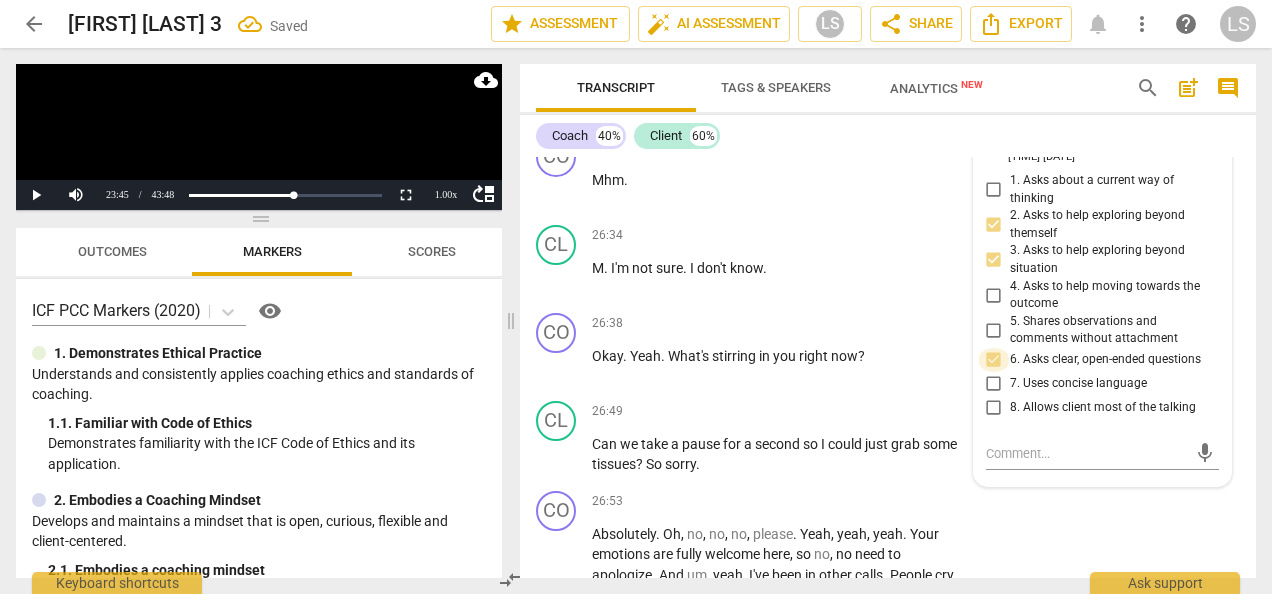 click on "6. Asks clear, open-ended questions" at bounding box center (994, 360) 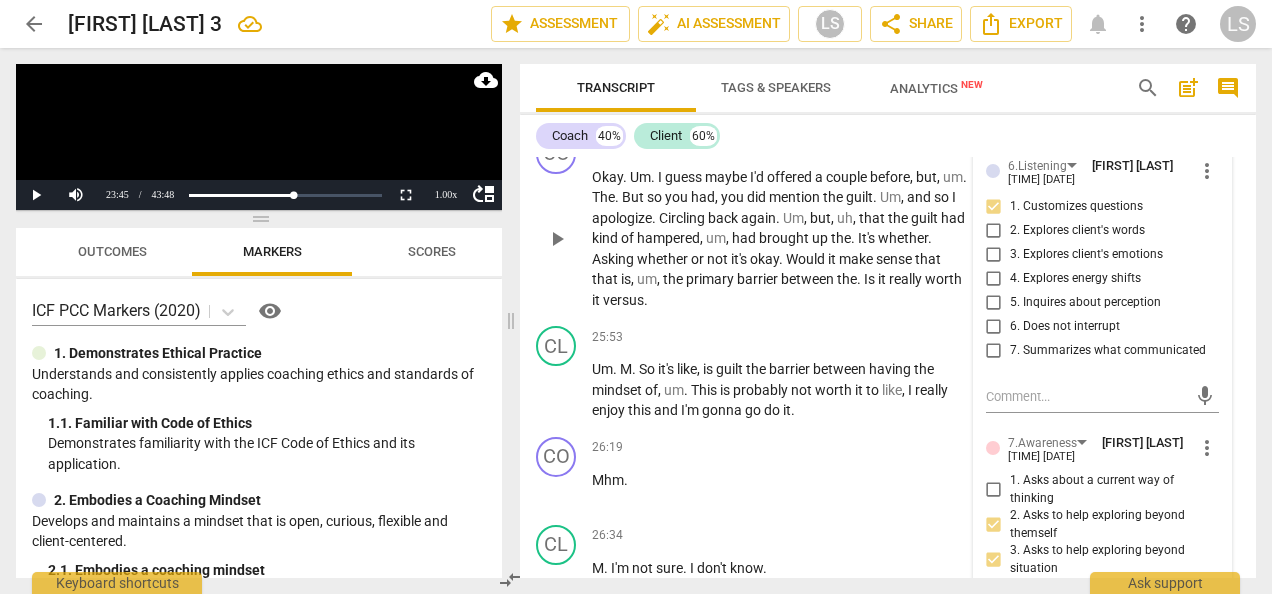 scroll, scrollTop: 9743, scrollLeft: 0, axis: vertical 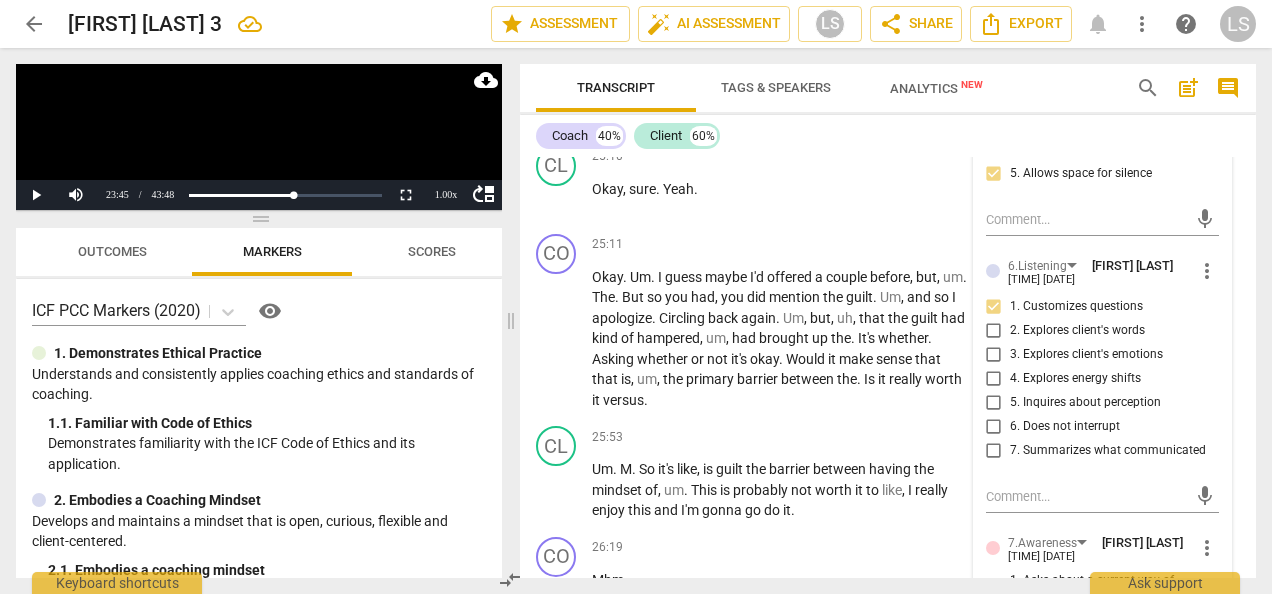 click on "+" at bounding box center (844, 69) 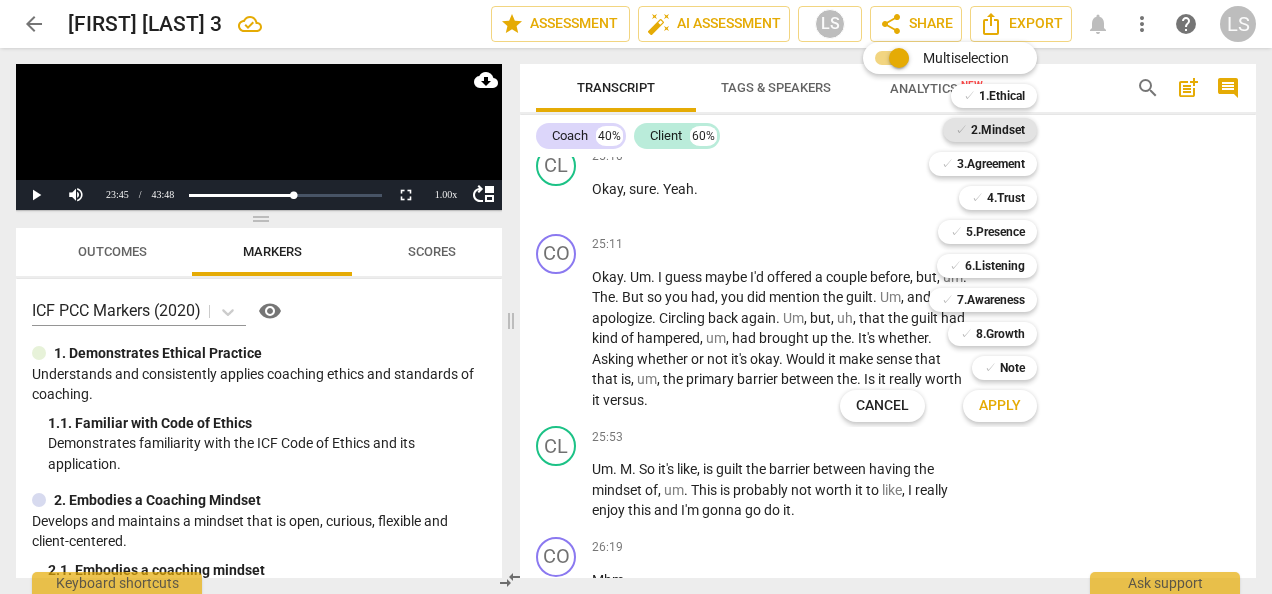 click on "2.Mindset" at bounding box center (998, 130) 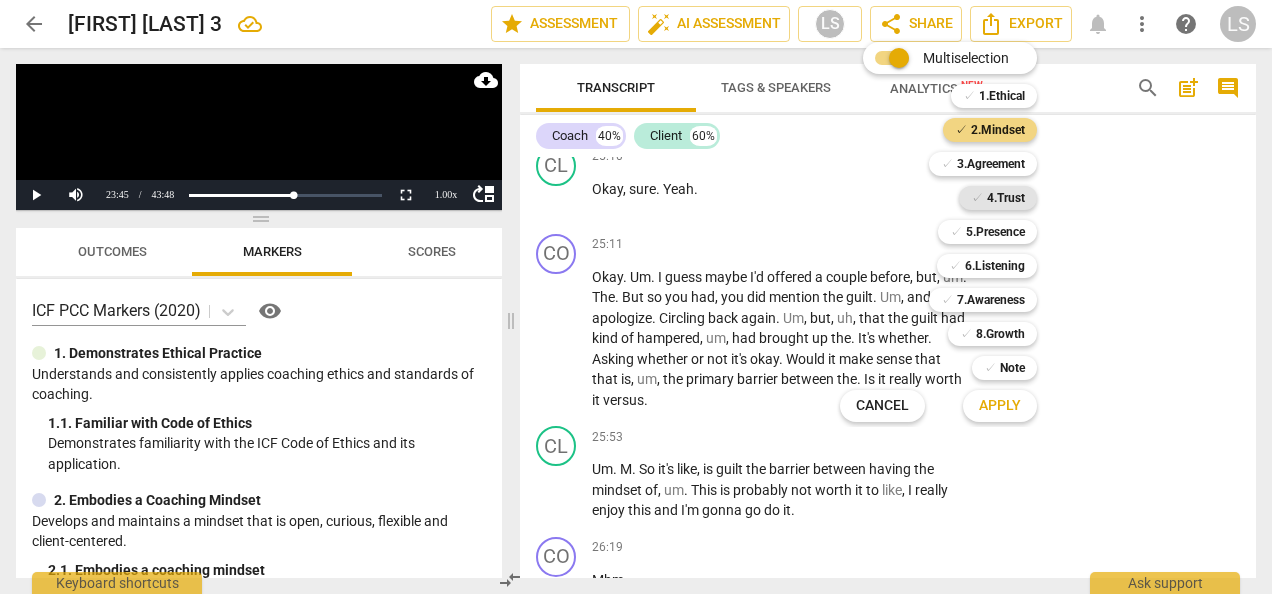 click on "4.Trust" at bounding box center (1006, 198) 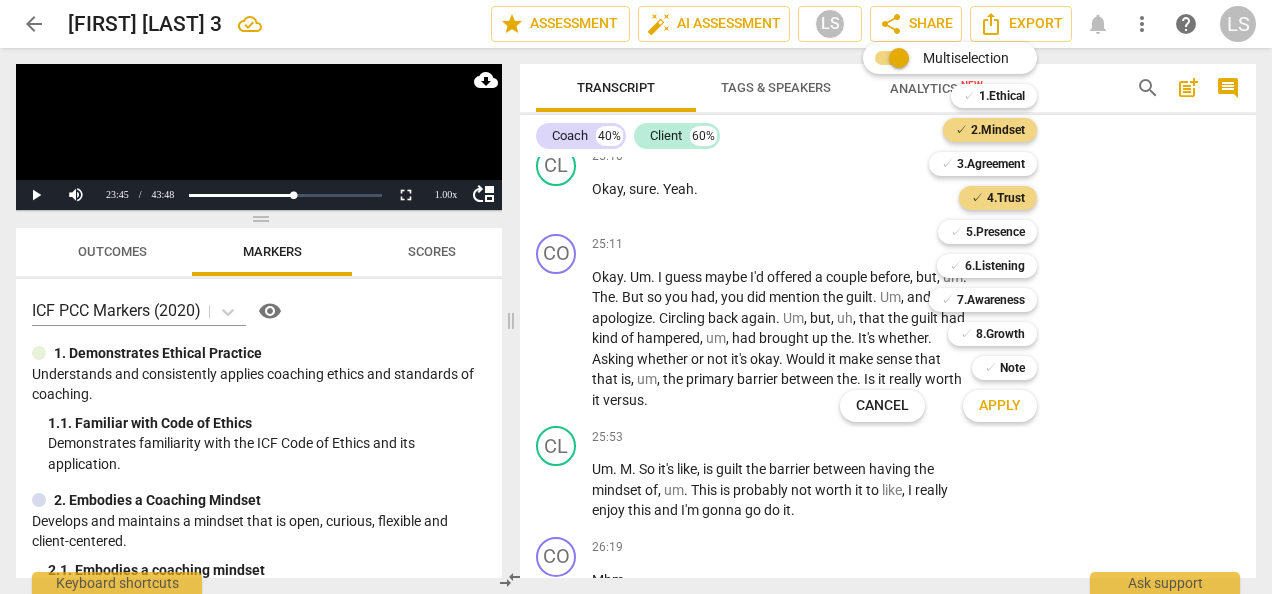 click on "Apply" at bounding box center [1000, 406] 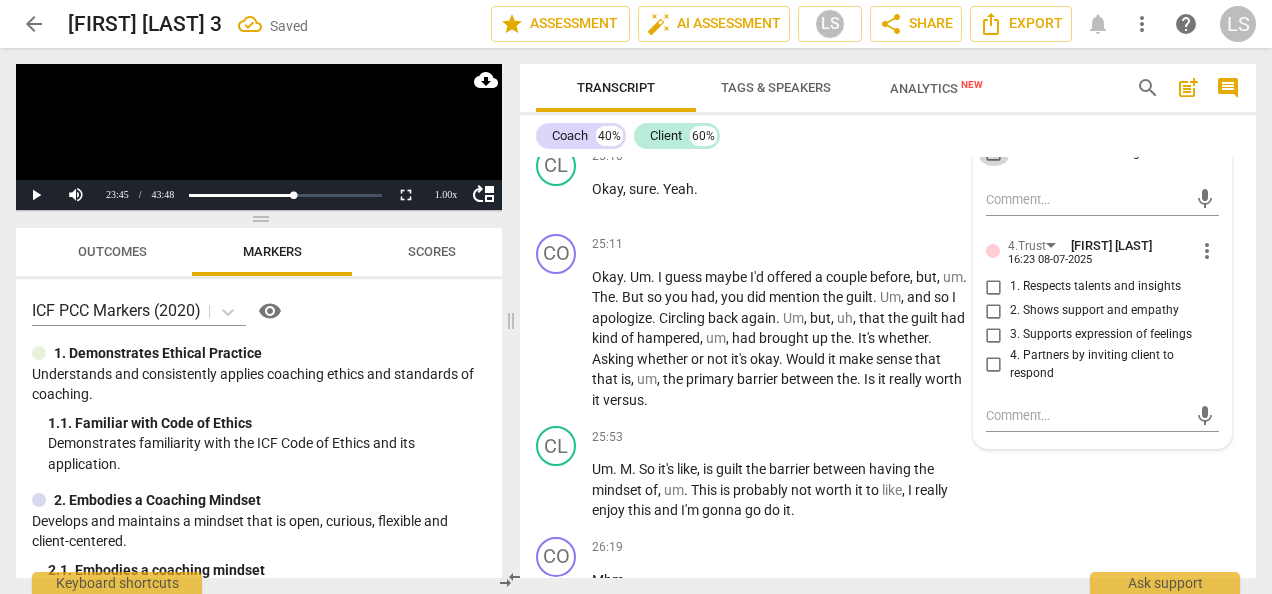 click on "1. Embodies a coaching mindset" at bounding box center (994, 154) 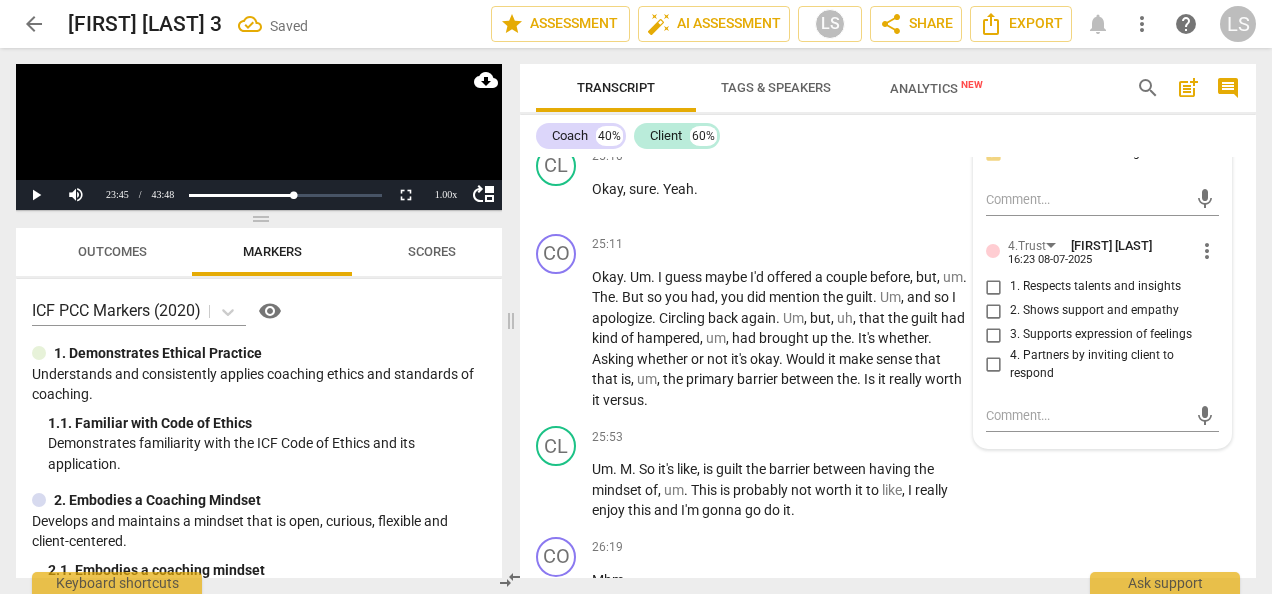 click on "4. Partners by inviting client to respond" at bounding box center [994, 365] 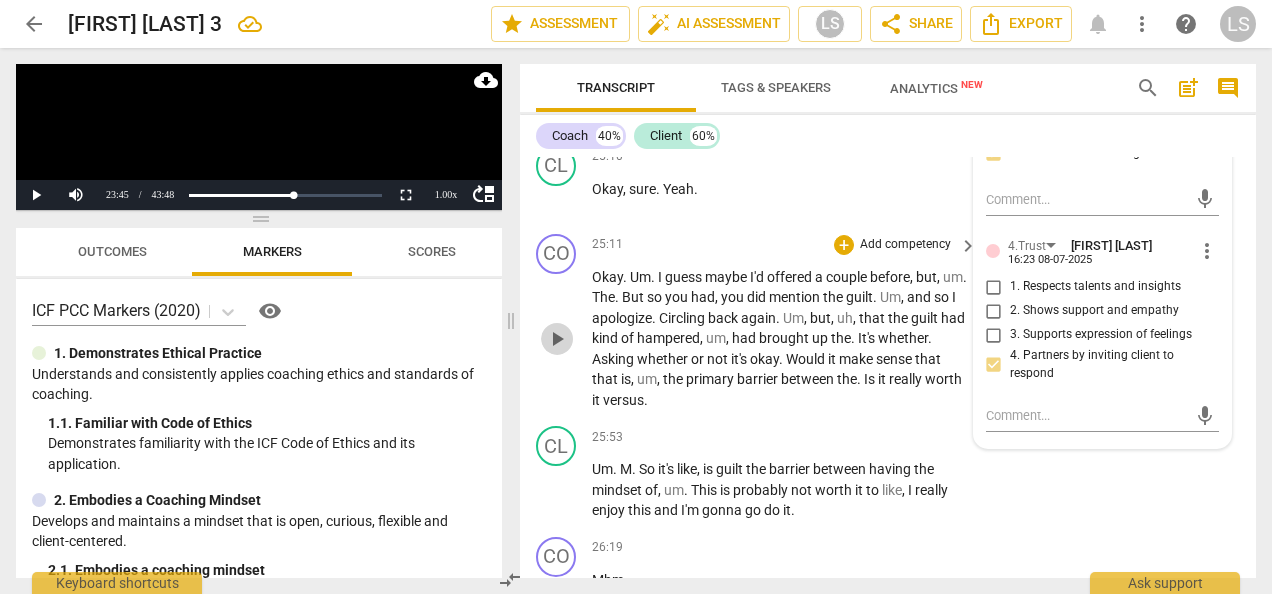 click on "play_arrow" at bounding box center [557, 339] 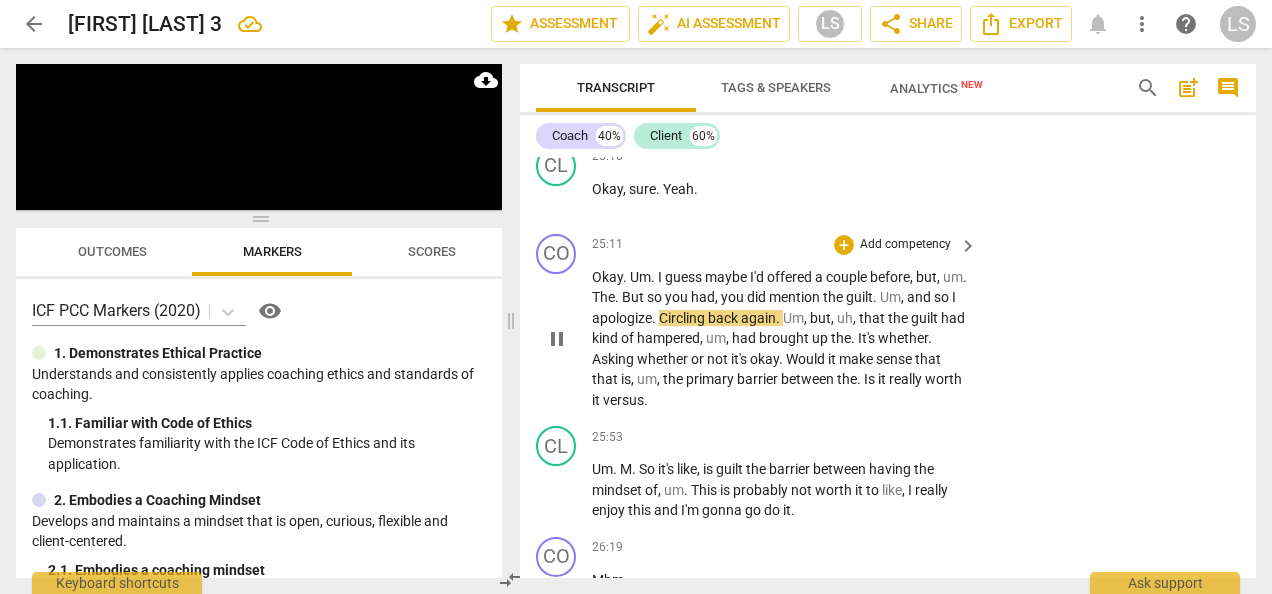 scroll, scrollTop: 9843, scrollLeft: 0, axis: vertical 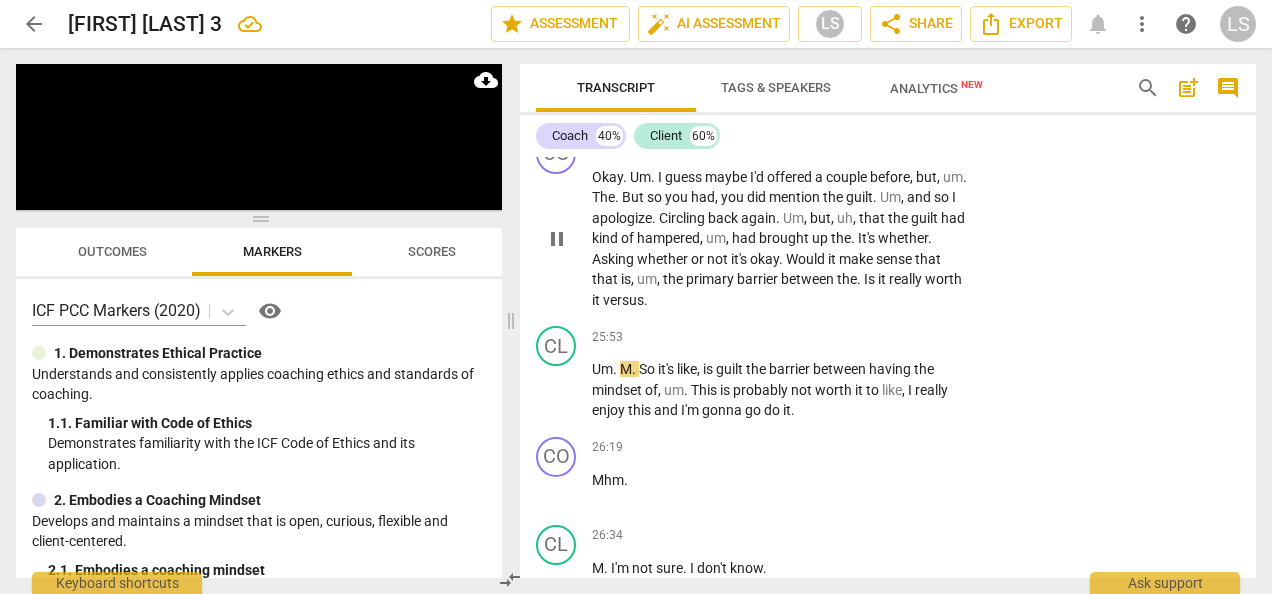 click on "pause" at bounding box center [557, 239] 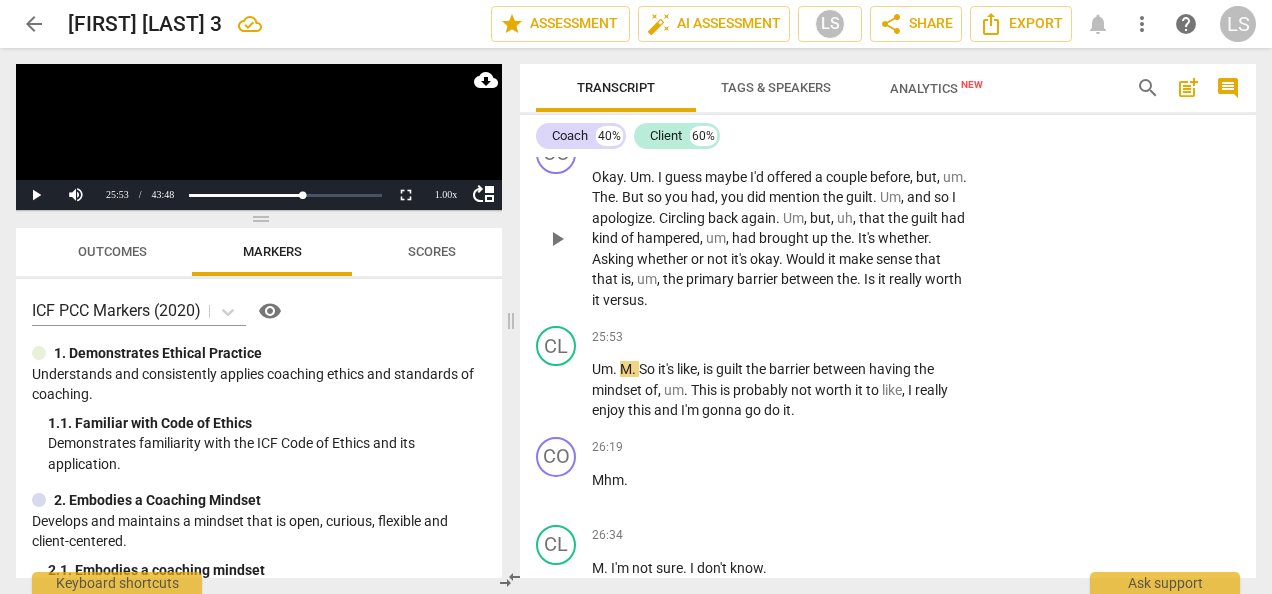 click on "+" at bounding box center [844, 145] 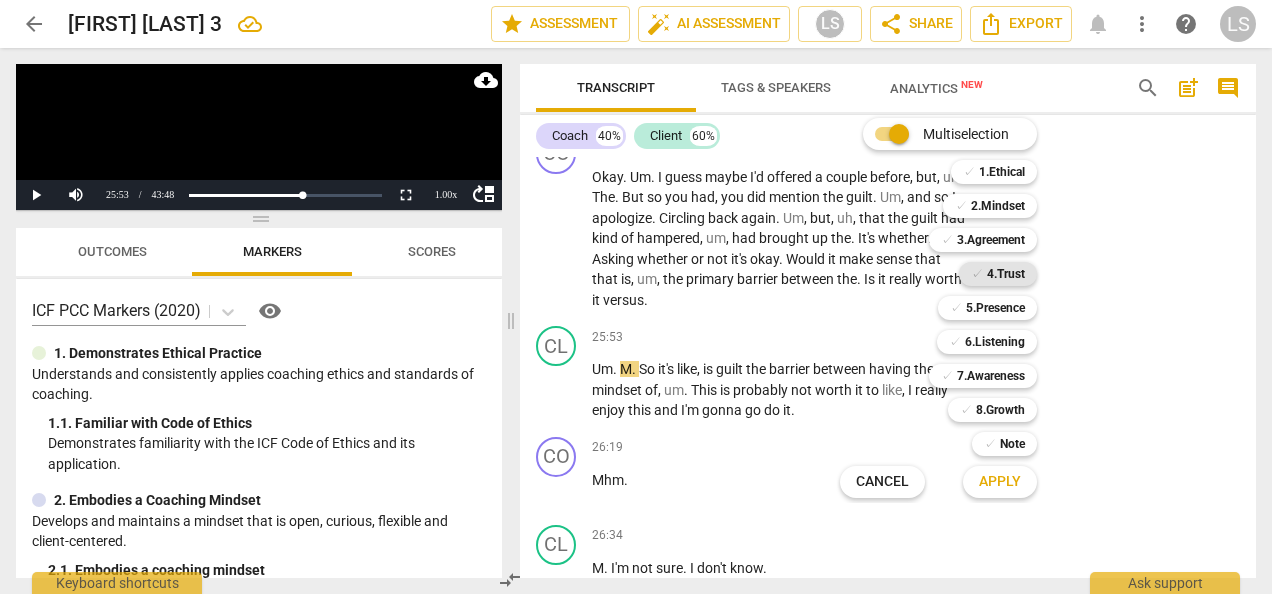 click on "4.Trust" at bounding box center (1006, 274) 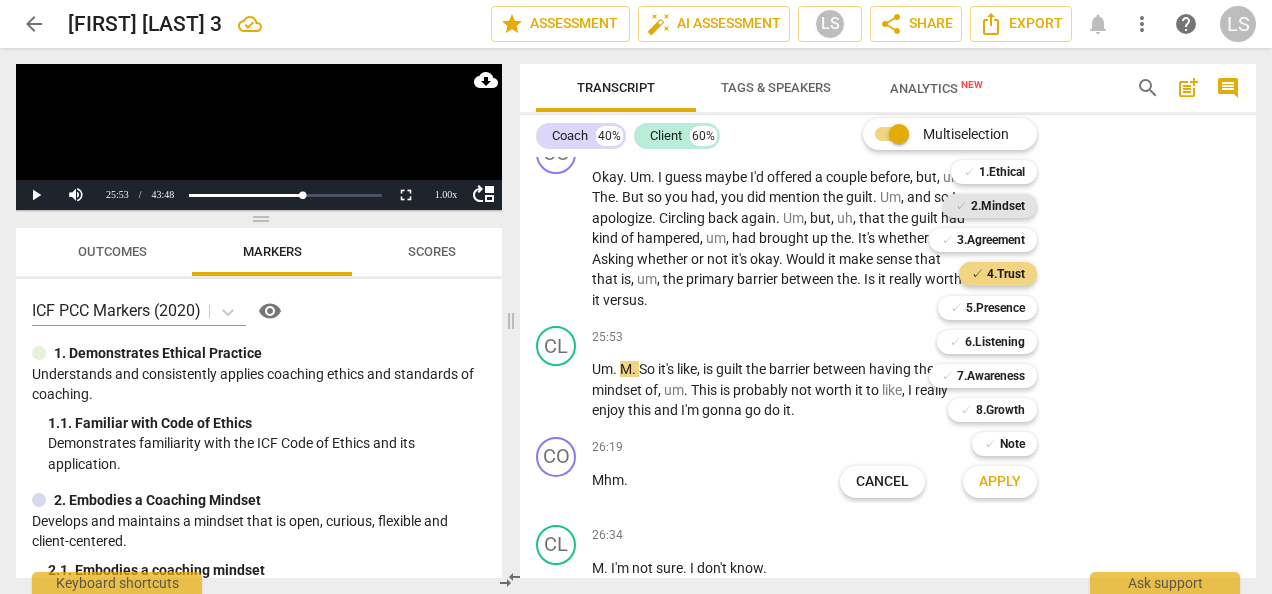 click on "2.Mindset" at bounding box center (998, 206) 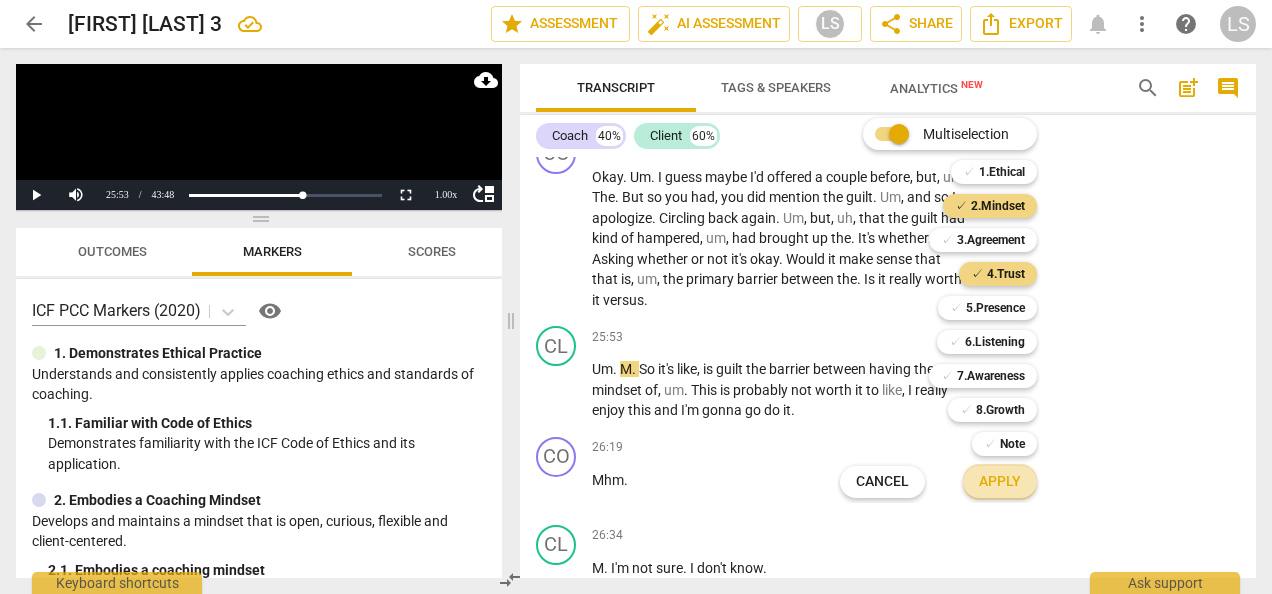click on "Apply" at bounding box center [1000, 482] 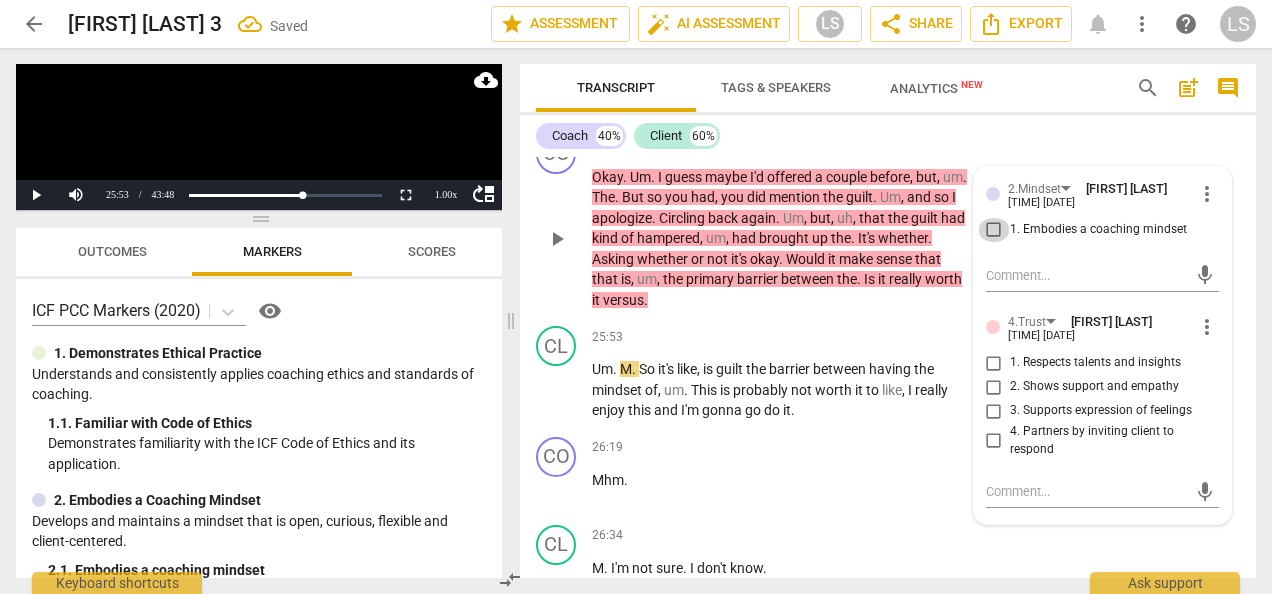drag, startPoint x: 992, startPoint y: 392, endPoint x: 994, endPoint y: 485, distance: 93.0215 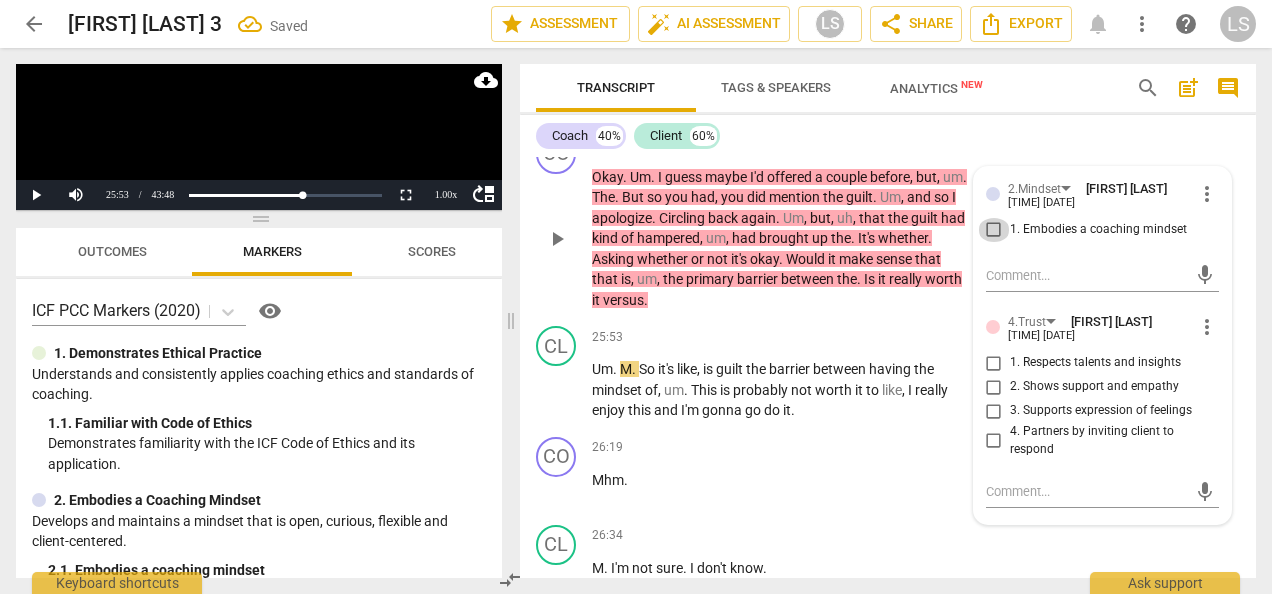 click on "1. Embodies a coaching mindset" at bounding box center (994, 230) 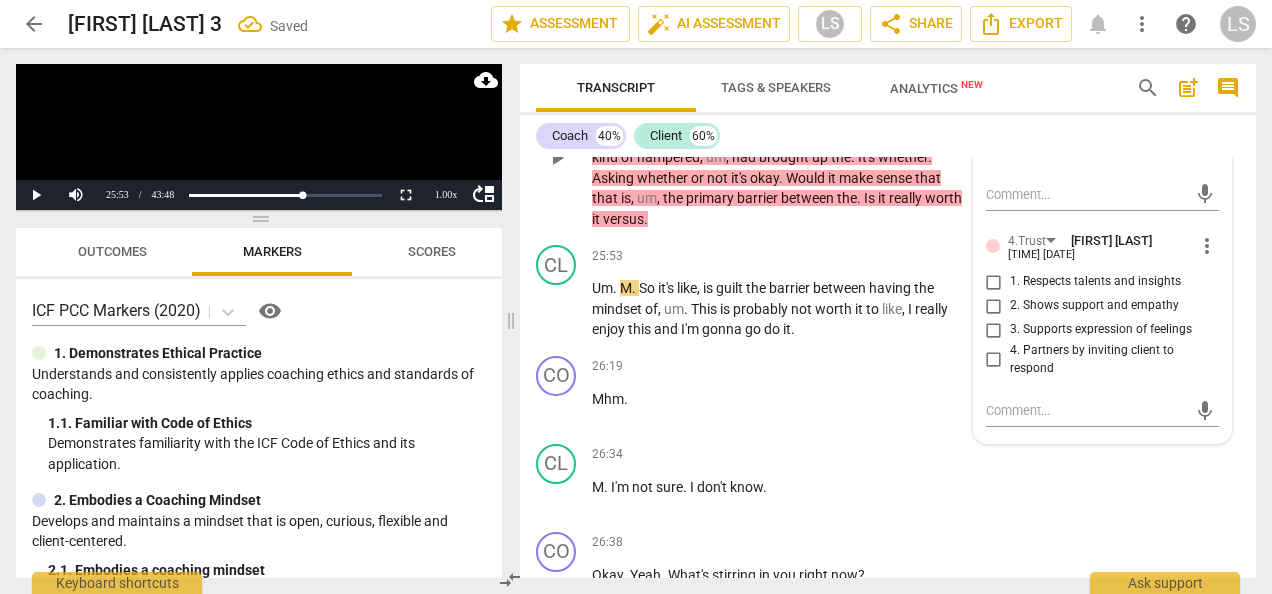 scroll, scrollTop: 9943, scrollLeft: 0, axis: vertical 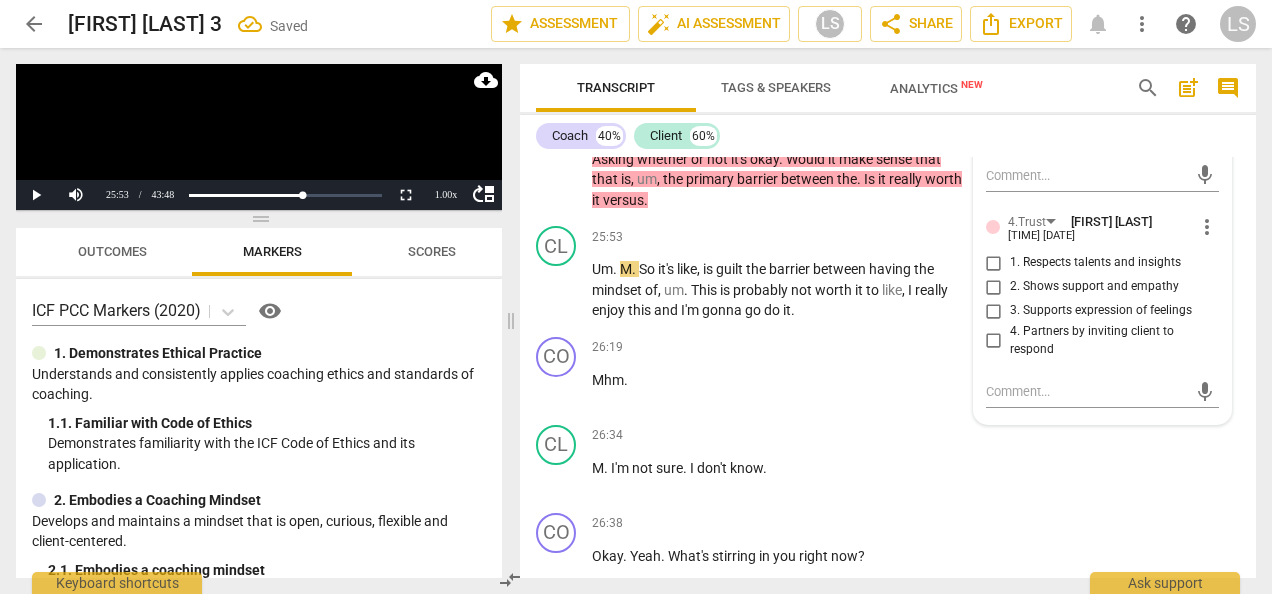 click on "4. Partners by inviting client to respond" at bounding box center (994, 341) 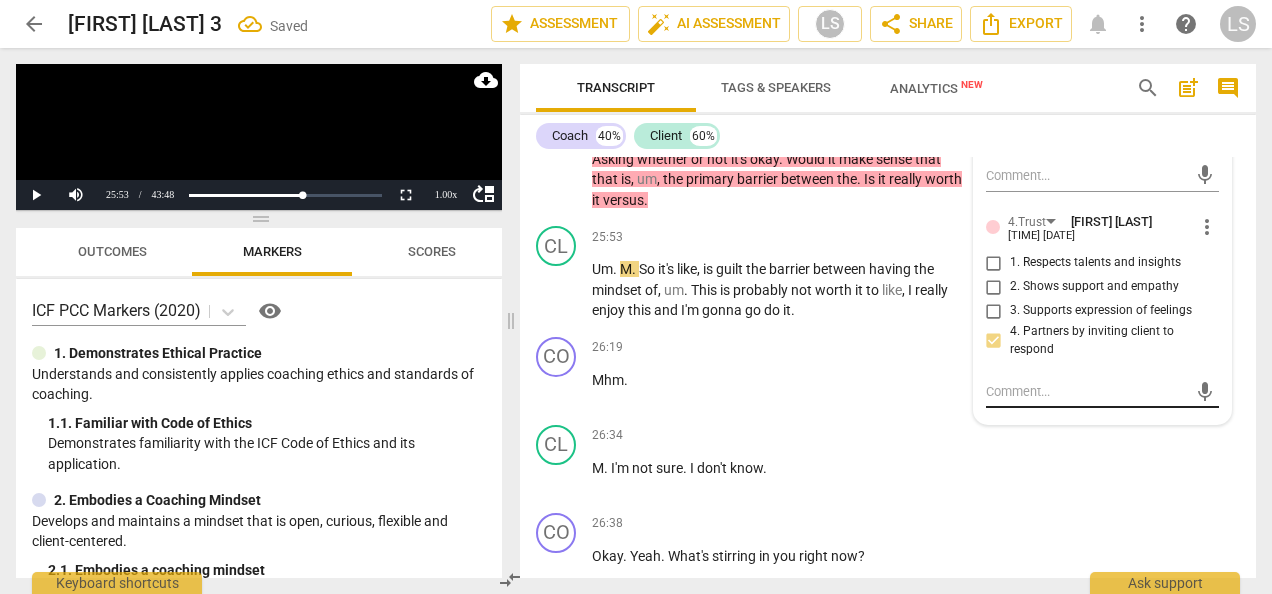 click at bounding box center (1086, 391) 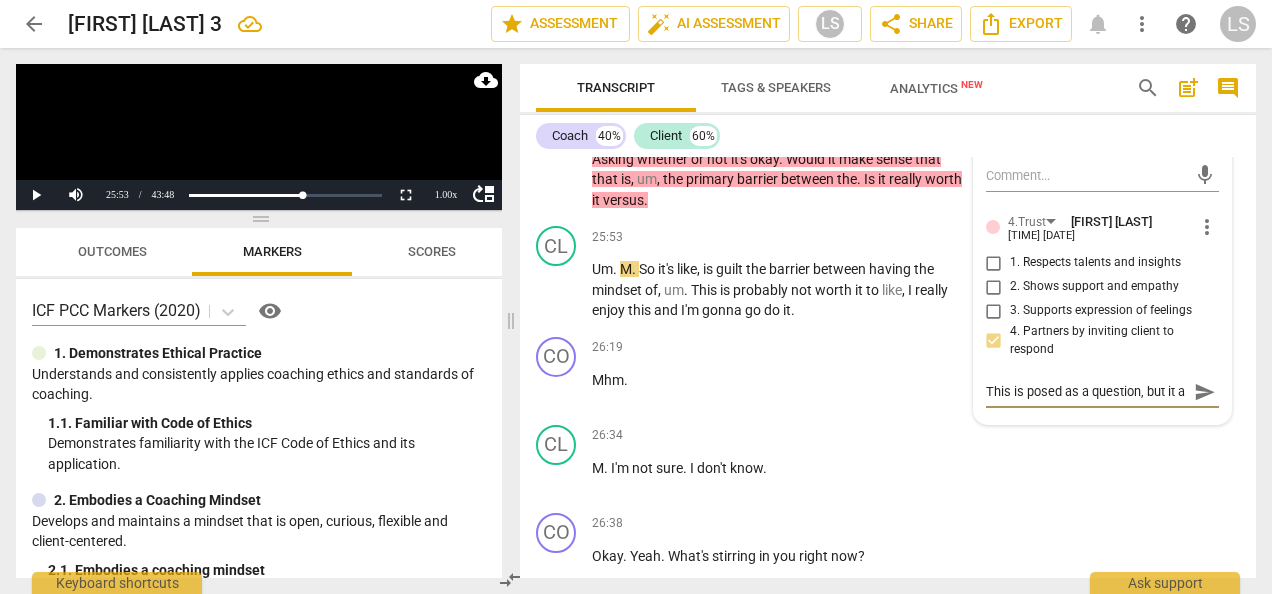 scroll, scrollTop: 16, scrollLeft: 0, axis: vertical 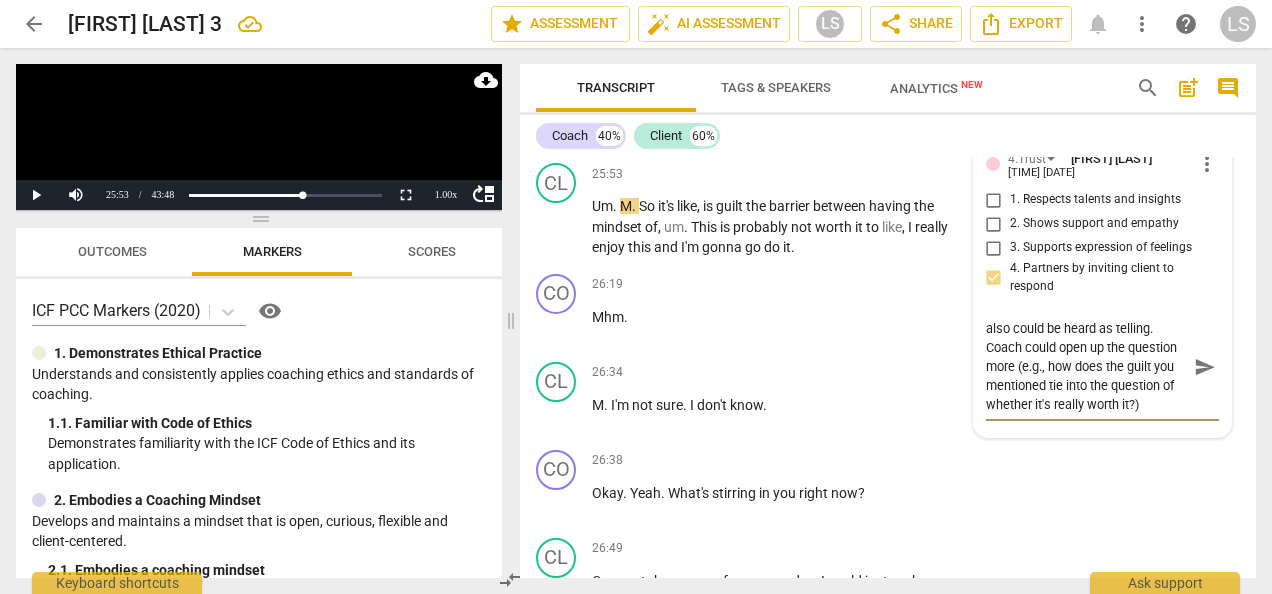 click on "1. Embodies a coaching mindset" at bounding box center (994, 67) 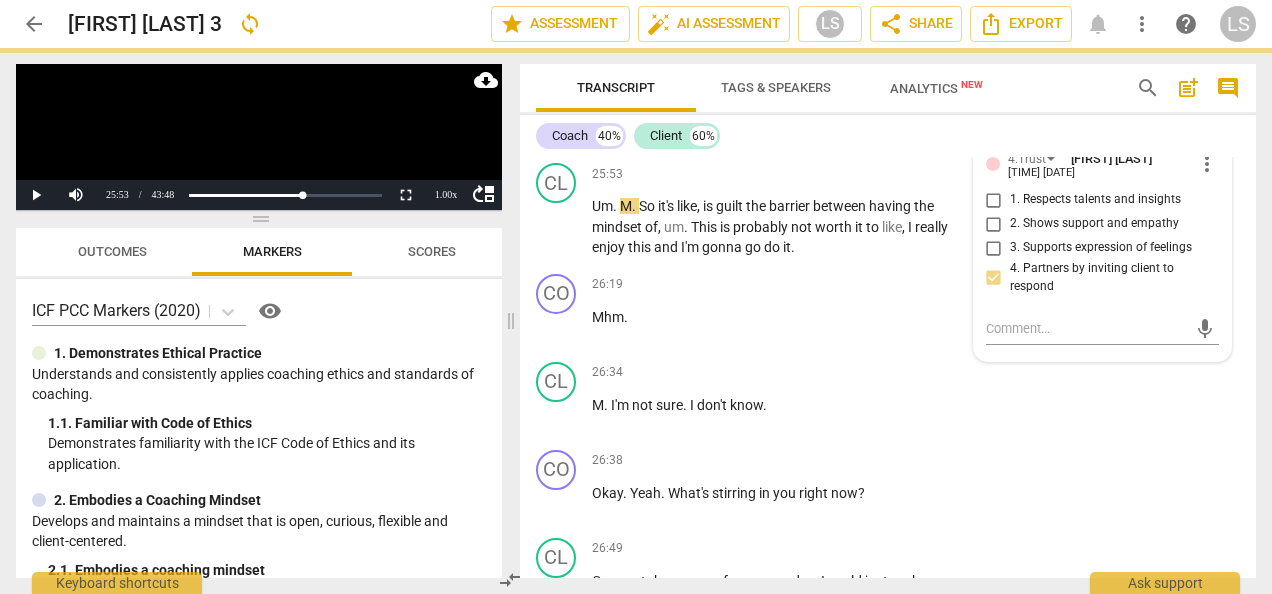 scroll, scrollTop: 0, scrollLeft: 0, axis: both 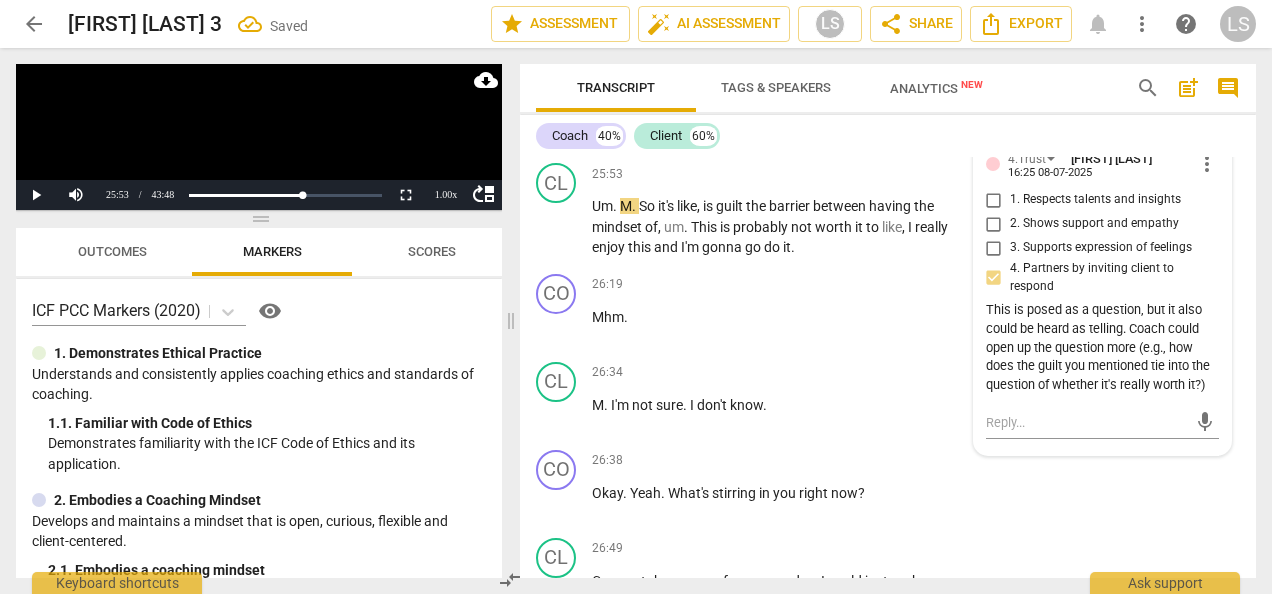 click on "more_vert" at bounding box center [1207, 31] 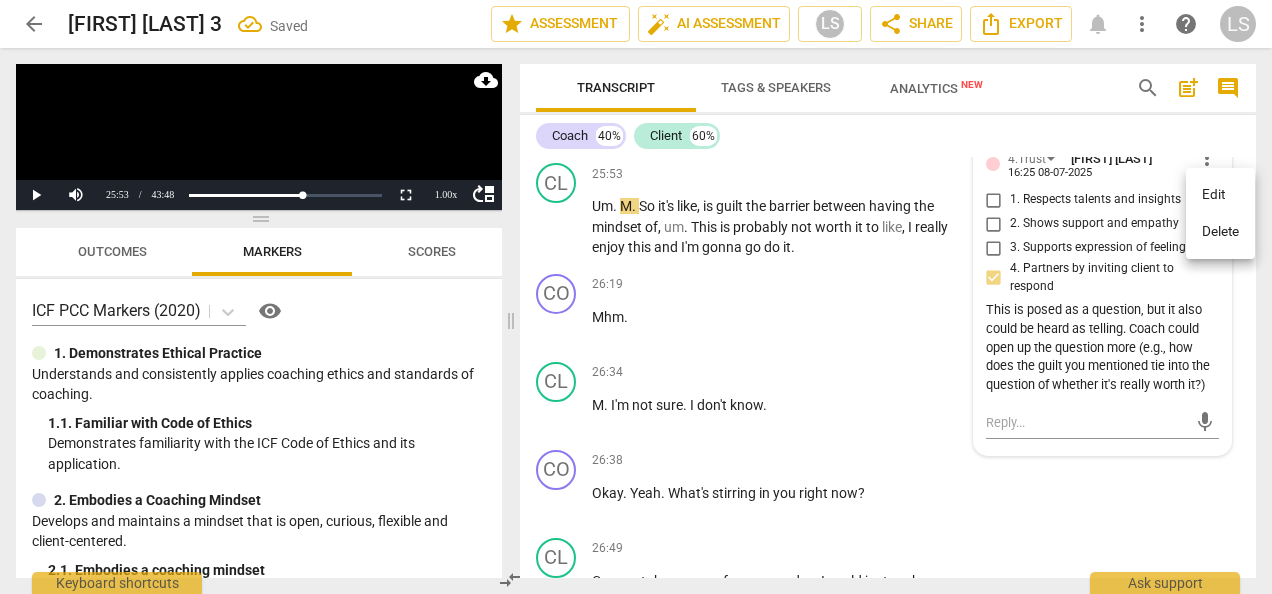 click on "Delete" at bounding box center [1220, 232] 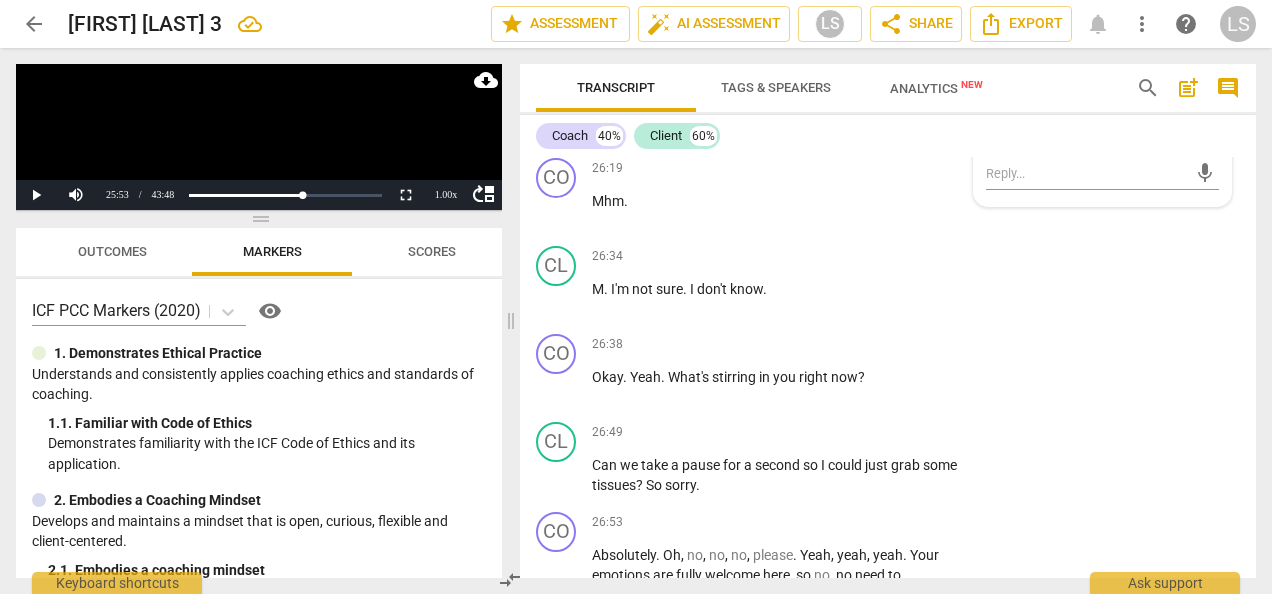 scroll, scrollTop: 10206, scrollLeft: 0, axis: vertical 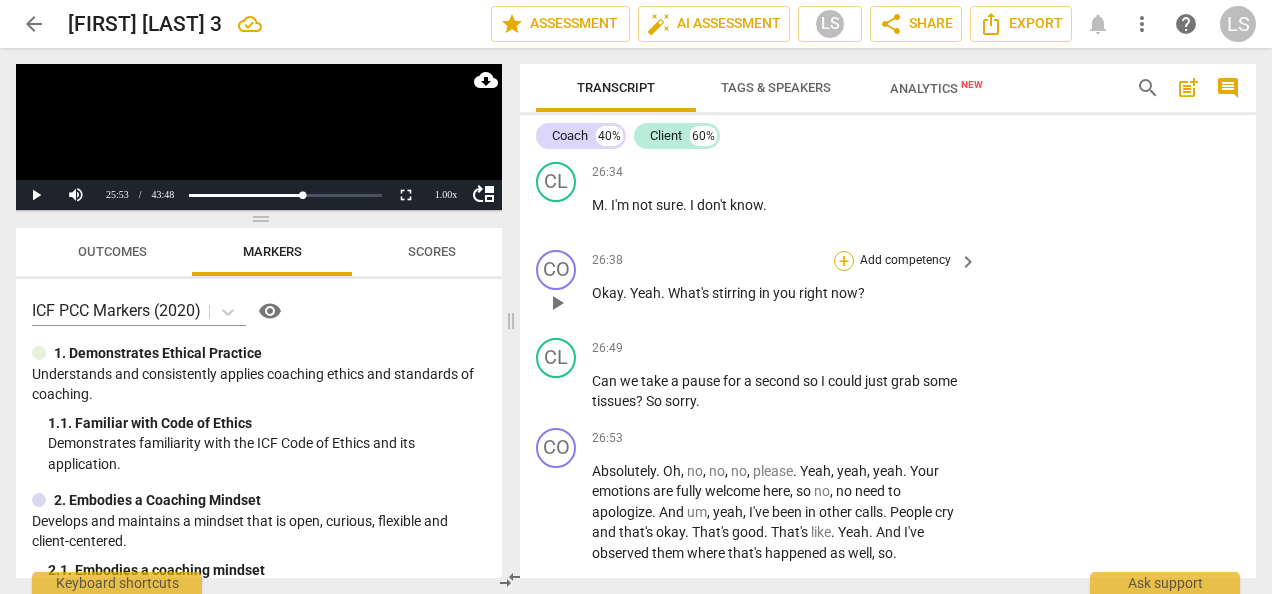 drag, startPoint x: 835, startPoint y: 409, endPoint x: 846, endPoint y: 422, distance: 17.029387 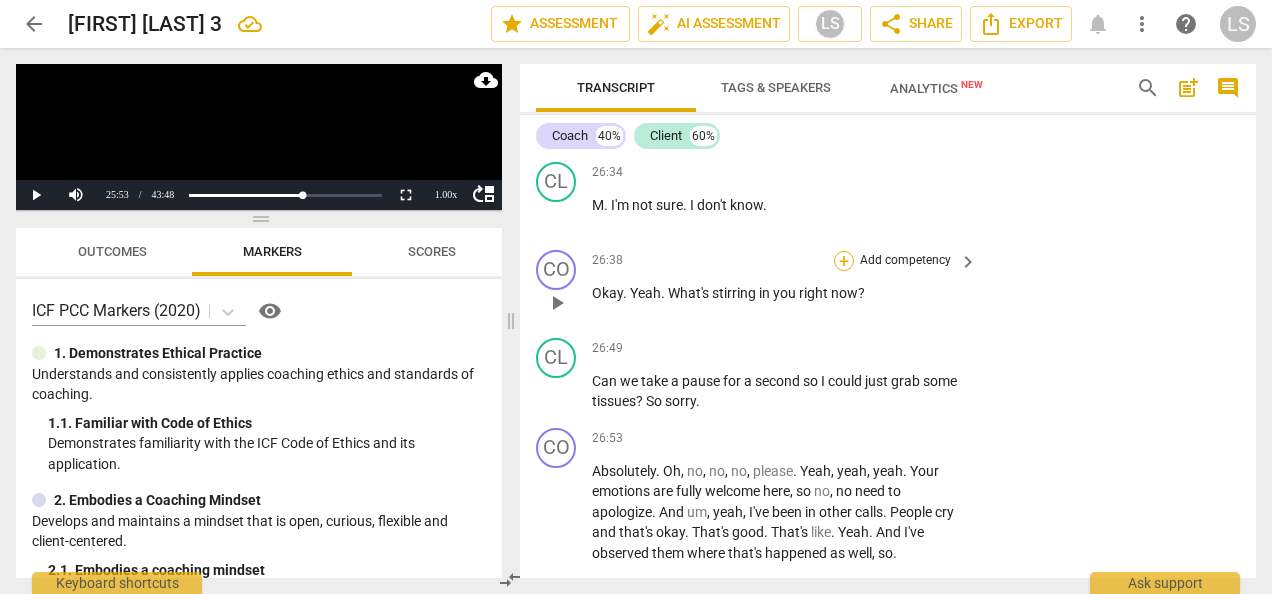 click on "+" at bounding box center (844, 261) 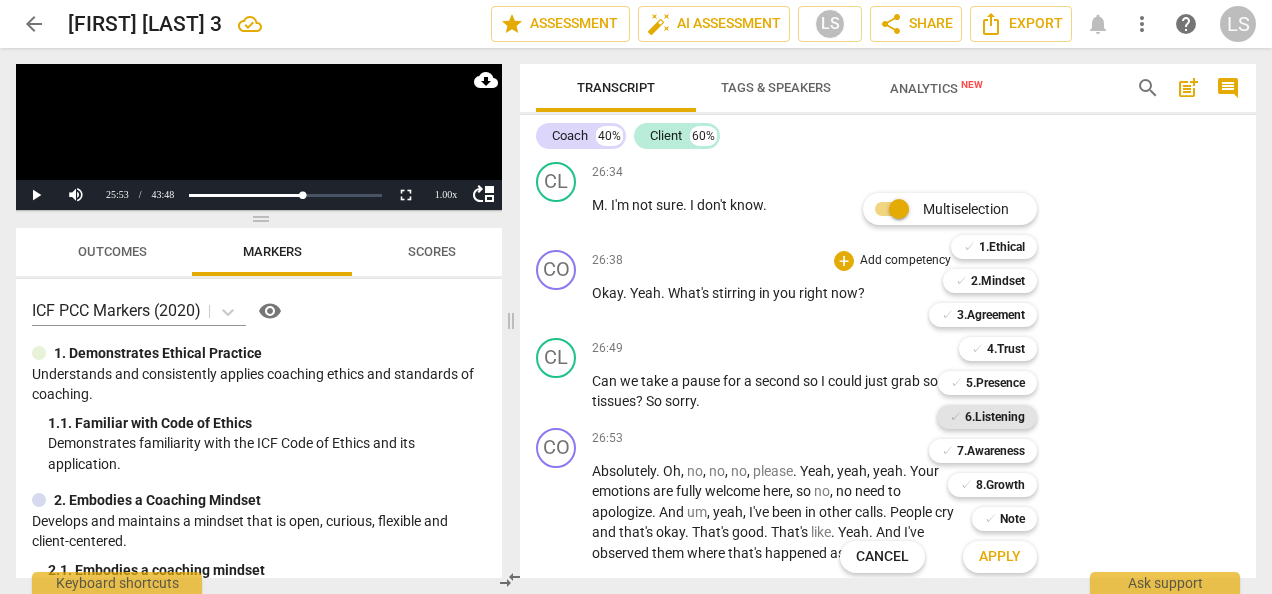 click on "6.Listening" at bounding box center [995, 417] 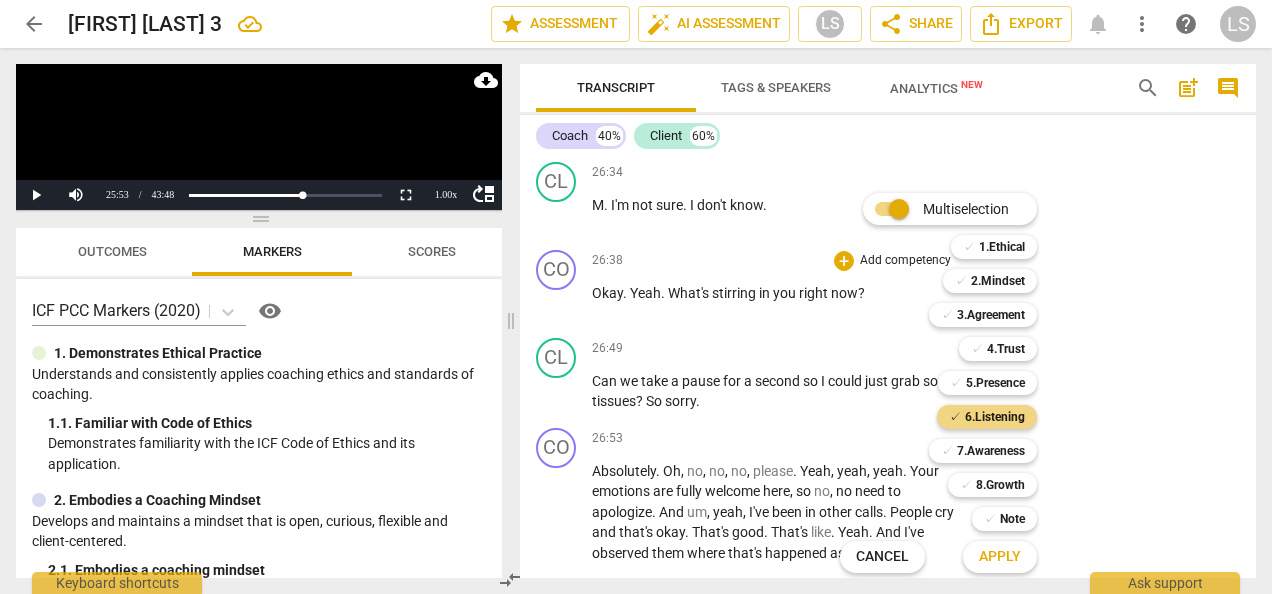 click on "Apply" at bounding box center [1000, 557] 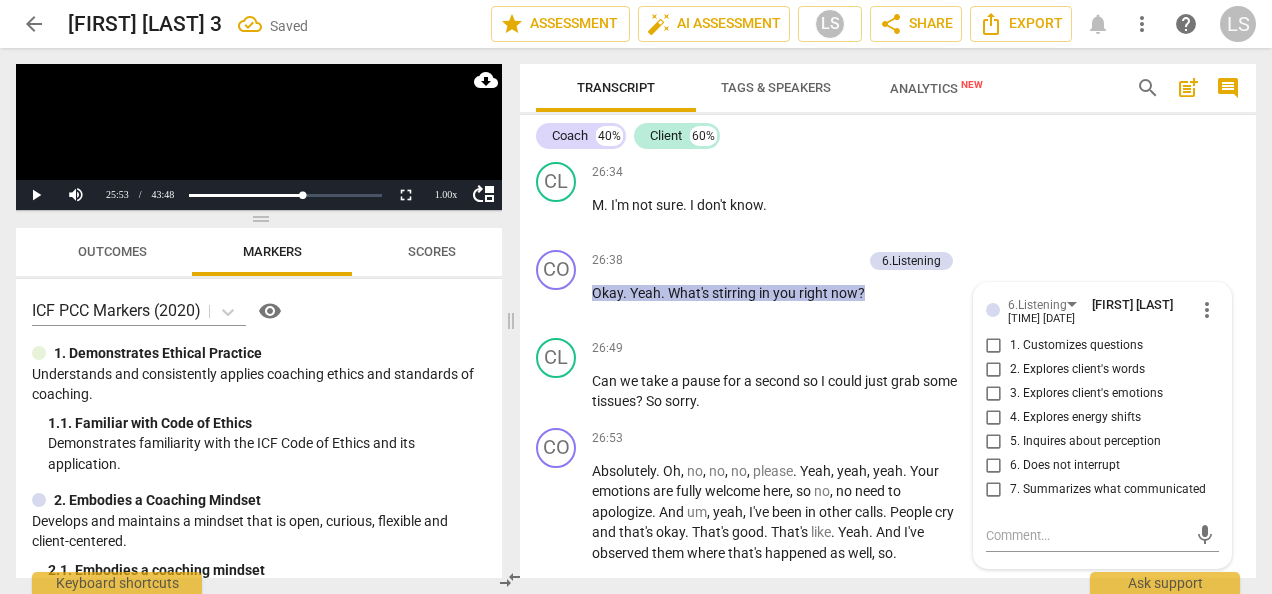 scroll, scrollTop: 10537, scrollLeft: 0, axis: vertical 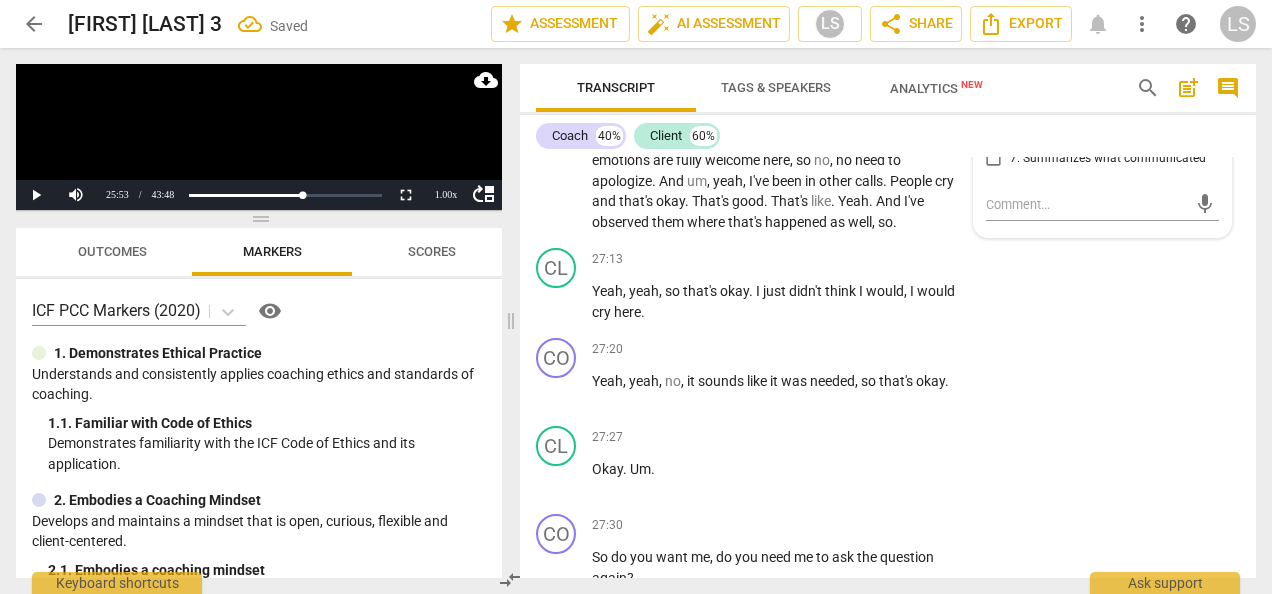 click on "3. Explores client's emotions" at bounding box center (994, 63) 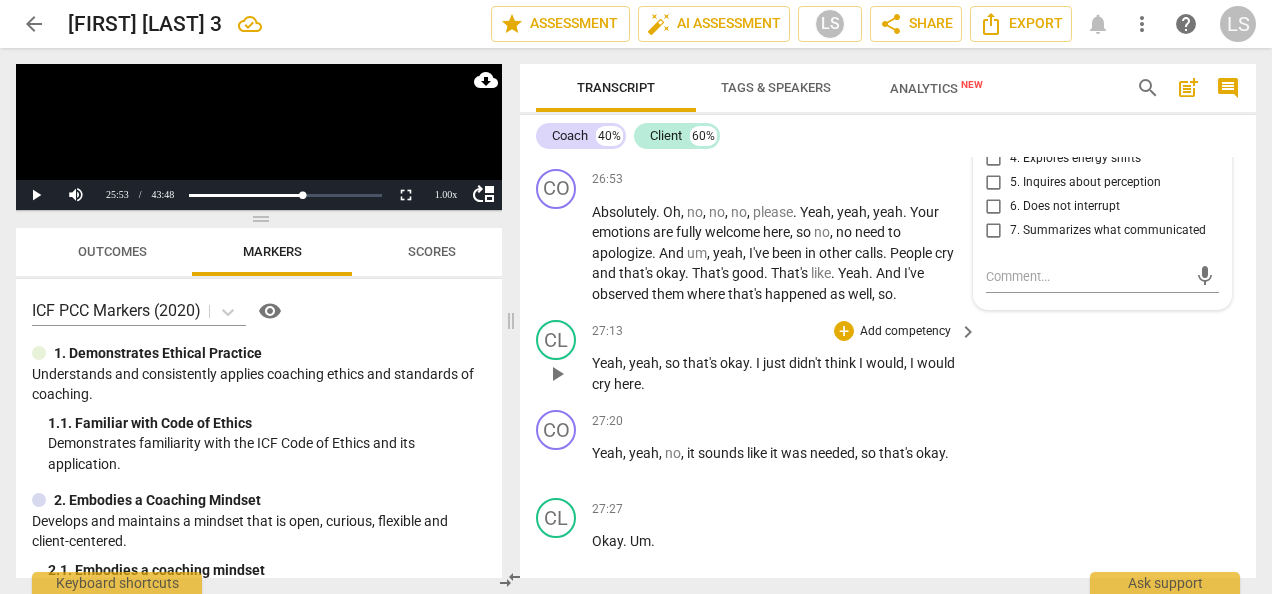 scroll, scrollTop: 10437, scrollLeft: 0, axis: vertical 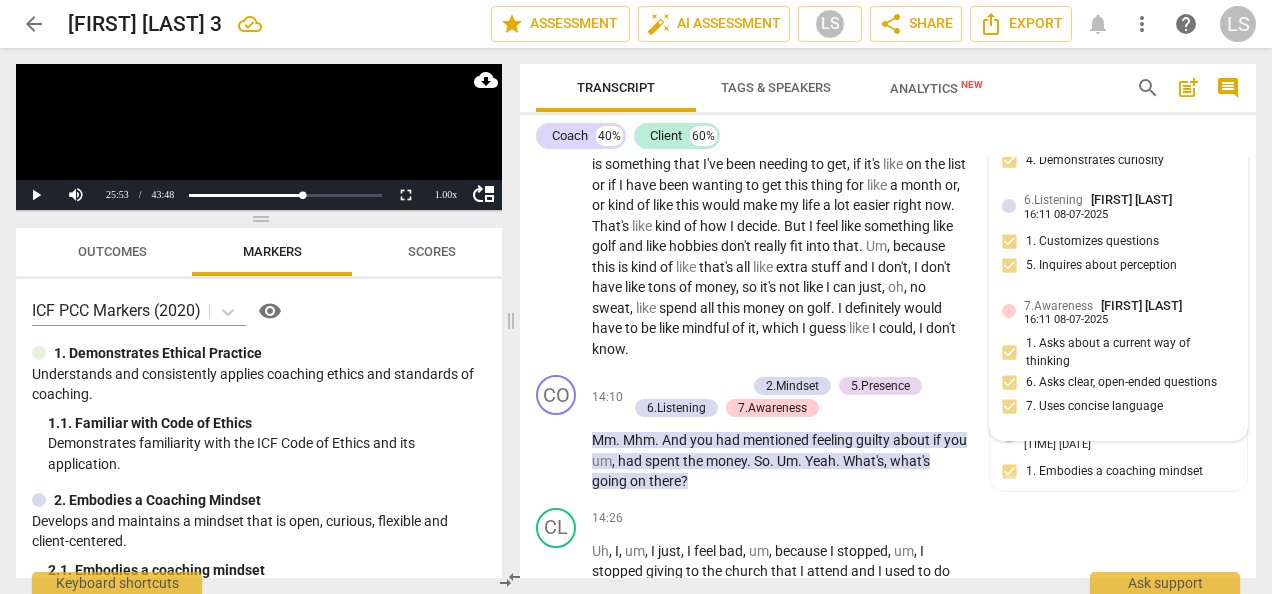 click on "Listening [FIRST] [LAST] [TIME] [DATE] 1. Customizes questions 5. Inquires about perception" at bounding box center [1118, 238] 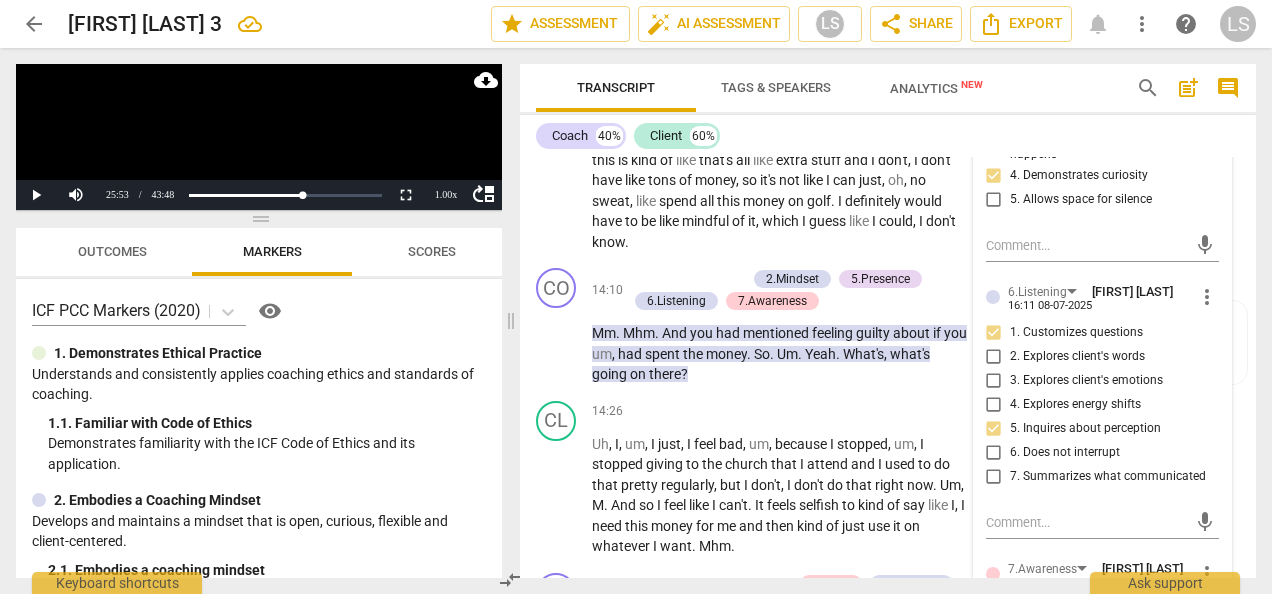 scroll, scrollTop: 5417, scrollLeft: 0, axis: vertical 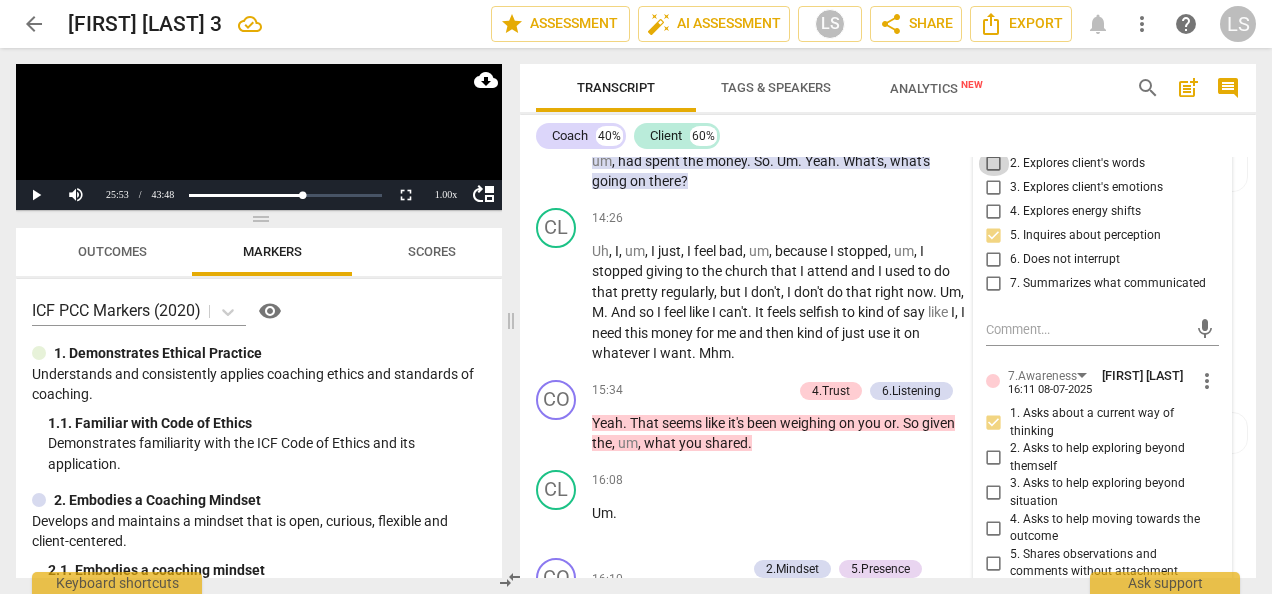 click on "2. Explores client's words" at bounding box center [994, 164] 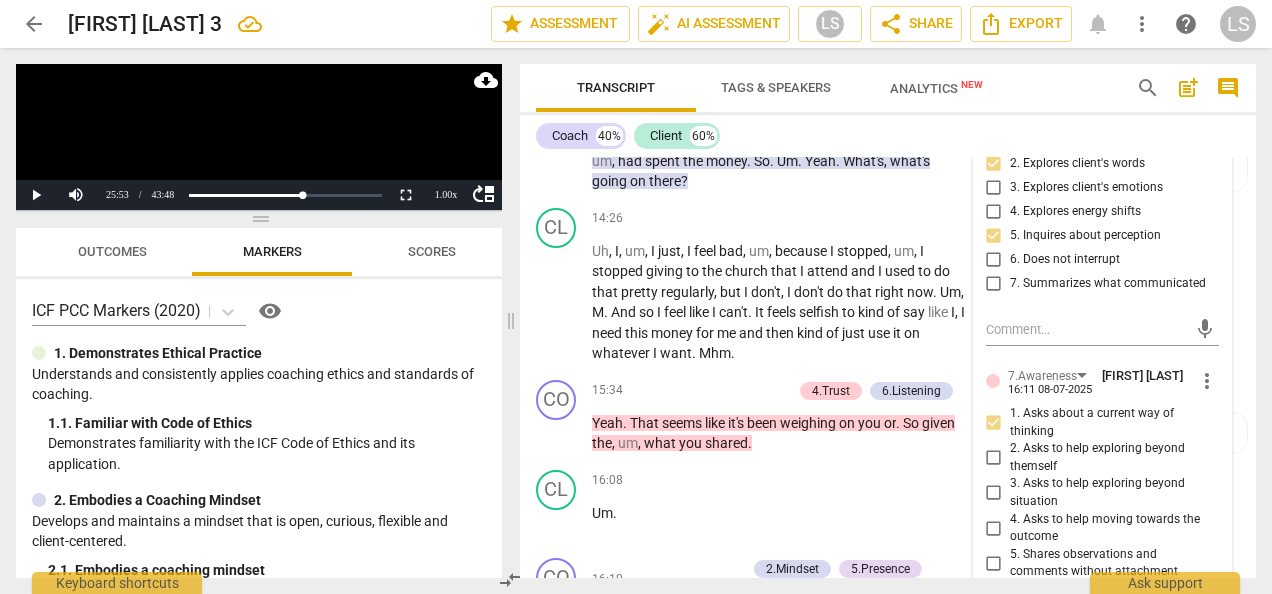 drag, startPoint x: 1248, startPoint y: 294, endPoint x: 1252, endPoint y: 312, distance: 18.439089 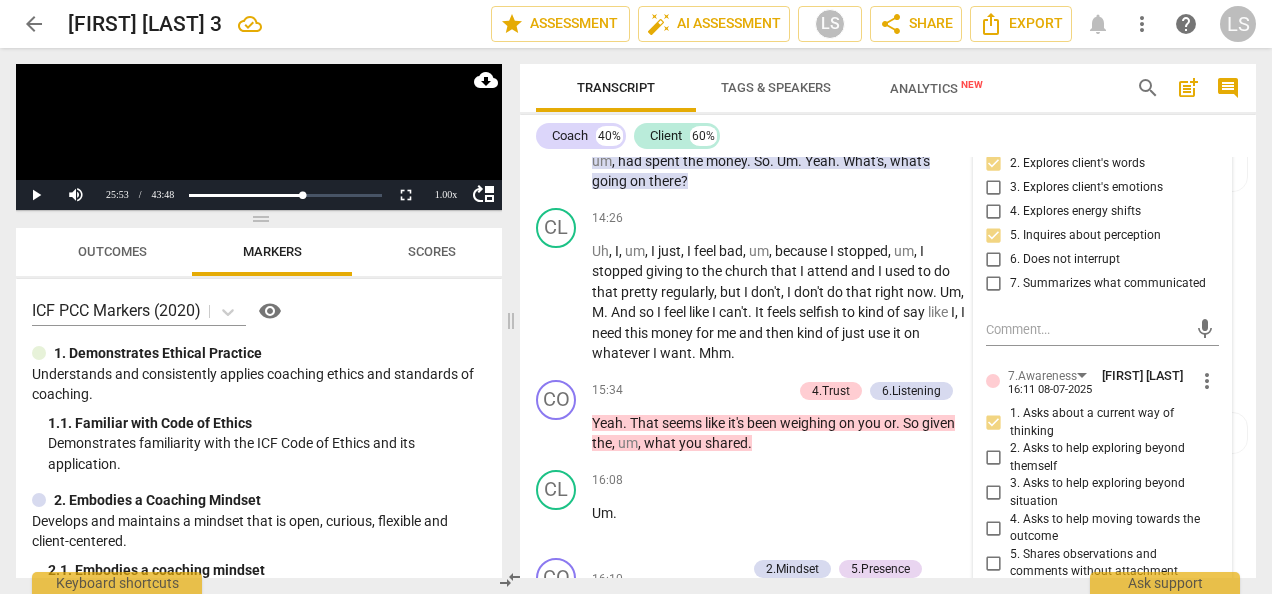 click on "CO play_arrow pause 00:00 + Add competency 1.Ethical keyboard_arrow_right So   I'm   looking   forward   to   our   coaching   conversation   today .   And ,   um ,   just   want   to   lay   out   first   of   all ,   that   this   is   100 %   confidential ,   um ,   except   for   the   mentor   coach   that   I   would   share   the   recording   with .   And   I   just   want   to   confirm   that   it's   okay   with   you   to   share   it   with   her . 1.Ethical [FIRST] [LAST] 16:04 08-07-2025 1. Familiar with Code of Ethics CL play_arrow pause 00:22 + Add competency keyboard_arrow_right Yeah . CO play_arrow pause 00:22 + Add competency 3.Agreement keyboard_arrow_right Okay ,   great .   And   then   also ,   um ,   this   is   really .   The   conversation   is   about   you .   This   is   your   time .   So   if   I   seem   to   veer   us   off   in   a   direction   that   you   know   isn't   right   for   you ,   then   feel   free   to   jump   in   and   let   me   know   and     us ." at bounding box center (888, 367) 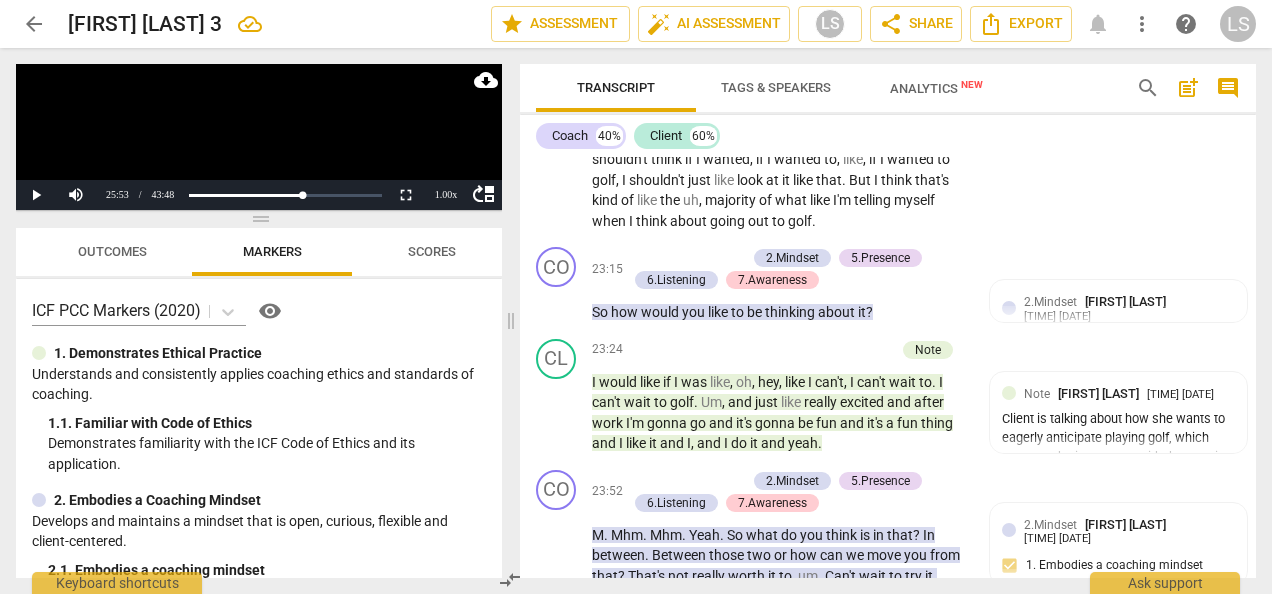 scroll, scrollTop: 9568, scrollLeft: 0, axis: vertical 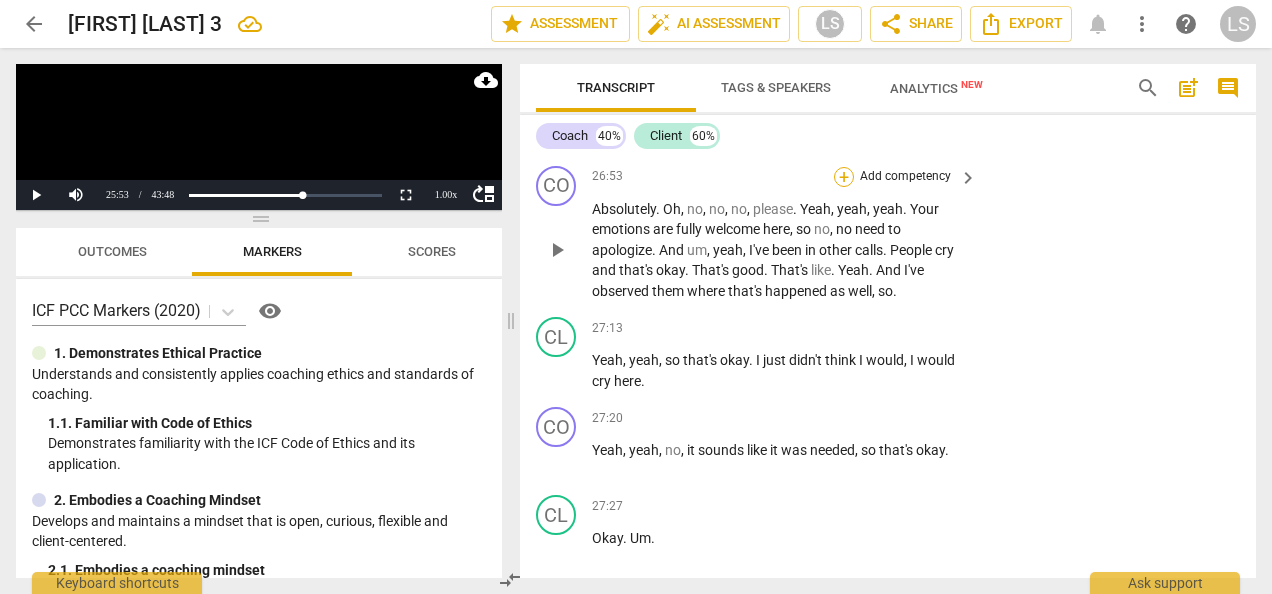 click on "+" at bounding box center (844, 177) 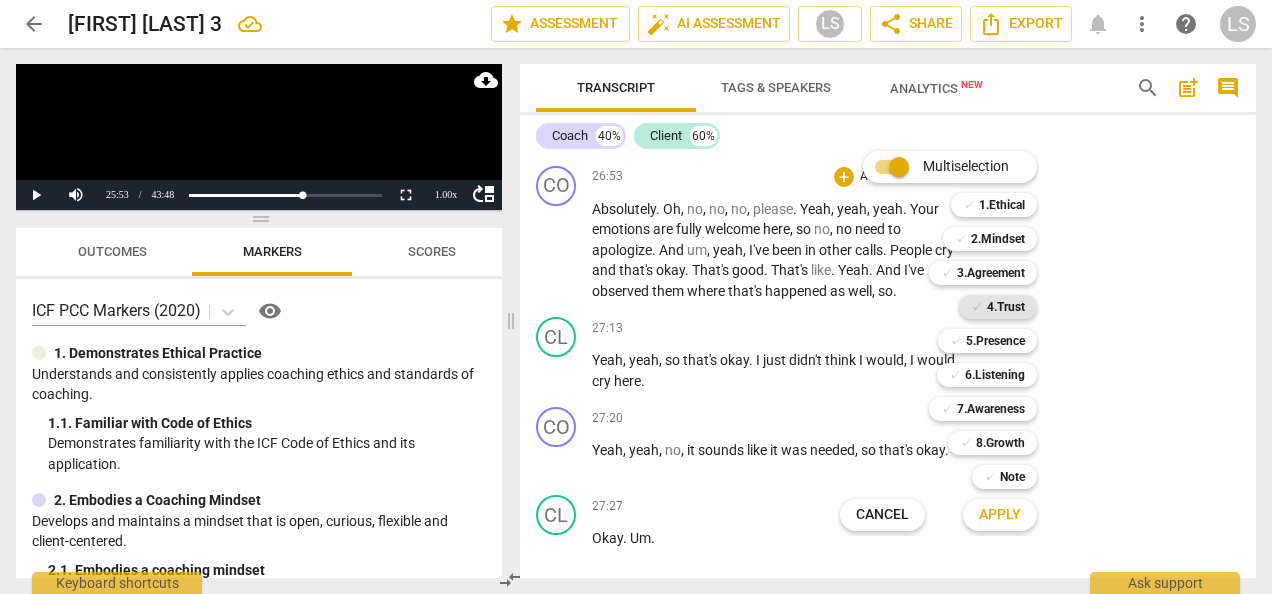 click on "4.Trust" at bounding box center (1006, 307) 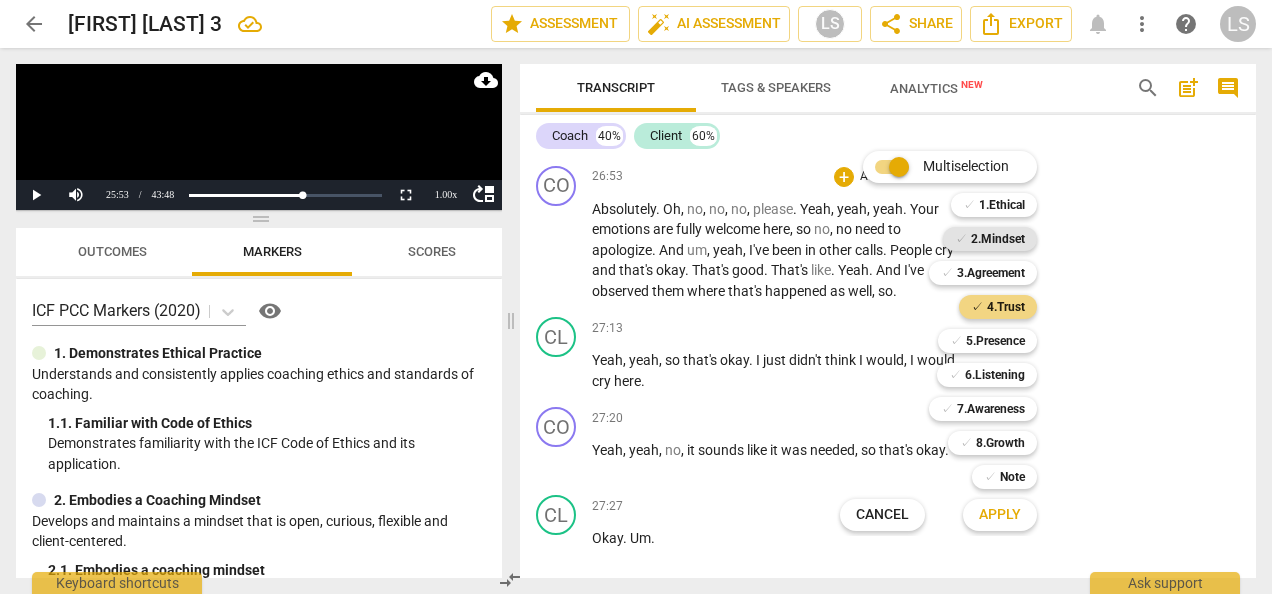 click on "2.Mindset" at bounding box center (998, 239) 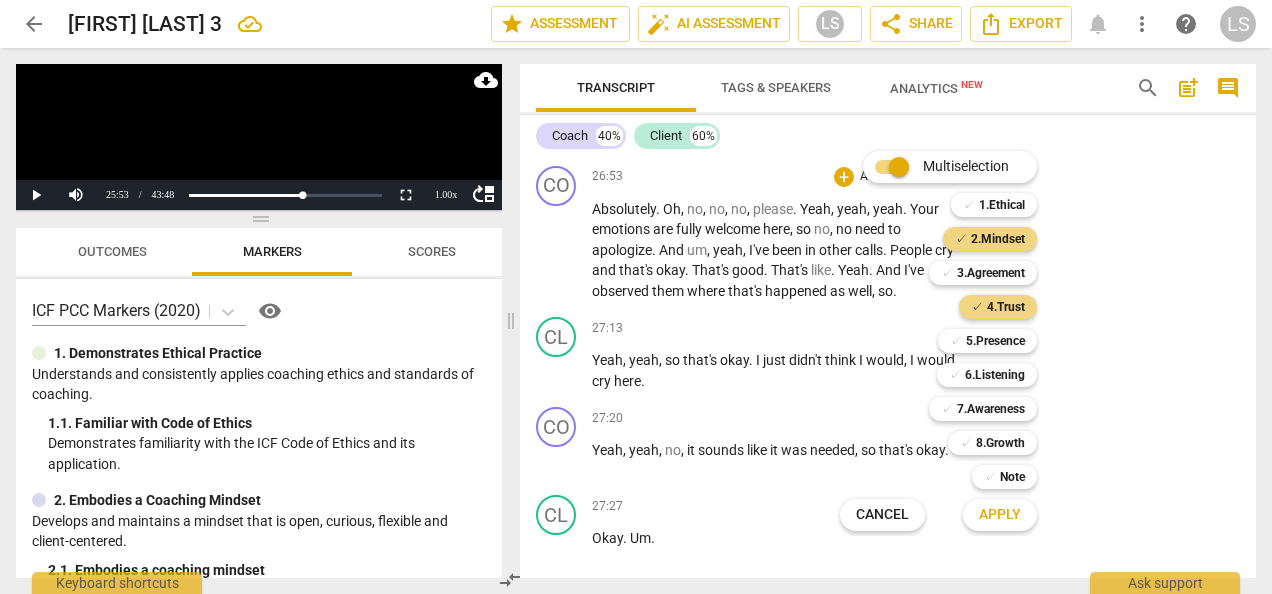 click on "✓ Note 9" at bounding box center [1015, 477] 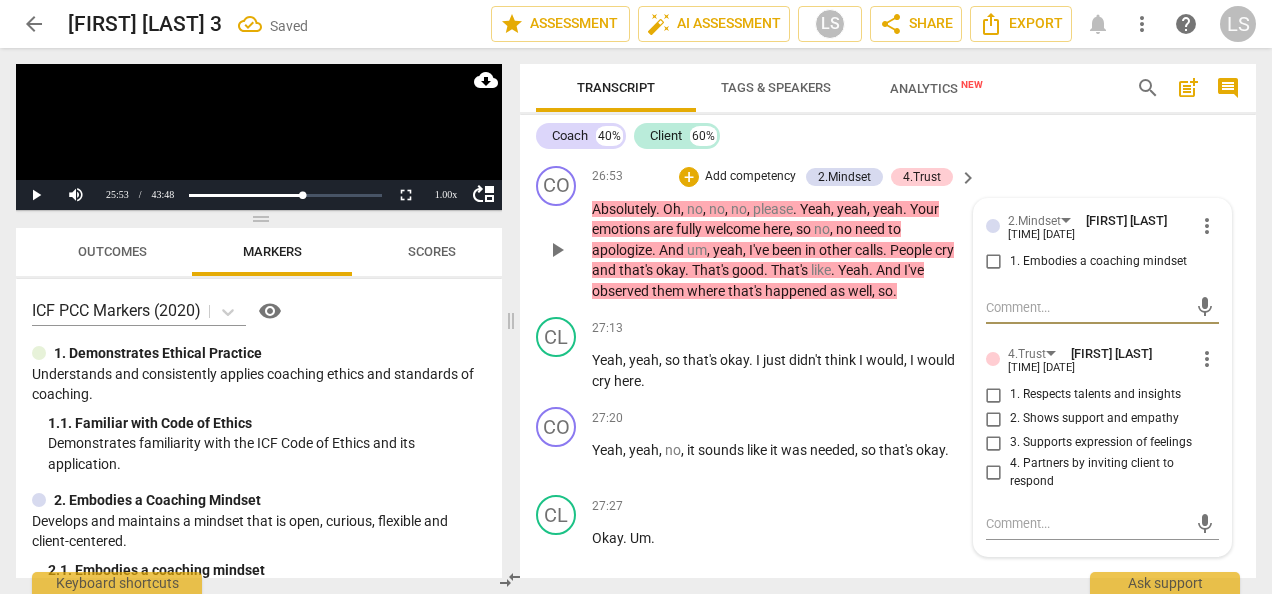 click on "1. Embodies a coaching mindset" at bounding box center [994, 262] 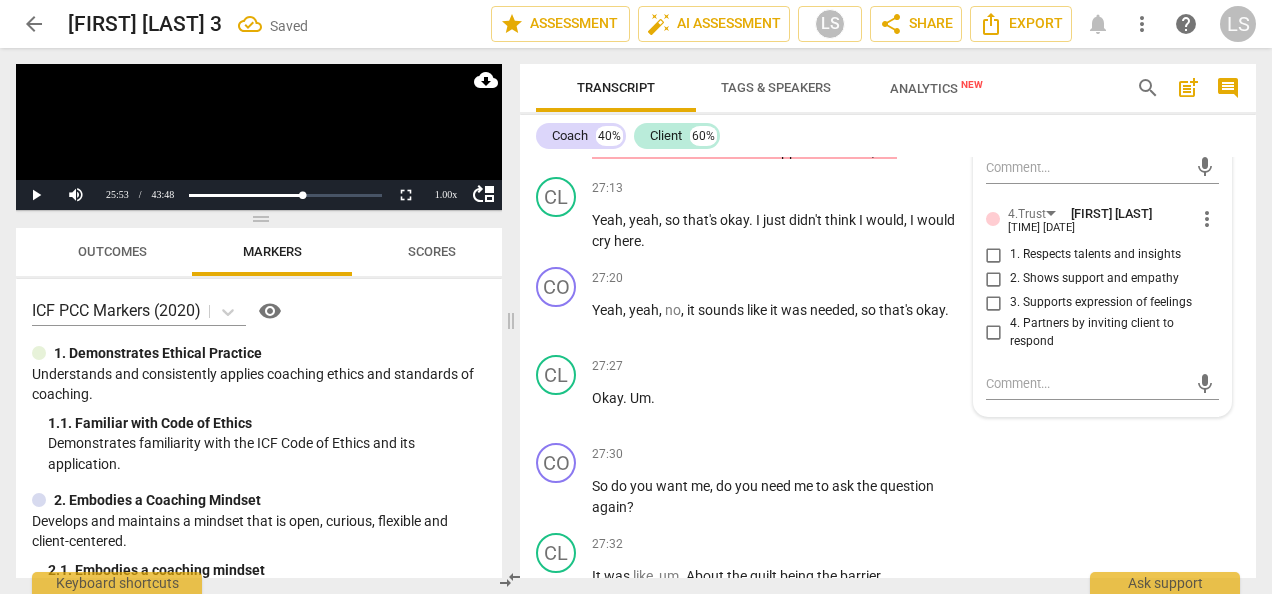 scroll, scrollTop: 10668, scrollLeft: 0, axis: vertical 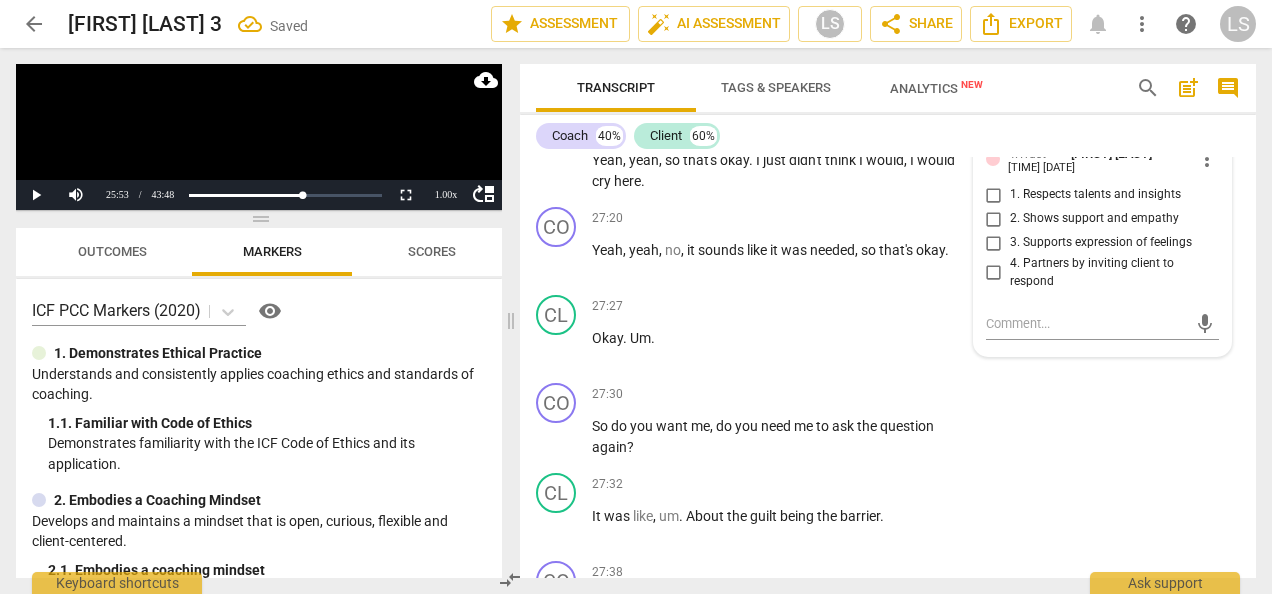 click on "2. Shows support and empathy" at bounding box center (994, 219) 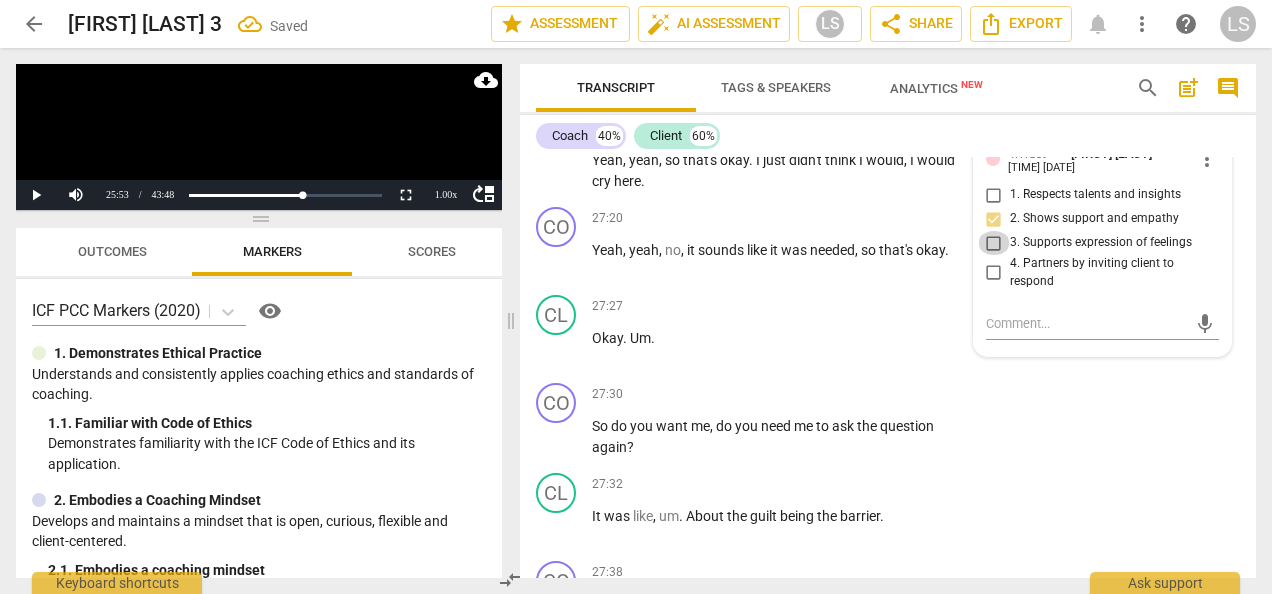 click on "3. Supports expression of feelings" at bounding box center (994, 243) 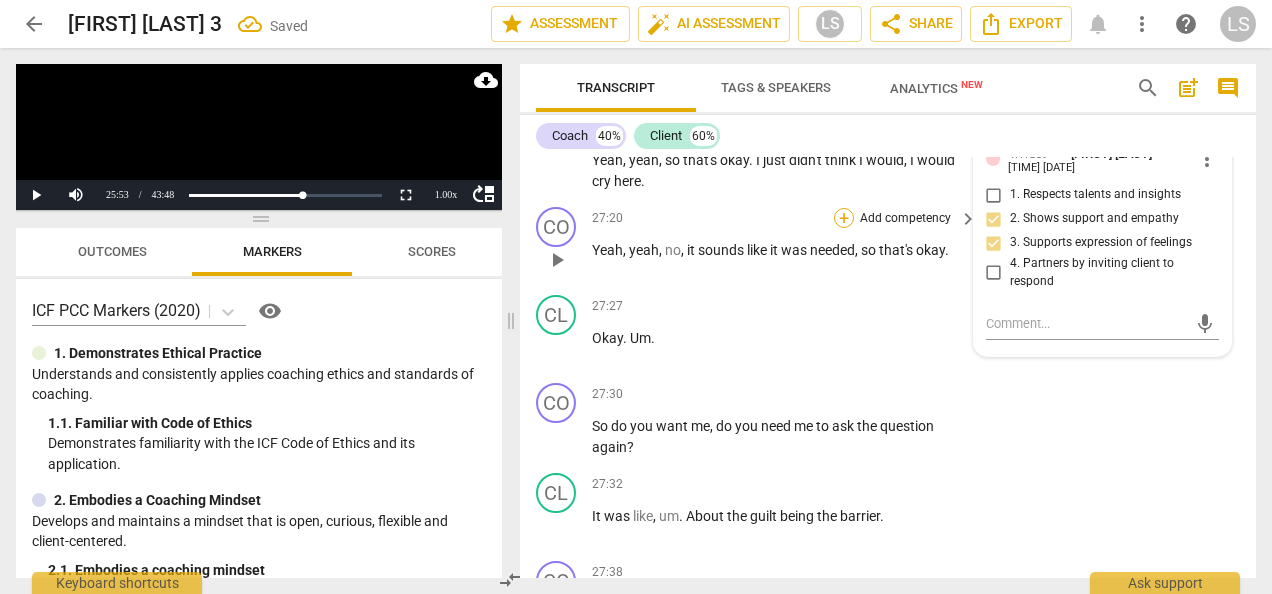click on "+" at bounding box center [844, 218] 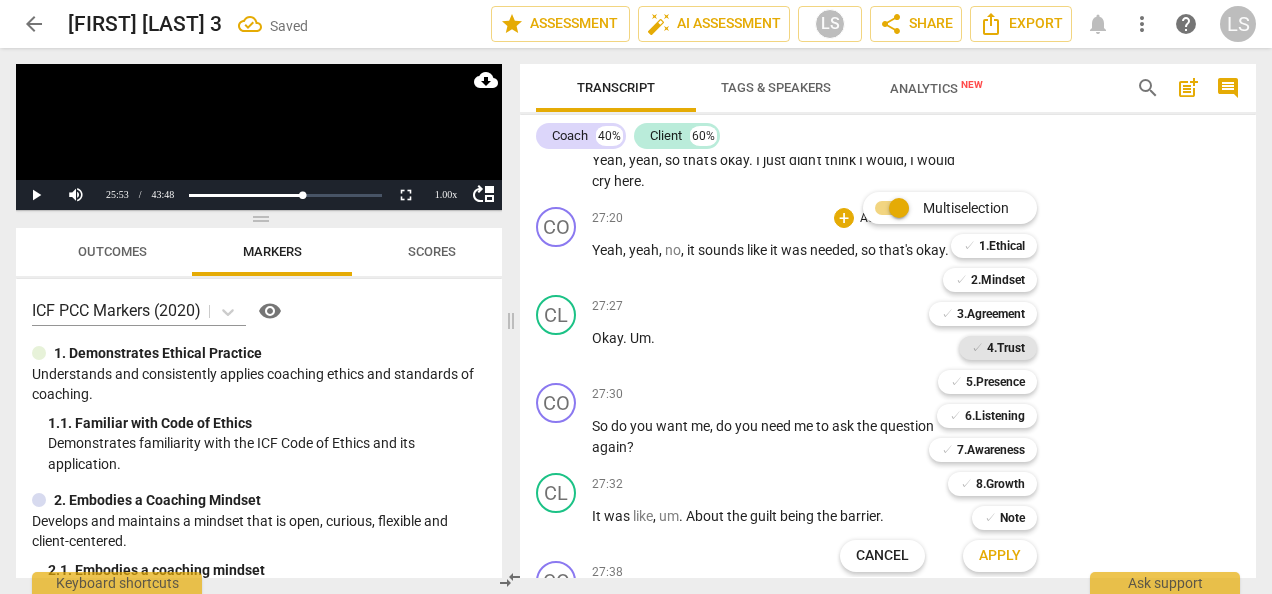 click on "4.Trust" at bounding box center (1006, 348) 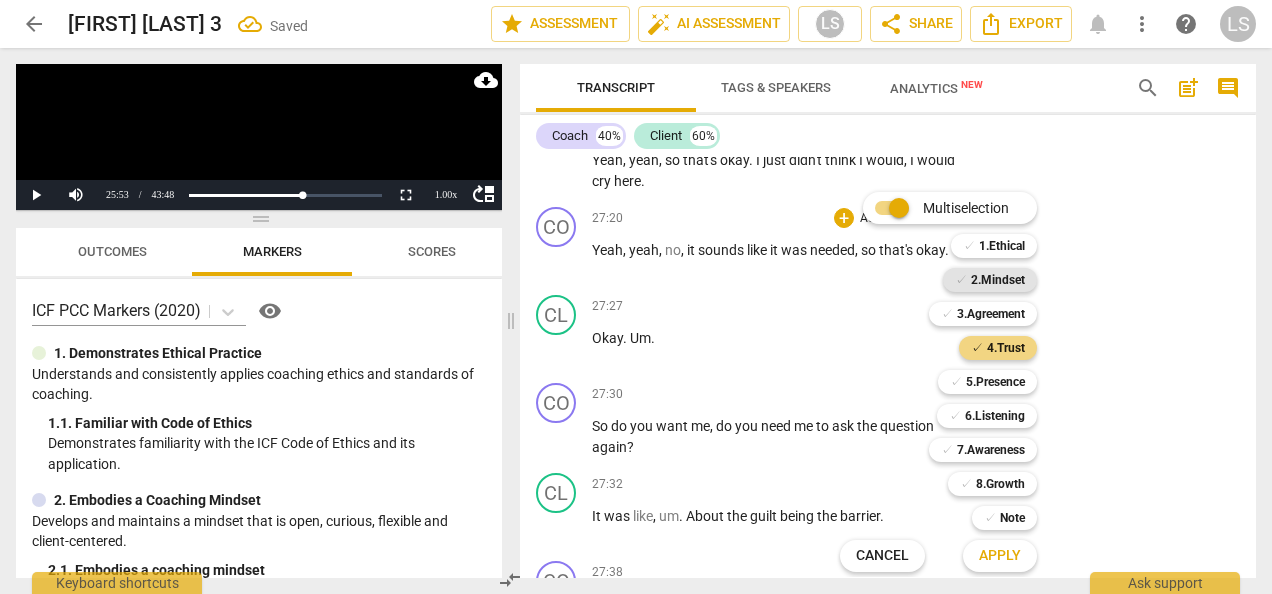 click on "2.Mindset" at bounding box center (998, 280) 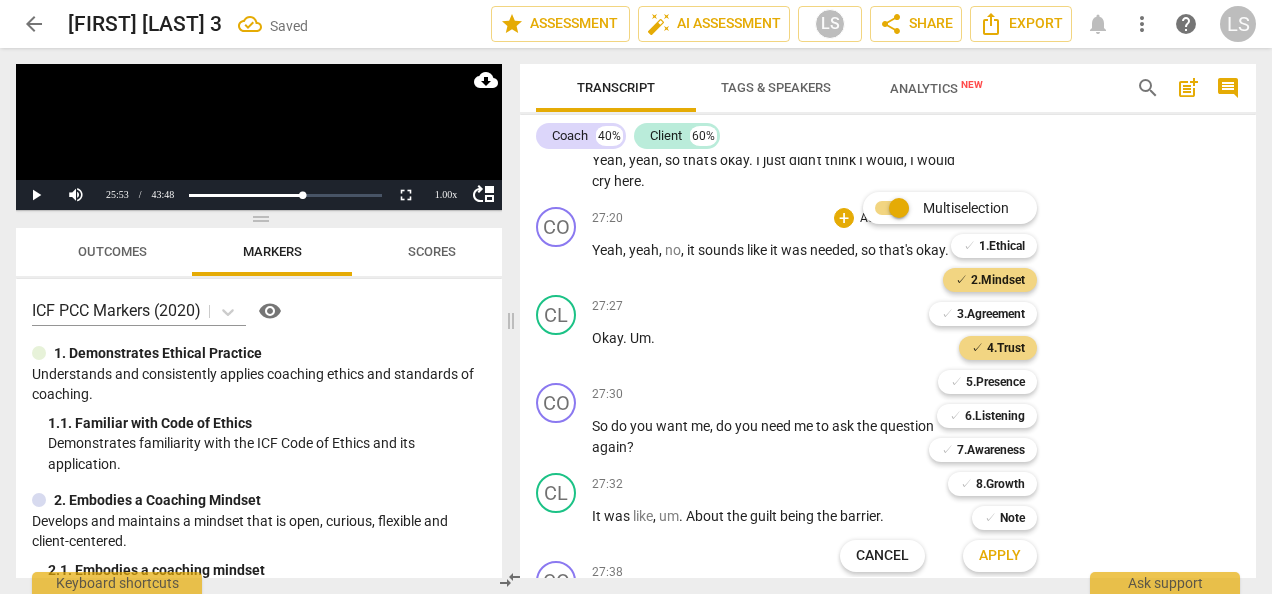 click on "Apply" at bounding box center (1000, 556) 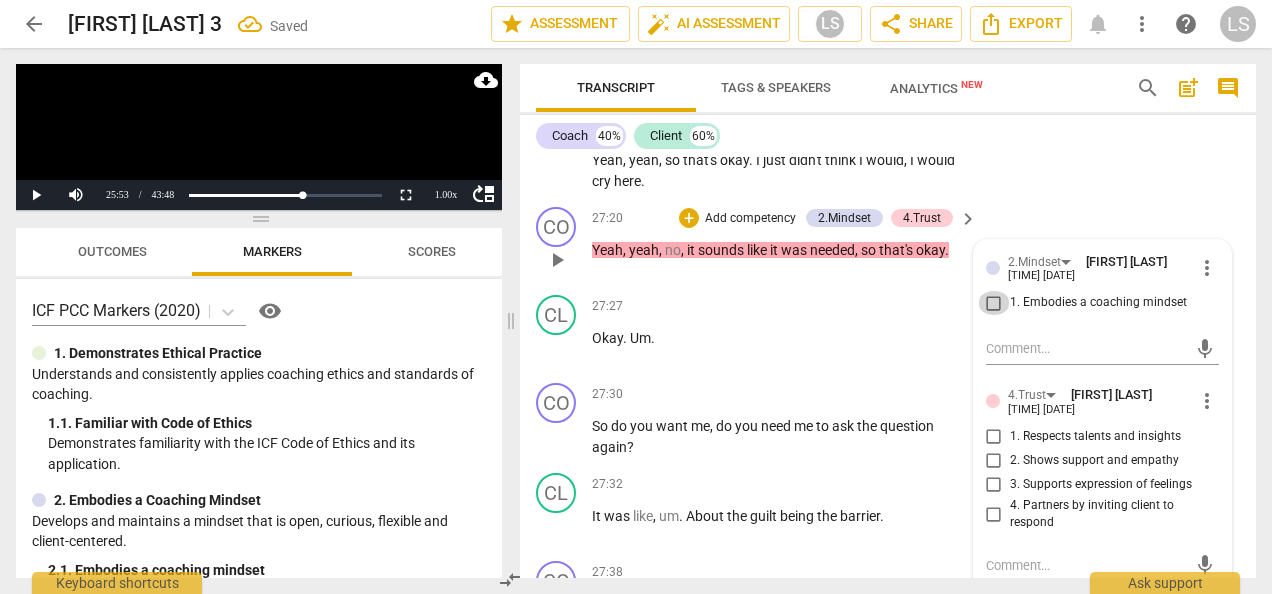 click on "1. Embodies a coaching mindset" at bounding box center [994, 303] 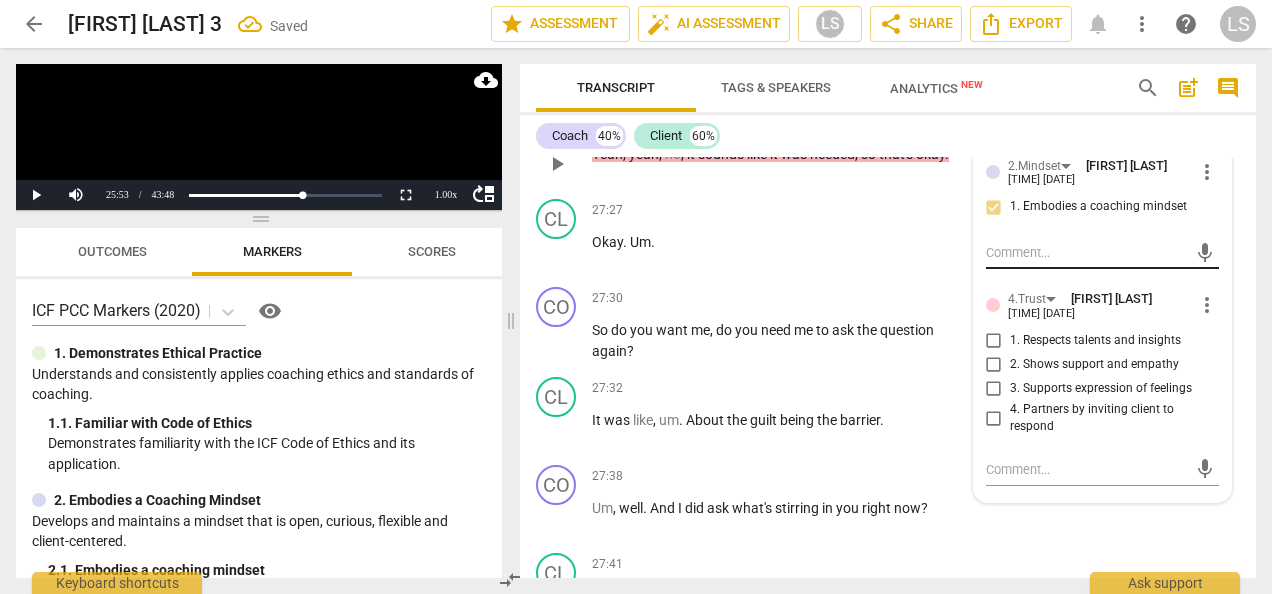 scroll, scrollTop: 10868, scrollLeft: 0, axis: vertical 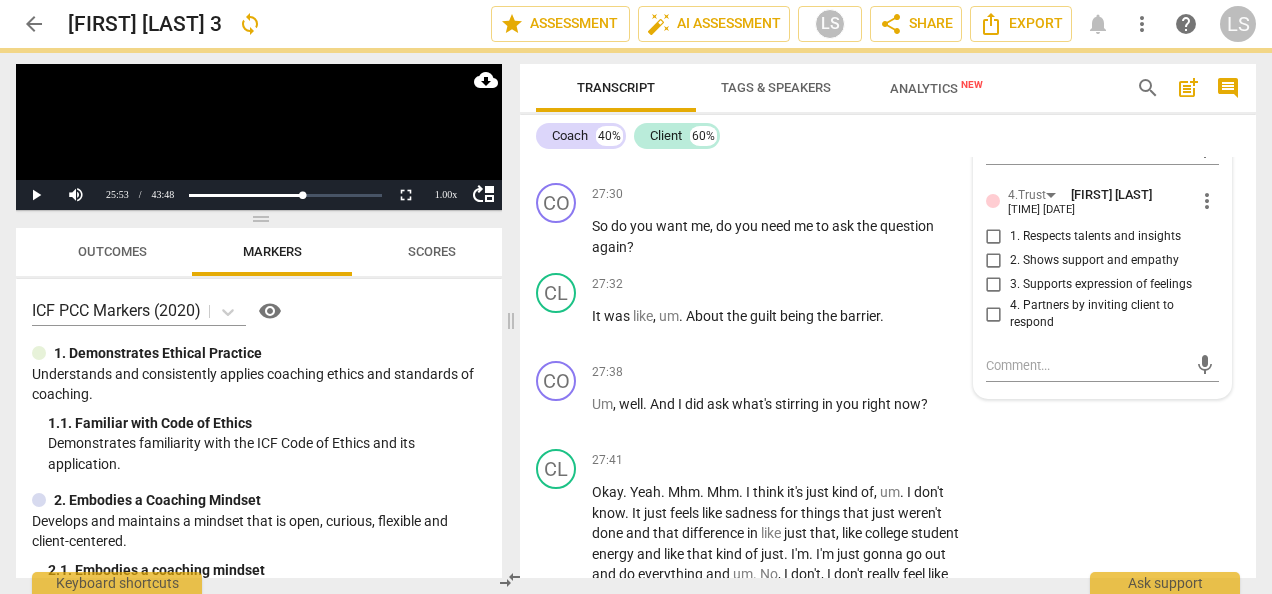 click on "2. Shows support and empathy" at bounding box center [994, 261] 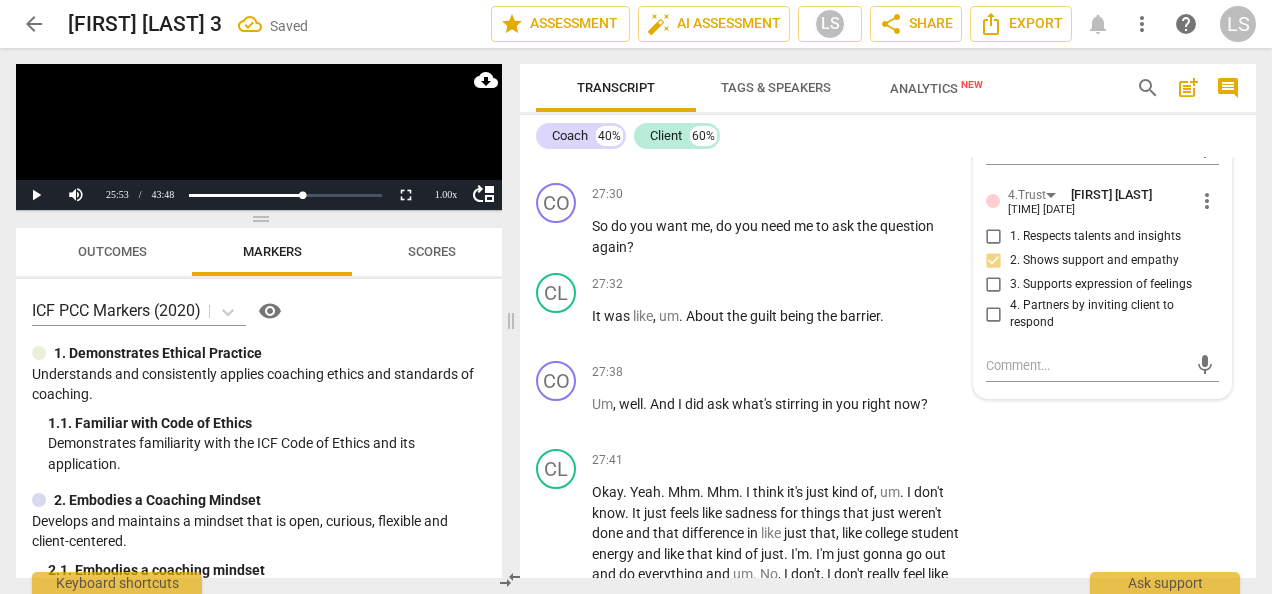 click on "3. Supports expression of feelings" at bounding box center [994, 285] 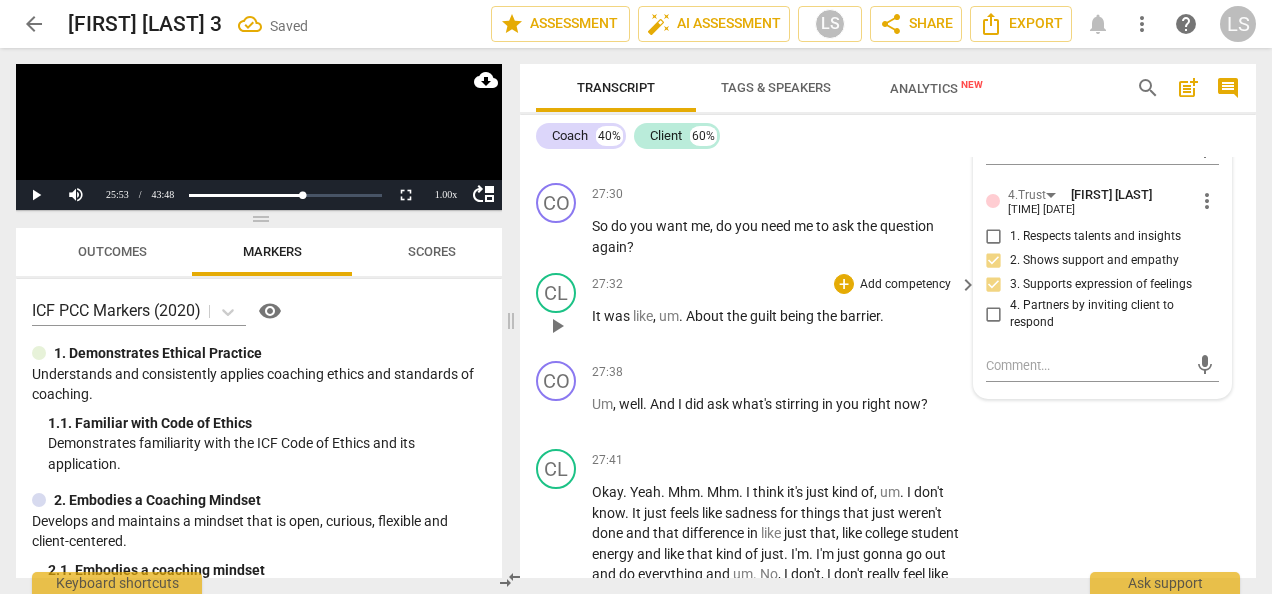 scroll, scrollTop: 10968, scrollLeft: 0, axis: vertical 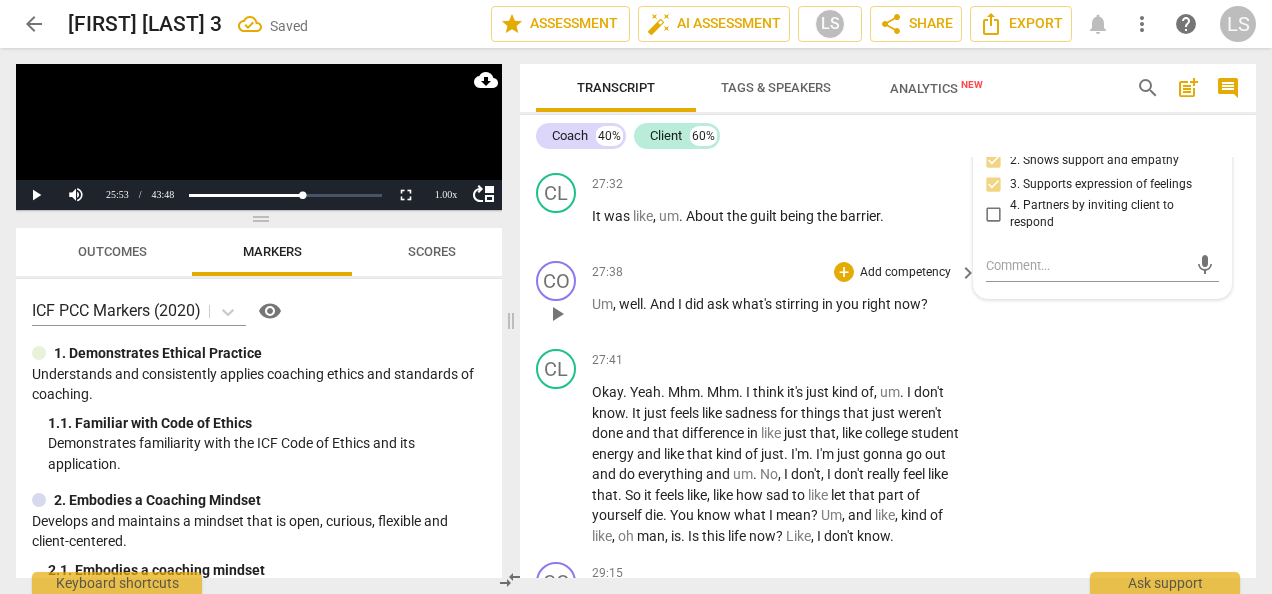 click on "+ Add competency" at bounding box center [893, 272] 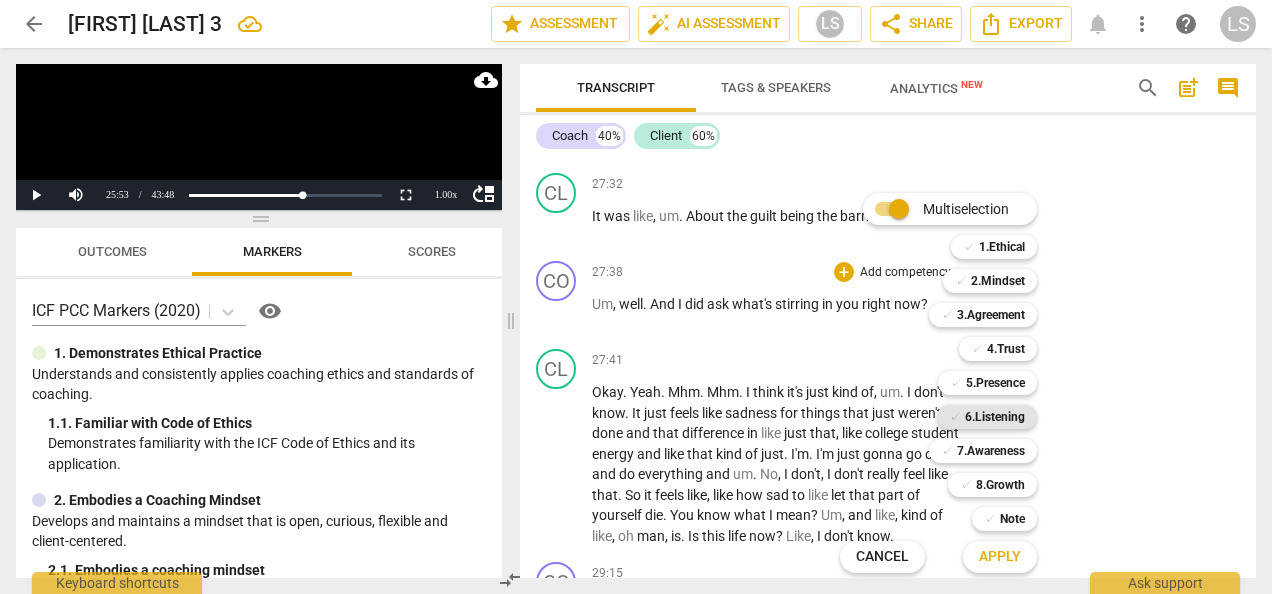 click on "6.Listening" at bounding box center (995, 417) 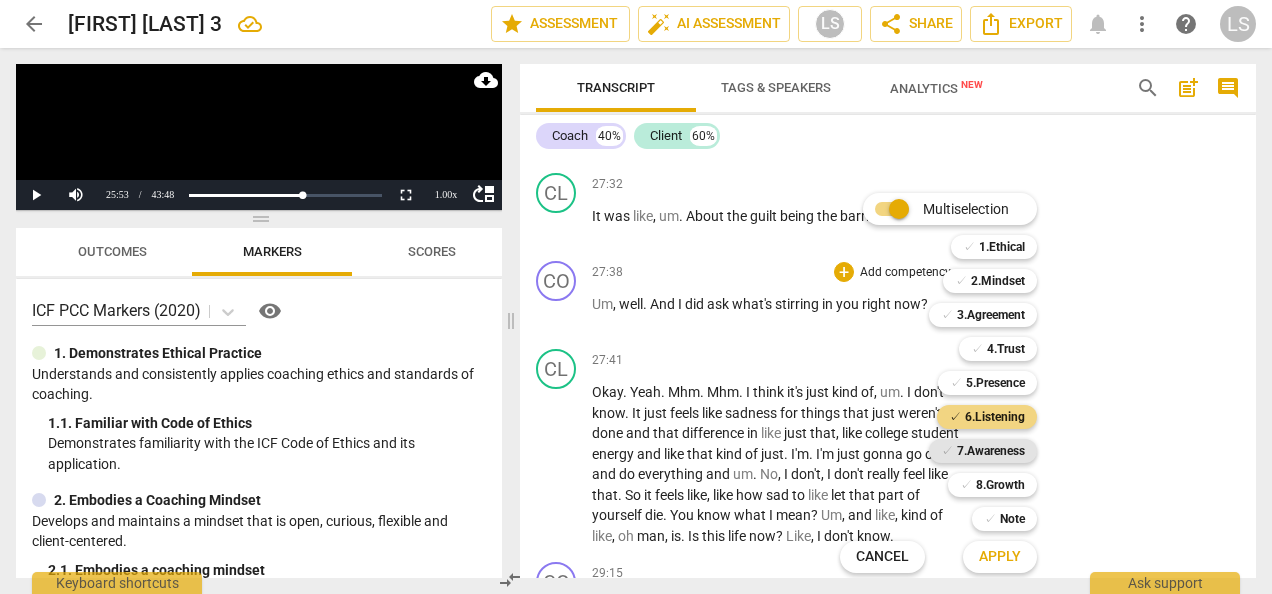 click on "7.Awareness" at bounding box center (991, 451) 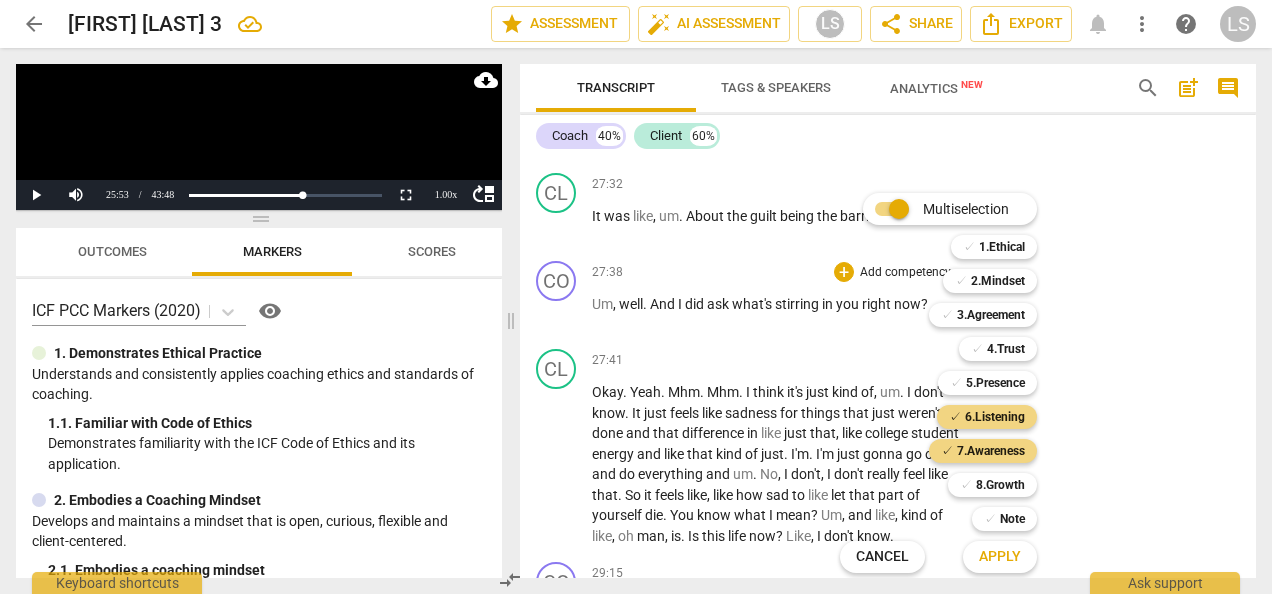click on "Apply" at bounding box center (1000, 557) 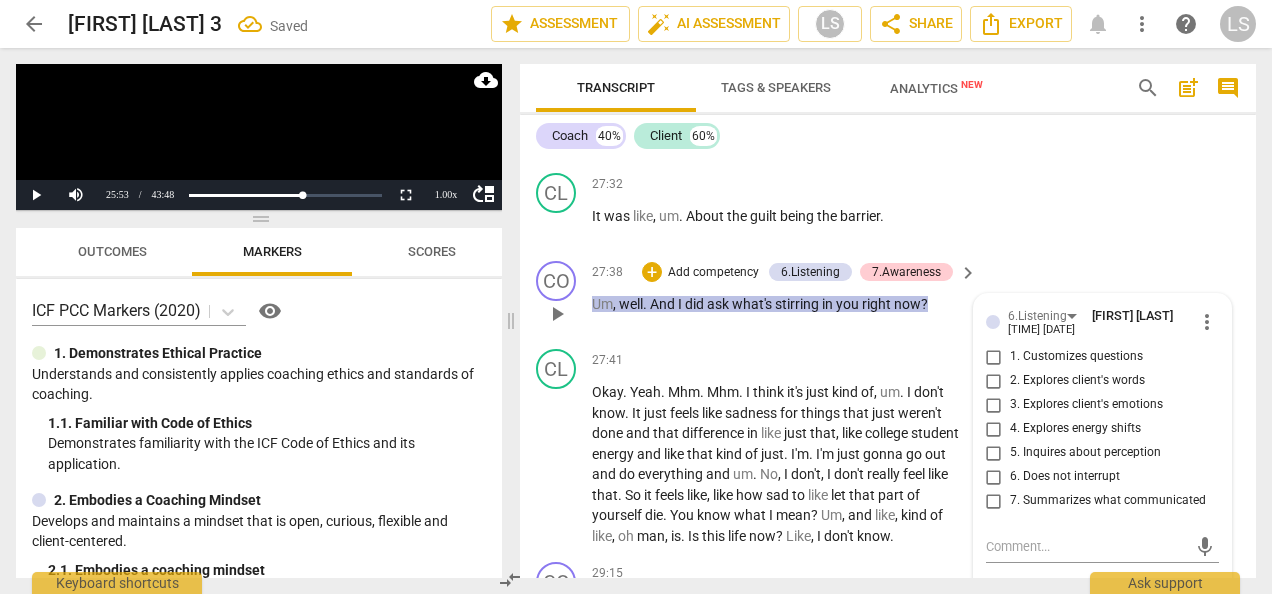 scroll, scrollTop: 11311, scrollLeft: 0, axis: vertical 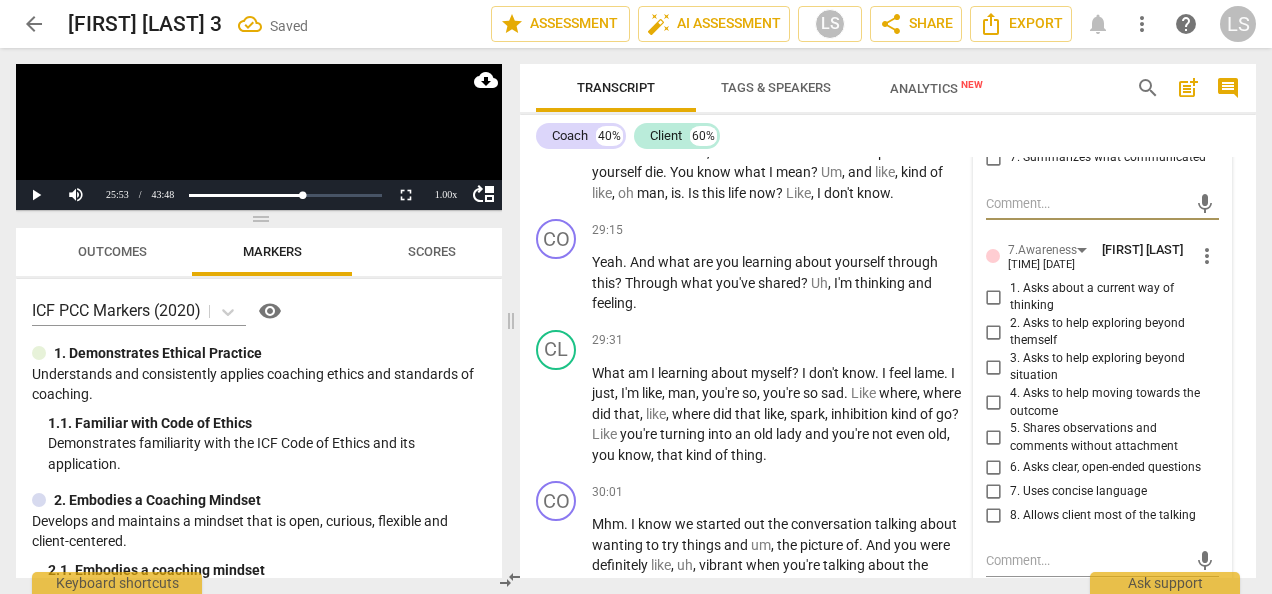 click on "3. Explores client's emotions" at bounding box center [994, 62] 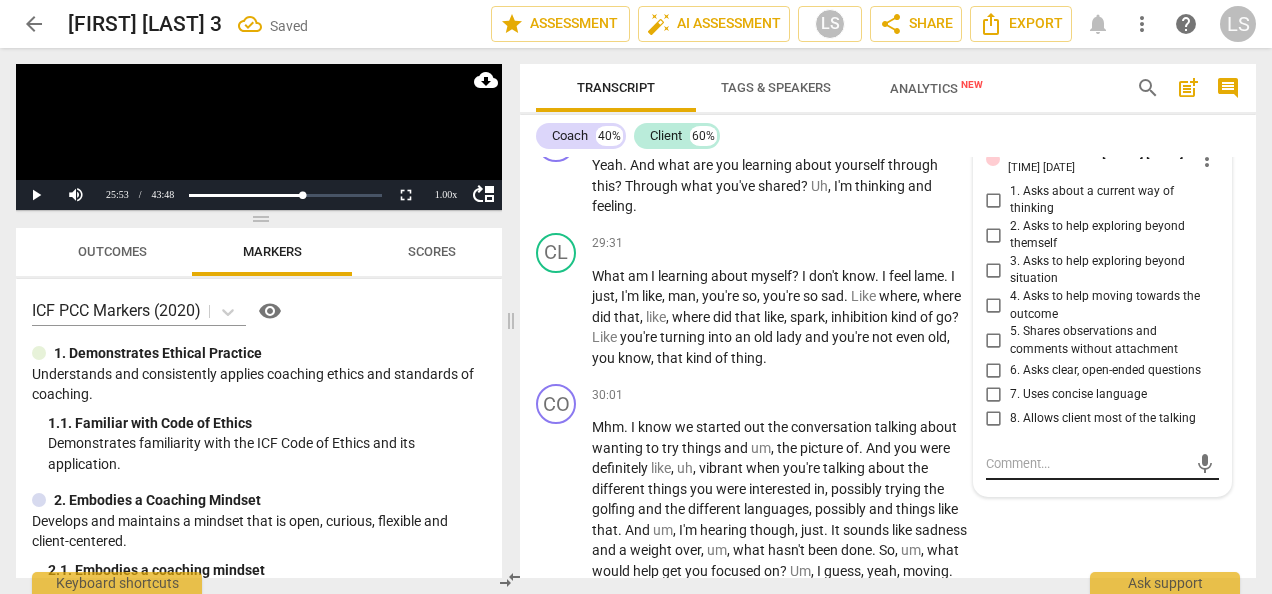scroll, scrollTop: 11511, scrollLeft: 0, axis: vertical 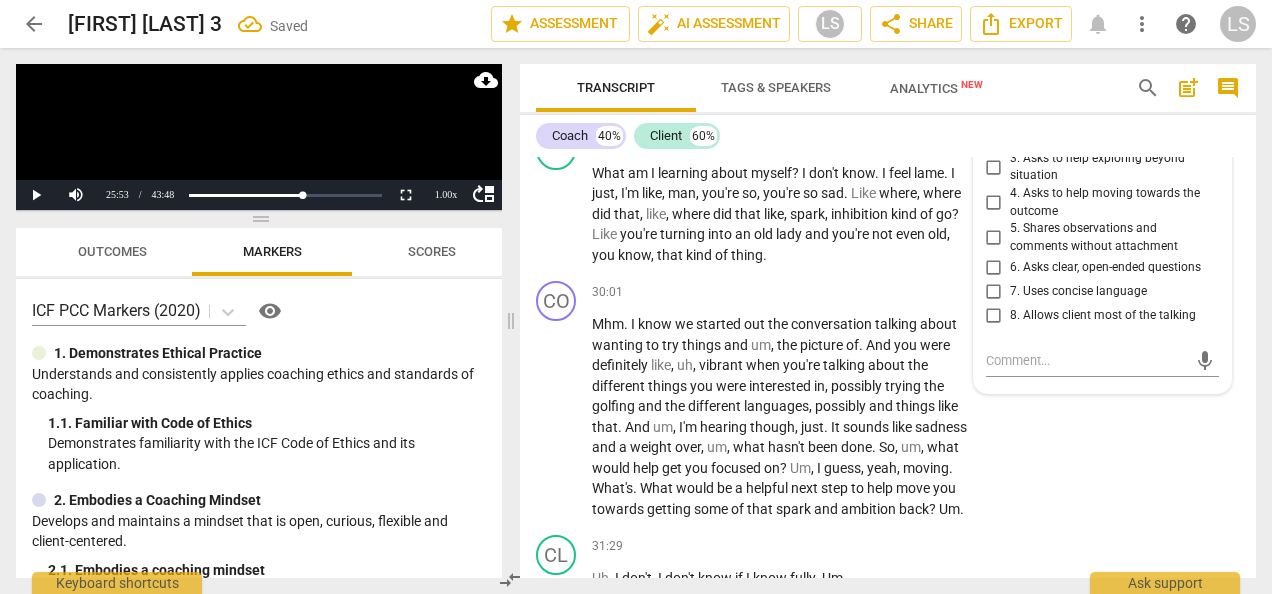 click on "6. Asks clear, open-ended questions" at bounding box center (994, 267) 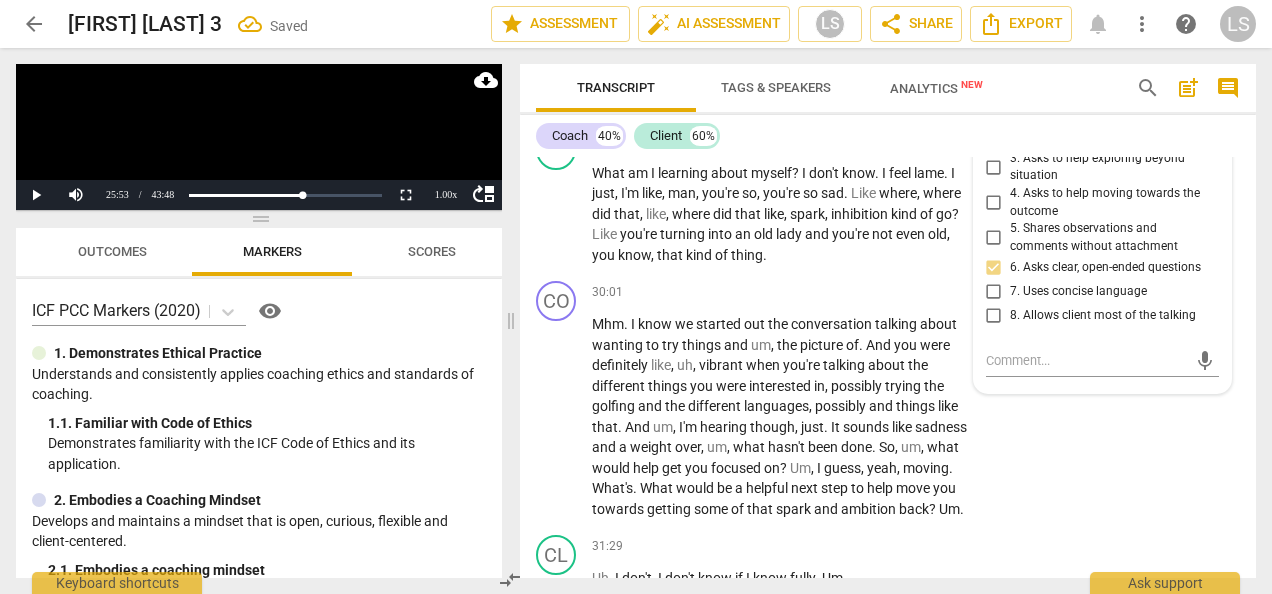 click on "7. Uses concise language" at bounding box center (994, 291) 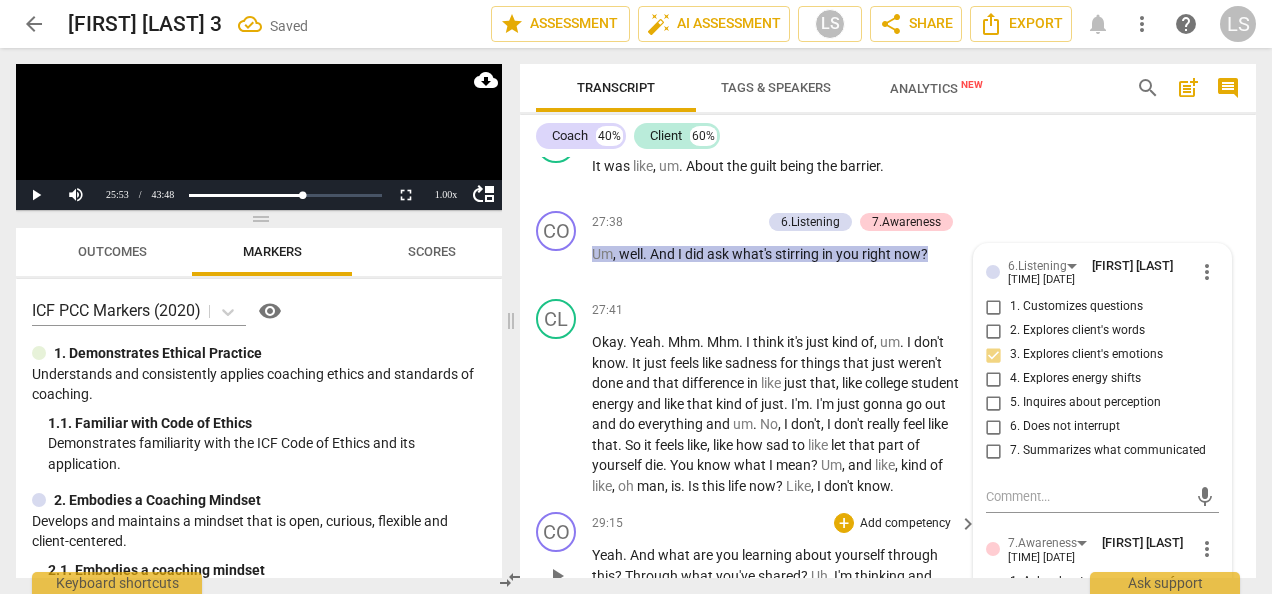 scroll, scrollTop: 11011, scrollLeft: 0, axis: vertical 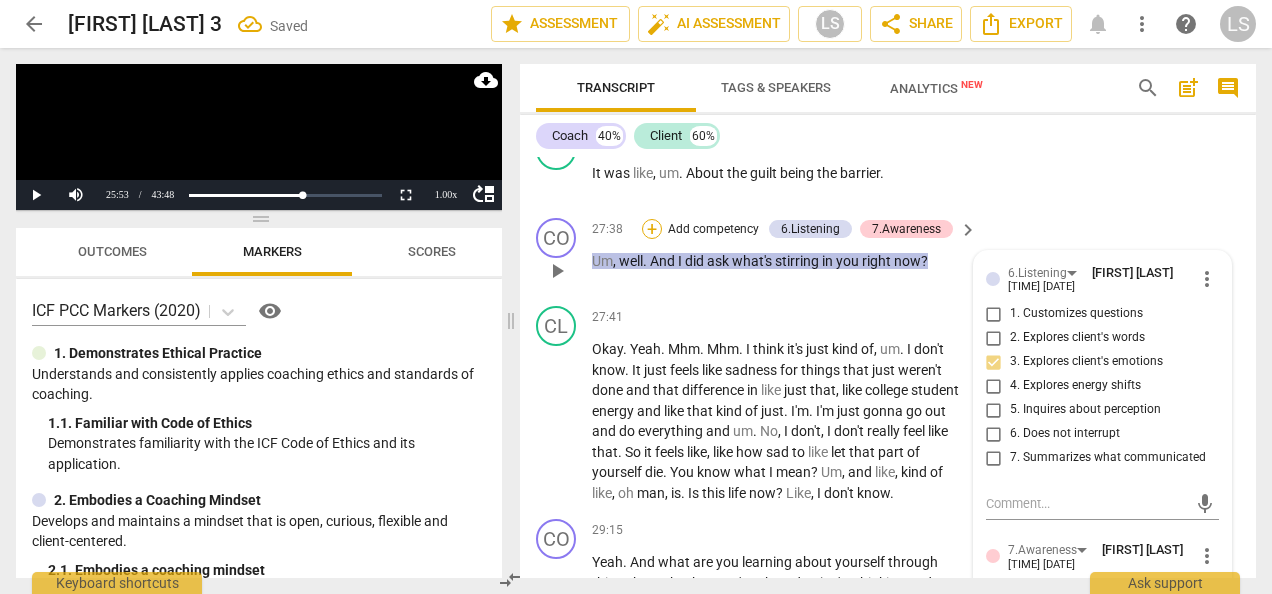 click on "+" at bounding box center [652, 229] 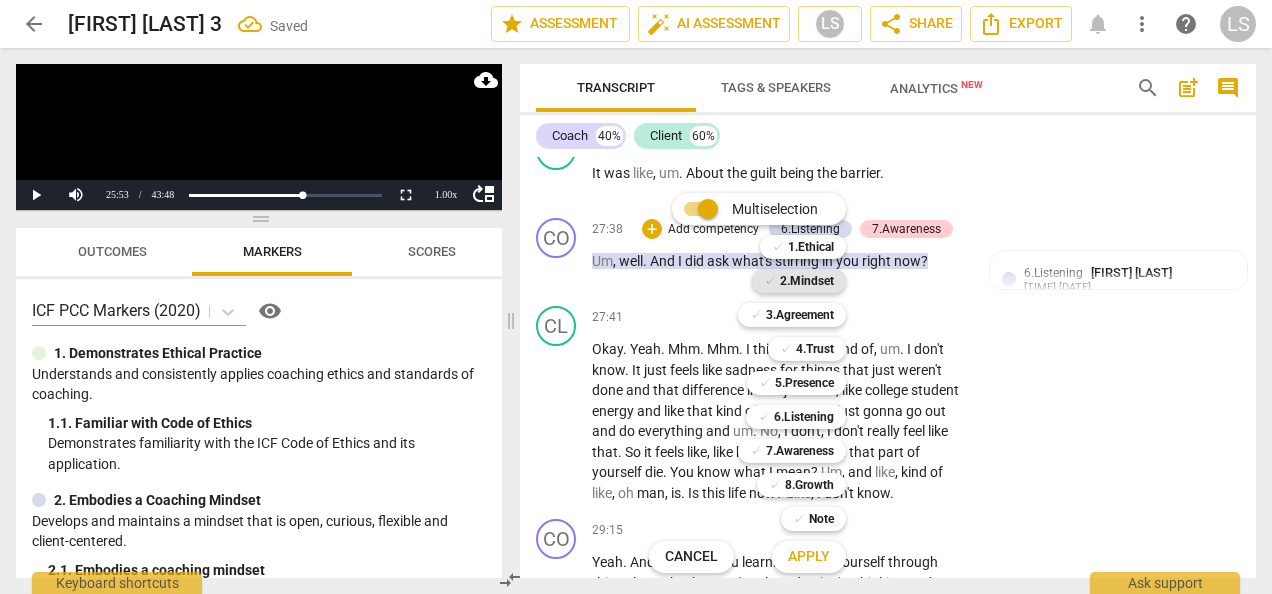 click on "2.Mindset" at bounding box center [807, 281] 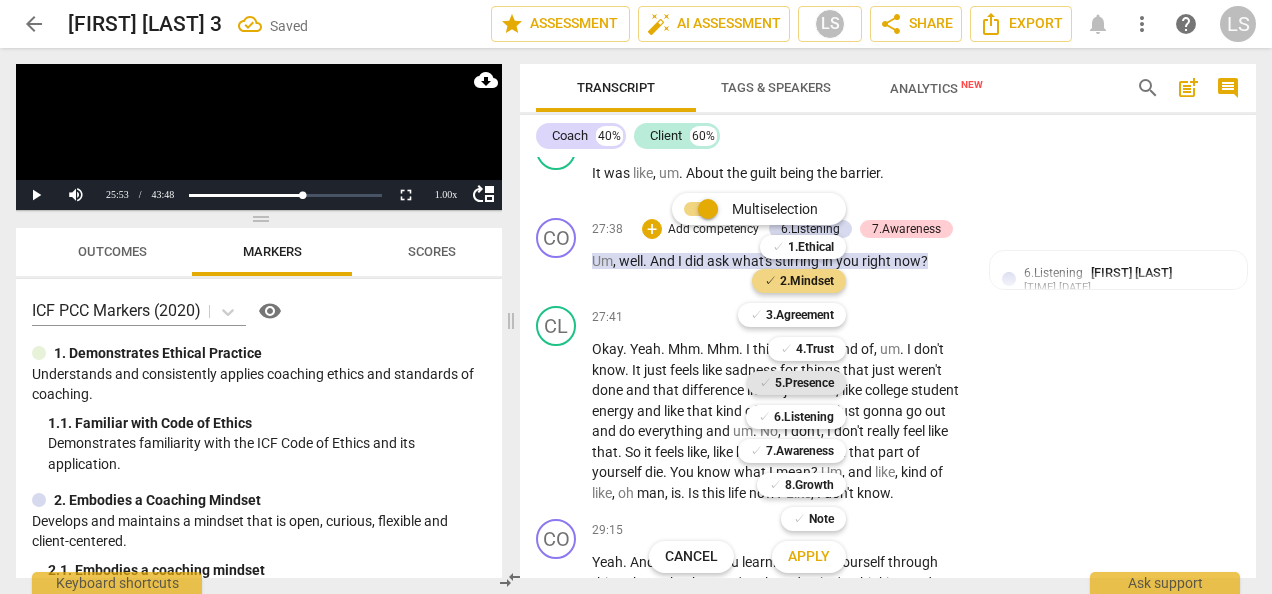 click on "5.Presence" at bounding box center [804, 383] 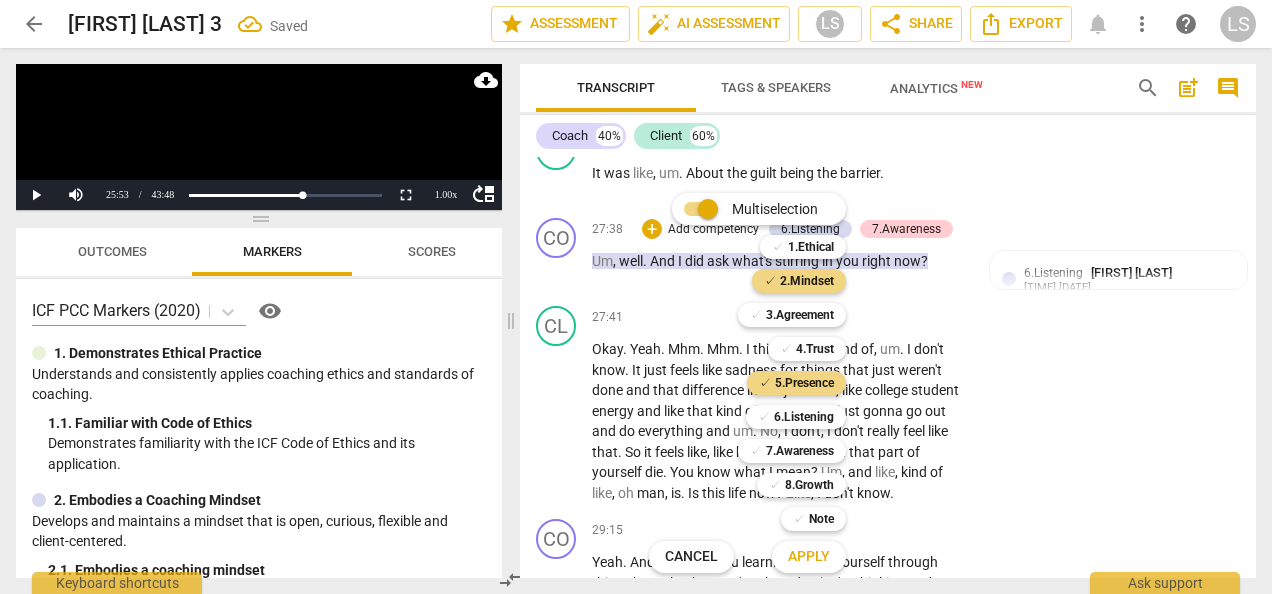 click on "Apply" at bounding box center (809, 557) 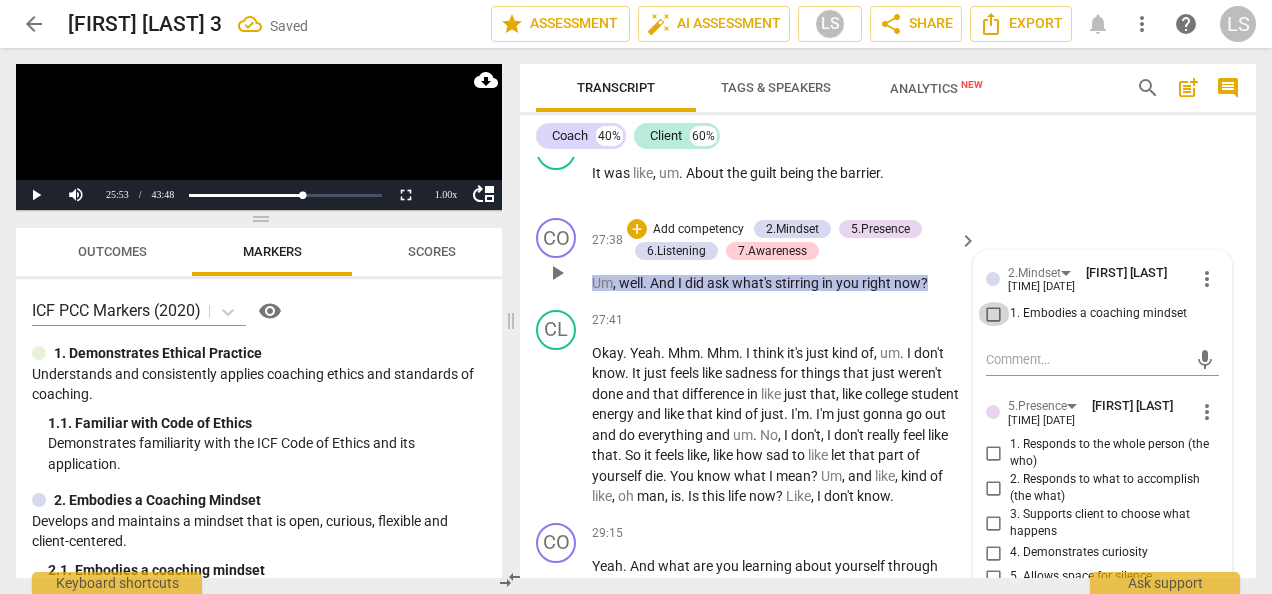 click on "1. Embodies a coaching mindset" at bounding box center [994, 314] 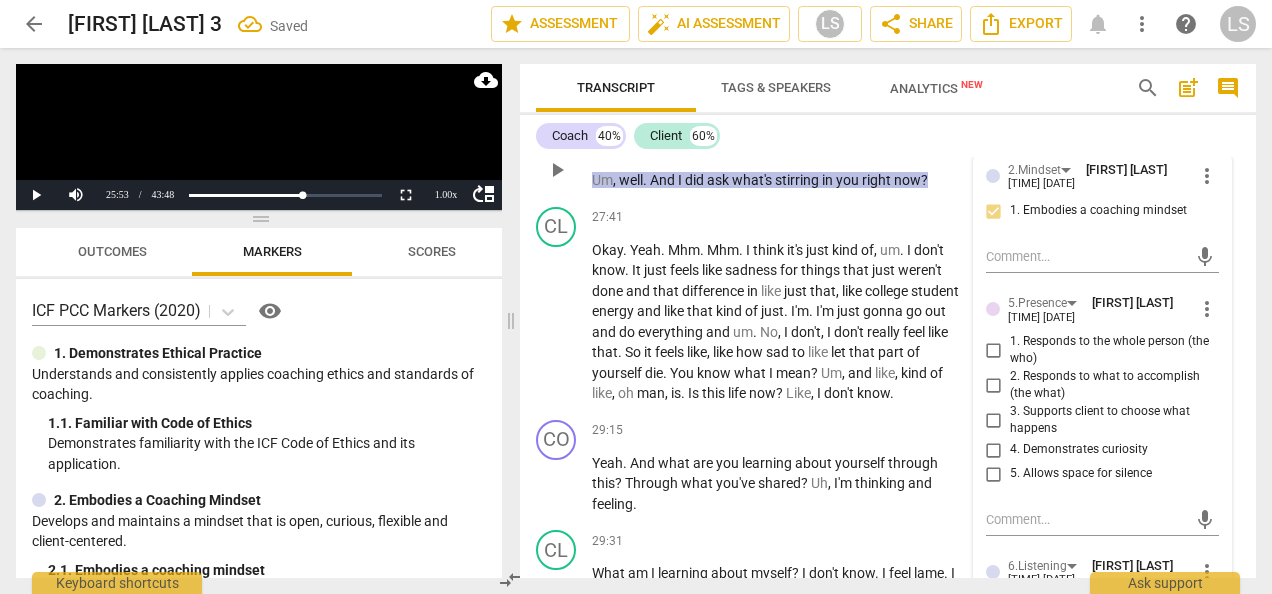 scroll, scrollTop: 11211, scrollLeft: 0, axis: vertical 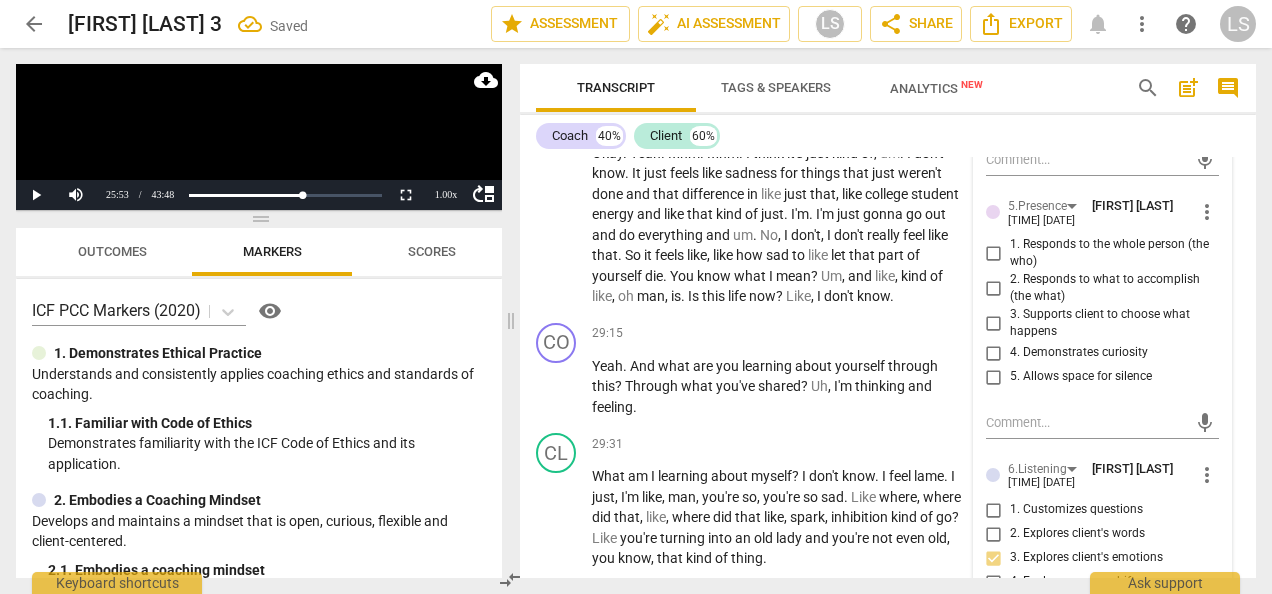 click on "1. Responds to the whole person (the who)" at bounding box center [994, 253] 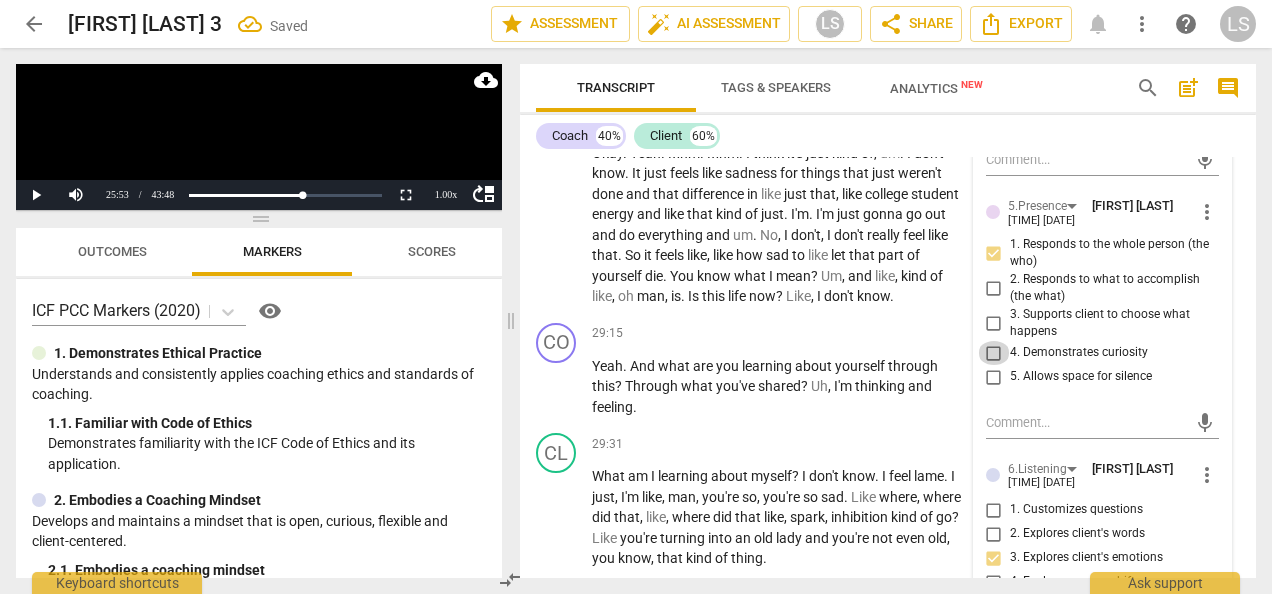 click on "4. Demonstrates curiosity" at bounding box center [994, 353] 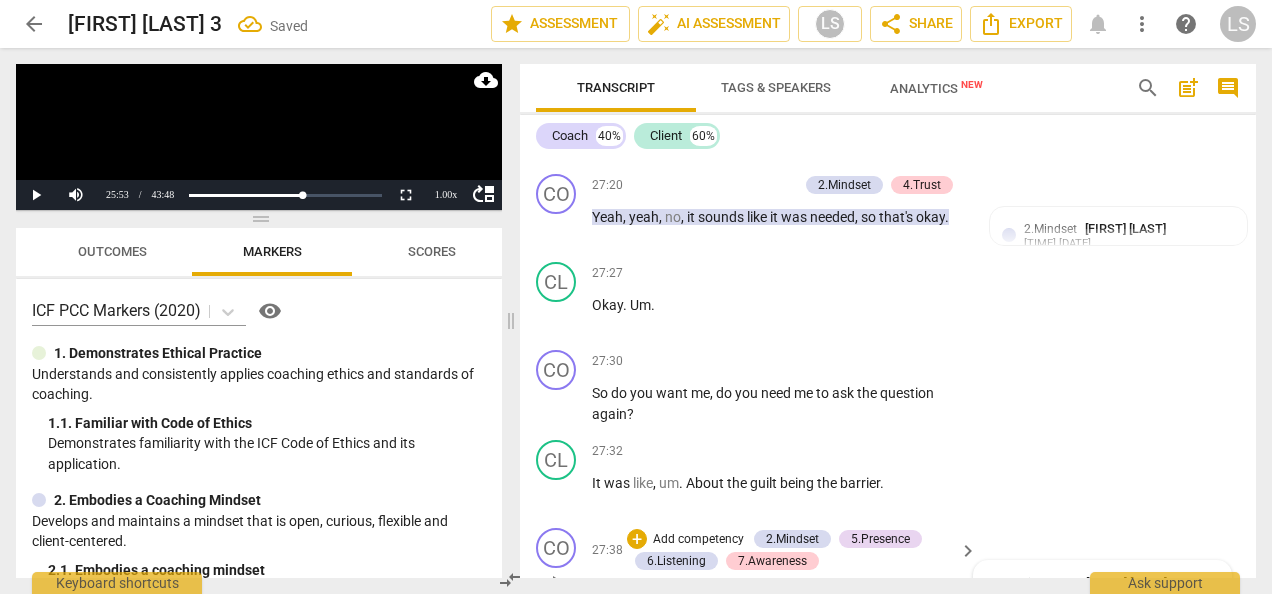scroll, scrollTop: 10411, scrollLeft: 0, axis: vertical 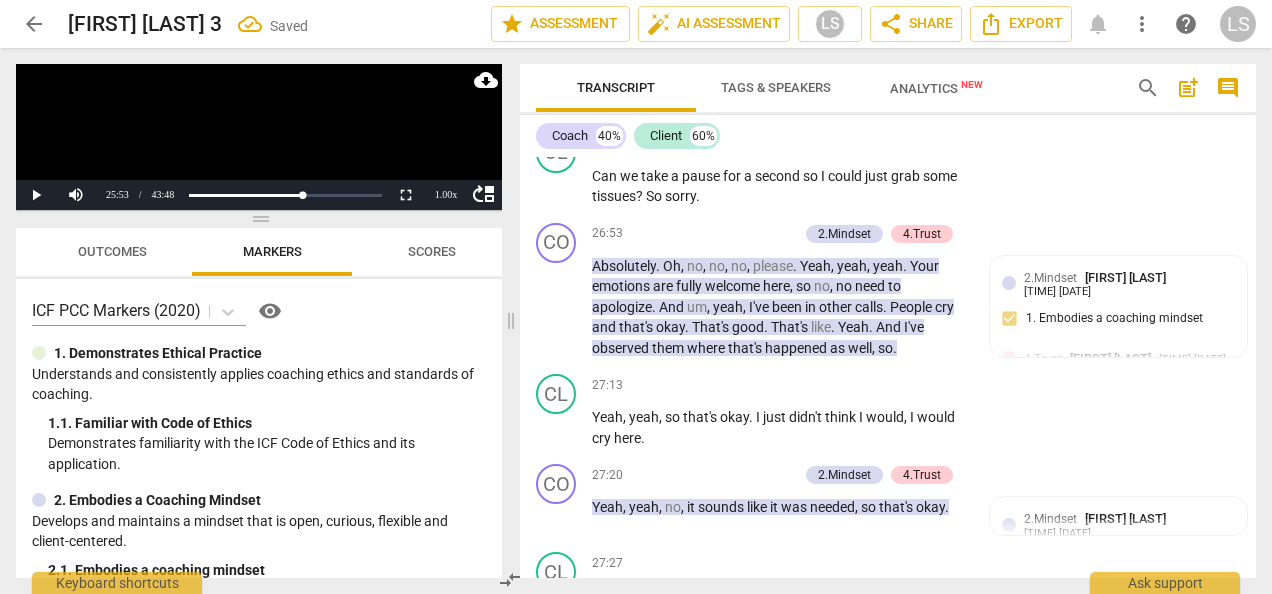 click on "+" at bounding box center [753, 56] 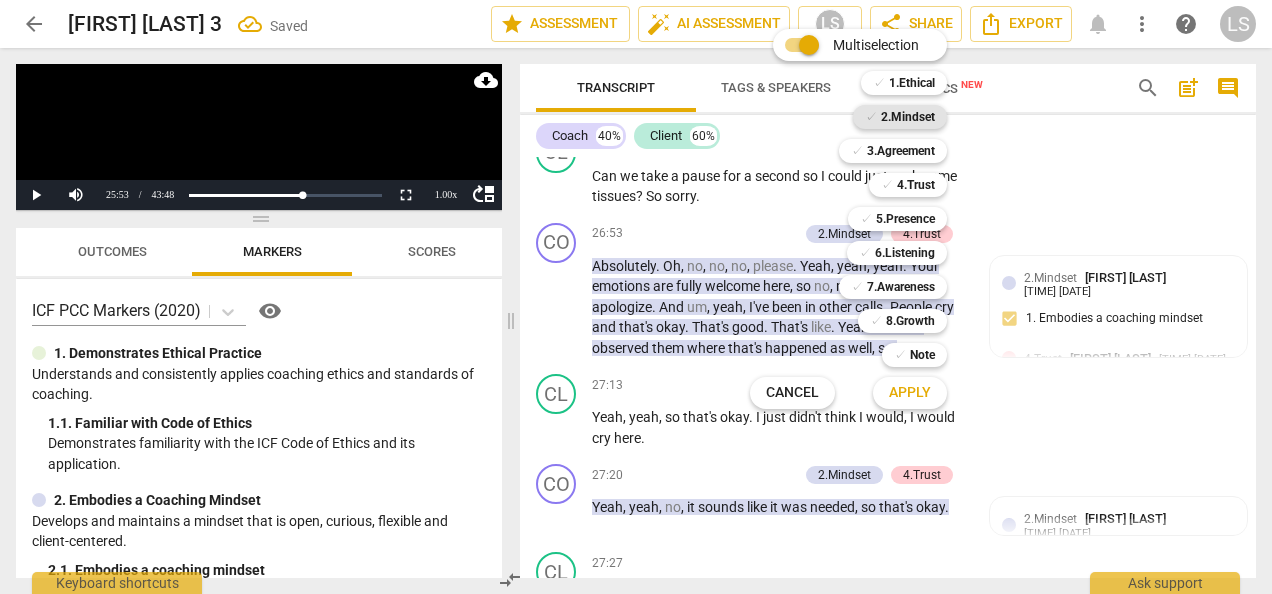 click on "2.Mindset" at bounding box center [908, 117] 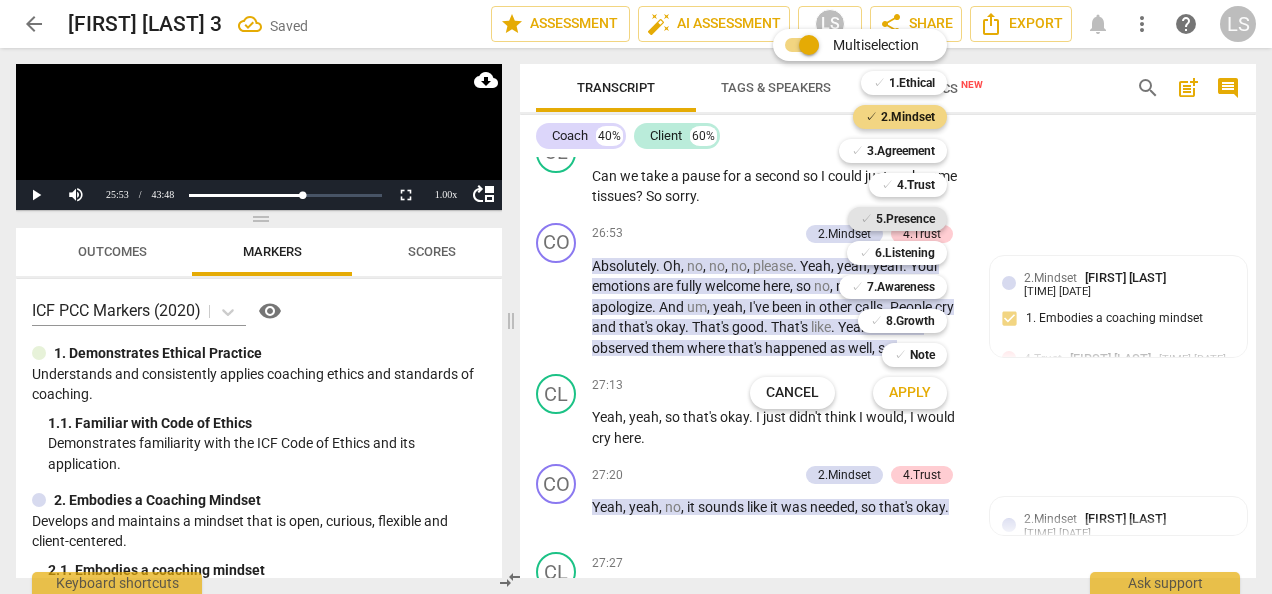 click on "5.Presence" at bounding box center (905, 219) 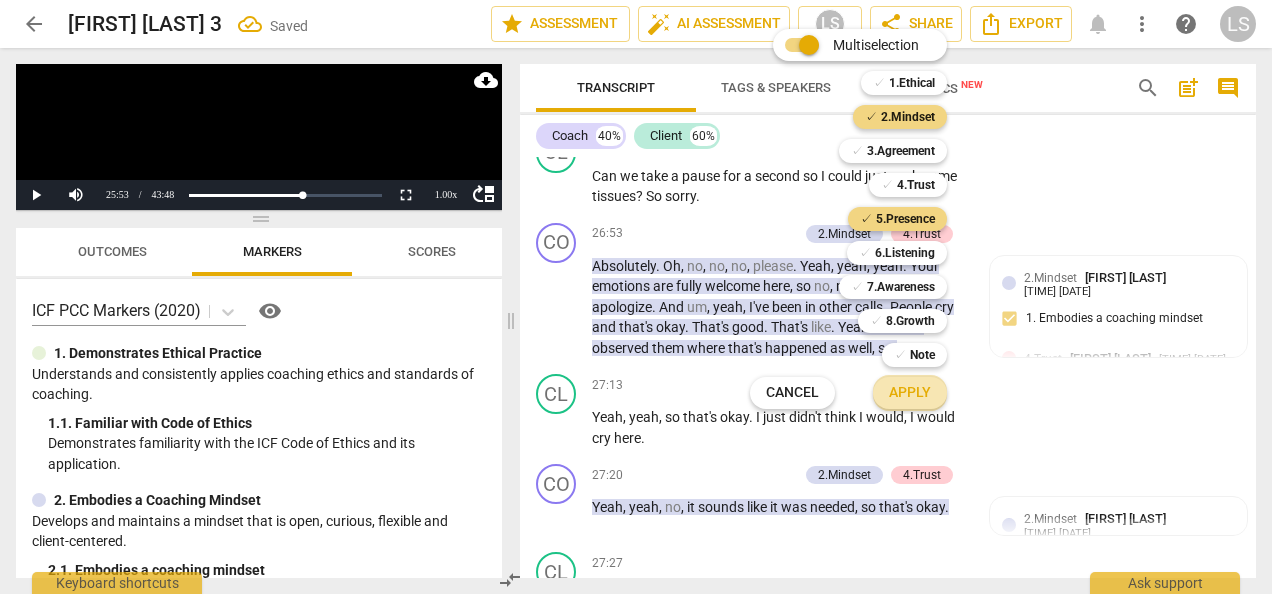 click on "Apply" at bounding box center (910, 393) 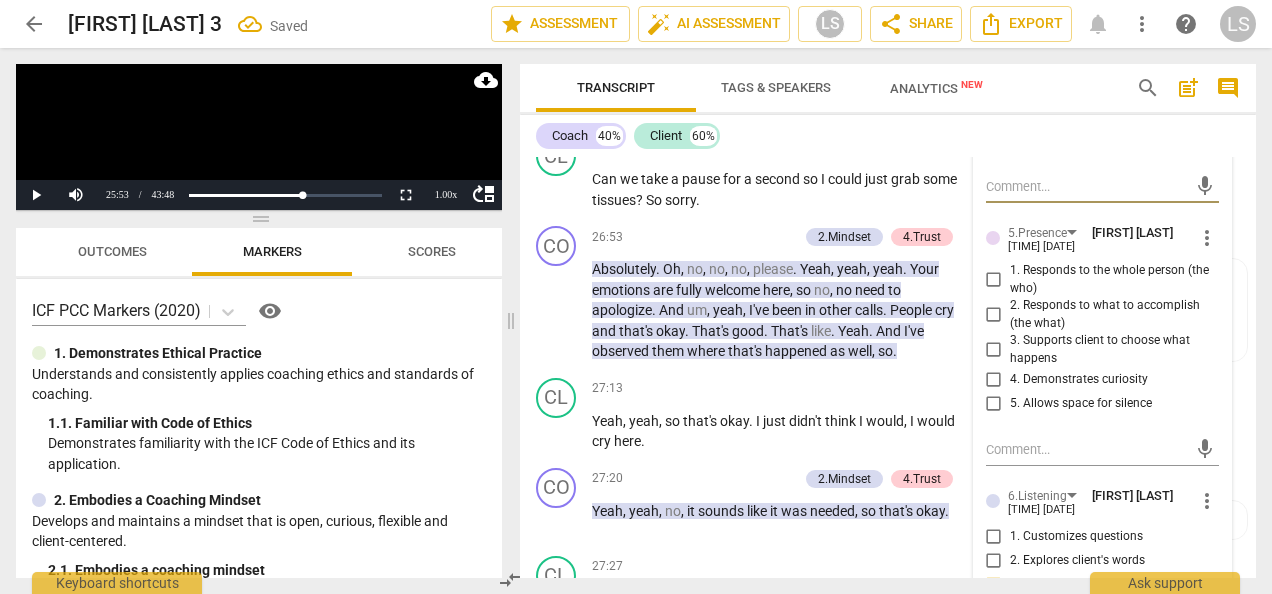 click on "1. Embodies a coaching mindset" at bounding box center [994, 141] 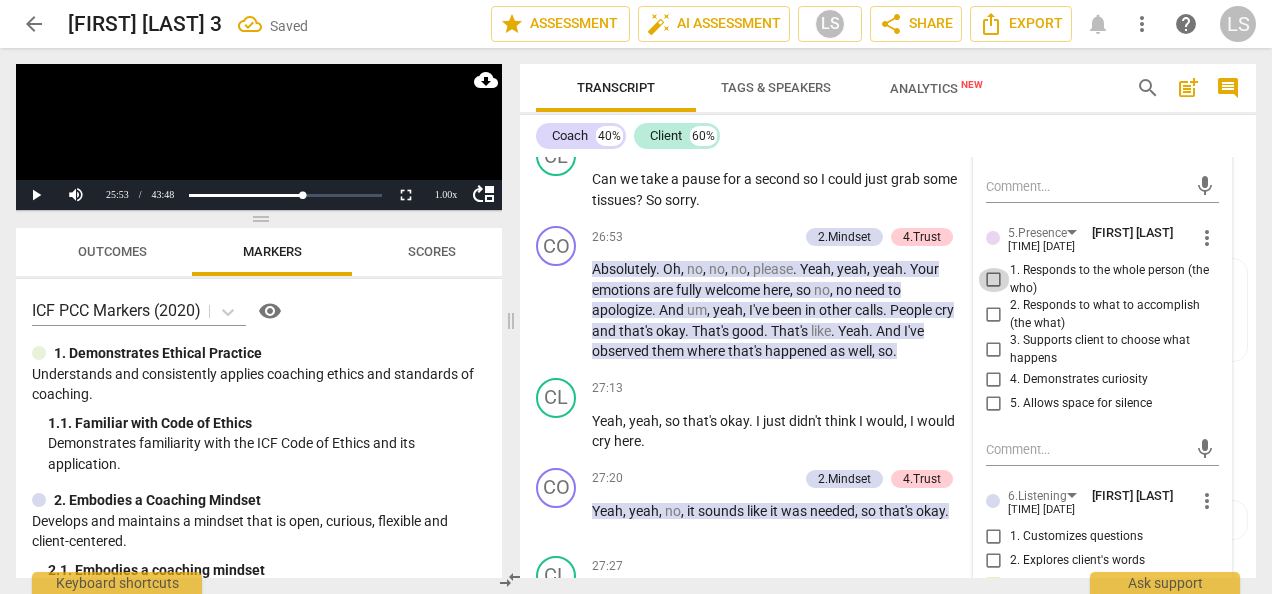 click on "1. Responds to the whole person (the who)" at bounding box center [994, 280] 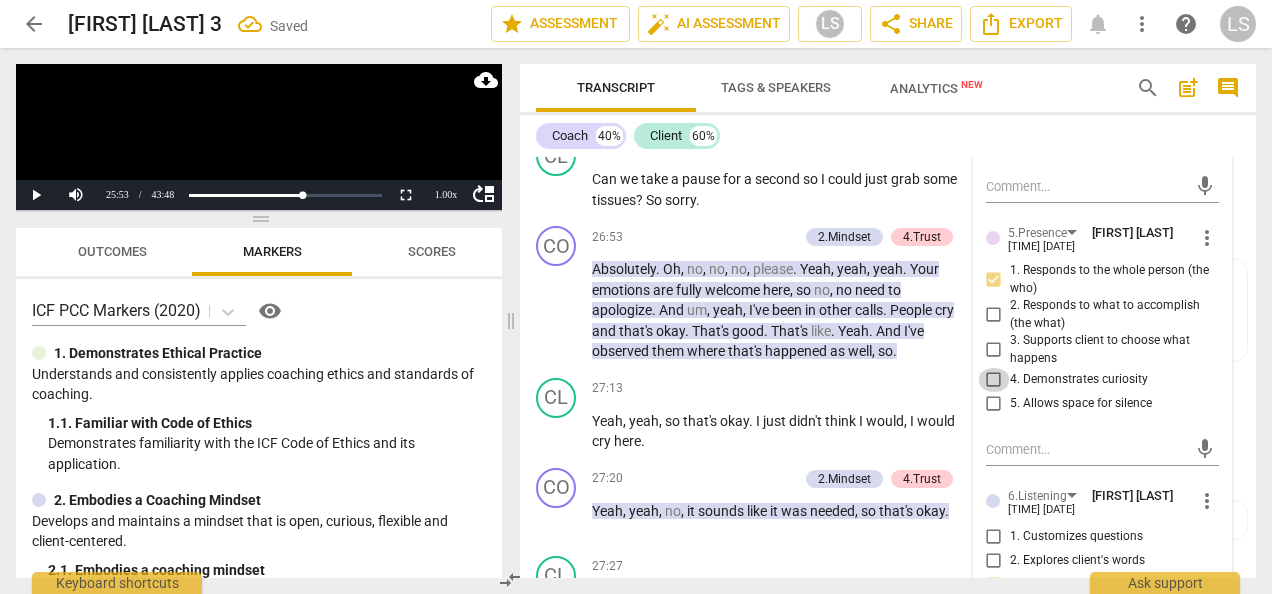 click on "4. Demonstrates curiosity" at bounding box center [994, 380] 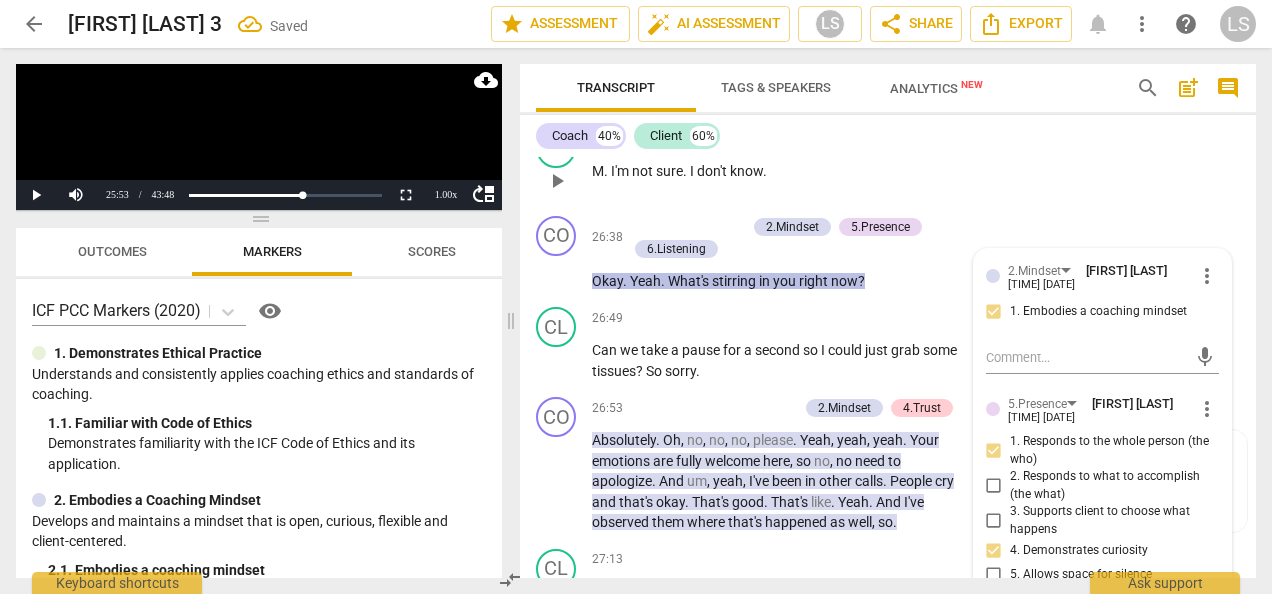 scroll, scrollTop: 10211, scrollLeft: 0, axis: vertical 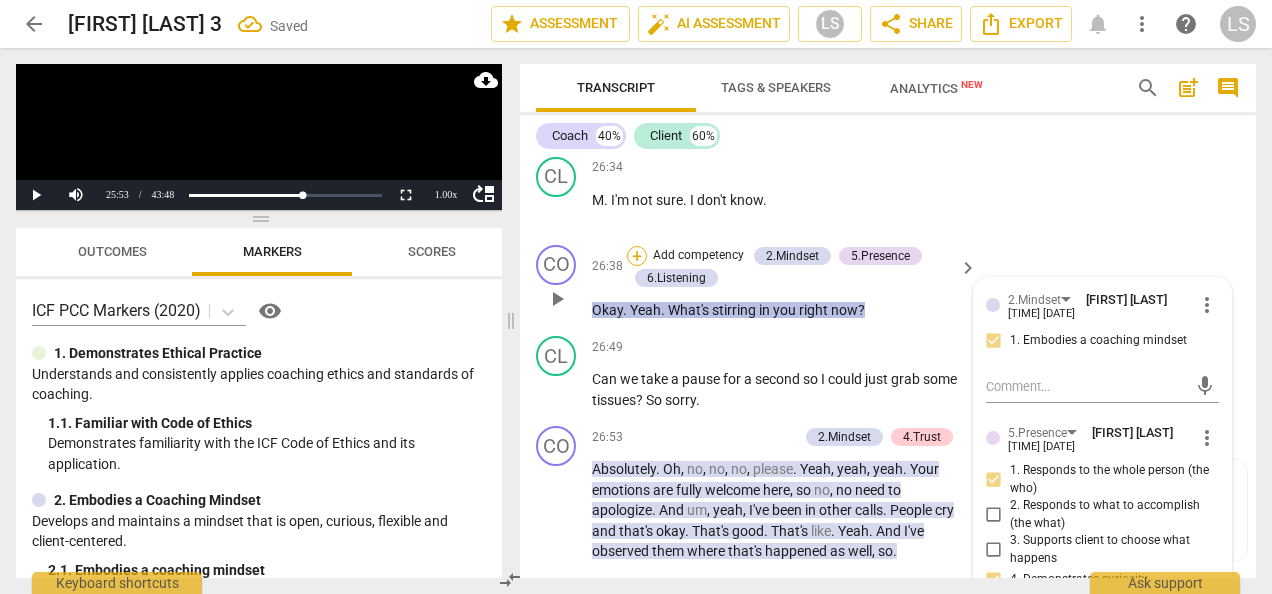 click on "+" at bounding box center [637, 256] 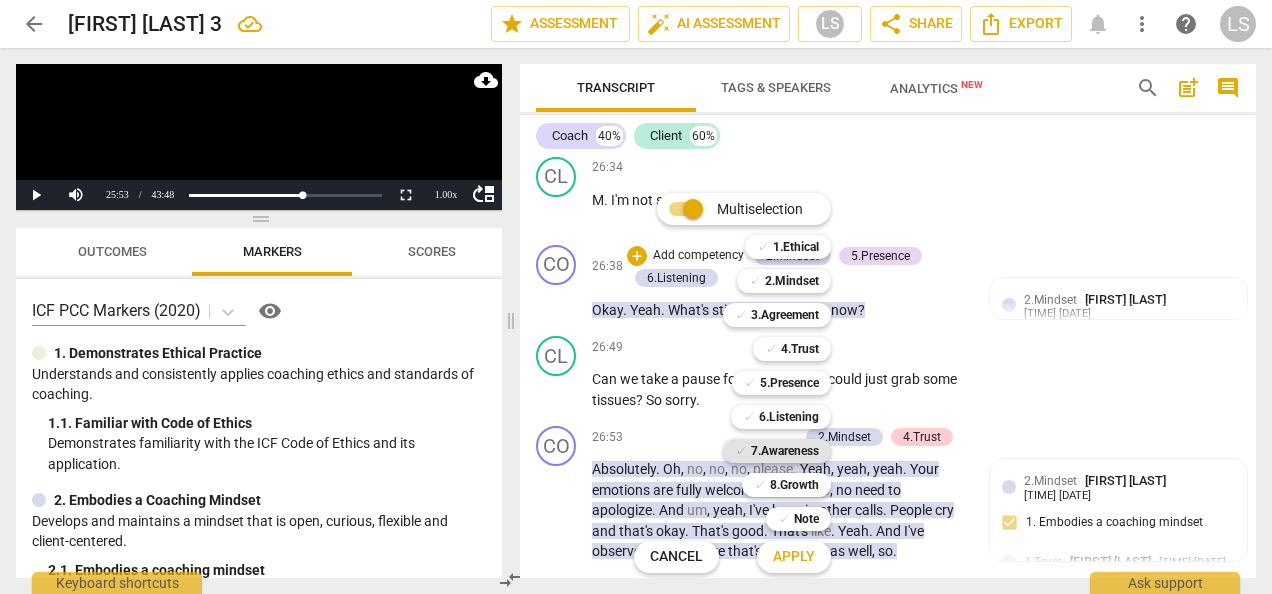 click on "7.Awareness" at bounding box center [785, 451] 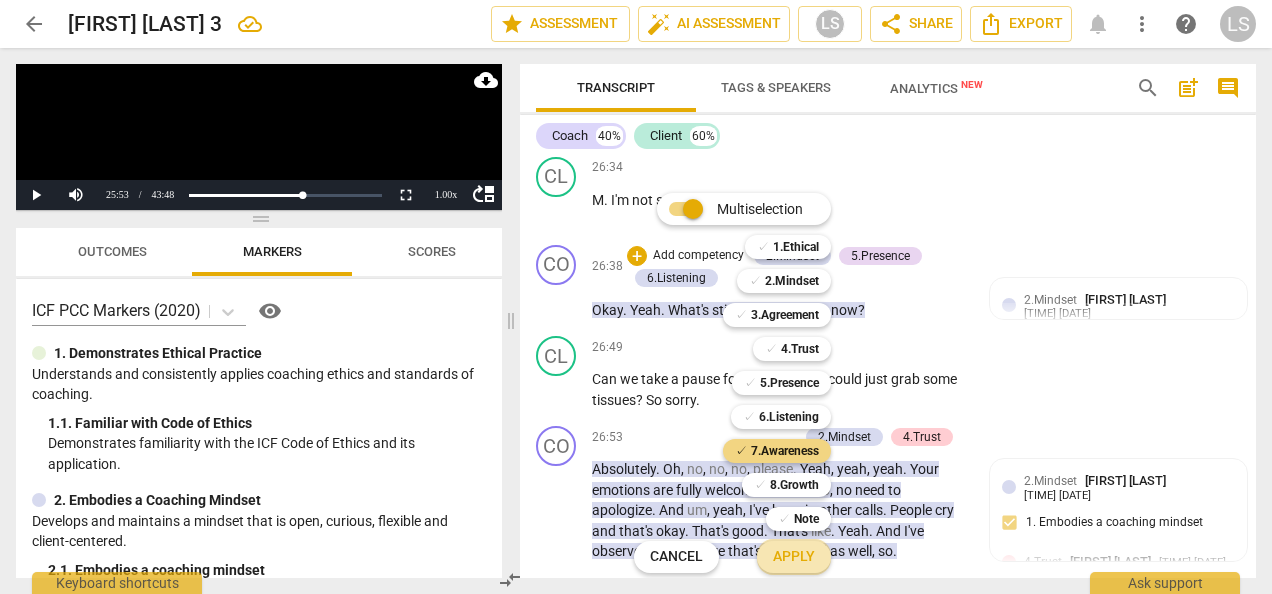 drag, startPoint x: 796, startPoint y: 556, endPoint x: 921, endPoint y: 513, distance: 132.18925 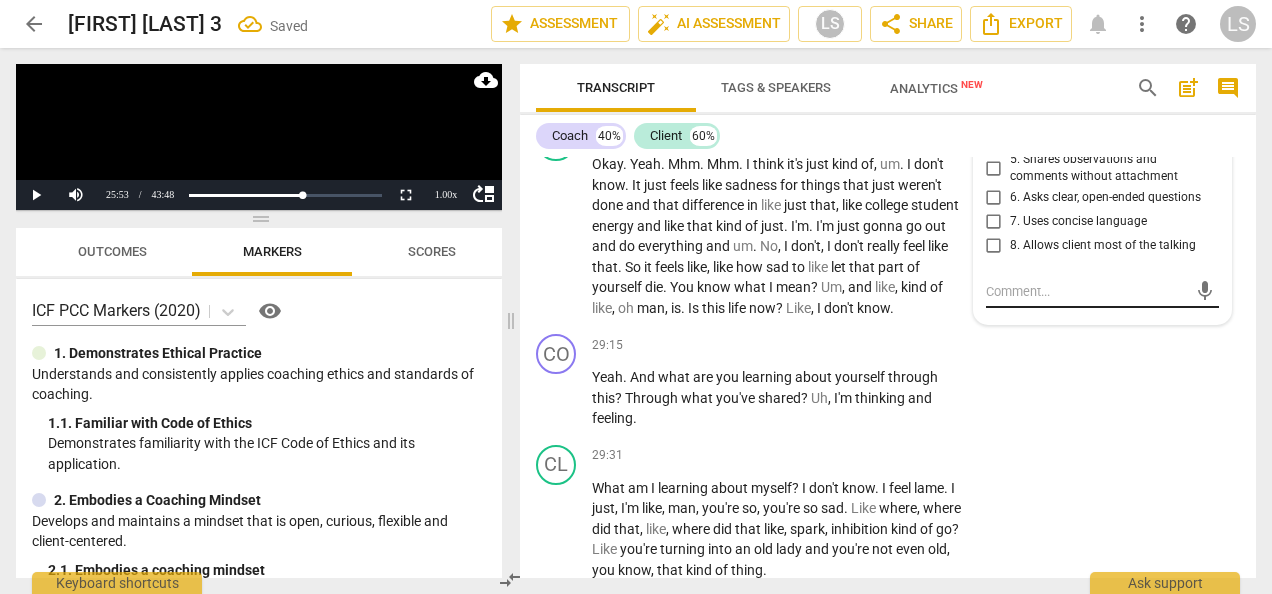 scroll, scrollTop: 11211, scrollLeft: 0, axis: vertical 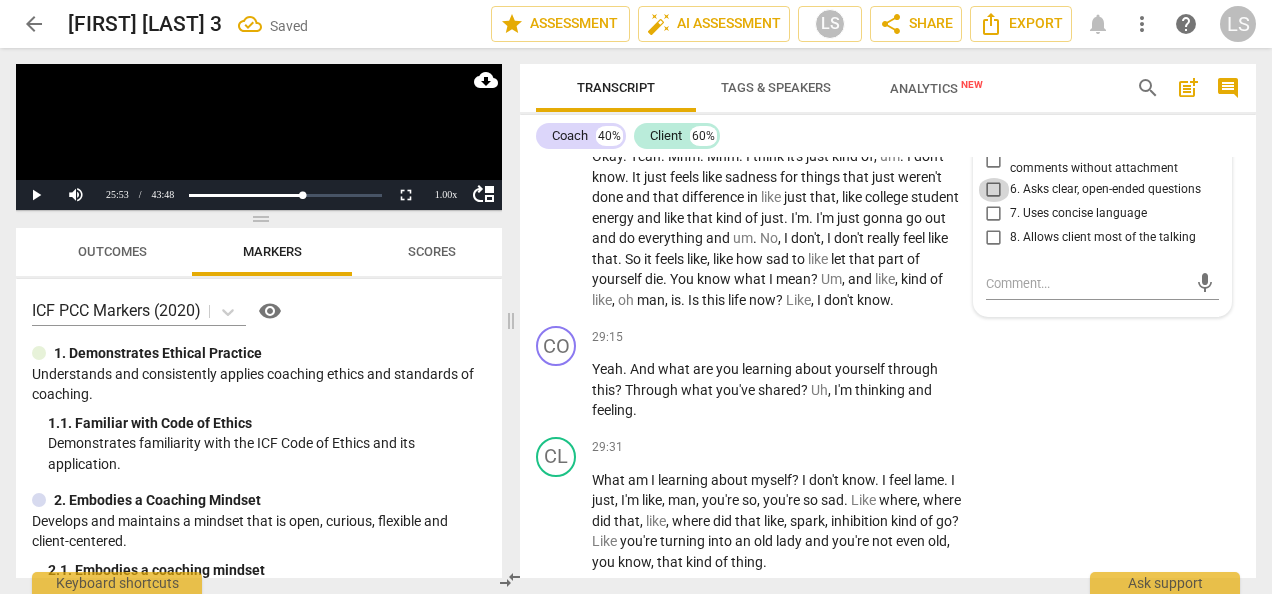 click on "6. Asks clear, open-ended questions" at bounding box center (994, 190) 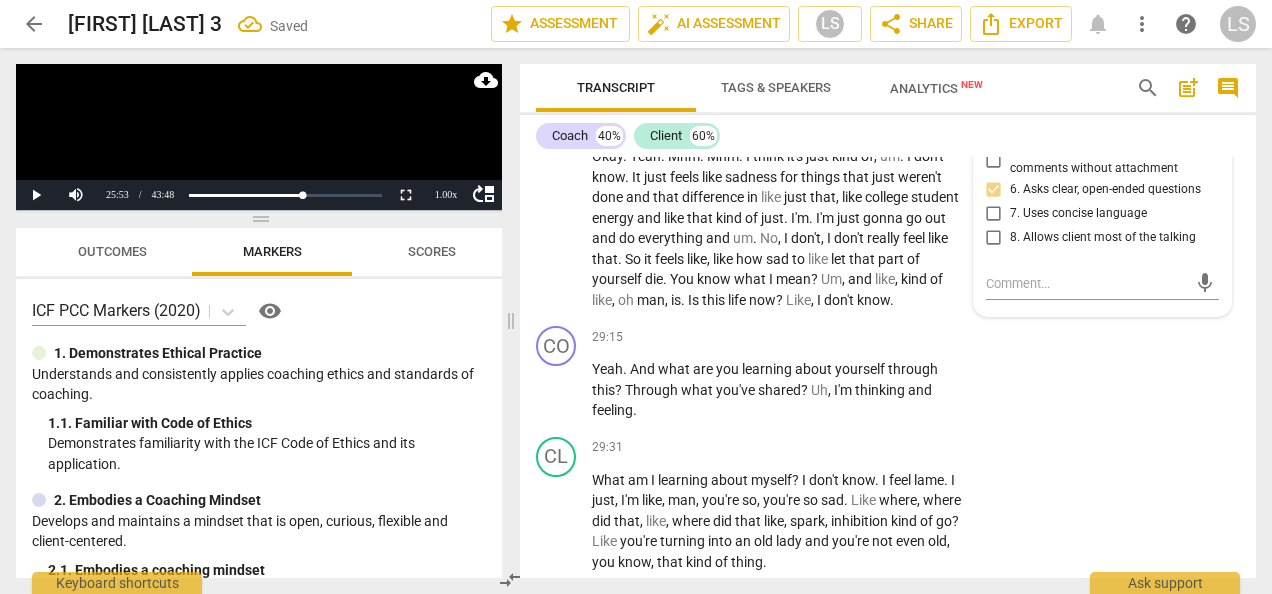 click on "7. Uses concise language" at bounding box center (994, 214) 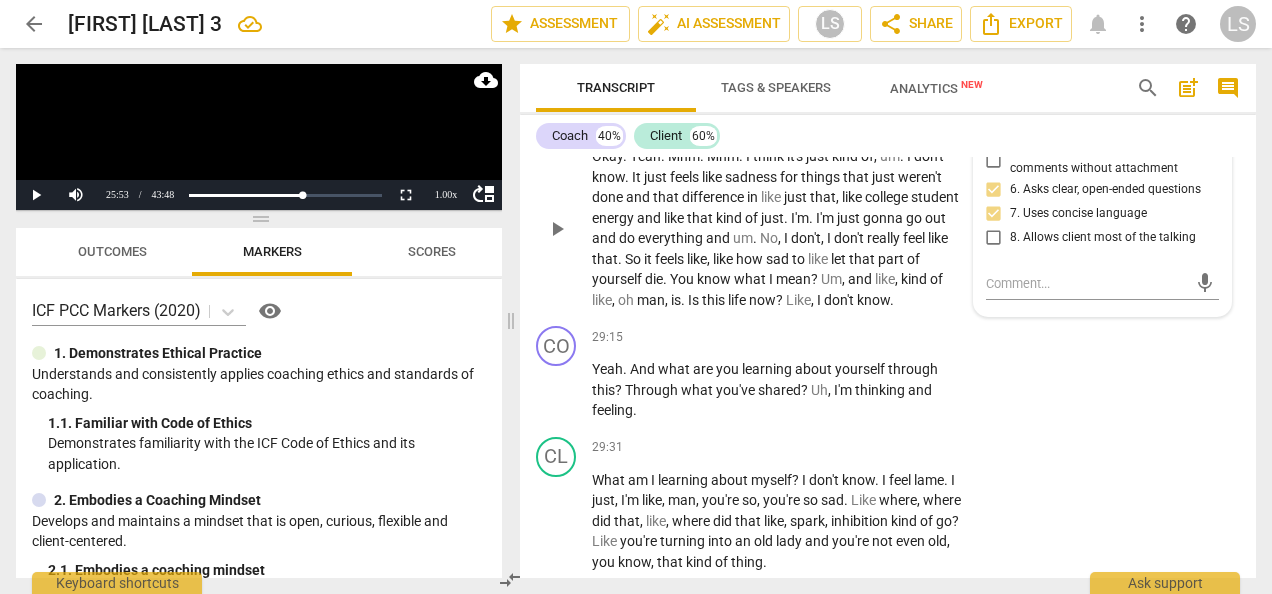 click on "+" at bounding box center (844, 124) 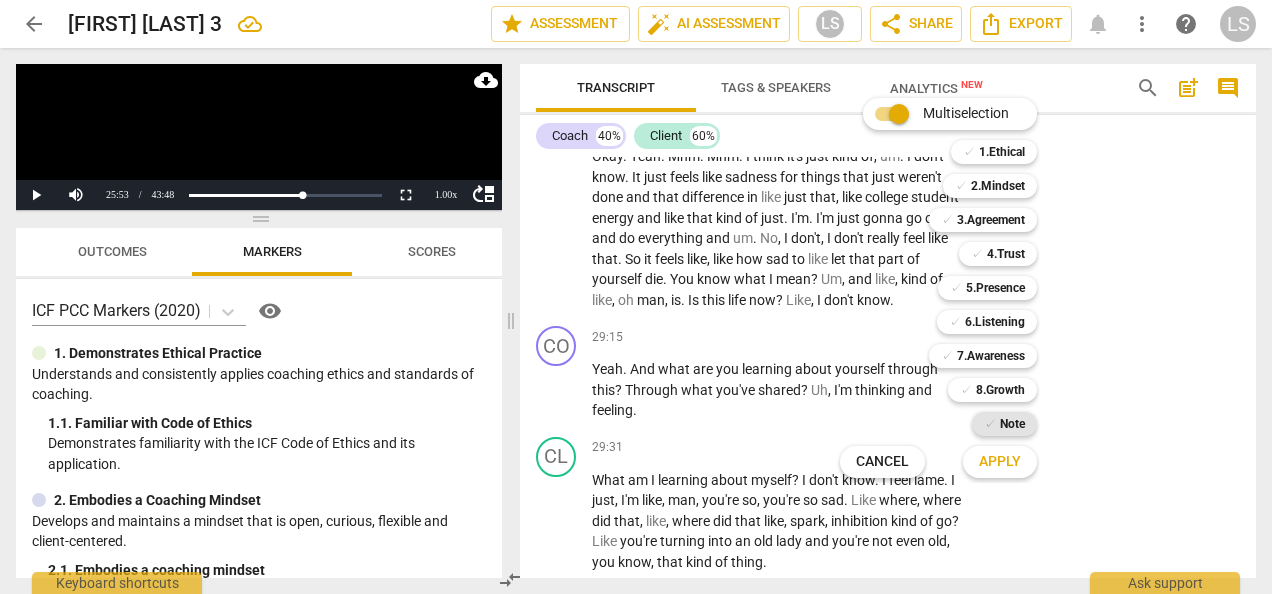 click on "Note" at bounding box center (1012, 424) 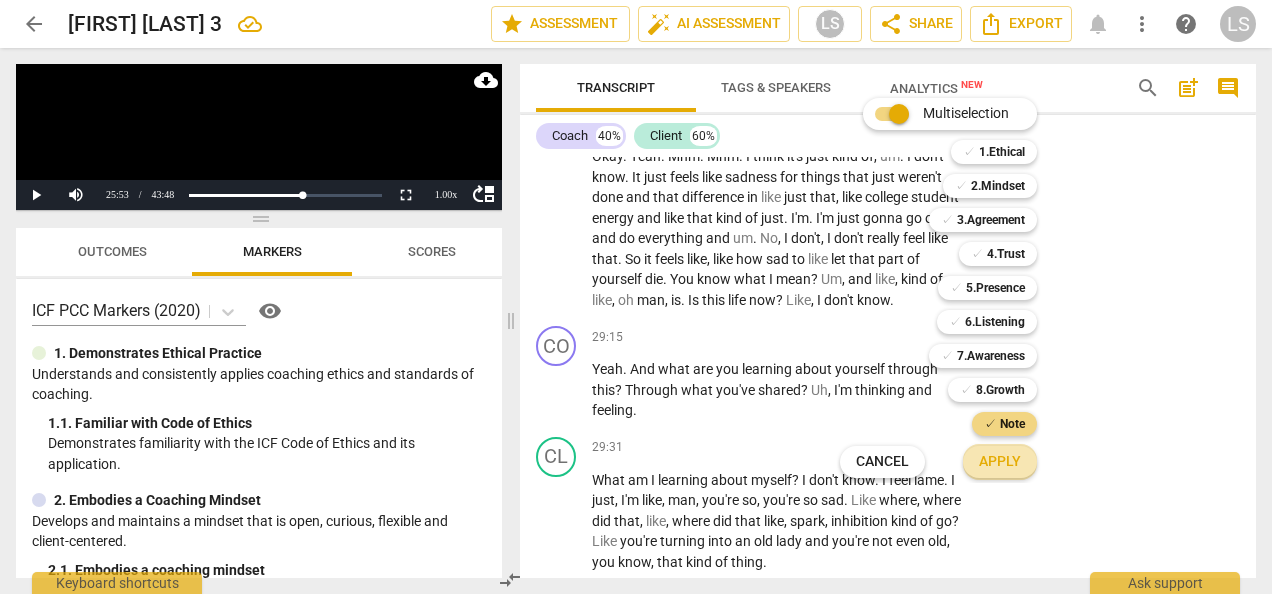 click on "Apply" at bounding box center [1000, 462] 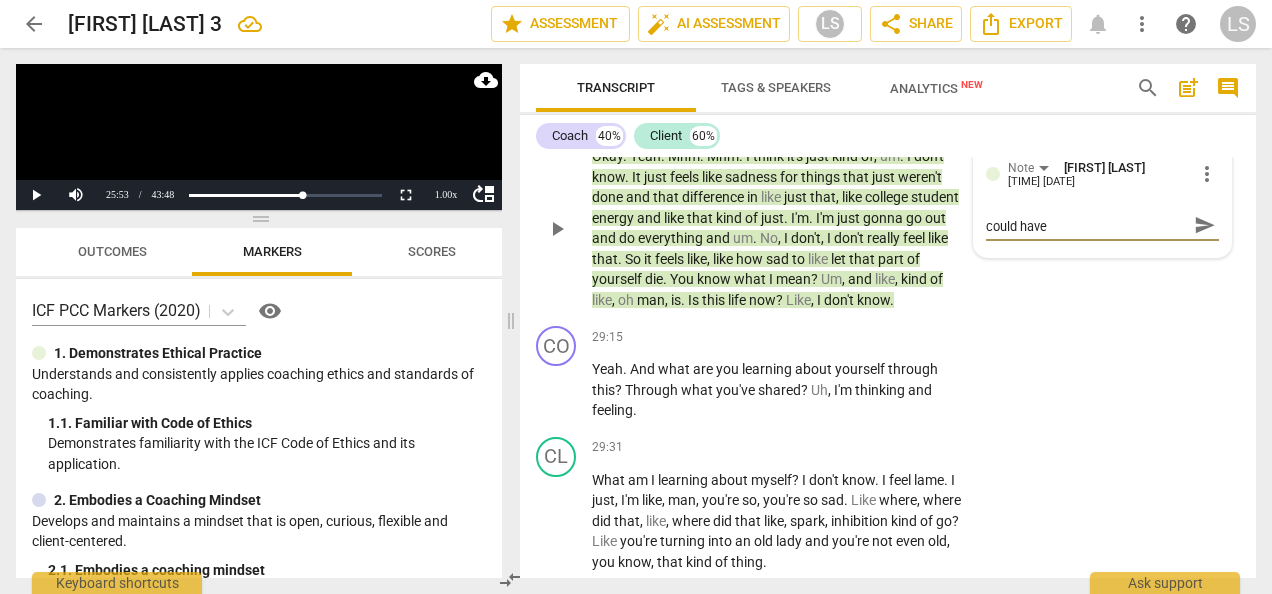 scroll, scrollTop: 0, scrollLeft: 0, axis: both 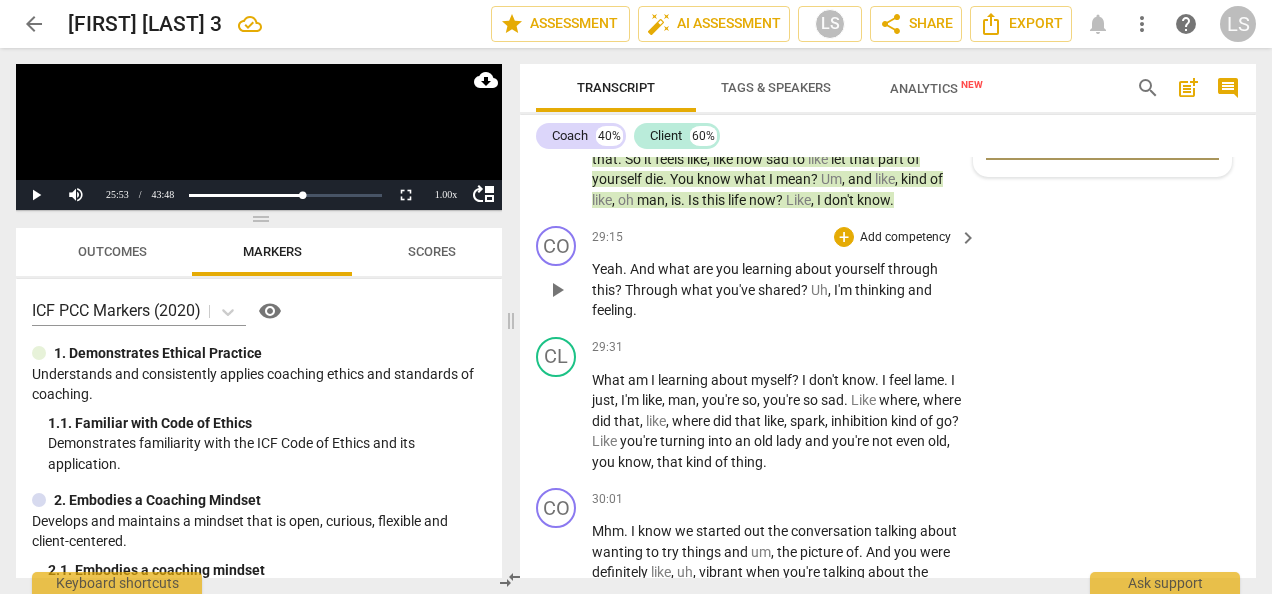 click on "+ Add competency" at bounding box center [893, 237] 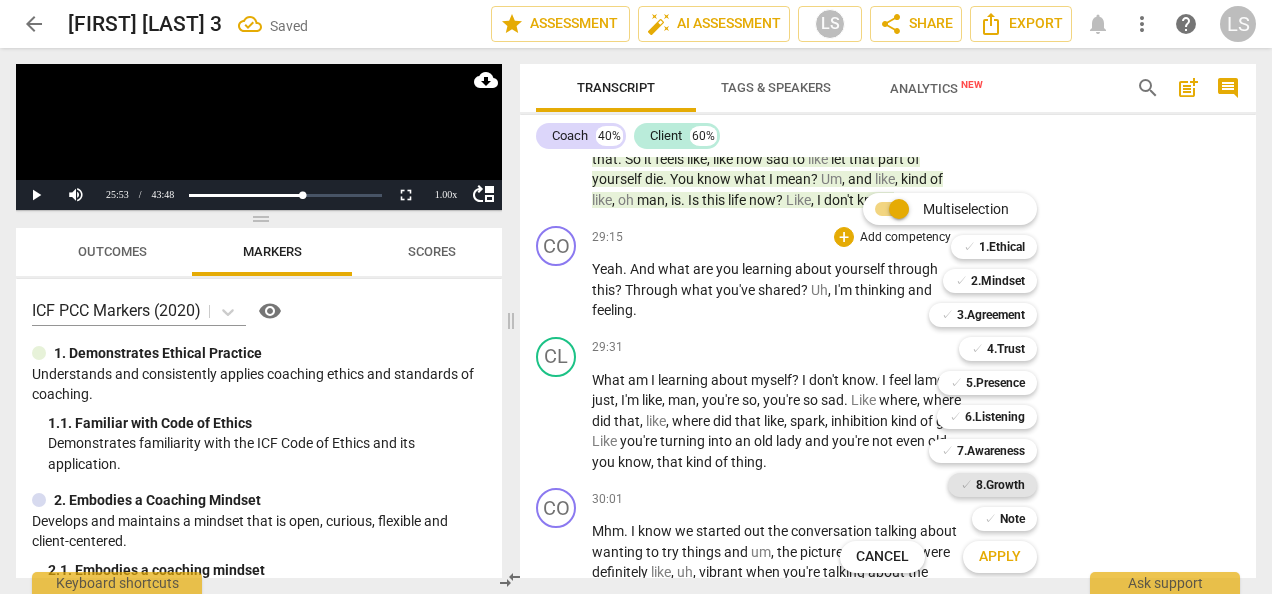 click on "8.Growth" at bounding box center (1000, 485) 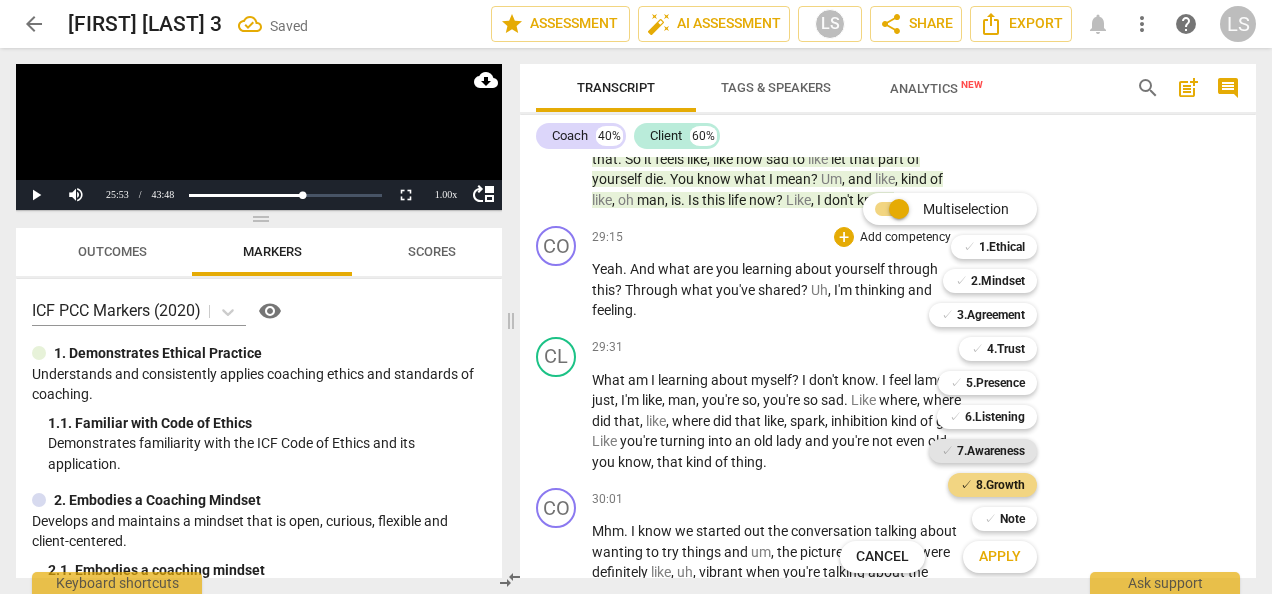 click on "7.Awareness" at bounding box center (991, 451) 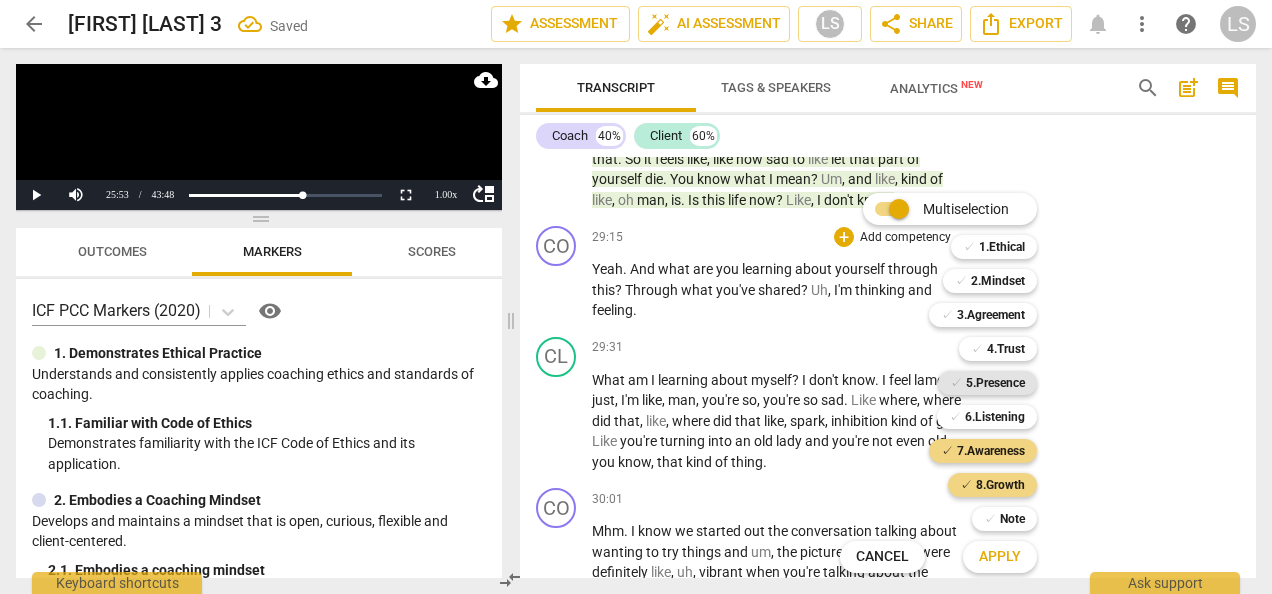 click on "5.Presence" at bounding box center [995, 383] 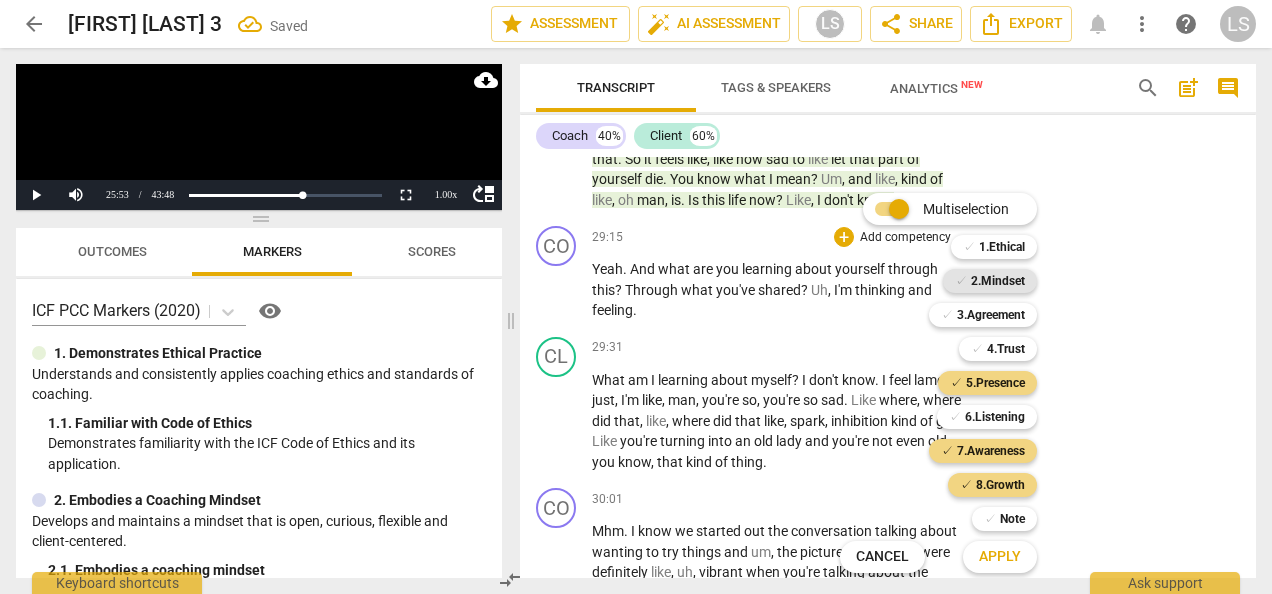 click on "2.Mindset" at bounding box center [998, 281] 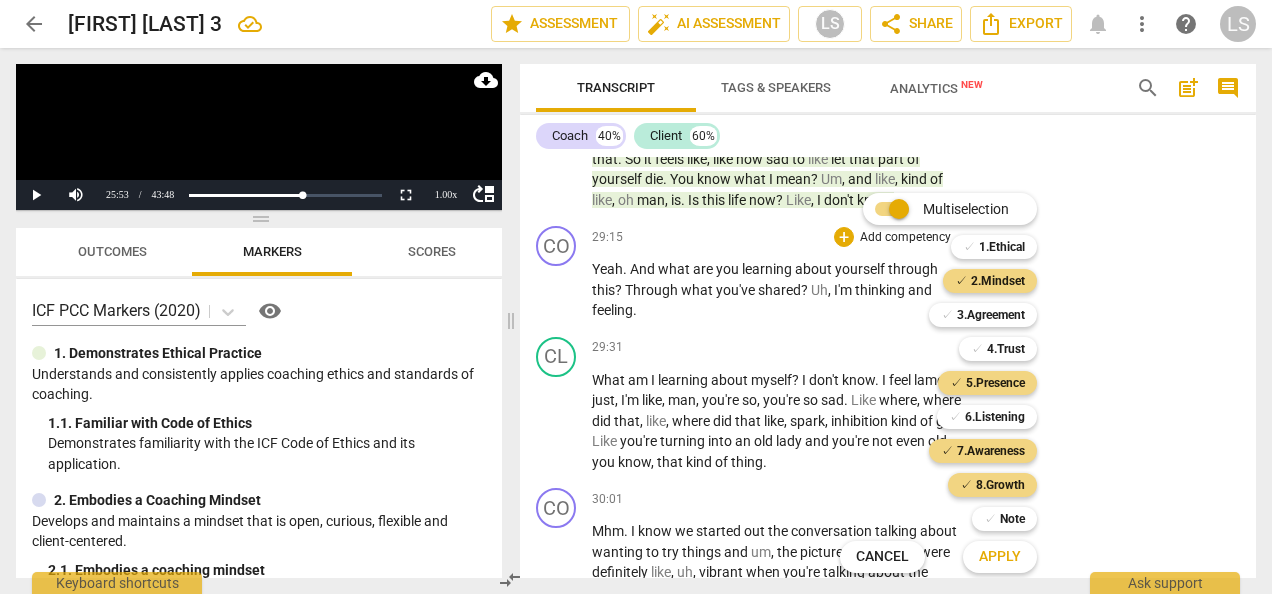 click on "Apply" at bounding box center (1000, 557) 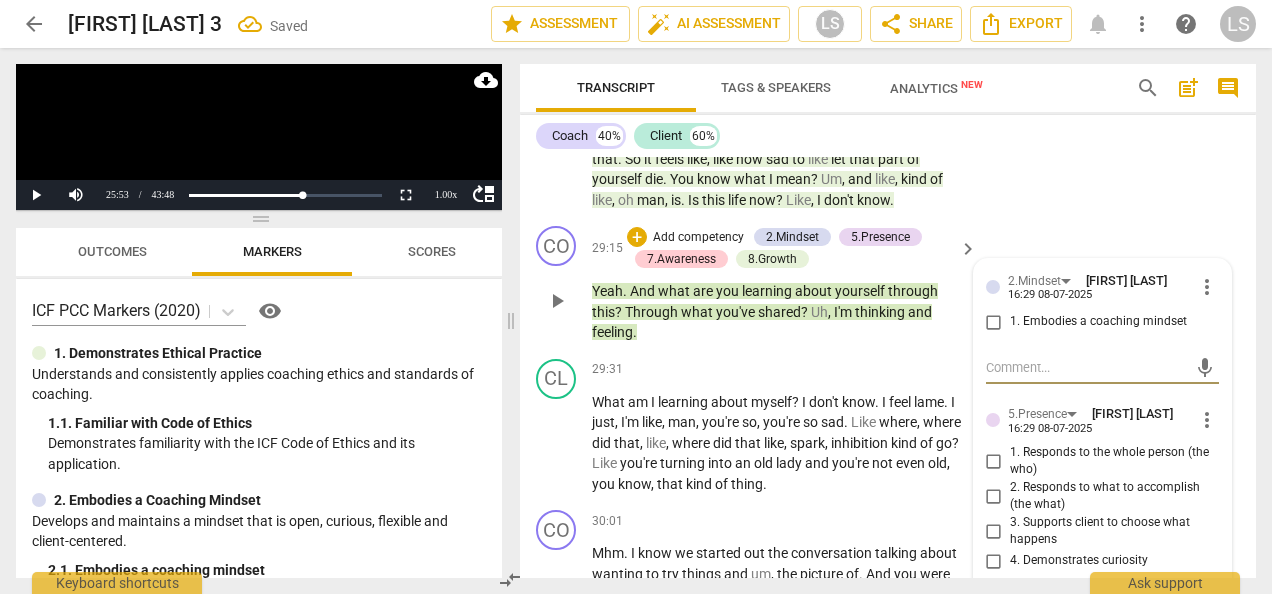 click on "1. Embodies a coaching mindset" at bounding box center [994, 322] 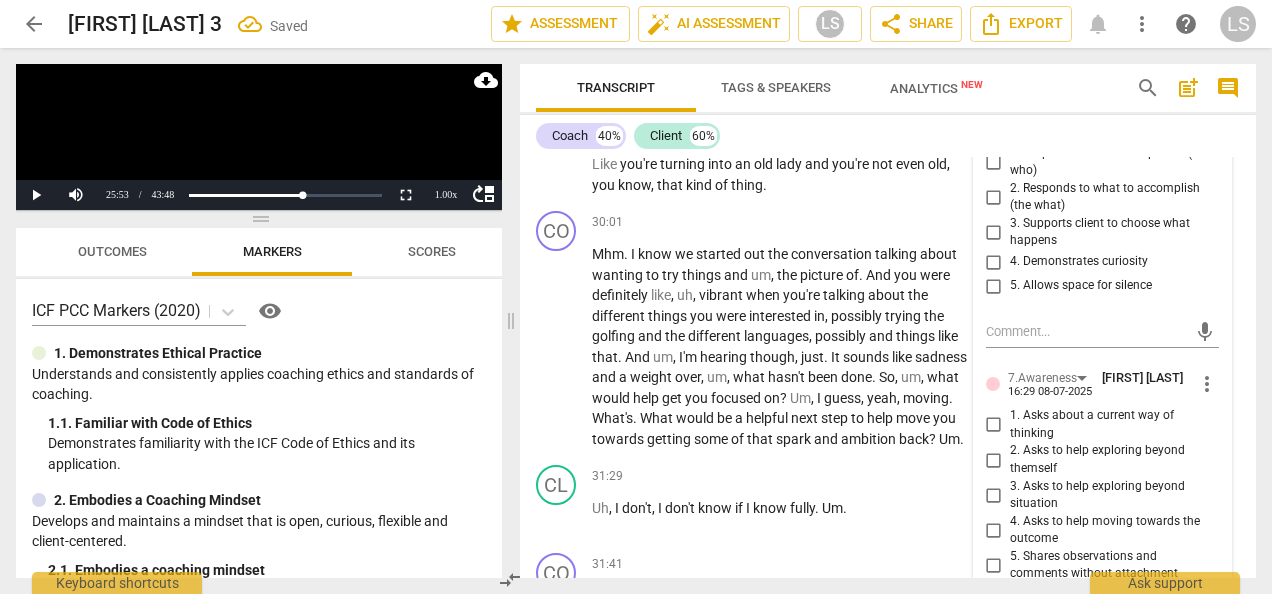 scroll, scrollTop: 11611, scrollLeft: 0, axis: vertical 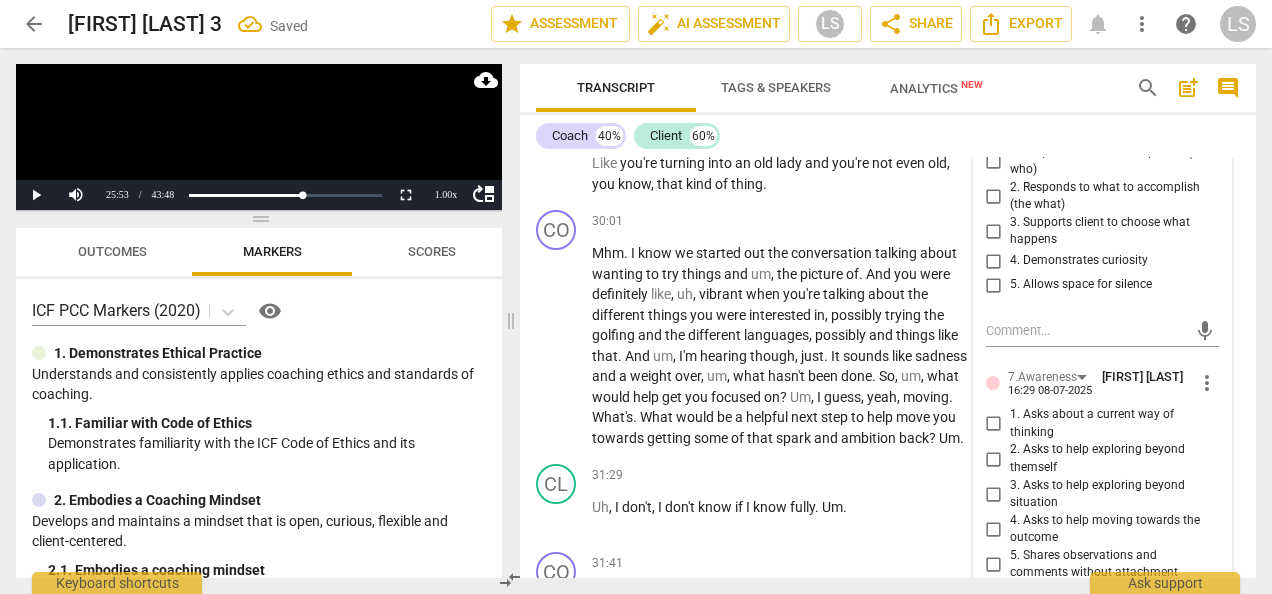 click on "1. Responds to the whole person (the who)" at bounding box center [994, 161] 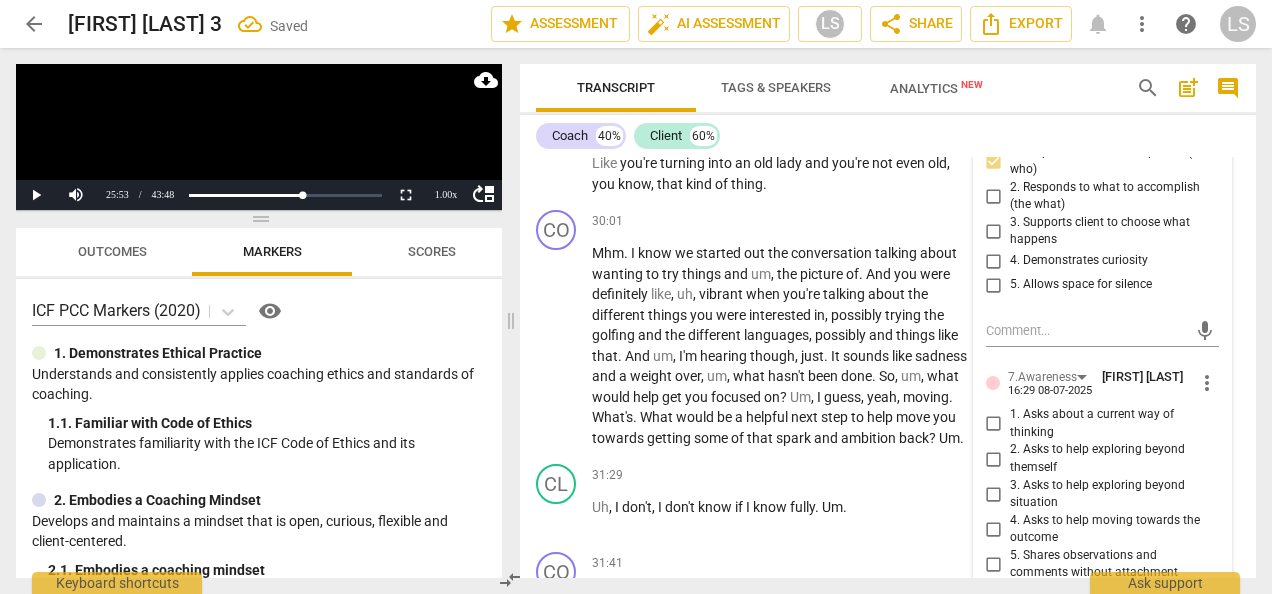 click on "4. Demonstrates curiosity" at bounding box center (994, 261) 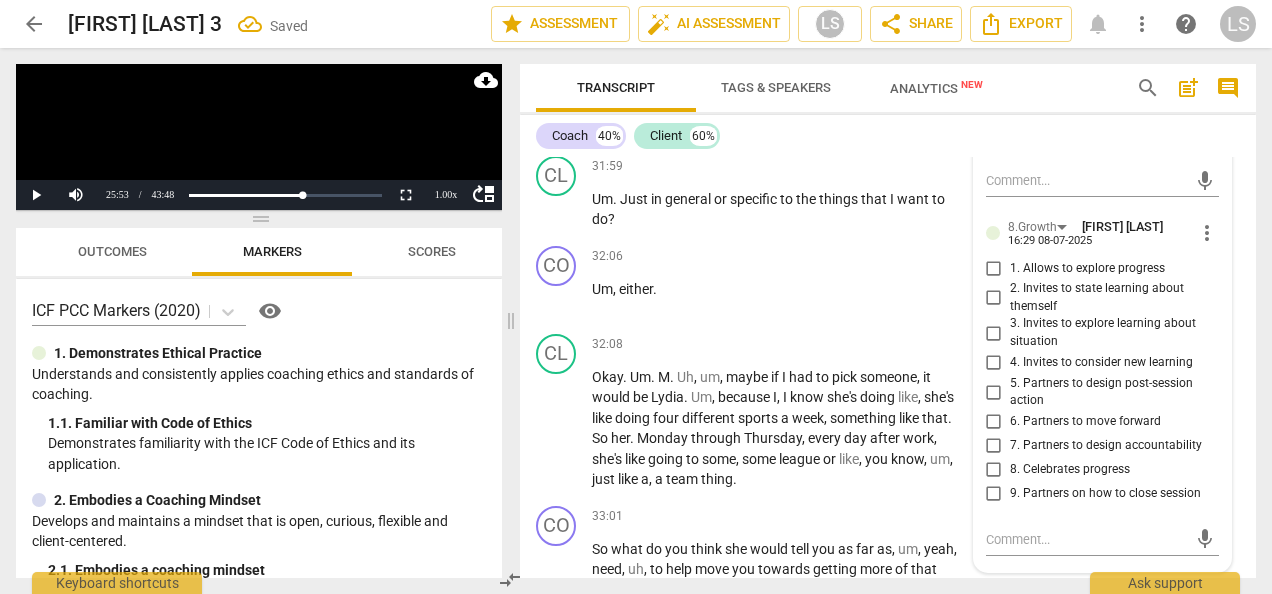 scroll, scrollTop: 12011, scrollLeft: 0, axis: vertical 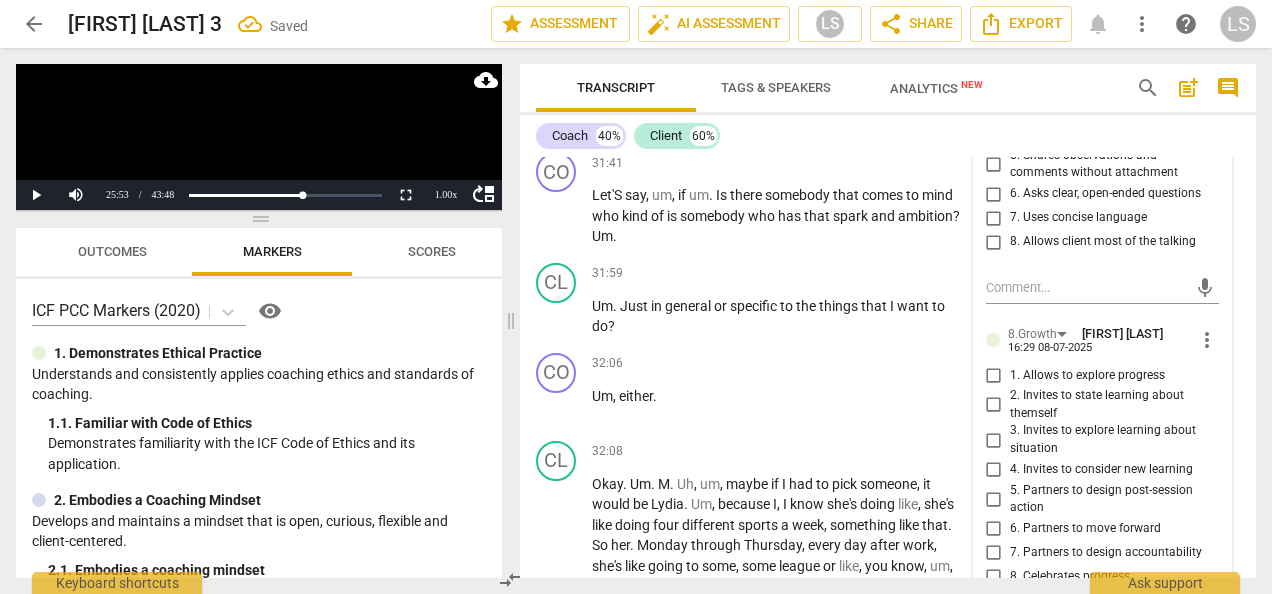 click on "6. Asks clear, open-ended questions" at bounding box center [994, 194] 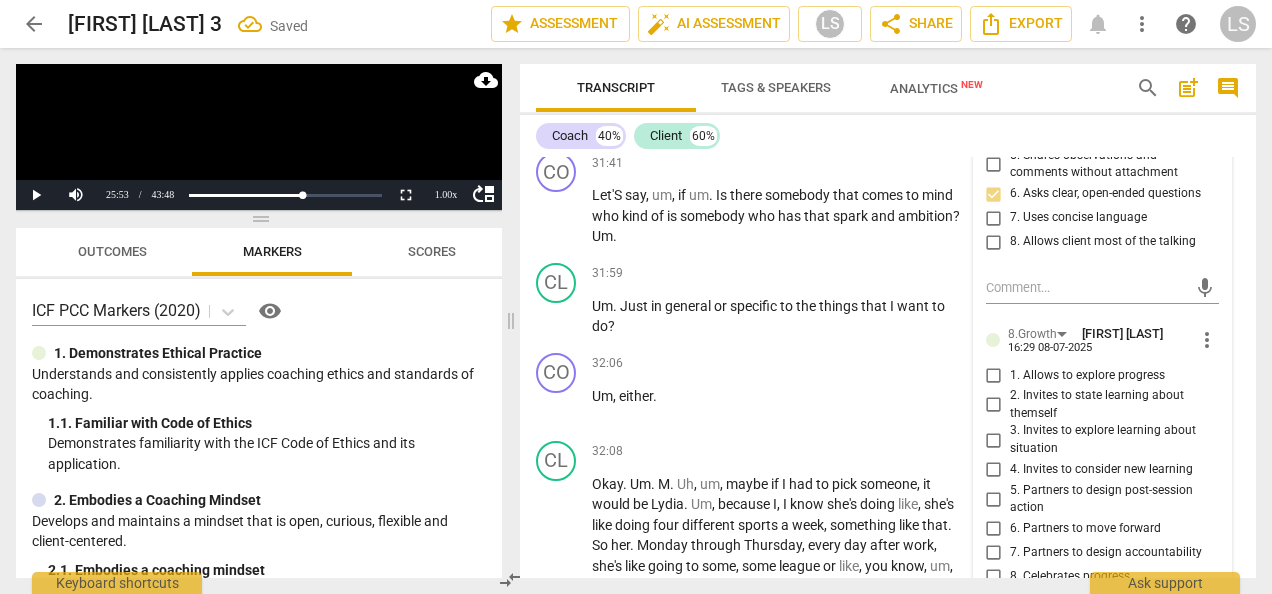 click on "6. Asks clear, open-ended questions" at bounding box center [994, 194] 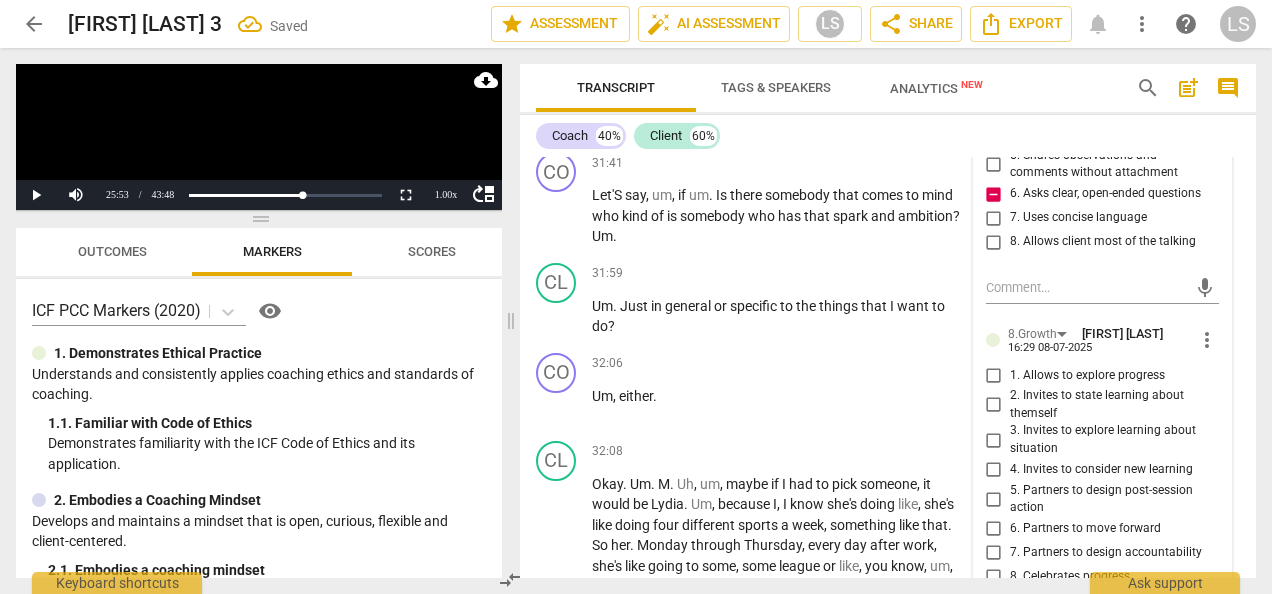 scroll, scrollTop: 12211, scrollLeft: 0, axis: vertical 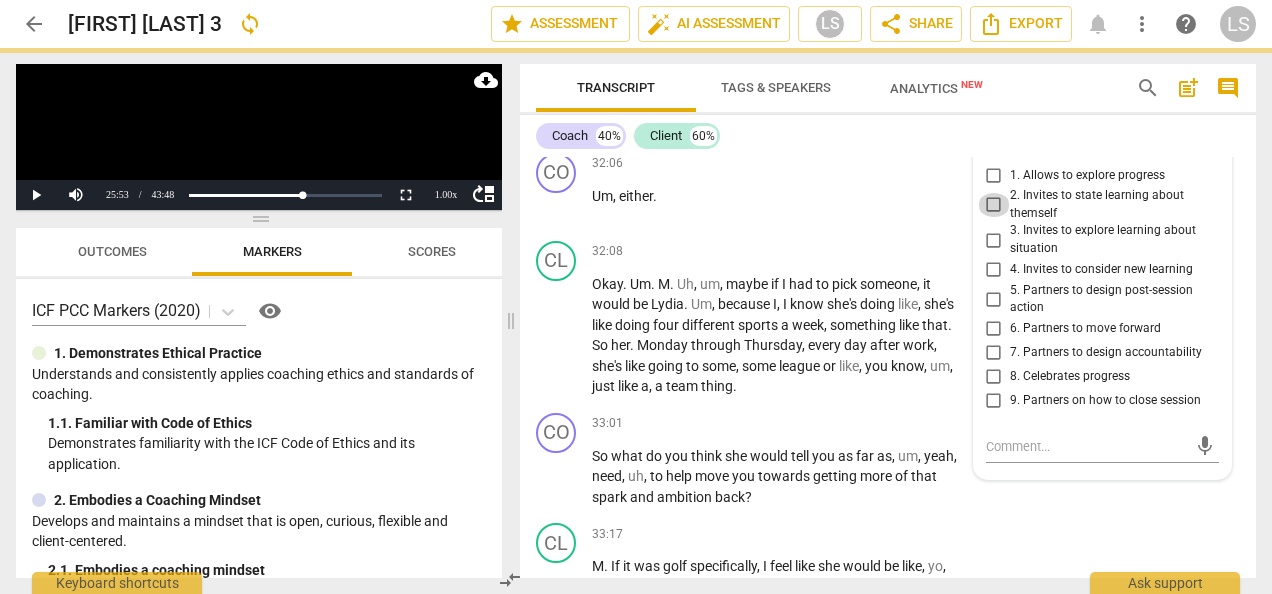 click on "2. Invites to state learning about themself" at bounding box center [994, 205] 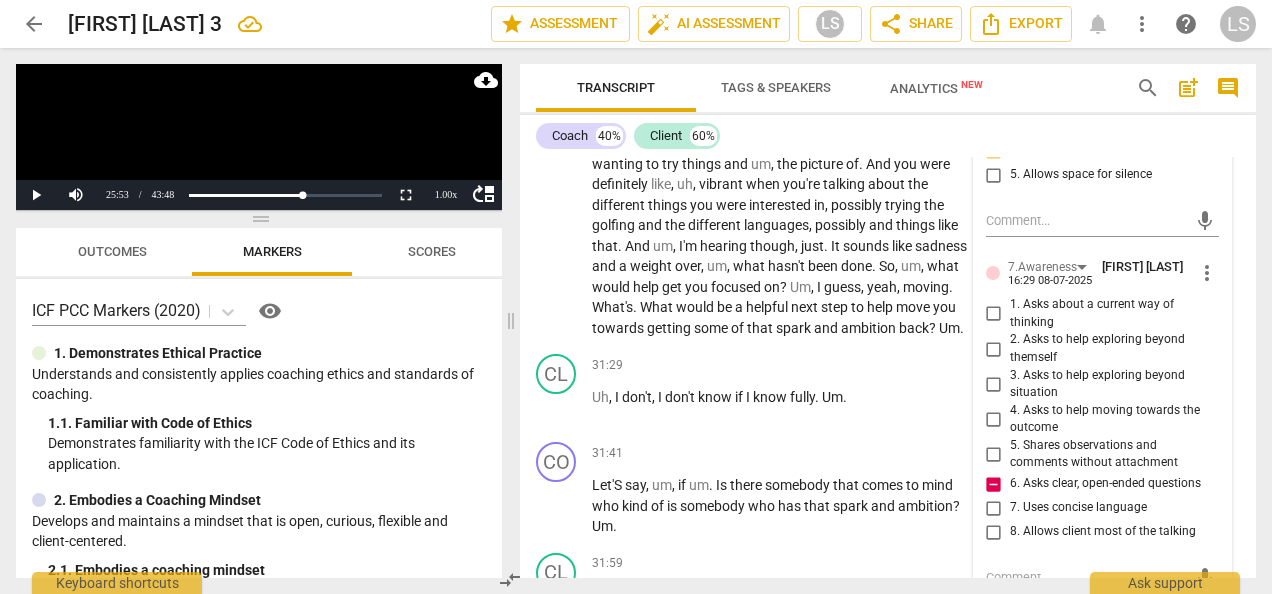 scroll, scrollTop: 11711, scrollLeft: 0, axis: vertical 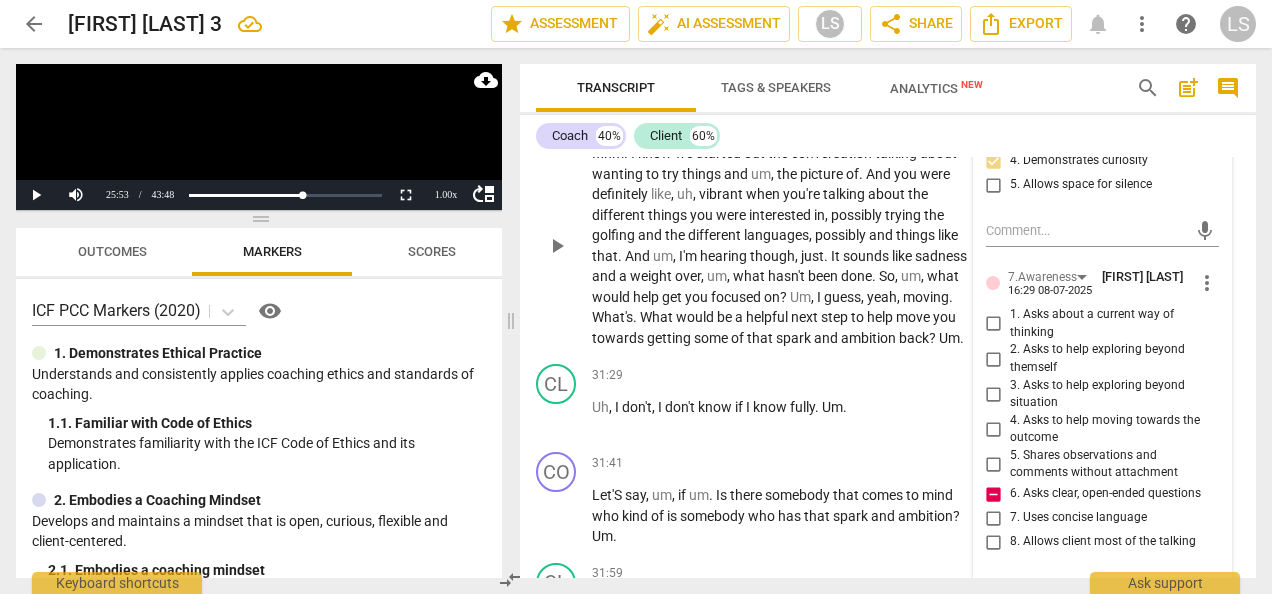 click on "+" at bounding box center (844, 121) 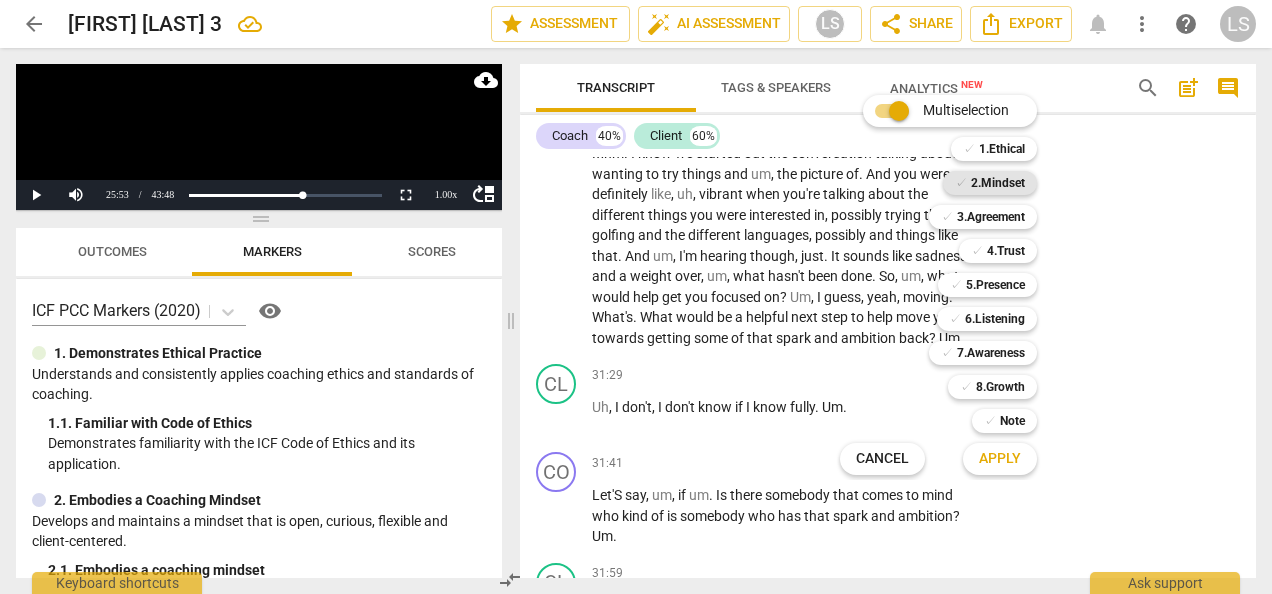 click on "2.Mindset" at bounding box center [998, 183] 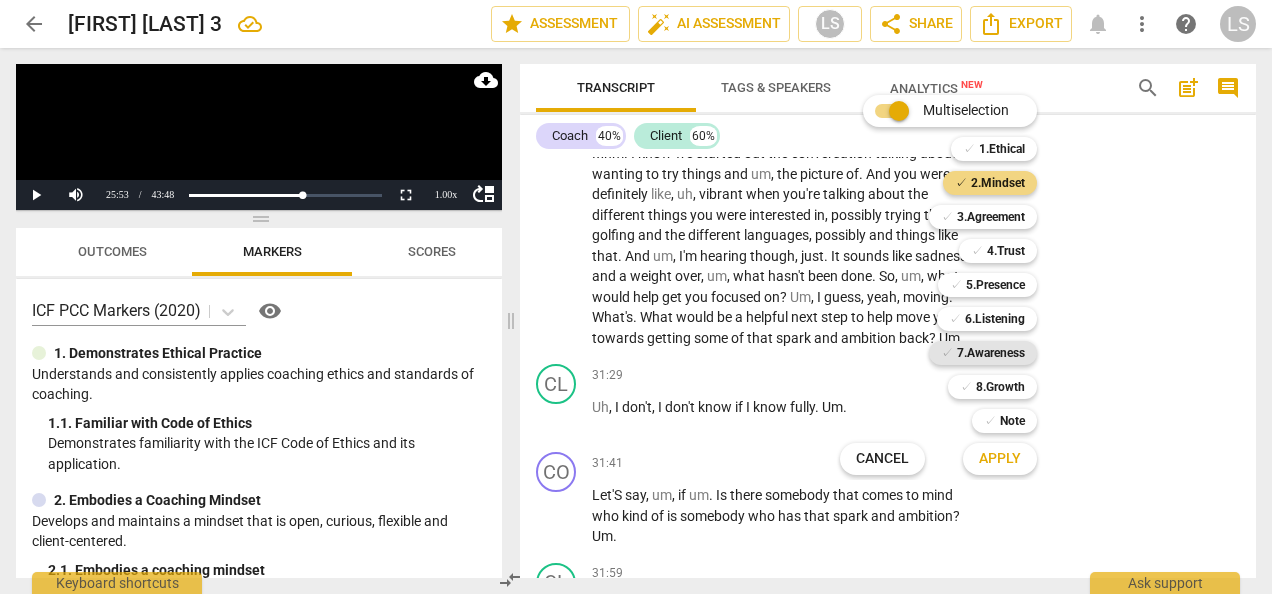 click on "7.Awareness" at bounding box center (991, 353) 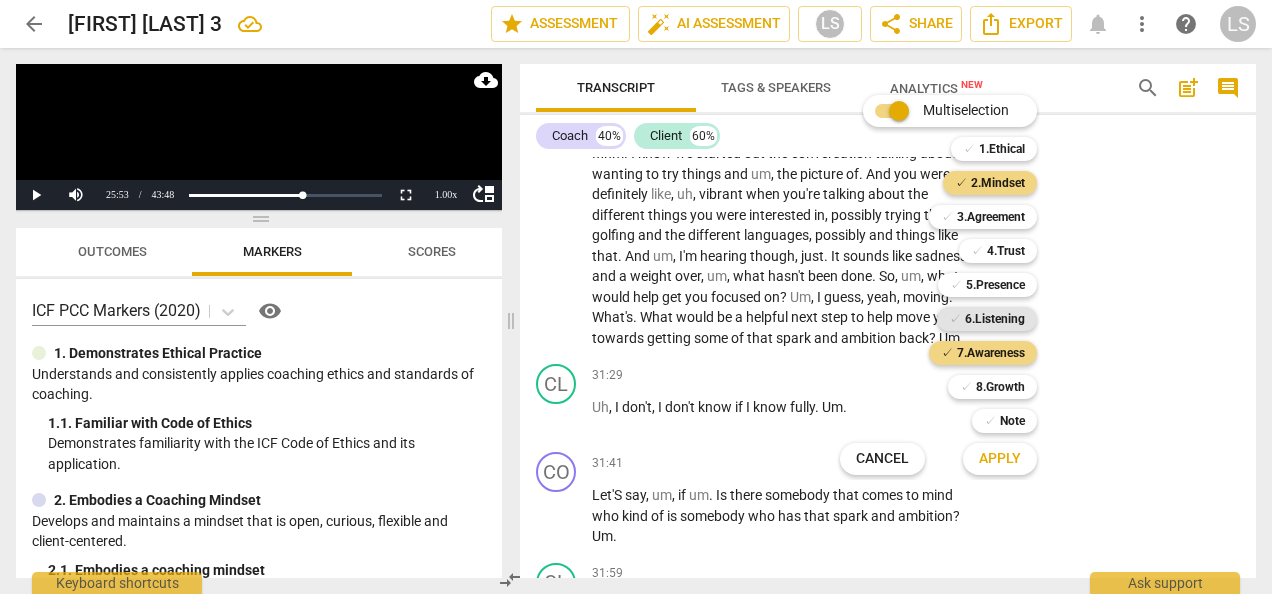 click on "6.Listening" at bounding box center [995, 319] 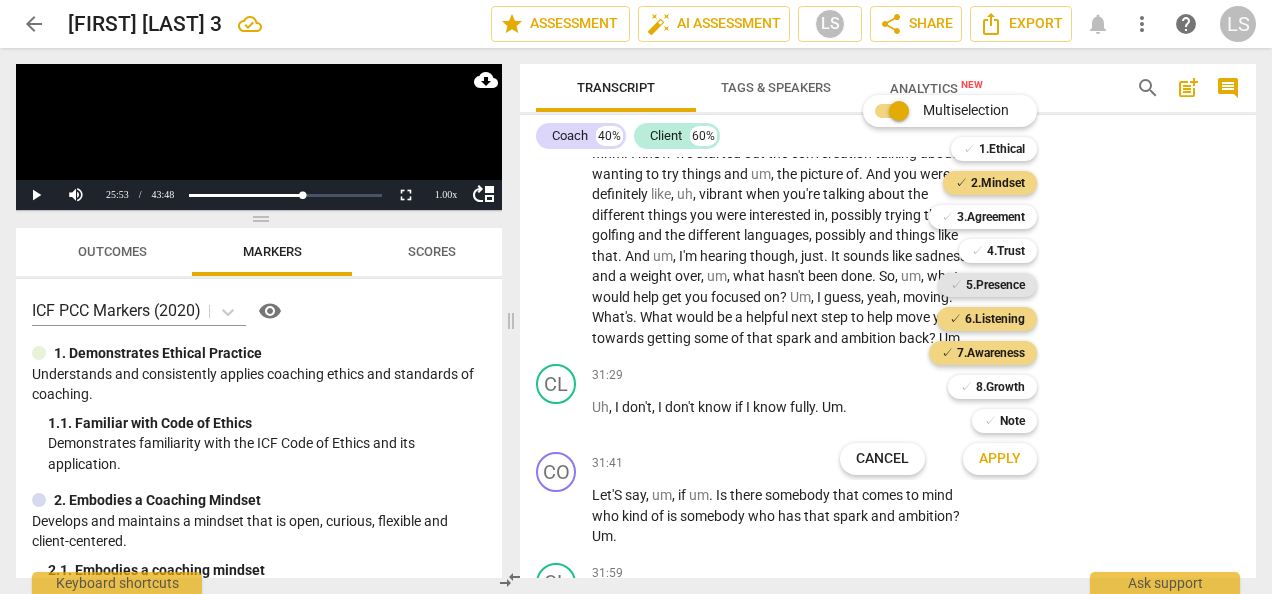click on "5.Presence" at bounding box center [995, 285] 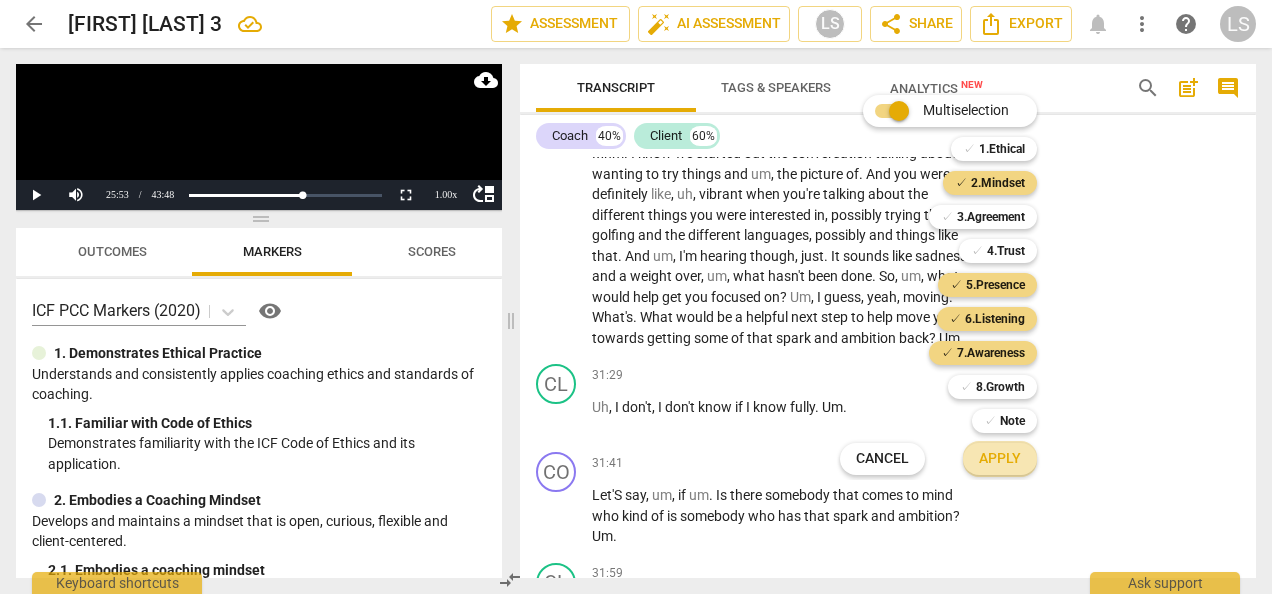click on "Apply" at bounding box center (1000, 459) 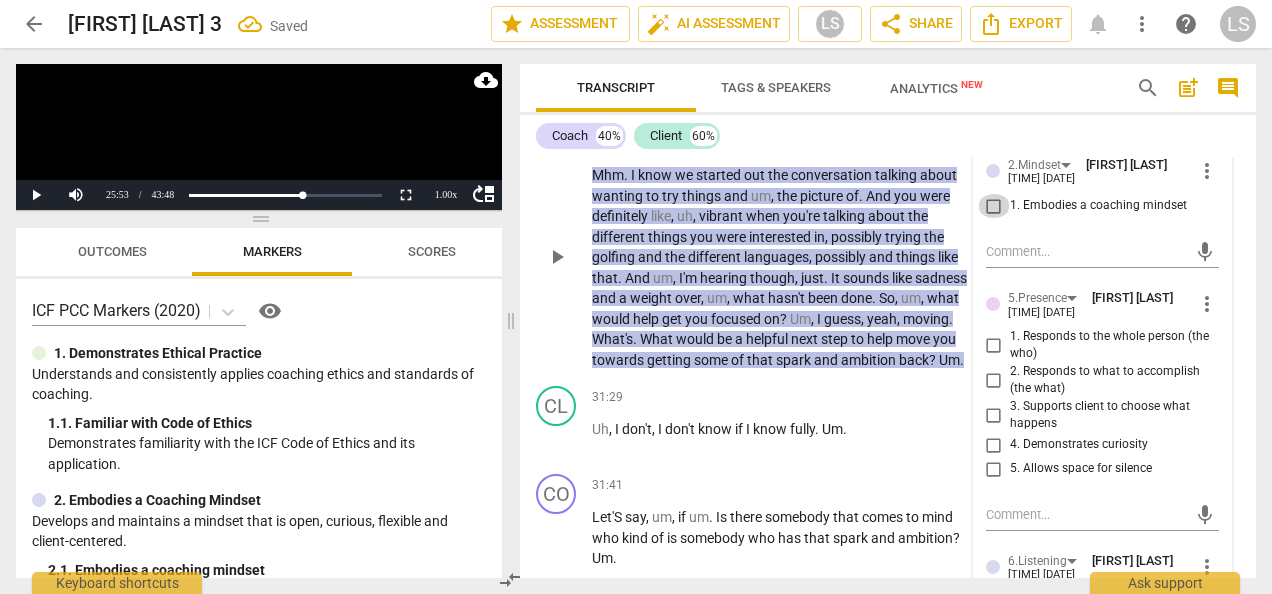 click on "1. Embodies a coaching mindset" at bounding box center [994, 206] 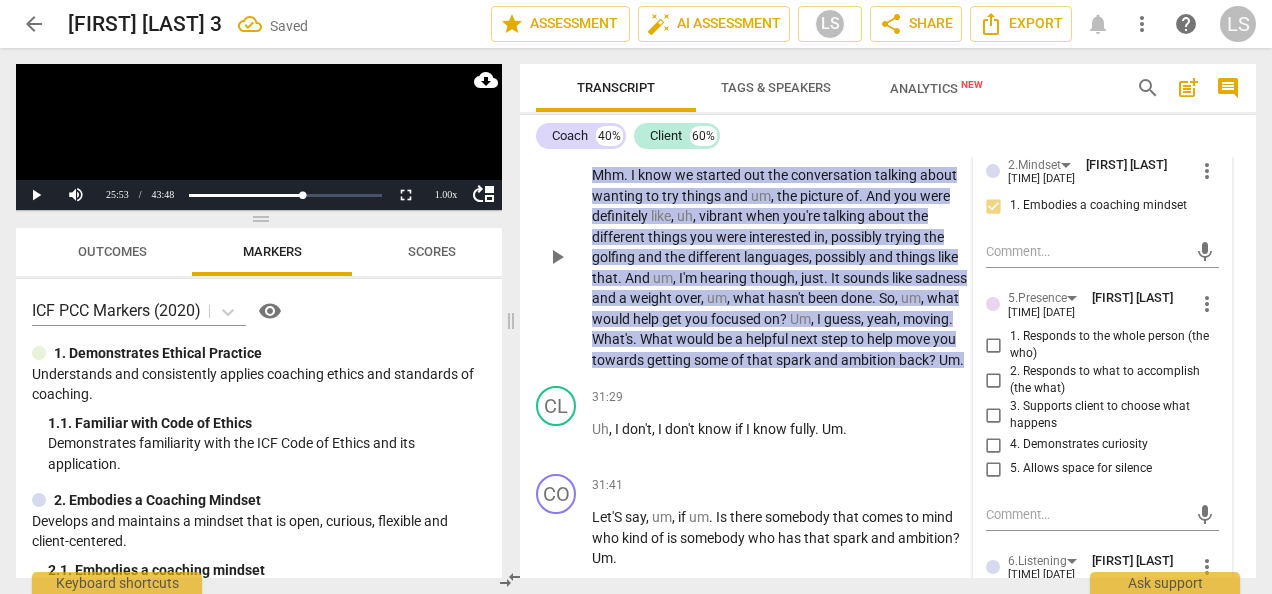 scroll, scrollTop: 11811, scrollLeft: 0, axis: vertical 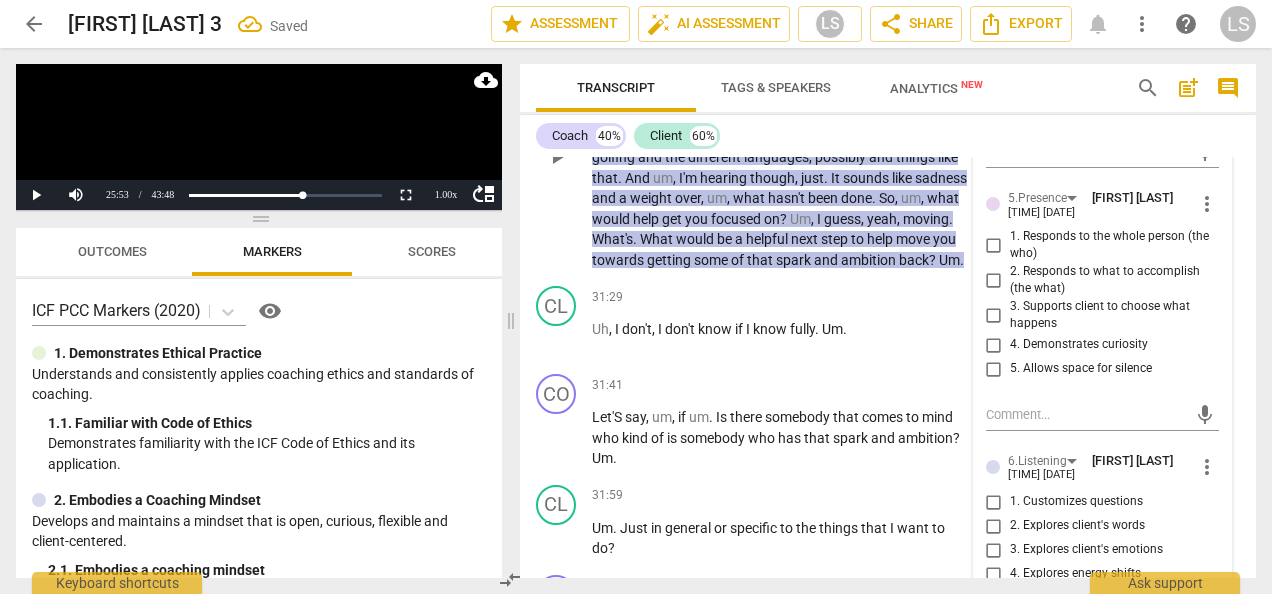 click on "1. Responds to the whole person (the who)" at bounding box center (994, 245) 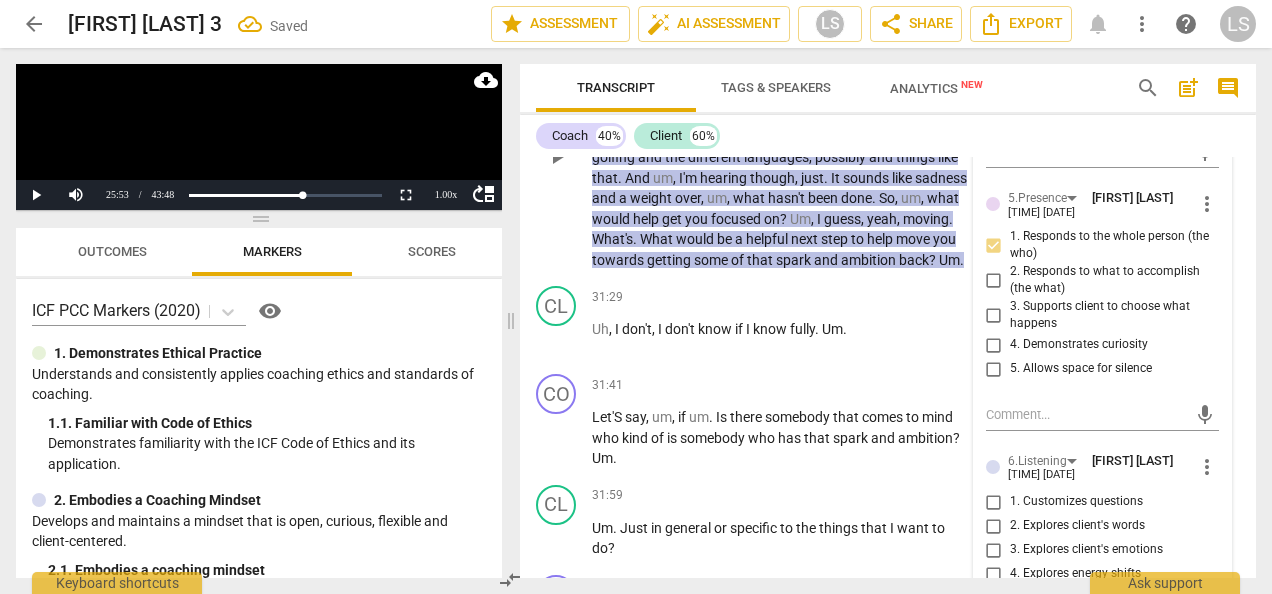 click on "2. Responds to what to accomplish (the what)" at bounding box center (1094, 280) 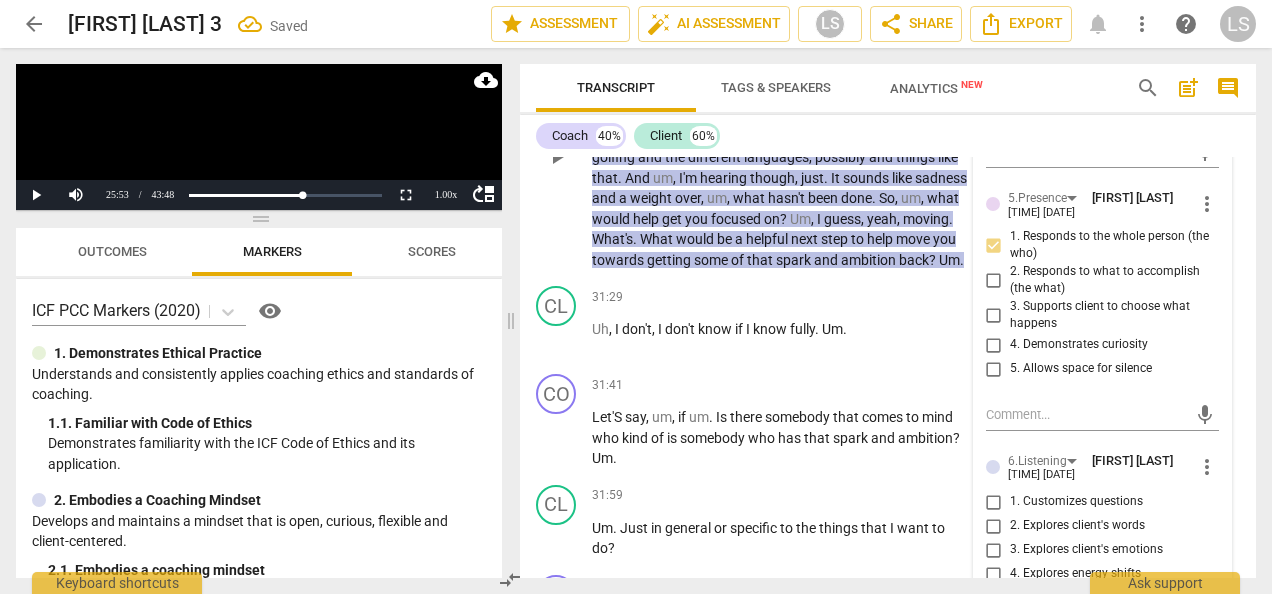 click on "2. Responds to what to accomplish (the what)" at bounding box center (994, 280) 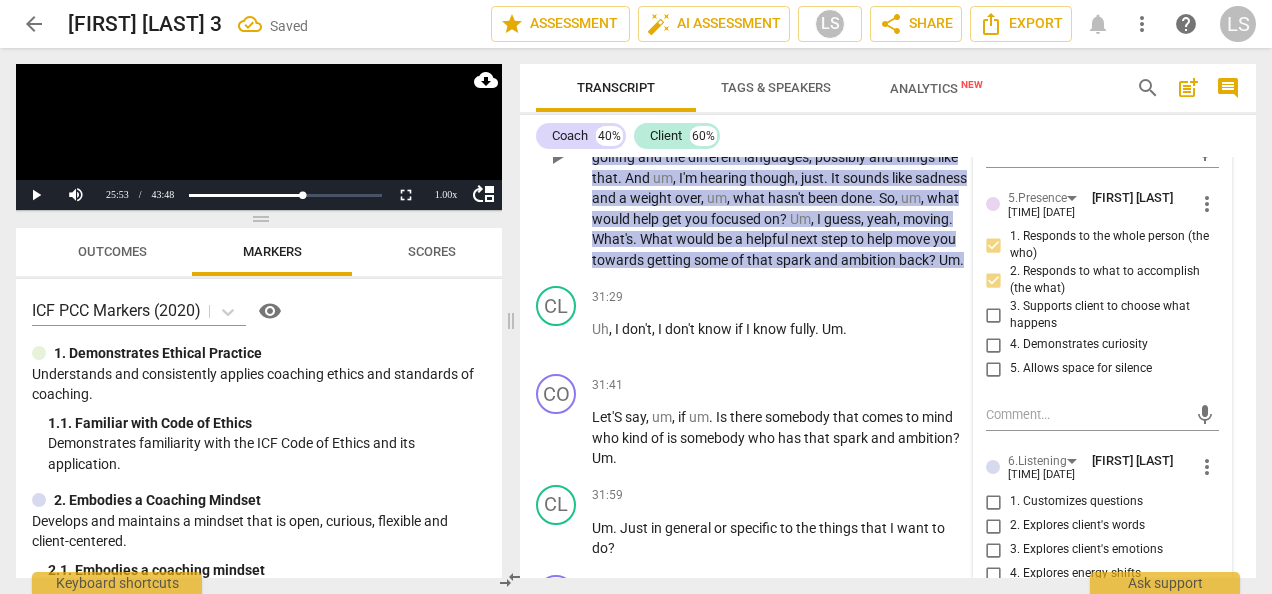 click on "4. Demonstrates curiosity" at bounding box center (994, 345) 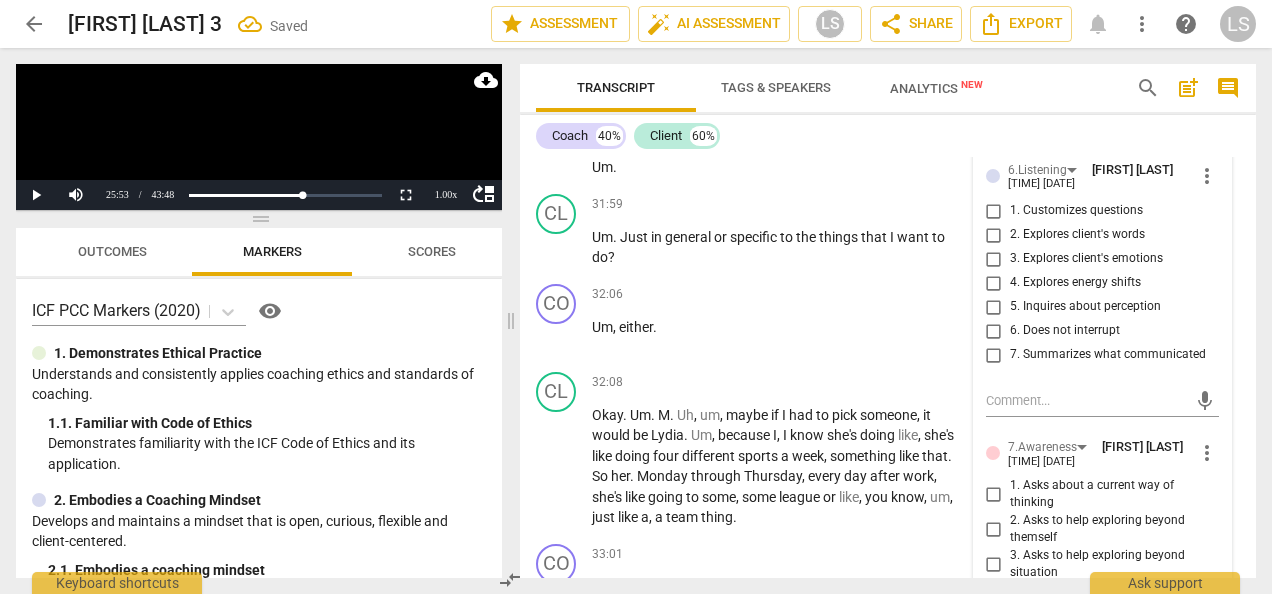 scroll, scrollTop: 12111, scrollLeft: 0, axis: vertical 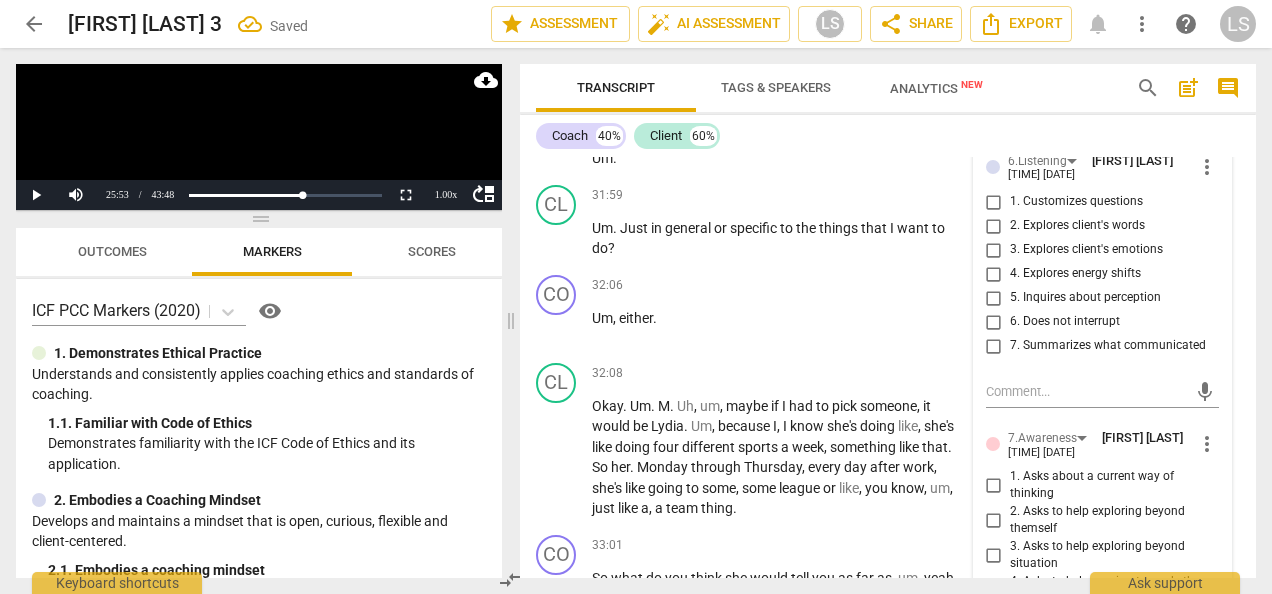 click on "1. Customizes questions" at bounding box center [994, 202] 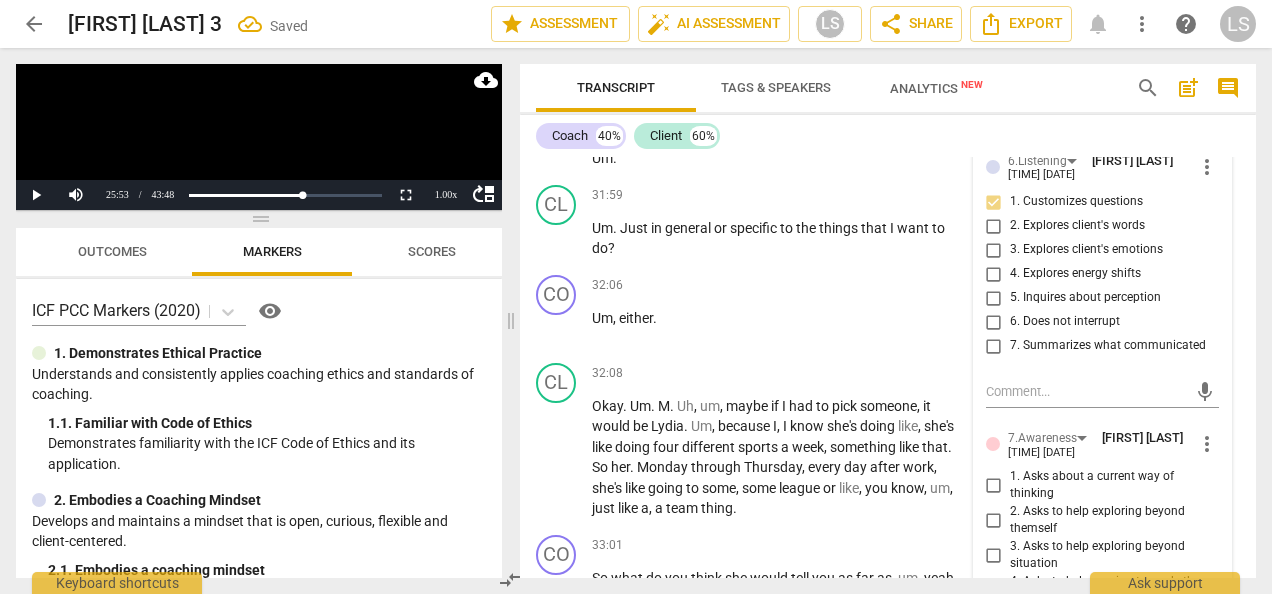 click on "7. Summarizes what communicated" at bounding box center [994, 346] 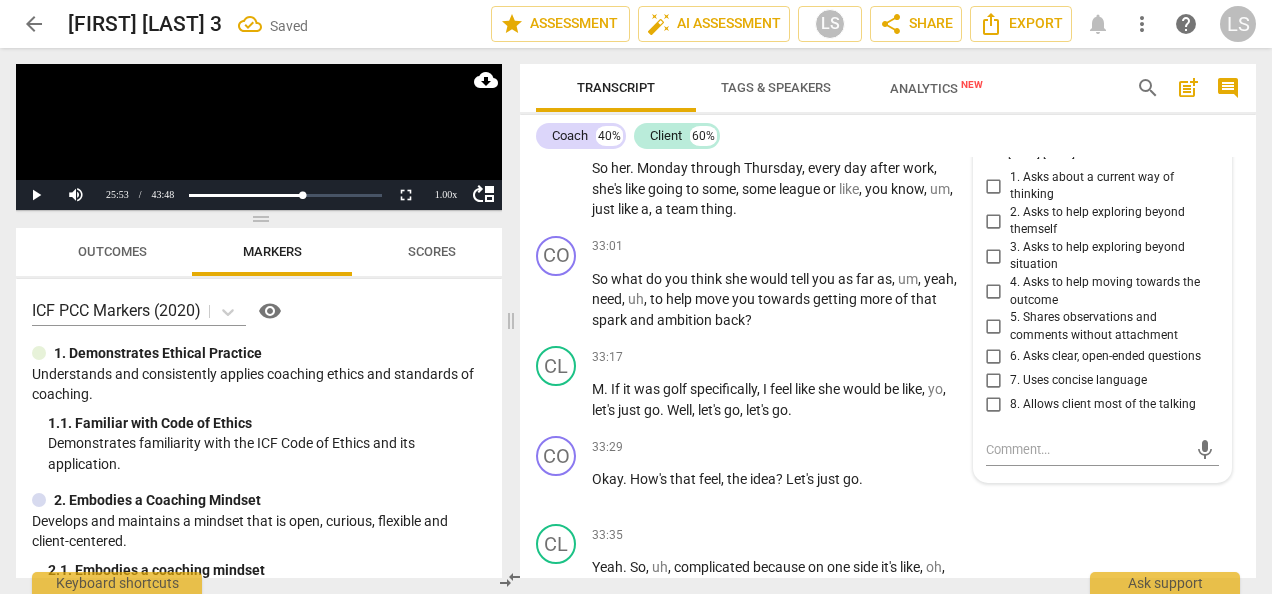 scroll, scrollTop: 12411, scrollLeft: 0, axis: vertical 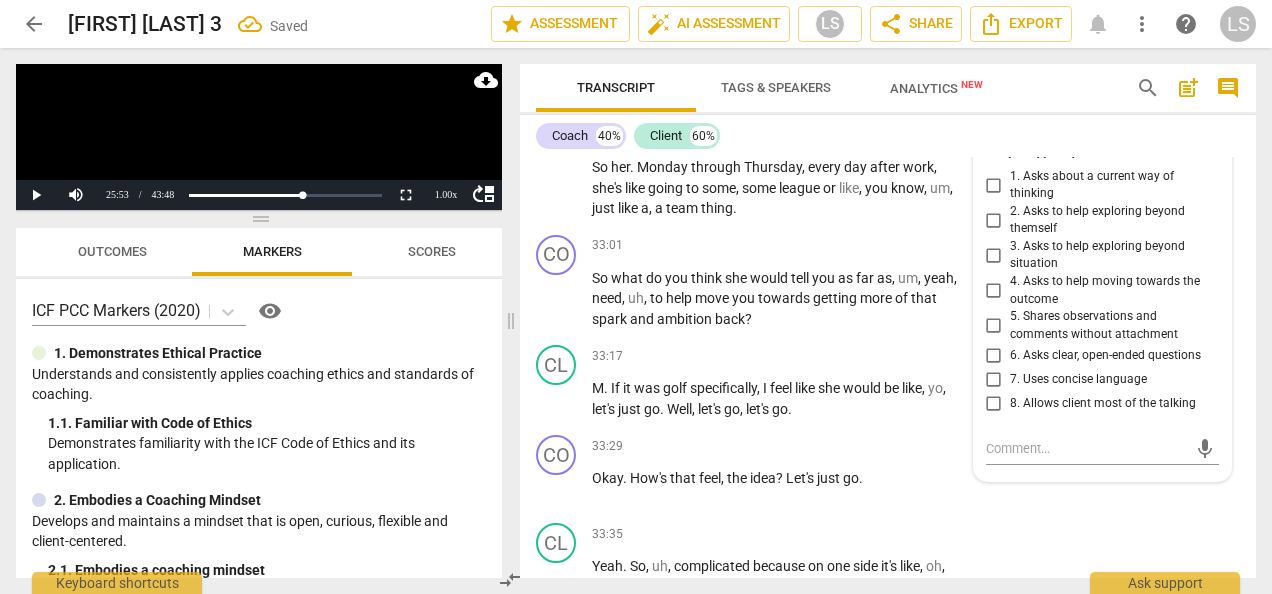 click on "3. Asks to help exploring beyond situation" at bounding box center (994, 255) 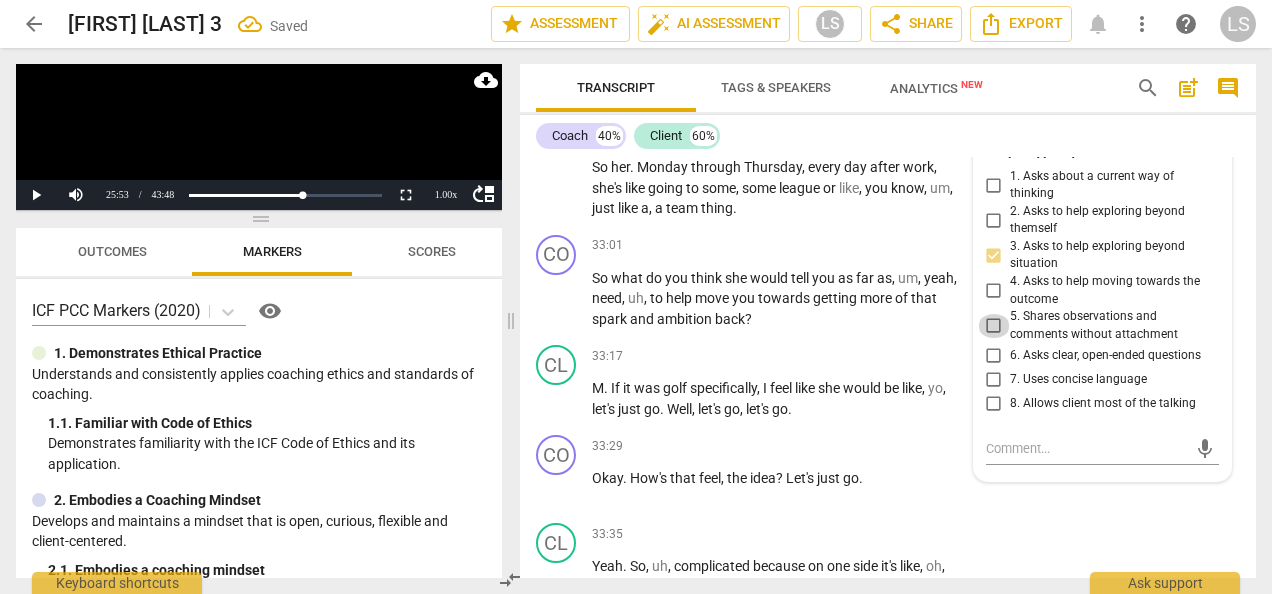 click on "5. Shares observations and comments without attachment" at bounding box center [994, 326] 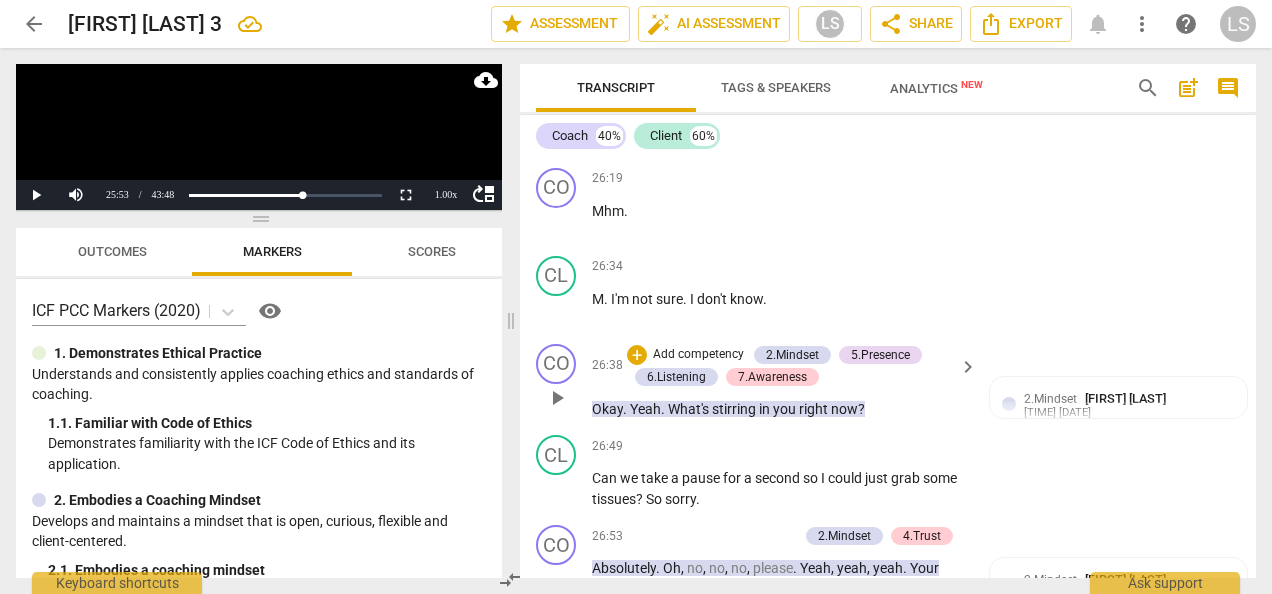 scroll, scrollTop: 10011, scrollLeft: 0, axis: vertical 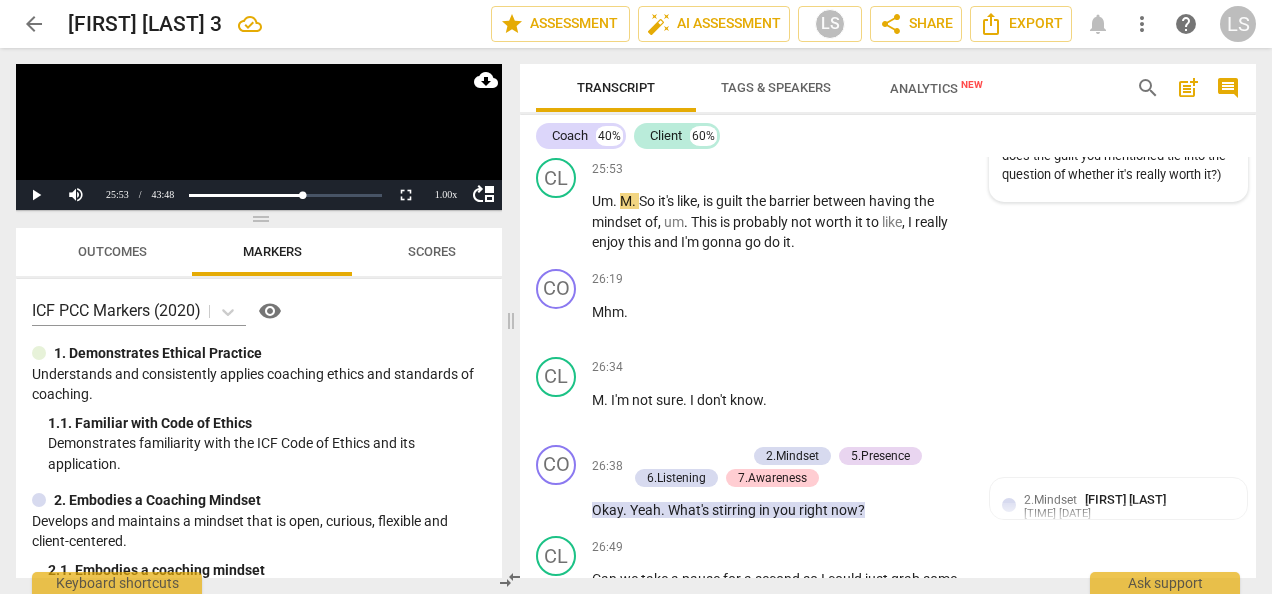 click on "This is posed as a question, but it also could be heard as telling. Coach could open up the question more (e.g., how does the guilt you mentioned tie into the question of whether it's really worth it?)" at bounding box center (1118, 138) 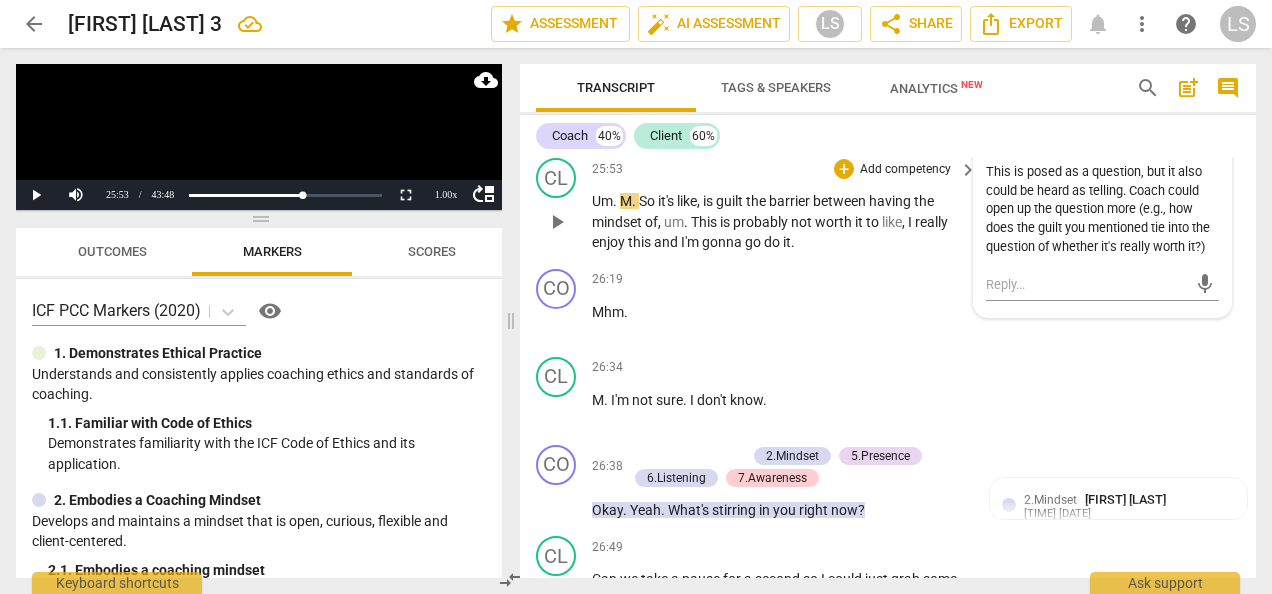 drag, startPoint x: 1203, startPoint y: 411, endPoint x: 959, endPoint y: 327, distance: 258.05426 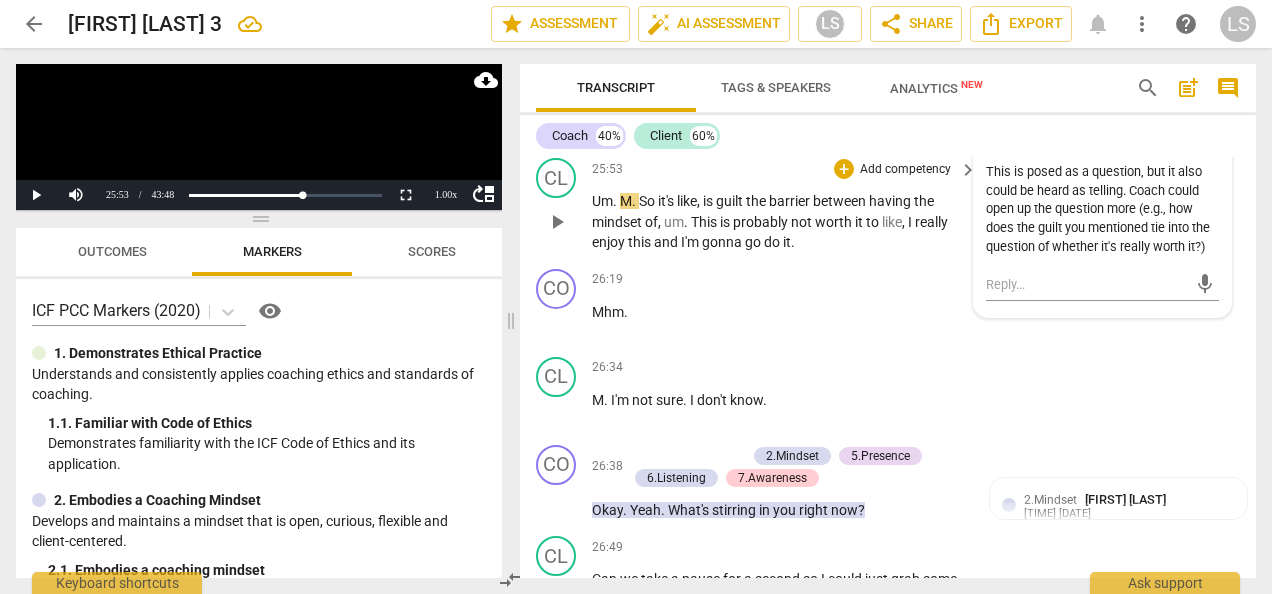 click on "CO play_arrow pause 00:00 + Add competency 1.Ethical keyboard_arrow_right So   I'm   looking   forward   to   our   coaching   conversation   today .   And ,   um ,   just   want   to   lay   out   first   of   all ,   that   this   is   100 %   confidential ,   um ,   except   for   the   mentor   coach   that   I   would   share   the   recording   with .   And   I   just   want   to   confirm   that   it's   okay   with   you   to   share   it   with   her . 1.Ethical [FIRST] [LAST] 16:04 08-07-2025 1. Familiar with Code of Ethics CL play_arrow pause 00:22 + Add competency keyboard_arrow_right Yeah . CO play_arrow pause 00:22 + Add competency 3.Agreement keyboard_arrow_right Okay ,   great .   And   then   also ,   um ,   this   is   really .   The   conversation   is   about   you .   This   is   your   time .   So   if   I   seem   to   veer   us   off   in   a   direction   that   you   know   isn't   right   for   you ,   then   feel   free   to   jump   in   and   let   me   know   and     us ." at bounding box center [888, 367] 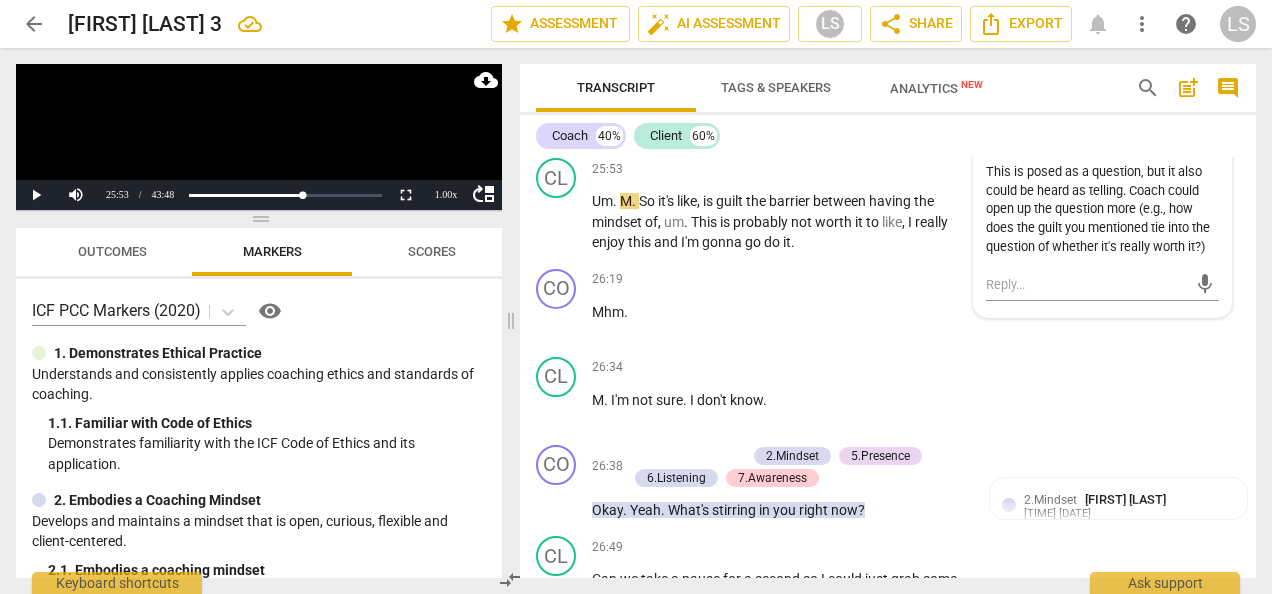 drag, startPoint x: 959, startPoint y: 327, endPoint x: 1200, endPoint y: 186, distance: 279.21677 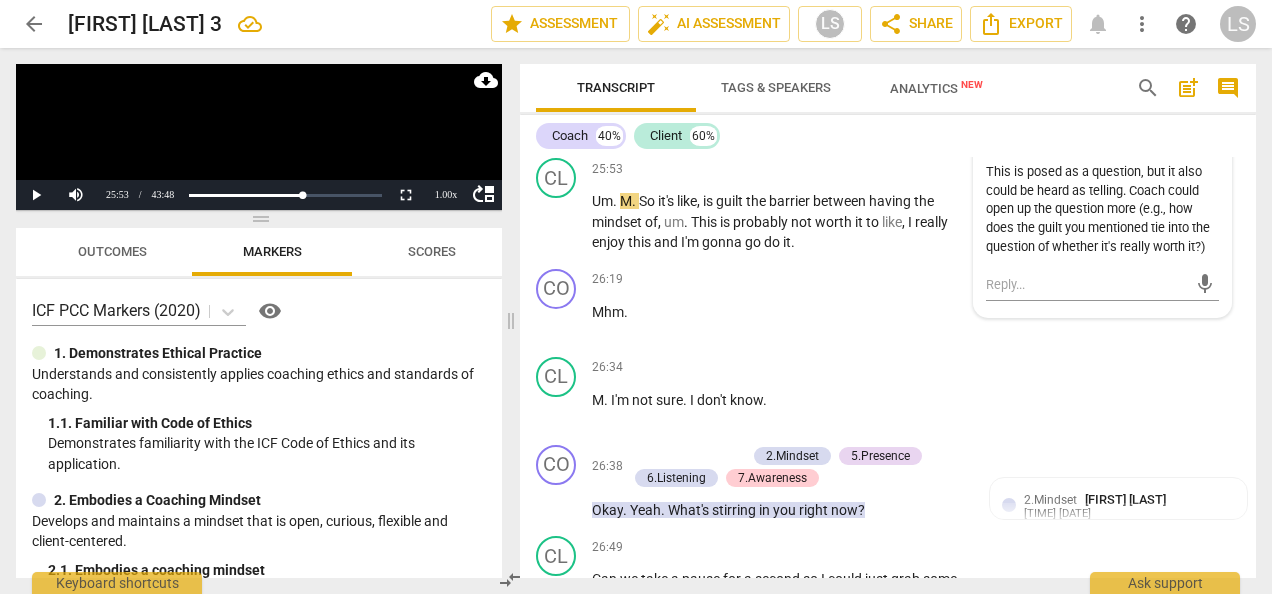 click on "more_vert" at bounding box center [1207, 26] 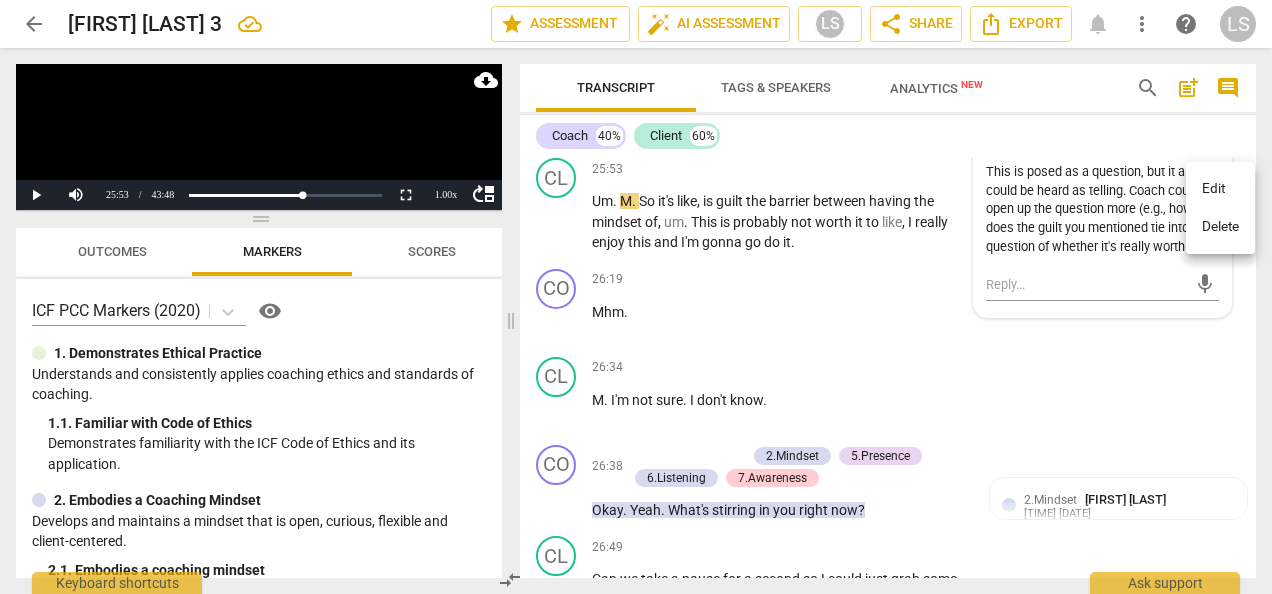 click on "Edit" at bounding box center [1220, 189] 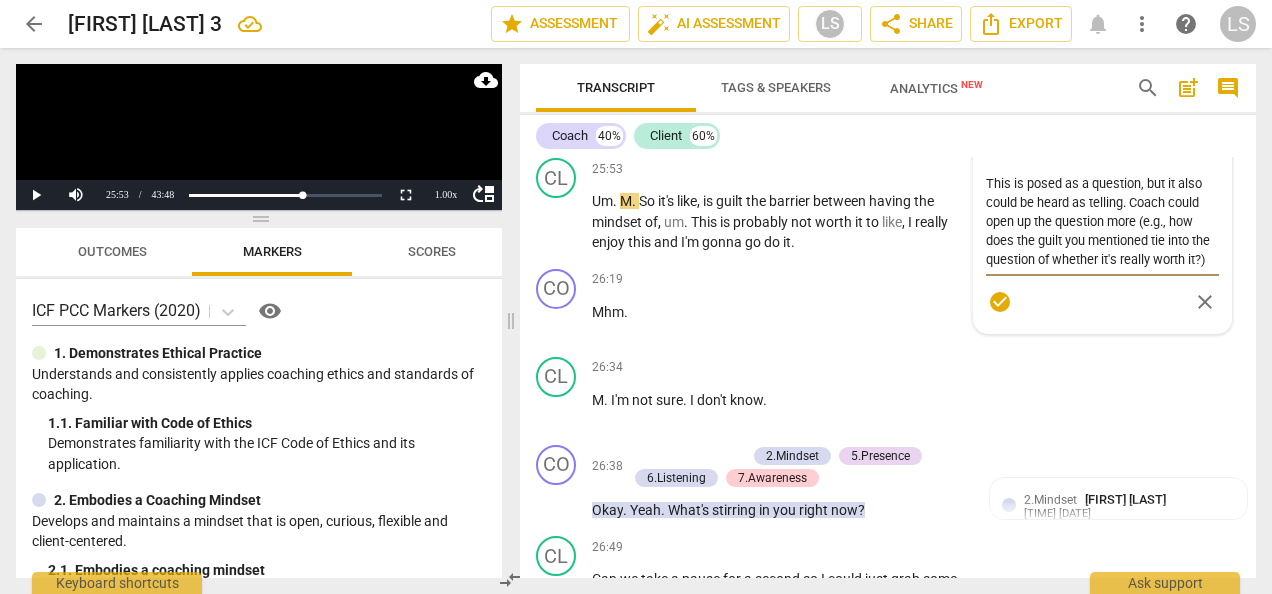 scroll, scrollTop: 18, scrollLeft: 0, axis: vertical 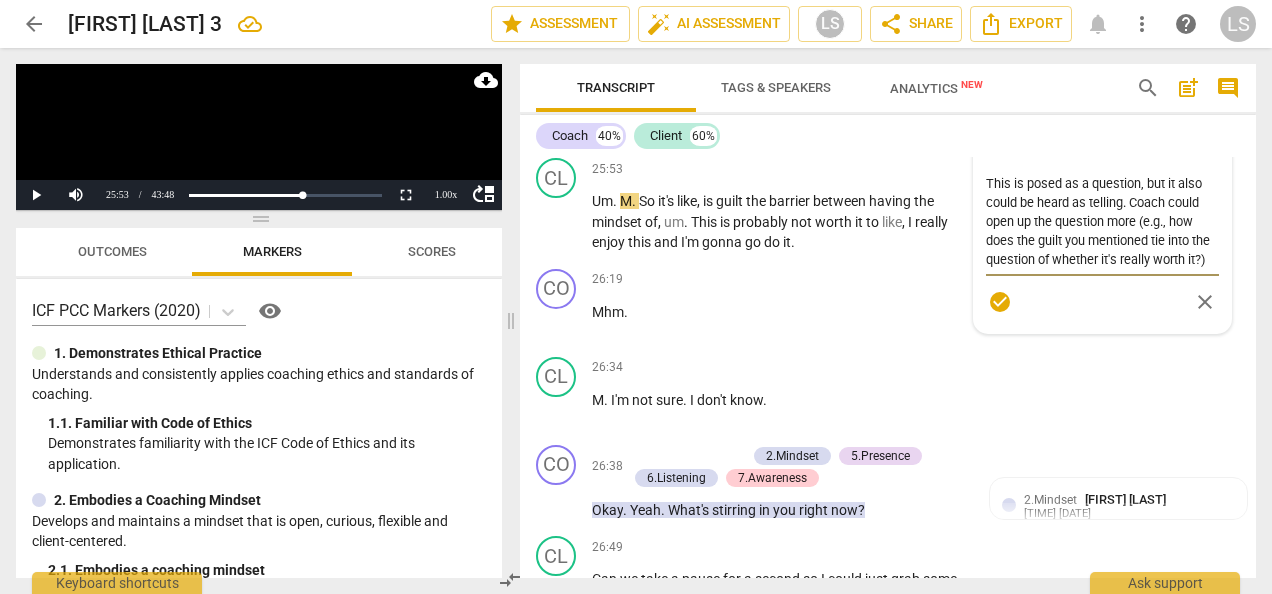 drag, startPoint x: 982, startPoint y: 346, endPoint x: 1208, endPoint y: 430, distance: 241.10579 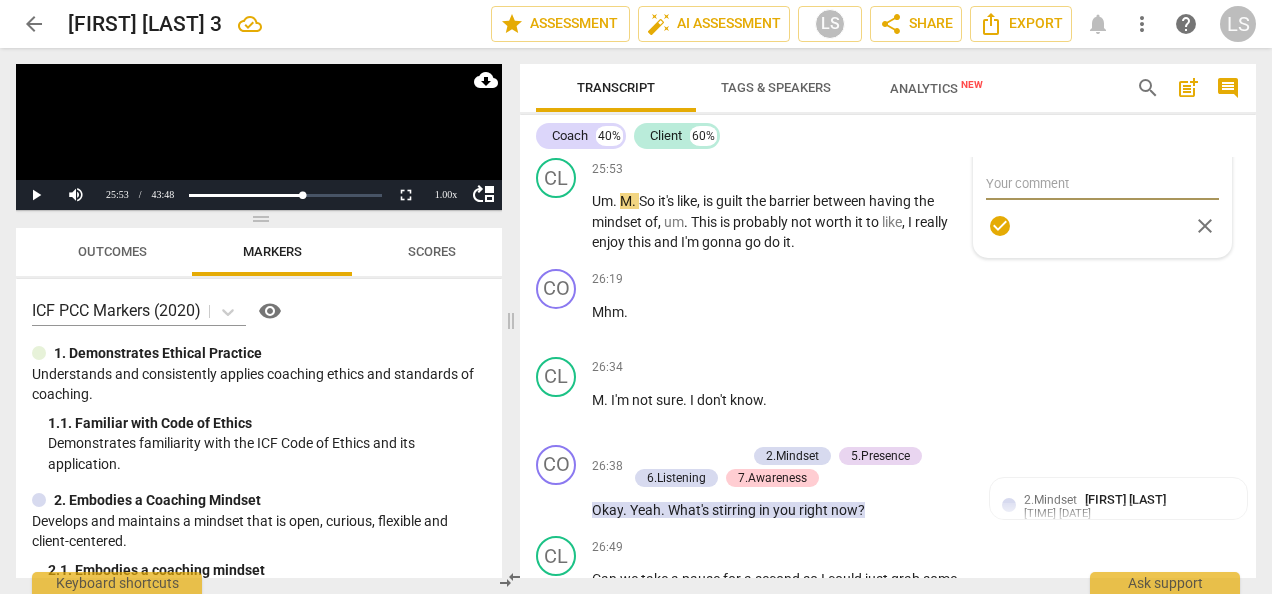 scroll, scrollTop: 0, scrollLeft: 0, axis: both 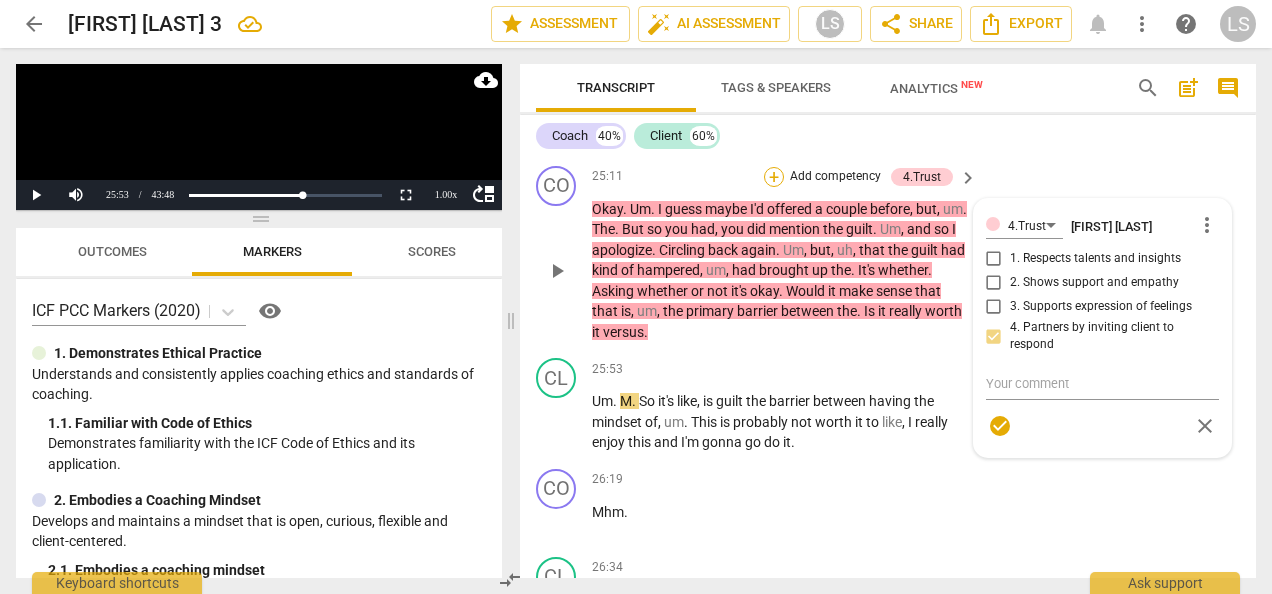 click on "+" at bounding box center (774, 177) 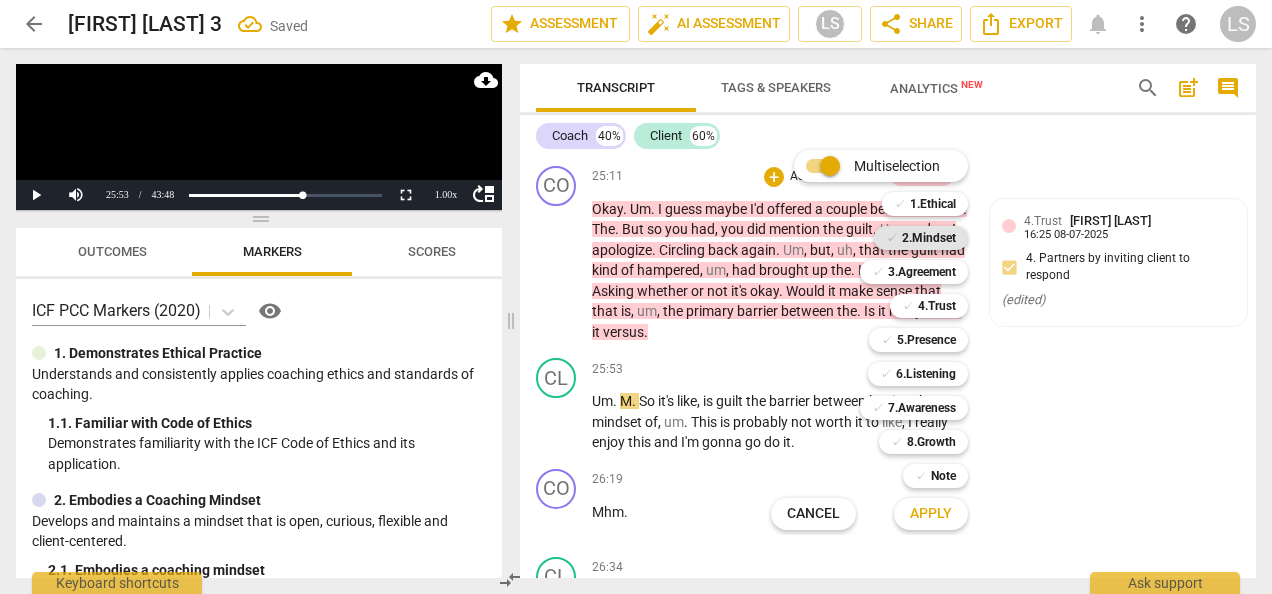 click on "2.Mindset" at bounding box center [929, 238] 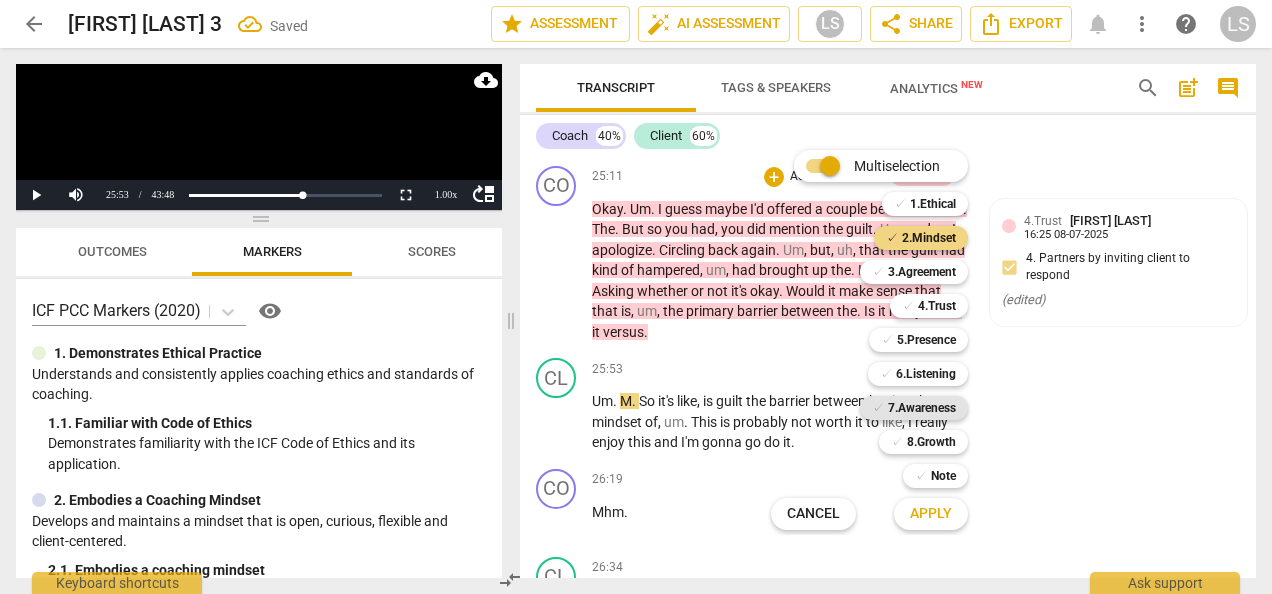 click on "7.Awareness" at bounding box center [922, 408] 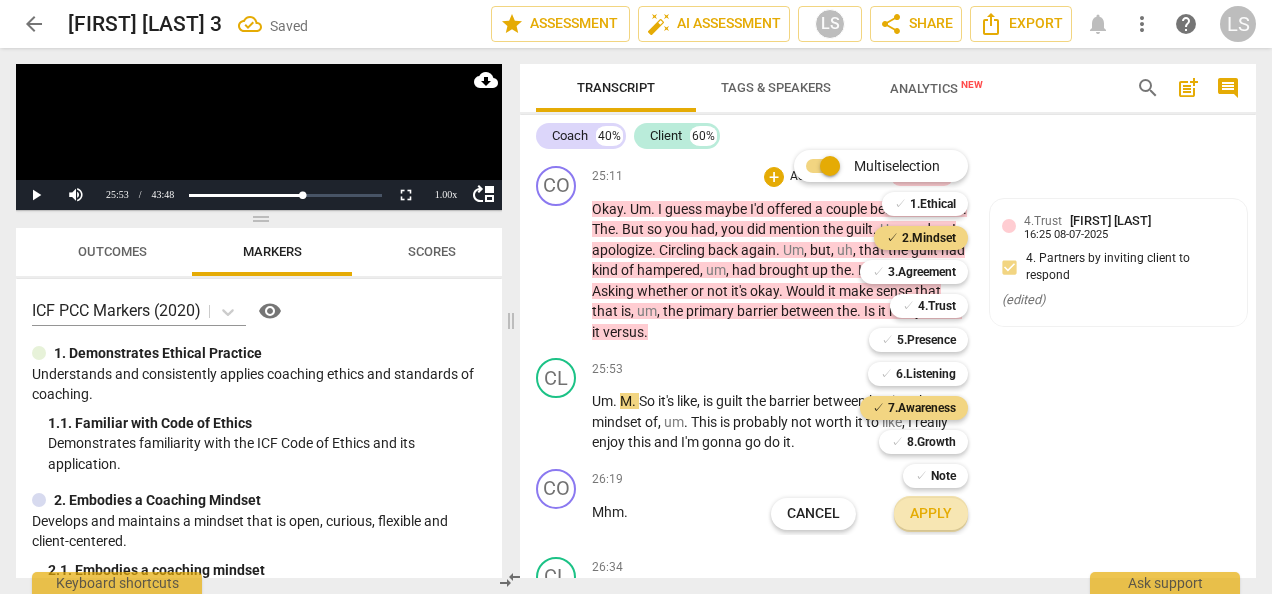 click on "Apply" at bounding box center (931, 514) 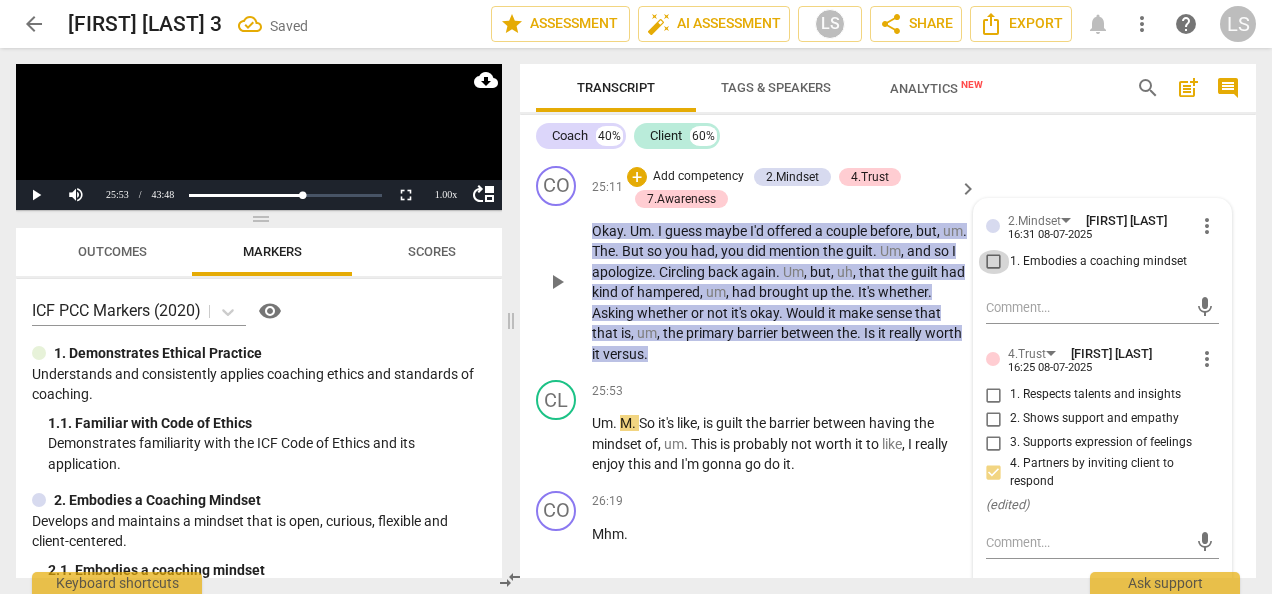 click on "1. Embodies a coaching mindset" at bounding box center (994, 262) 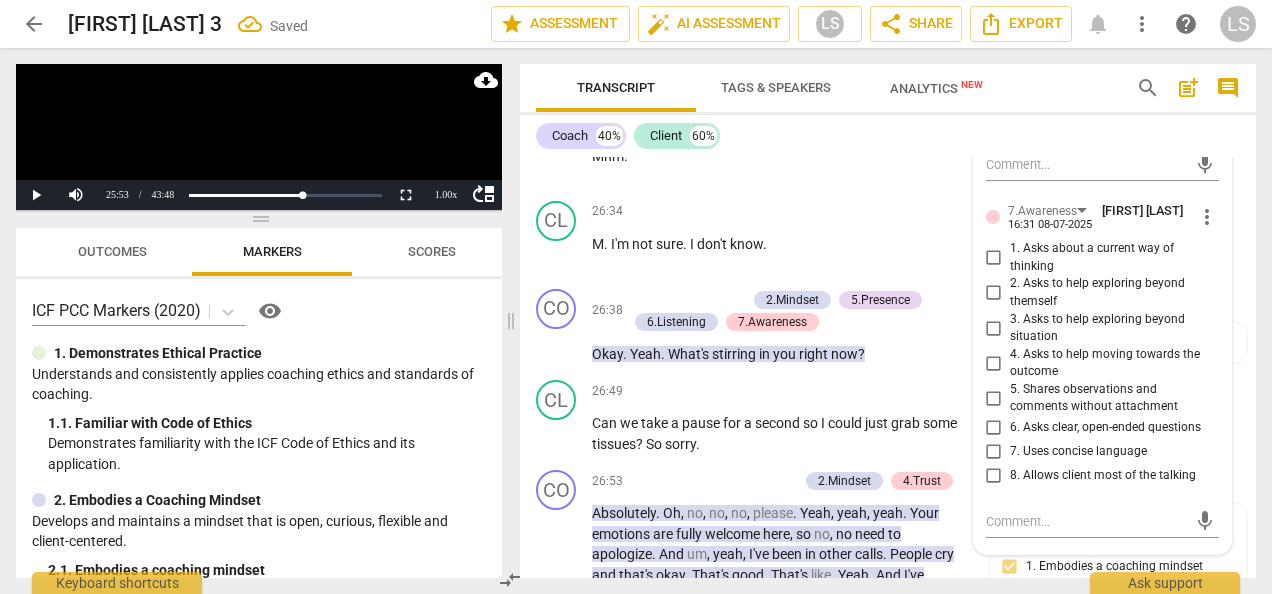 scroll, scrollTop: 10311, scrollLeft: 0, axis: vertical 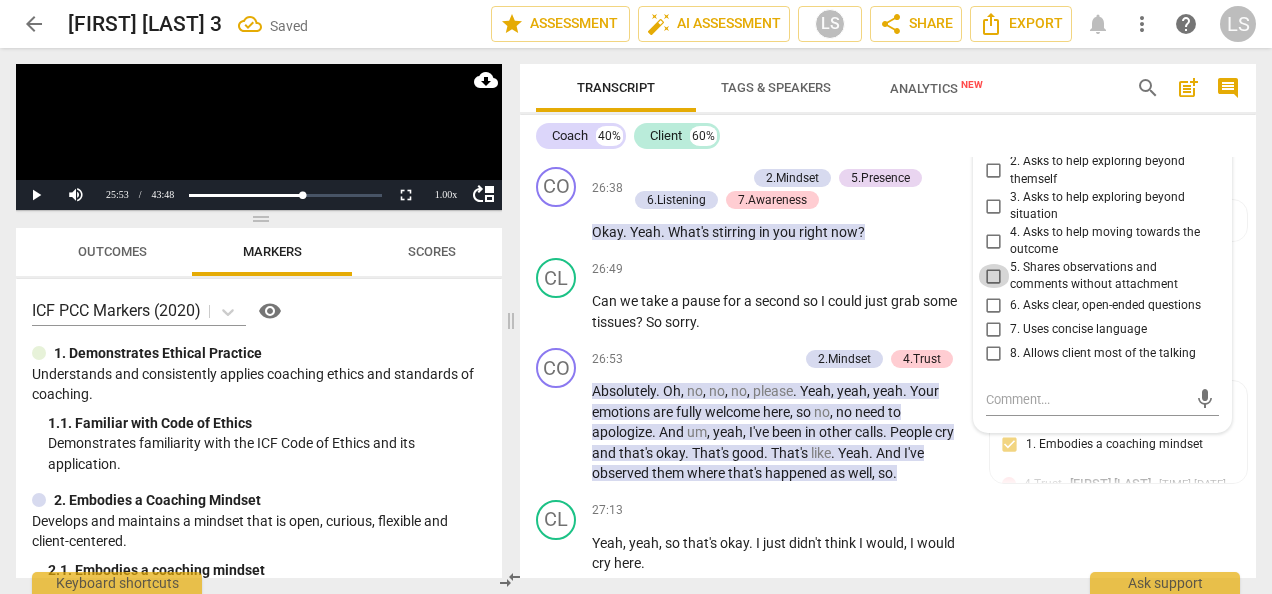 click on "5. Shares observations and comments without attachment" at bounding box center (994, 276) 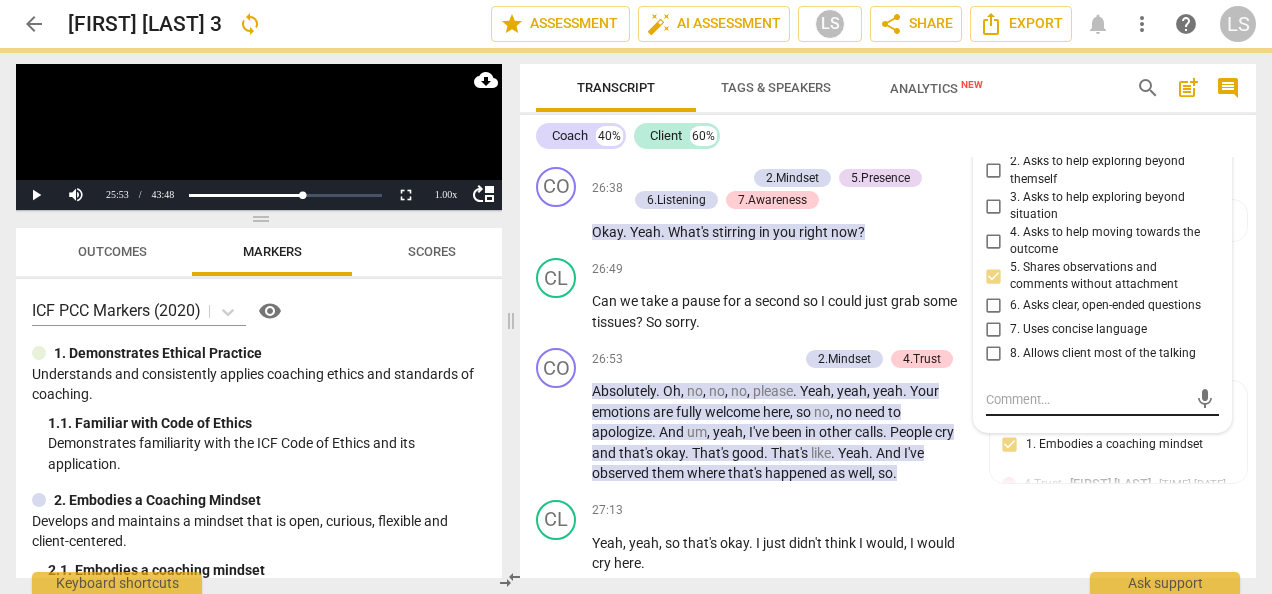 click at bounding box center (1086, 399) 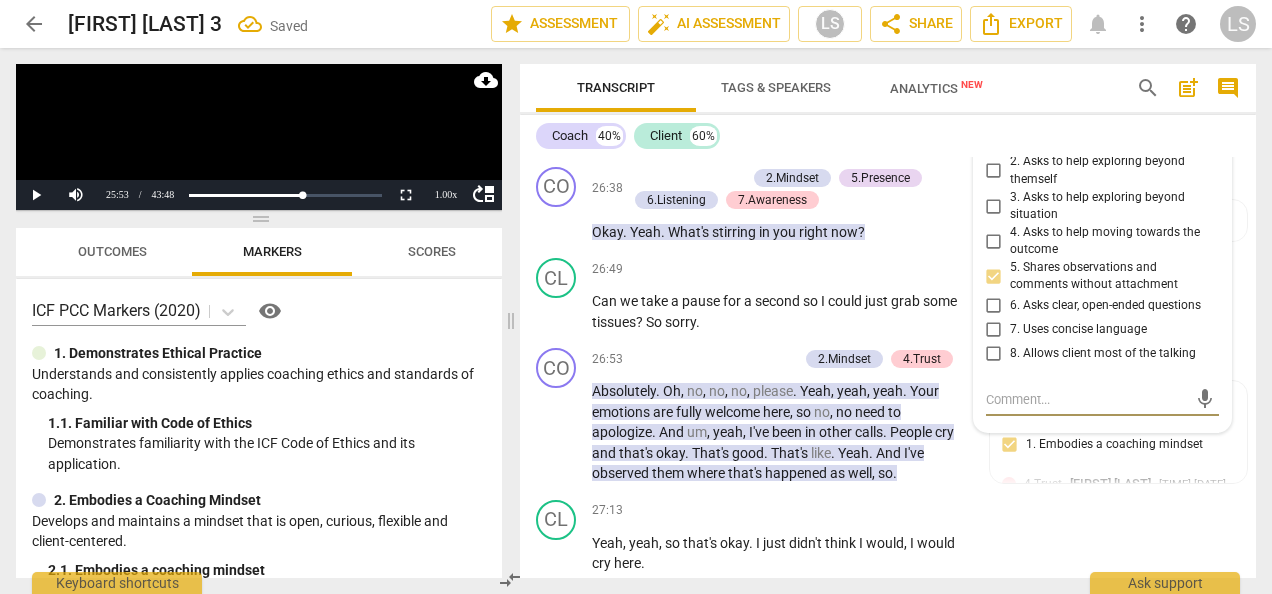 click at bounding box center [1086, 399] 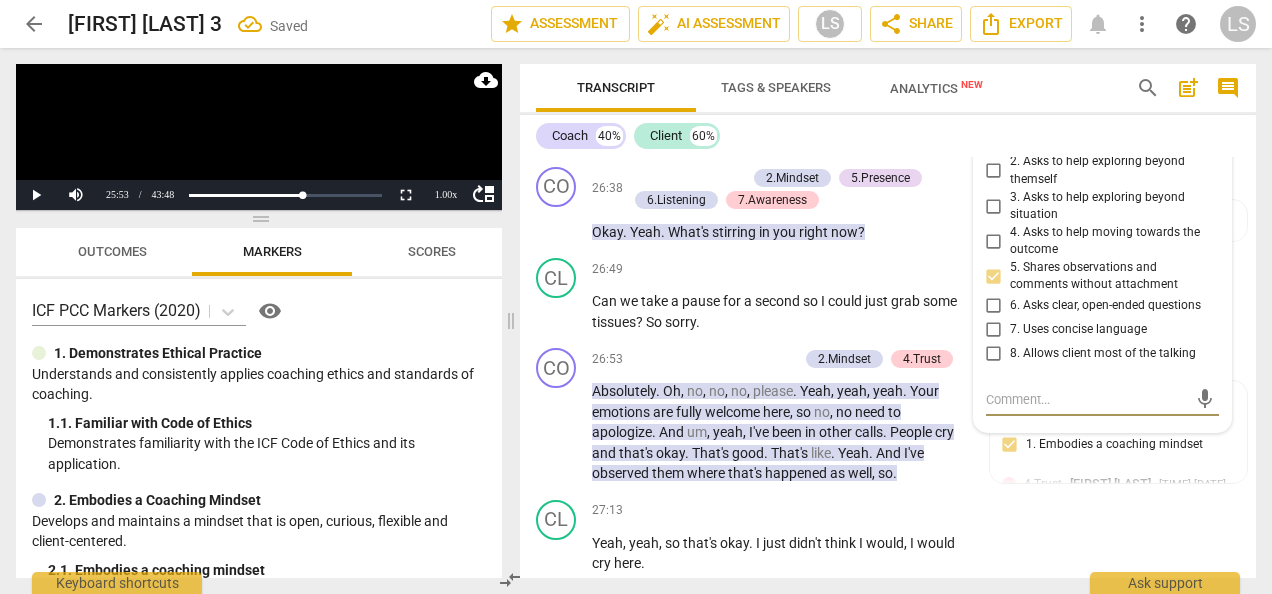 paste on "This is posed as a question, but it also could be heard as telling. Coach could open up the question more (e.g., how does the guilt you mentioned tie into the question of whether it's really worth it?)" 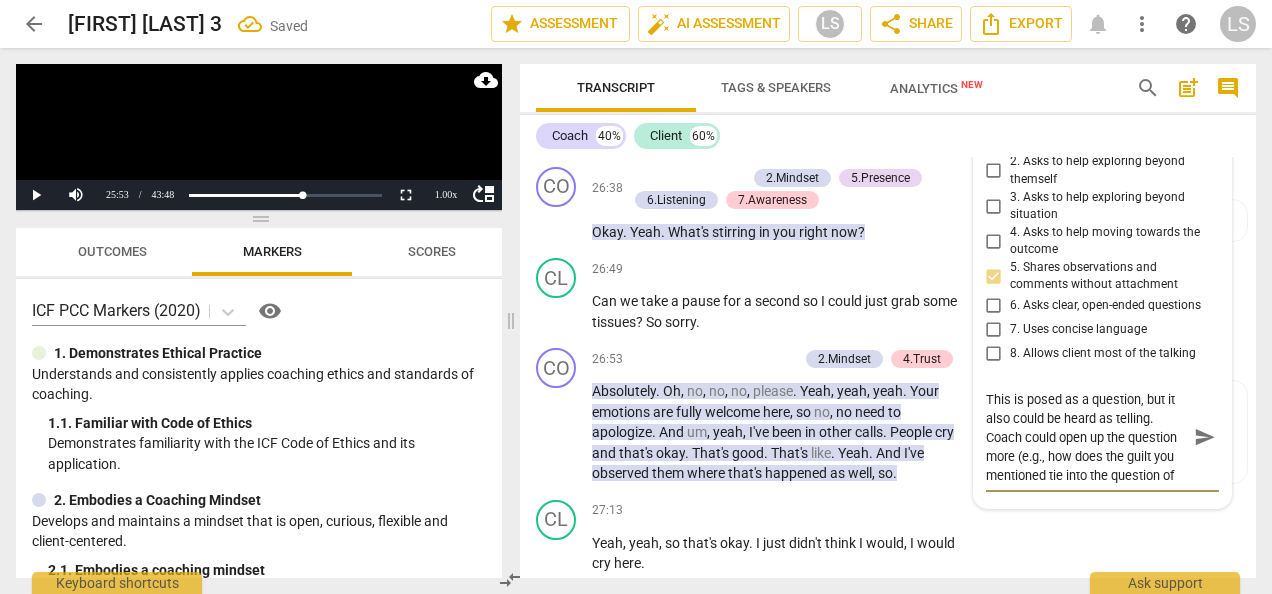 scroll, scrollTop: 36, scrollLeft: 0, axis: vertical 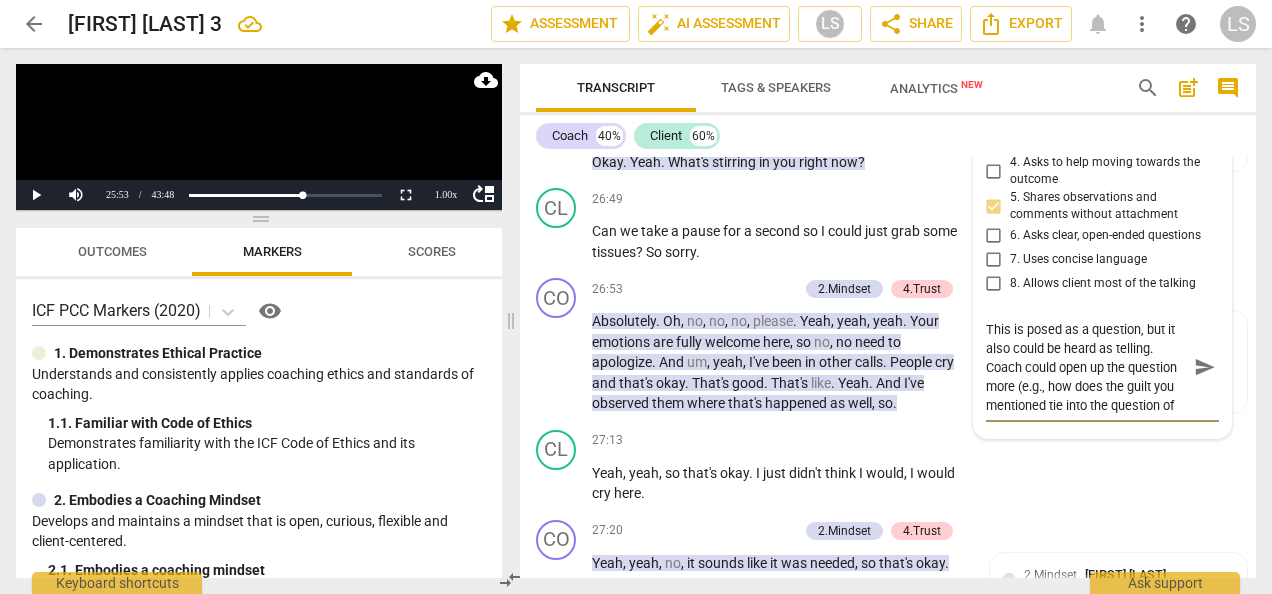 click on "This is posed as a question, but it also could be heard as telling. Coach could open up the question more (e.g., how does the guilt you mentioned tie into the question of whether it's really worth it?)" at bounding box center (1086, 367) 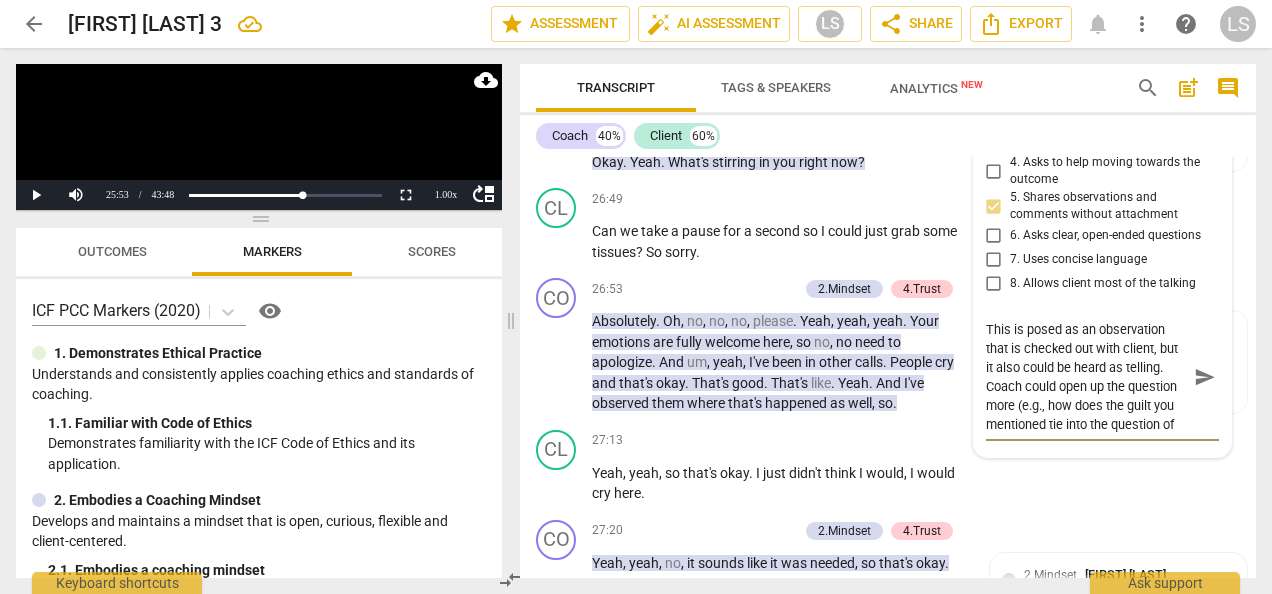scroll, scrollTop: 38, scrollLeft: 0, axis: vertical 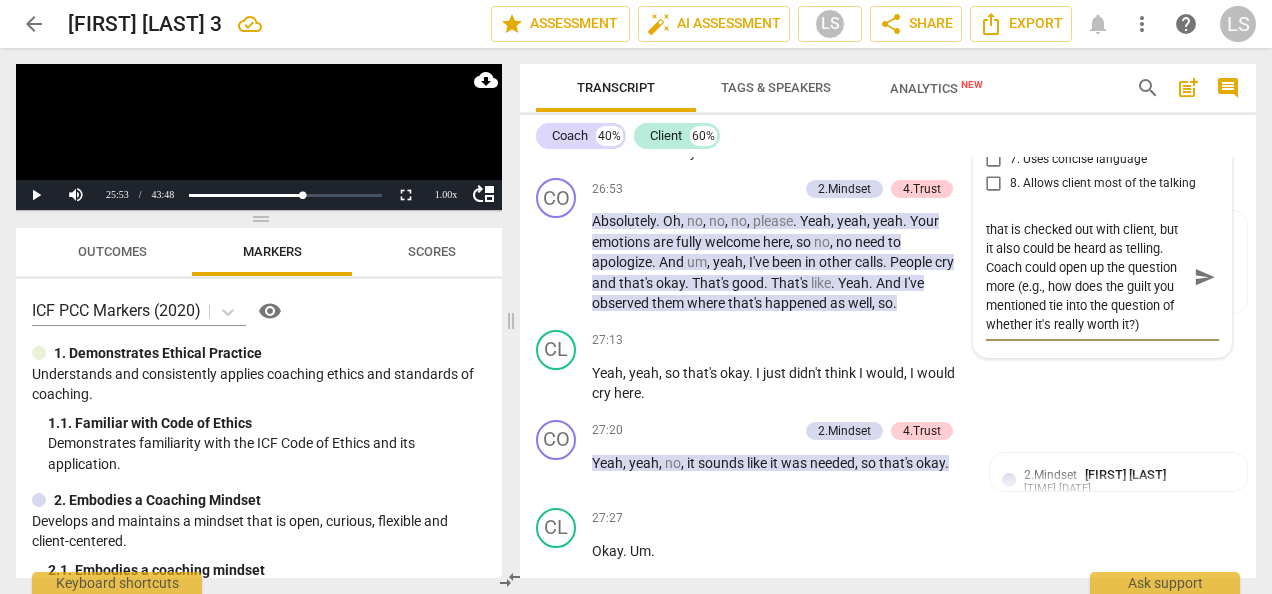 click on "This is posed as an observation that is checked out with client, but it also could be heard as telling. Coach could open up the question more (e.g., how does the guilt you mentioned tie into the question of whether it's really worth it?)" at bounding box center (1086, 277) 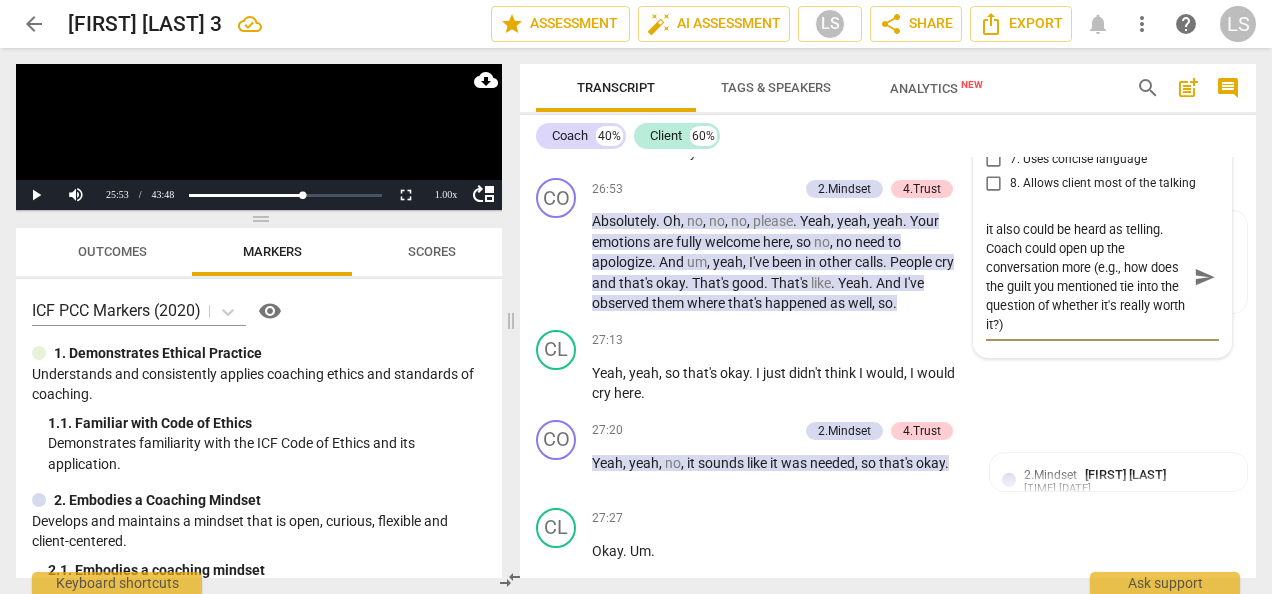 click on "This is posed as an observation that is checked out with client, but it also could be heard as telling. Coach could open up the conversation more (e.g., how does the guilt you mentioned tie into the question of whether it's really worth it?)" at bounding box center (1086, 277) 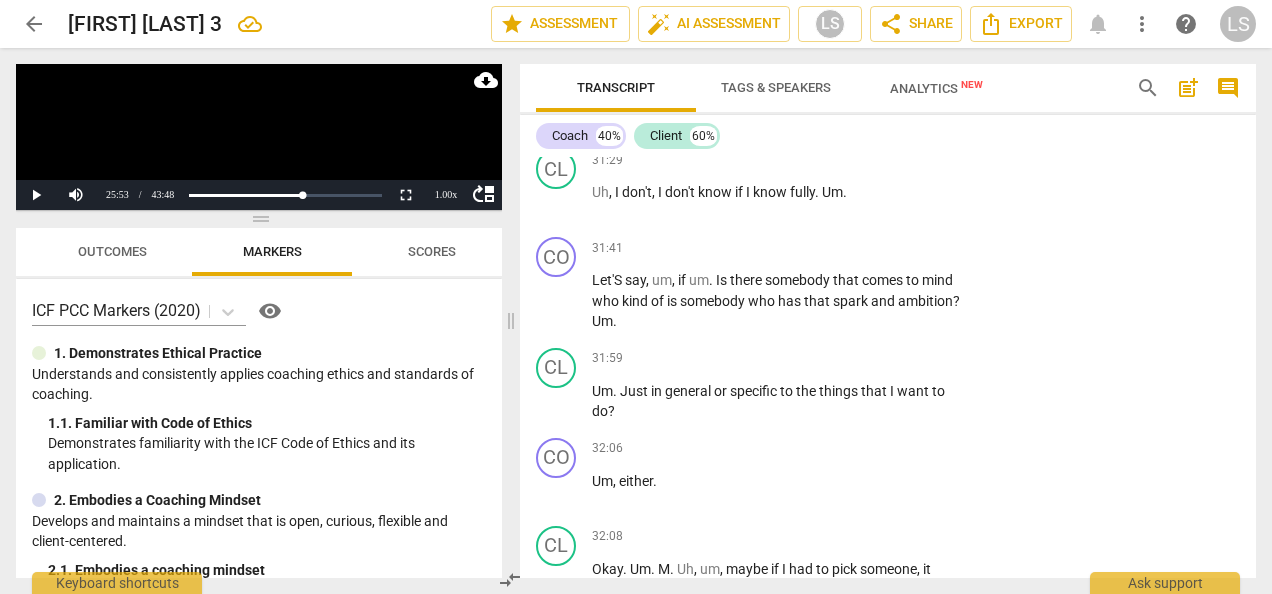scroll, scrollTop: 12081, scrollLeft: 0, axis: vertical 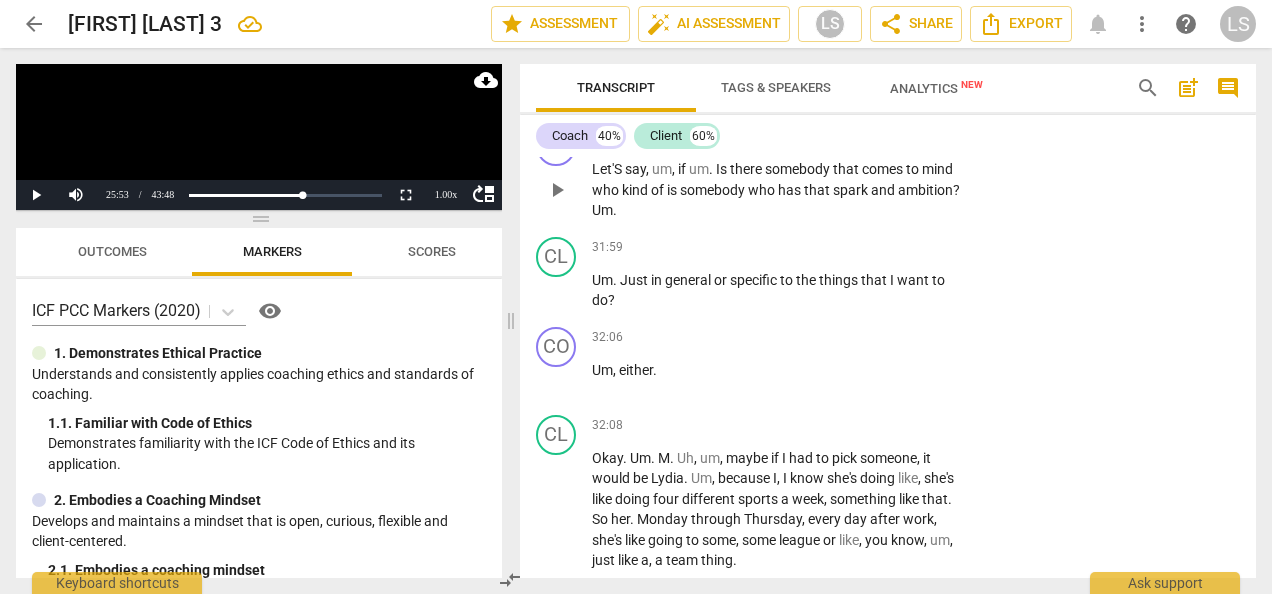 click on "+" at bounding box center [844, 137] 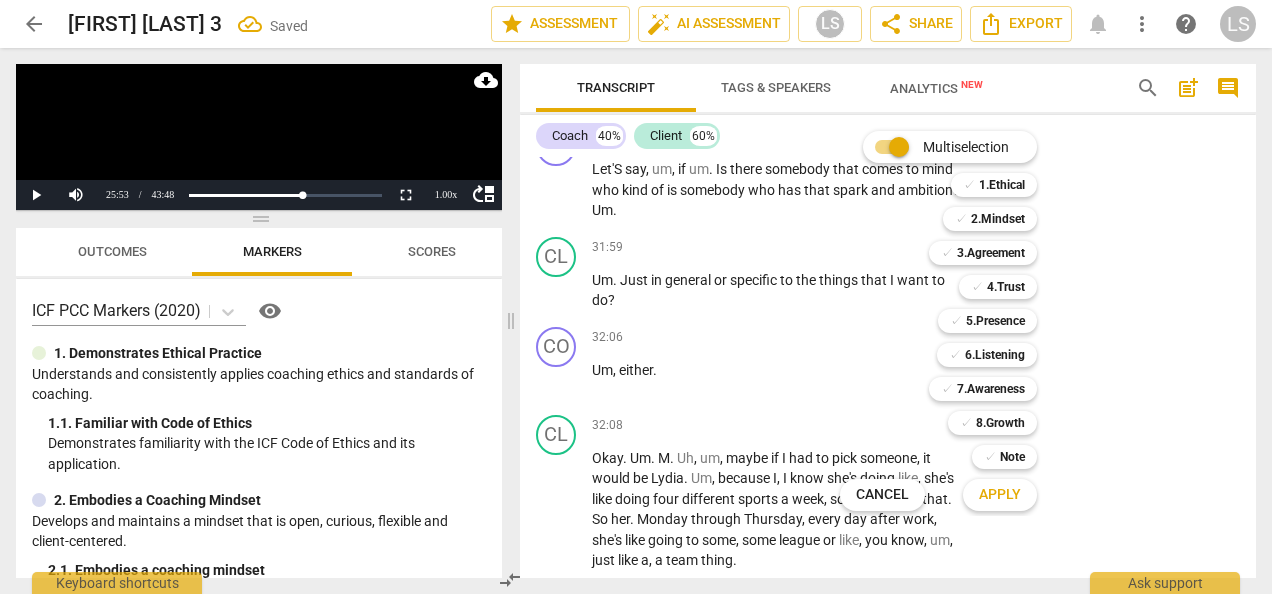 click at bounding box center (636, 297) 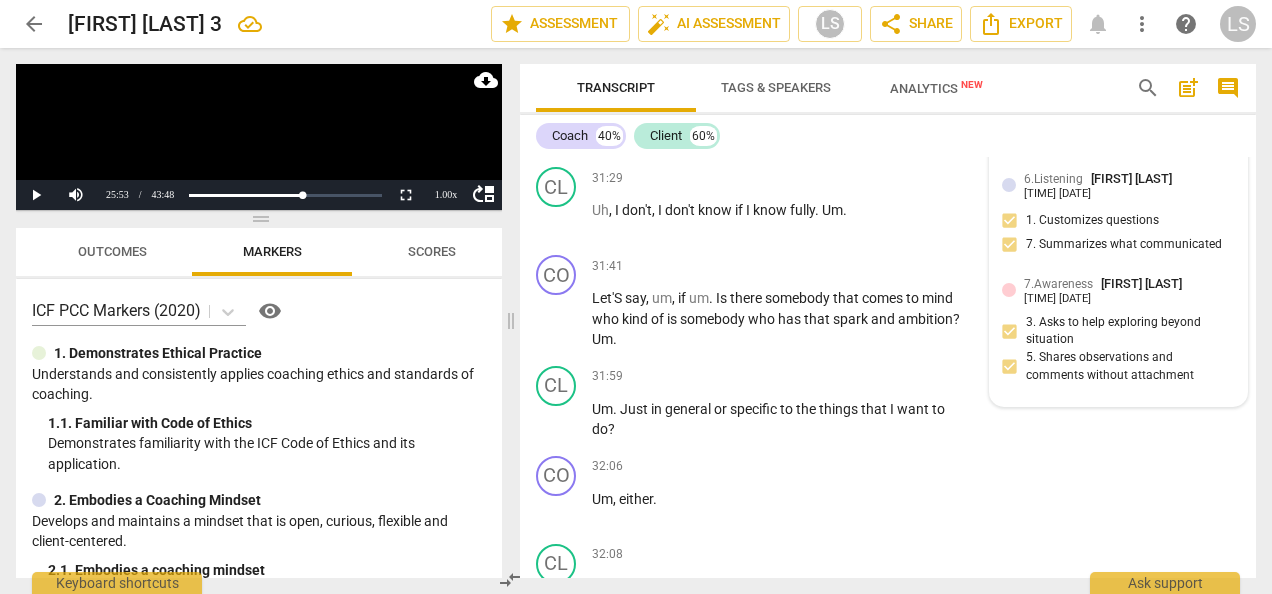 scroll, scrollTop: 11981, scrollLeft: 0, axis: vertical 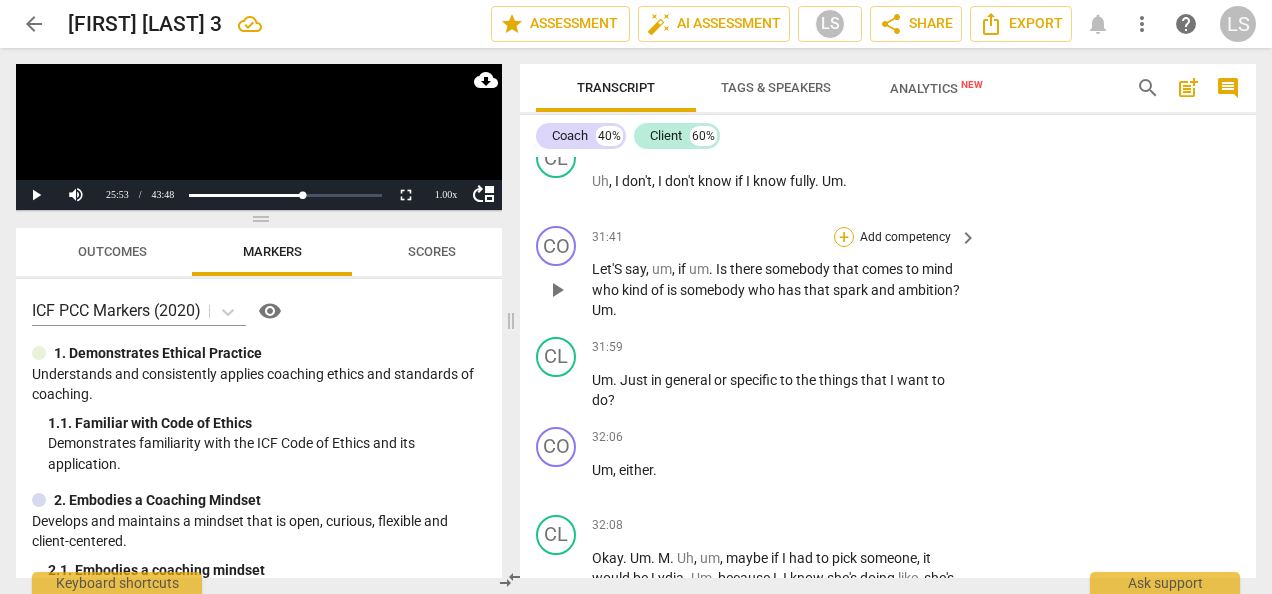 click on "+" at bounding box center (844, 237) 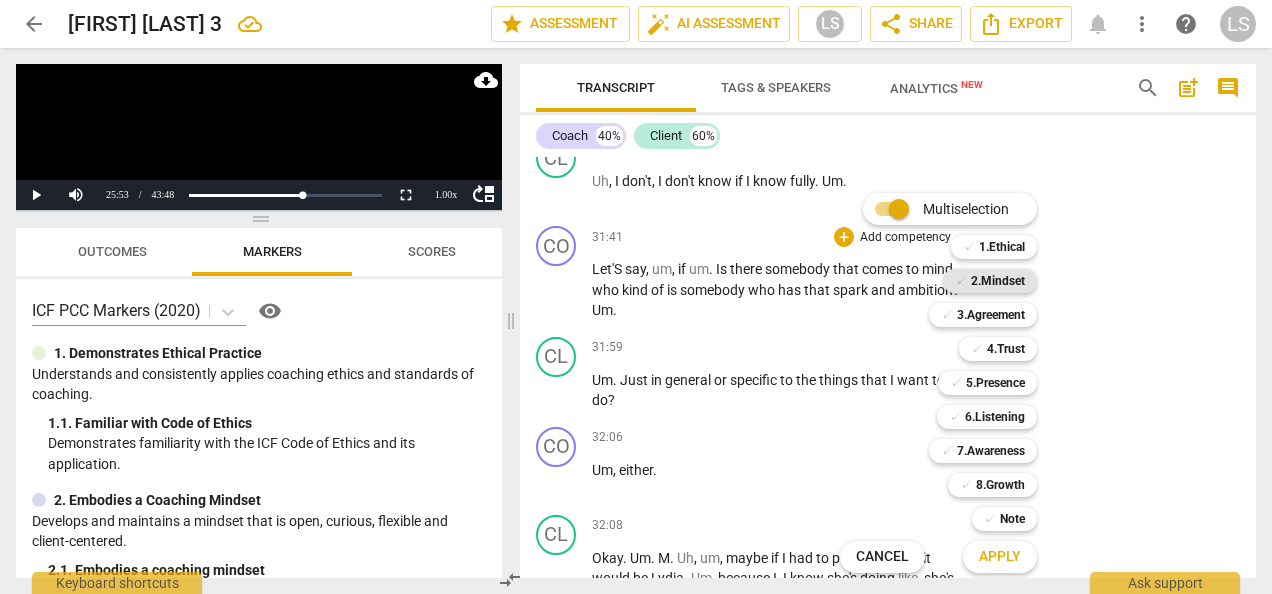 click on "2.Mindset" at bounding box center (998, 281) 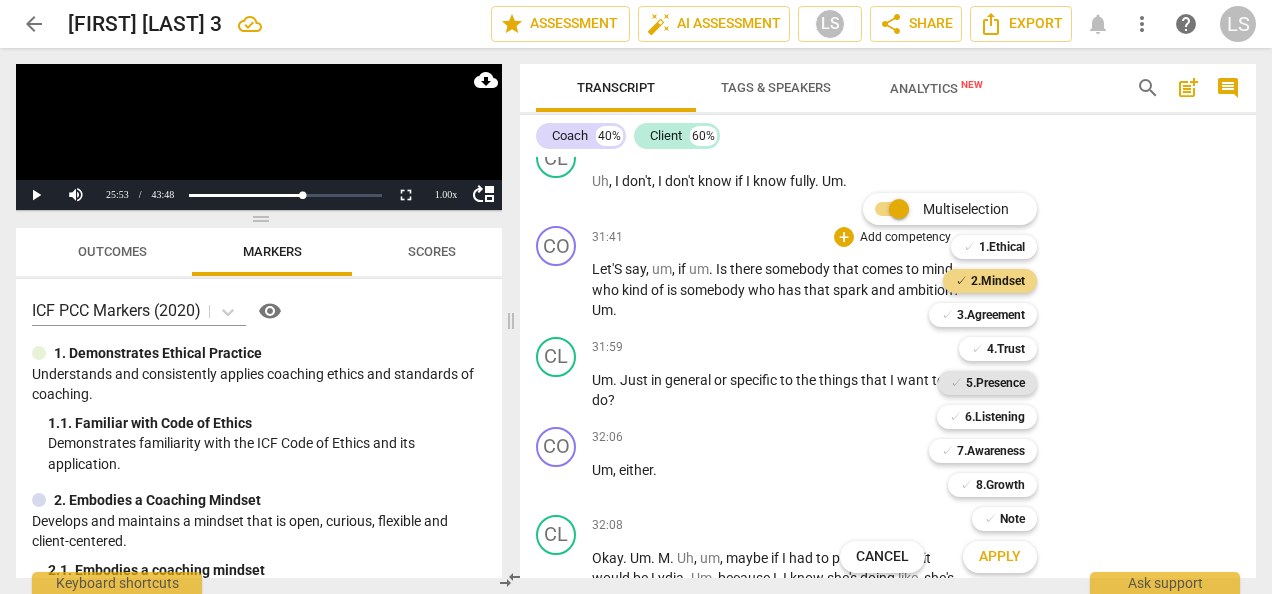 click on "5.Presence" at bounding box center [995, 383] 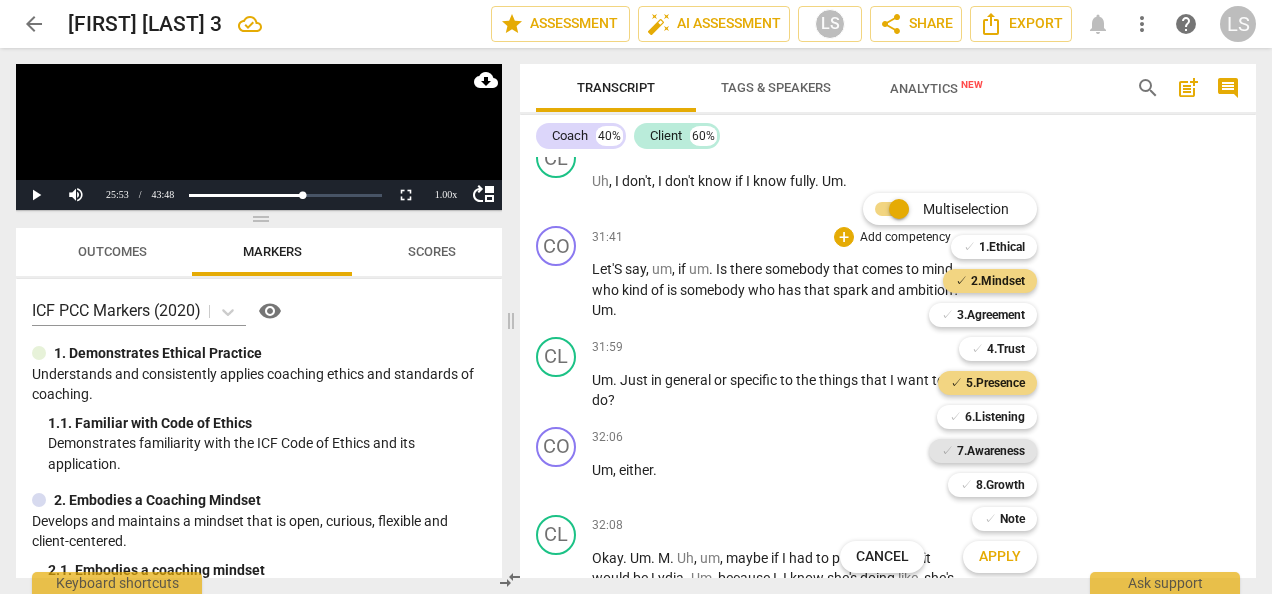click on "7.Awareness" at bounding box center [991, 451] 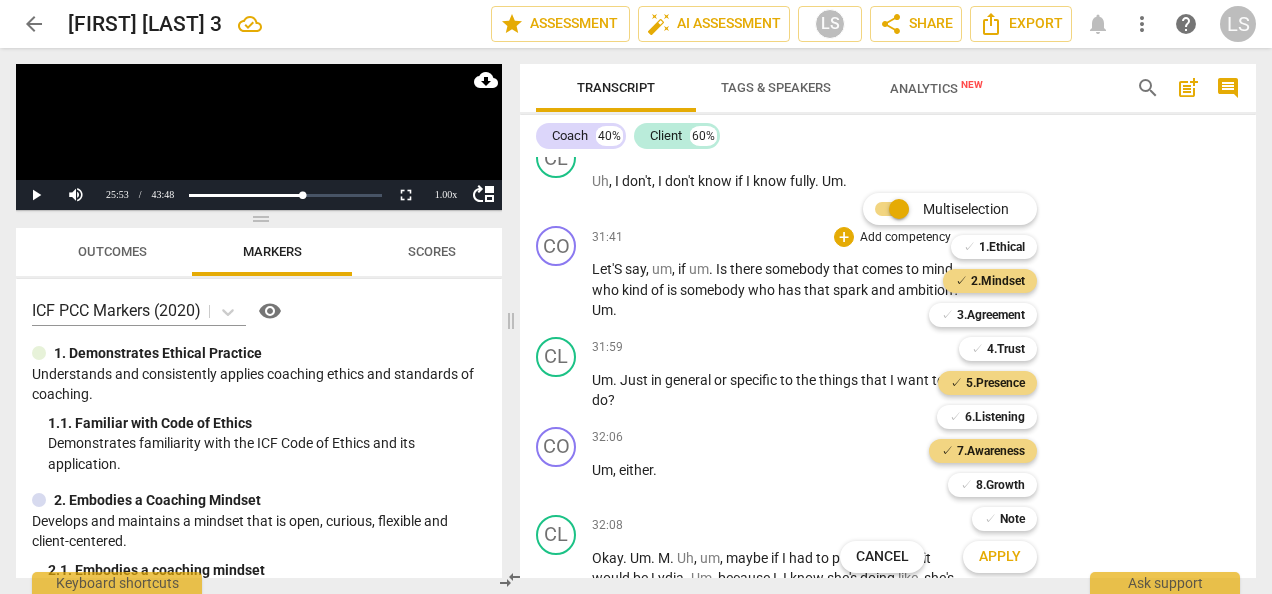 click on "Apply" at bounding box center (1000, 557) 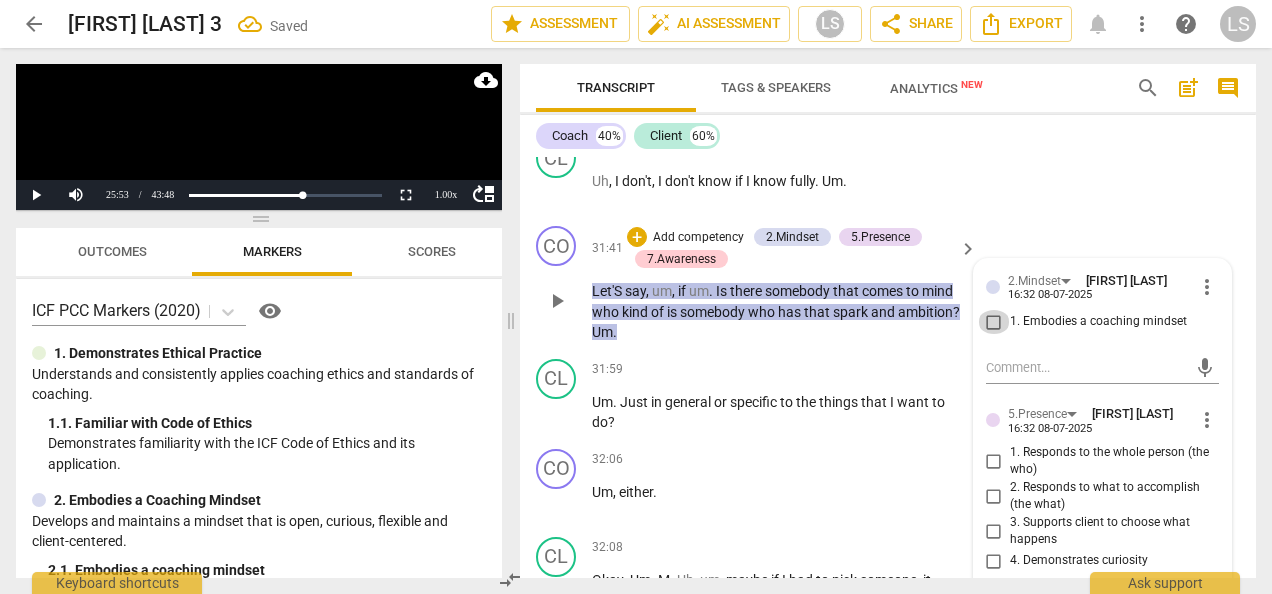 click on "1. Embodies a coaching mindset" at bounding box center (994, 322) 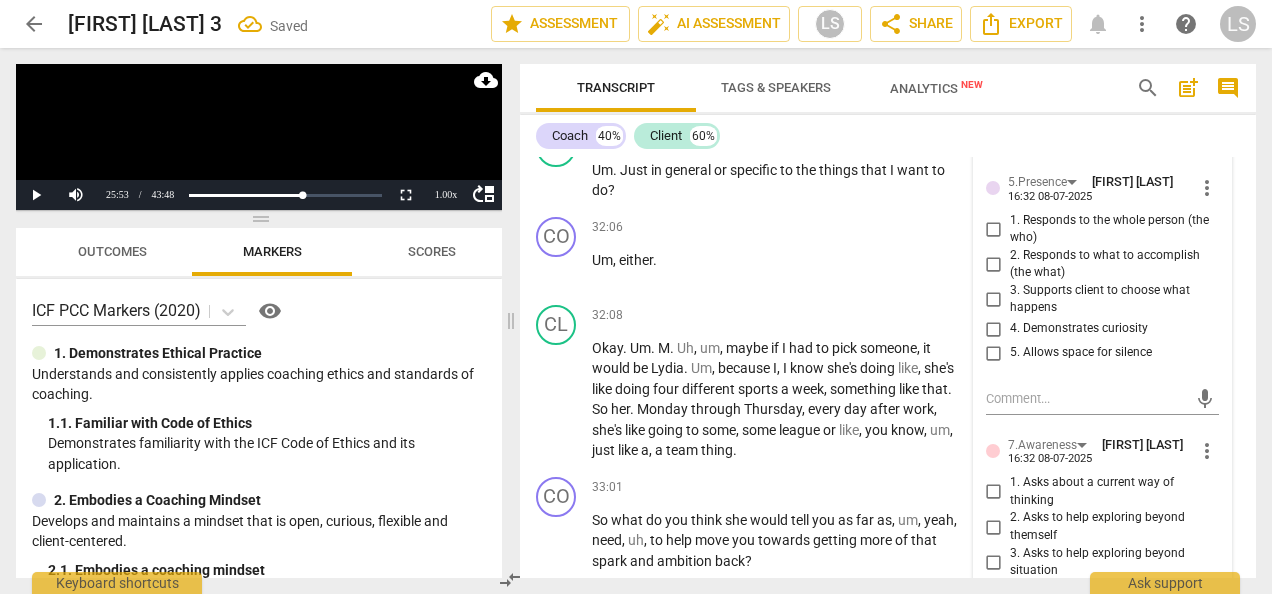 scroll, scrollTop: 12281, scrollLeft: 0, axis: vertical 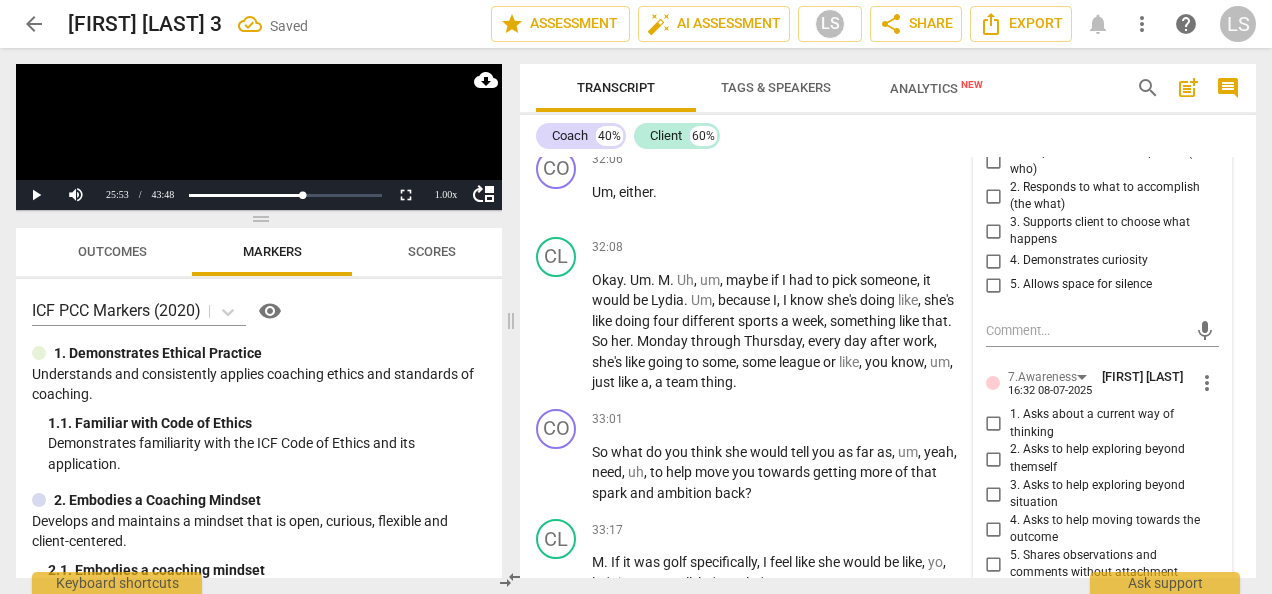 click on "2. Responds to what to accomplish (the what)" at bounding box center (994, 196) 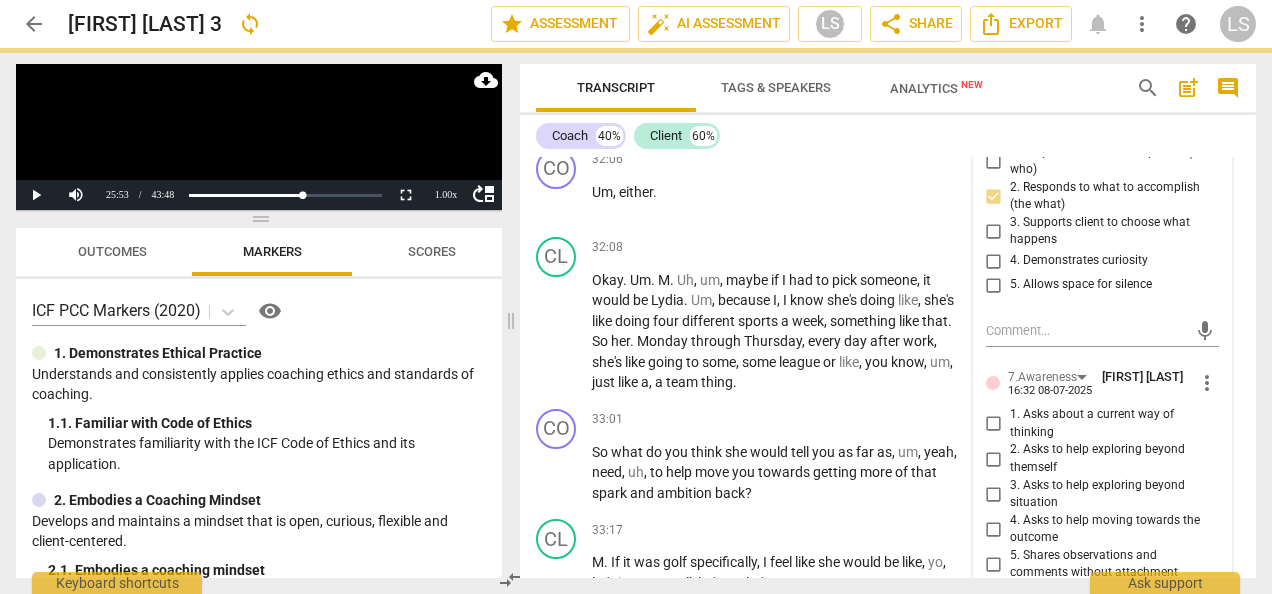 click on "4. Demonstrates curiosity" at bounding box center (994, 261) 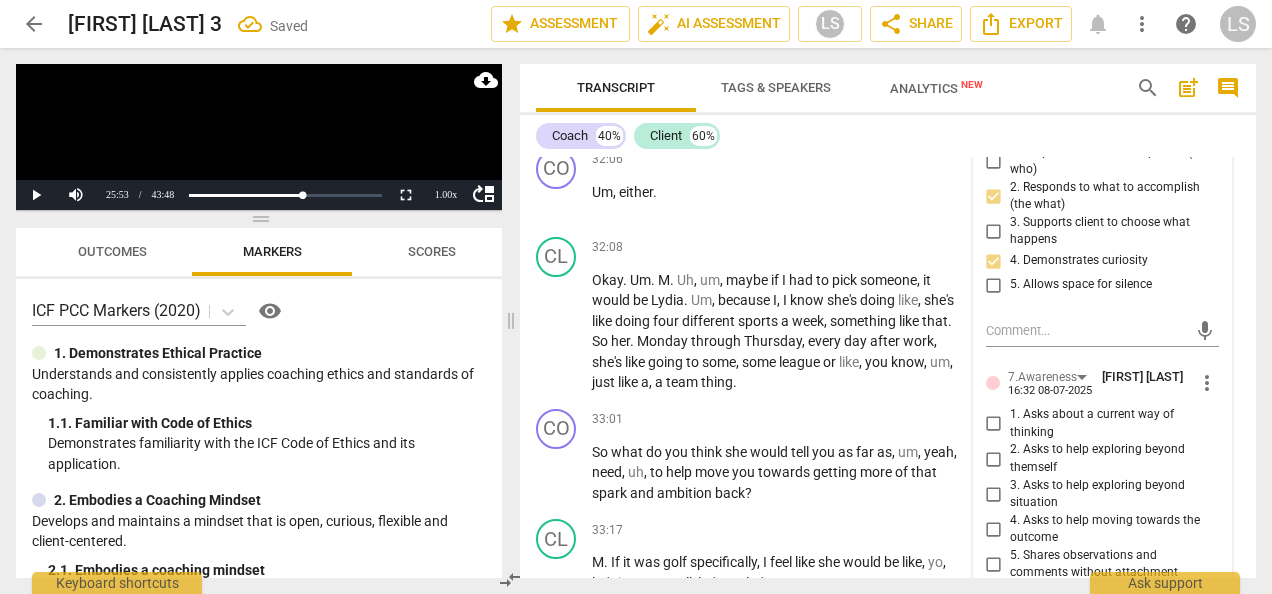 scroll, scrollTop: 12581, scrollLeft: 0, axis: vertical 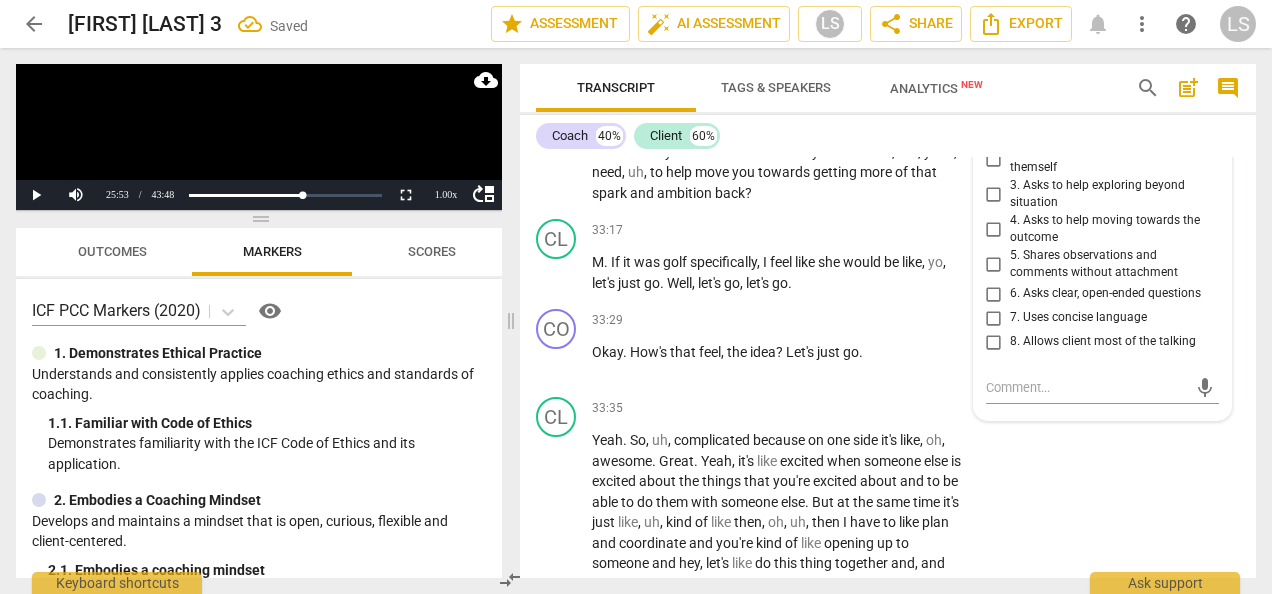 click on "4. Asks to help moving towards the outcome" at bounding box center [994, 229] 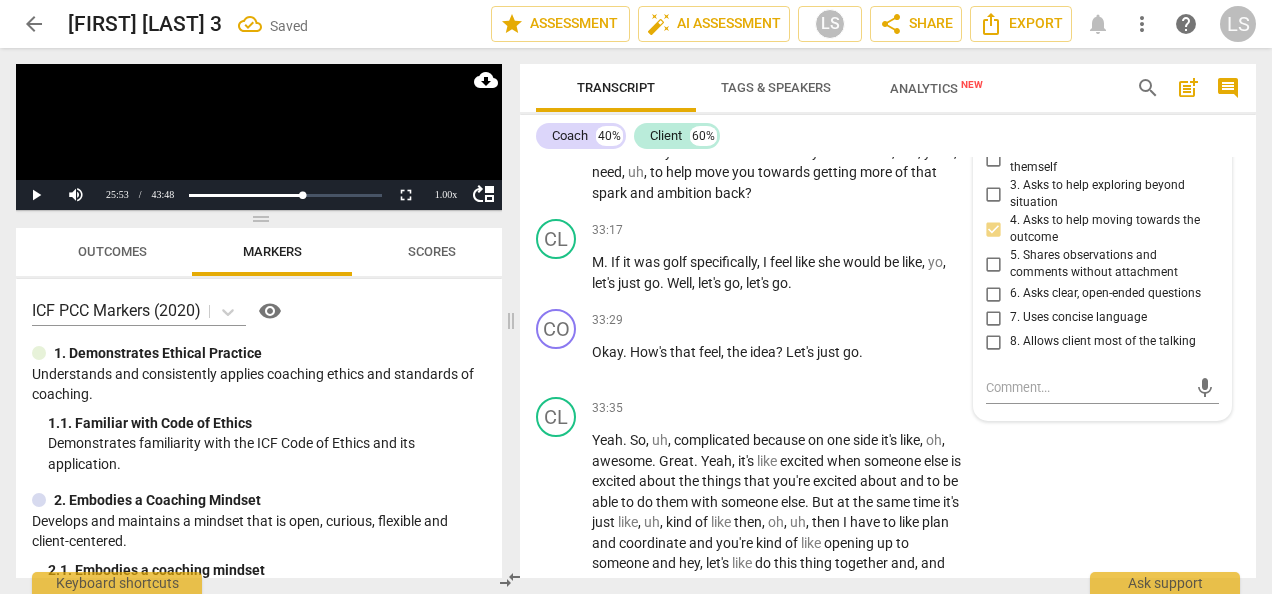 click on "6. Asks clear, open-ended questions" at bounding box center (994, 294) 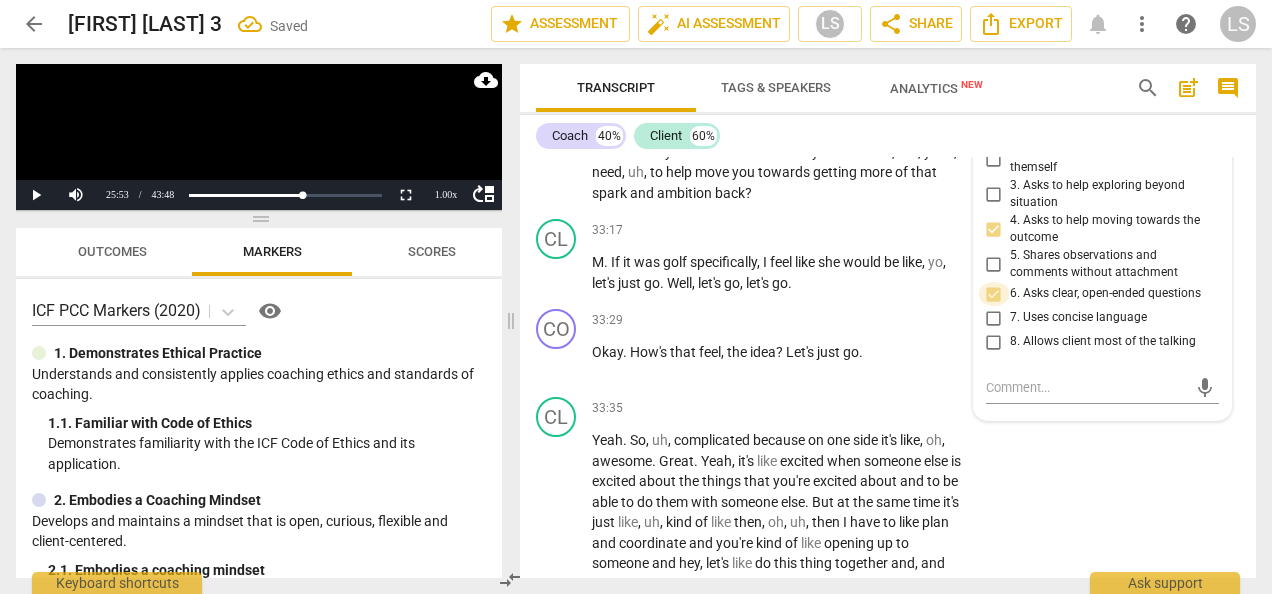 click on "6. Asks clear, open-ended questions" at bounding box center (994, 294) 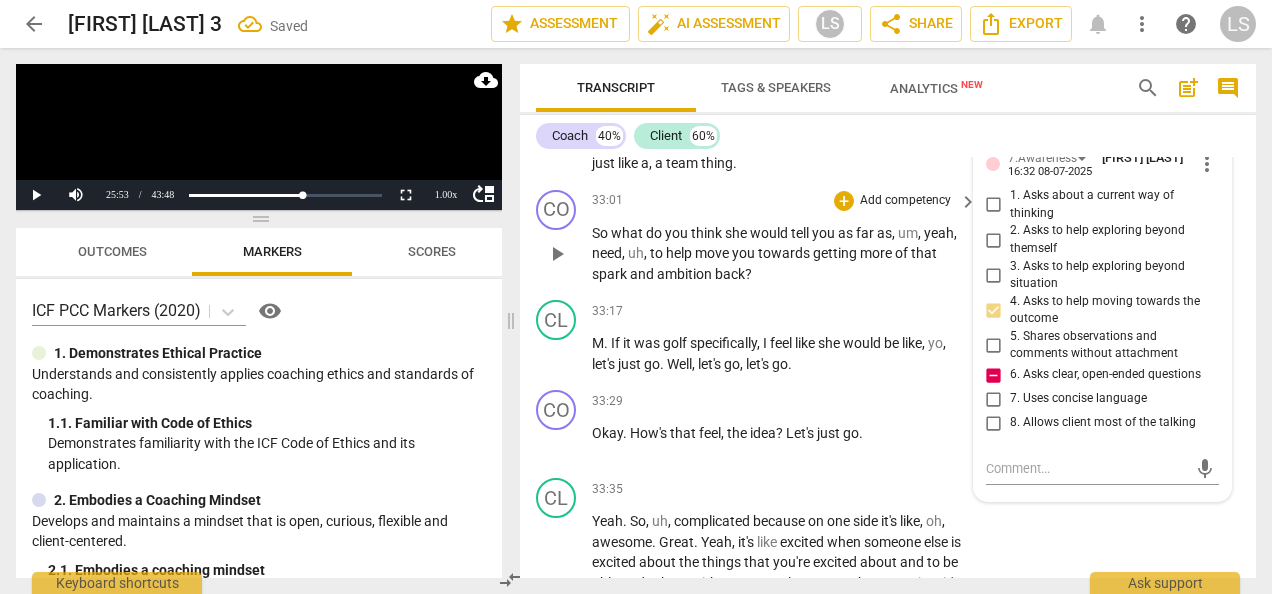 scroll, scrollTop: 12481, scrollLeft: 0, axis: vertical 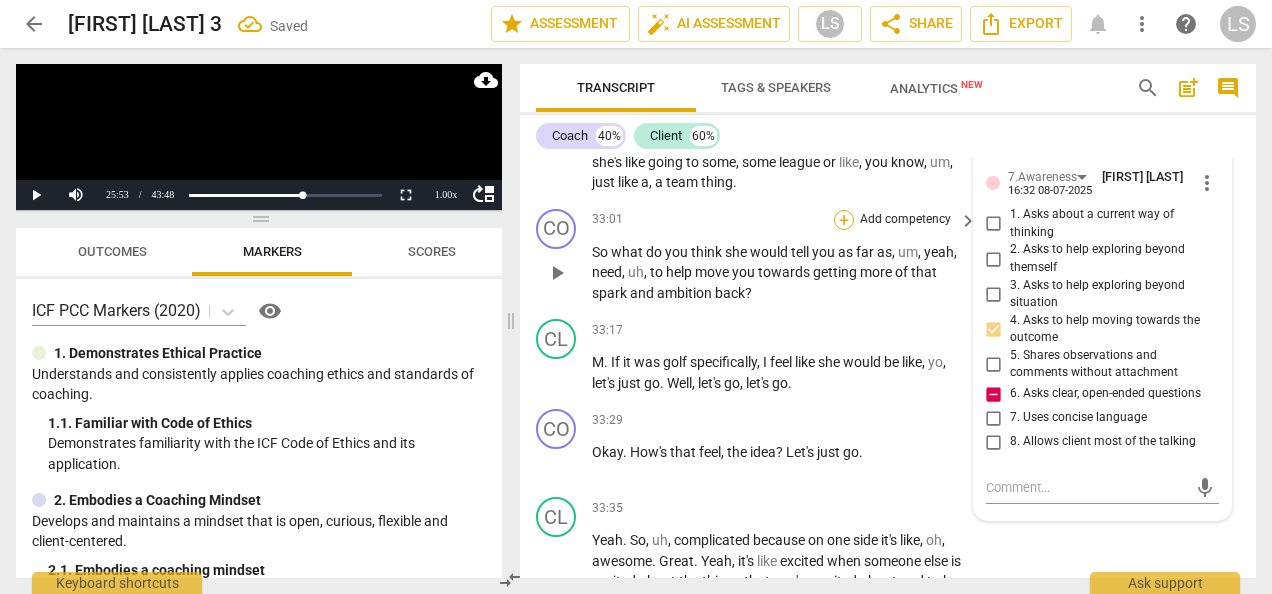 click on "+" at bounding box center (844, 220) 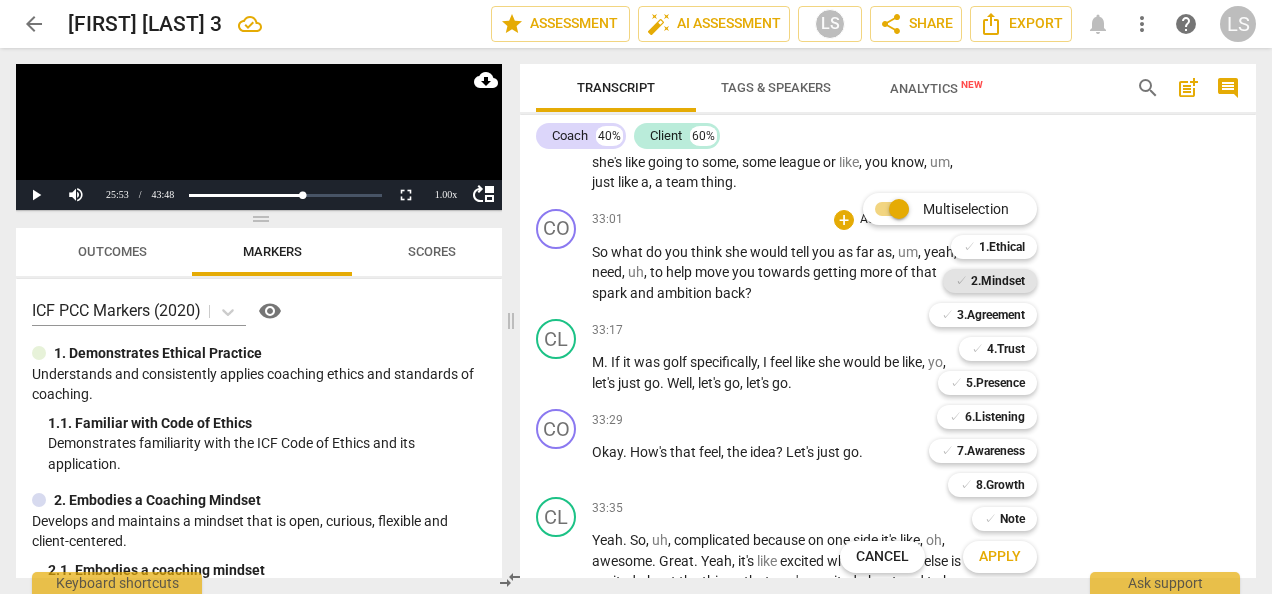 click on "2.Mindset" at bounding box center (998, 281) 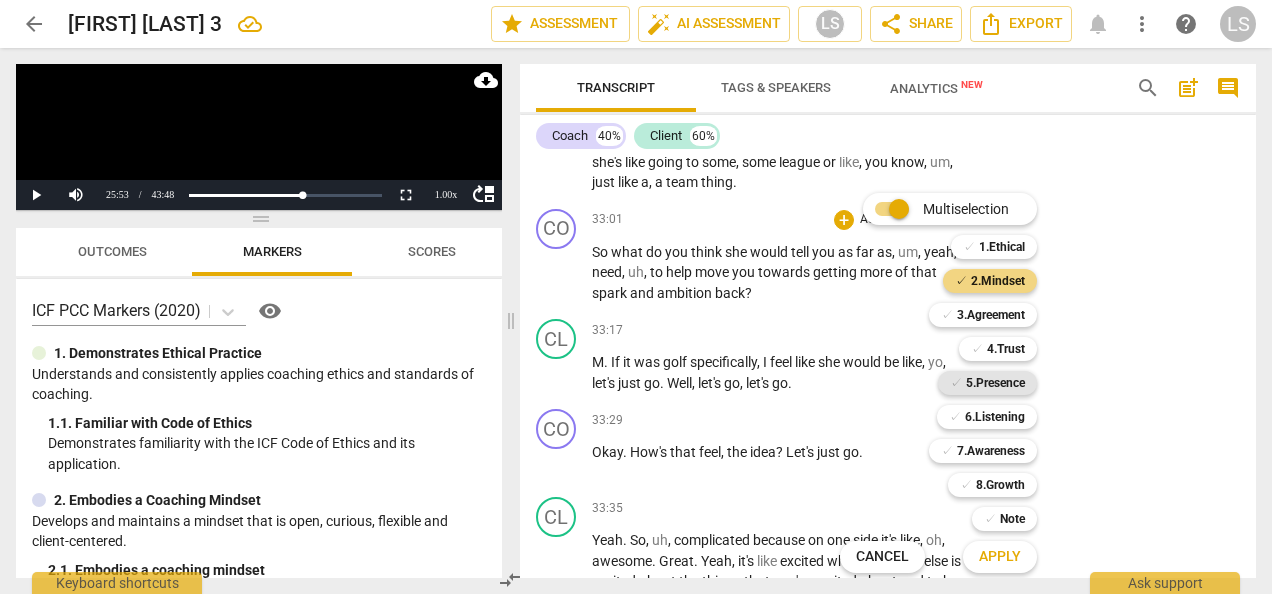 click on "5.Presence" at bounding box center (995, 383) 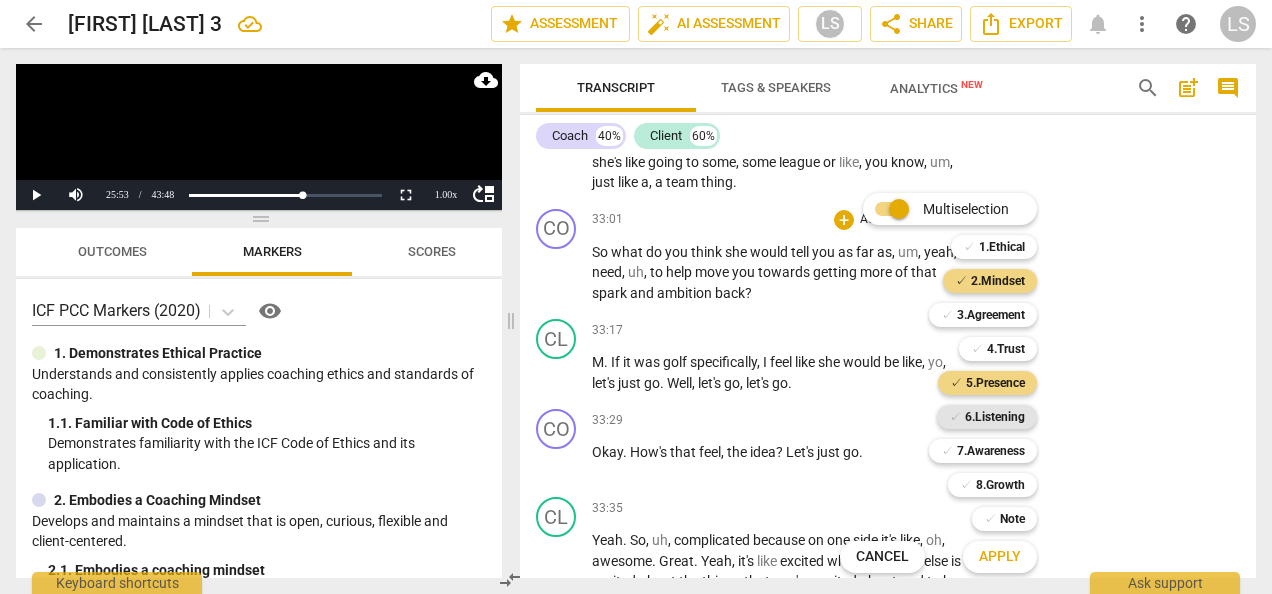 click on "6.Listening" at bounding box center [995, 417] 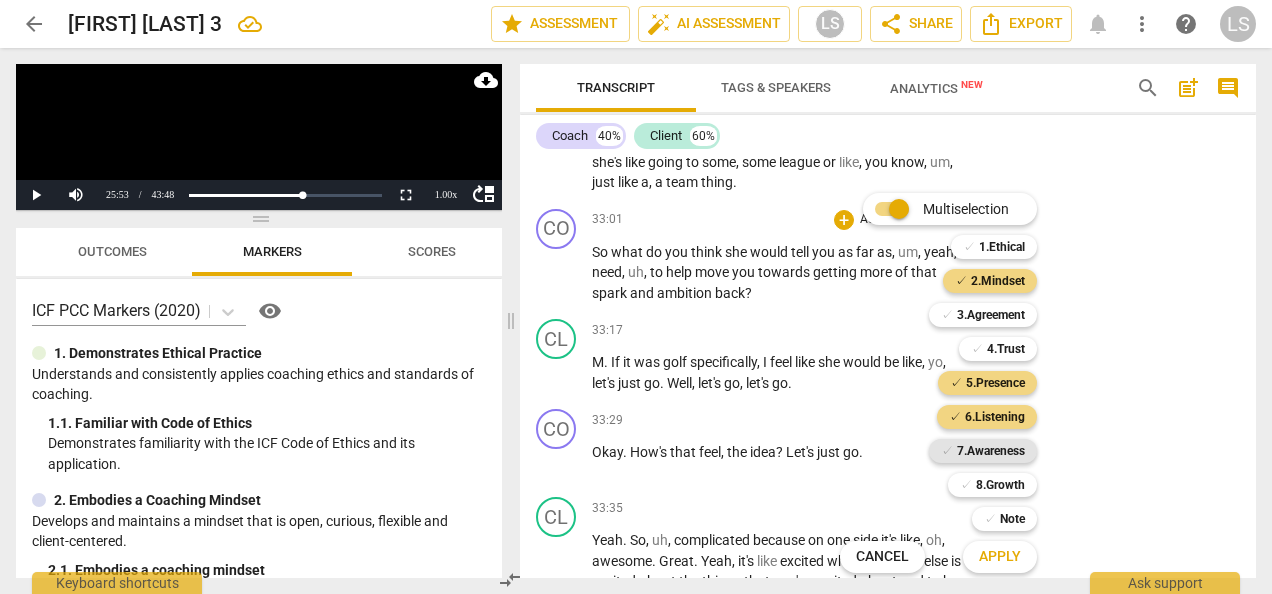 click on "7.Awareness" at bounding box center (991, 451) 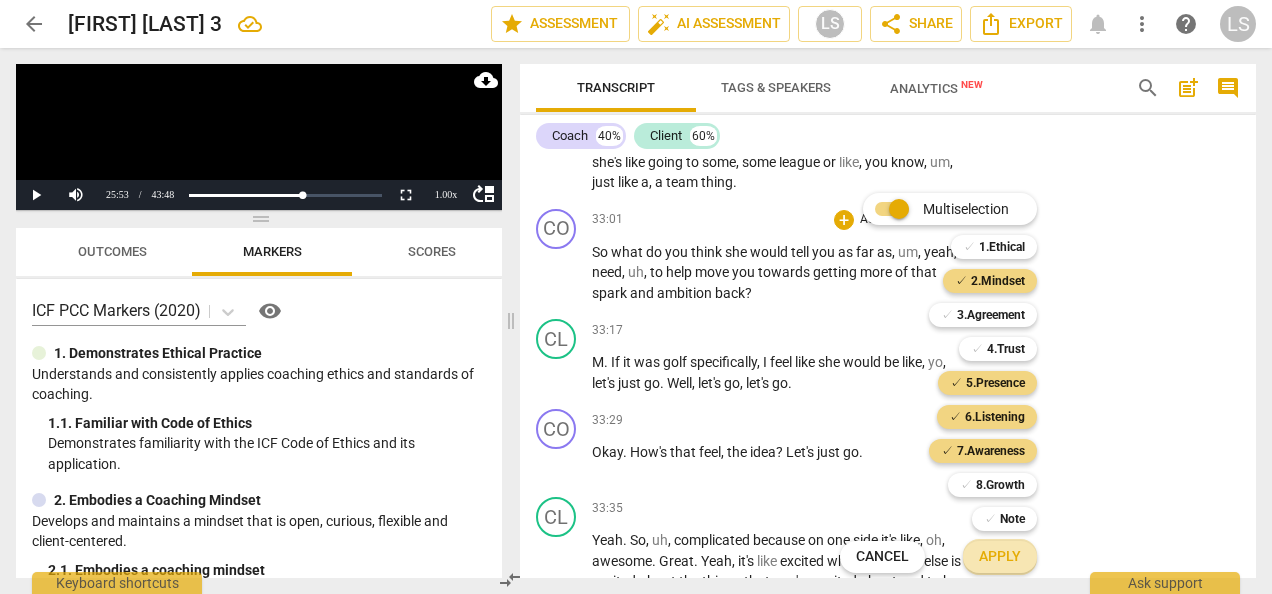 click on "Apply" at bounding box center [1000, 557] 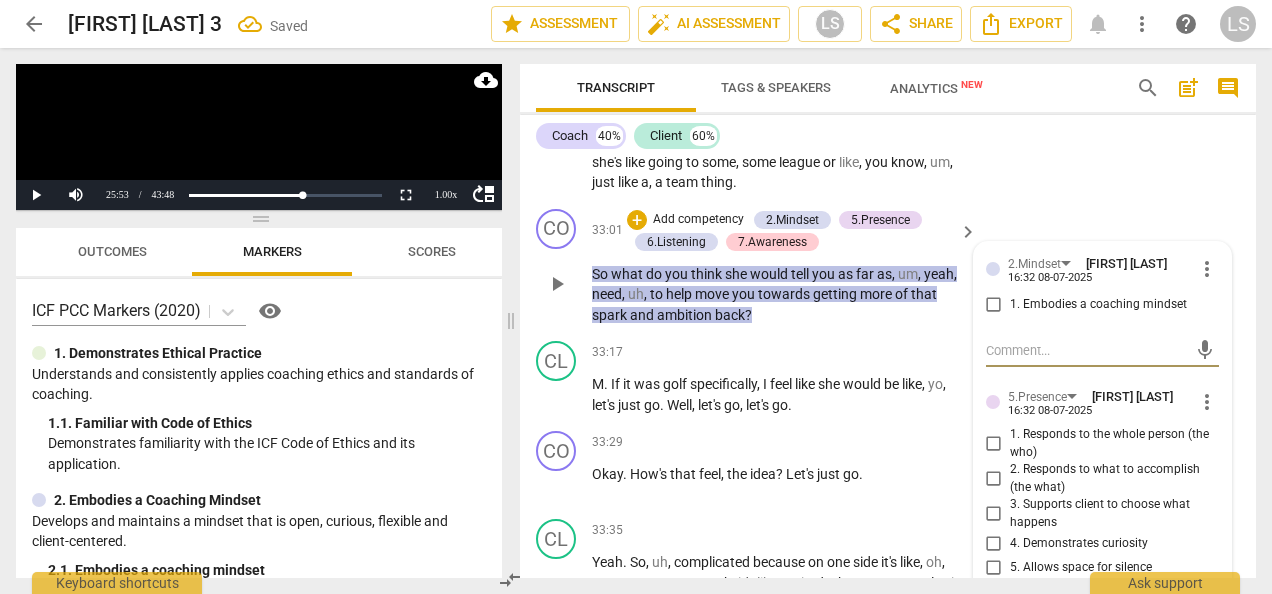 click on "1. Embodies a coaching mindset" at bounding box center (994, 305) 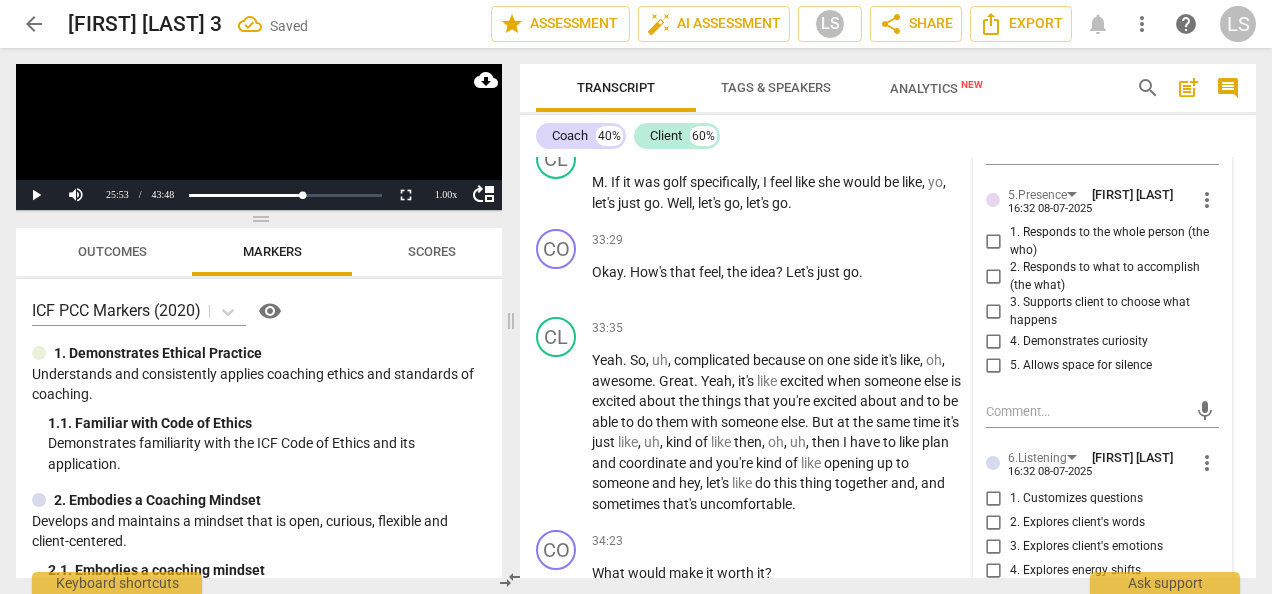 scroll, scrollTop: 12781, scrollLeft: 0, axis: vertical 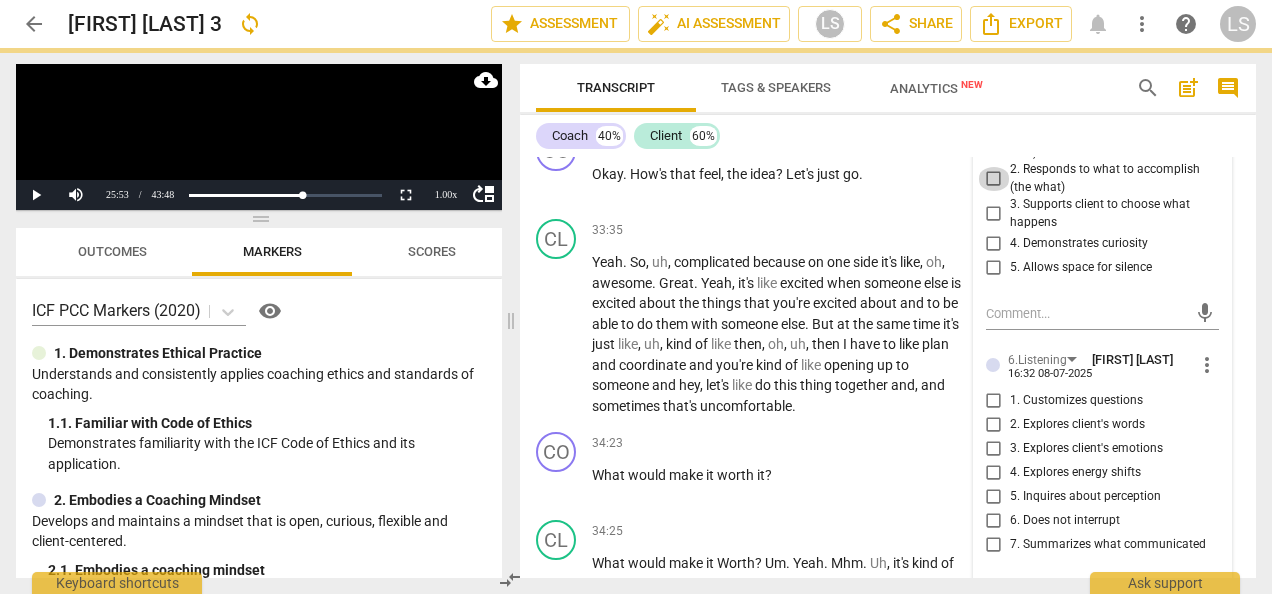 click on "2. Responds to what to accomplish (the what)" at bounding box center (994, 179) 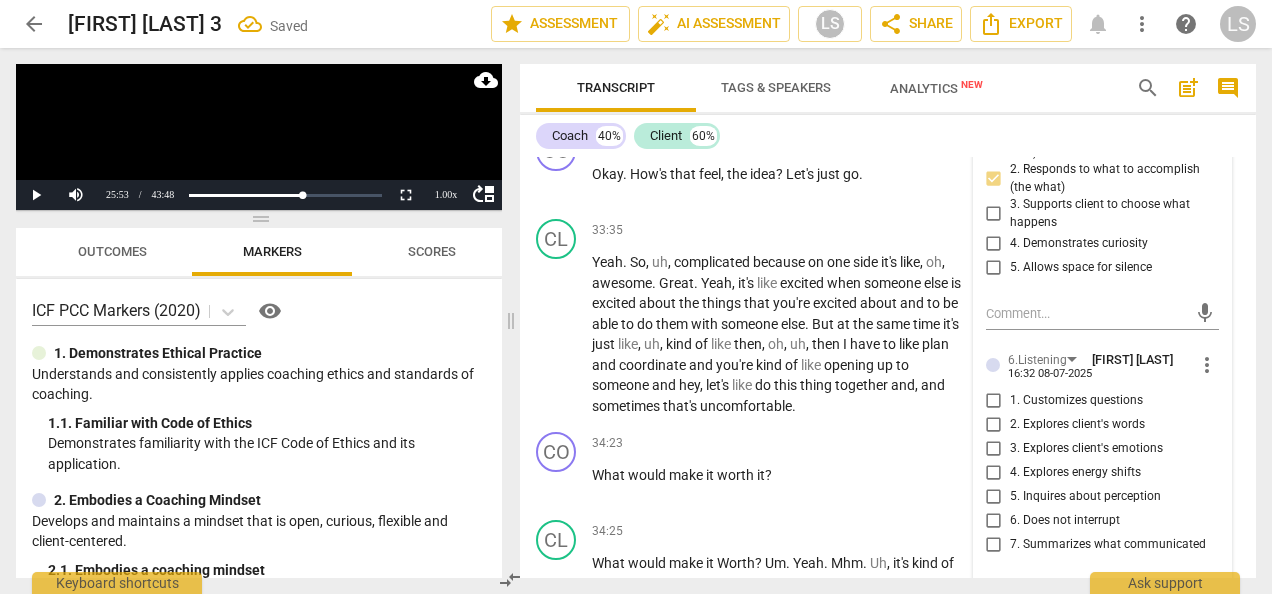 click on "4. Demonstrates curiosity" at bounding box center [994, 244] 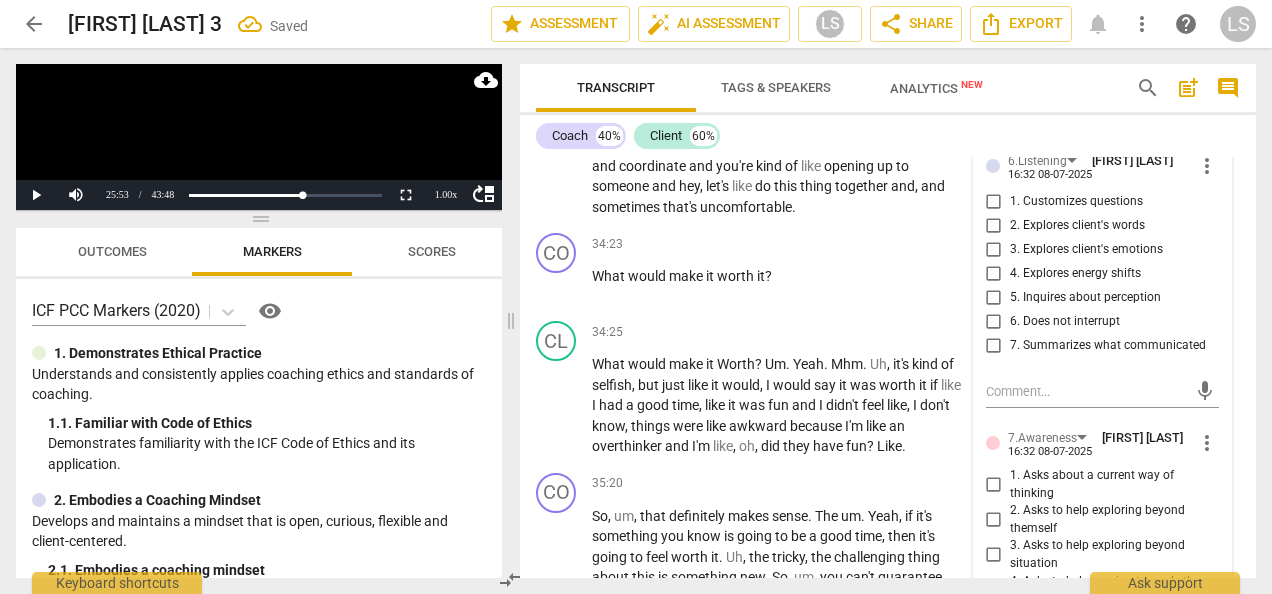 scroll, scrollTop: 12981, scrollLeft: 0, axis: vertical 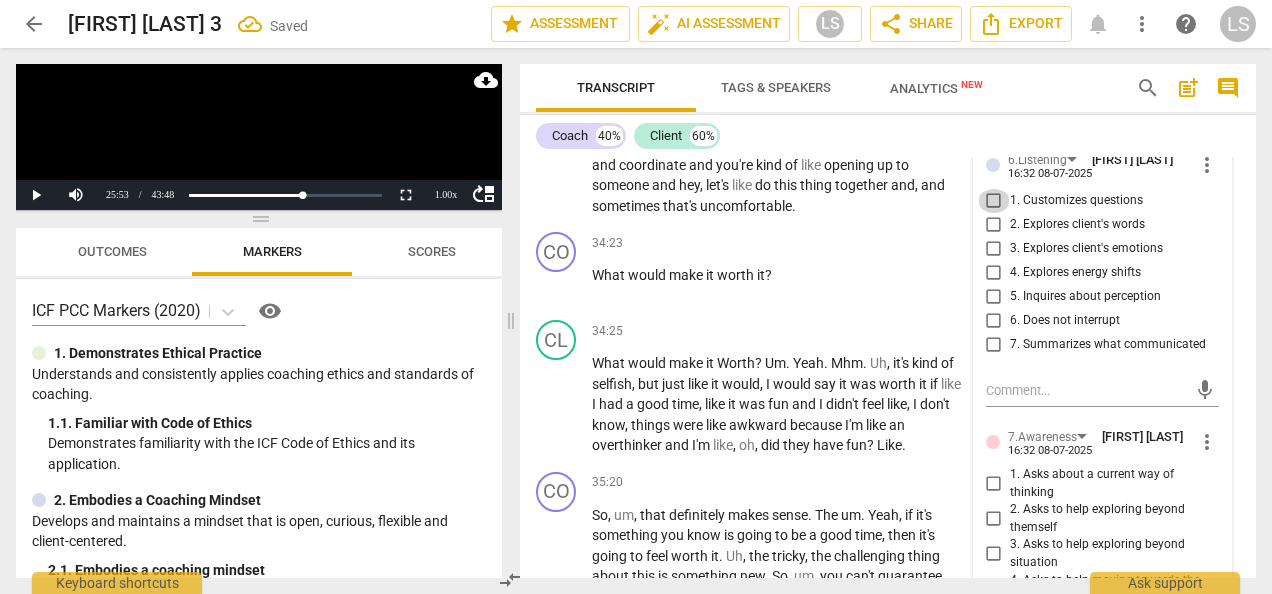 click on "1. Customizes questions" at bounding box center (994, 201) 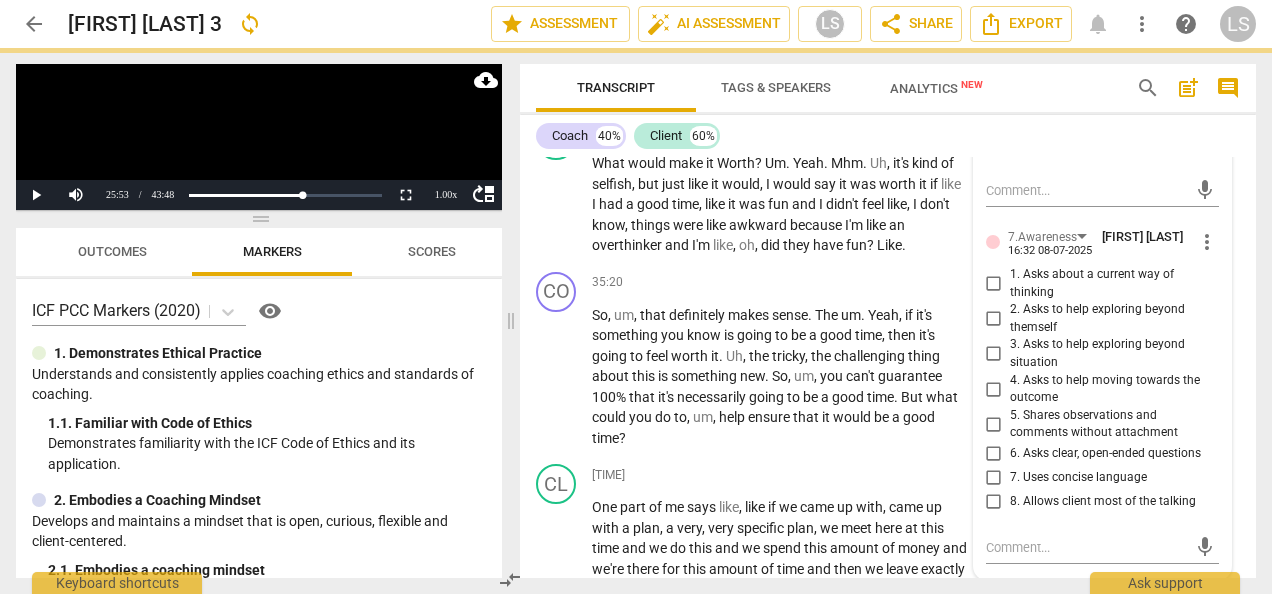 scroll, scrollTop: 13381, scrollLeft: 0, axis: vertical 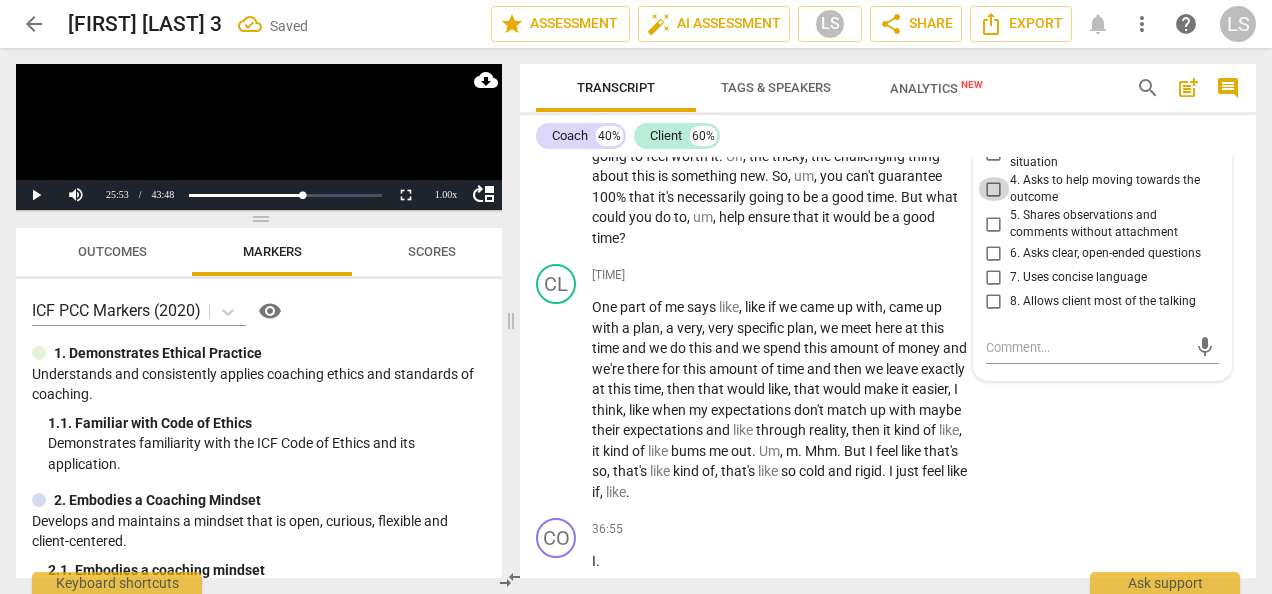 click on "4. Asks to help moving towards the outcome" at bounding box center [994, 189] 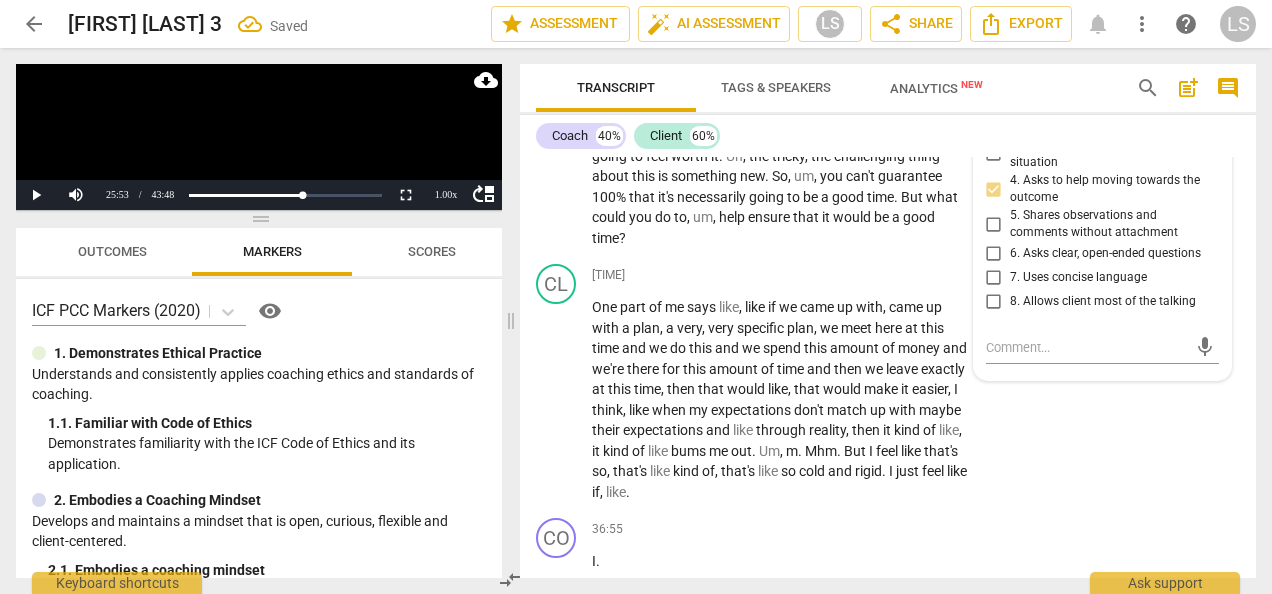 click on "6. Asks clear, open-ended questions" at bounding box center (994, 254) 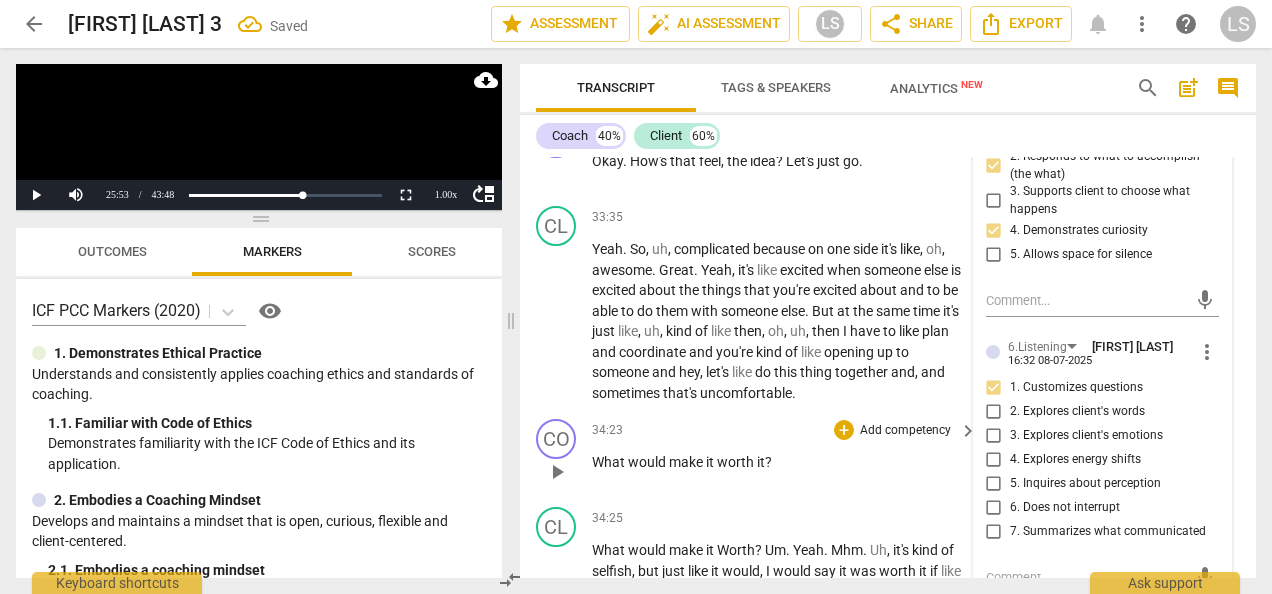 scroll, scrollTop: 12781, scrollLeft: 0, axis: vertical 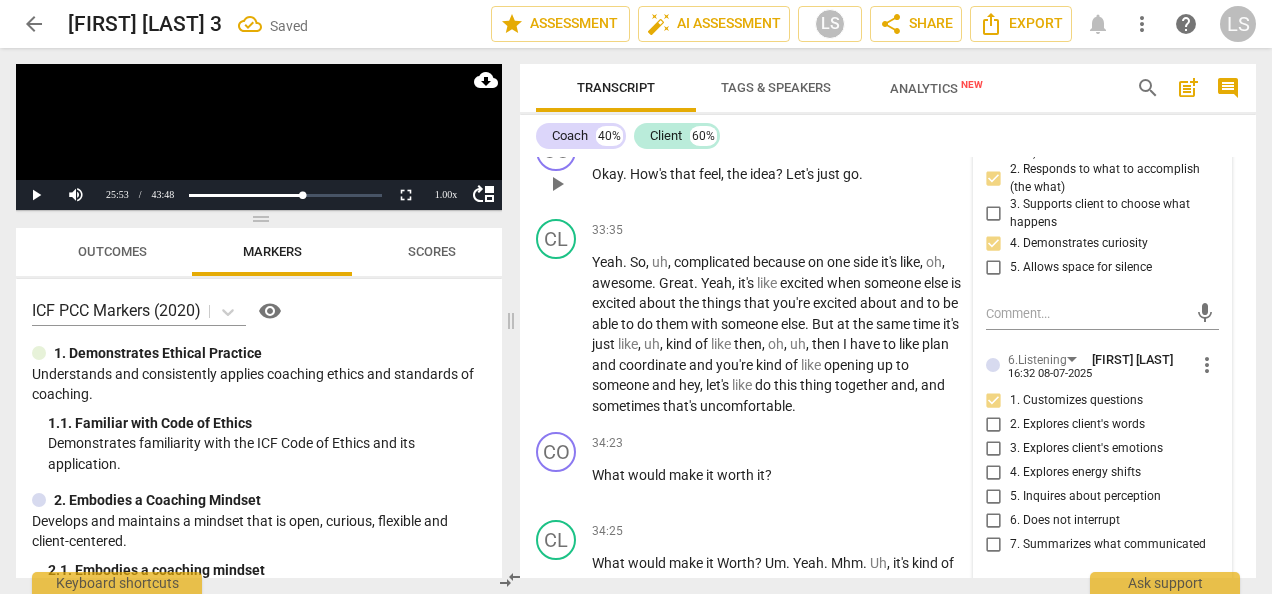 click on "+" at bounding box center [844, 142] 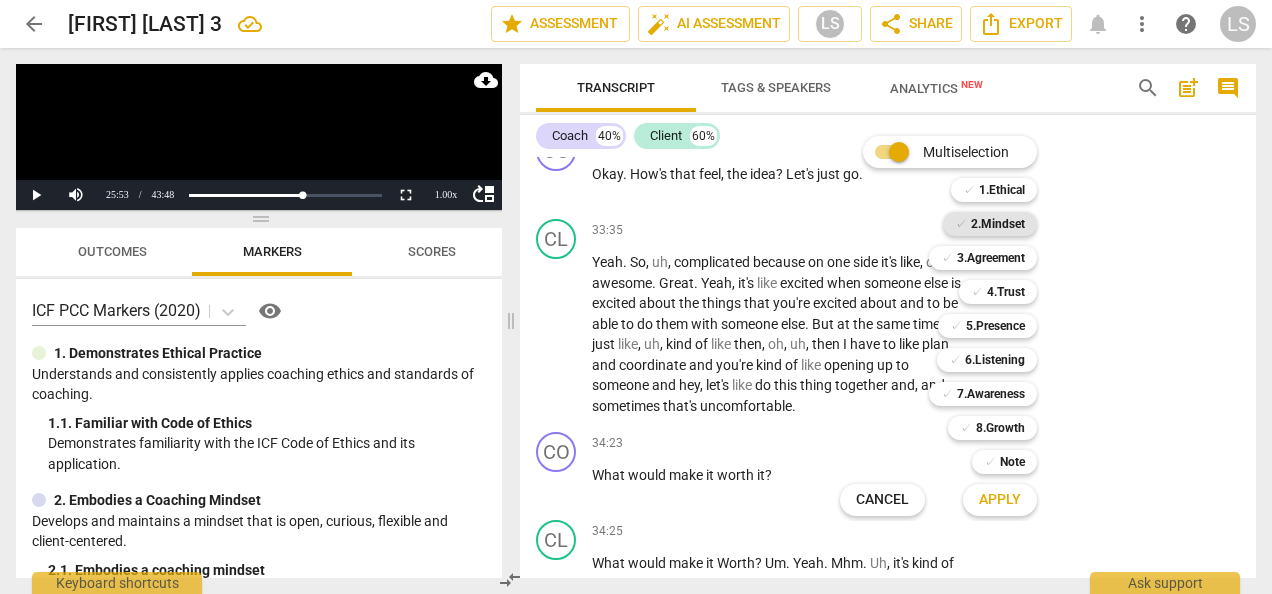 click on "2.Mindset" at bounding box center [998, 224] 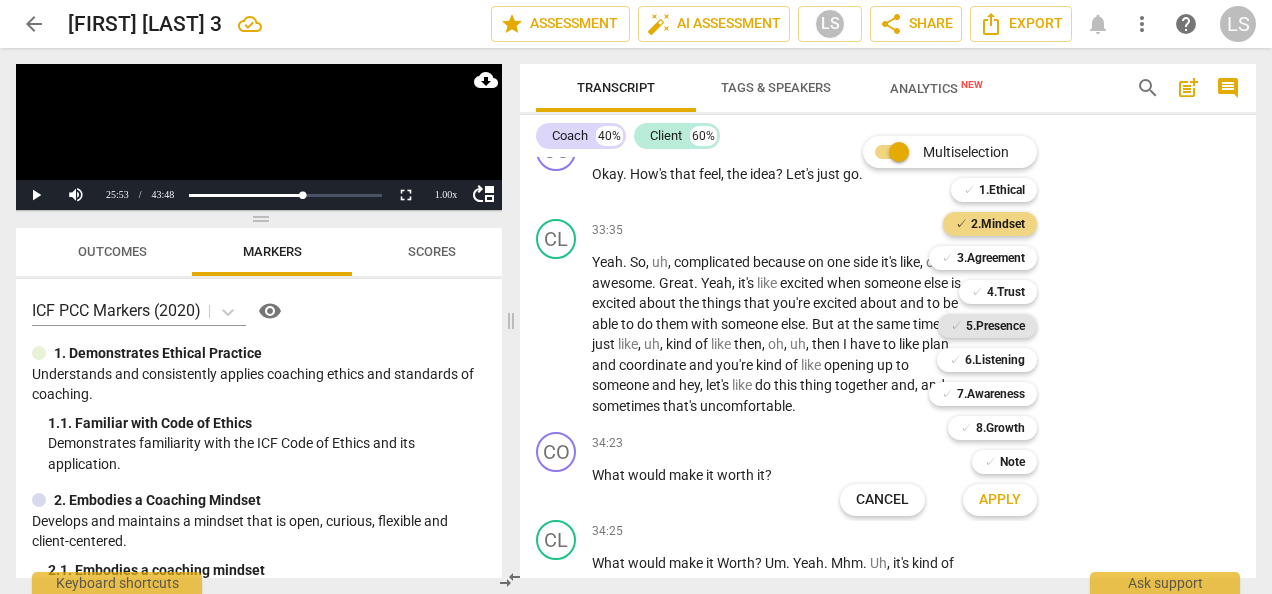 click on "5.Presence" at bounding box center [995, 326] 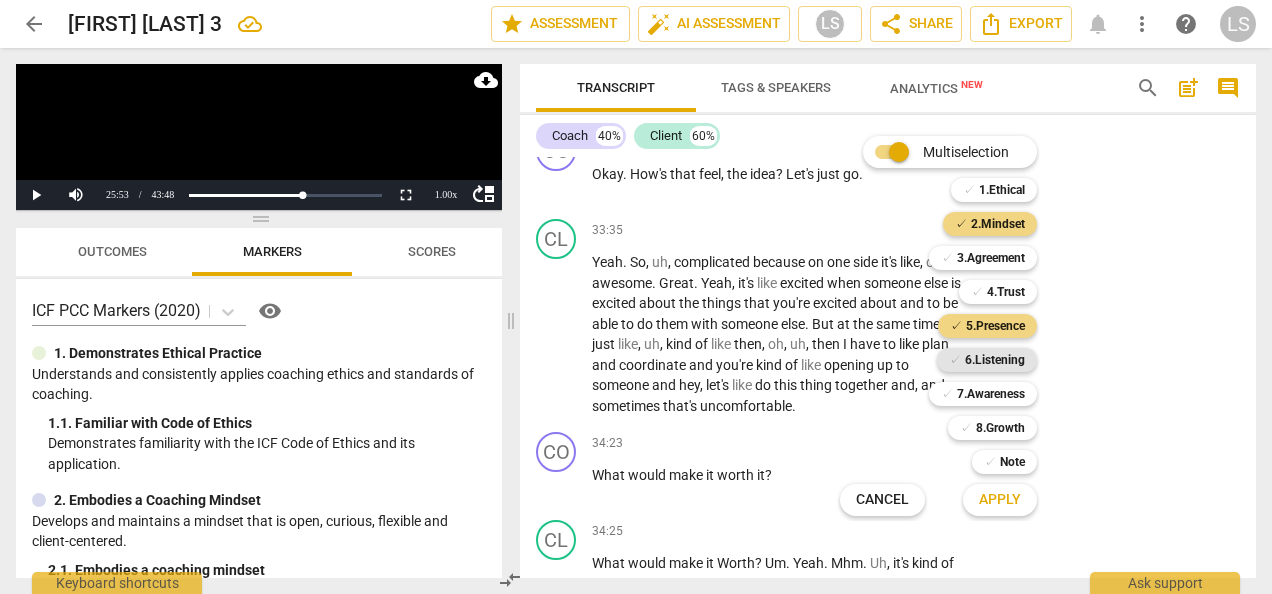 click on "6.Listening" at bounding box center (995, 360) 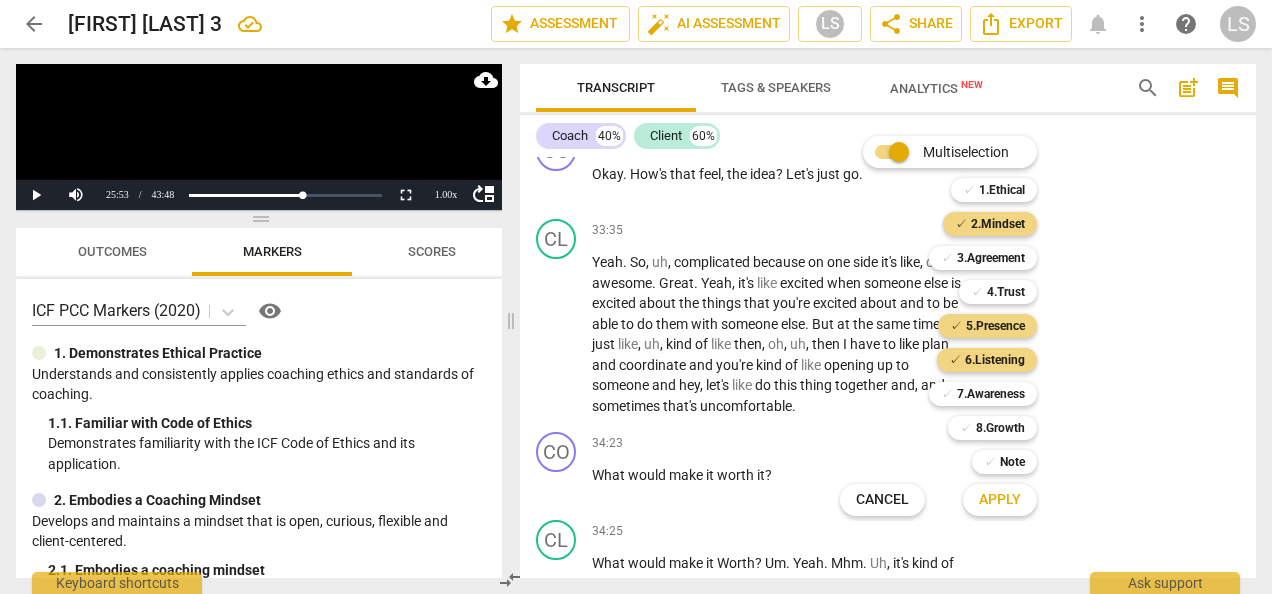 drag, startPoint x: 988, startPoint y: 401, endPoint x: 996, endPoint y: 444, distance: 43.737854 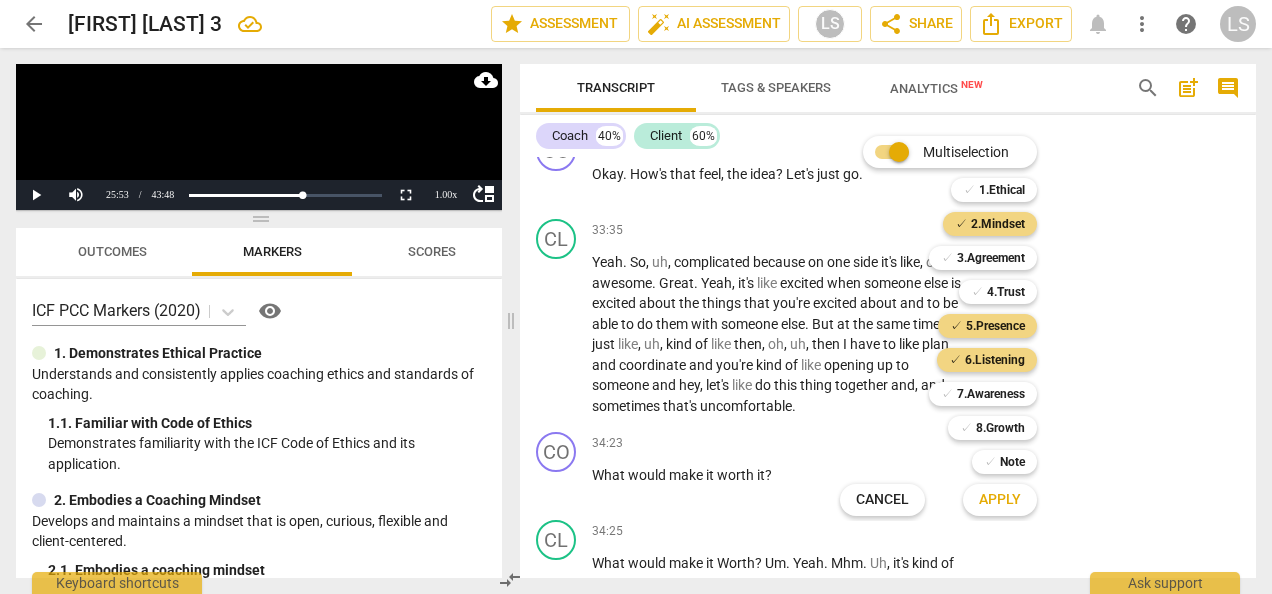 click on "7.Awareness" at bounding box center (991, 394) 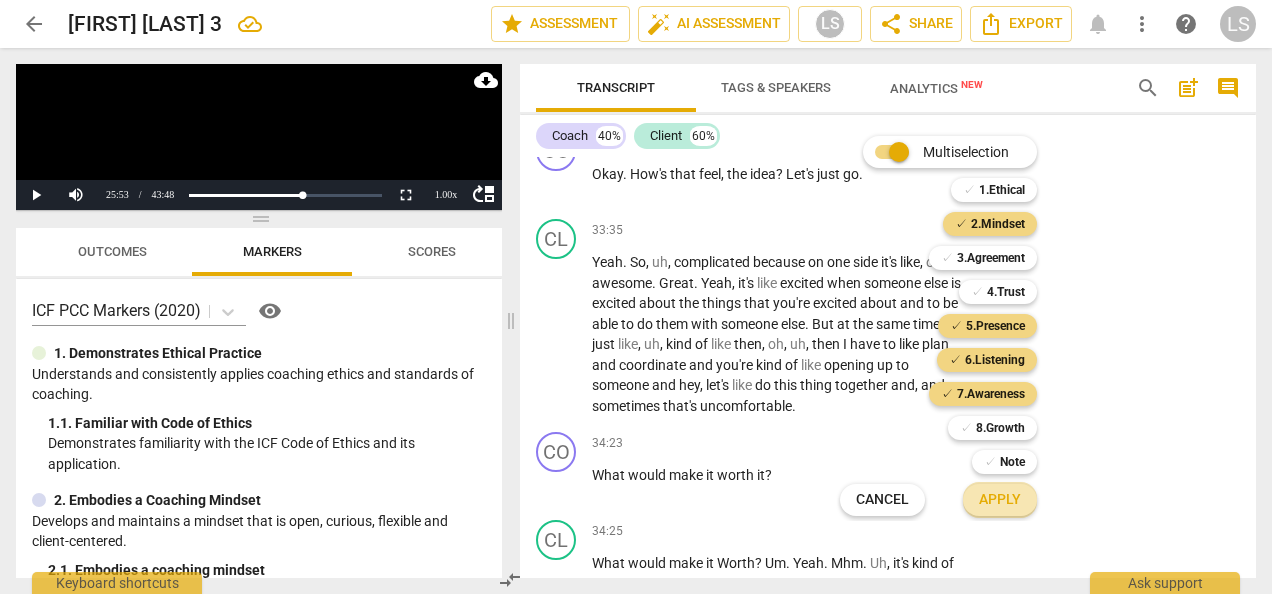 click on "Apply" at bounding box center (1000, 500) 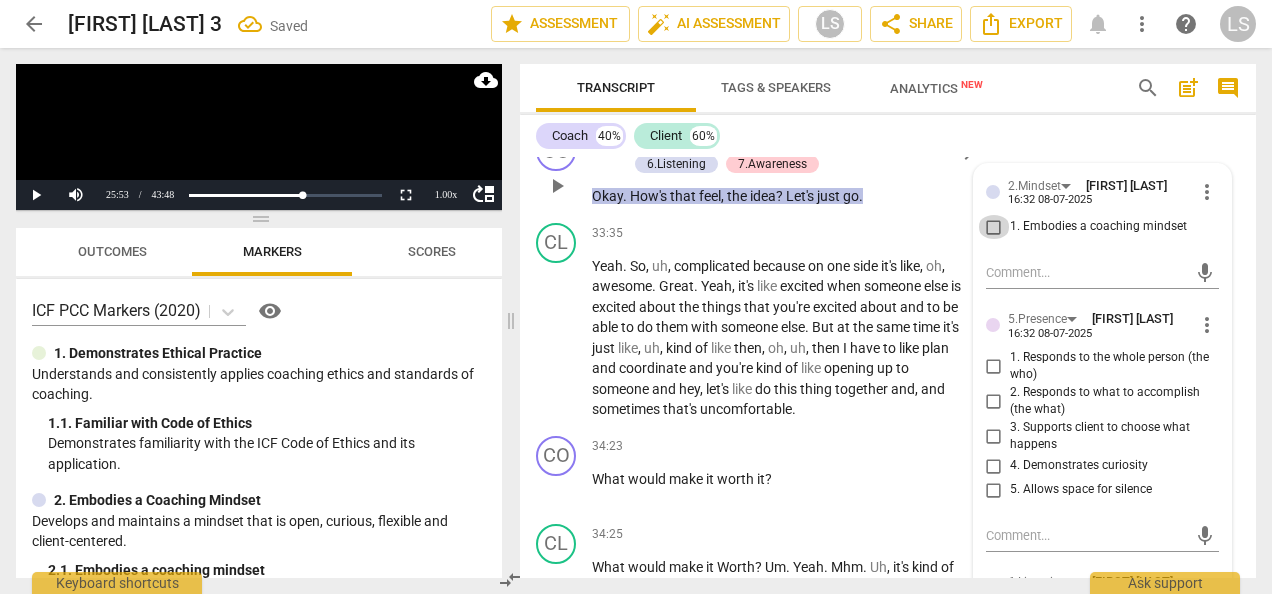 click on "1. Embodies a coaching mindset" at bounding box center (994, 227) 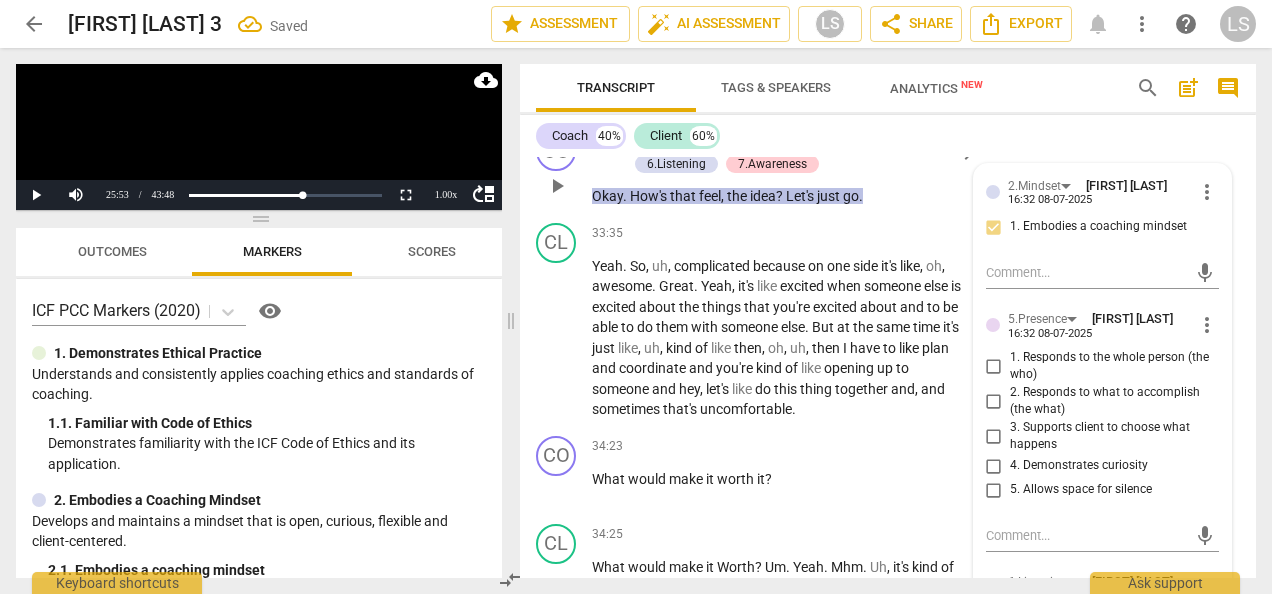 click on "1. Responds to the whole person (the who)" at bounding box center (994, 366) 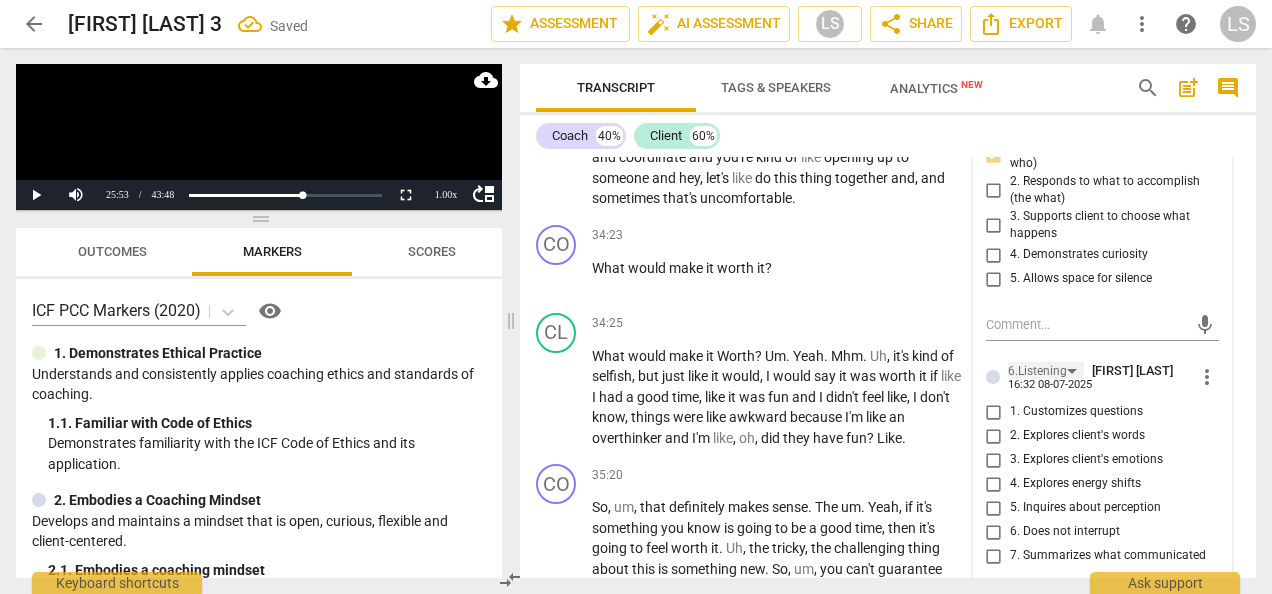 scroll, scrollTop: 13081, scrollLeft: 0, axis: vertical 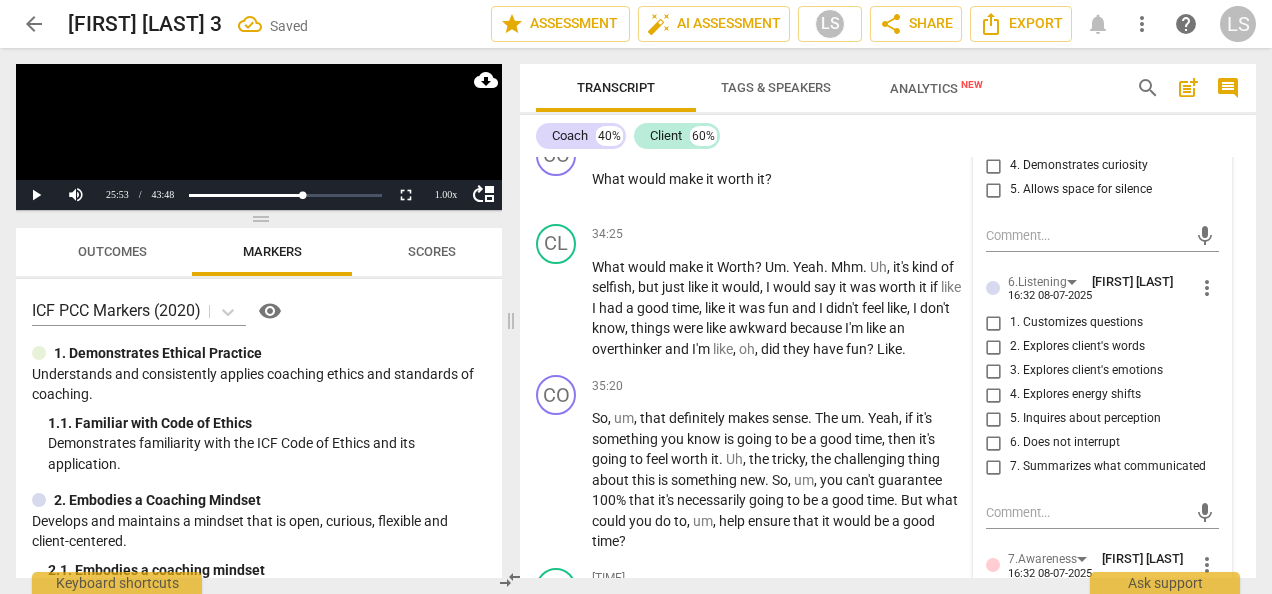 drag, startPoint x: 988, startPoint y: 350, endPoint x: 1006, endPoint y: 514, distance: 164.98485 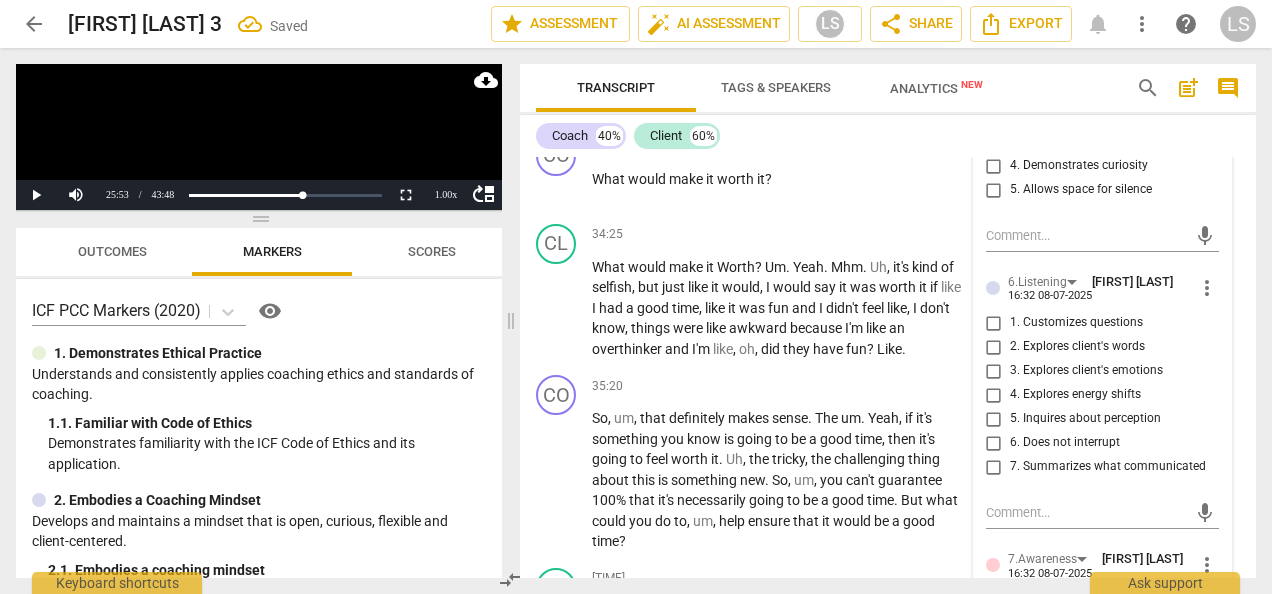 click on "4. Demonstrates curiosity" at bounding box center [994, 166] 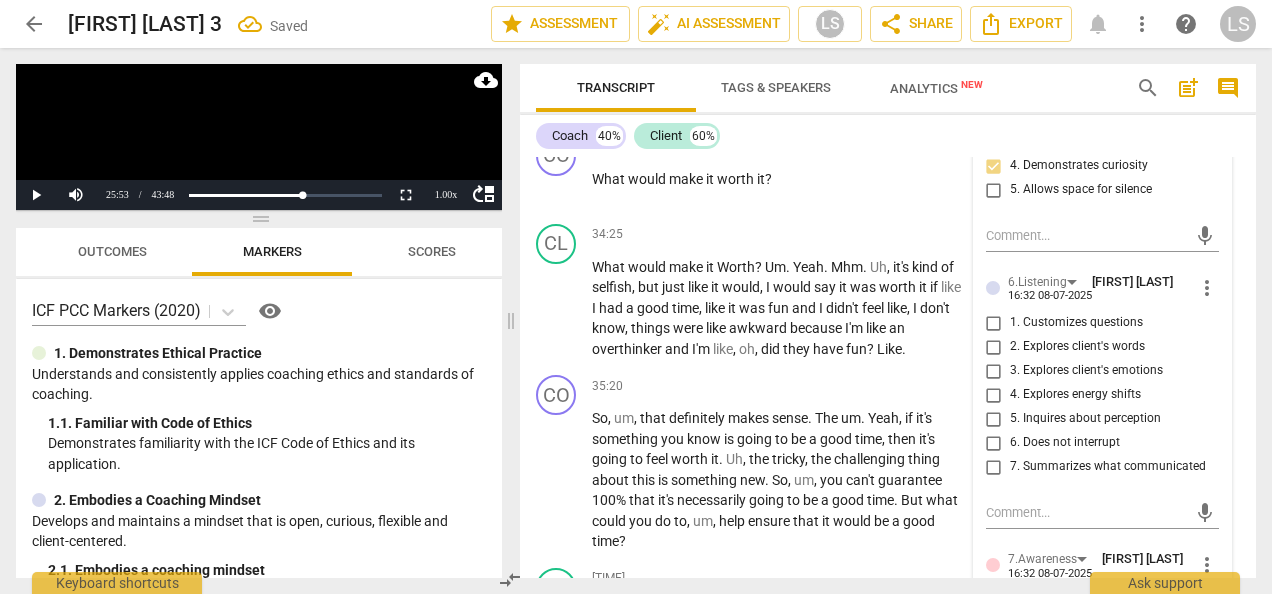 scroll, scrollTop: 13181, scrollLeft: 0, axis: vertical 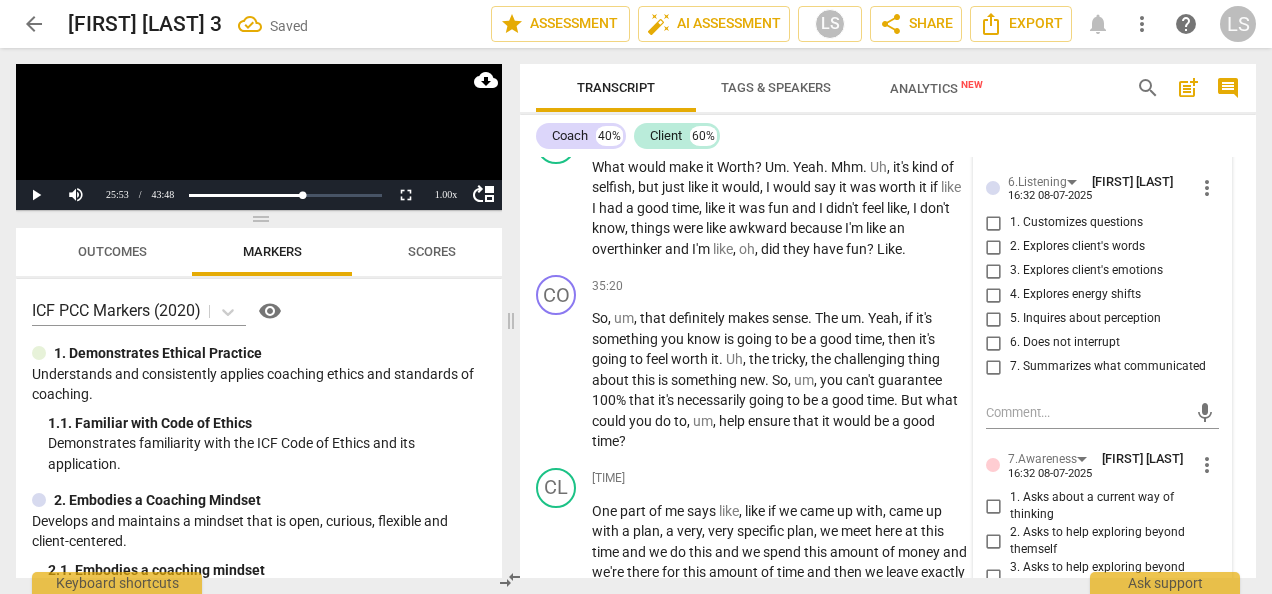 click on "1. Customizes questions" at bounding box center [994, 223] 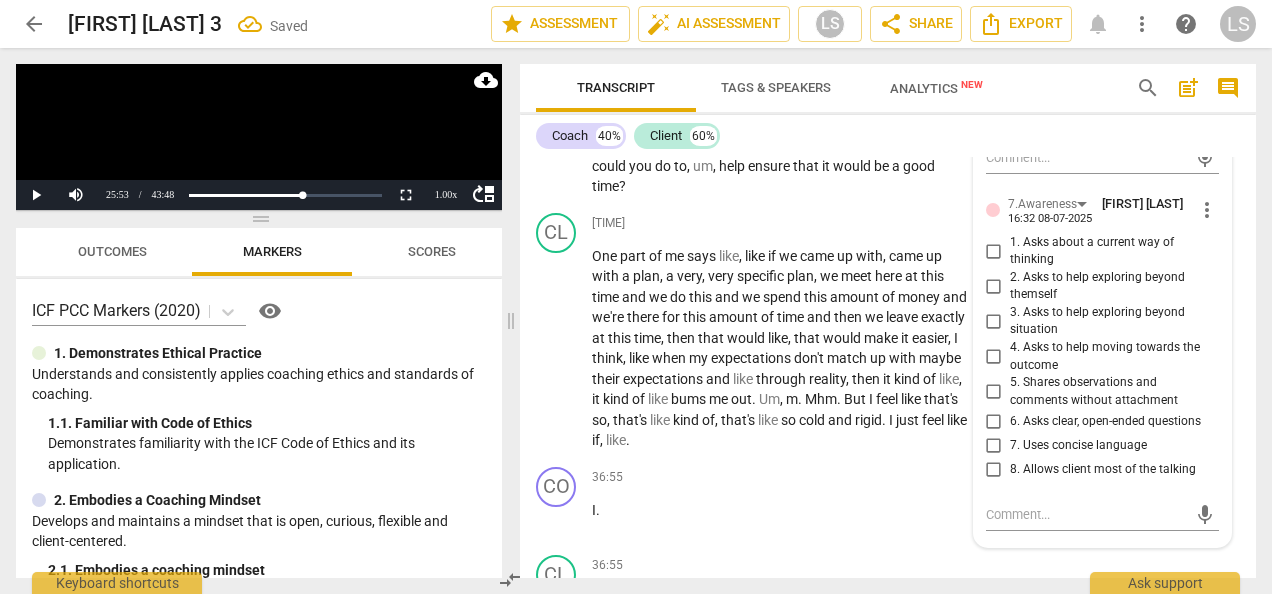 scroll, scrollTop: 13481, scrollLeft: 0, axis: vertical 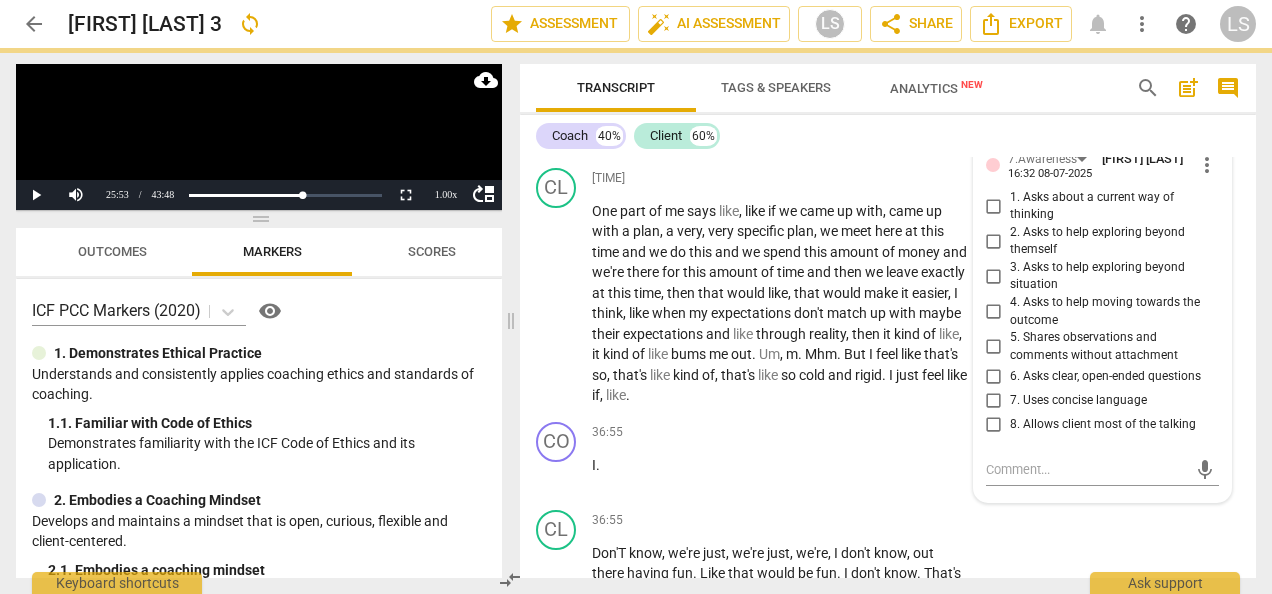 click on "2. Asks to help exploring beyond themself" at bounding box center [994, 241] 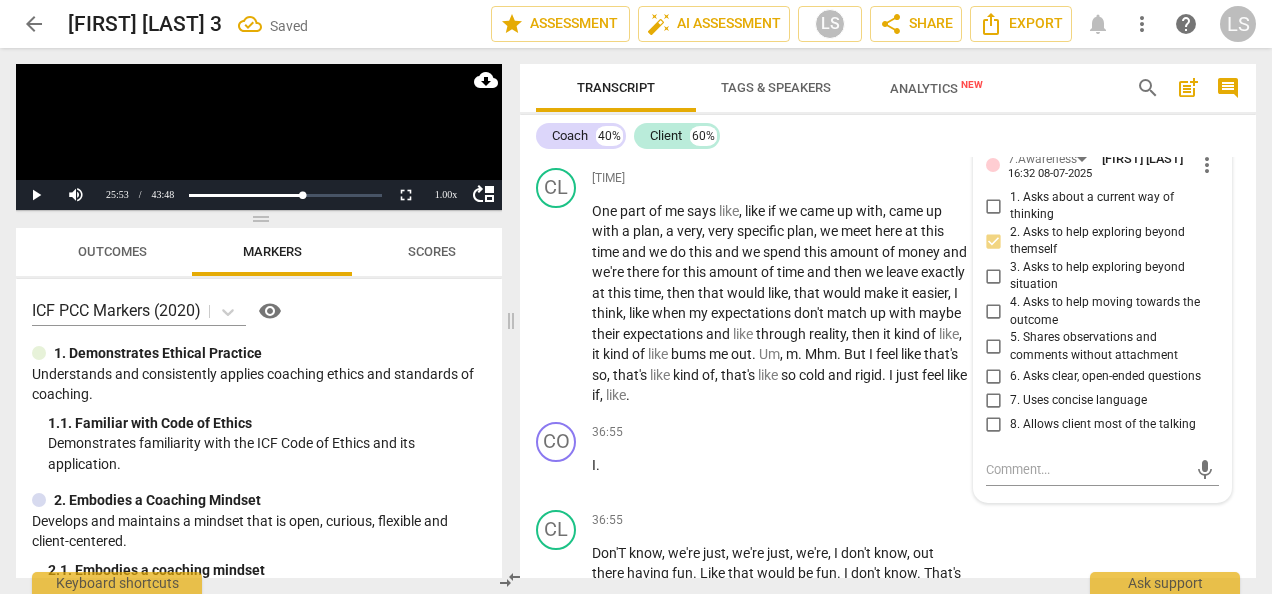 scroll, scrollTop: 13581, scrollLeft: 0, axis: vertical 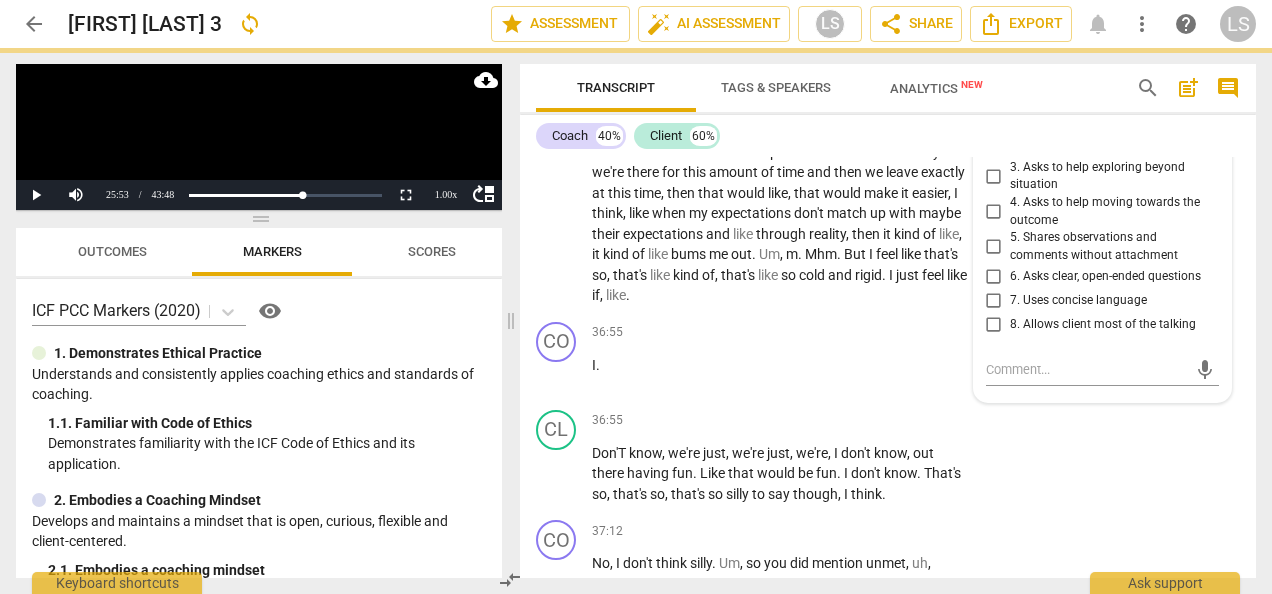 click on "6. Asks clear, open-ended questions" at bounding box center [994, 276] 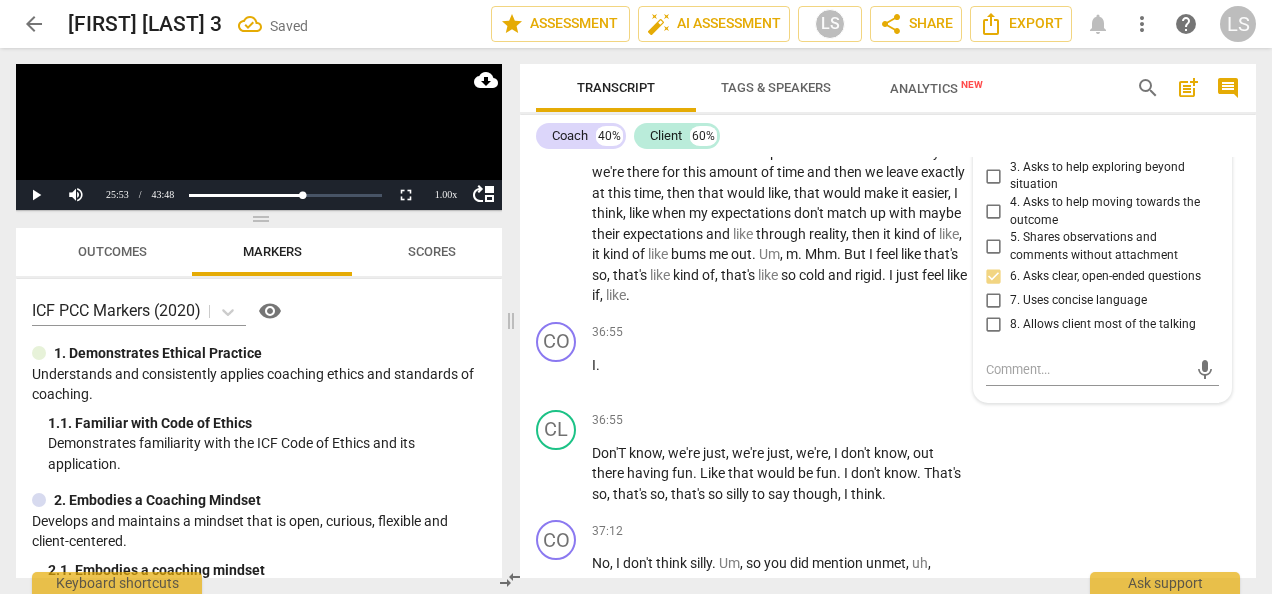 drag, startPoint x: 990, startPoint y: 486, endPoint x: 1001, endPoint y: 482, distance: 11.7046995 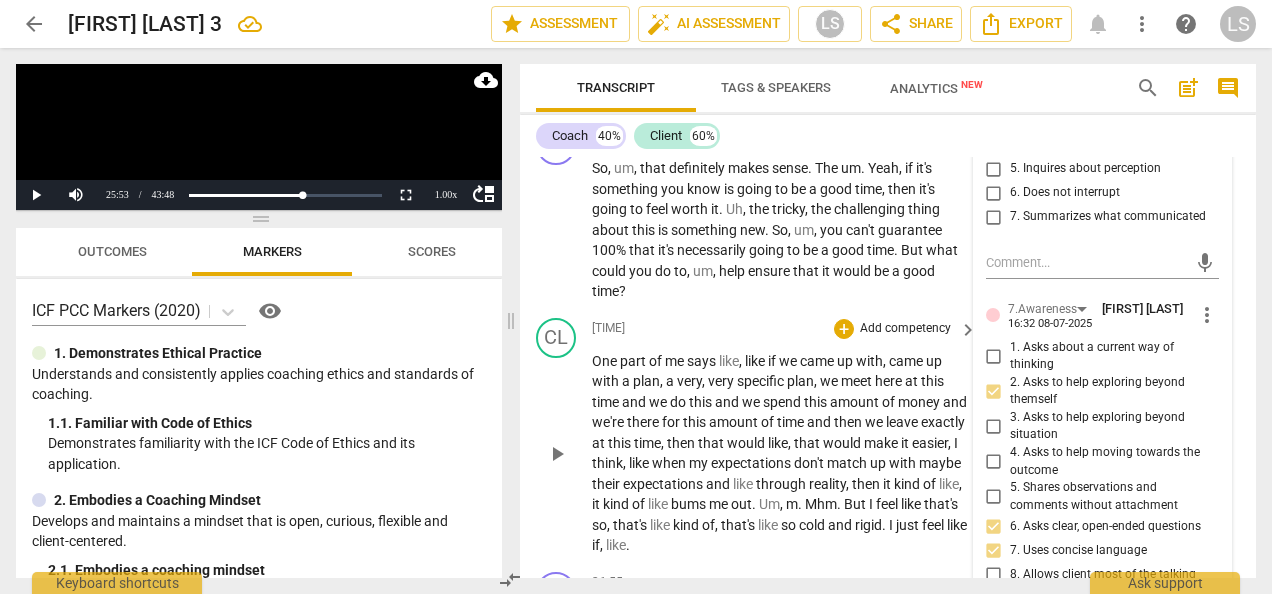 scroll, scrollTop: 13081, scrollLeft: 0, axis: vertical 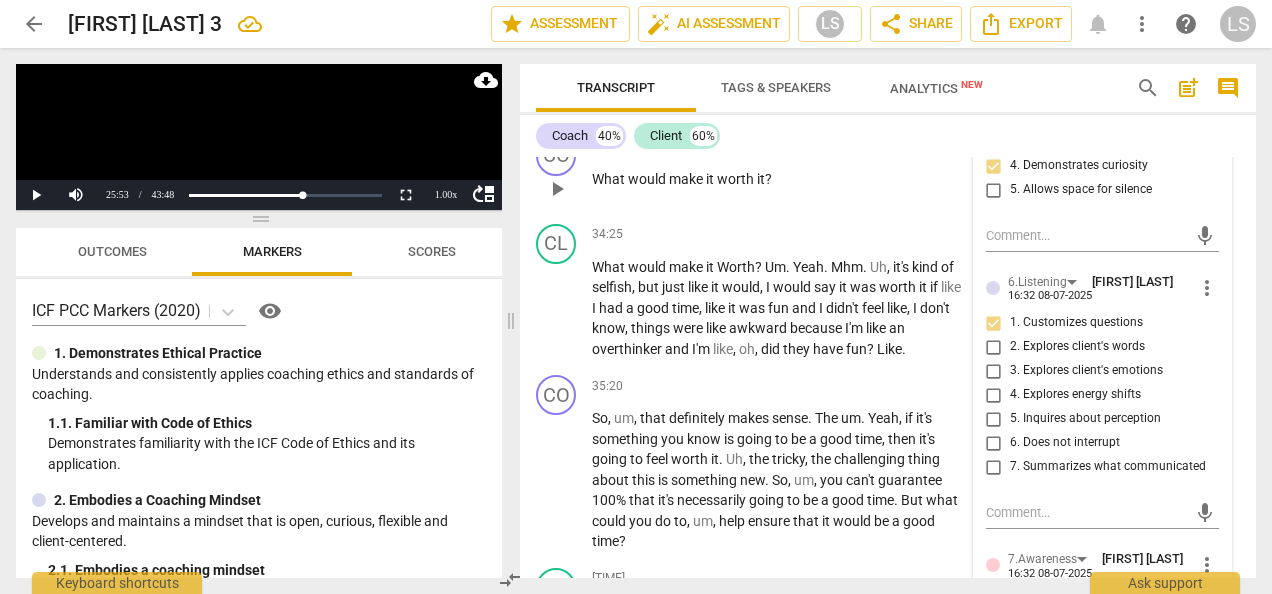click on "+" at bounding box center (844, 147) 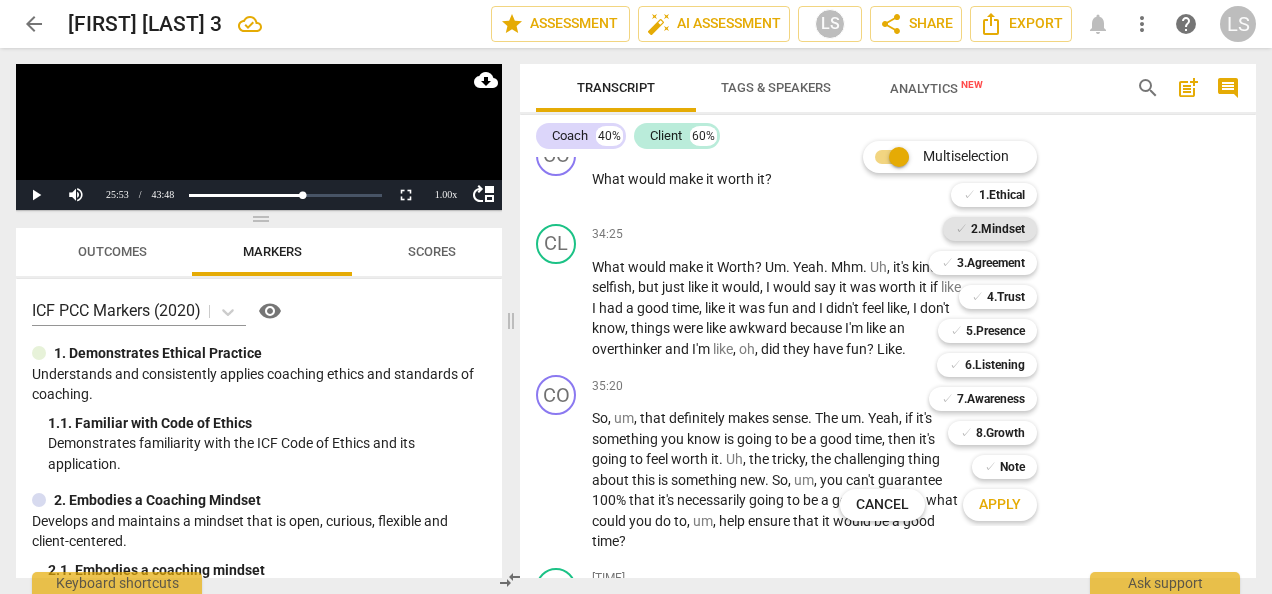 click on "2.Mindset" at bounding box center [998, 229] 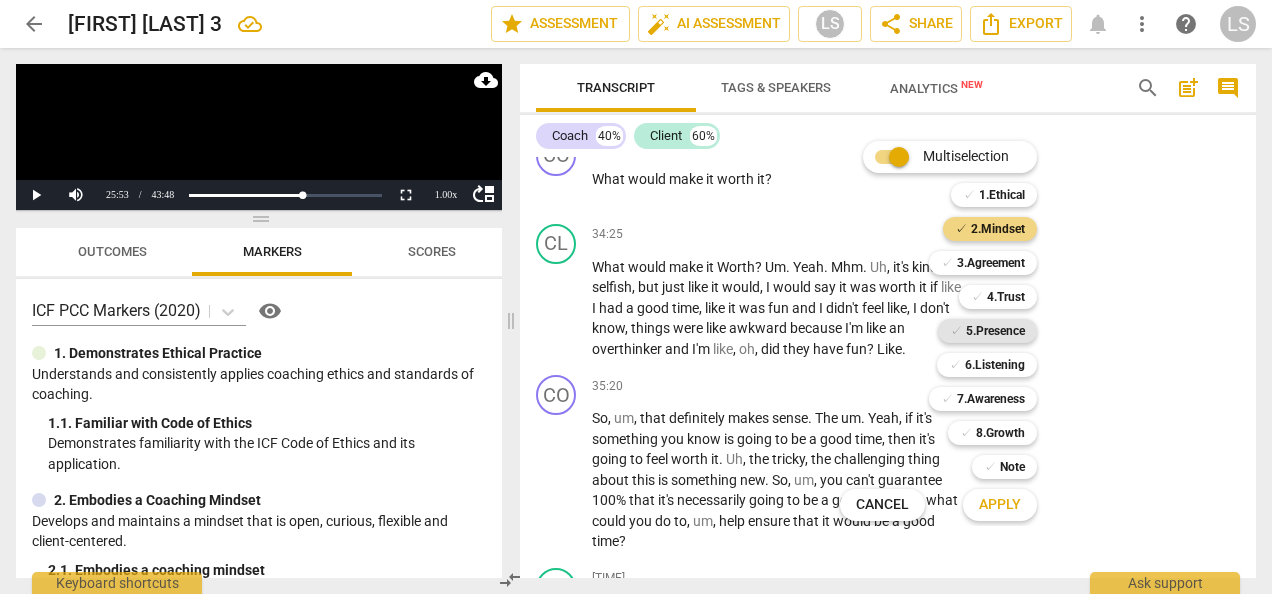 click on "5.Presence" at bounding box center [995, 331] 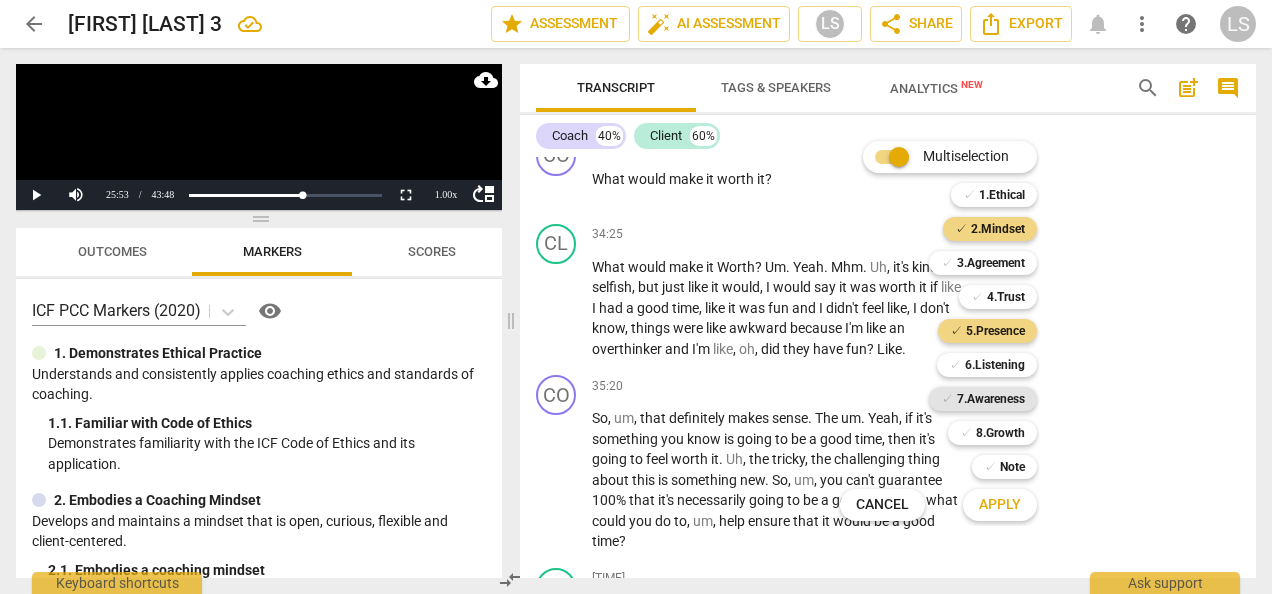 click on "7.Awareness" at bounding box center (991, 399) 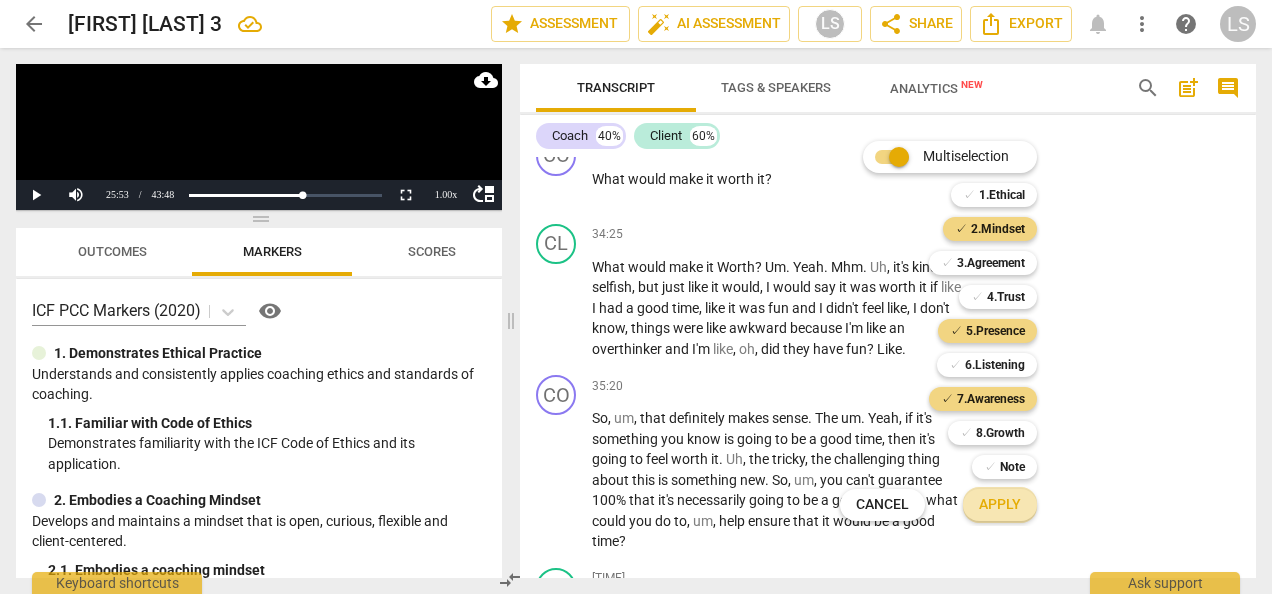 click on "Apply" at bounding box center [1000, 505] 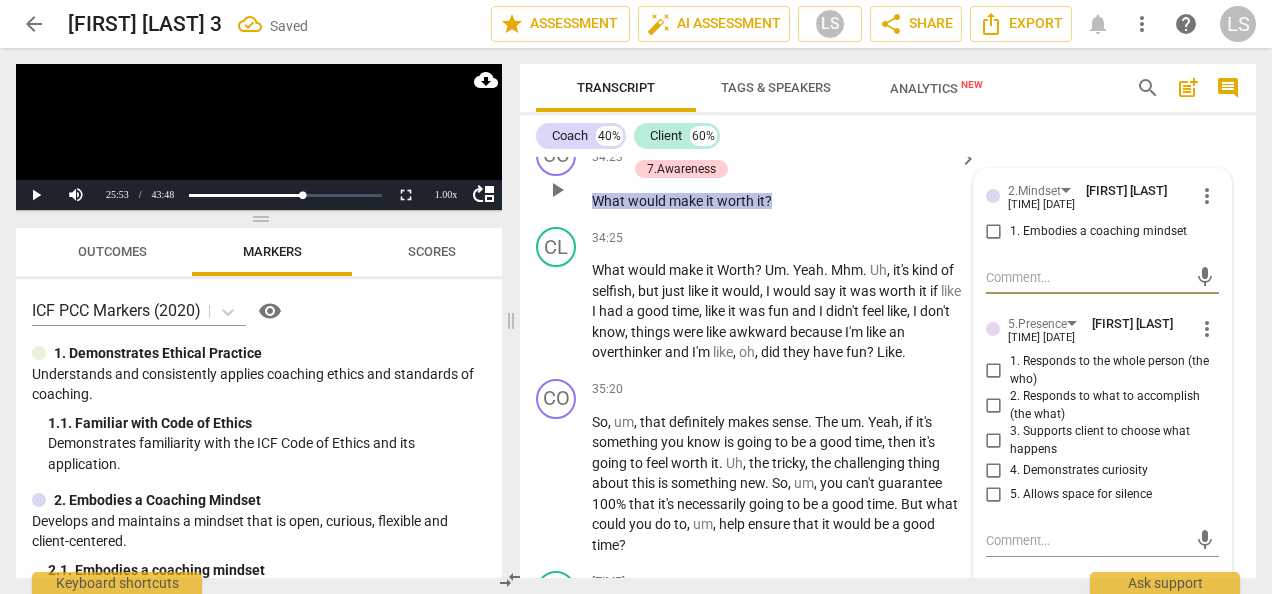 click on "1. Embodies a coaching mindset" at bounding box center [994, 232] 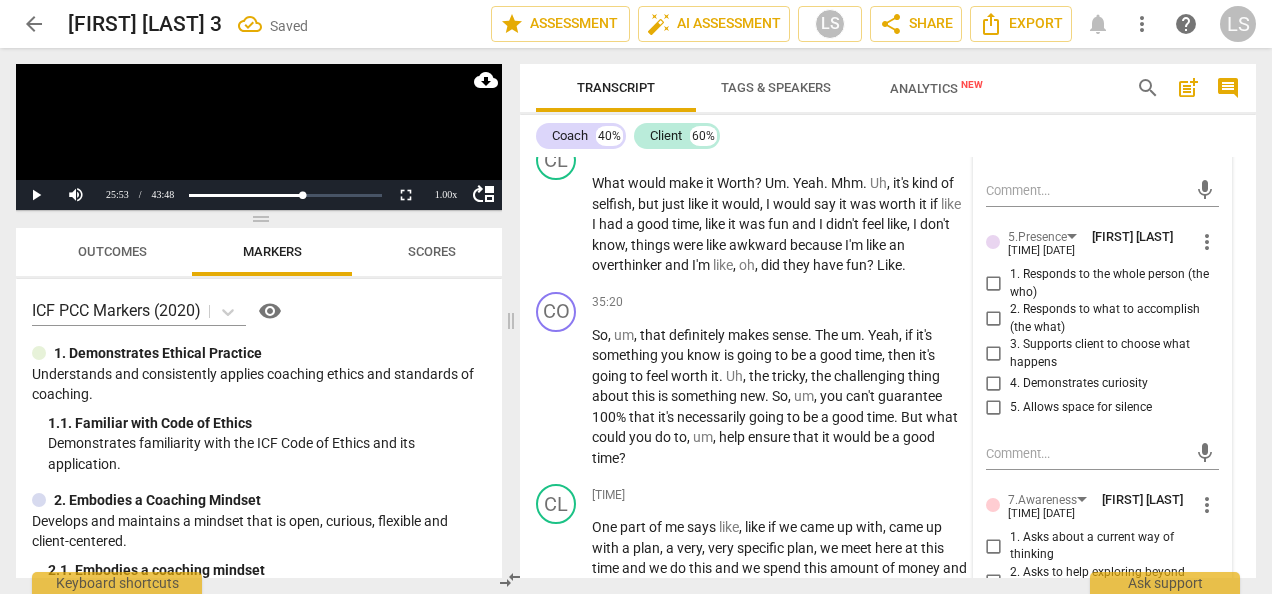 scroll, scrollTop: 13281, scrollLeft: 0, axis: vertical 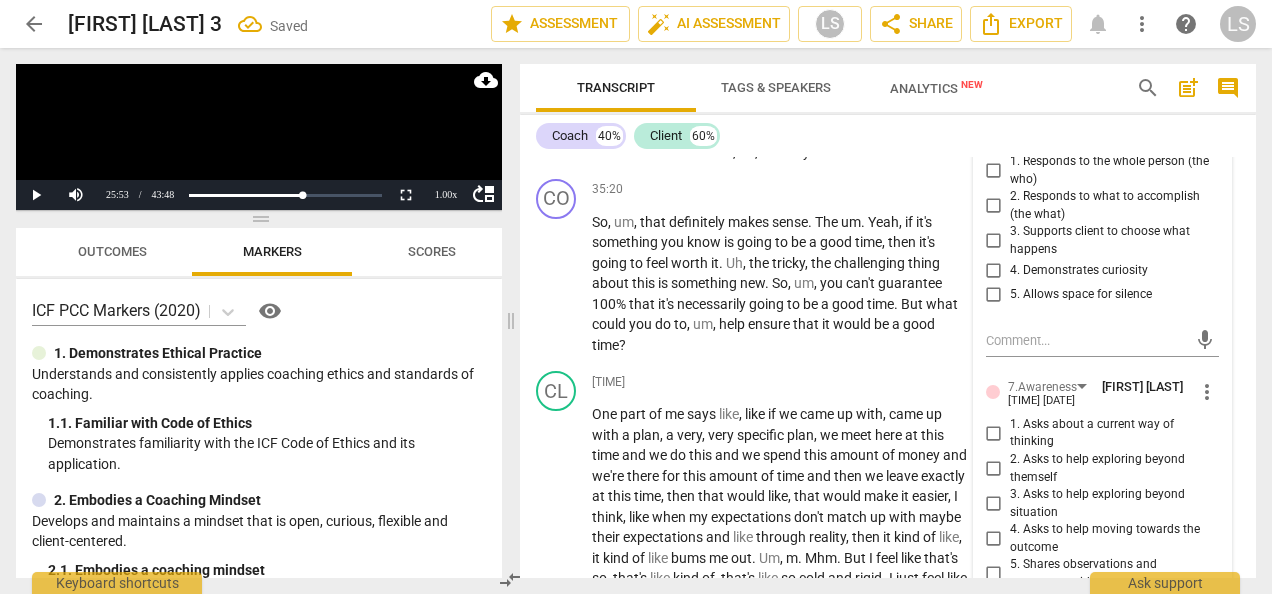 click on "1. Responds to the whole person (the who)" at bounding box center [994, 171] 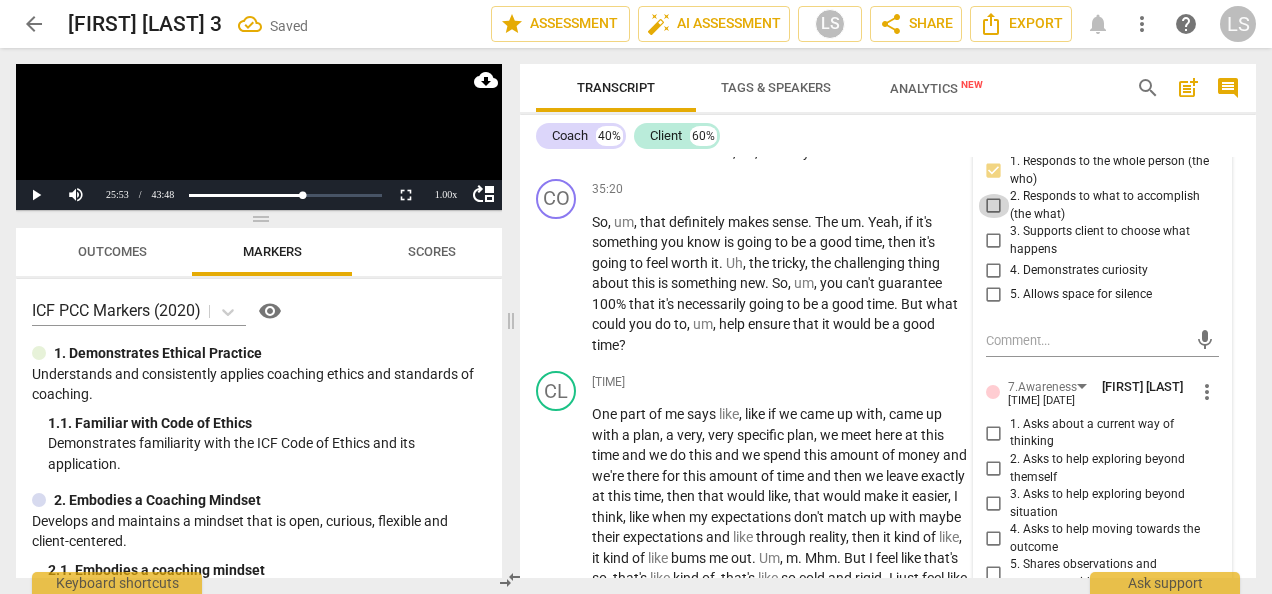 click on "2. Responds to what to accomplish (the what)" at bounding box center (994, 206) 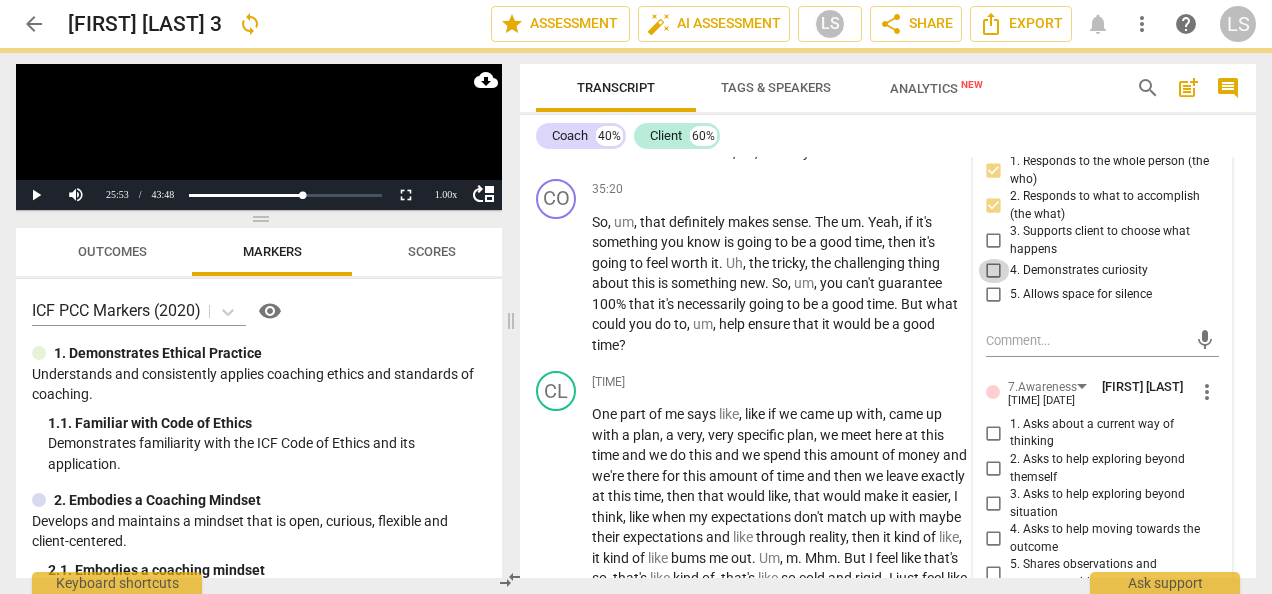 click on "4. Demonstrates curiosity" at bounding box center [994, 271] 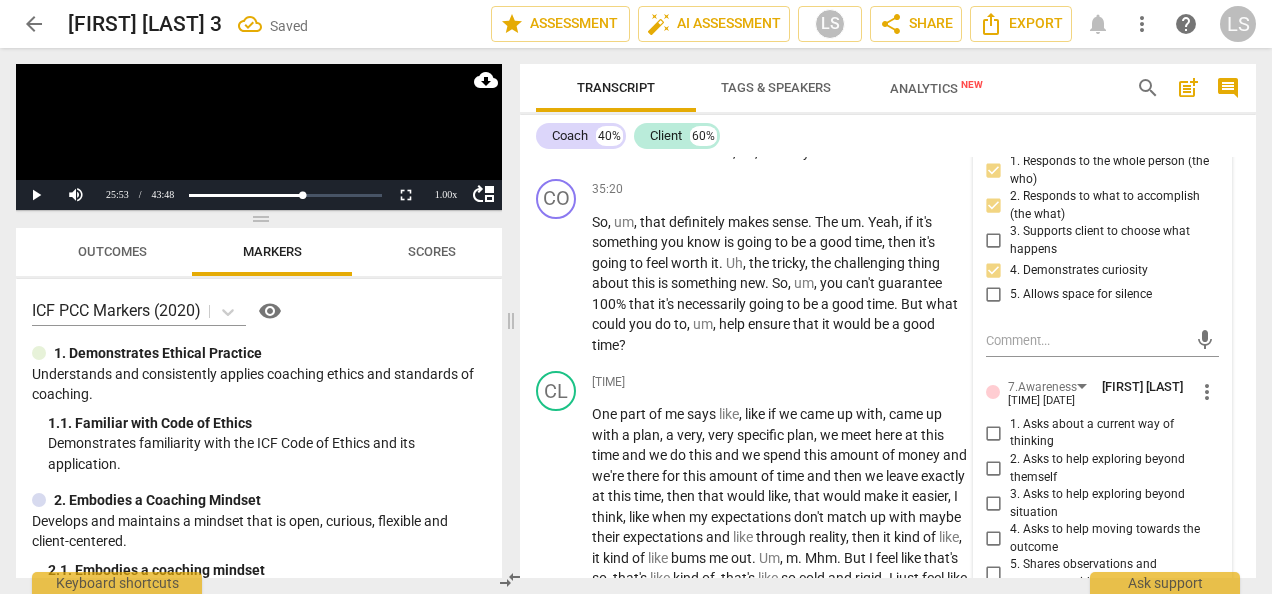 scroll, scrollTop: 13481, scrollLeft: 0, axis: vertical 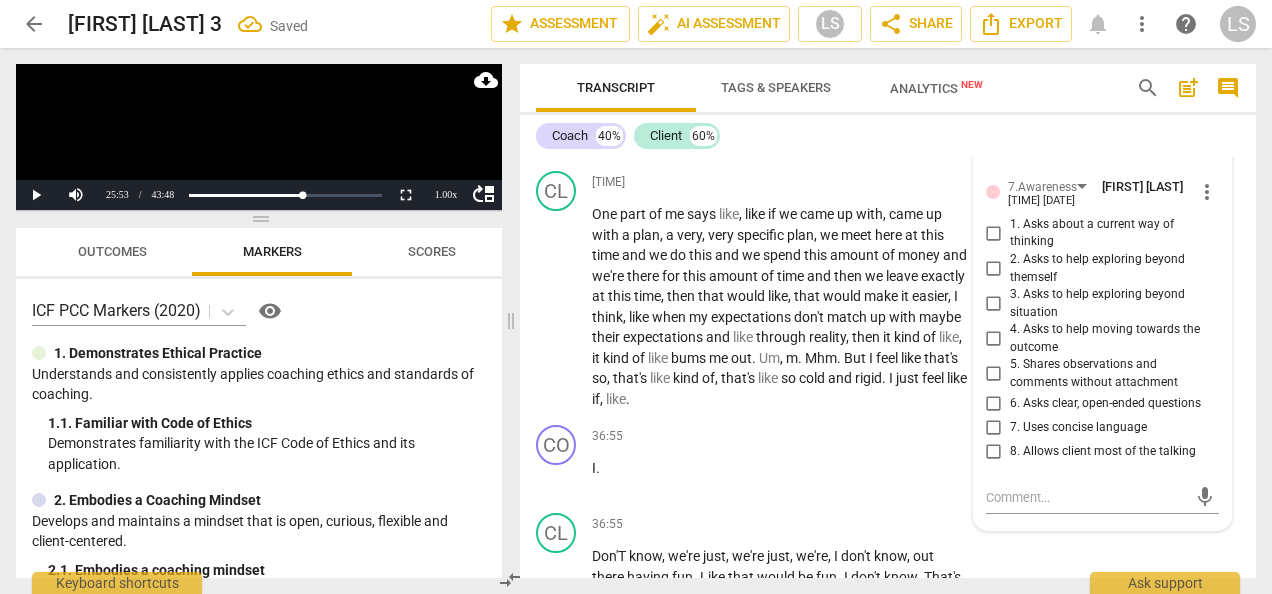 click on "2. Asks to help exploring beyond themself" at bounding box center (994, 269) 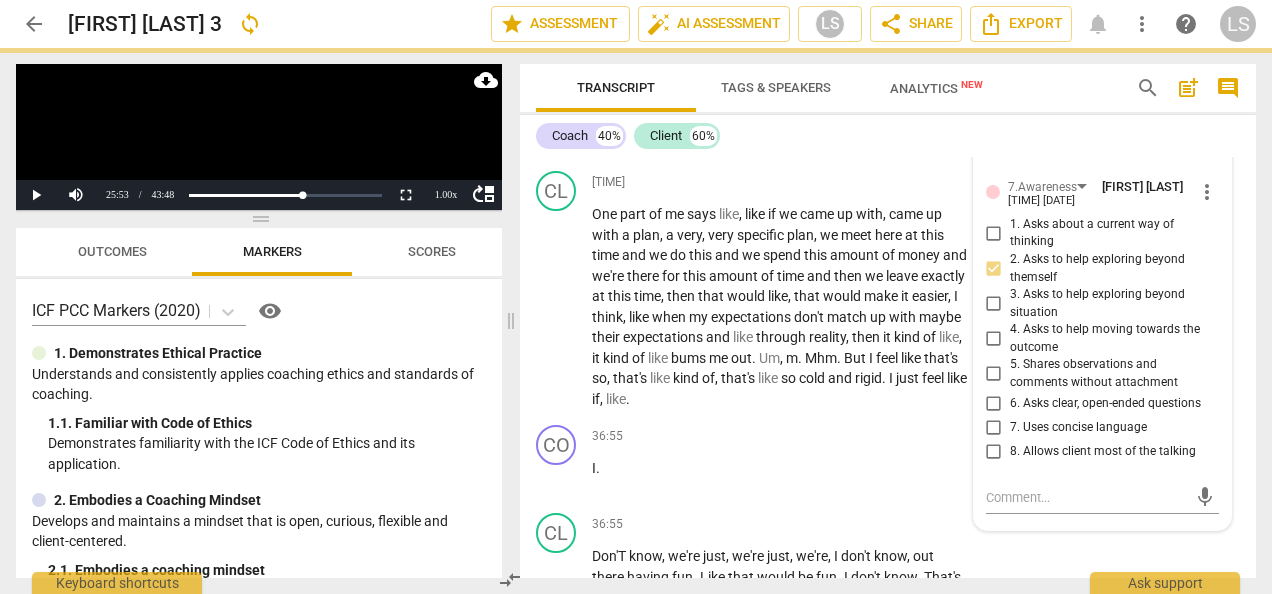 click on "4. Asks to help moving towards the outcome" at bounding box center [994, 339] 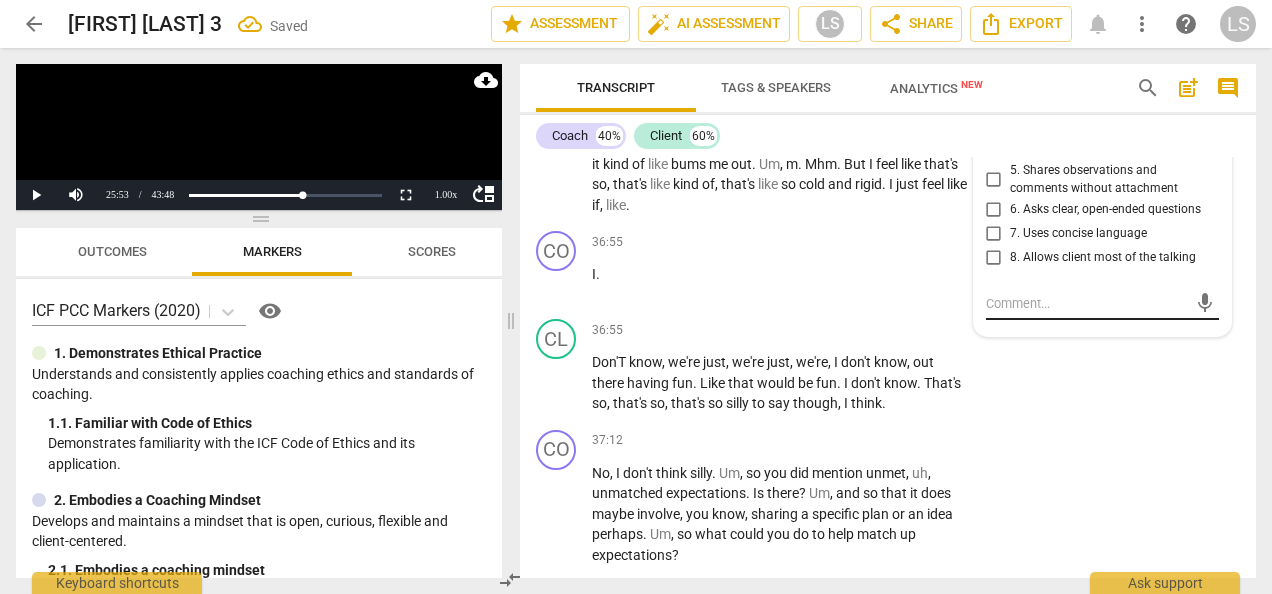 scroll, scrollTop: 13681, scrollLeft: 0, axis: vertical 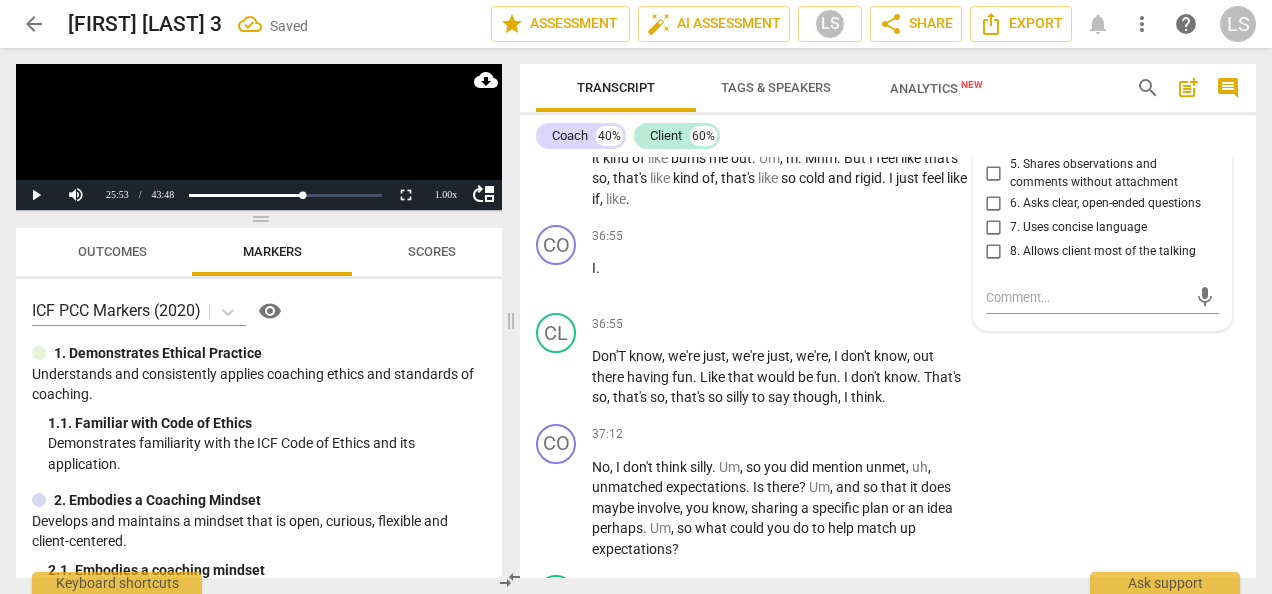 click on "6. Asks clear, open-ended questions" at bounding box center [994, 204] 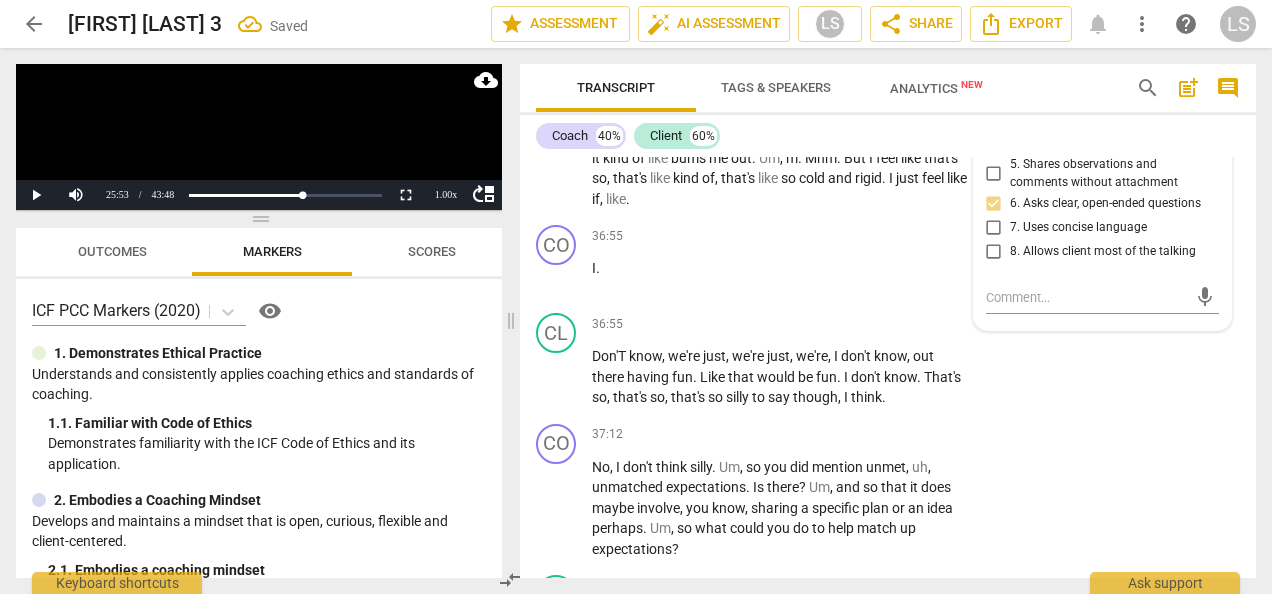 click on "7. Uses concise language" at bounding box center [994, 228] 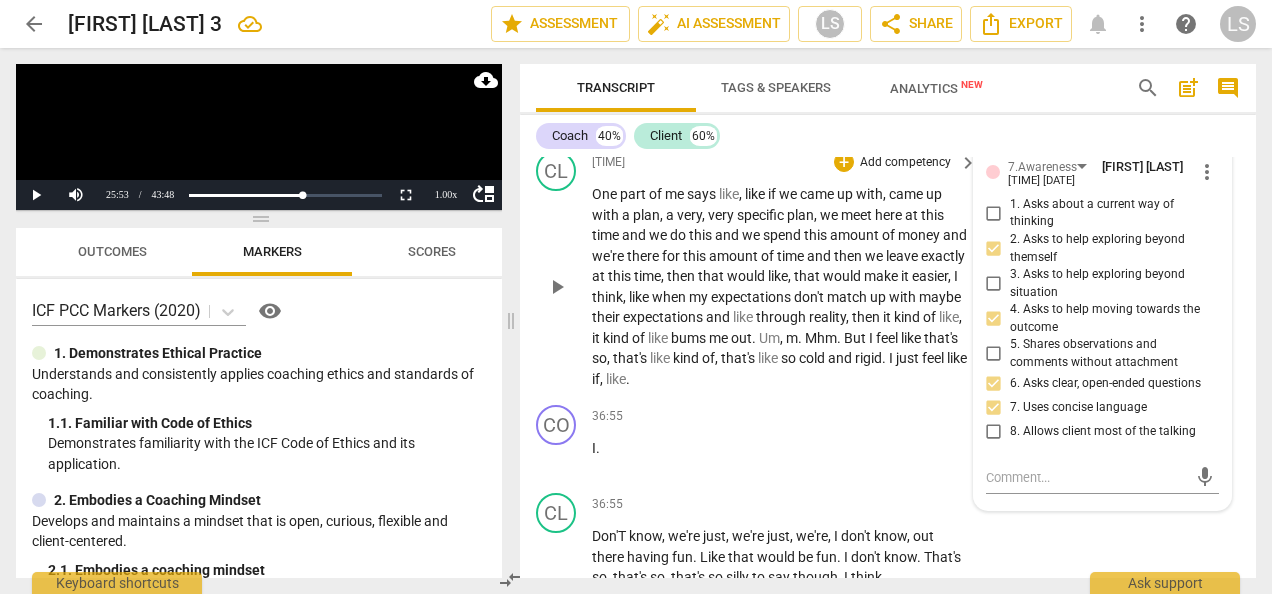 scroll, scrollTop: 13381, scrollLeft: 0, axis: vertical 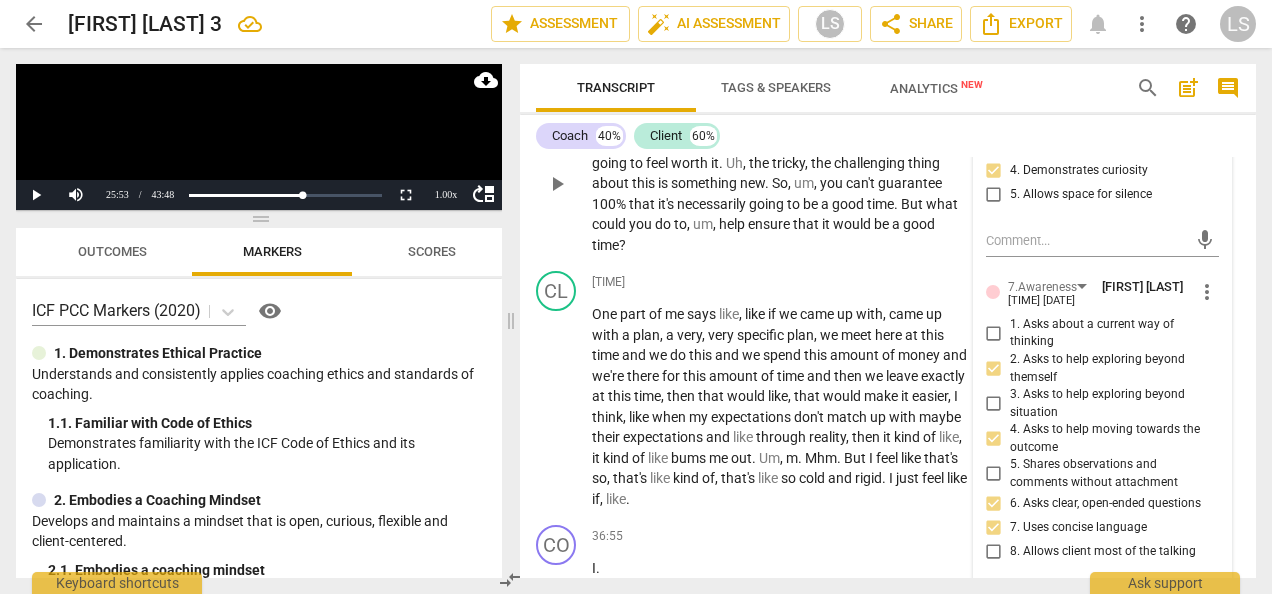 click on "+ Add competency" at bounding box center (893, 90) 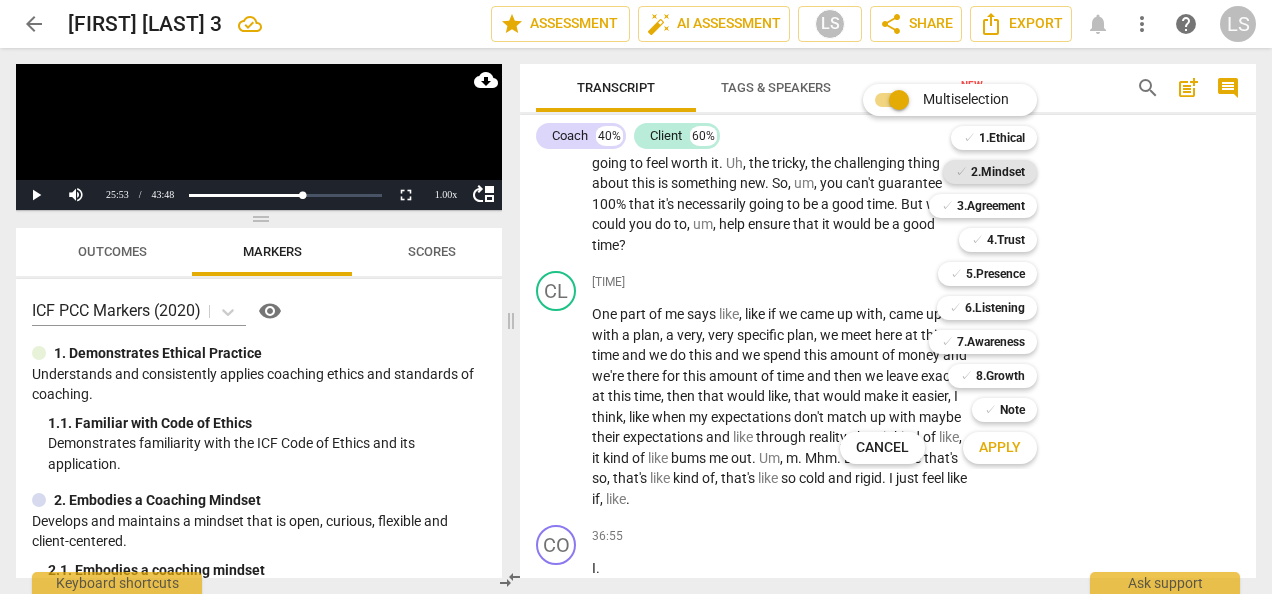 click on "2.Mindset" at bounding box center (998, 172) 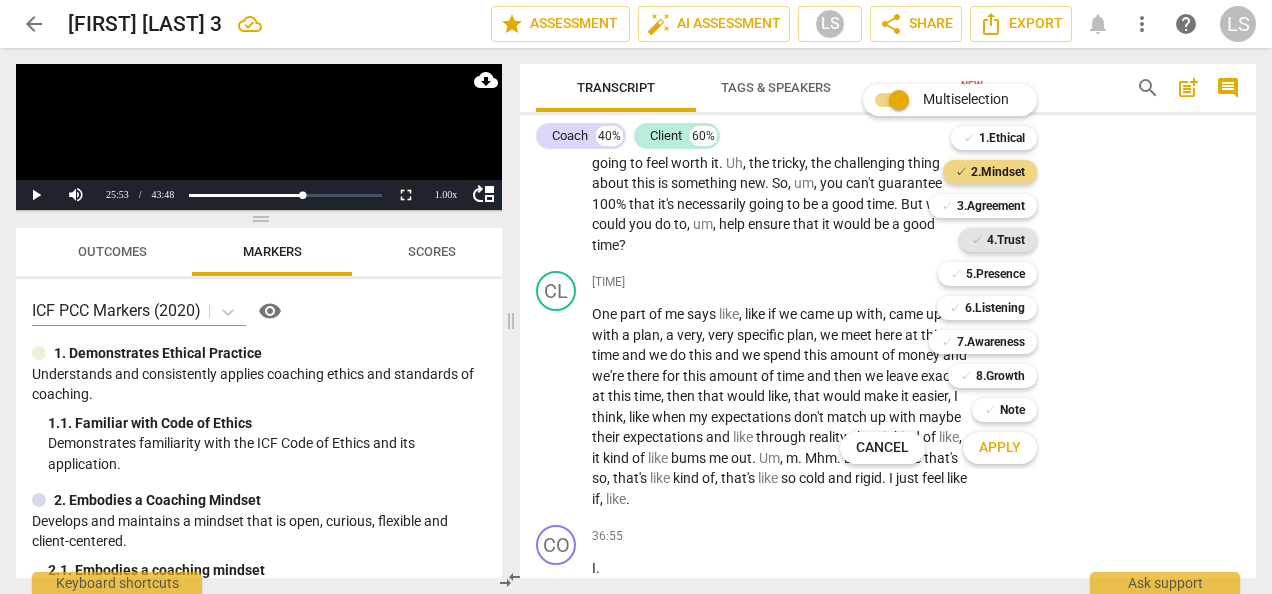 click on "4.Trust" at bounding box center (1006, 240) 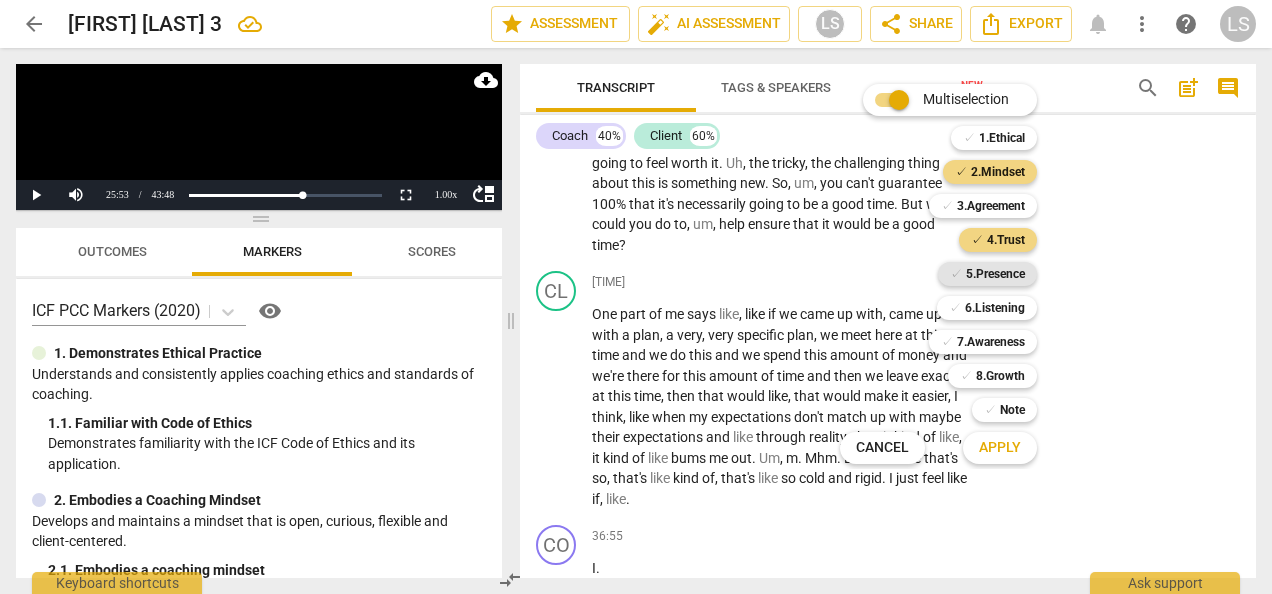 click on "5.Presence" at bounding box center [995, 274] 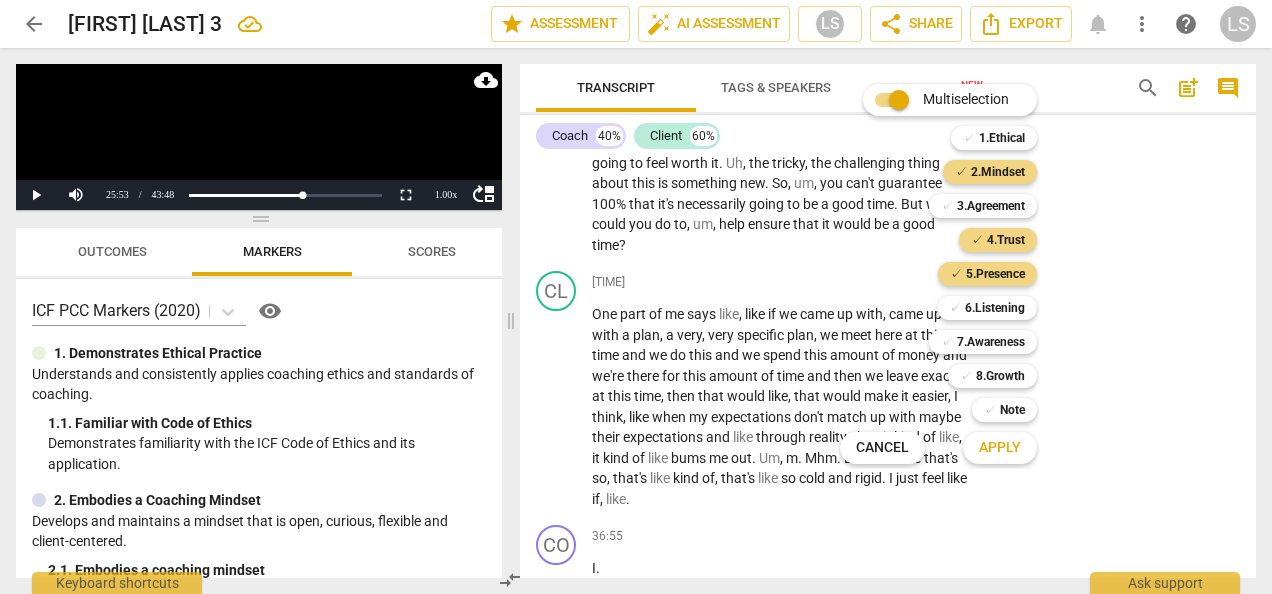 click on "✓ 7.Awareness 7" at bounding box center [994, 342] 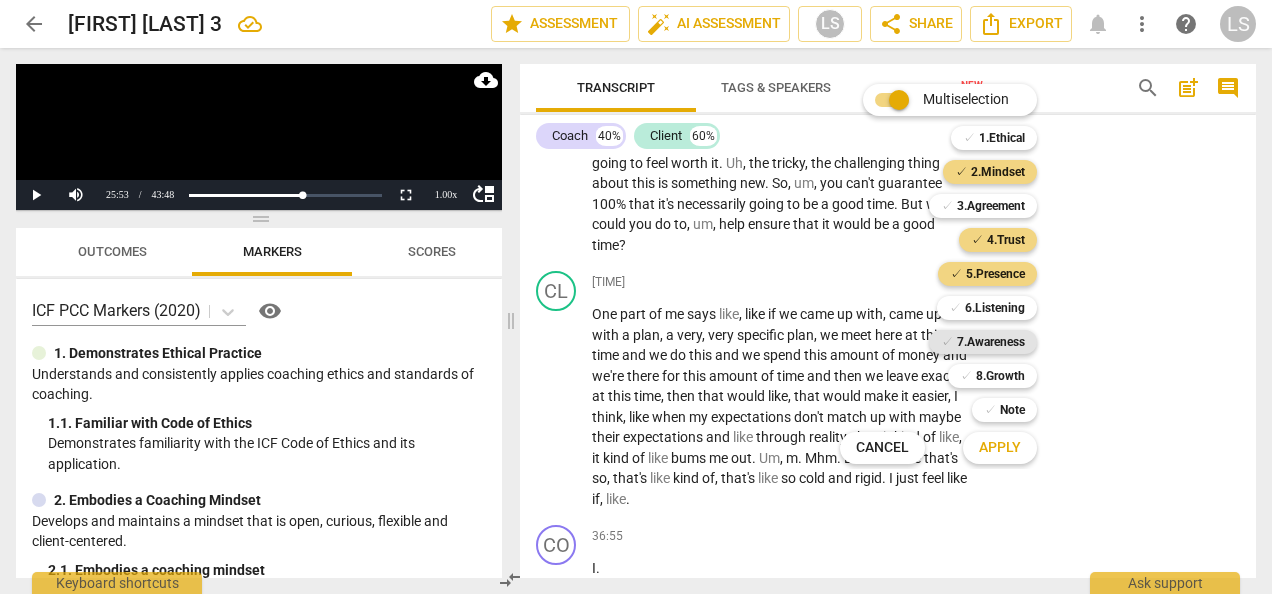 click on "7.Awareness" at bounding box center [991, 342] 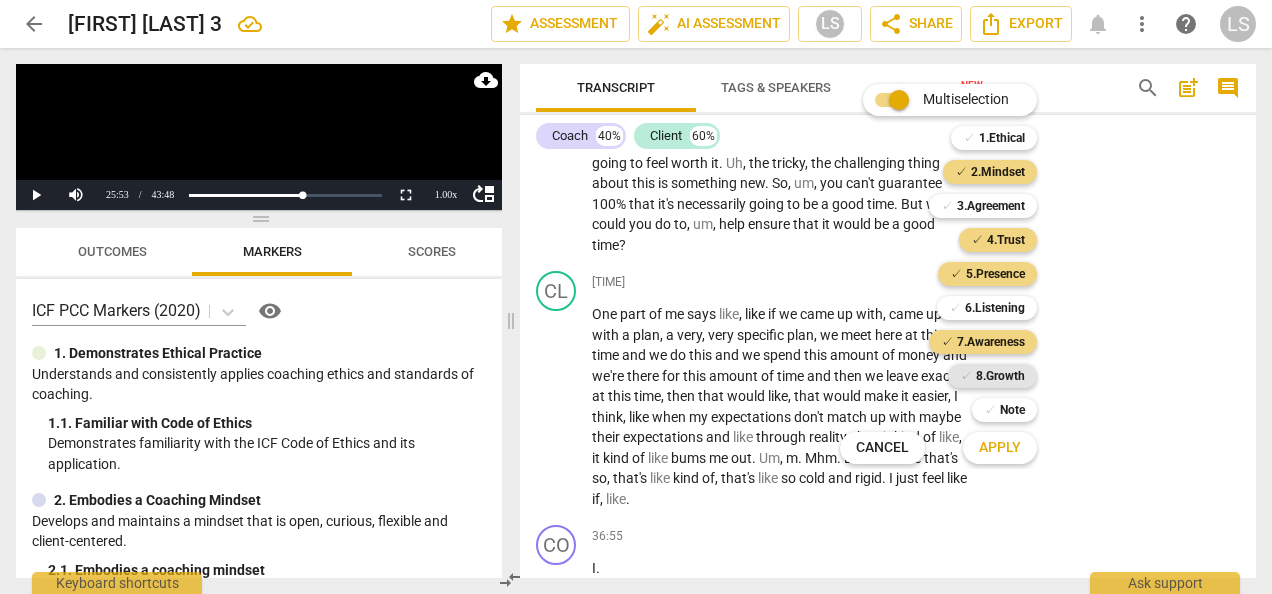 drag, startPoint x: 989, startPoint y: 305, endPoint x: 1006, endPoint y: 375, distance: 72.03471 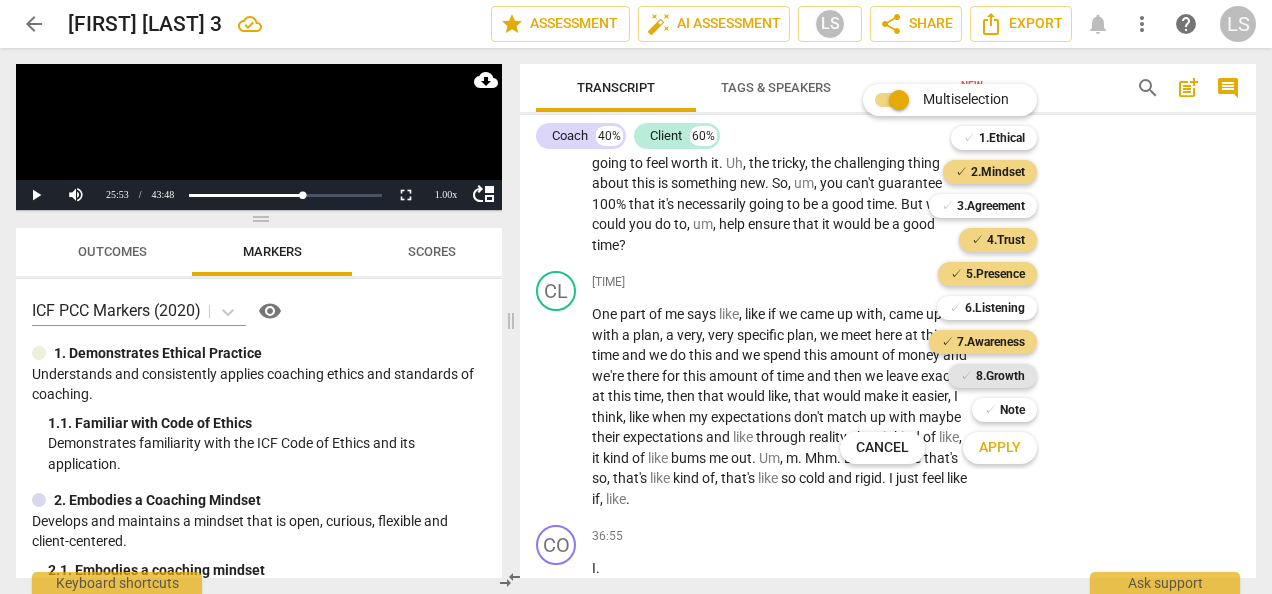 click on "6.Listening" at bounding box center (995, 308) 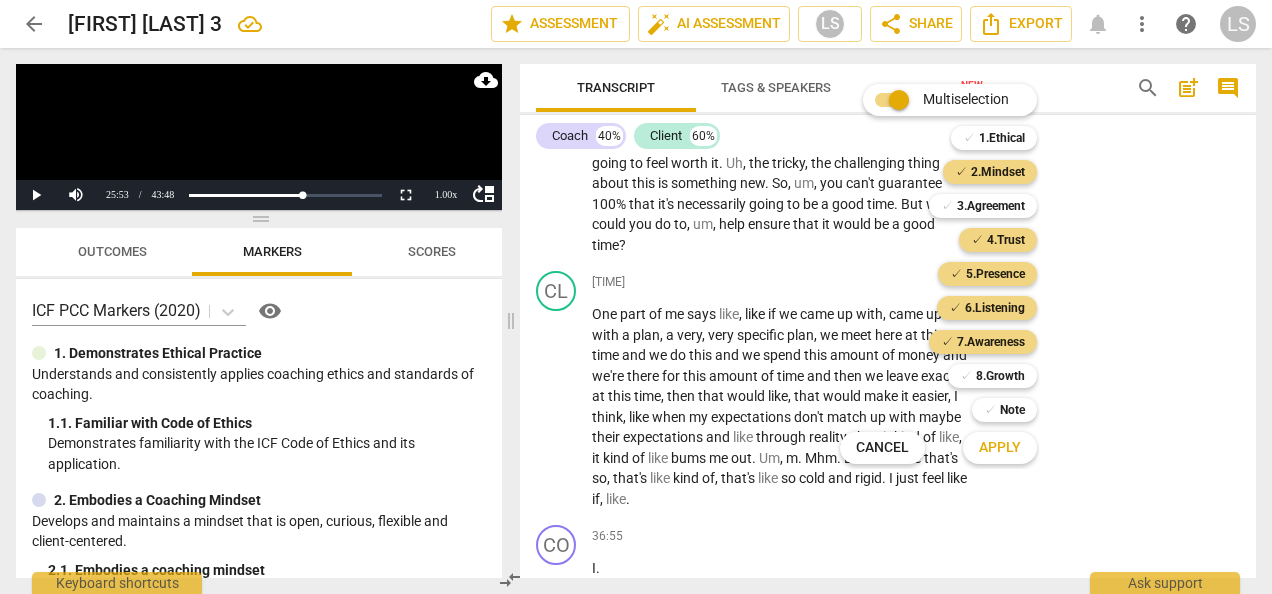click on "Apply" at bounding box center [1000, 448] 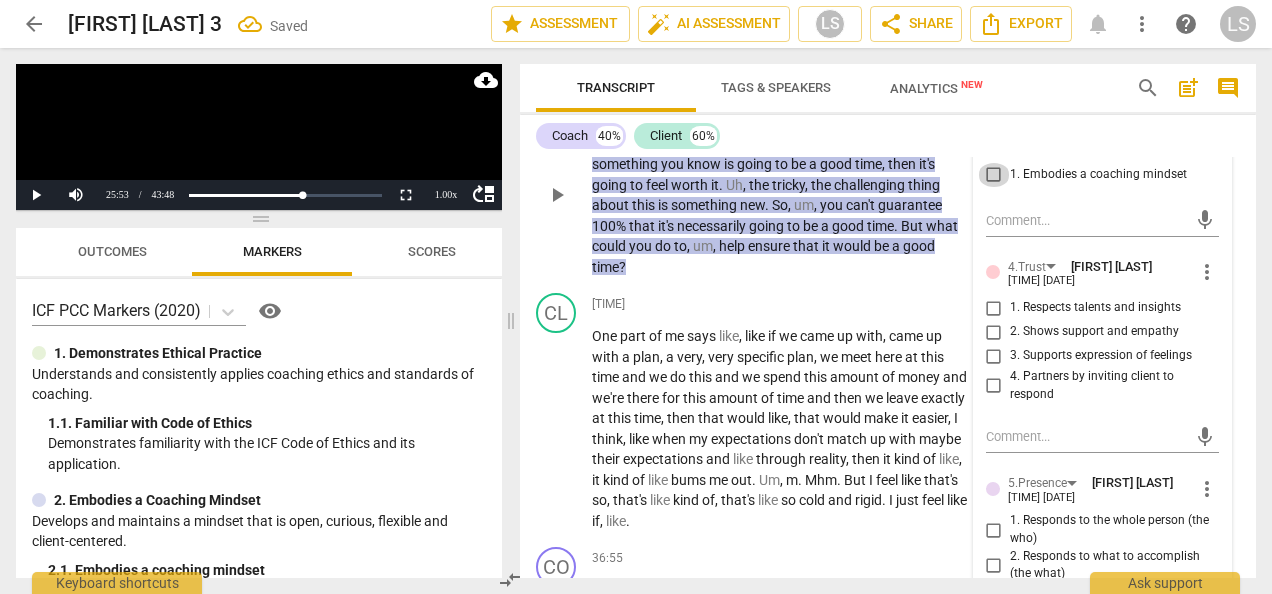 click on "1. Embodies a coaching mindset" at bounding box center (994, 175) 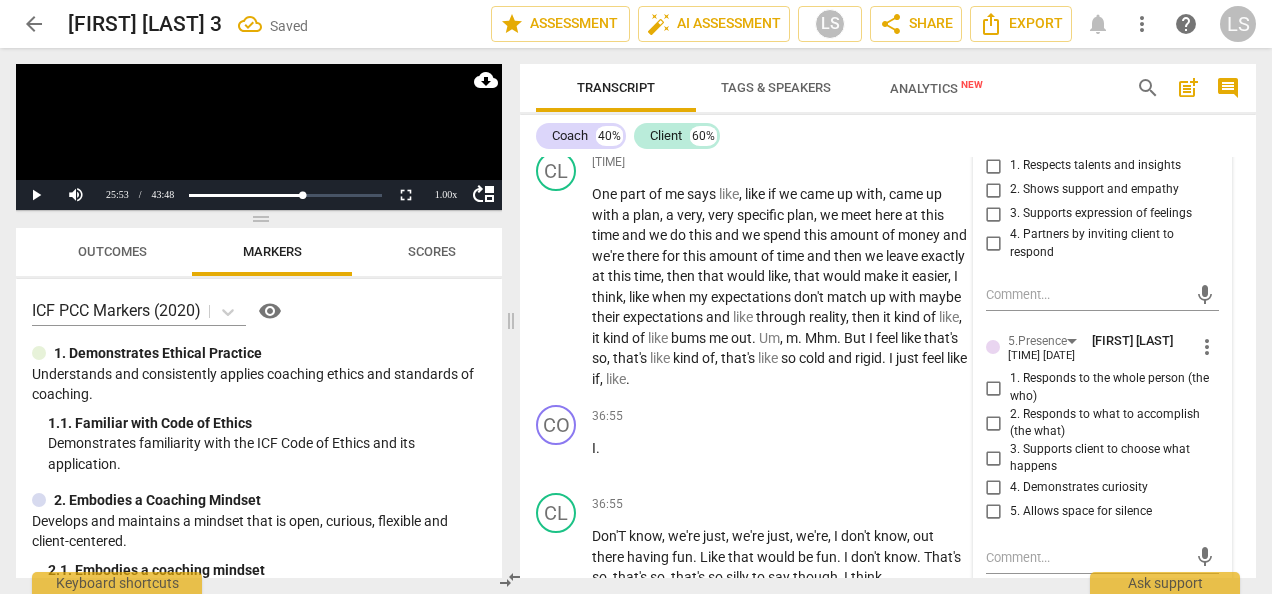 scroll, scrollTop: 13581, scrollLeft: 0, axis: vertical 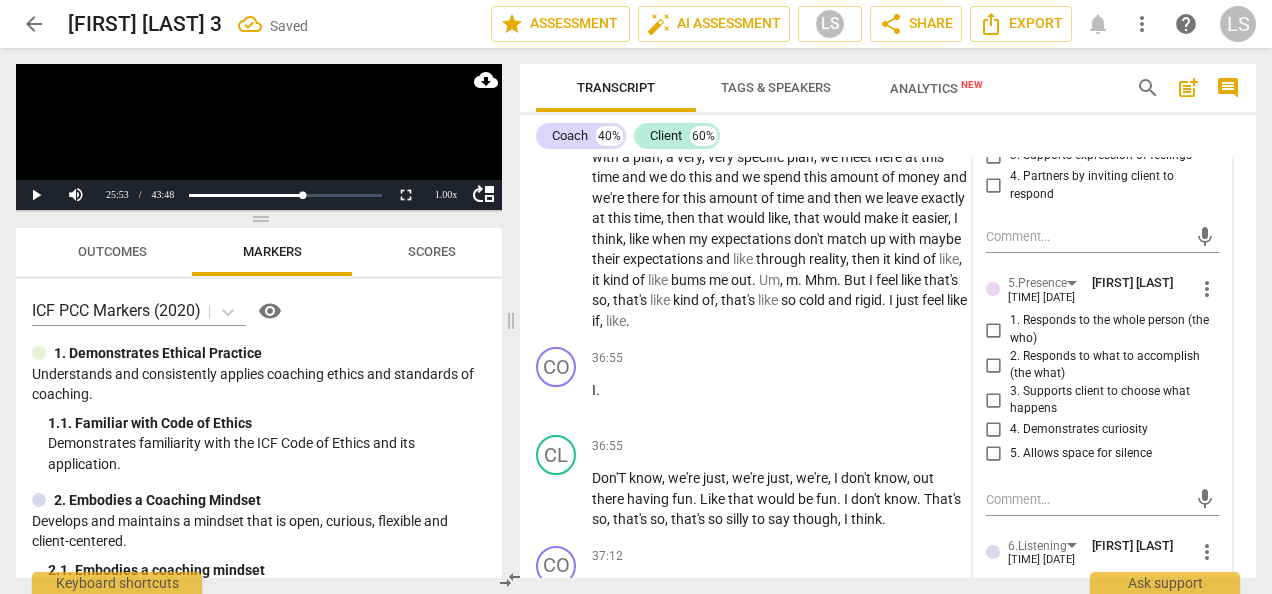 drag, startPoint x: 986, startPoint y: 288, endPoint x: 1007, endPoint y: 291, distance: 21.213203 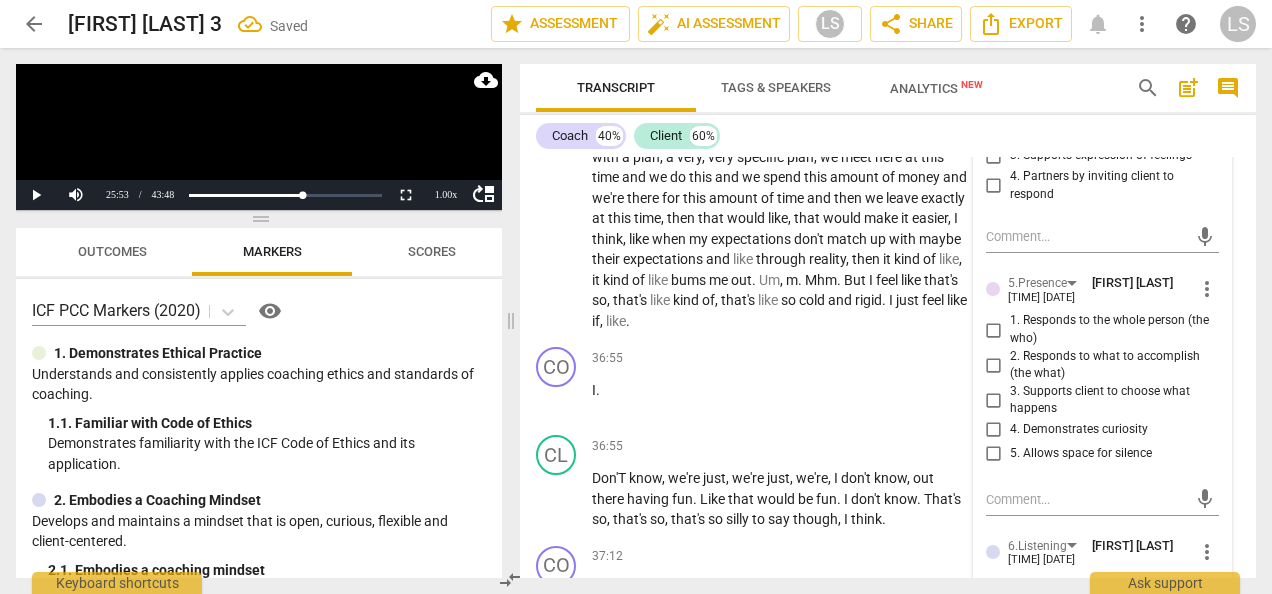 click on "1. Respects talents and insights" at bounding box center [994, 108] 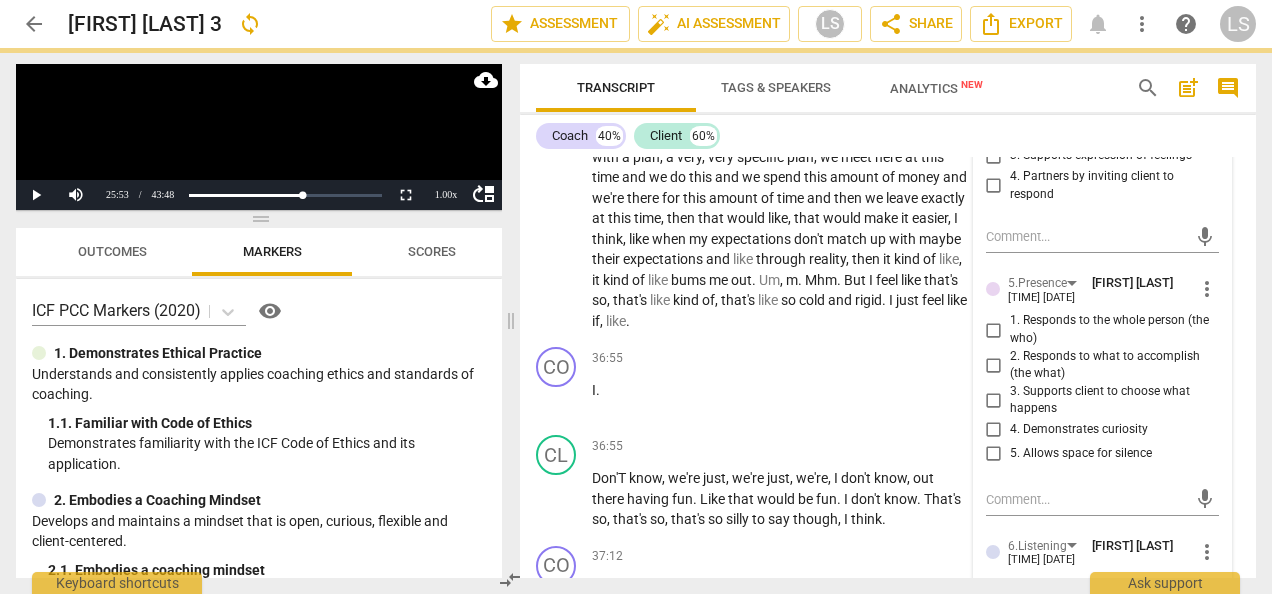 scroll, scrollTop: 13781, scrollLeft: 0, axis: vertical 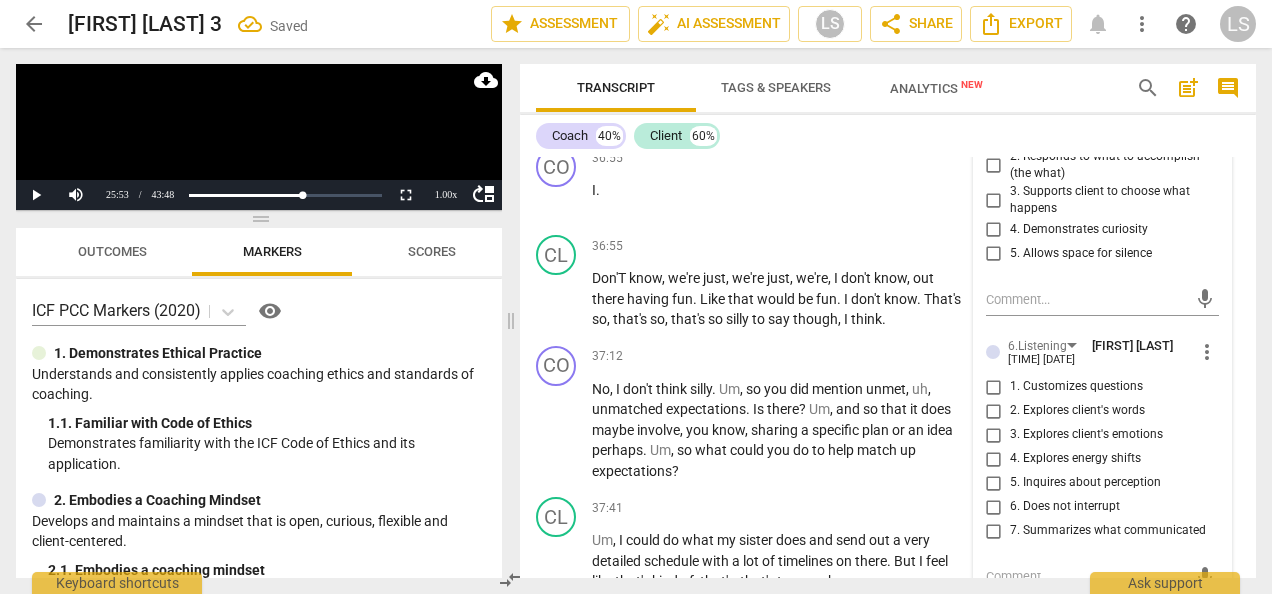 click on "2. Responds to what to accomplish (the what)" at bounding box center [994, 165] 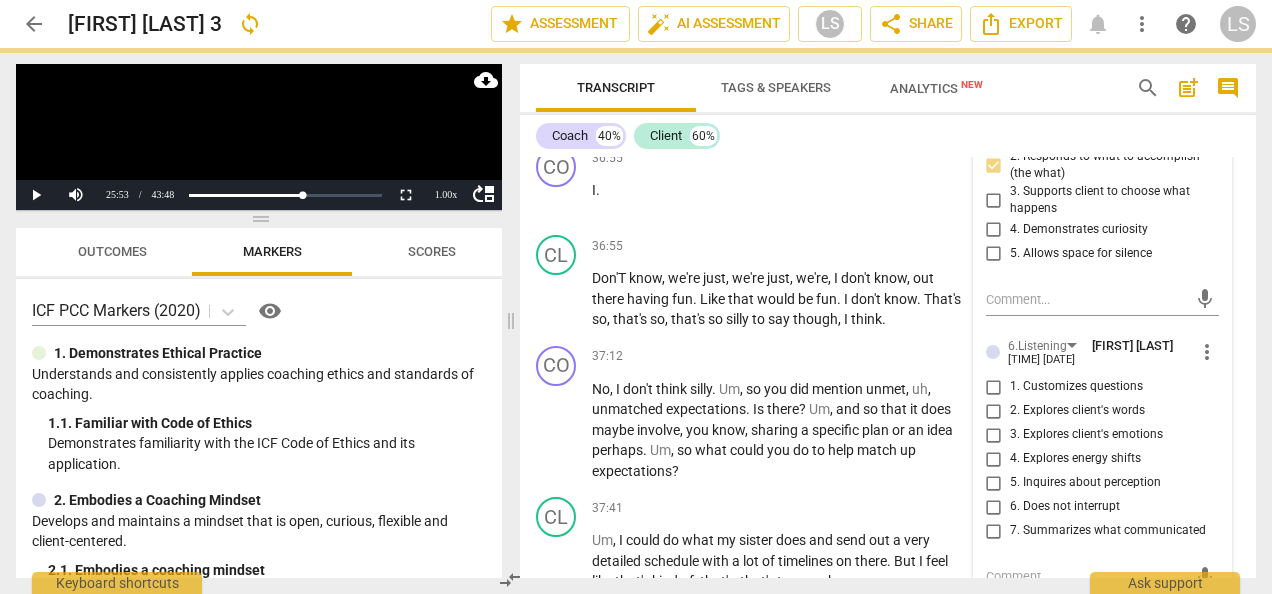 click on "4. Demonstrates curiosity" at bounding box center (994, 230) 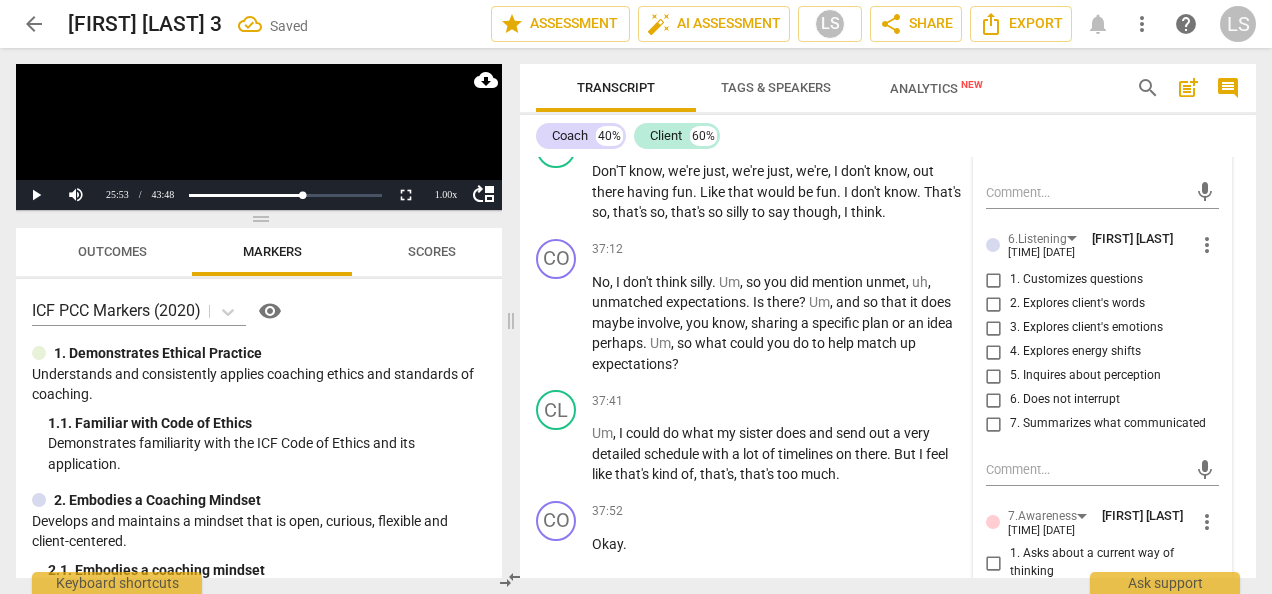 scroll, scrollTop: 13981, scrollLeft: 0, axis: vertical 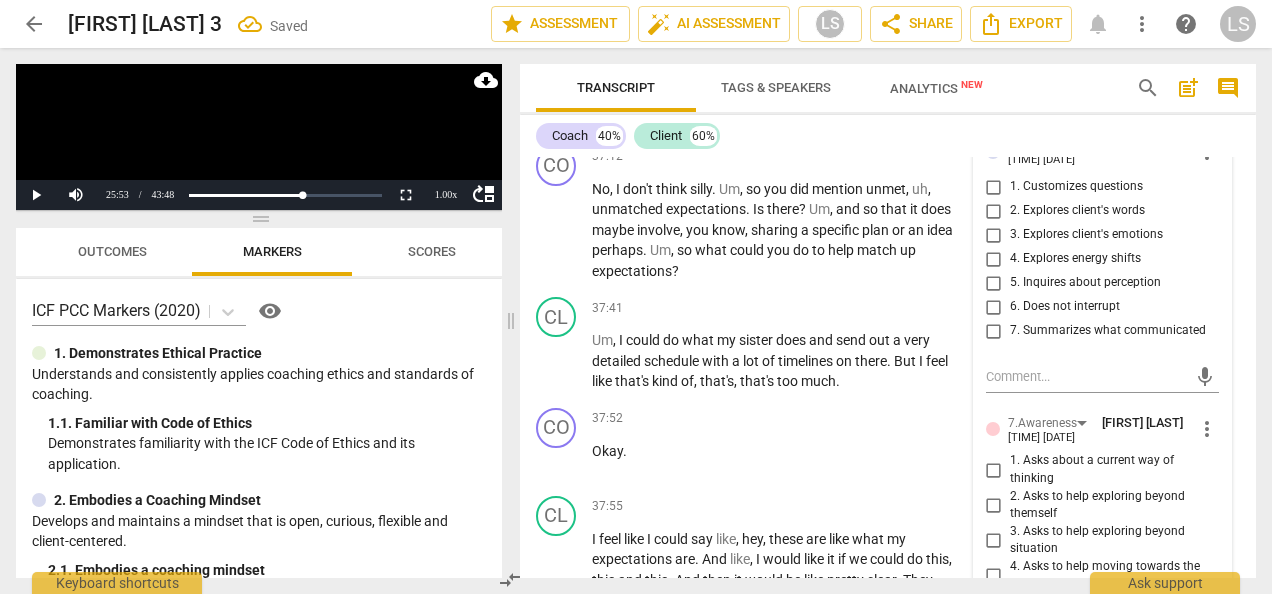 click on "1. Customizes questions" at bounding box center (994, 187) 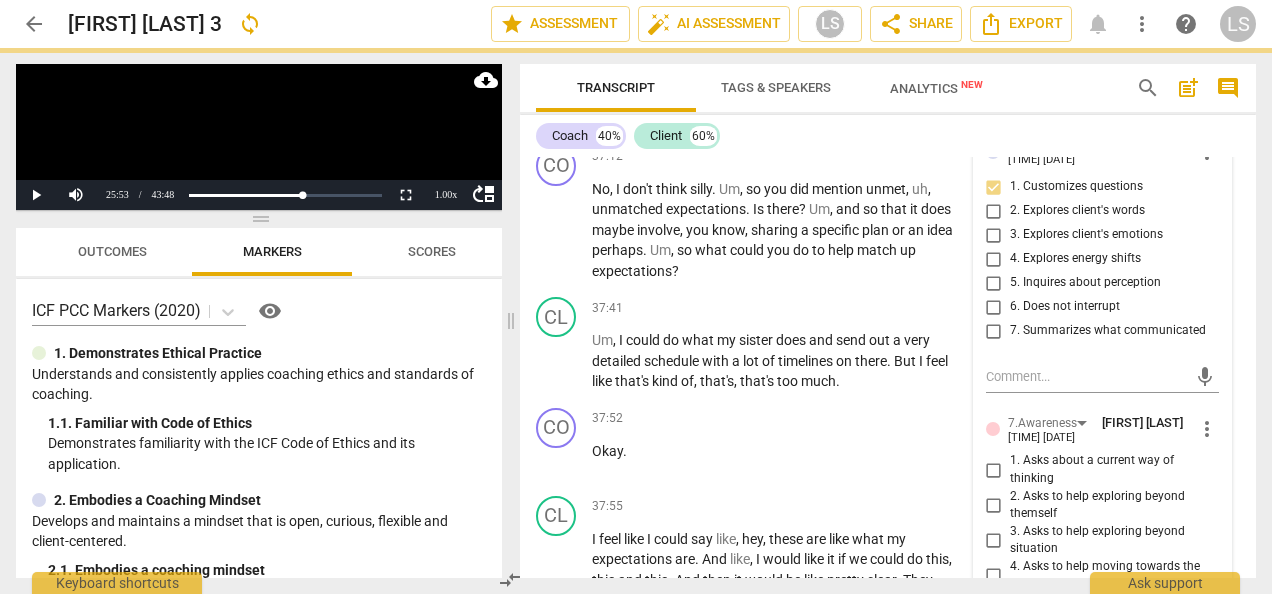 scroll, scrollTop: 14281, scrollLeft: 0, axis: vertical 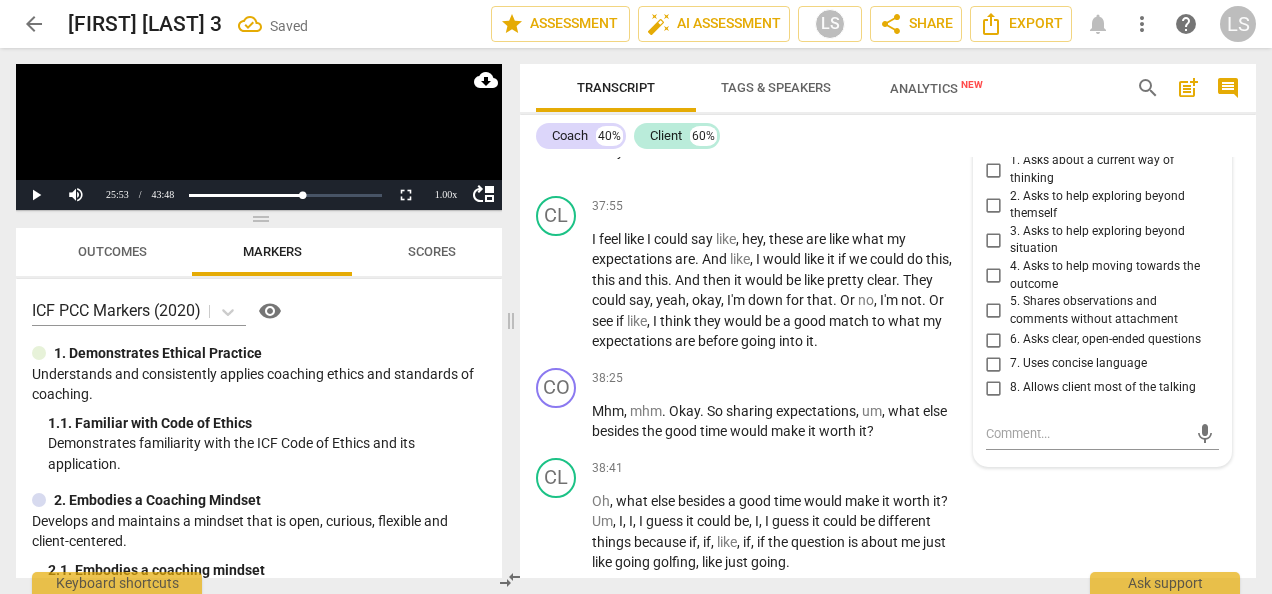 click on "3. Asks to help exploring beyond situation" at bounding box center (994, 240) 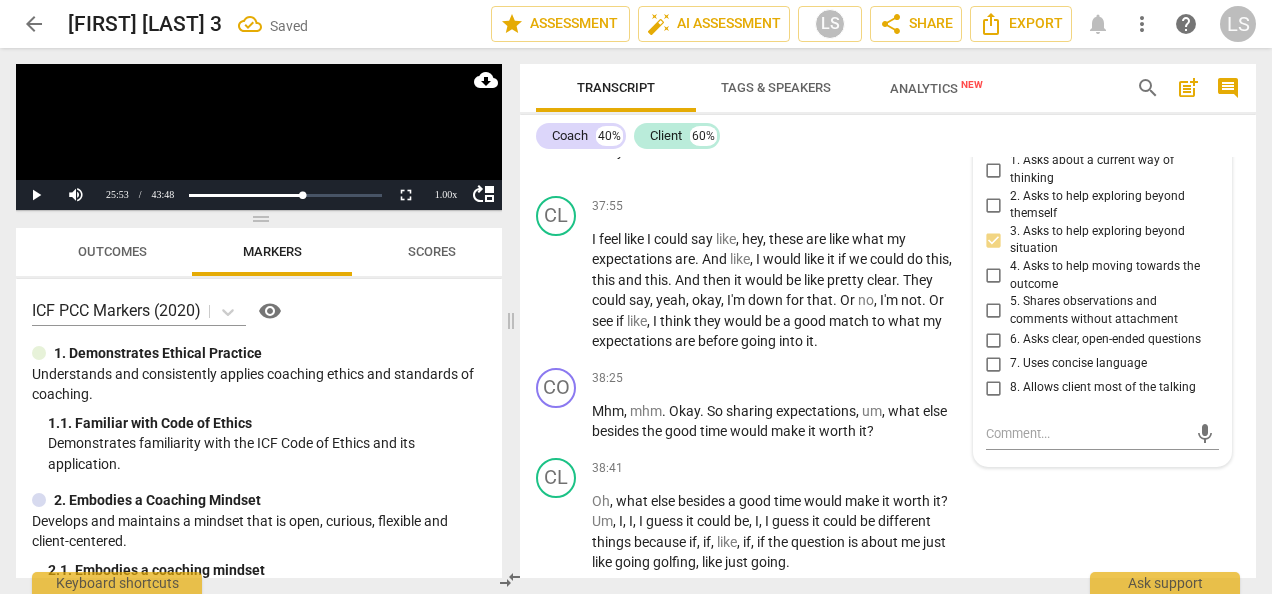click on "6. Asks clear, open-ended questions" at bounding box center (994, 340) 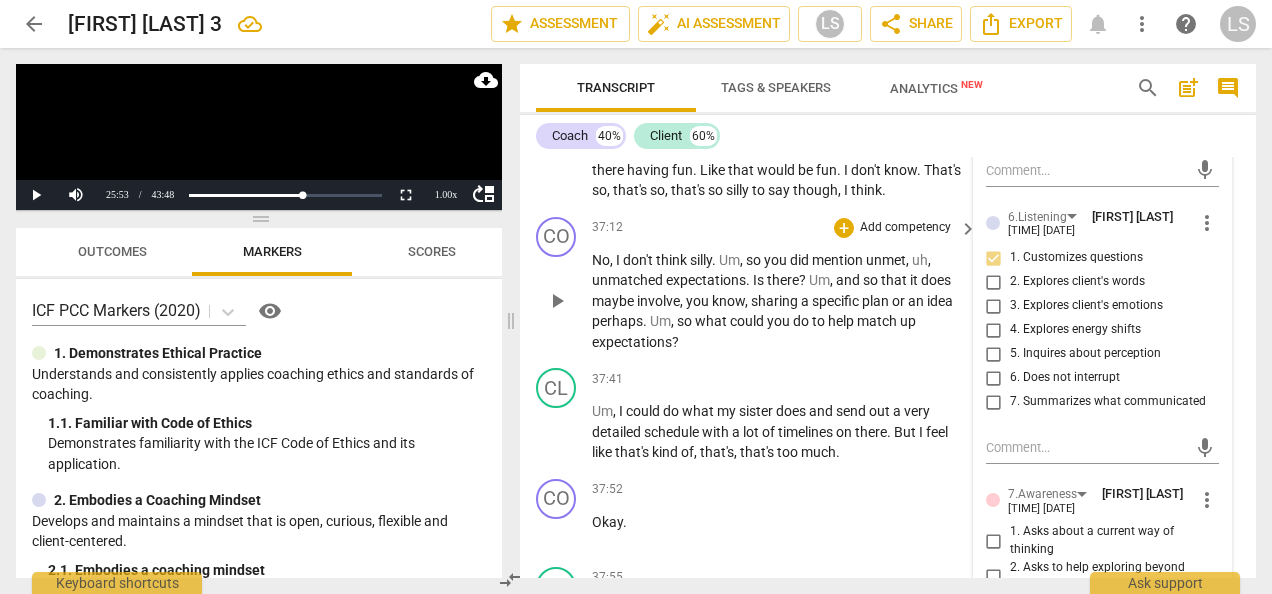 scroll, scrollTop: 13981, scrollLeft: 0, axis: vertical 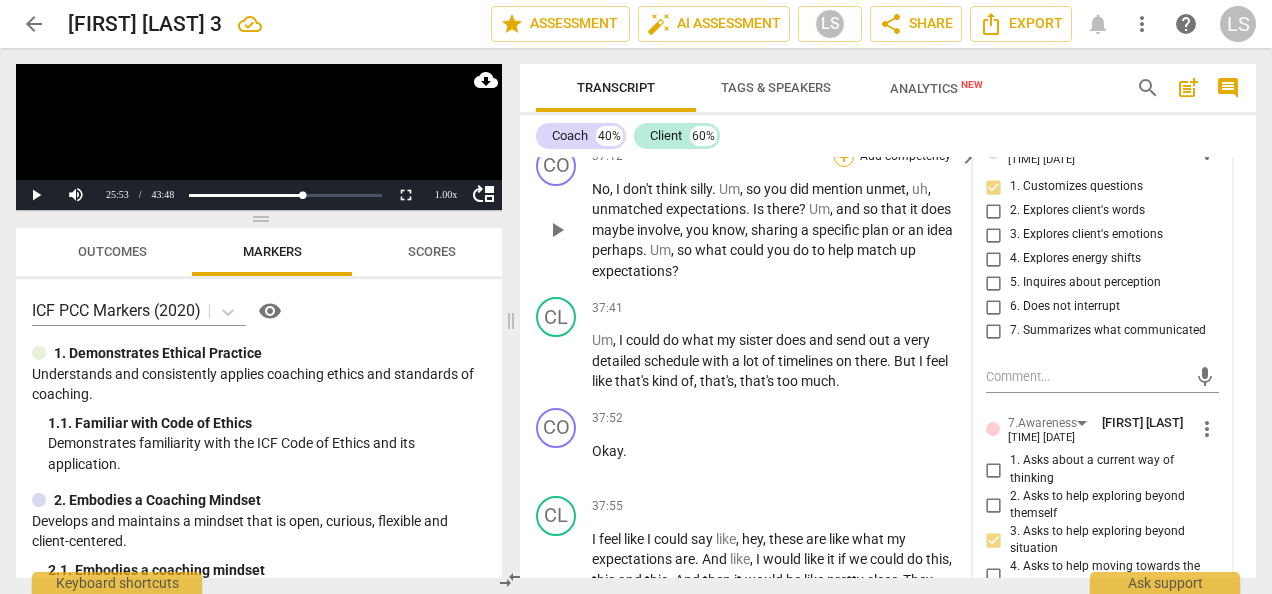 click on "+" at bounding box center [844, 157] 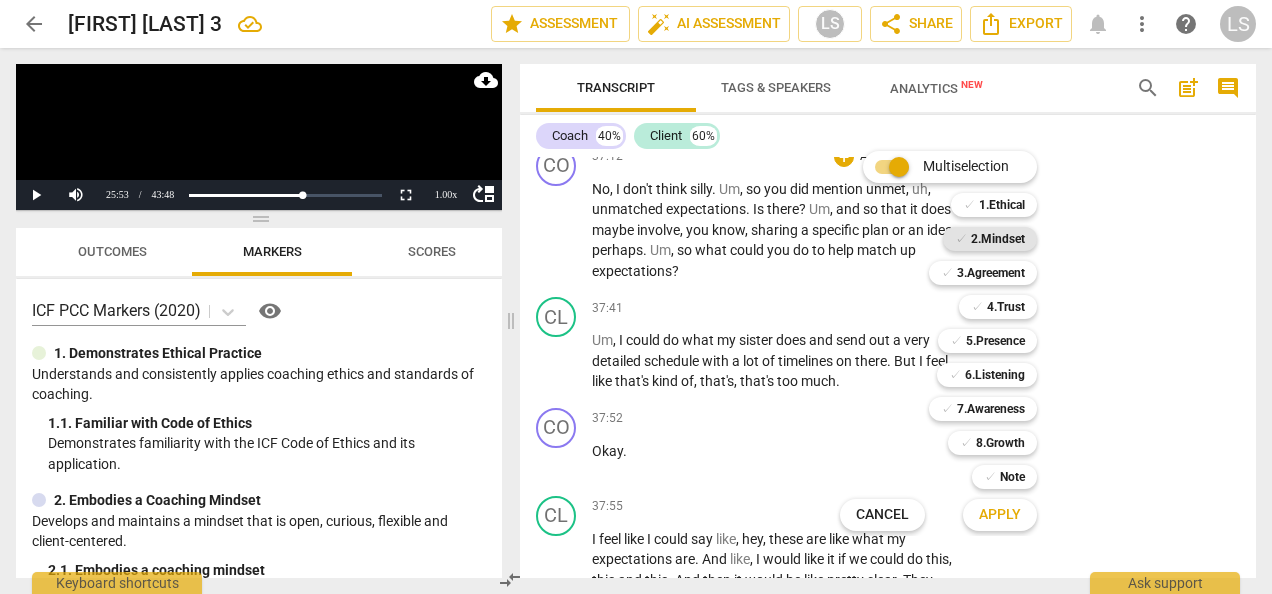 click on "2.Mindset" at bounding box center [998, 239] 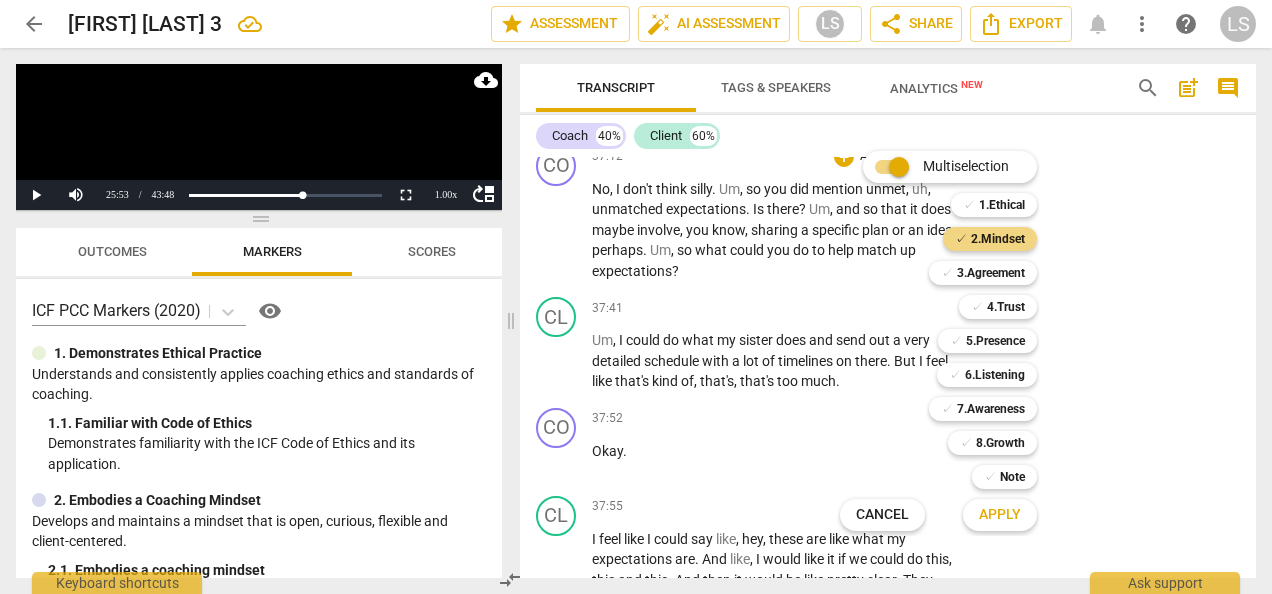 click on "✓ 4.Trust 4" at bounding box center [1009, 307] 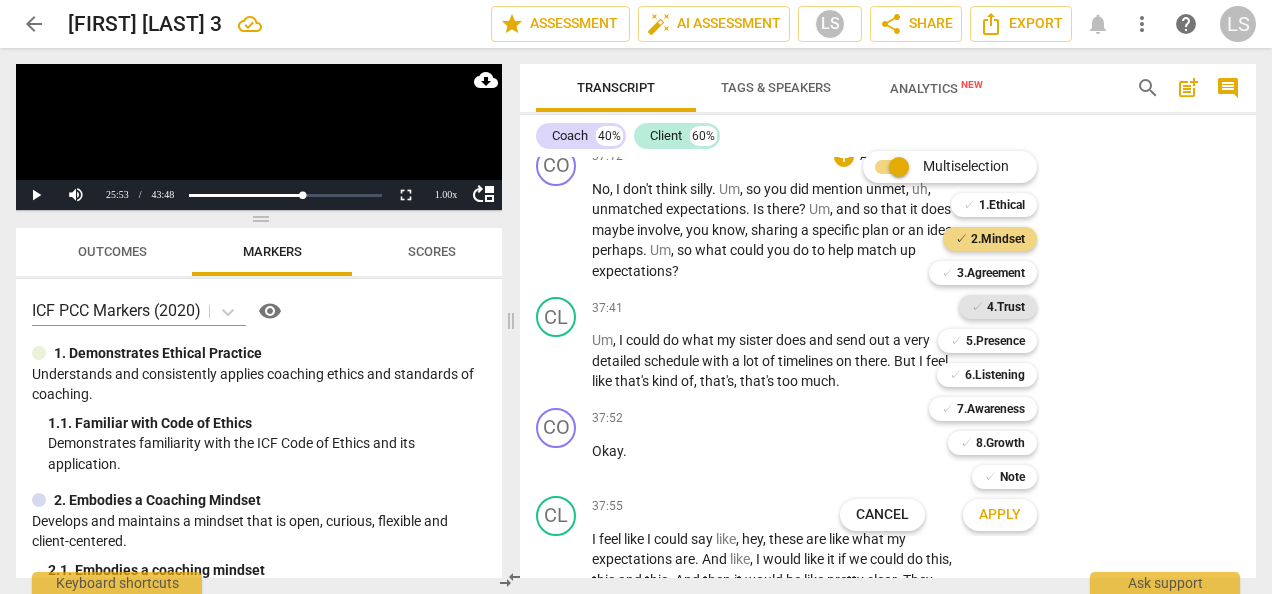 click on "4.Trust" at bounding box center [1006, 307] 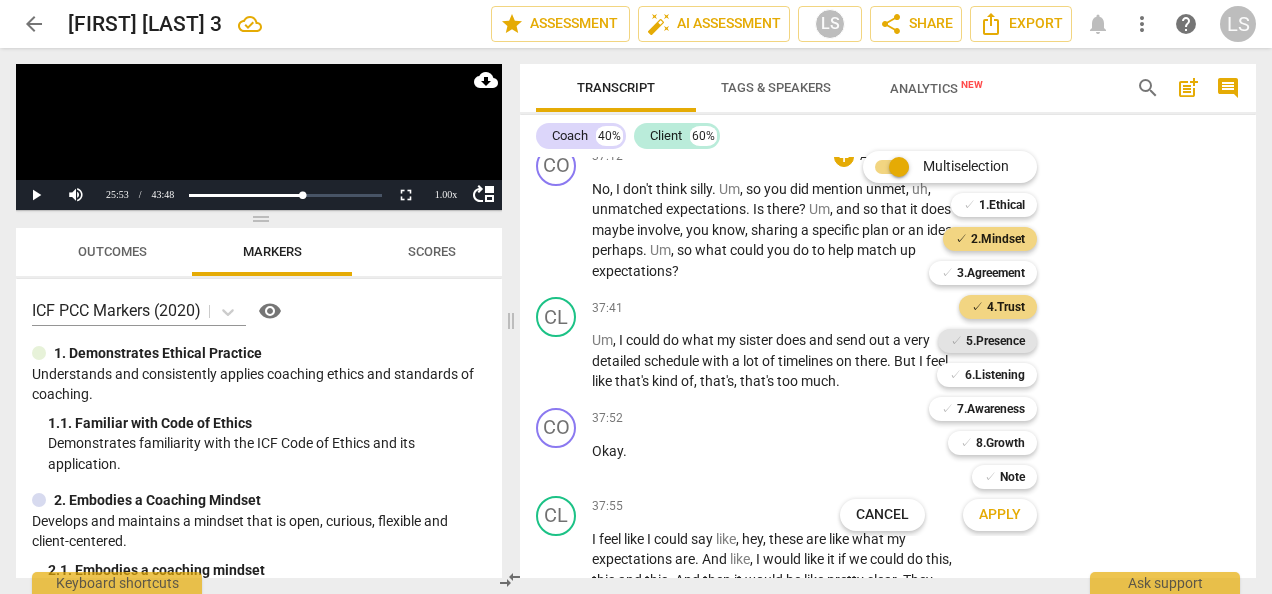 click on "5.Presence" at bounding box center [995, 341] 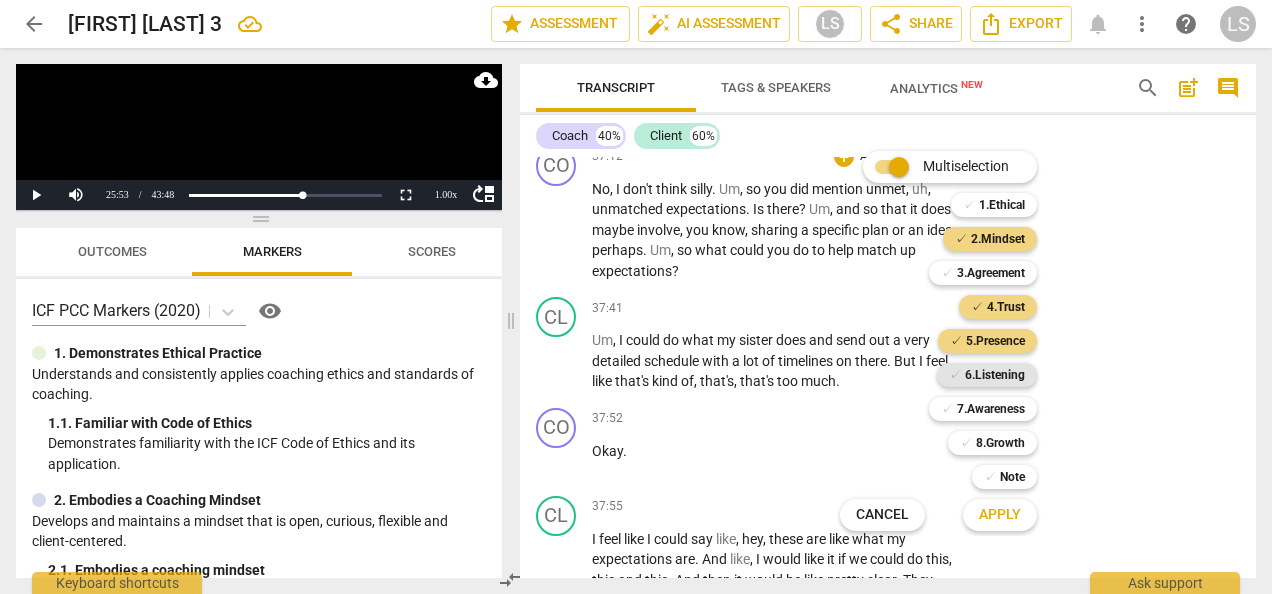 click on "6.Listening" at bounding box center [995, 375] 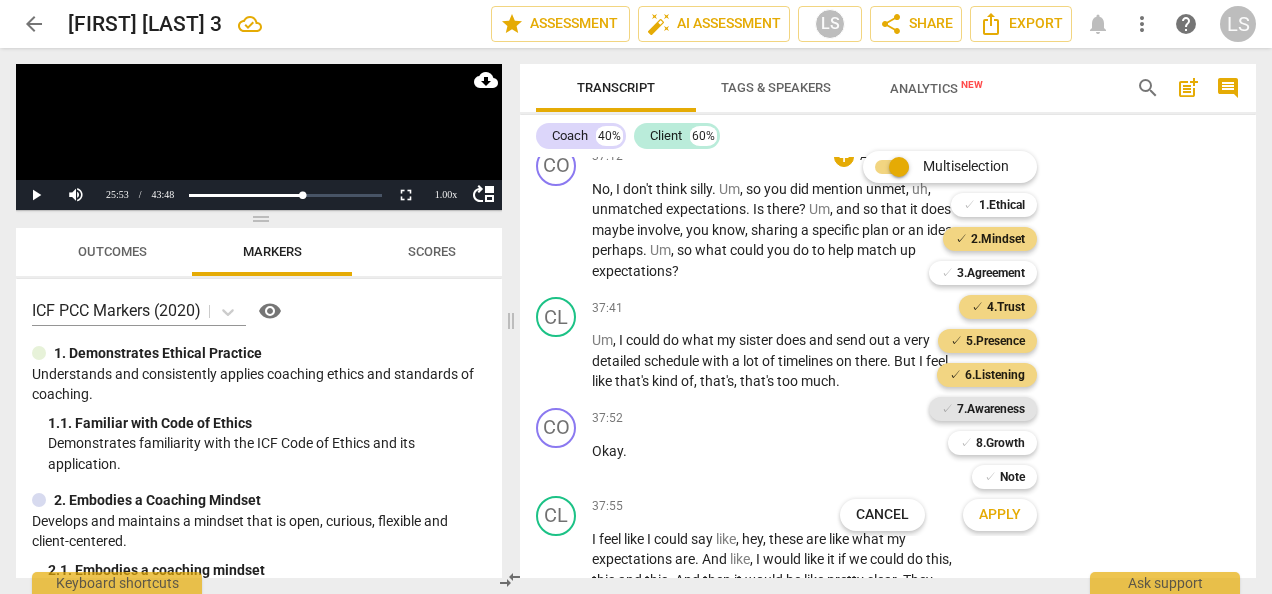 click on "7.Awareness" at bounding box center [991, 409] 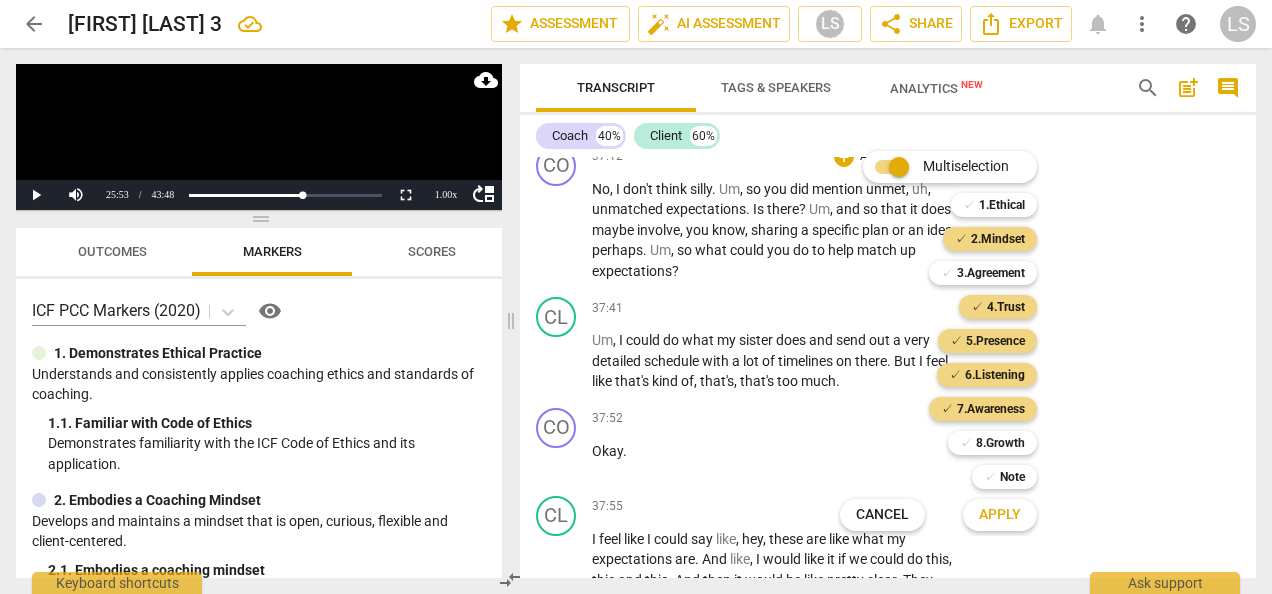 click on "Apply" at bounding box center (1000, 515) 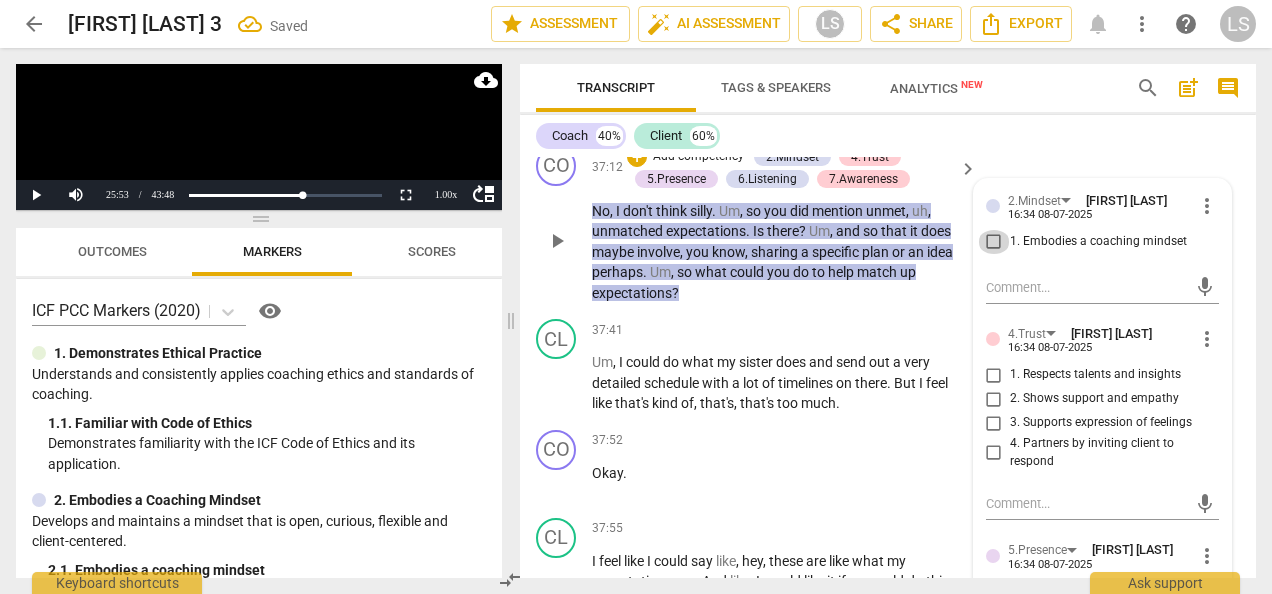 click on "1. Embodies a coaching mindset" at bounding box center (994, 242) 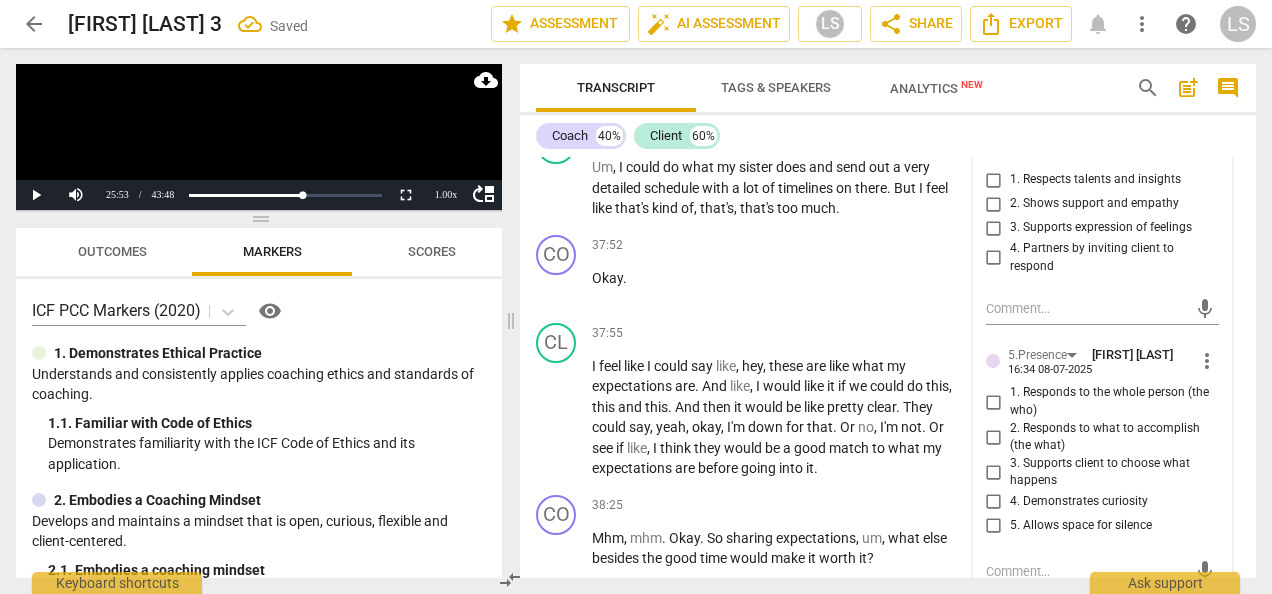 scroll, scrollTop: 14181, scrollLeft: 0, axis: vertical 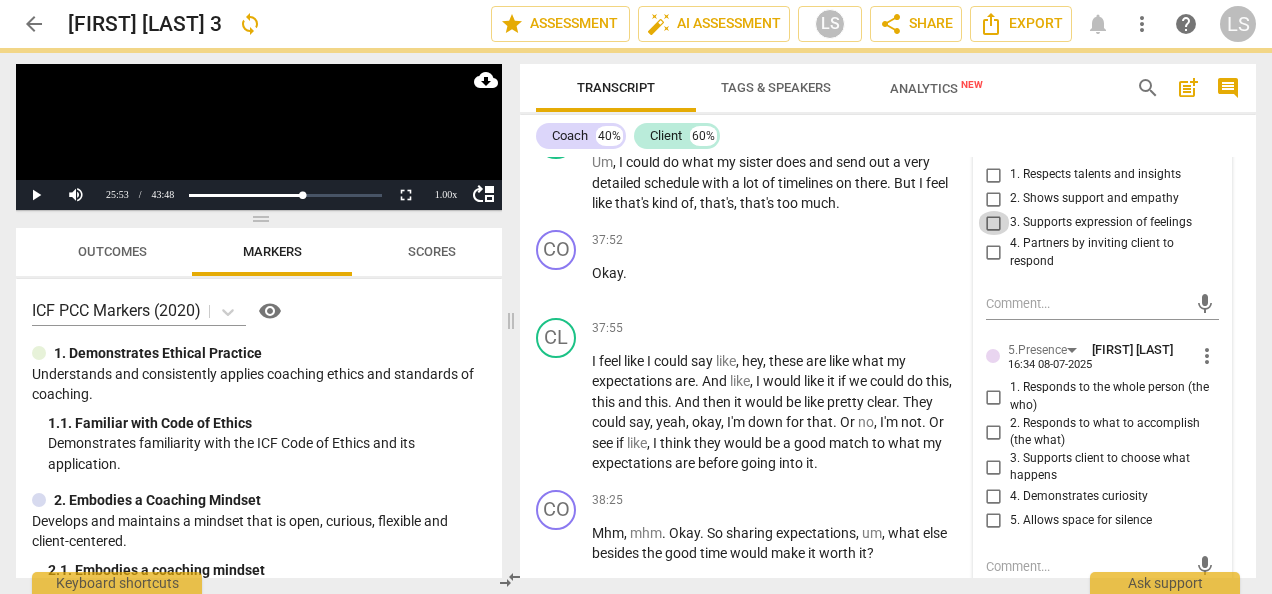 click on "3. Supports expression of feelings" at bounding box center [994, 223] 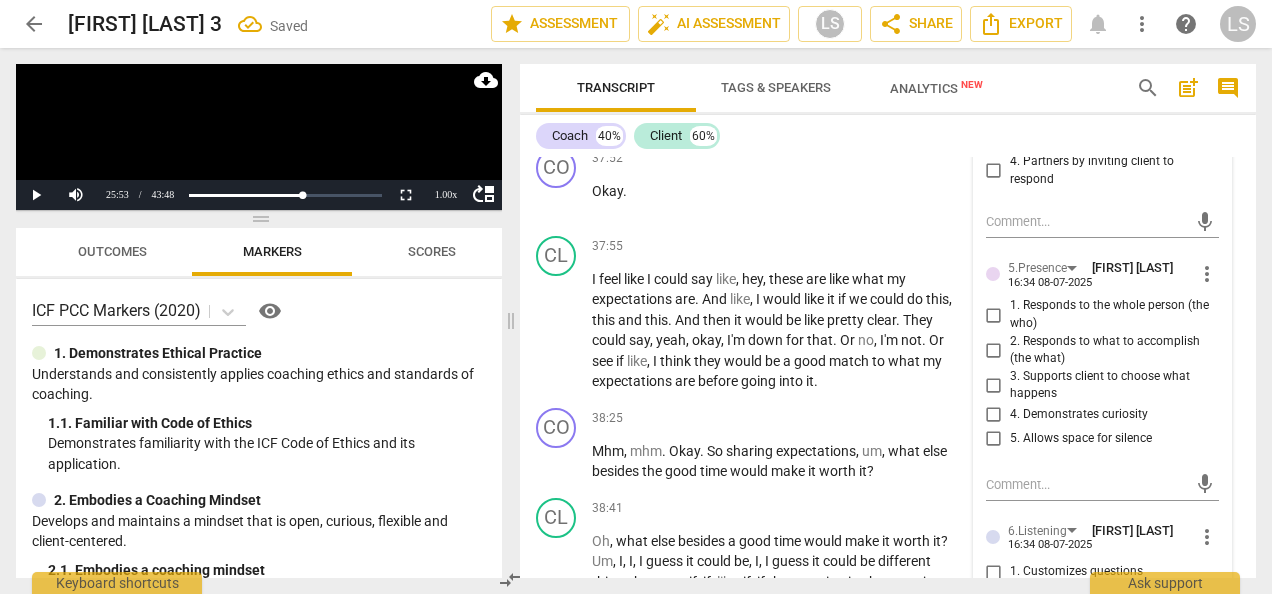 scroll, scrollTop: 14381, scrollLeft: 0, axis: vertical 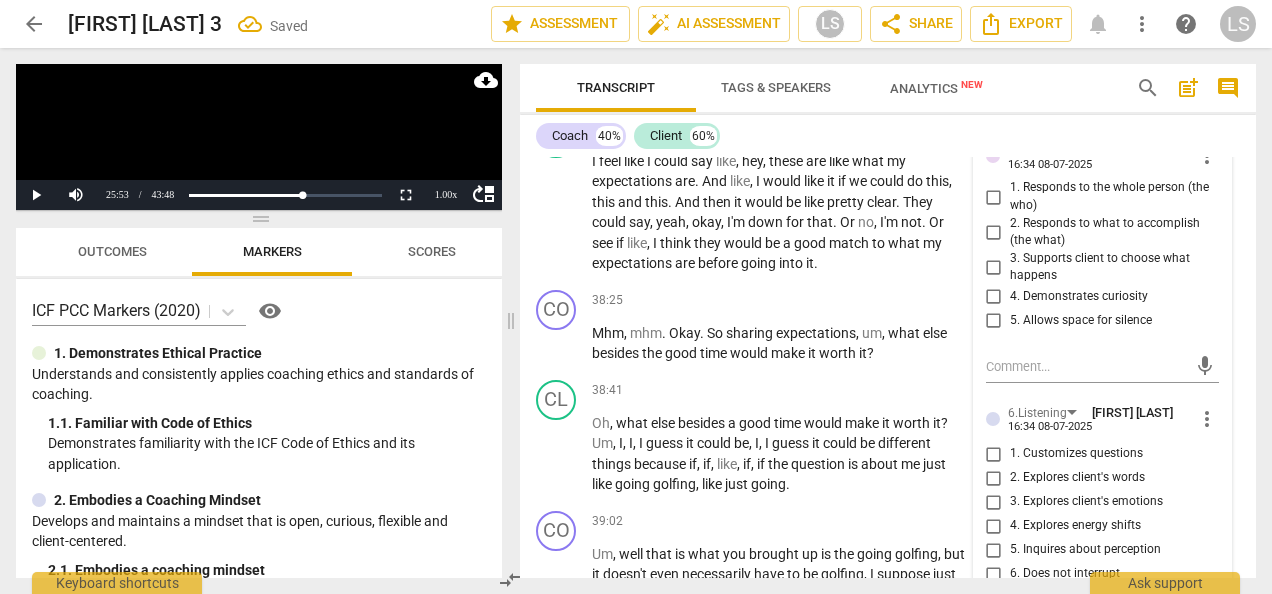 click on "2. Responds to what to accomplish (the what)" at bounding box center (994, 232) 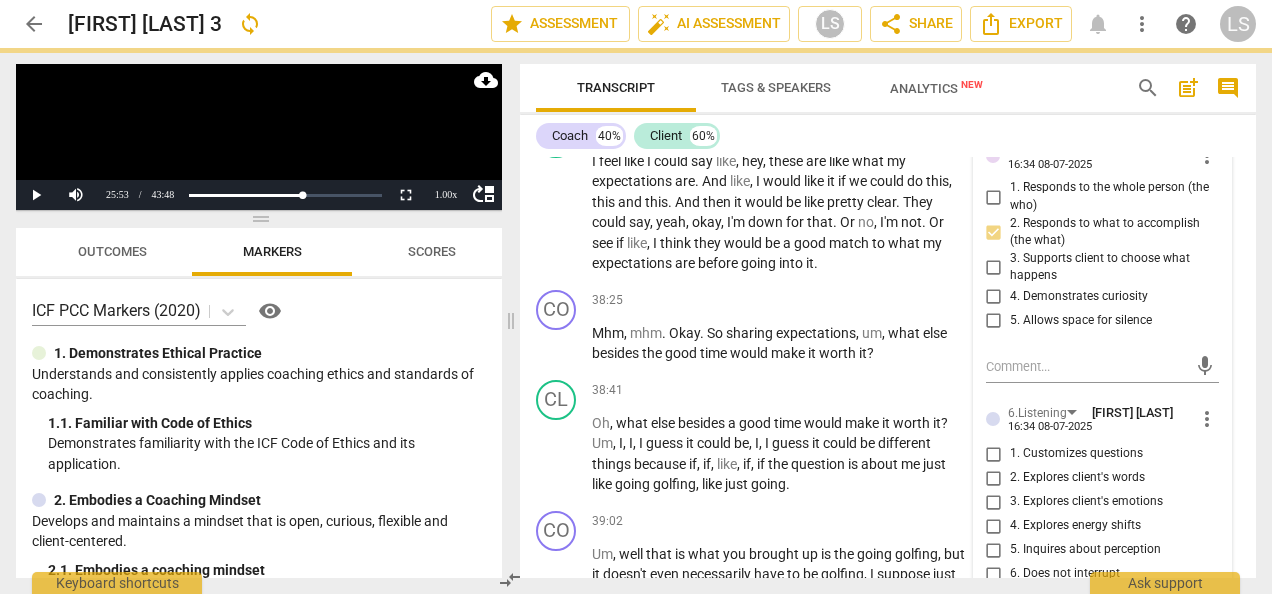 click on "4. Demonstrates curiosity" at bounding box center (994, 297) 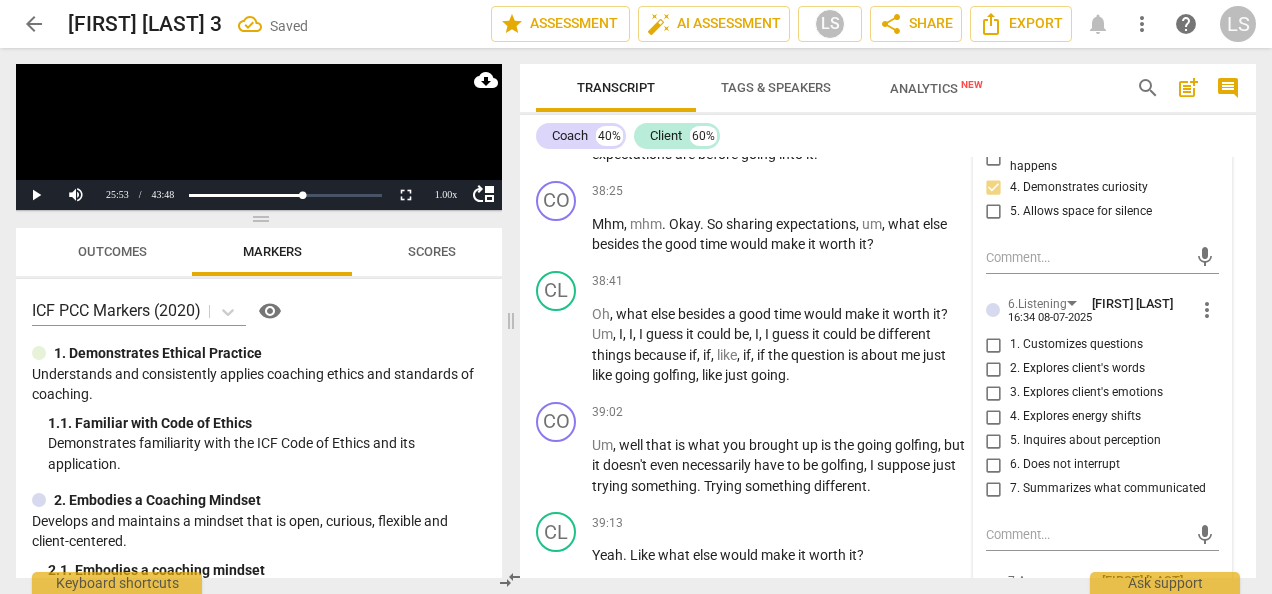 scroll, scrollTop: 14581, scrollLeft: 0, axis: vertical 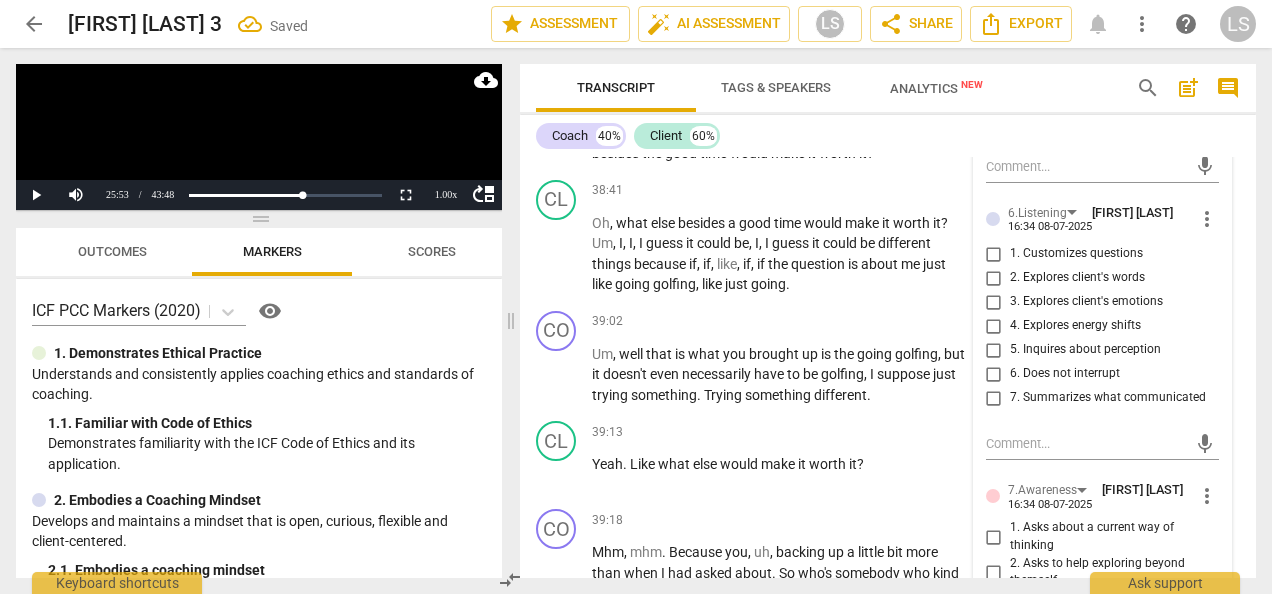 click on "1. Customizes questions" at bounding box center [994, 254] 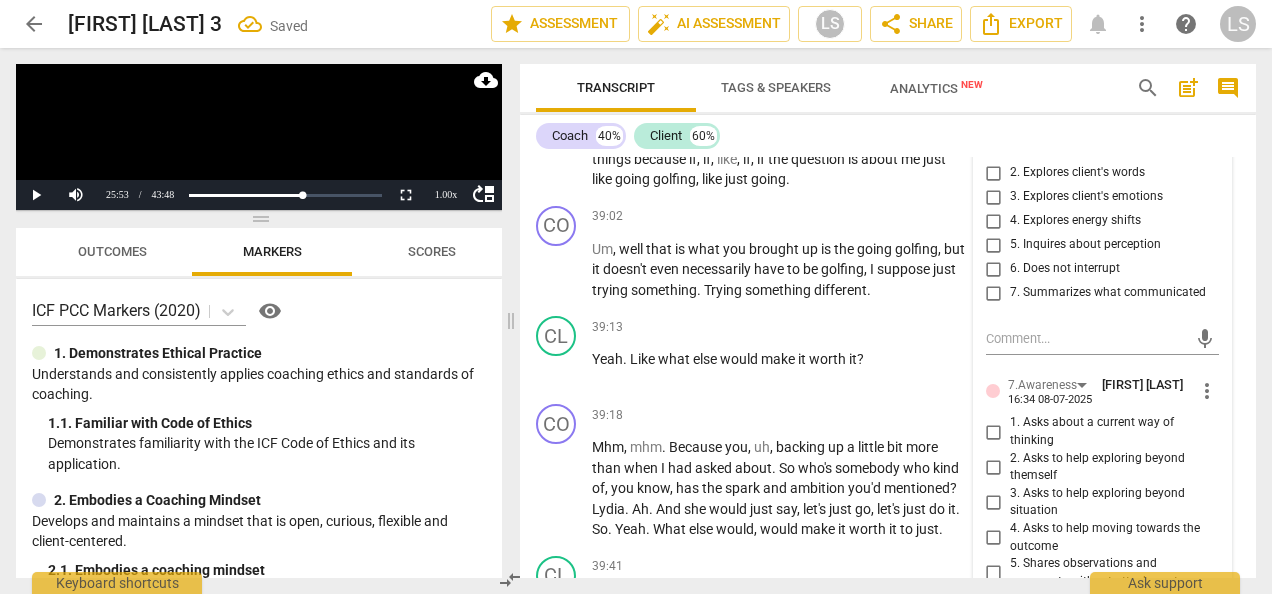 scroll, scrollTop: 14881, scrollLeft: 0, axis: vertical 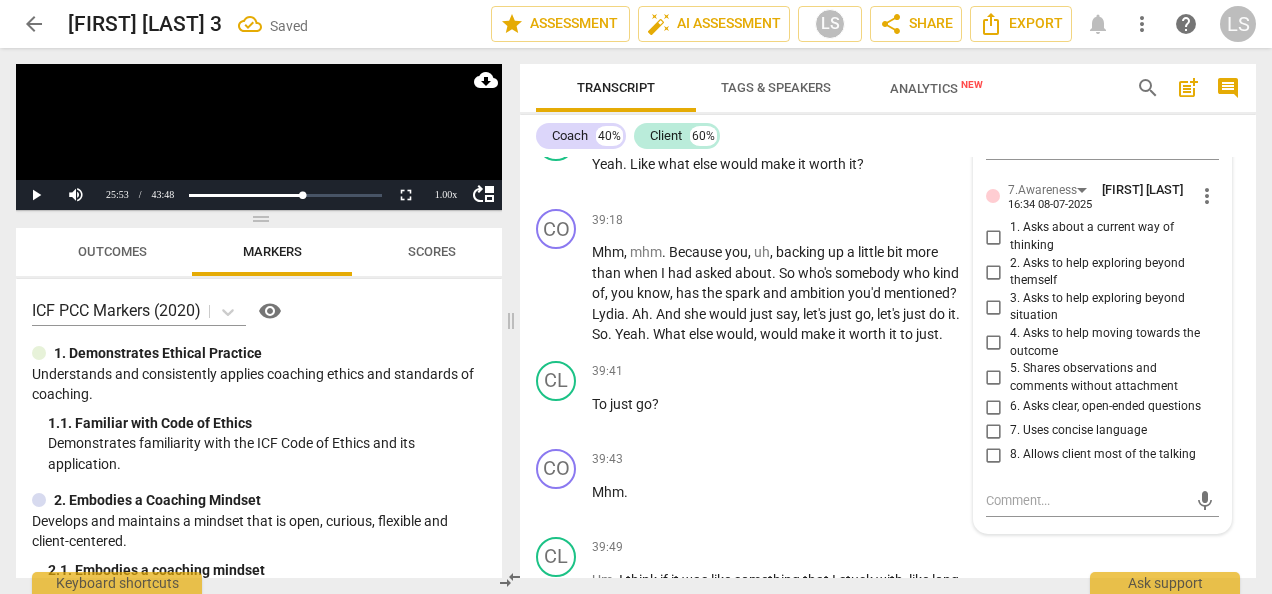 click on "3. Asks to help exploring beyond situation" at bounding box center [994, 307] 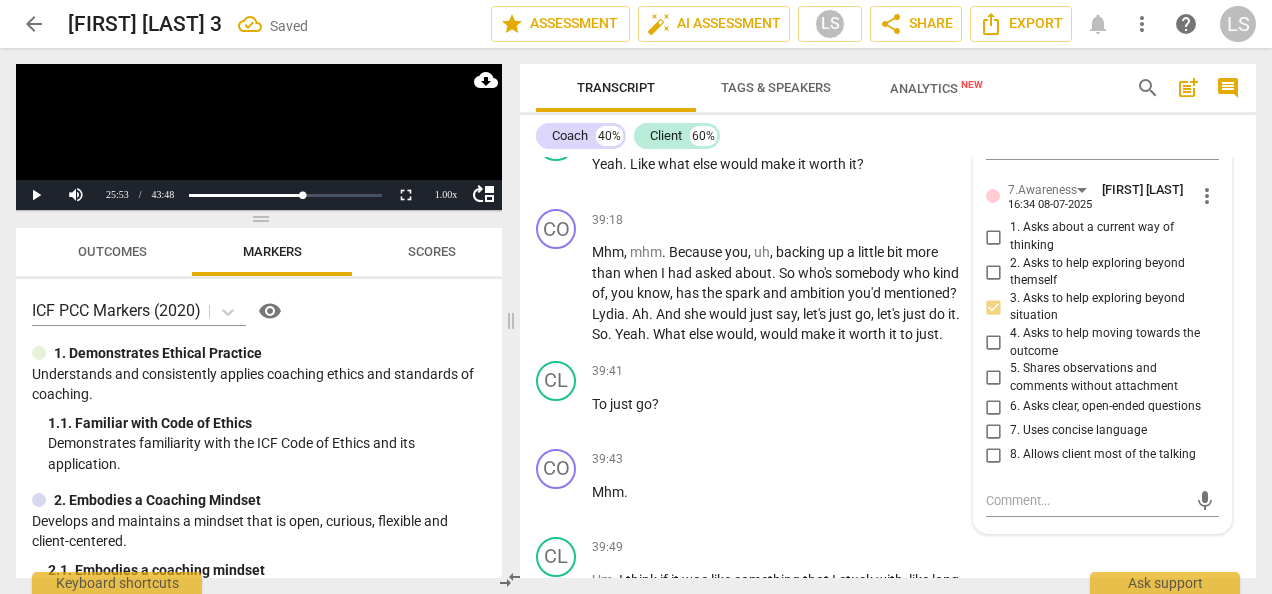 scroll, scrollTop: 14981, scrollLeft: 0, axis: vertical 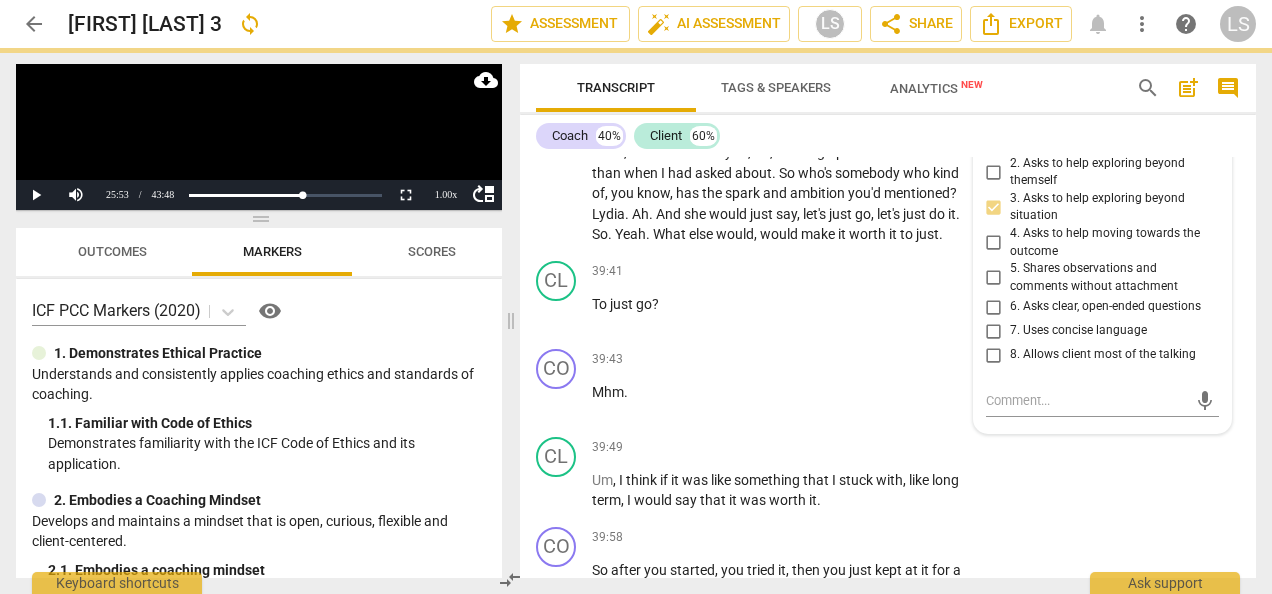 drag, startPoint x: 990, startPoint y: 492, endPoint x: 997, endPoint y: 507, distance: 16.552946 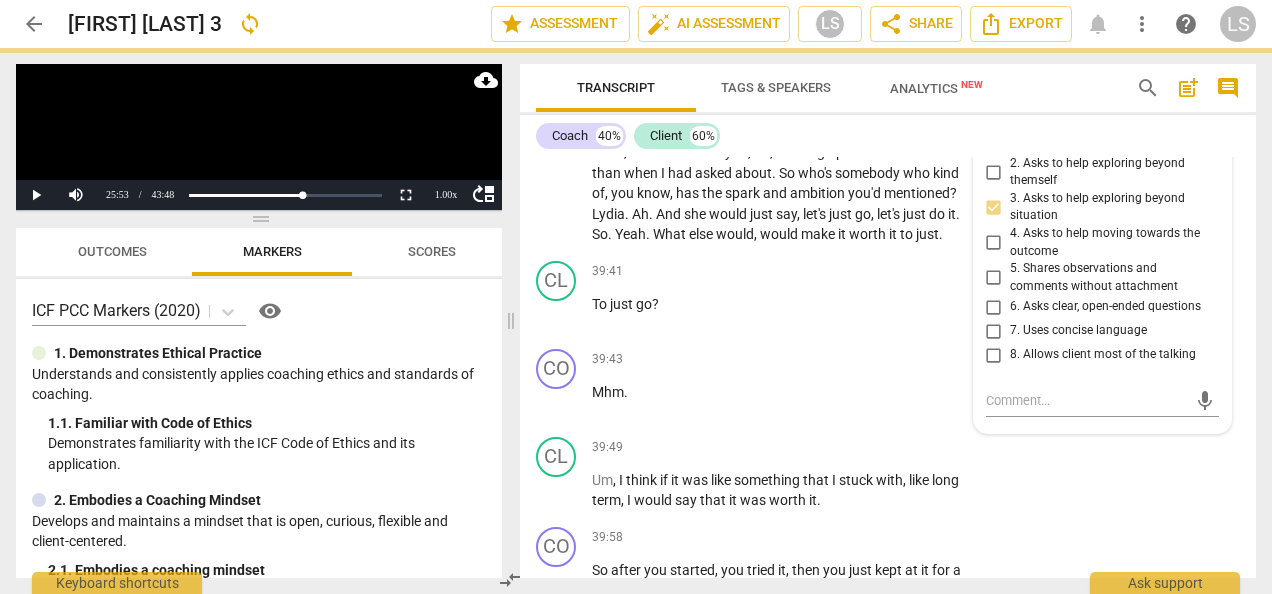 click on "6. Asks clear, open-ended questions" at bounding box center (994, 307) 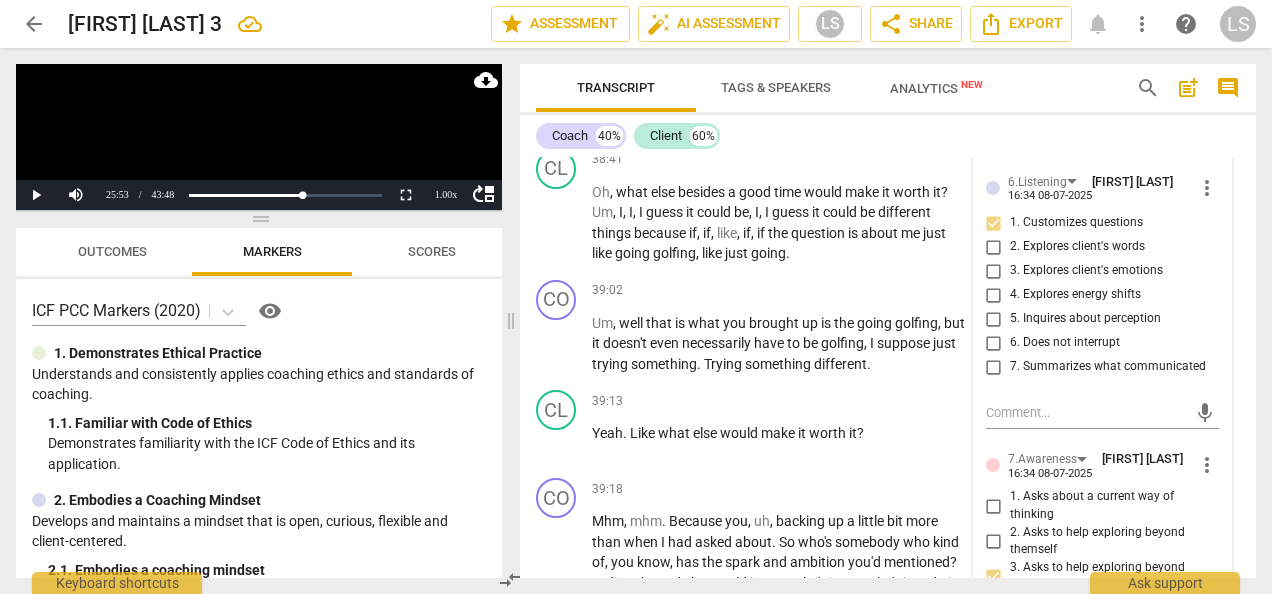 scroll, scrollTop: 14581, scrollLeft: 0, axis: vertical 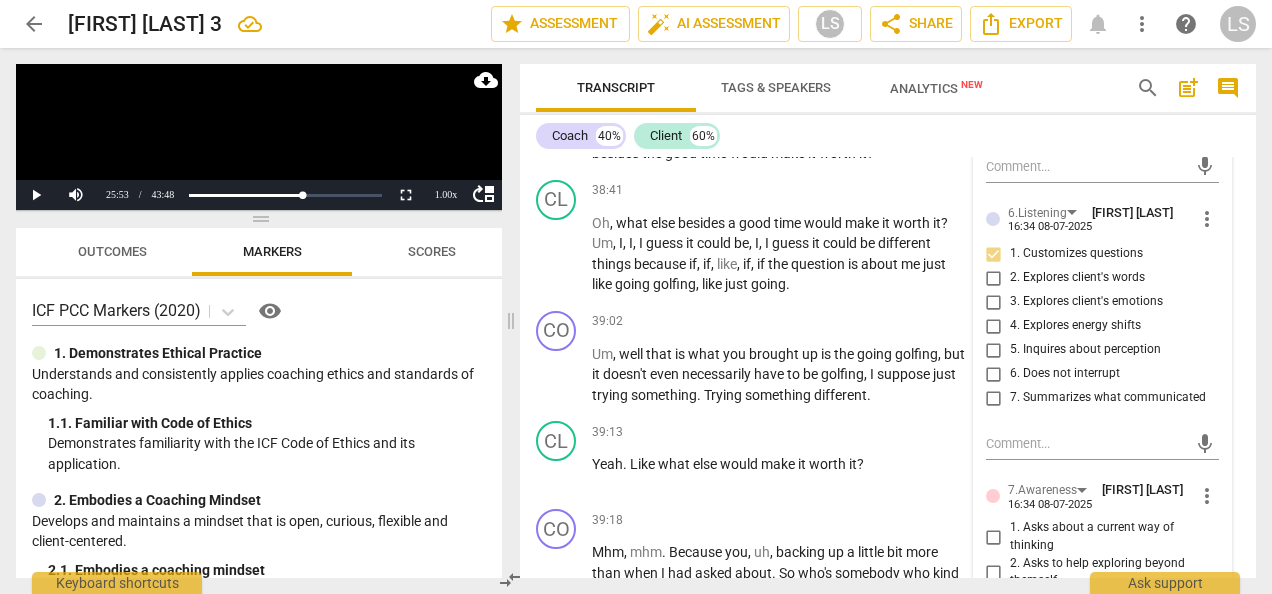 click on "+" at bounding box center [844, 101] 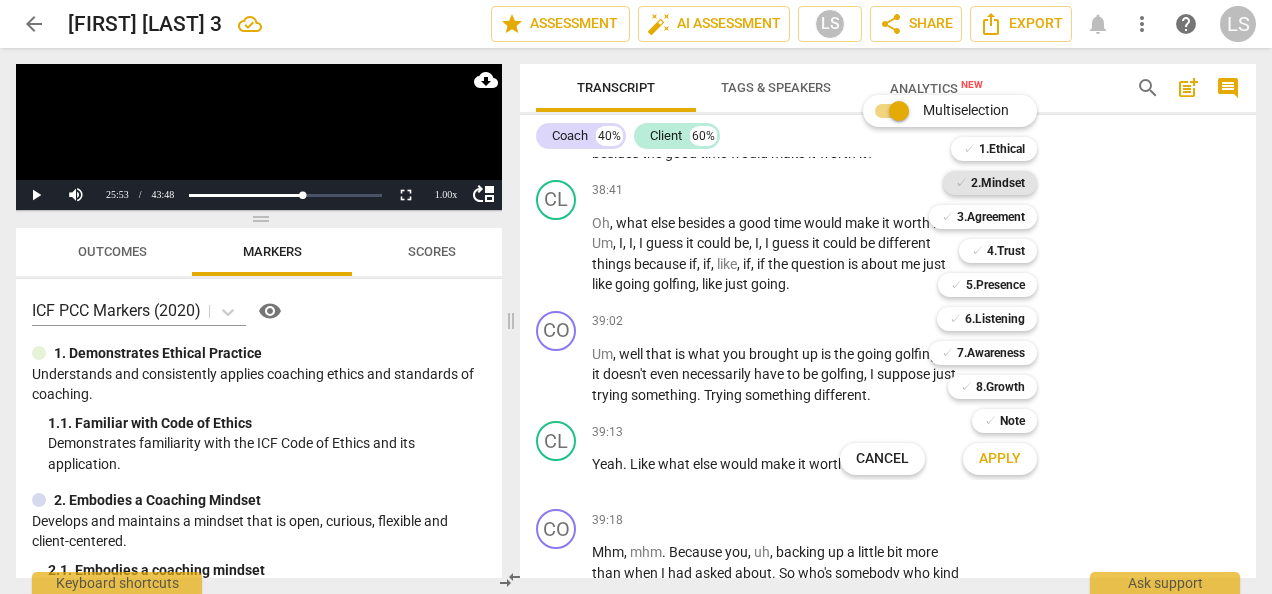 click on "2.Mindset" at bounding box center [998, 183] 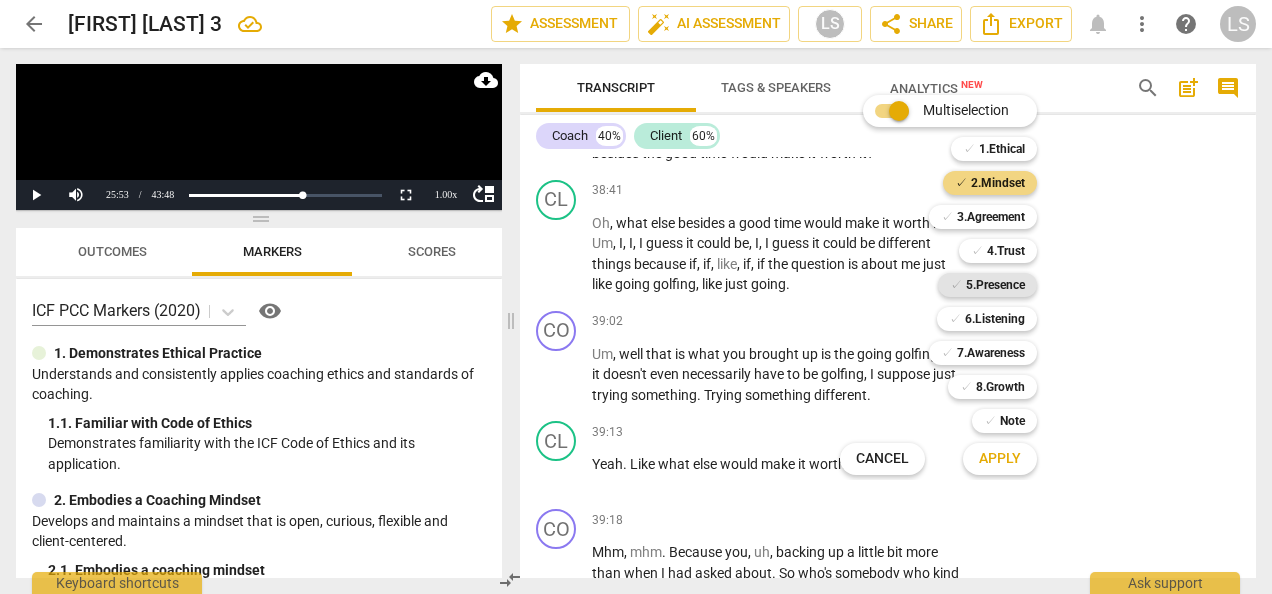 click on "5.Presence" at bounding box center (995, 285) 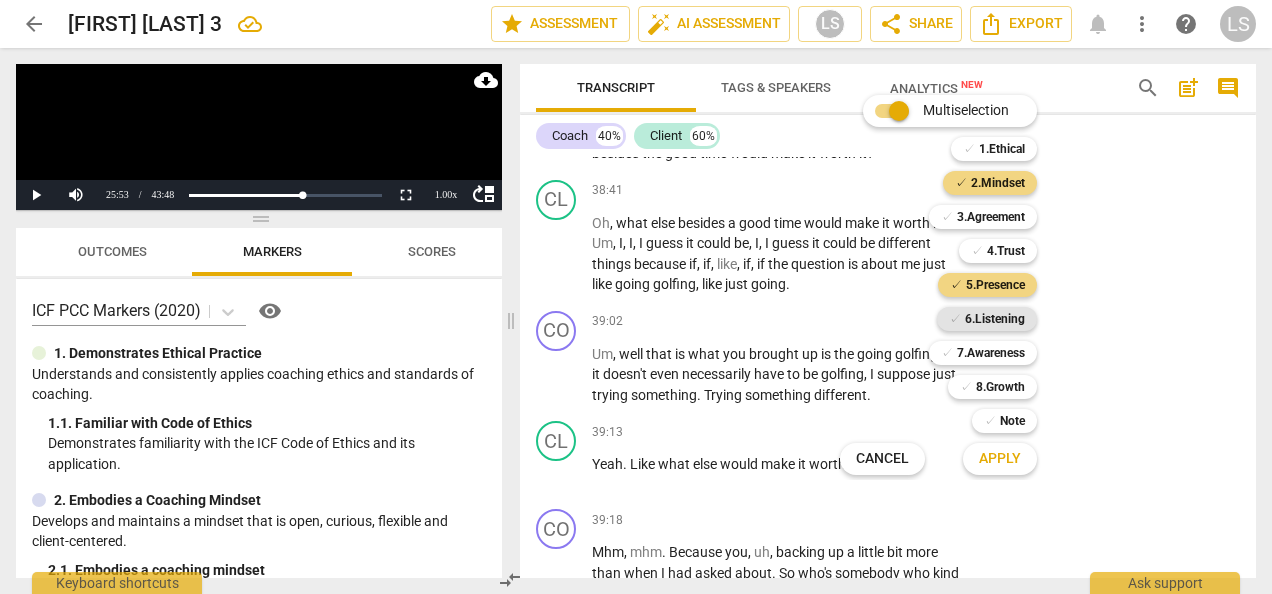 click on "6.Listening" at bounding box center (995, 319) 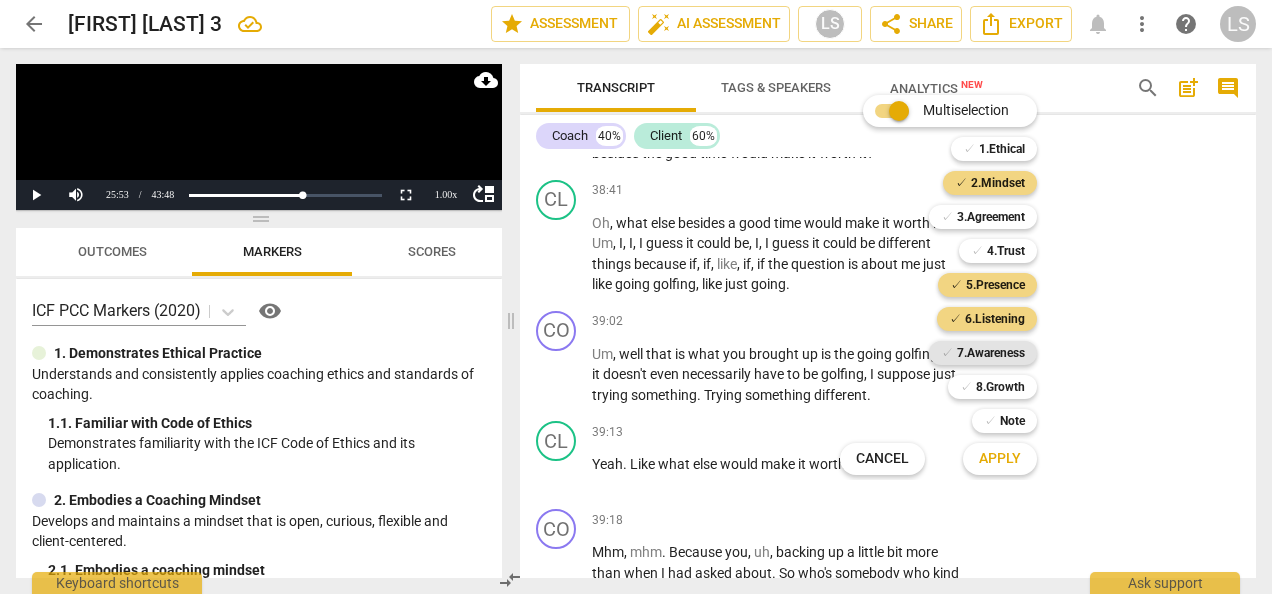 click on "7.Awareness" at bounding box center (991, 353) 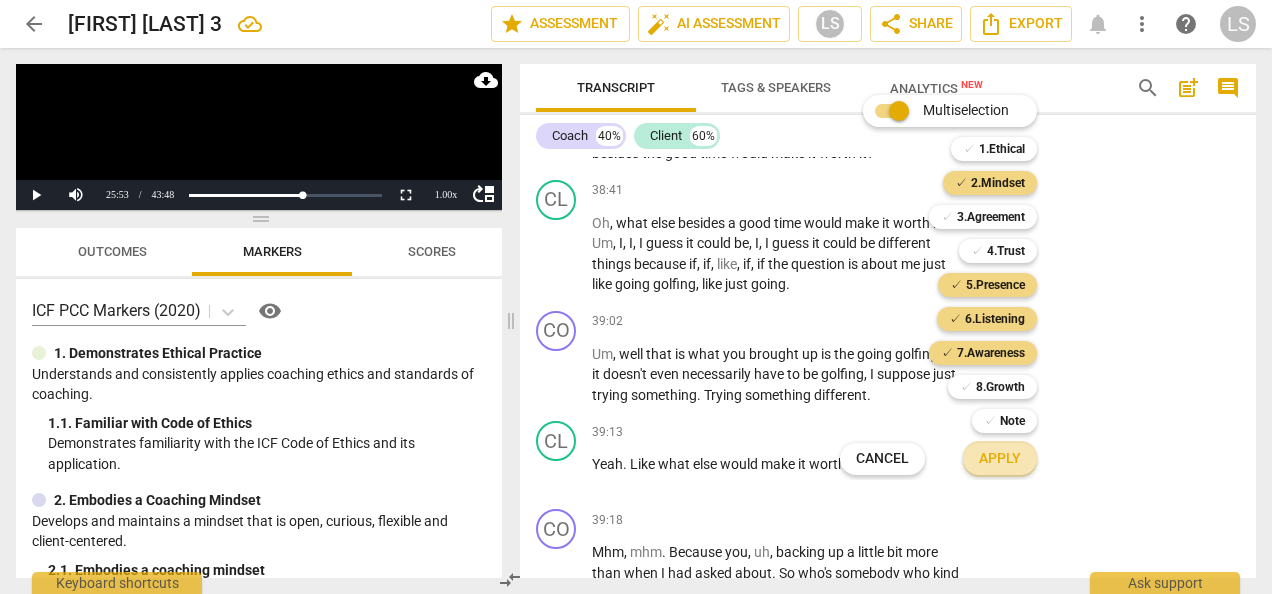 click on "Apply" at bounding box center [1000, 459] 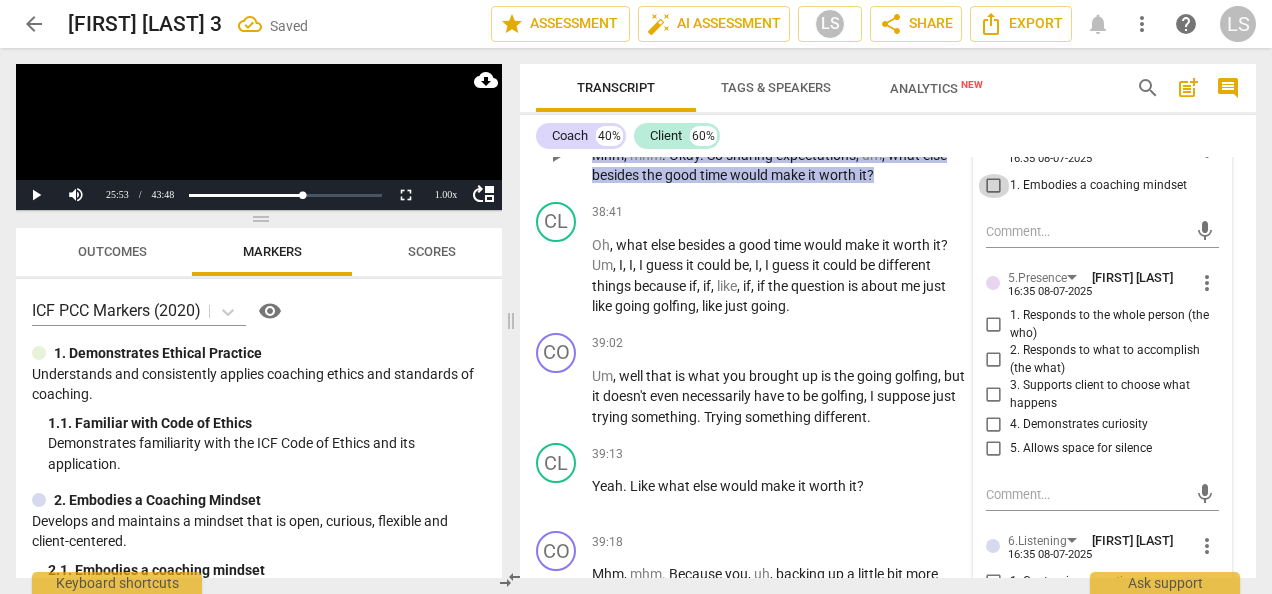 click on "1. Embodies a coaching mindset" at bounding box center (994, 186) 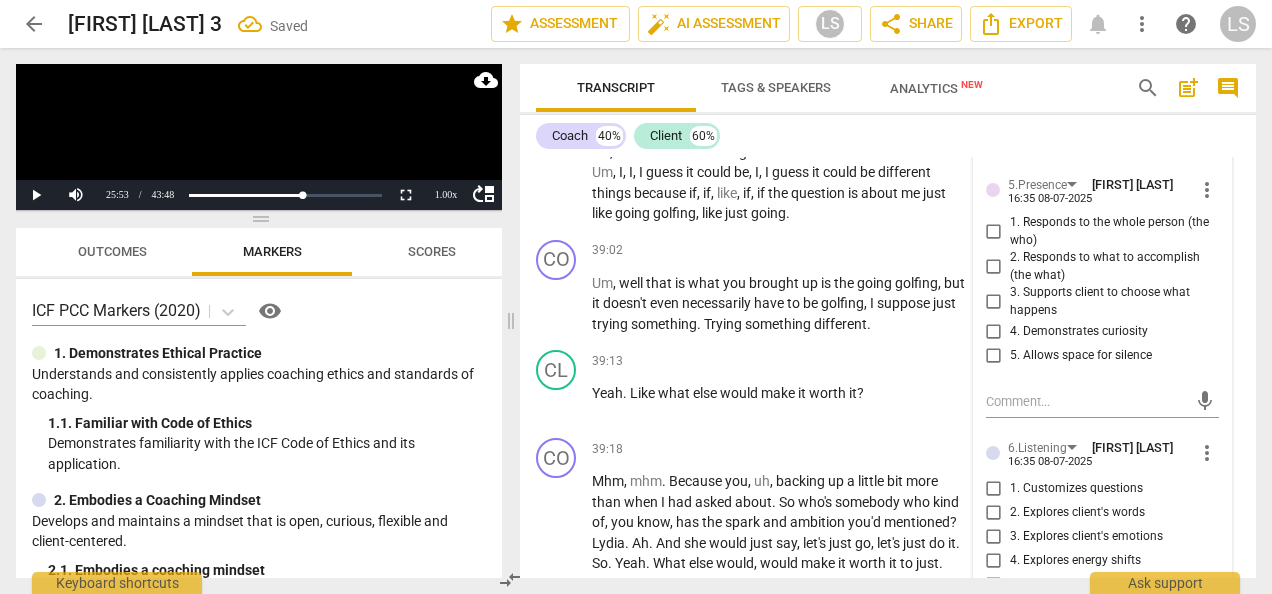 scroll, scrollTop: 14781, scrollLeft: 0, axis: vertical 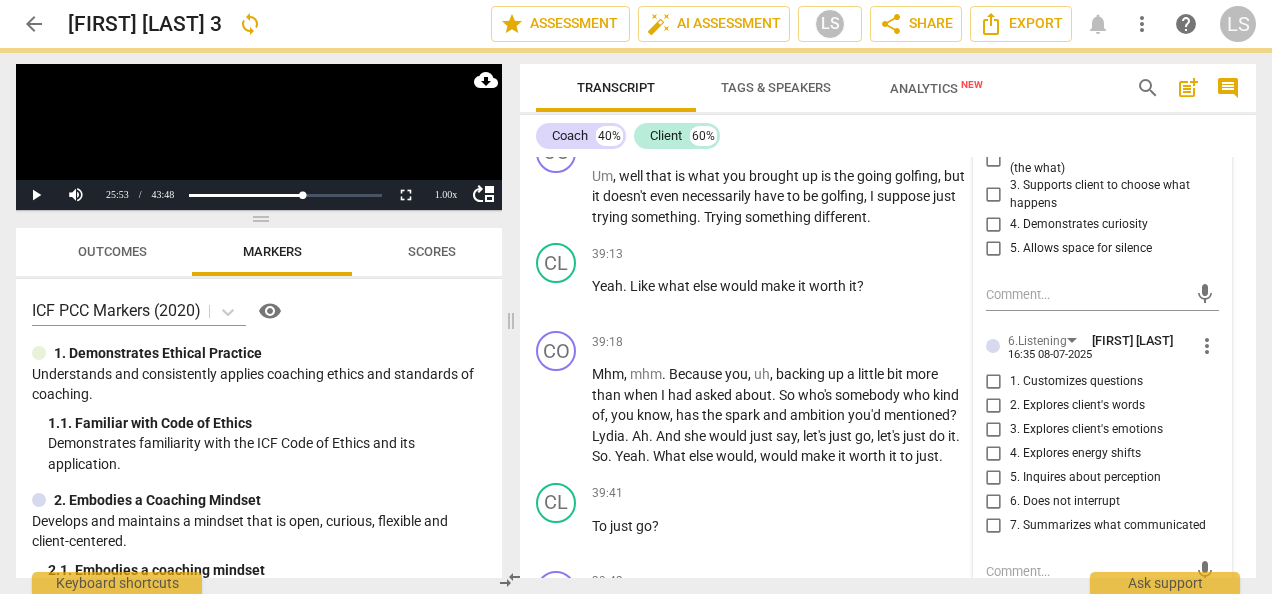 click on "1. Responds to the whole person (the who)" at bounding box center (994, 125) 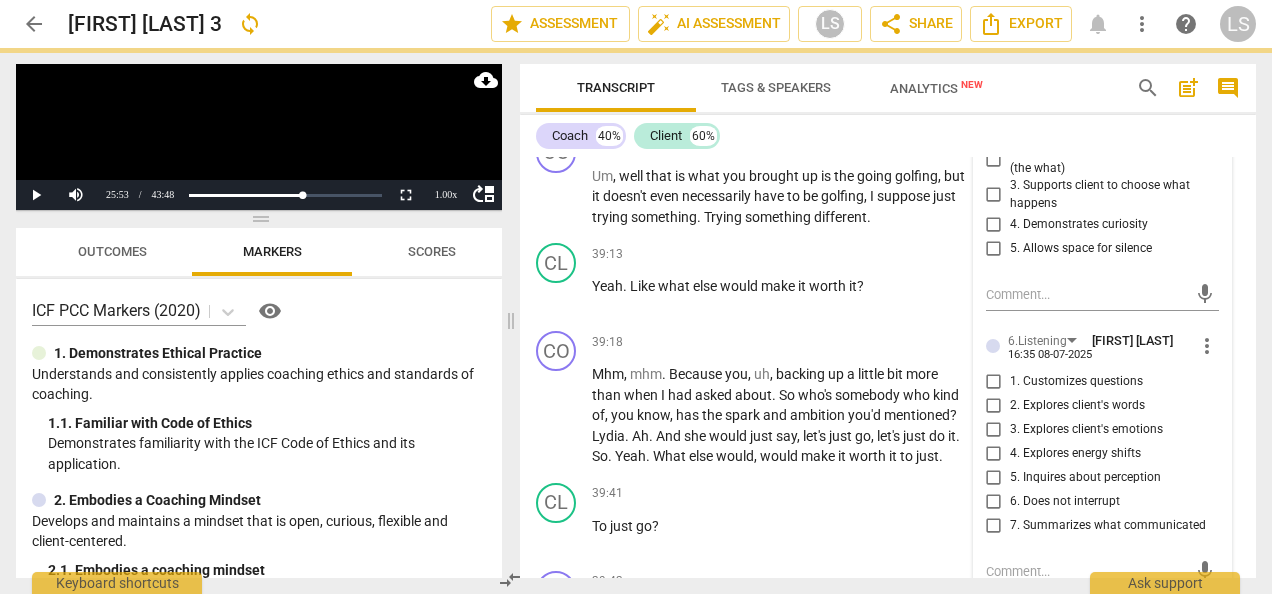 click on "2. Responds to what to accomplish (the what)" at bounding box center [994, 160] 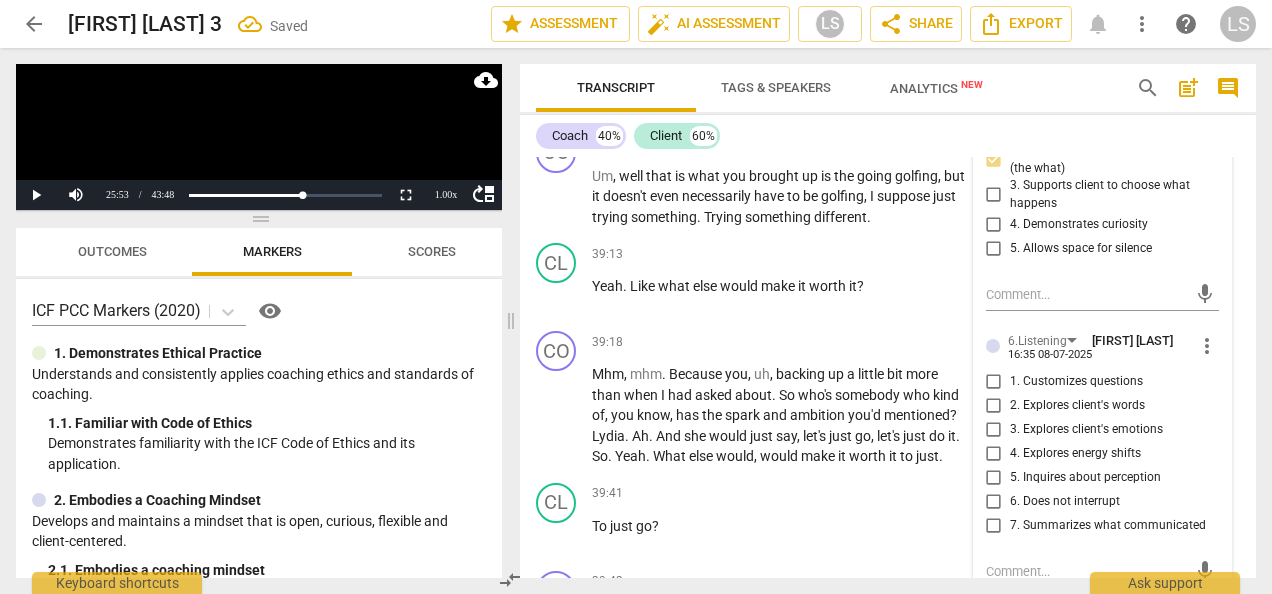 click on "4. Demonstrates curiosity" at bounding box center (994, 225) 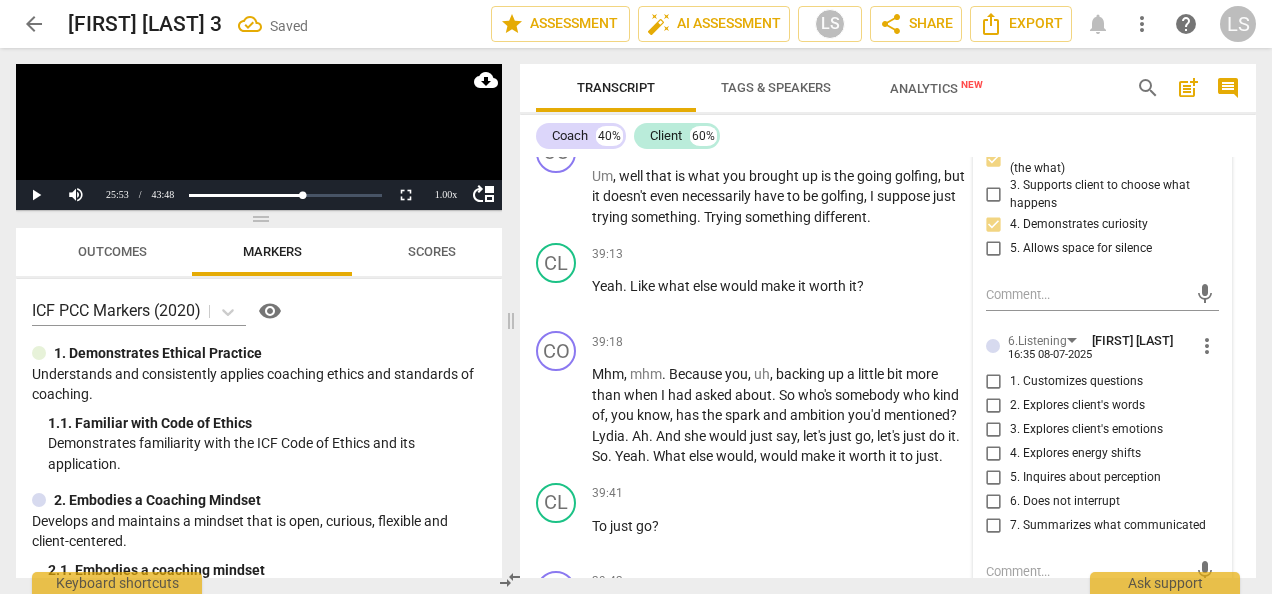 scroll, scrollTop: 14981, scrollLeft: 0, axis: vertical 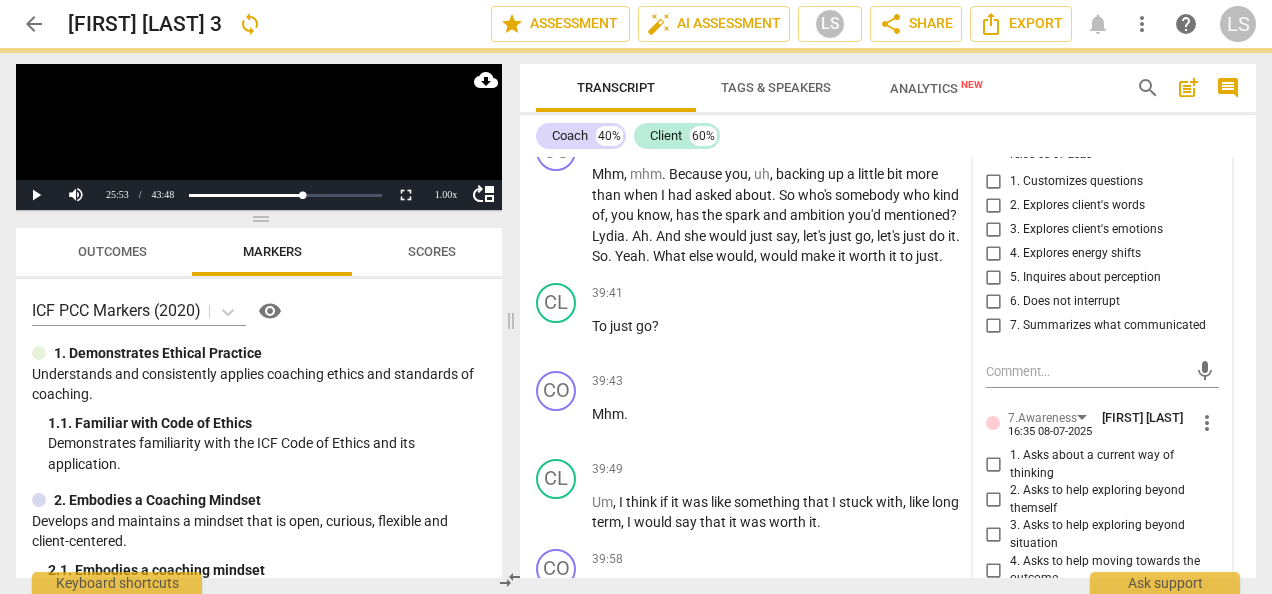 click on "1. Customizes questions" at bounding box center (994, 182) 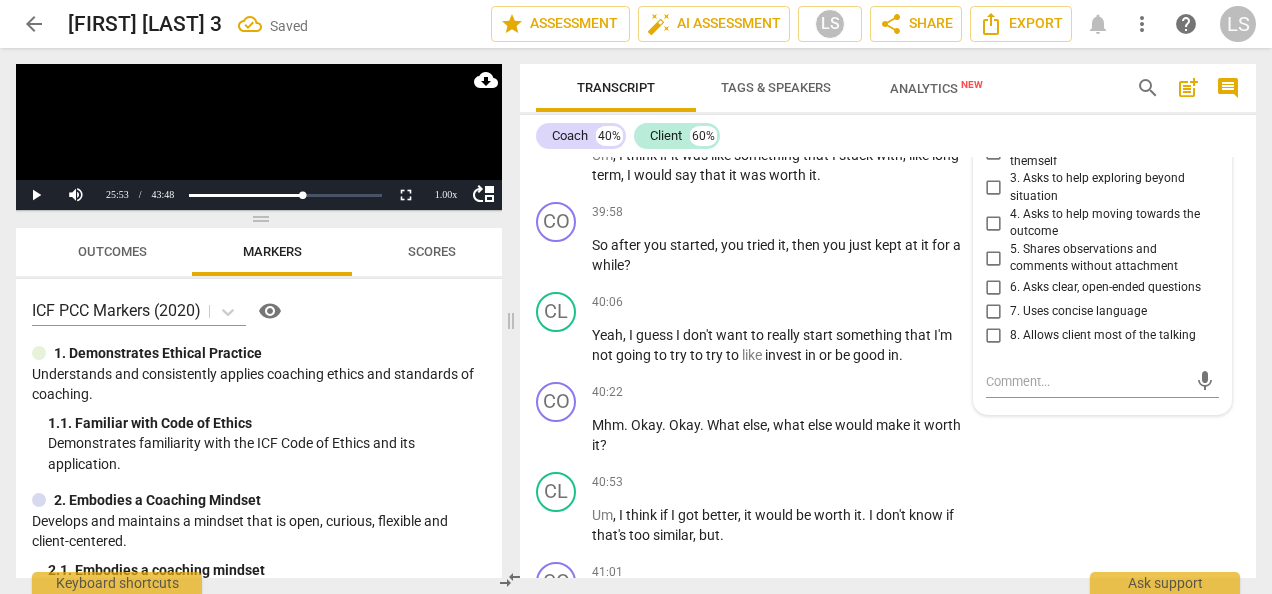 scroll, scrollTop: 15381, scrollLeft: 0, axis: vertical 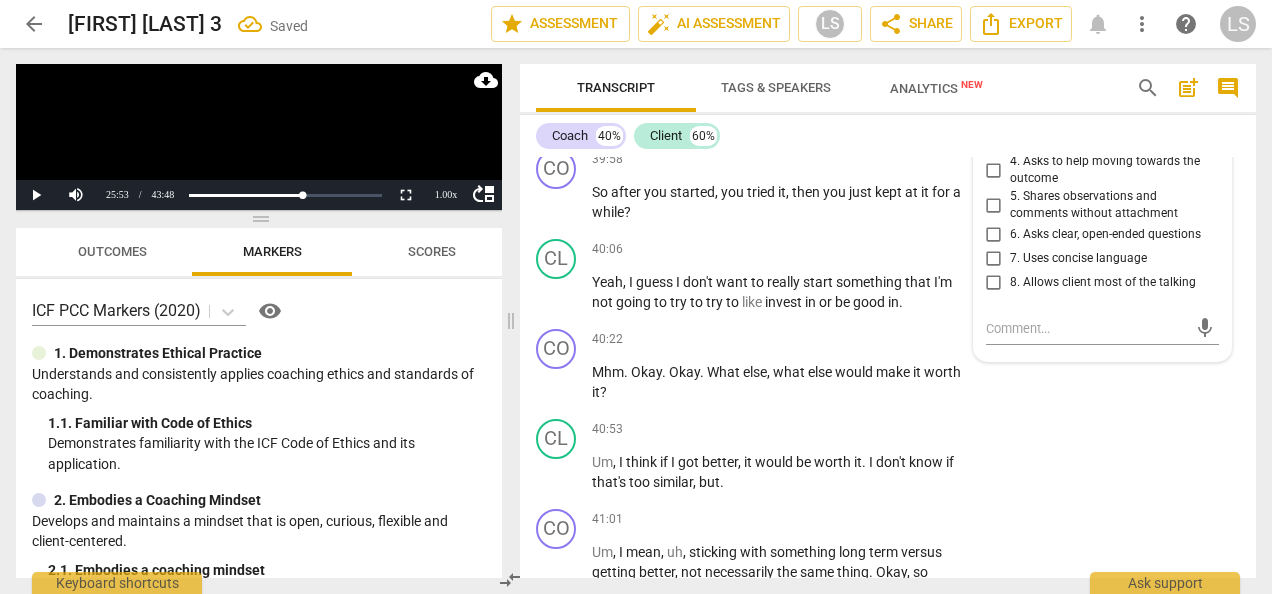 click on "2. Asks to help exploring beyond themself" at bounding box center [994, 100] 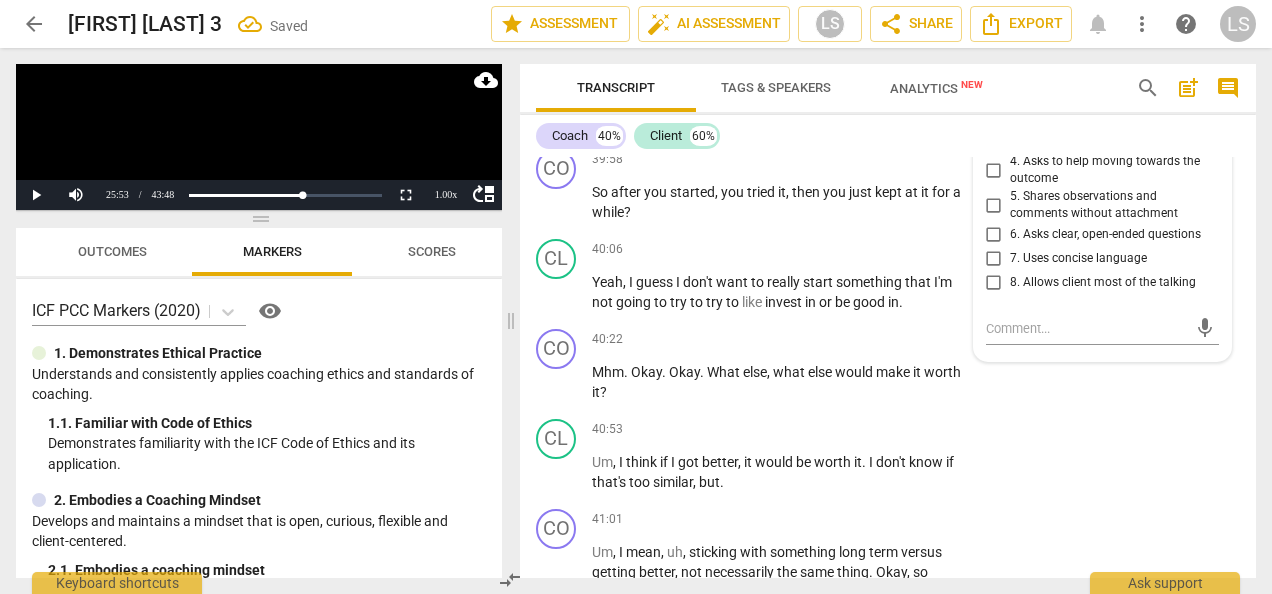 click on "4. Asks to help moving towards the outcome" at bounding box center [994, 170] 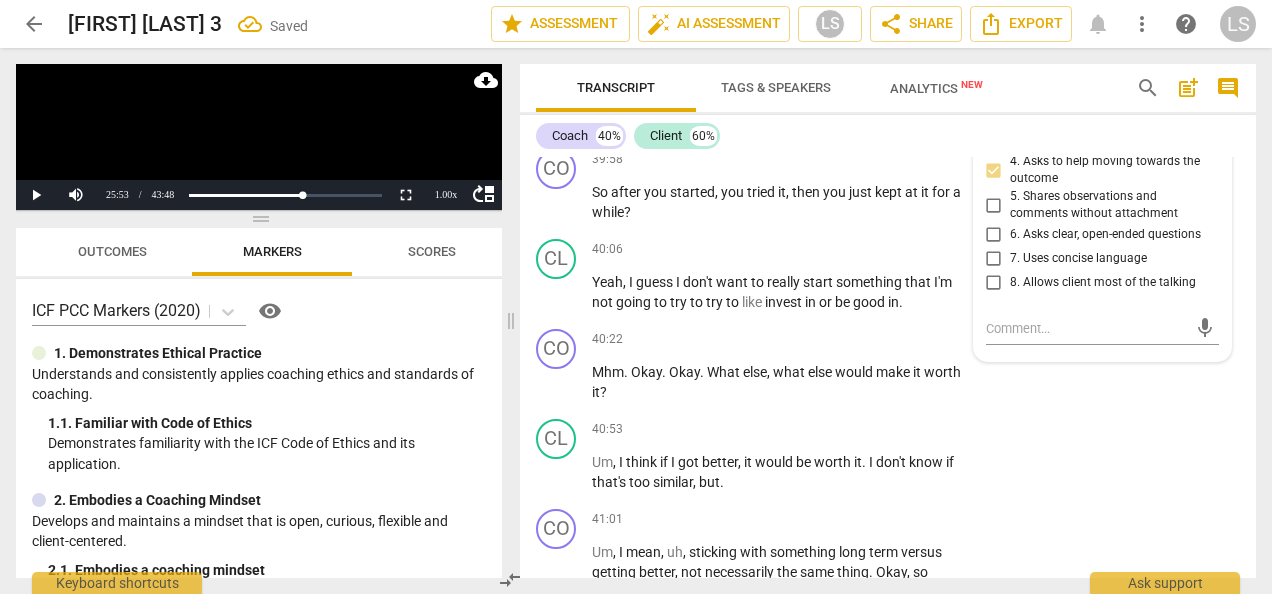 click on "6. Asks clear, open-ended questions" at bounding box center [994, 235] 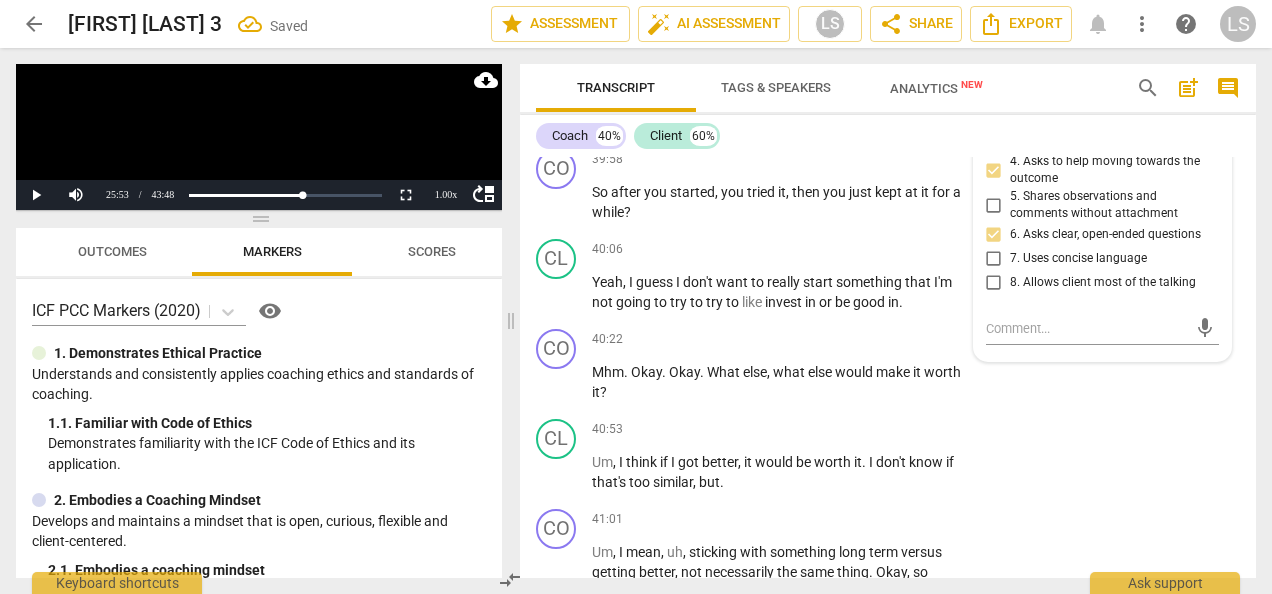 click on "7. Uses concise language" at bounding box center [994, 259] 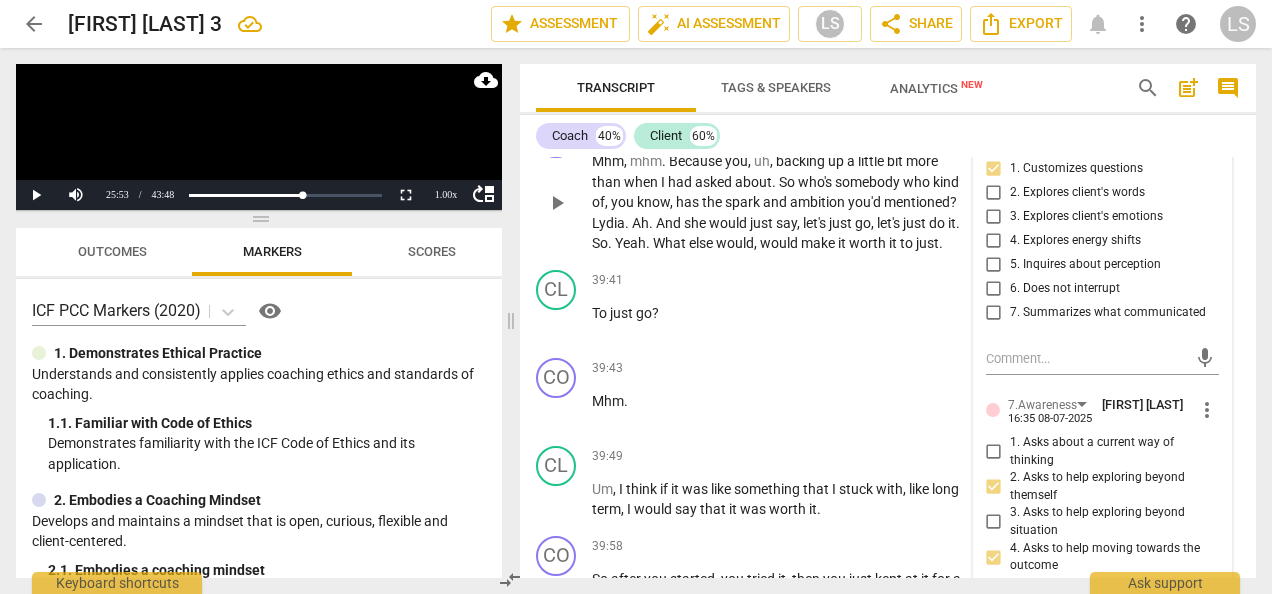 scroll, scrollTop: 14981, scrollLeft: 0, axis: vertical 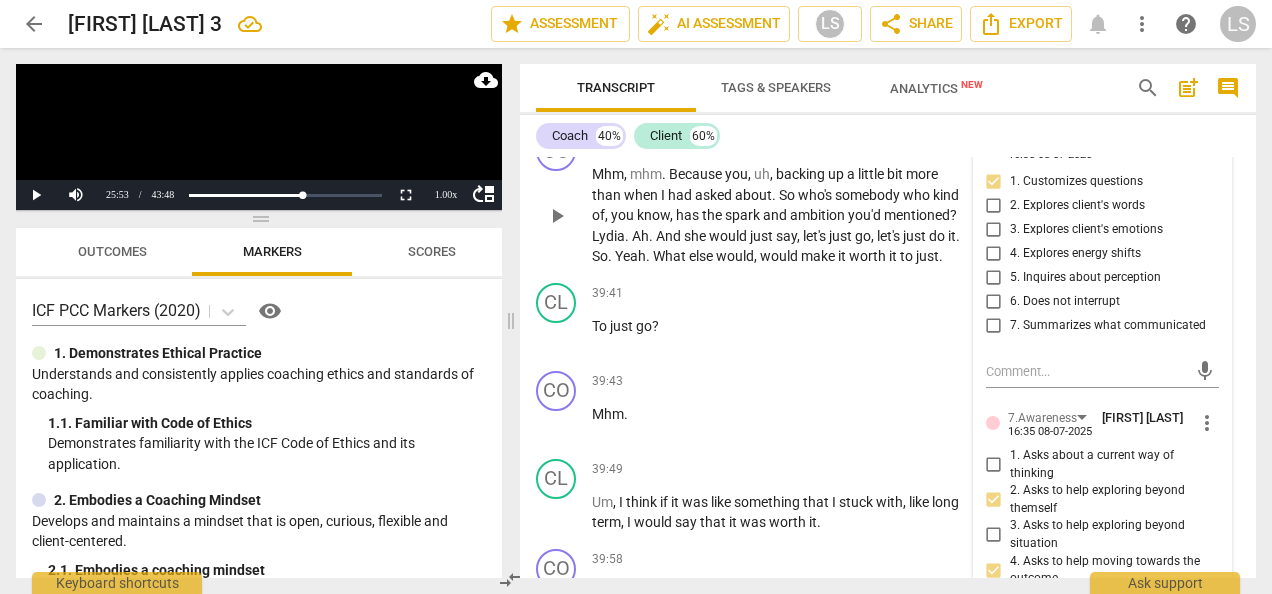 click on "+" at bounding box center (844, 142) 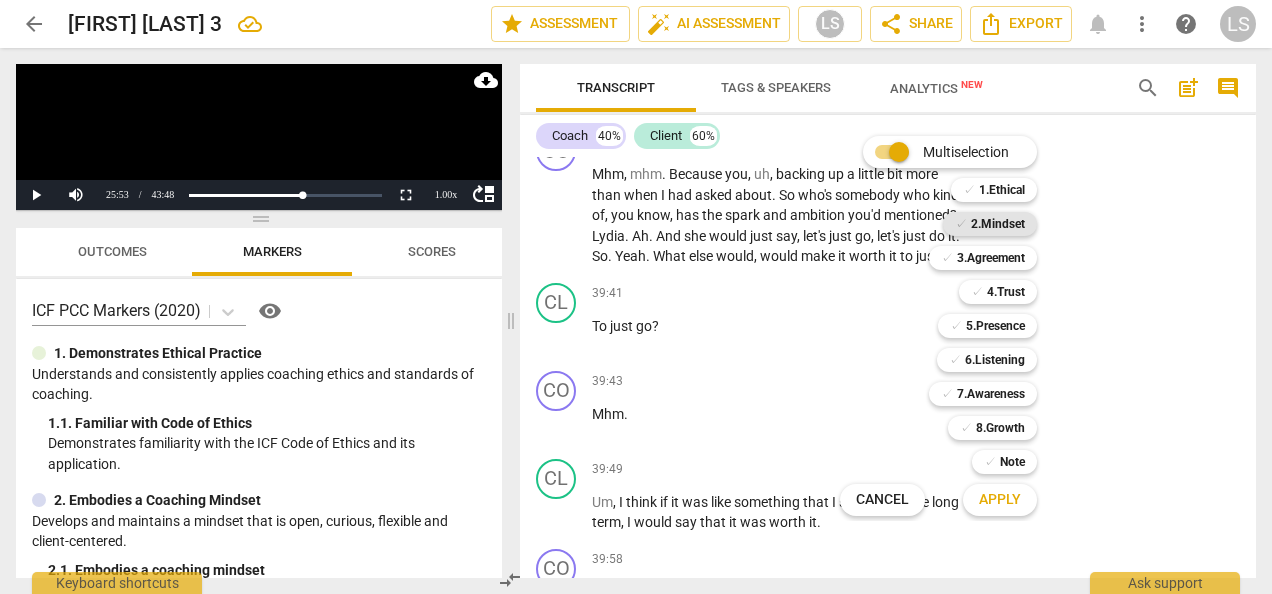 click on "2.Mindset" at bounding box center (998, 224) 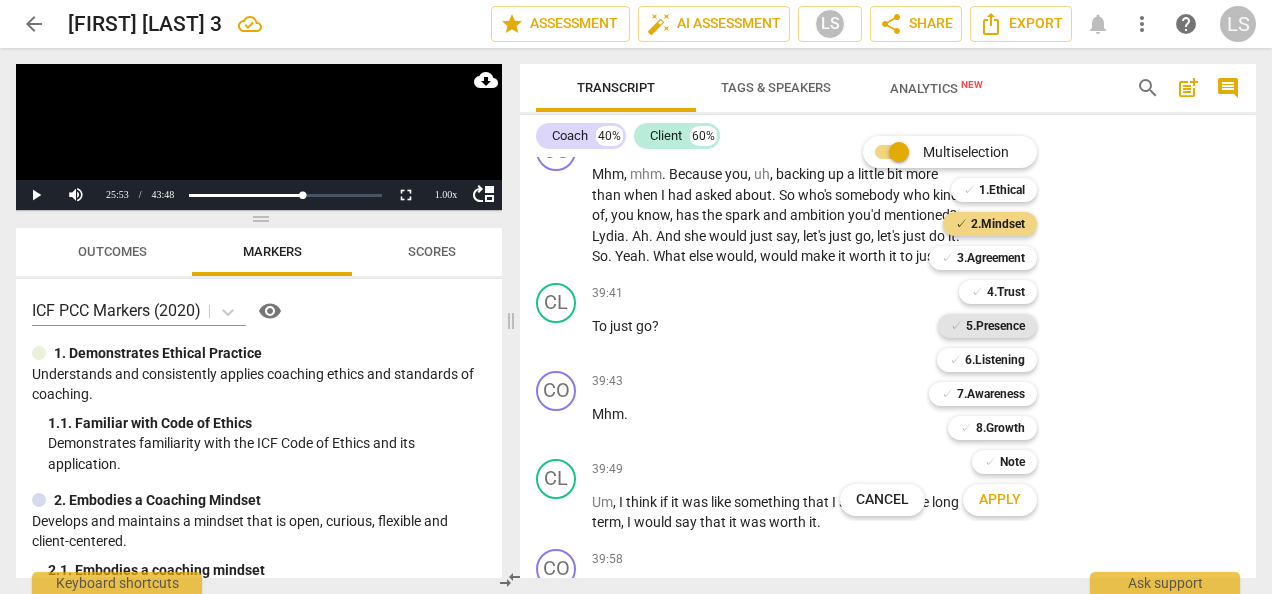 click on "5.Presence" at bounding box center (995, 326) 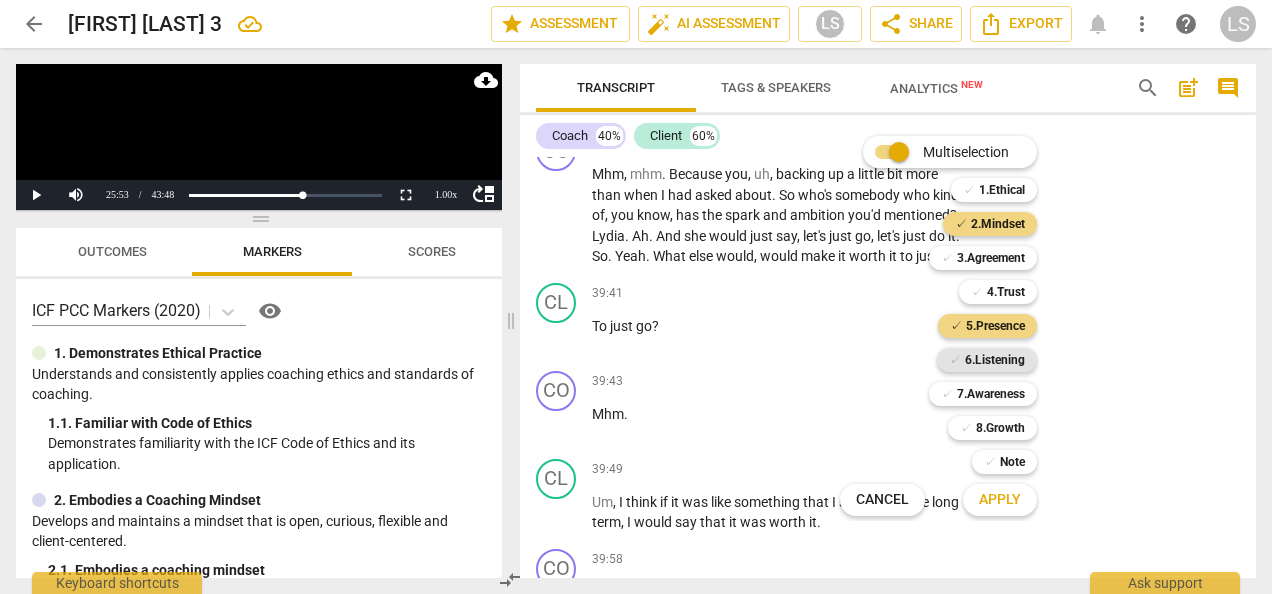 click on "6.Listening" at bounding box center [995, 360] 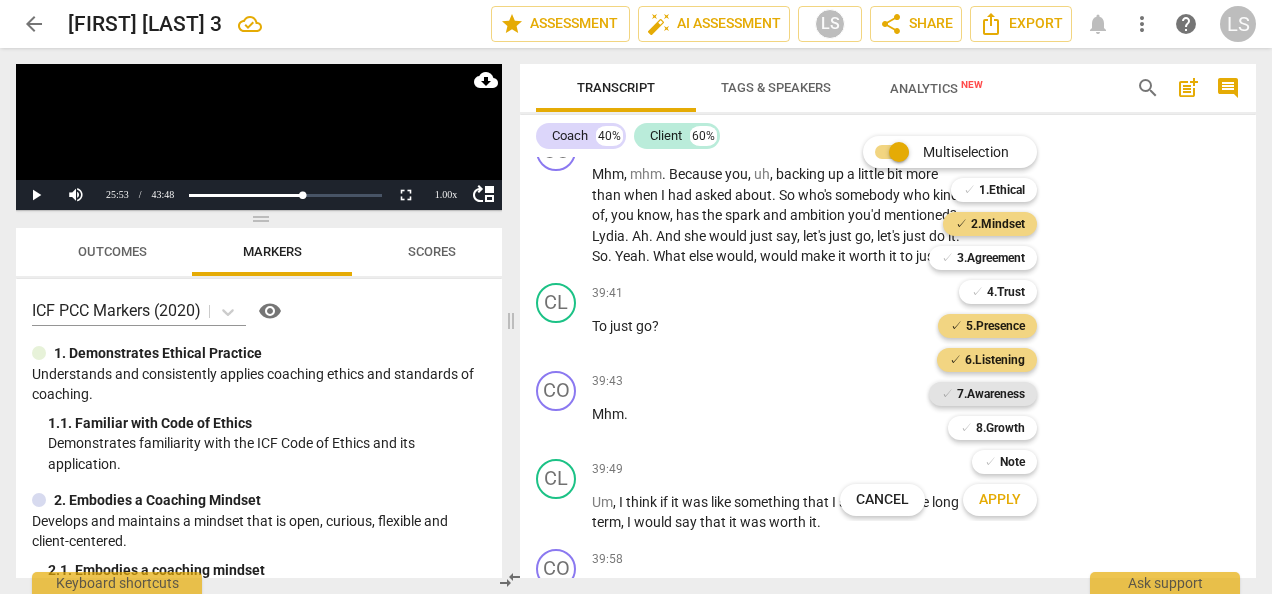 click on "7.Awareness" at bounding box center (991, 394) 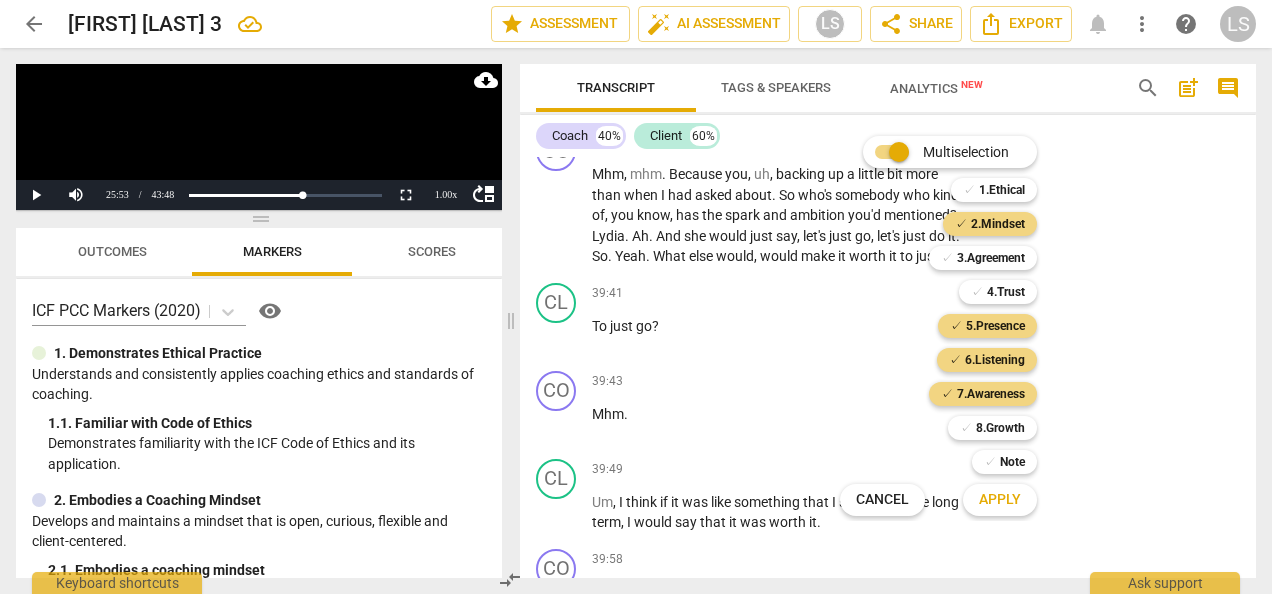 click on "Apply" at bounding box center (1000, 500) 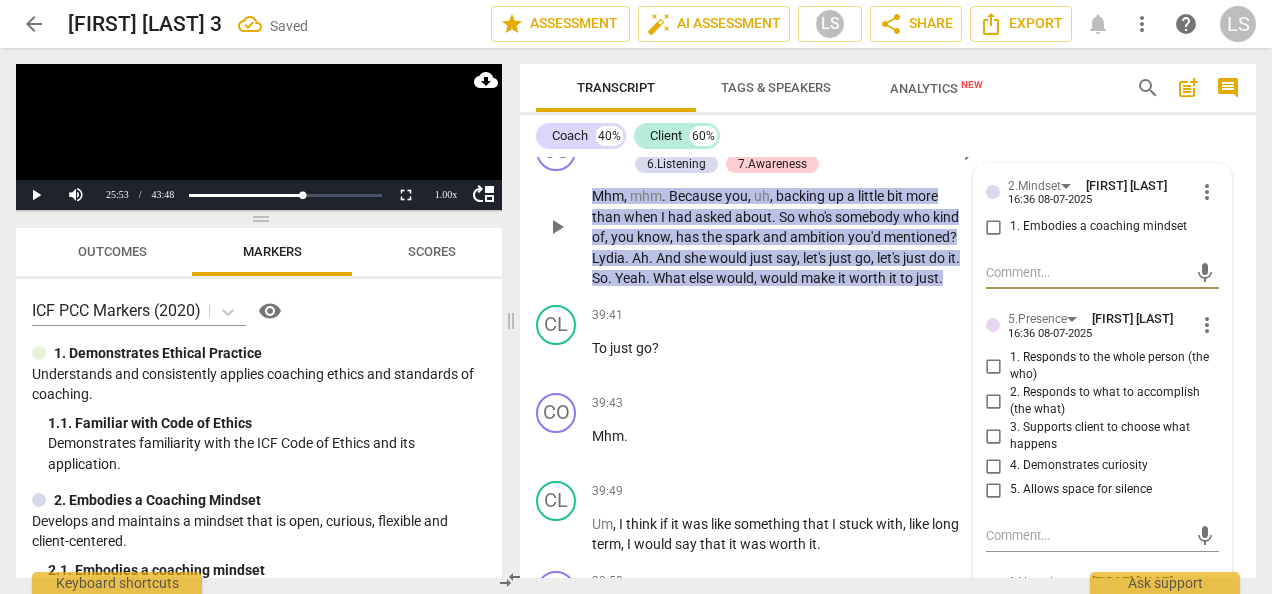 click on "1. Embodies a coaching mindset" at bounding box center [994, 227] 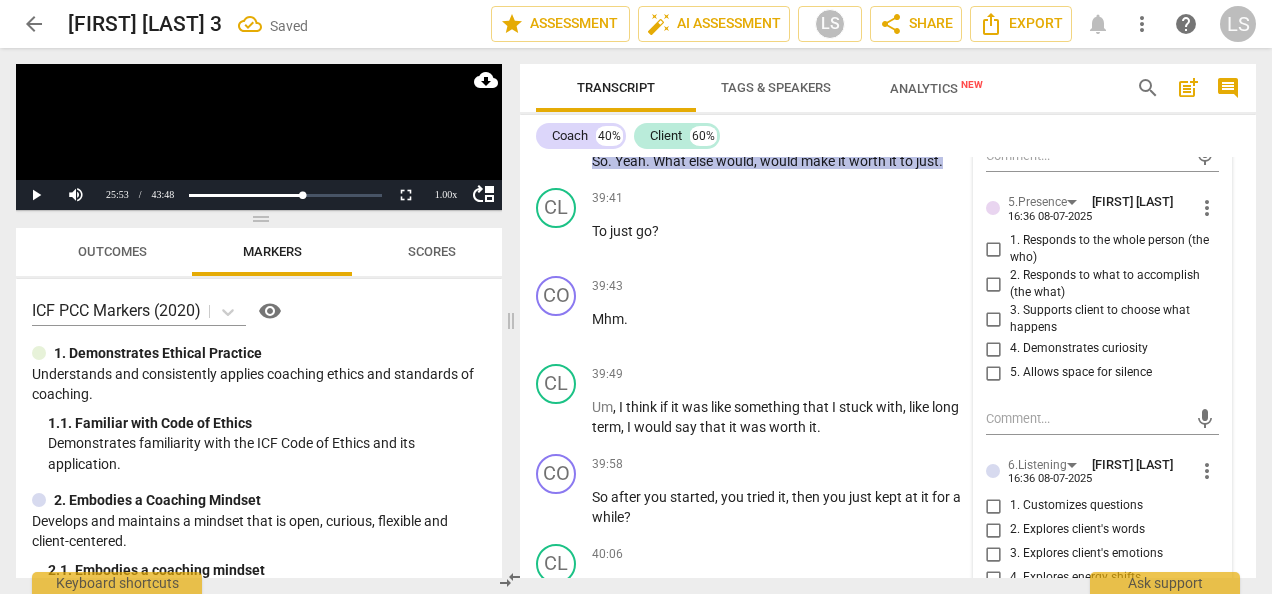 scroll, scrollTop: 15181, scrollLeft: 0, axis: vertical 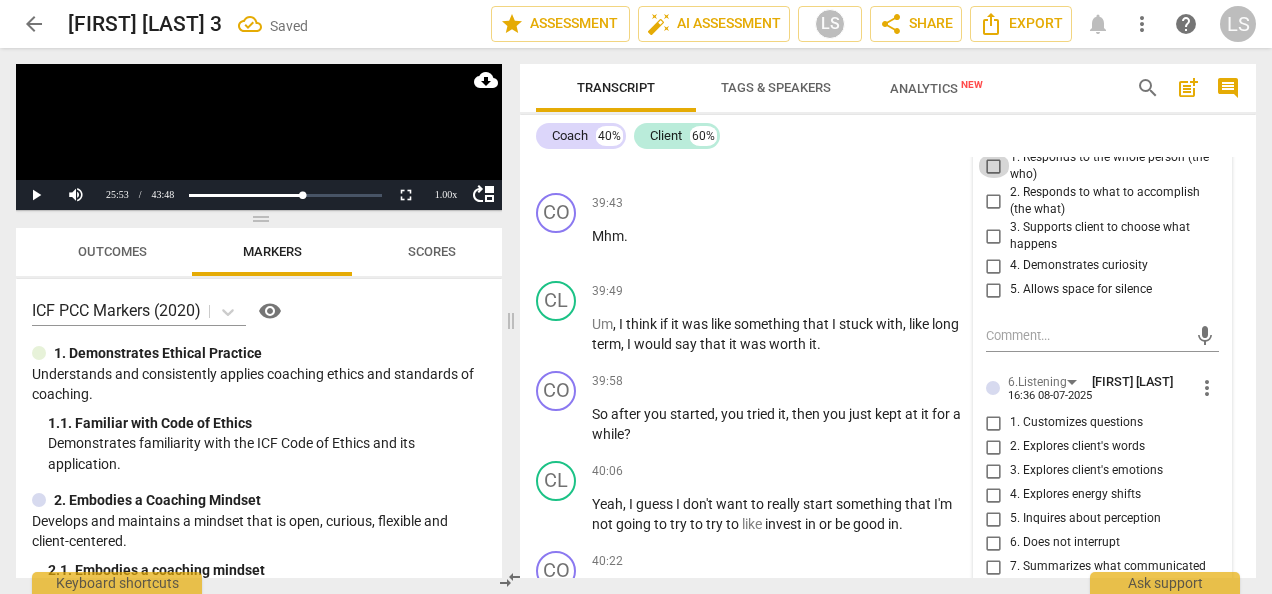 click on "1. Responds to the whole person (the who)" at bounding box center (994, 166) 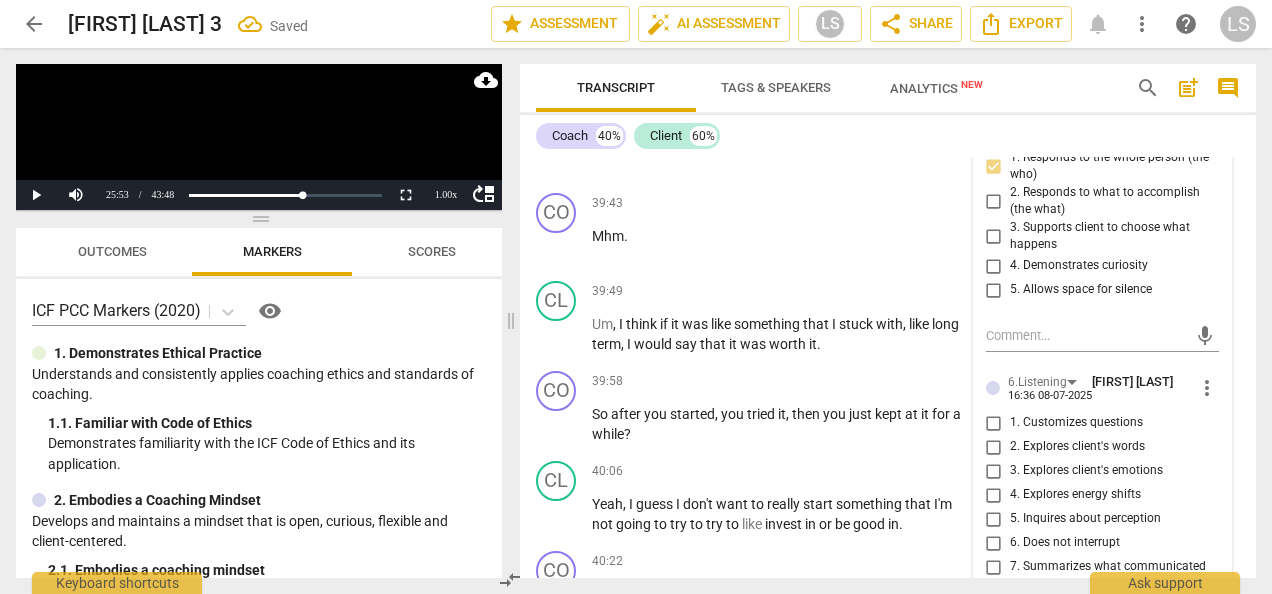 click on "2. Responds to what to accomplish (the what)" at bounding box center [994, 201] 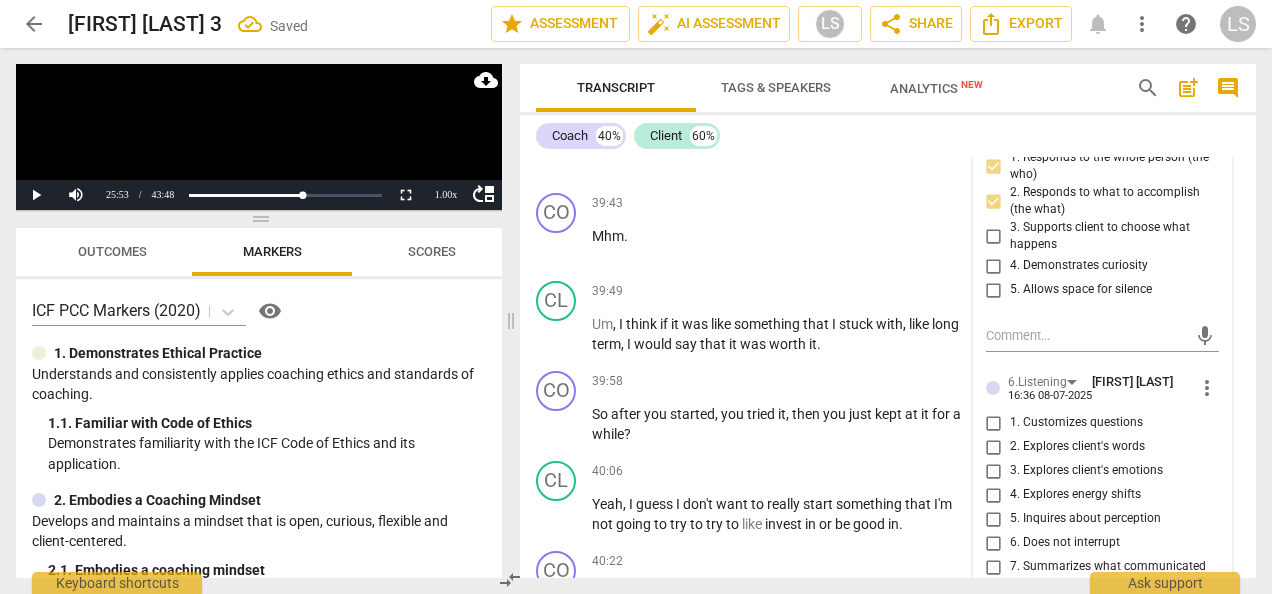 click on "4. Demonstrates curiosity" at bounding box center [994, 266] 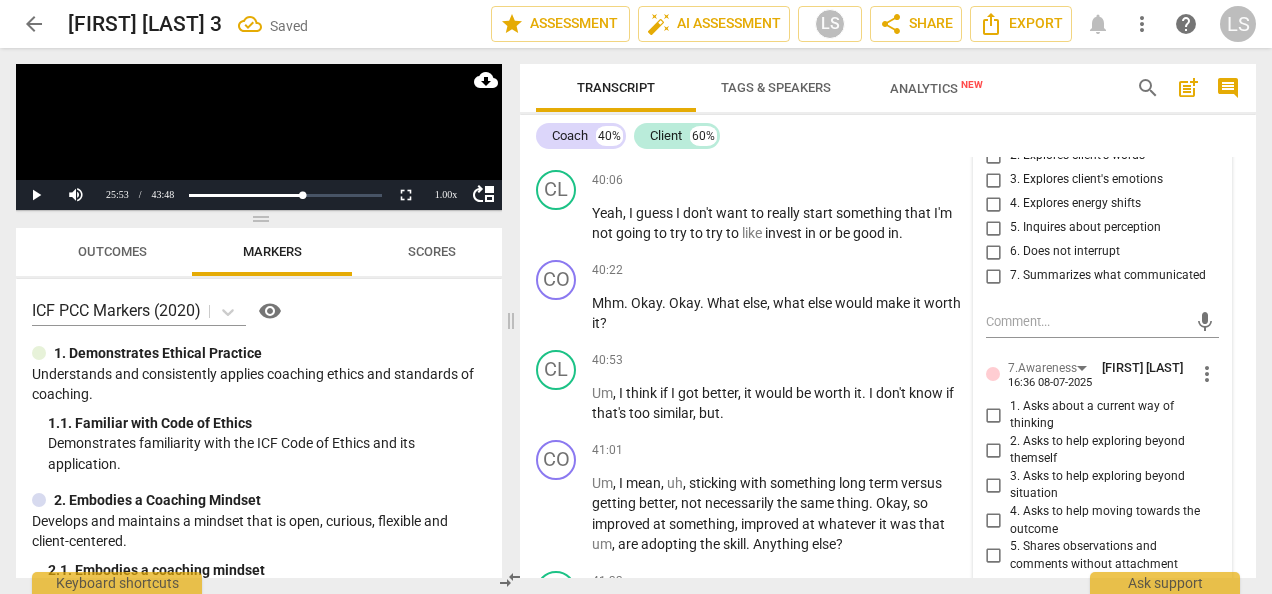 scroll, scrollTop: 15481, scrollLeft: 0, axis: vertical 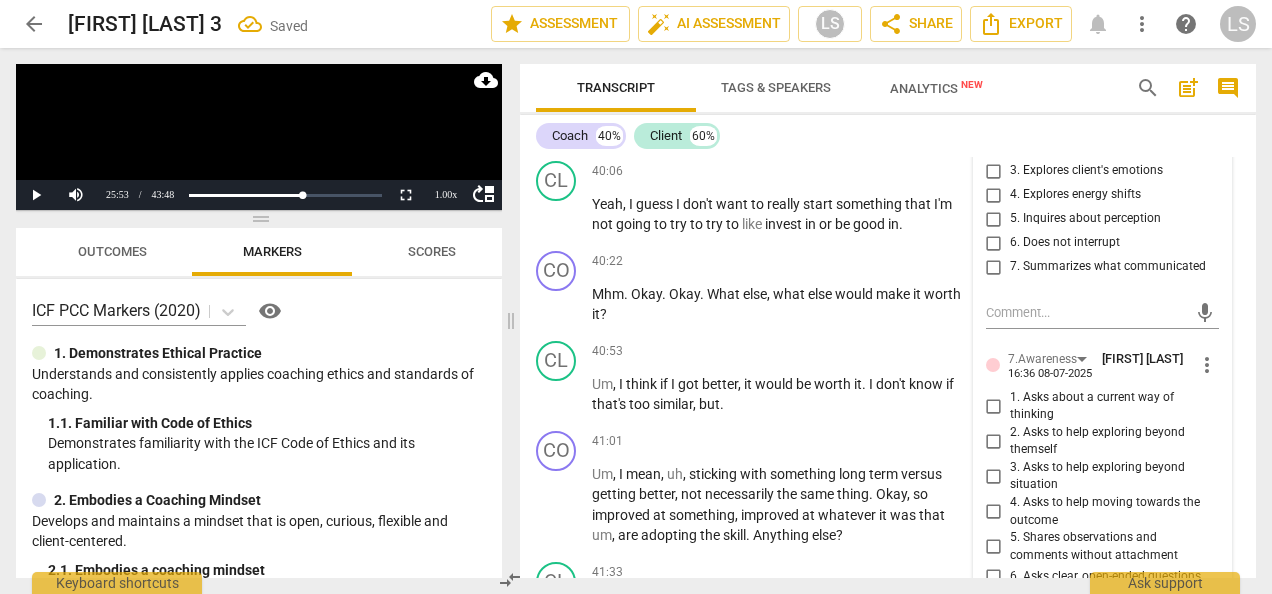 click on "1. Customizes questions" at bounding box center (994, 123) 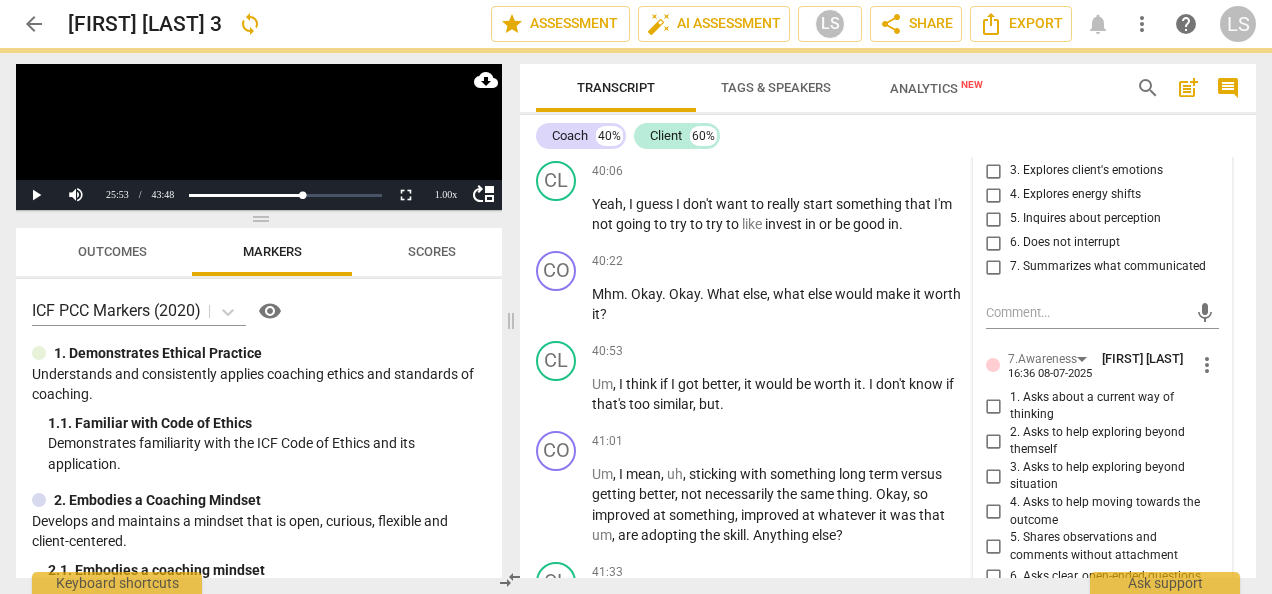 scroll, scrollTop: 15681, scrollLeft: 0, axis: vertical 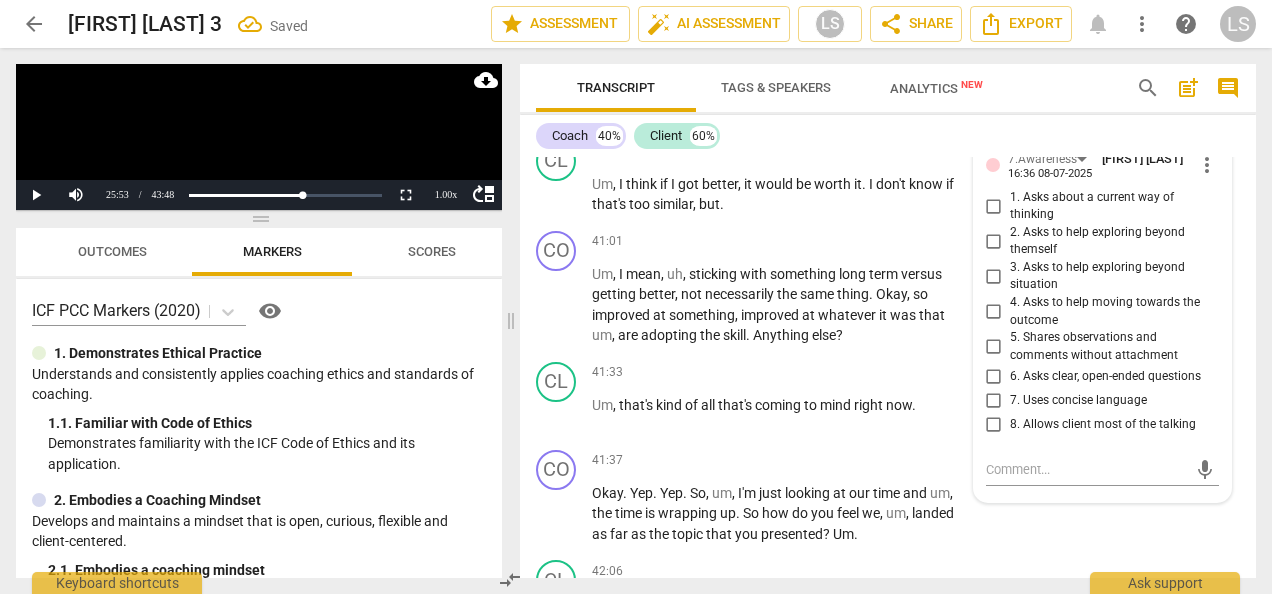 click on "2. Asks to help exploring beyond themself" at bounding box center [994, 241] 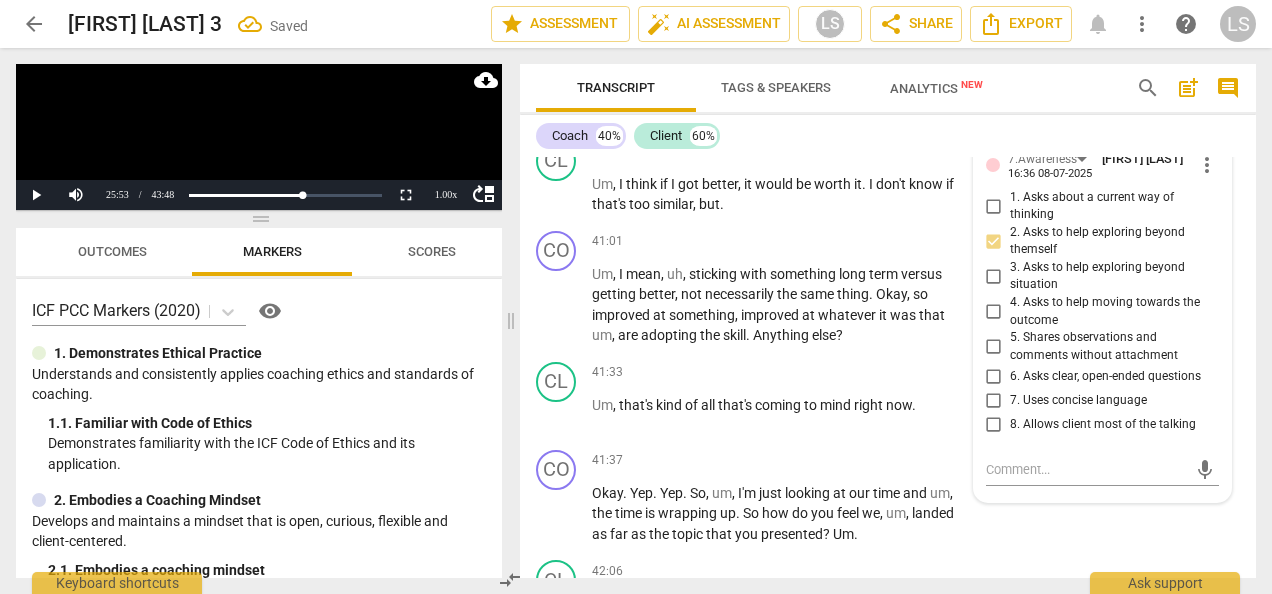 click on "4. Asks to help moving towards the outcome" at bounding box center (994, 312) 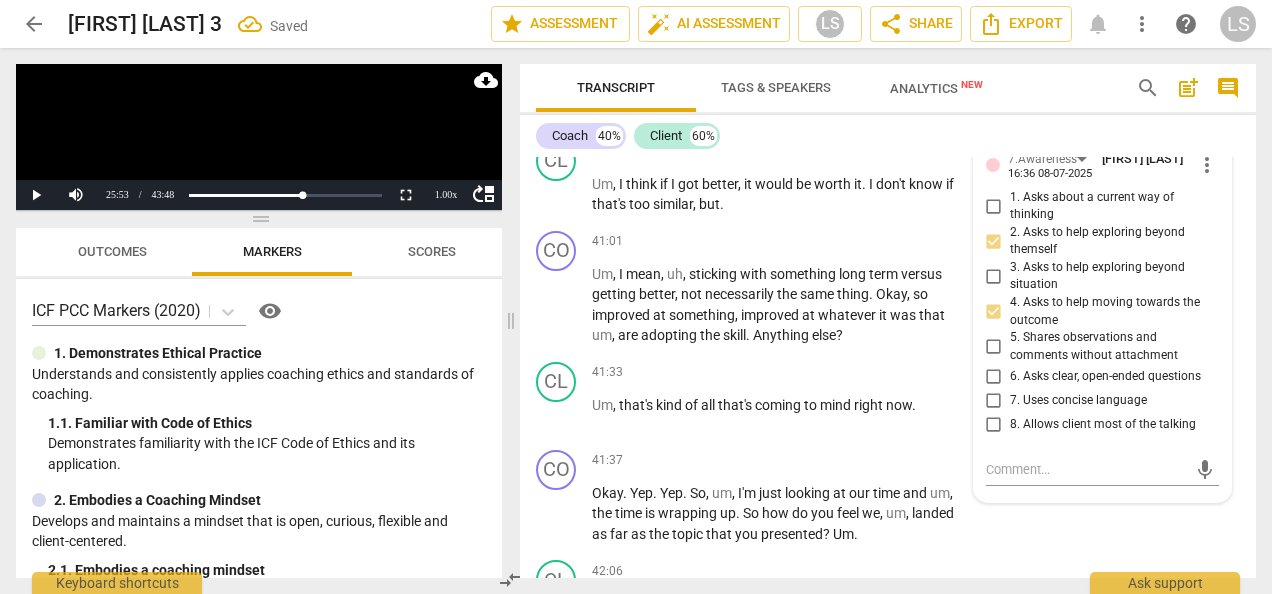 scroll, scrollTop: 15781, scrollLeft: 0, axis: vertical 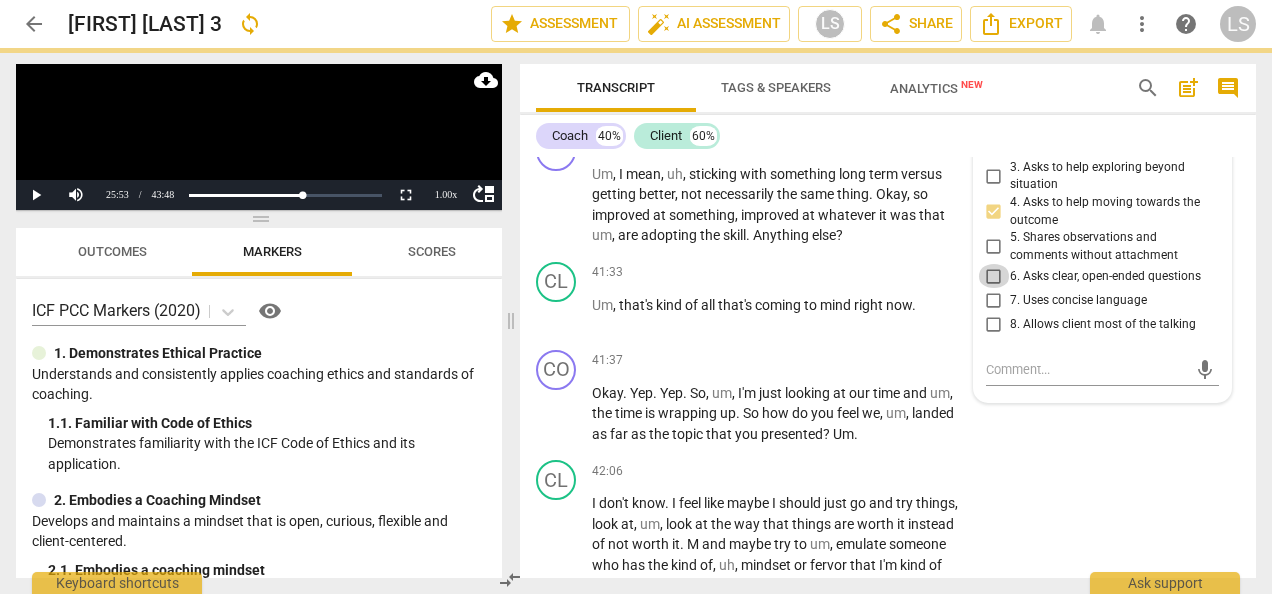 click on "6. Asks clear, open-ended questions" at bounding box center [994, 276] 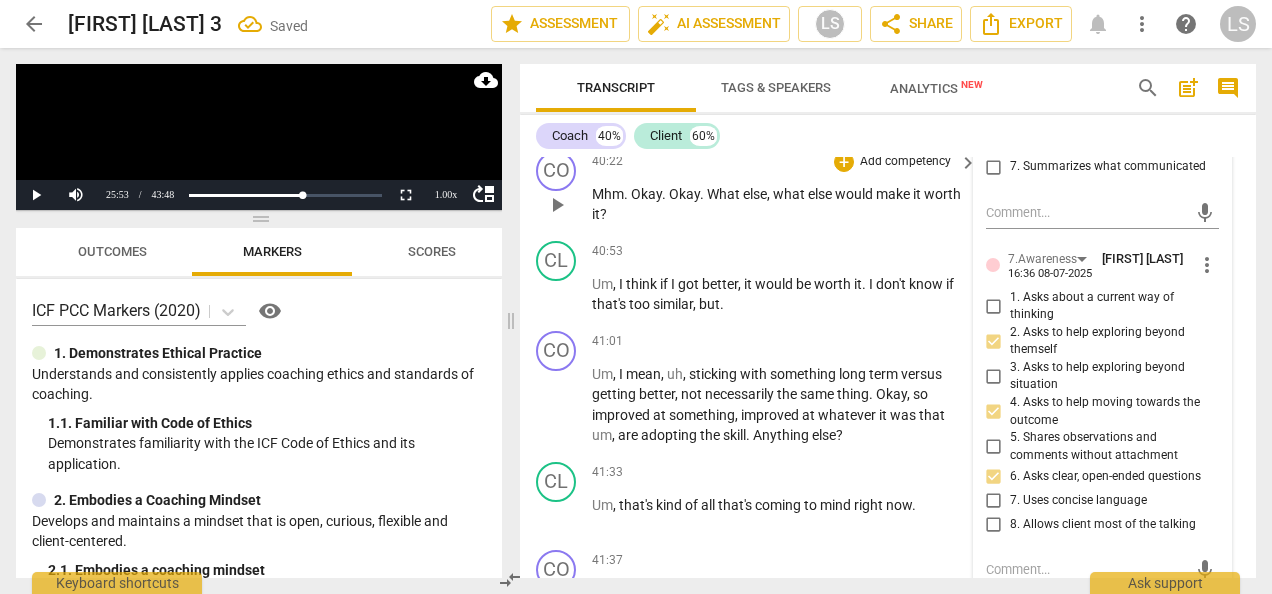 scroll, scrollTop: 15381, scrollLeft: 0, axis: vertical 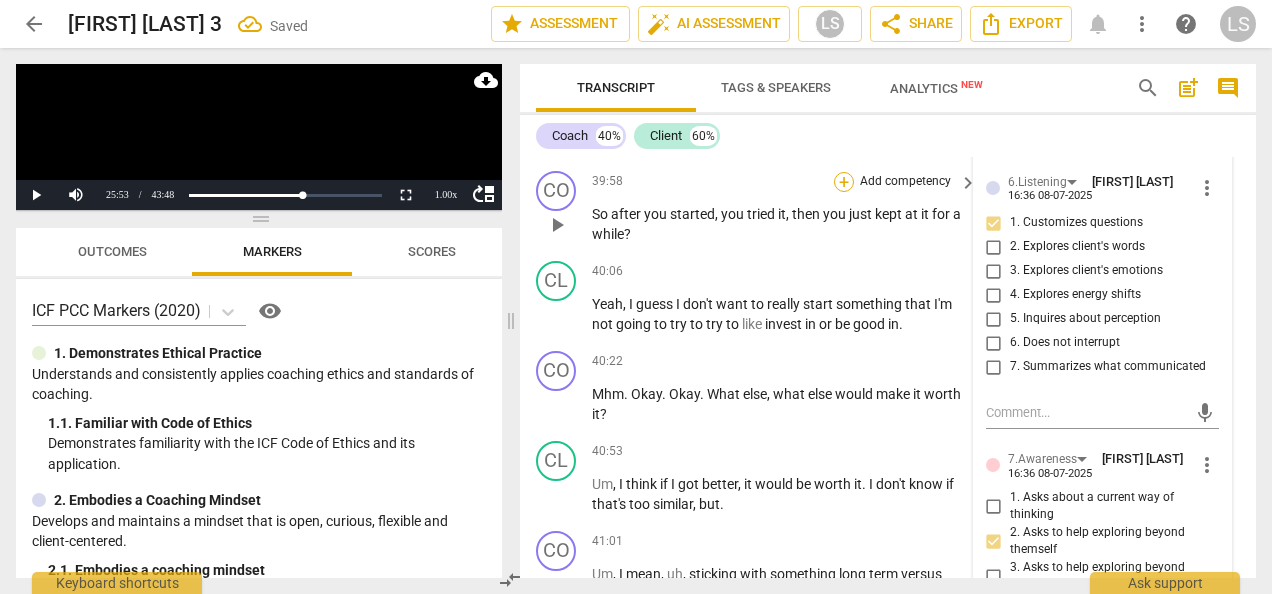 click on "+" at bounding box center [844, 182] 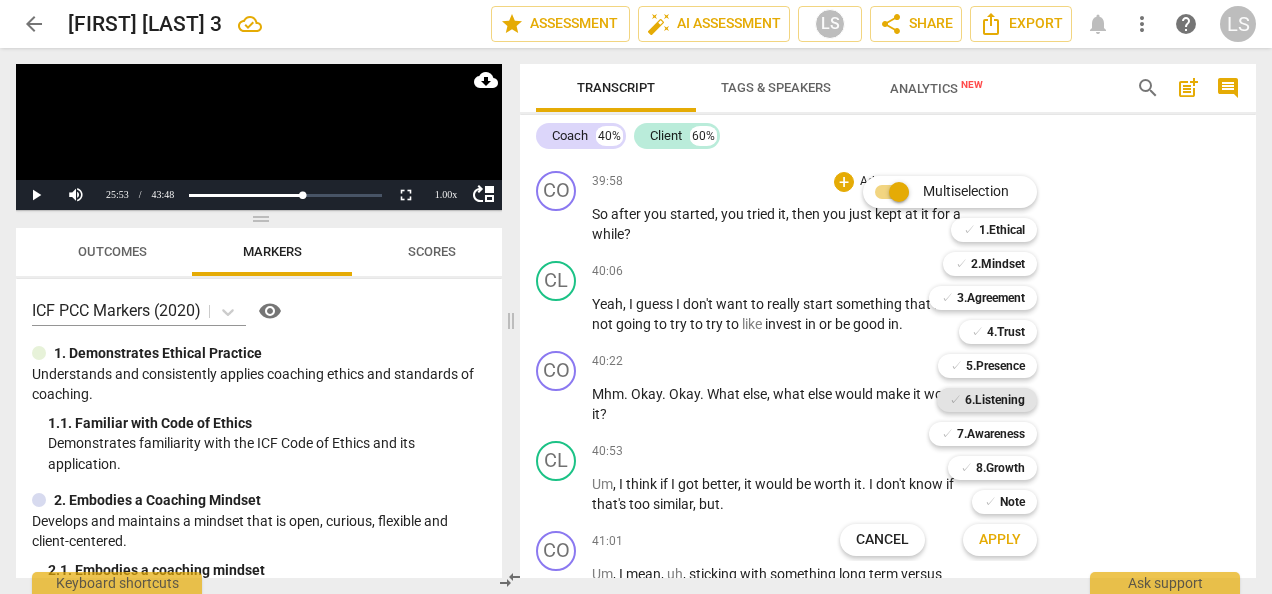 click on "6.Listening" at bounding box center [995, 400] 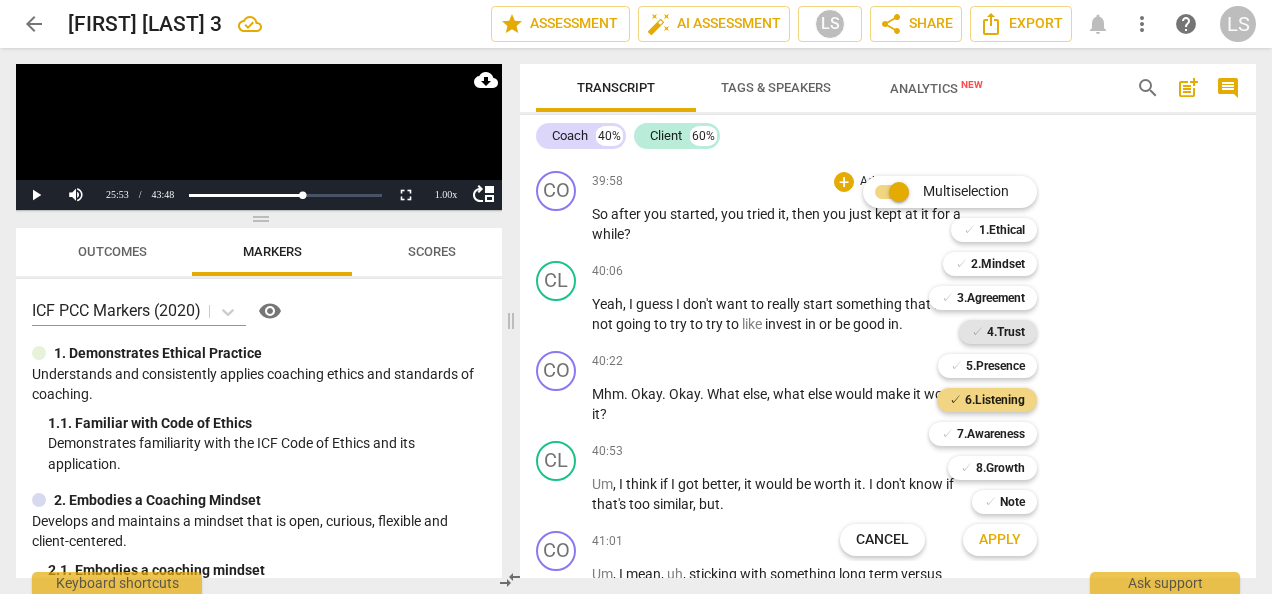 click on "4.Trust" at bounding box center (1006, 332) 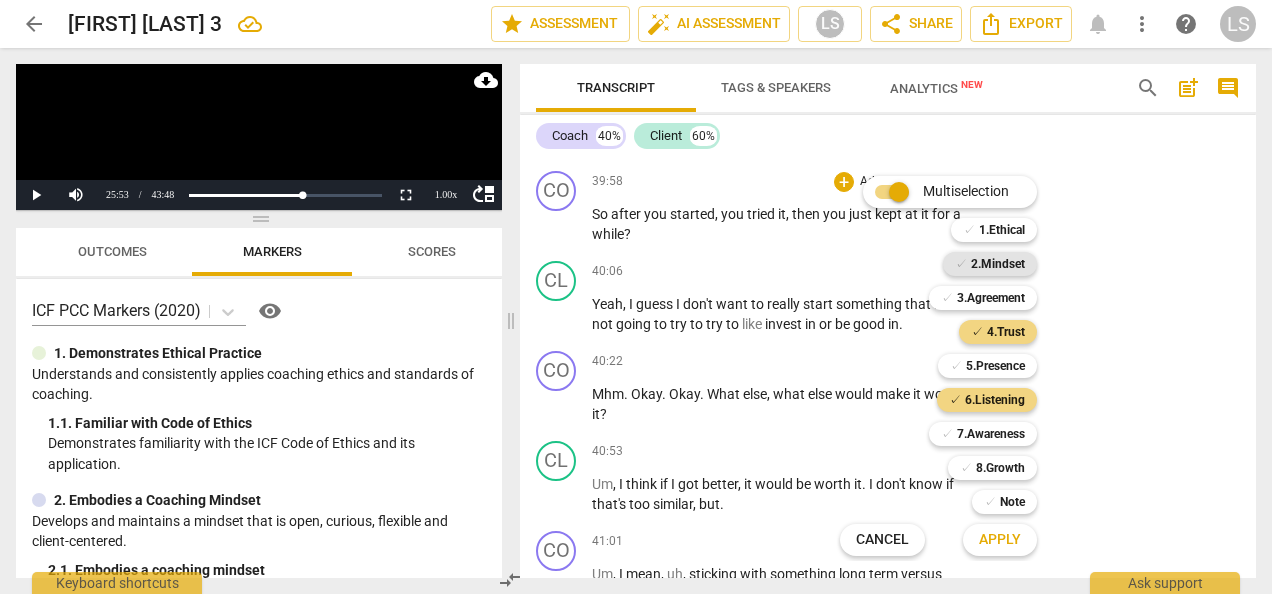 click on "2.Mindset" at bounding box center (998, 264) 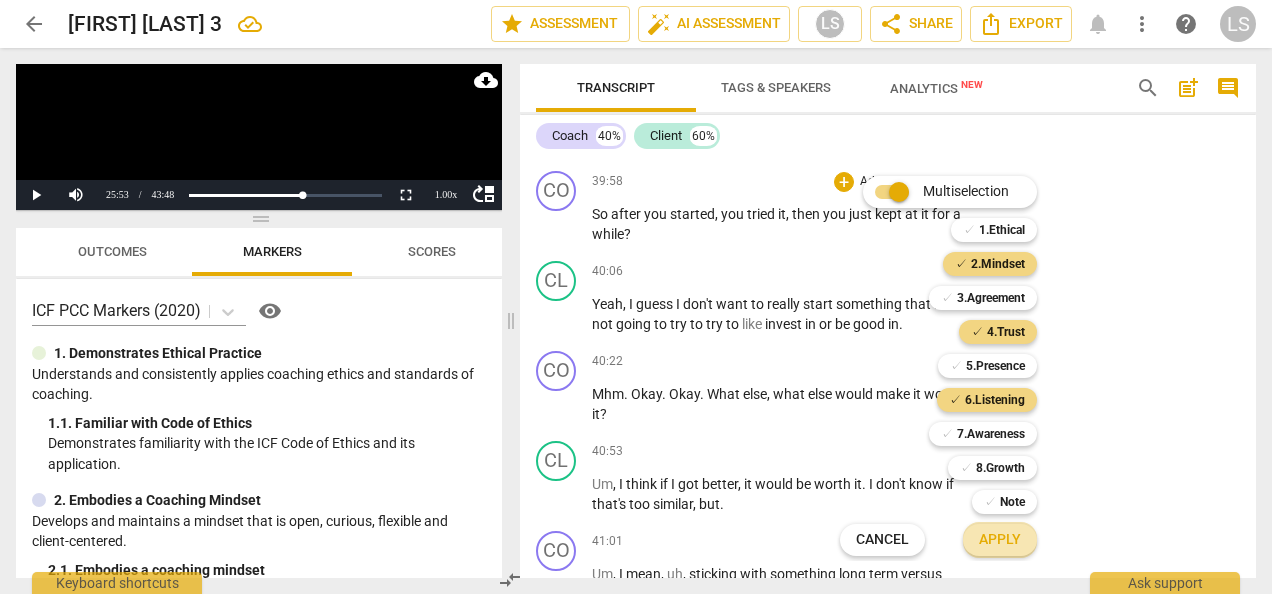 click on "Apply" at bounding box center [1000, 540] 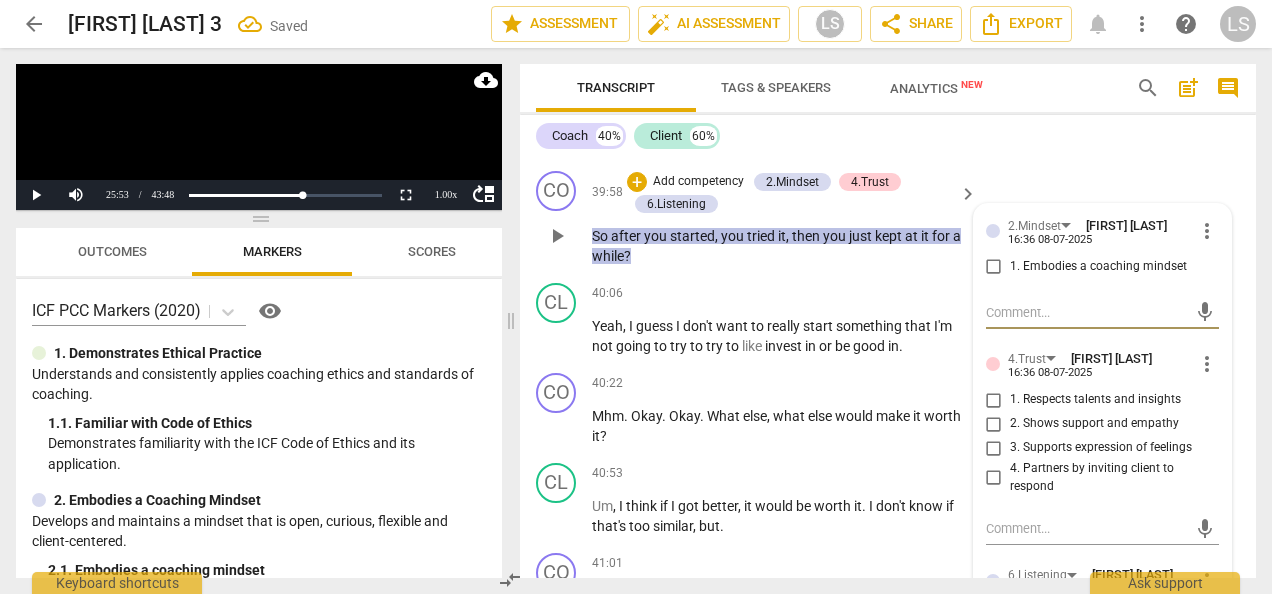 click on "1. Embodies a coaching mindset" at bounding box center (994, 267) 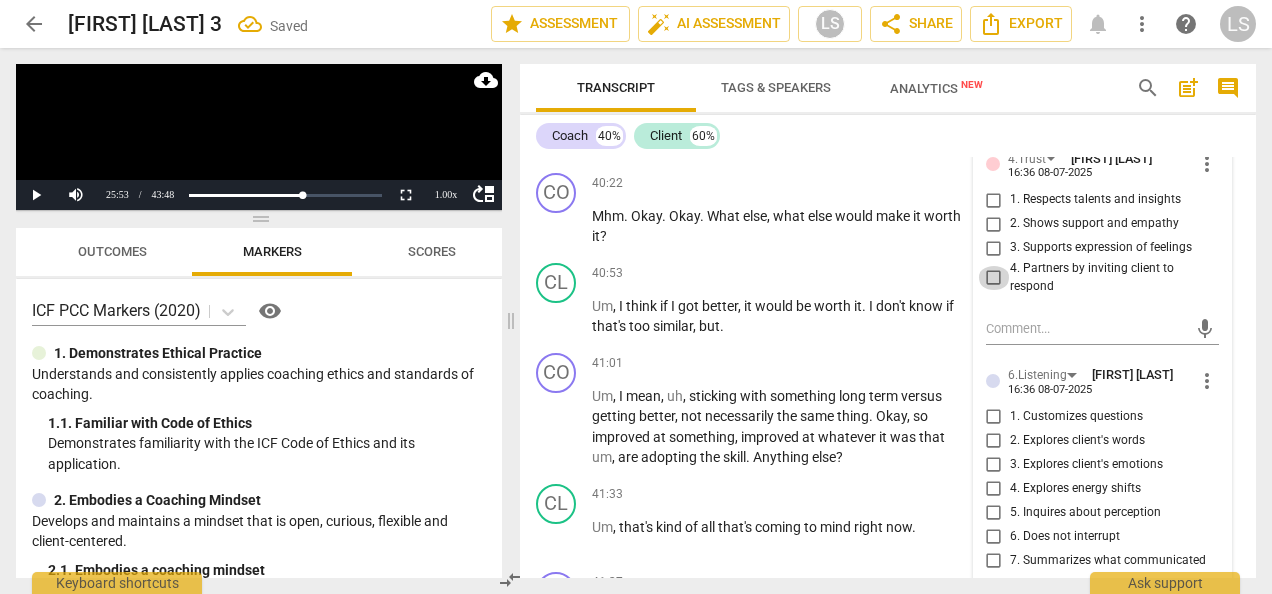click on "4. Partners by inviting client to respond" at bounding box center [994, 278] 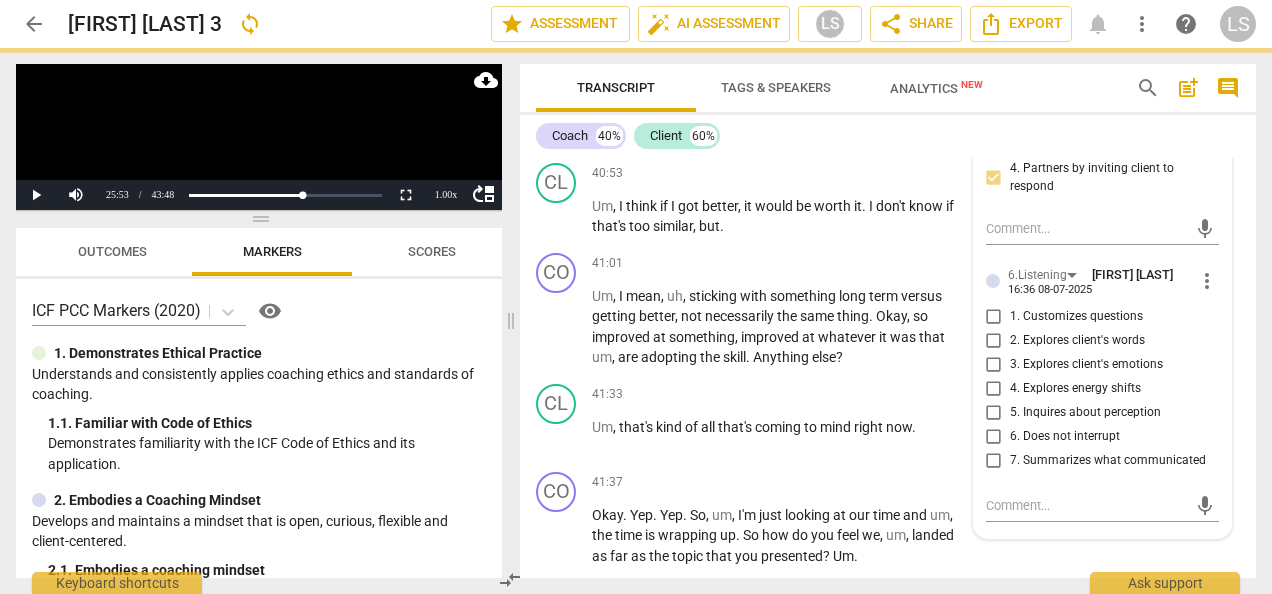 scroll, scrollTop: 15881, scrollLeft: 0, axis: vertical 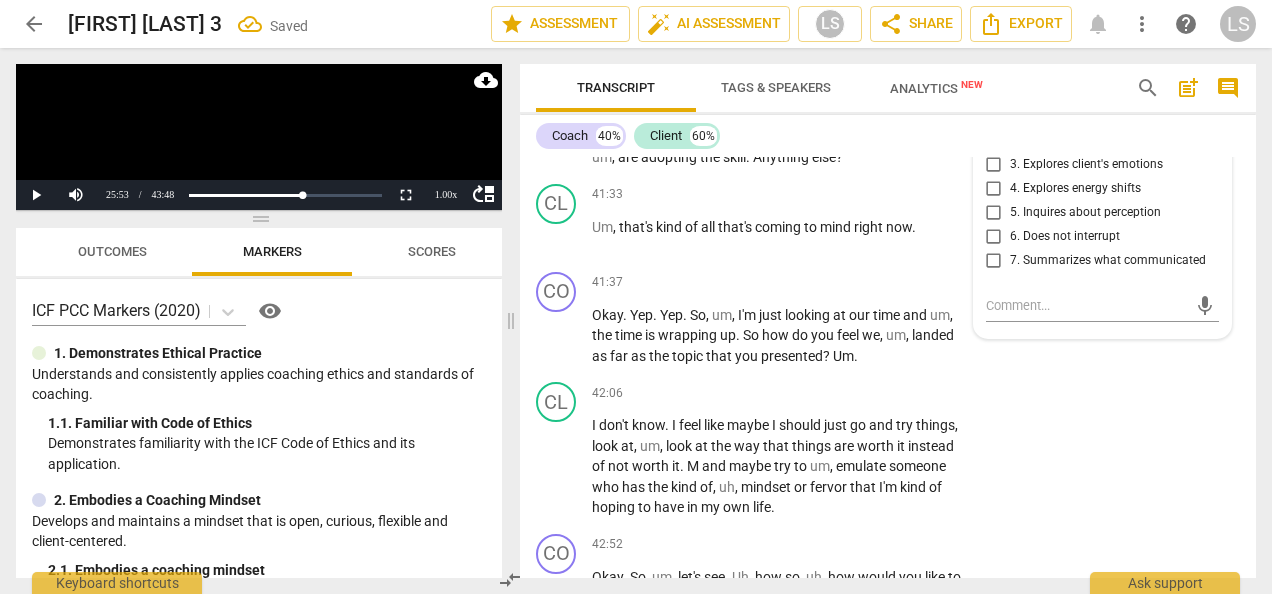 click on "7. Summarizes what communicated" at bounding box center [994, 260] 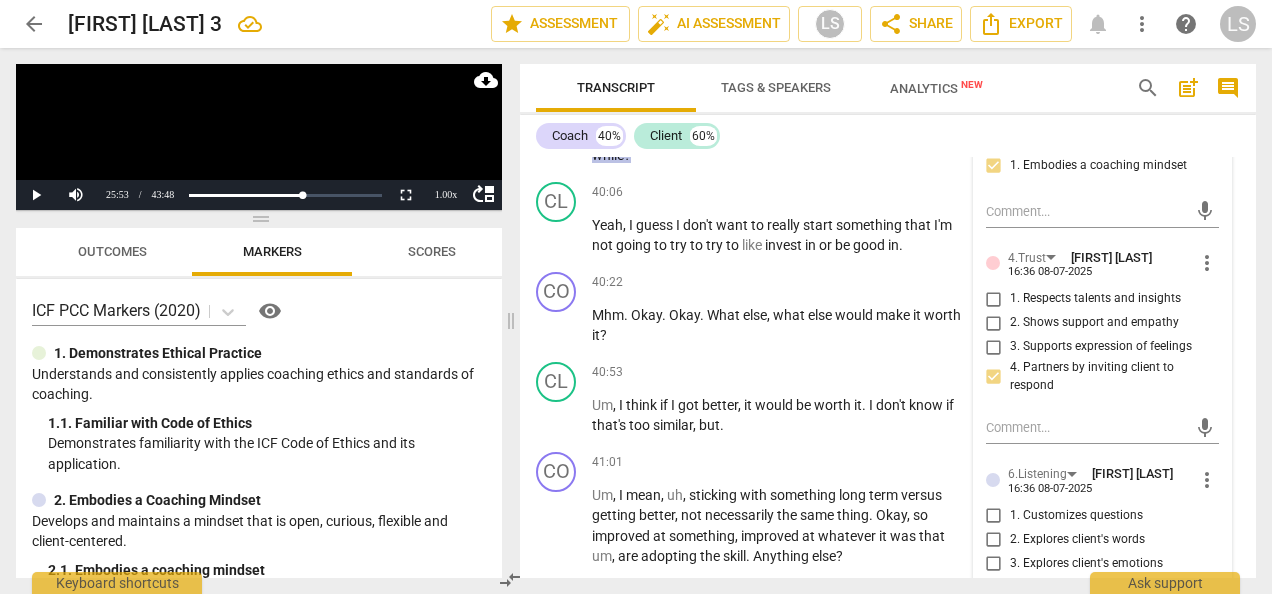 scroll, scrollTop: 15481, scrollLeft: 0, axis: vertical 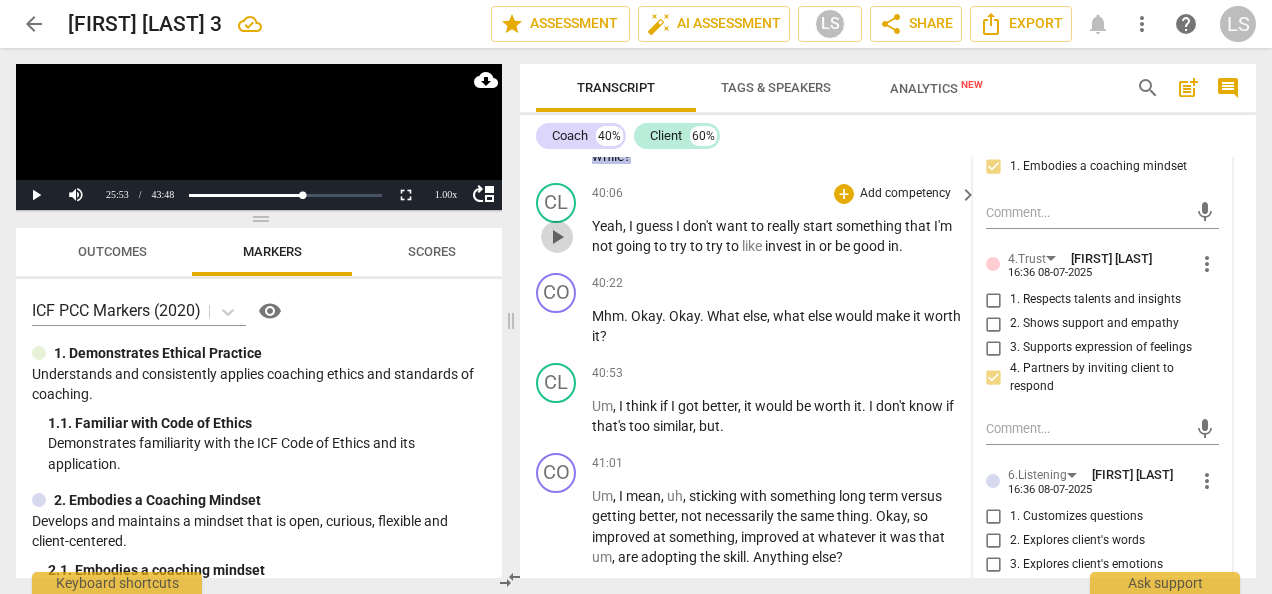 click on "play_arrow" at bounding box center [557, 237] 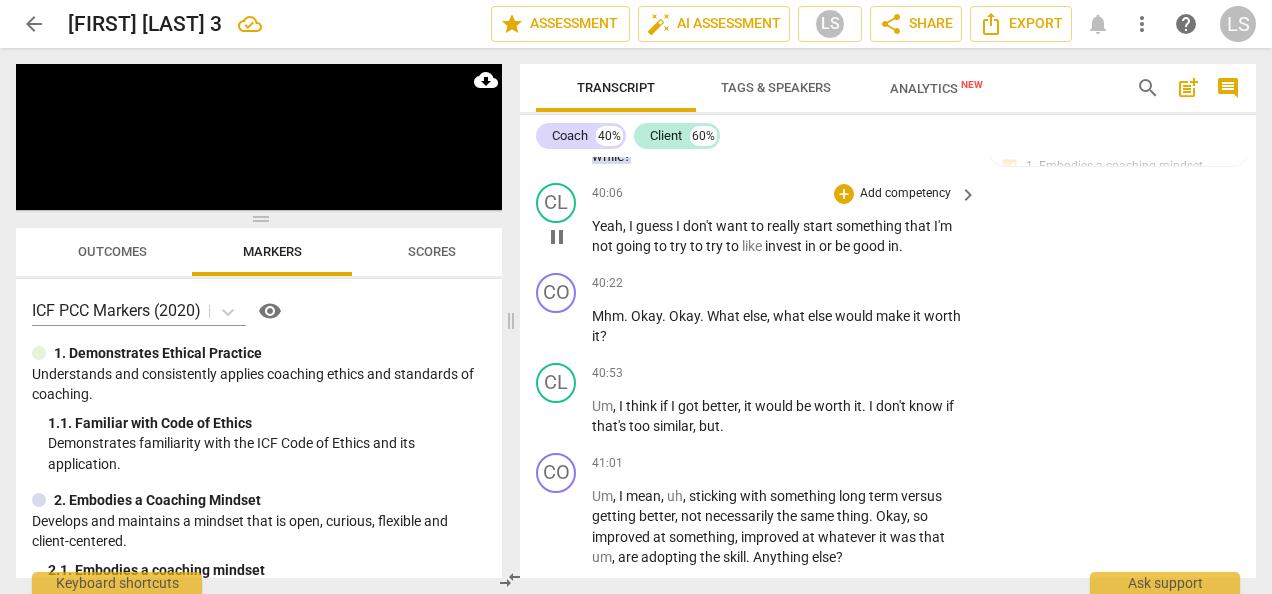 click on "pause" at bounding box center [557, 237] 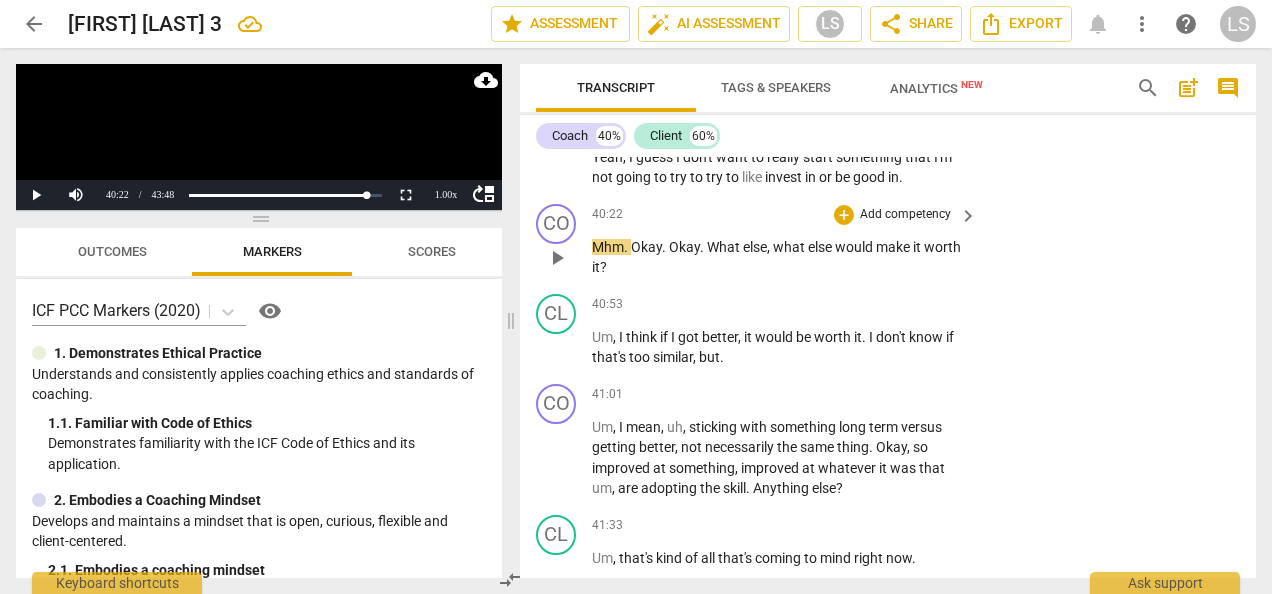 scroll, scrollTop: 15581, scrollLeft: 0, axis: vertical 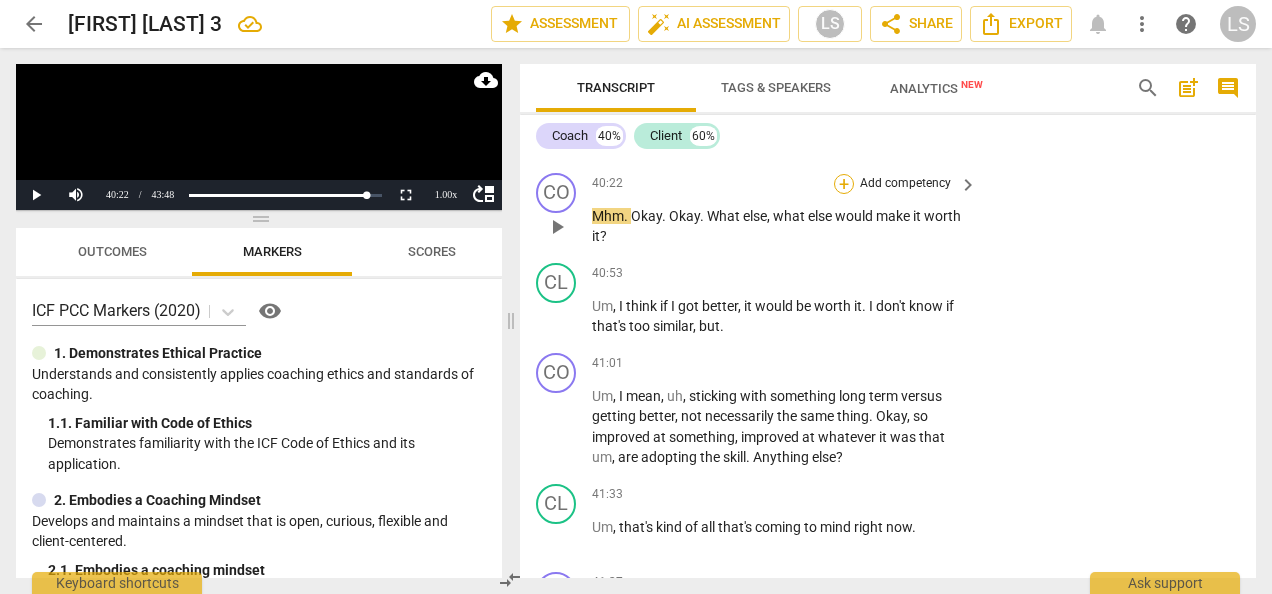 click on "+" at bounding box center (844, 184) 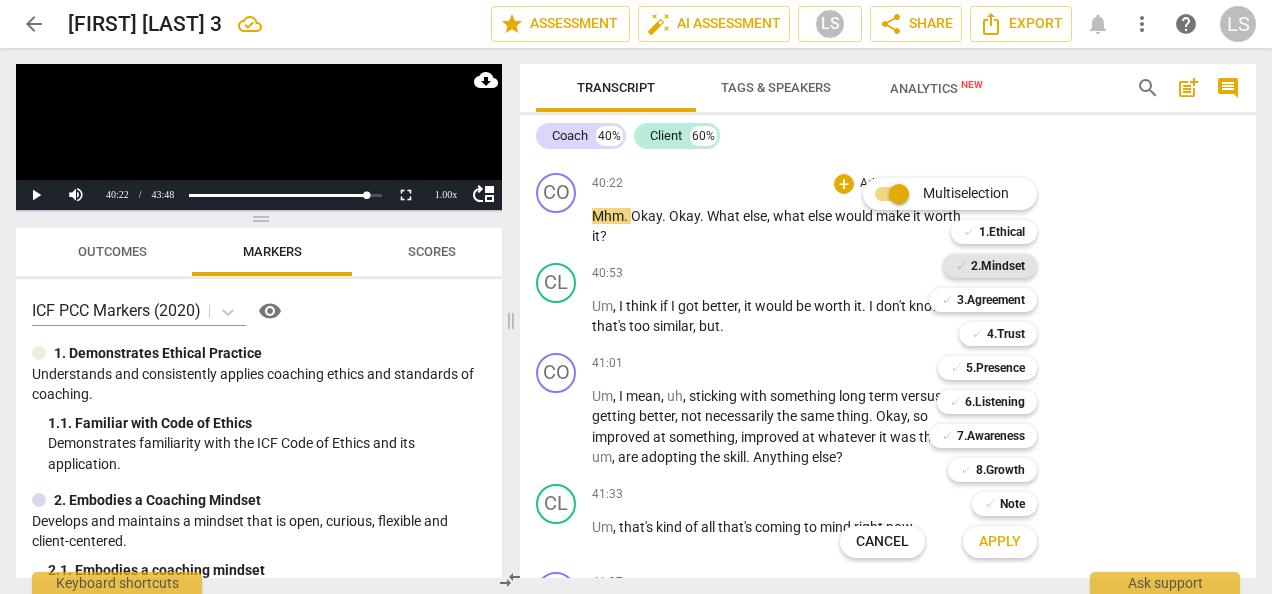 click on "2.Mindset" at bounding box center (998, 266) 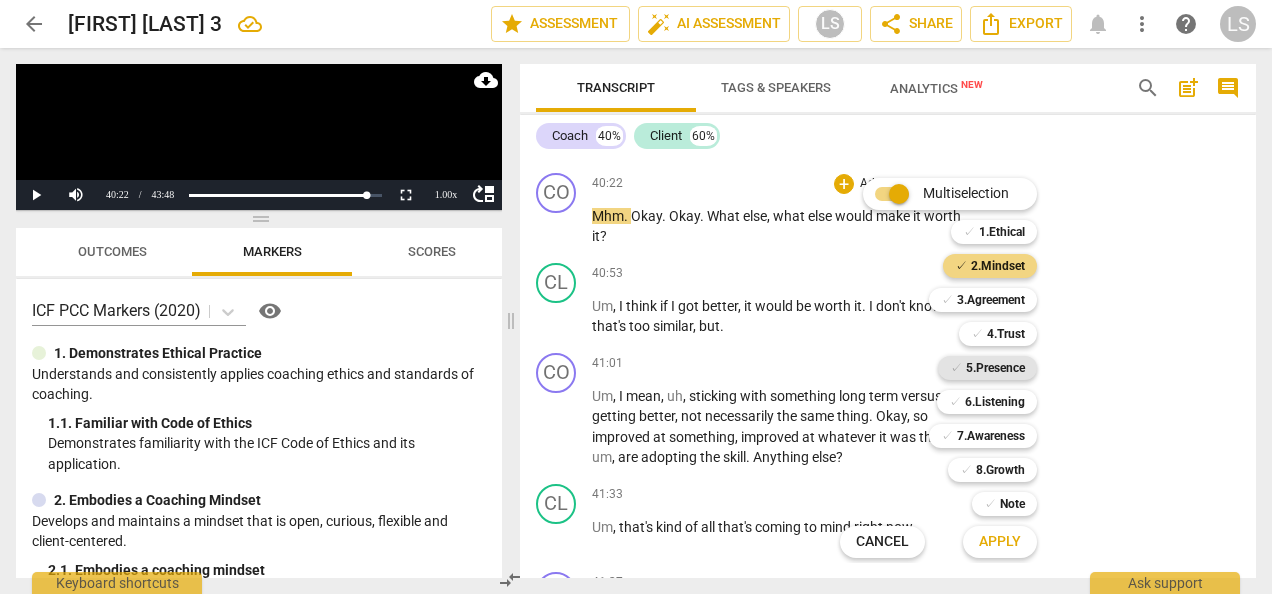 click on "5.Presence" at bounding box center (995, 368) 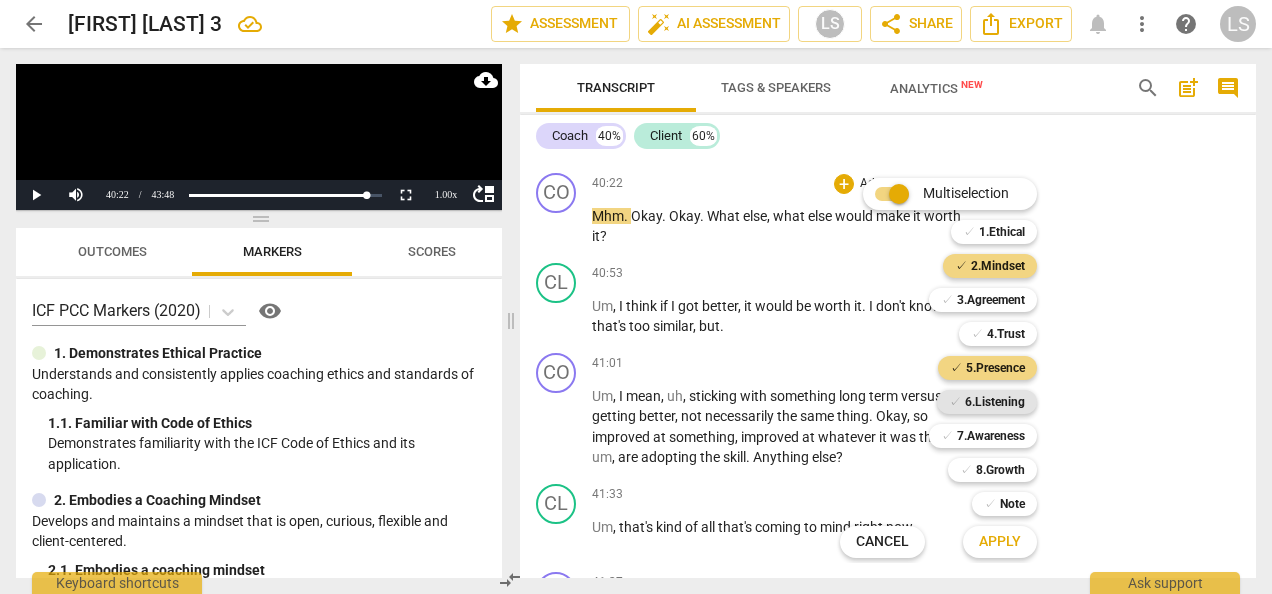 click on "6.Listening" at bounding box center [995, 402] 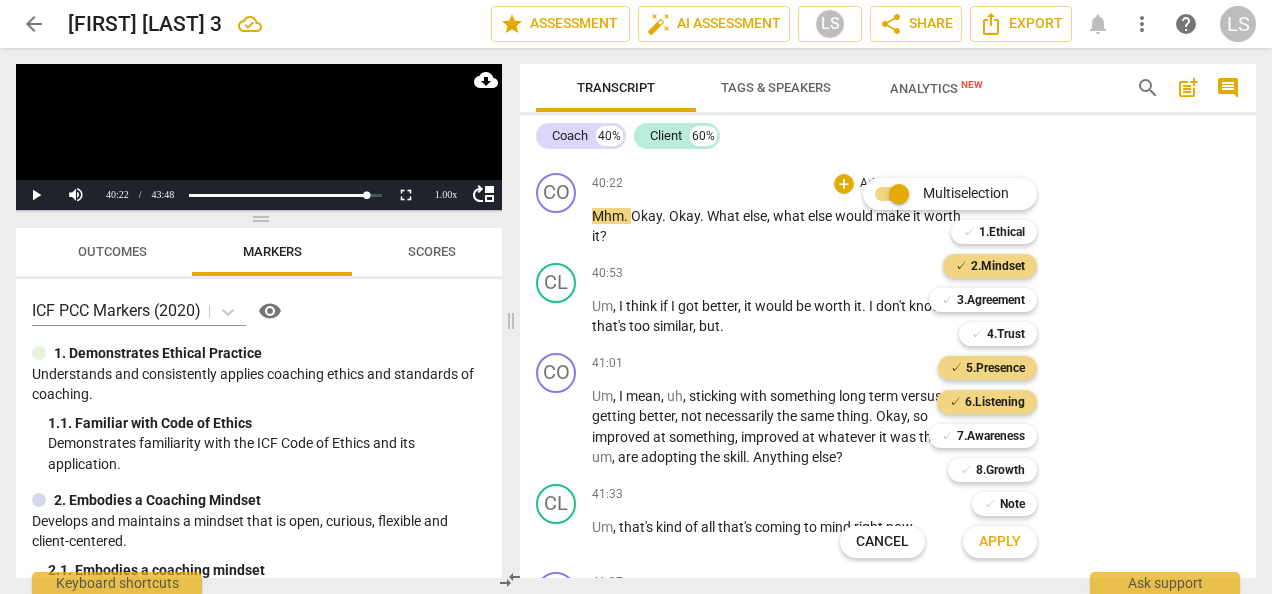 click on "✓ 7.Awareness 7" at bounding box center [994, 436] 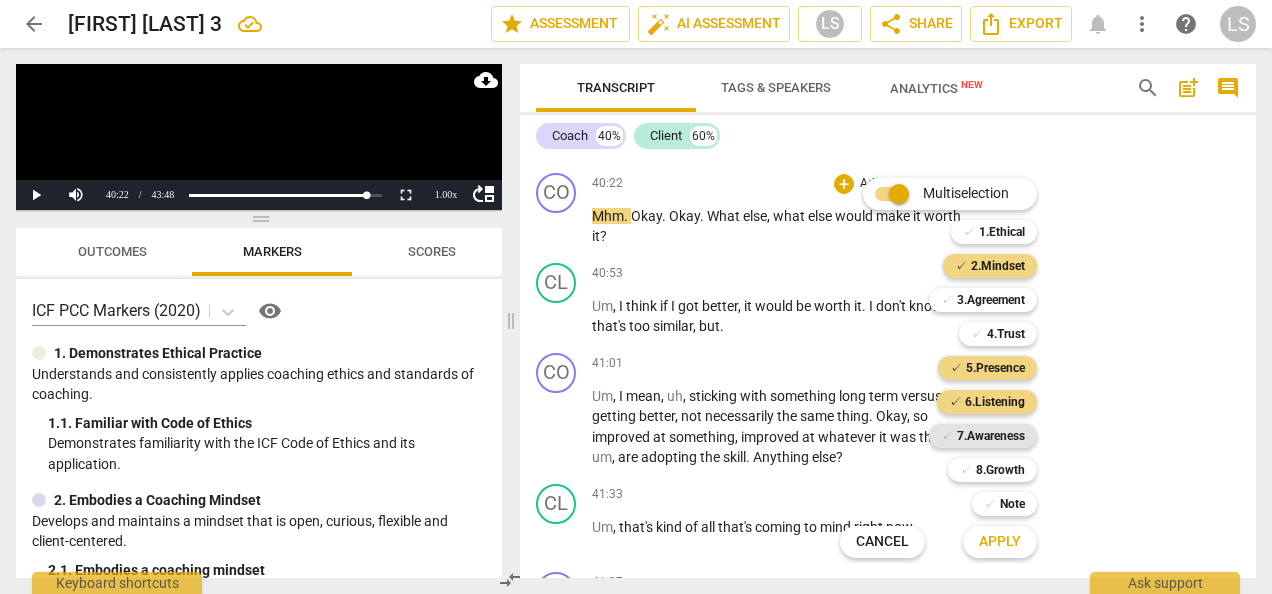 click on "7.Awareness" at bounding box center (991, 436) 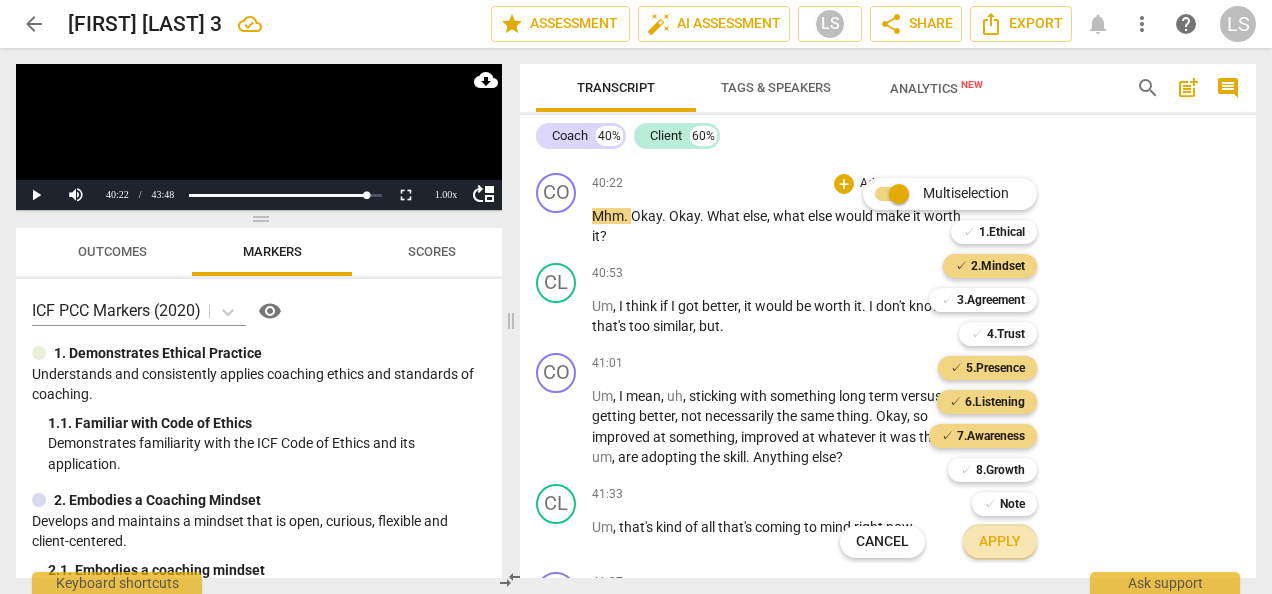click on "Apply" at bounding box center [1000, 542] 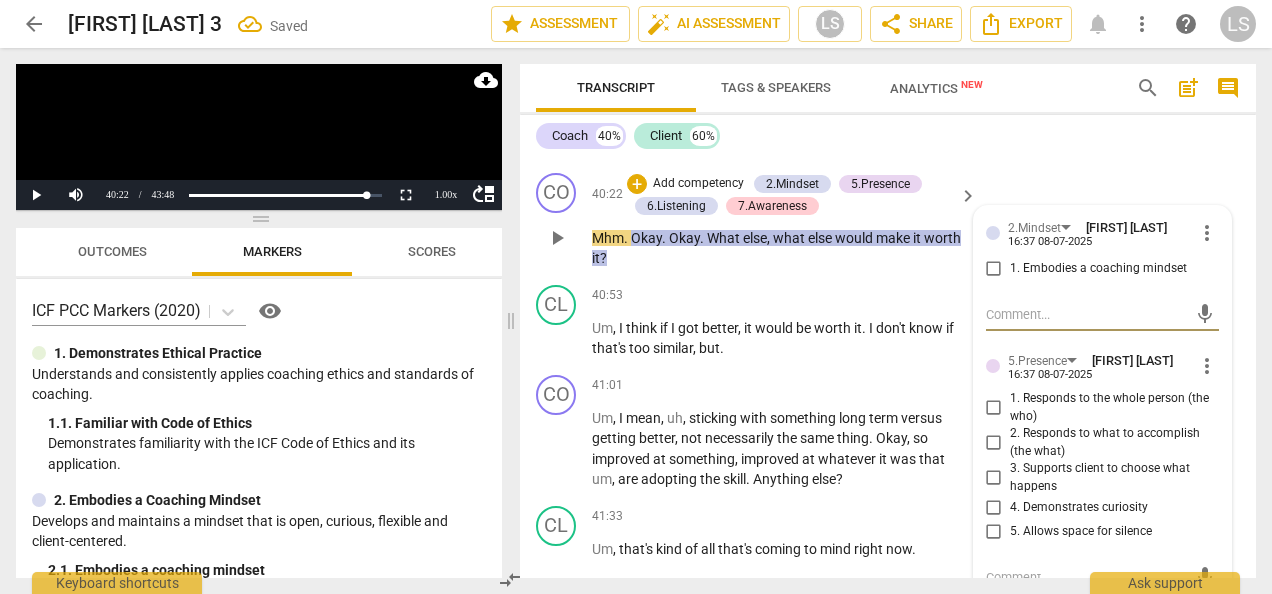 click on "1. Embodies a coaching mindset" at bounding box center [994, 269] 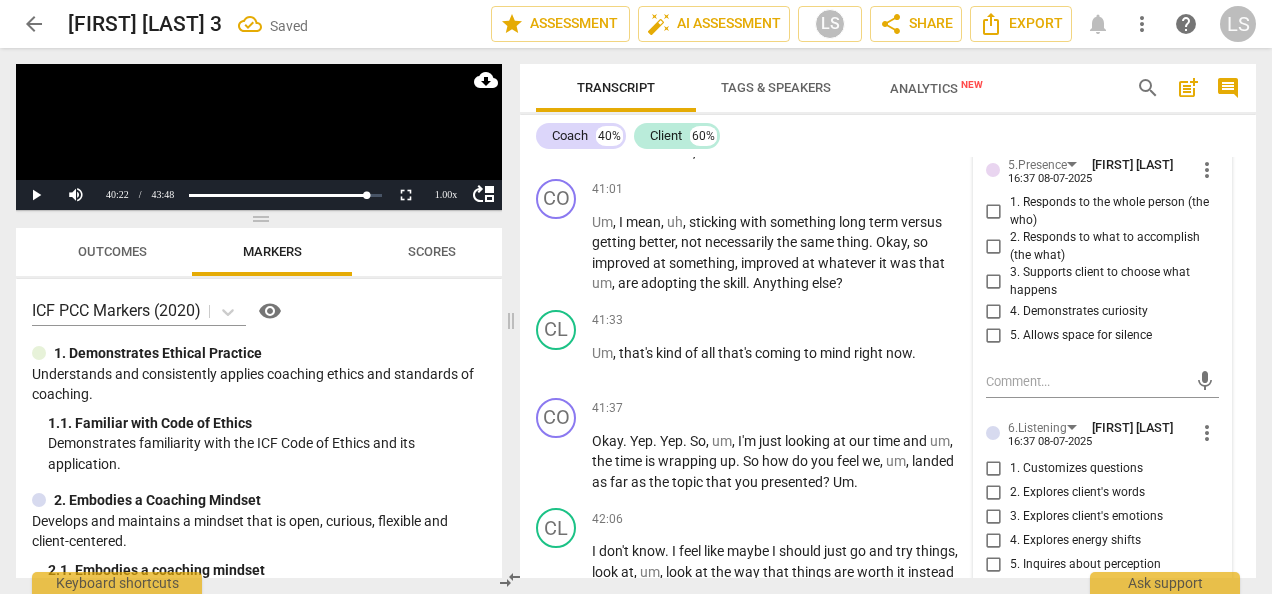 scroll, scrollTop: 15781, scrollLeft: 0, axis: vertical 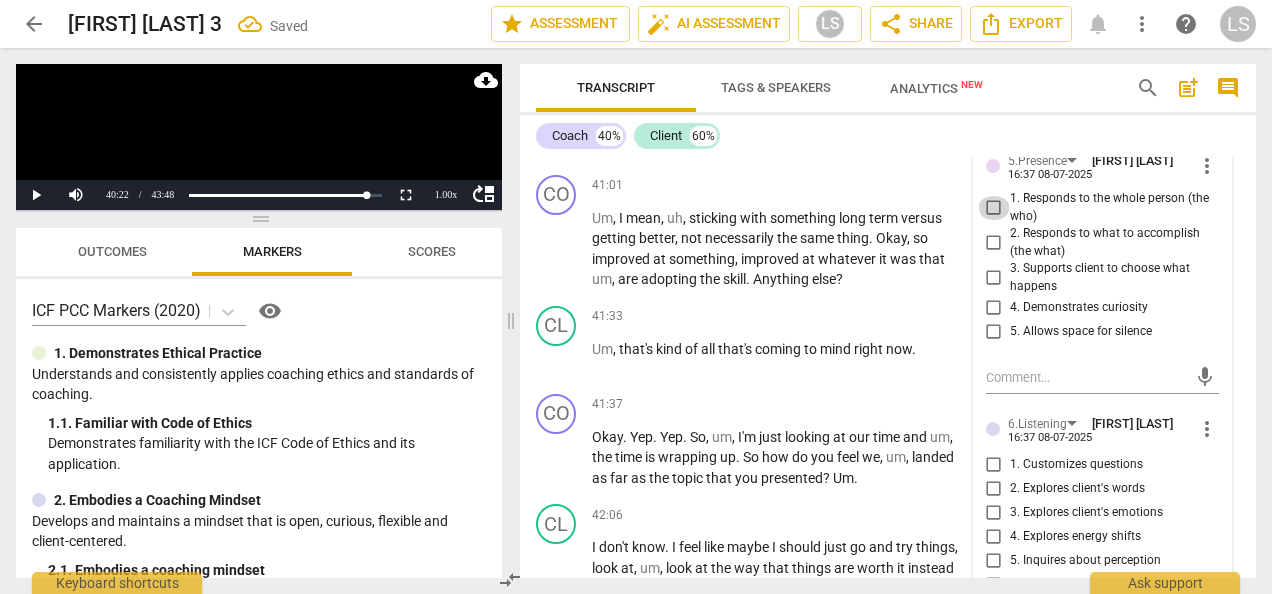 click on "1. Responds to the whole person (the who)" at bounding box center (994, 208) 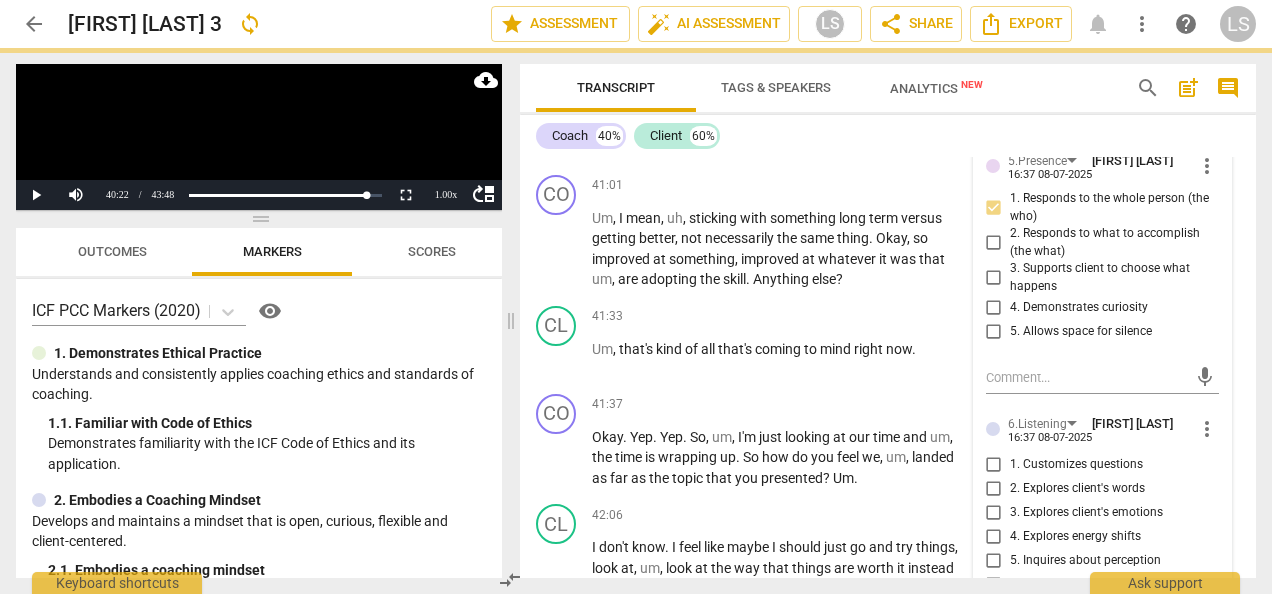 drag, startPoint x: 993, startPoint y: 432, endPoint x: 992, endPoint y: 496, distance: 64.00781 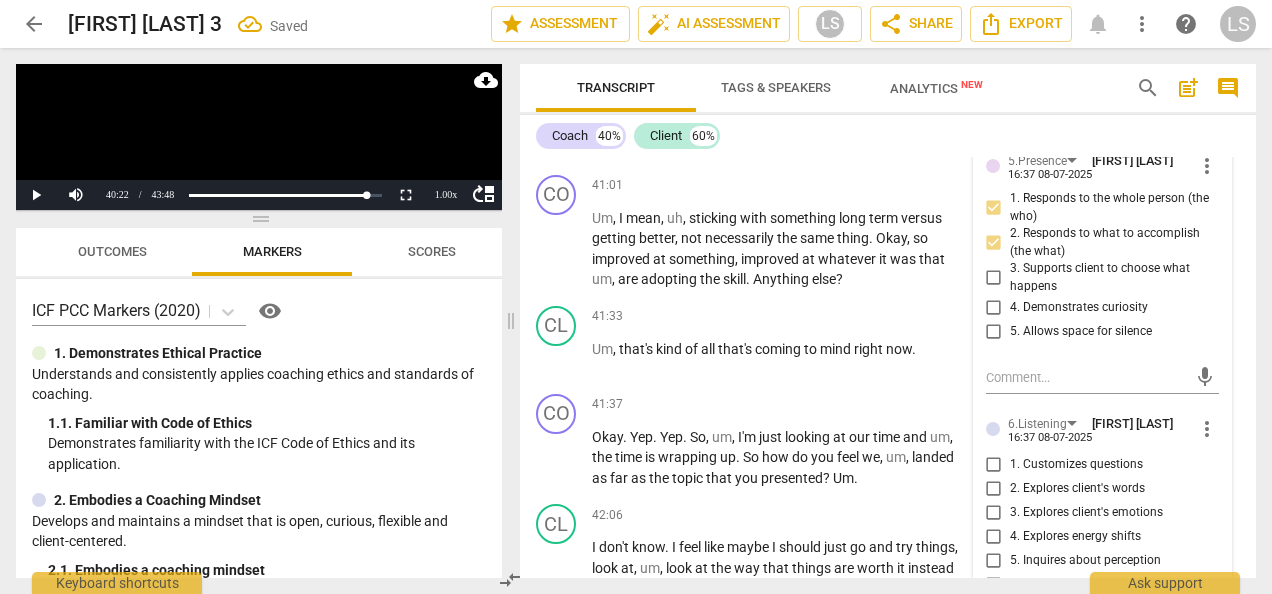 click on "4. Demonstrates curiosity" at bounding box center [994, 308] 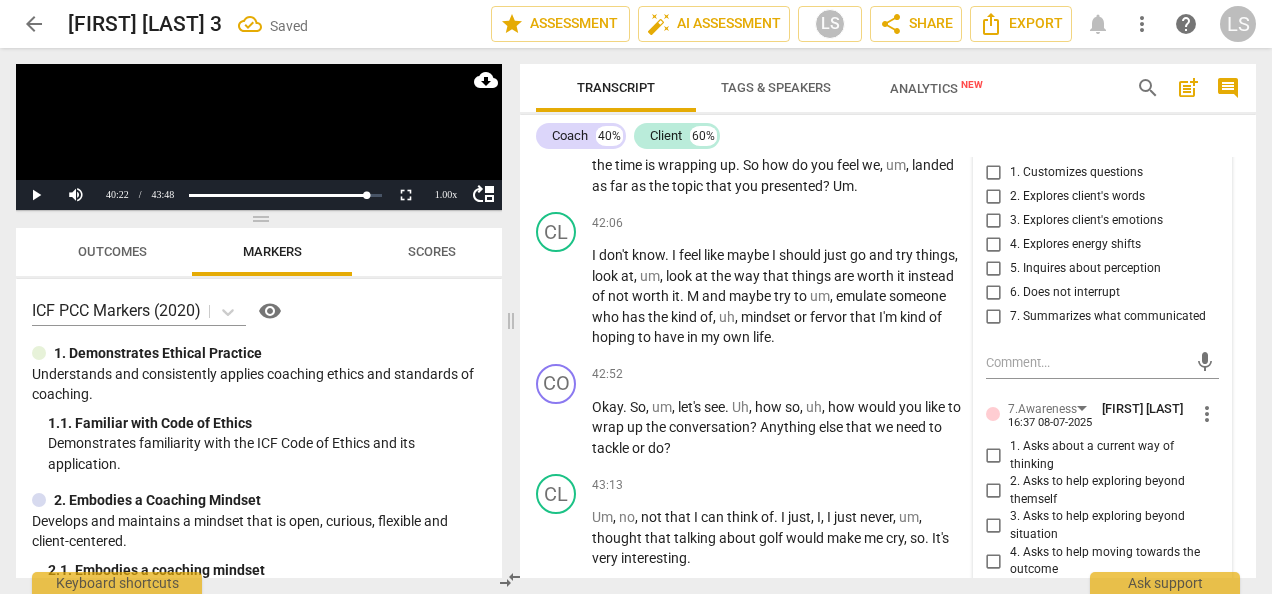 scroll, scrollTop: 16081, scrollLeft: 0, axis: vertical 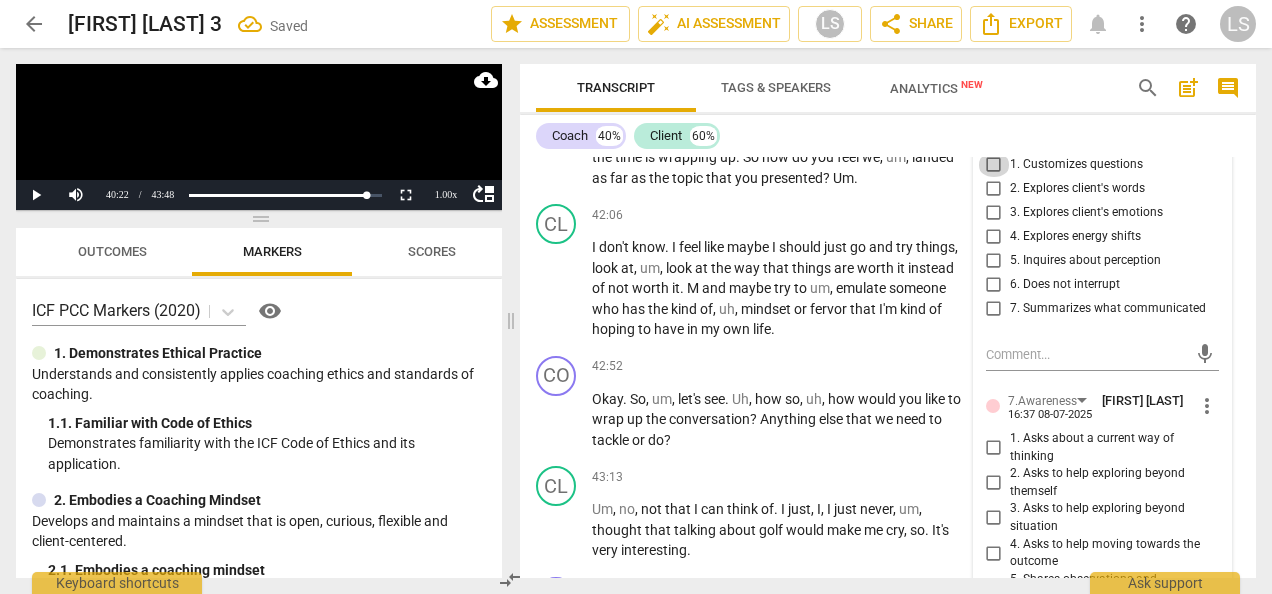 click on "1. Customizes questions" at bounding box center [994, 165] 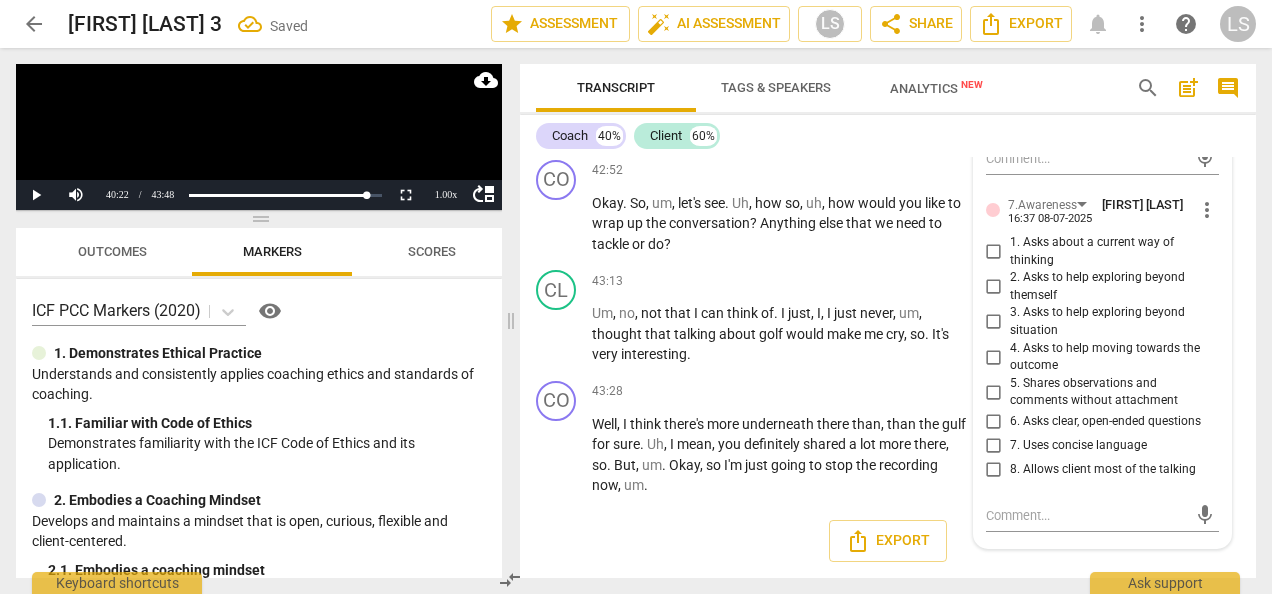 scroll, scrollTop: 16281, scrollLeft: 0, axis: vertical 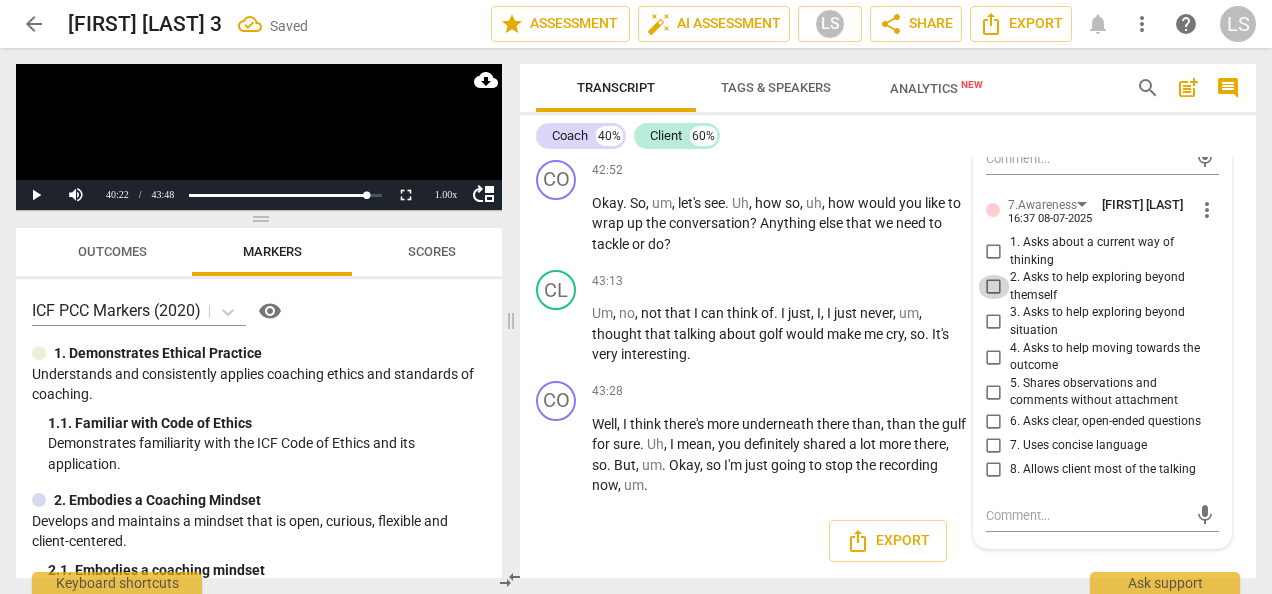 click on "2. Asks to help exploring beyond themself" at bounding box center (994, 287) 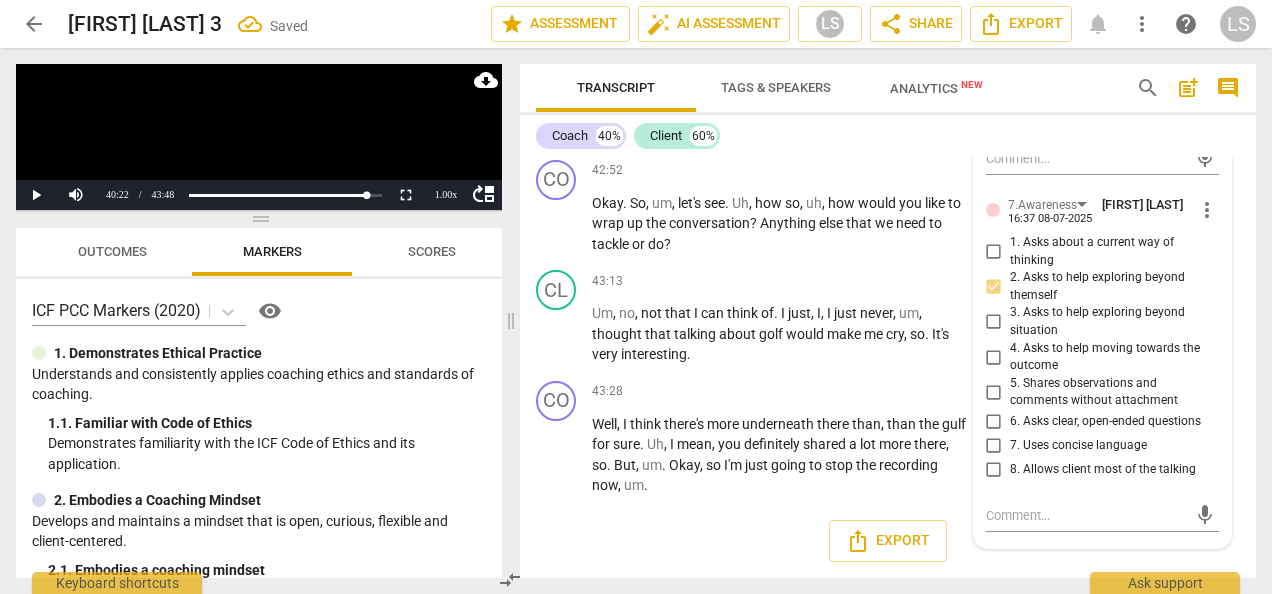 click on "4. Asks to help moving towards the outcome" at bounding box center (994, 357) 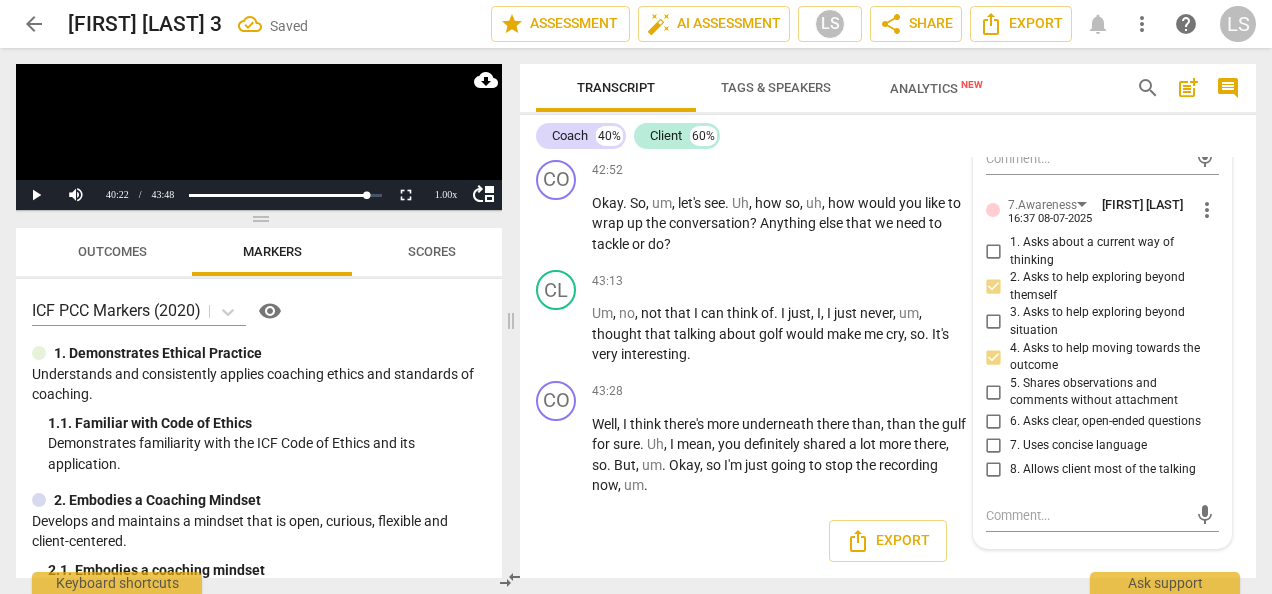 scroll, scrollTop: 16460, scrollLeft: 0, axis: vertical 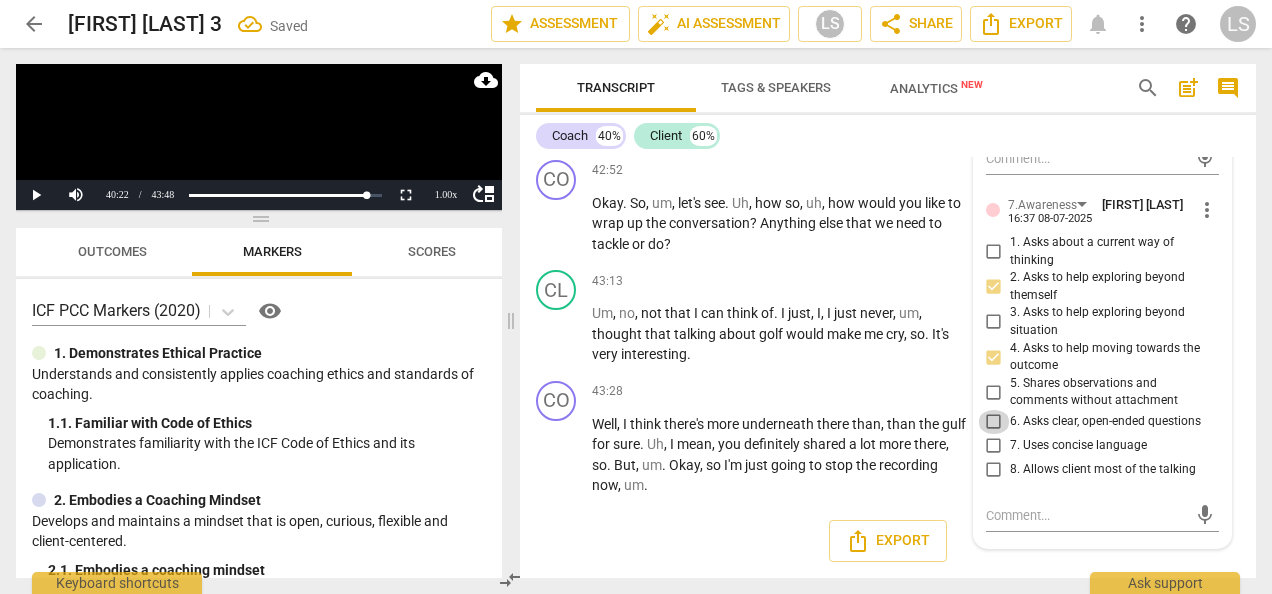 click on "6. Asks clear, open-ended questions" at bounding box center [994, 422] 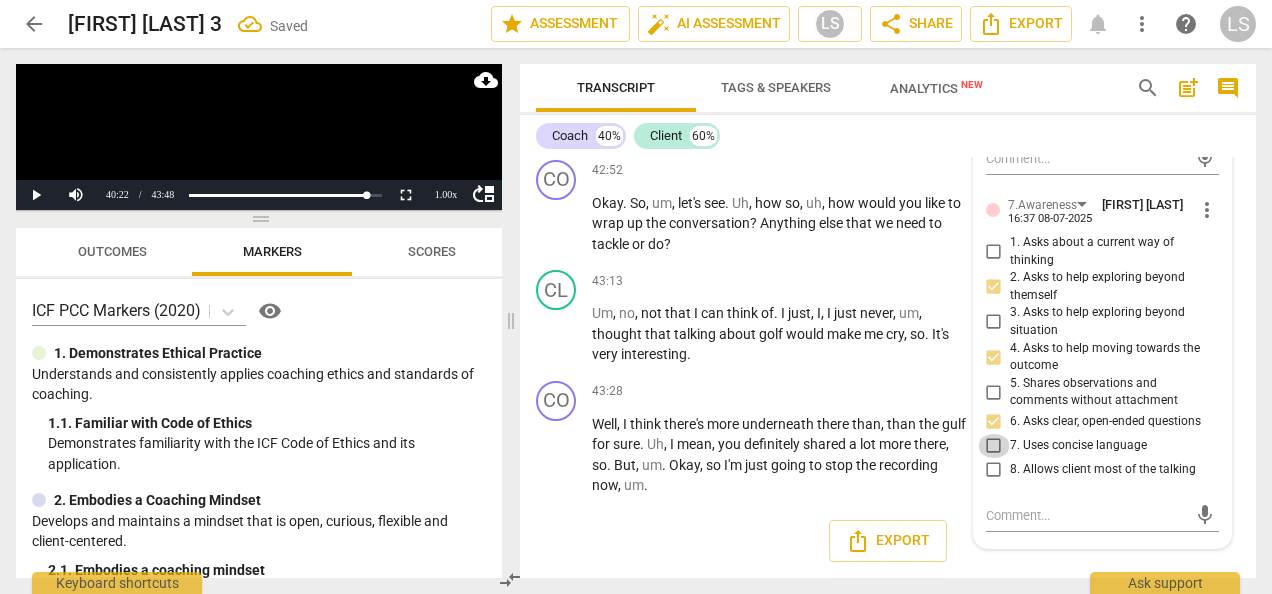 click on "7. Uses concise language" at bounding box center [994, 446] 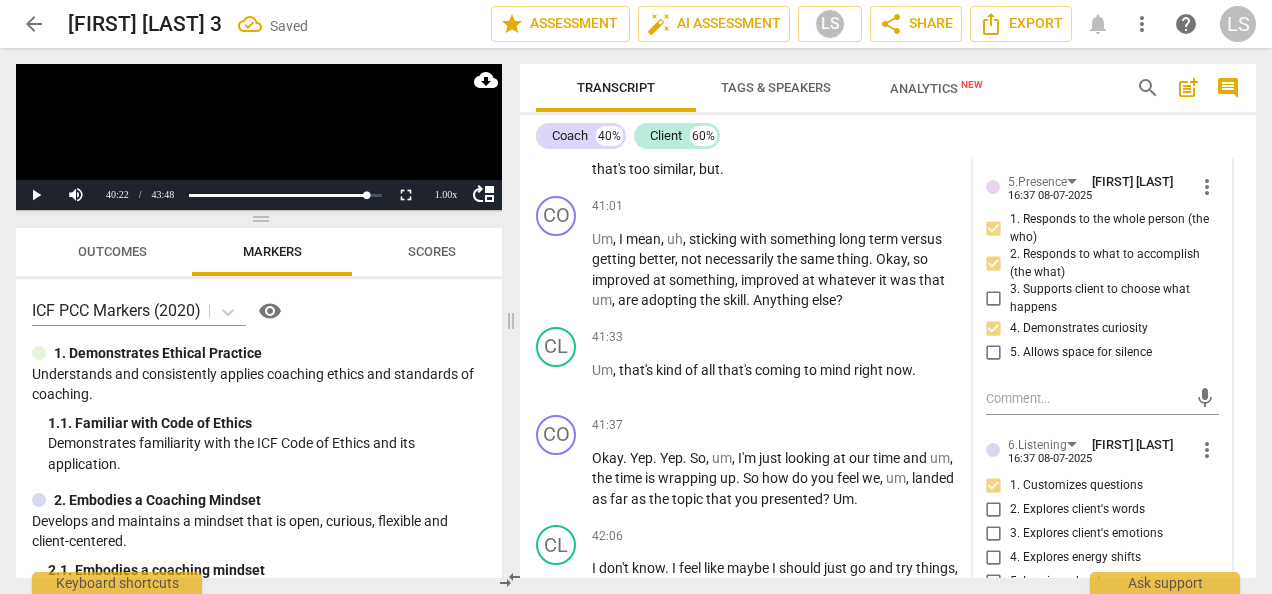scroll, scrollTop: 15860, scrollLeft: 0, axis: vertical 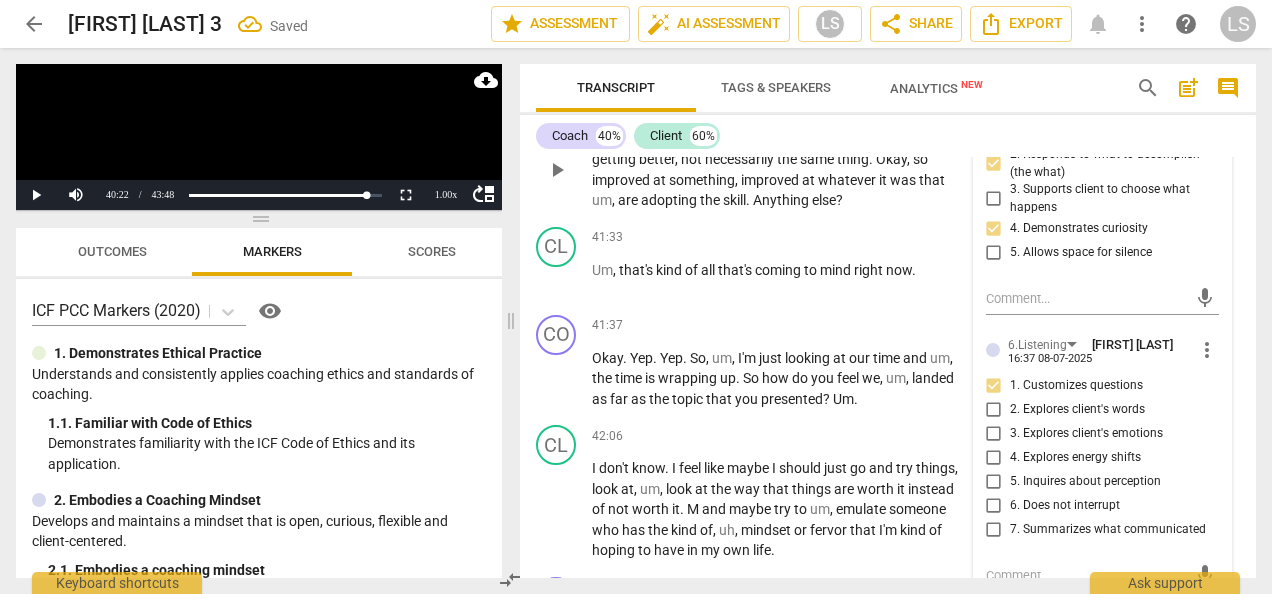click on "+" at bounding box center [844, 107] 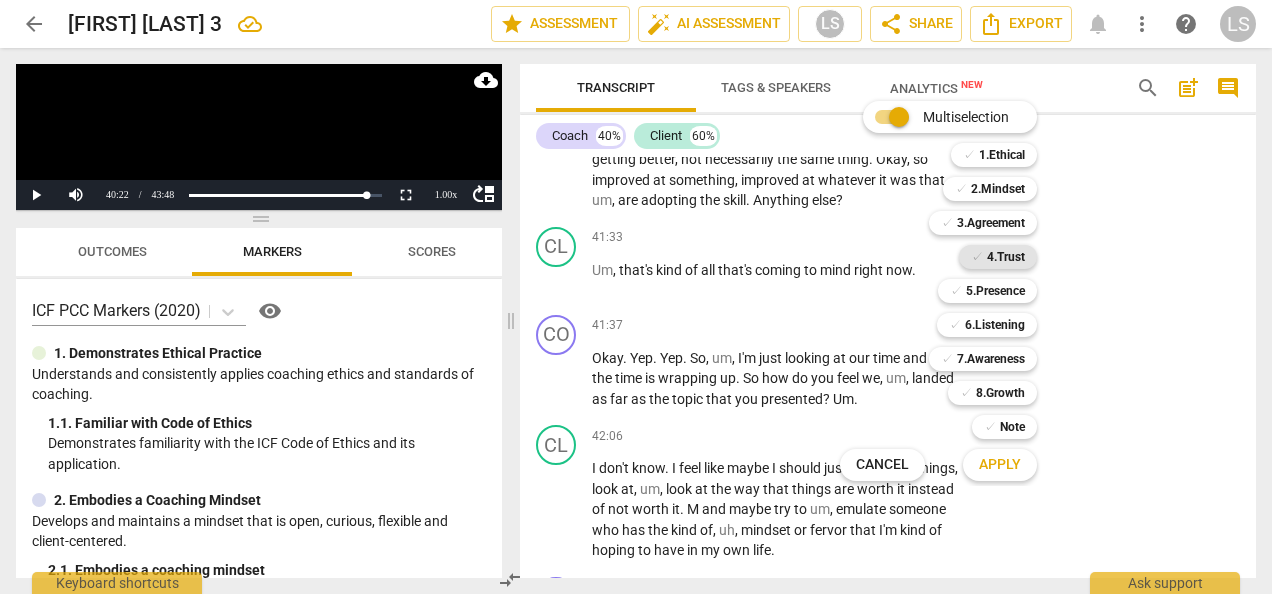 drag, startPoint x: 991, startPoint y: 185, endPoint x: 999, endPoint y: 252, distance: 67.47592 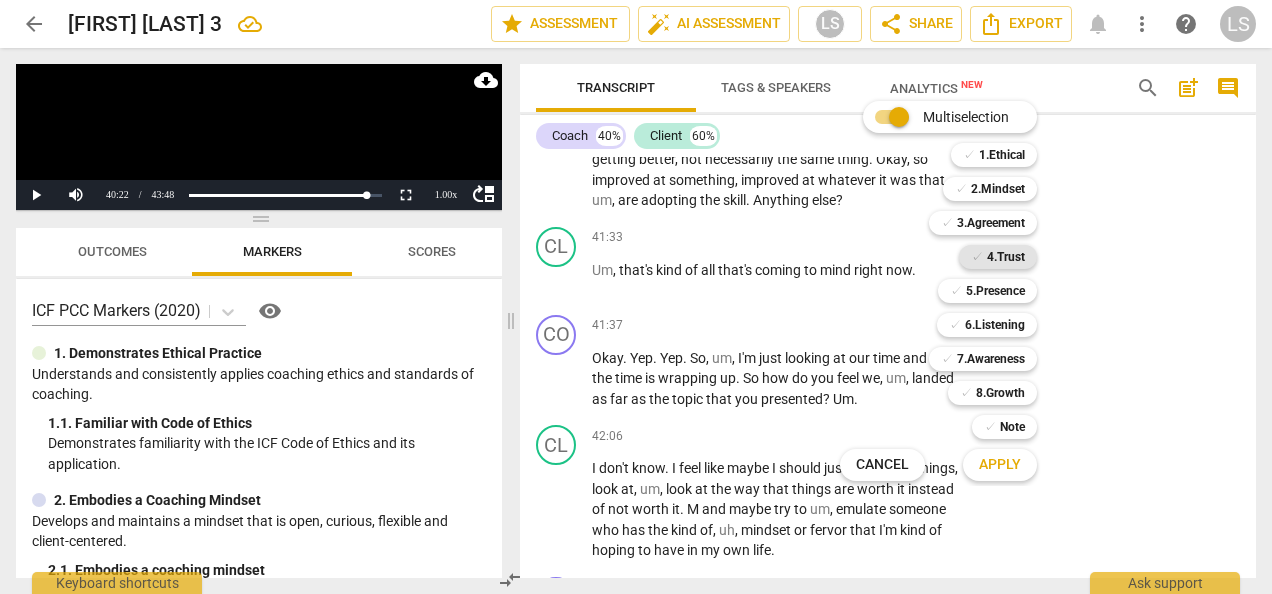 click on "2.Mindset" at bounding box center (998, 189) 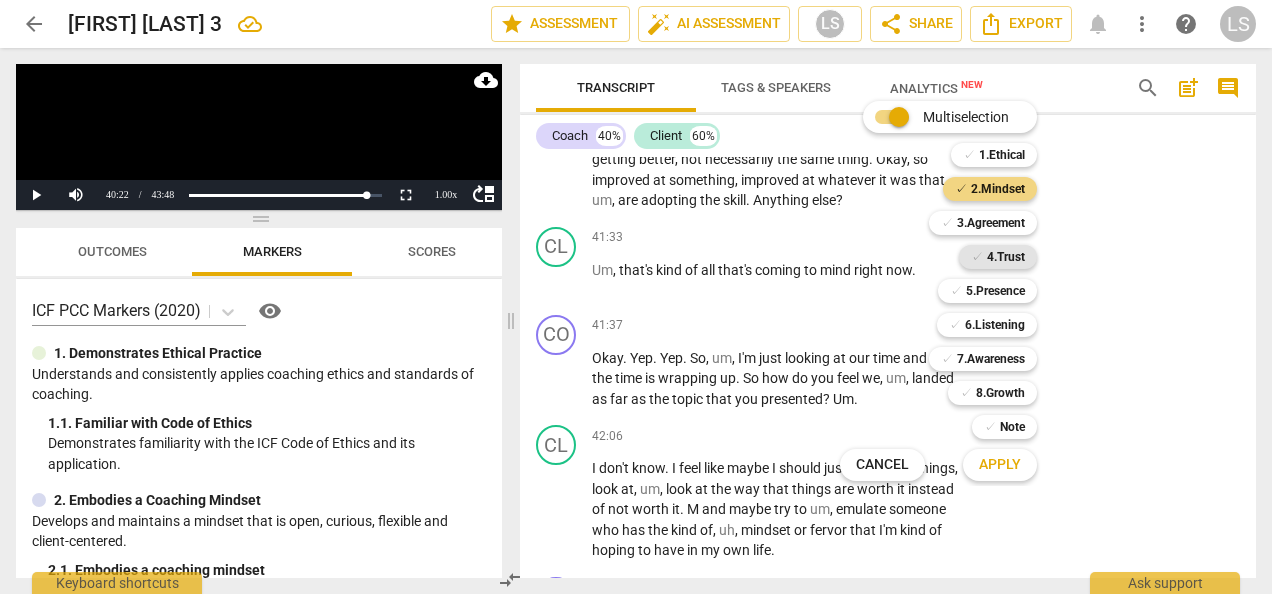 click on "4.Trust" at bounding box center (1006, 257) 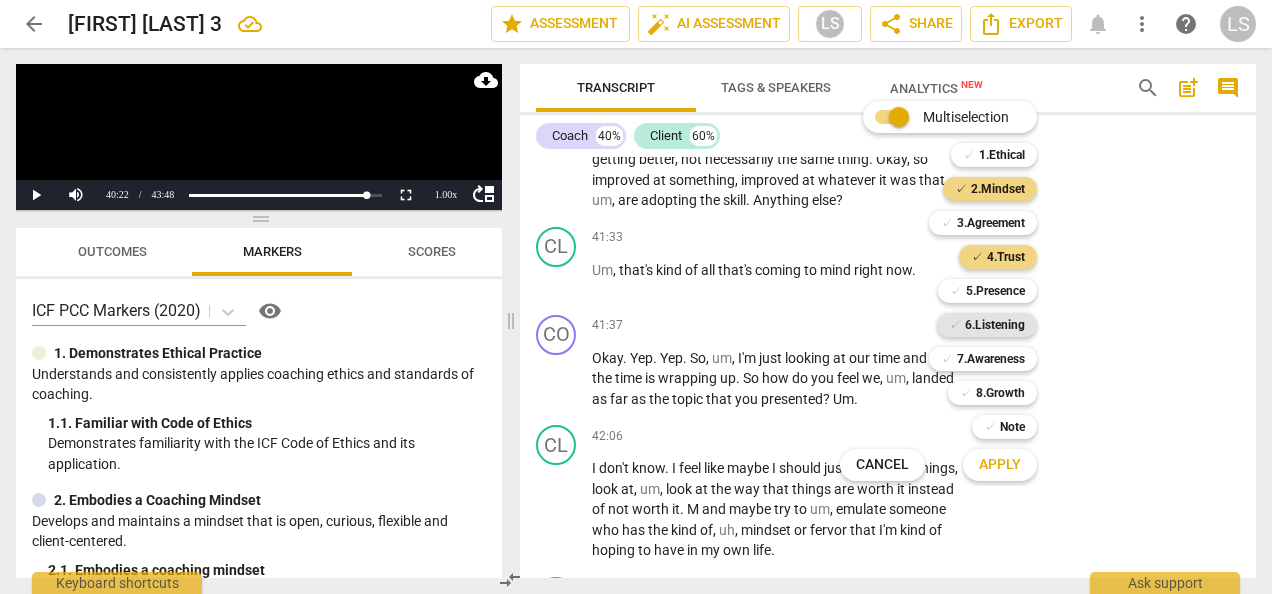 click on "6.Listening" at bounding box center [995, 325] 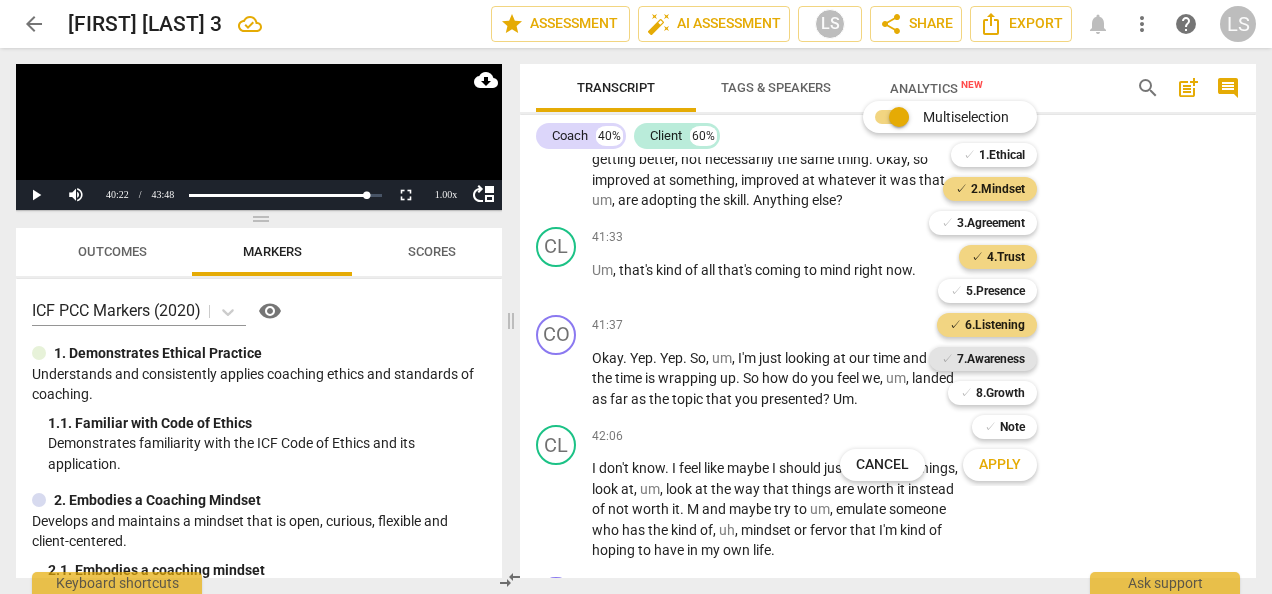 click on "7.Awareness" at bounding box center (991, 359) 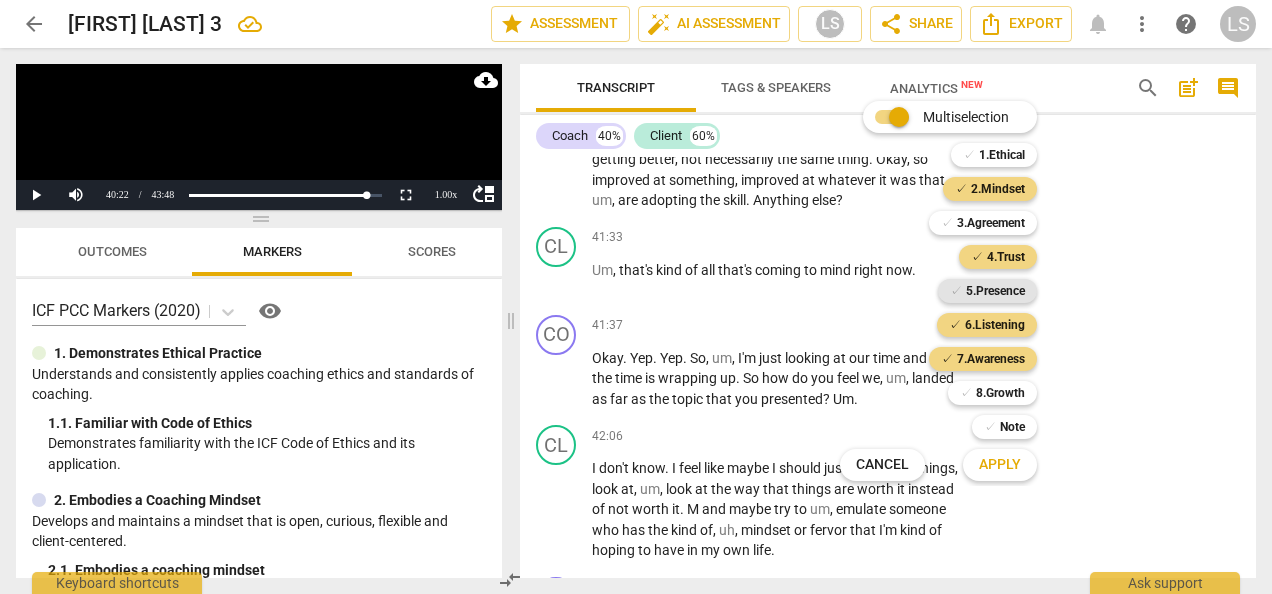 click on "5.Presence" at bounding box center (995, 291) 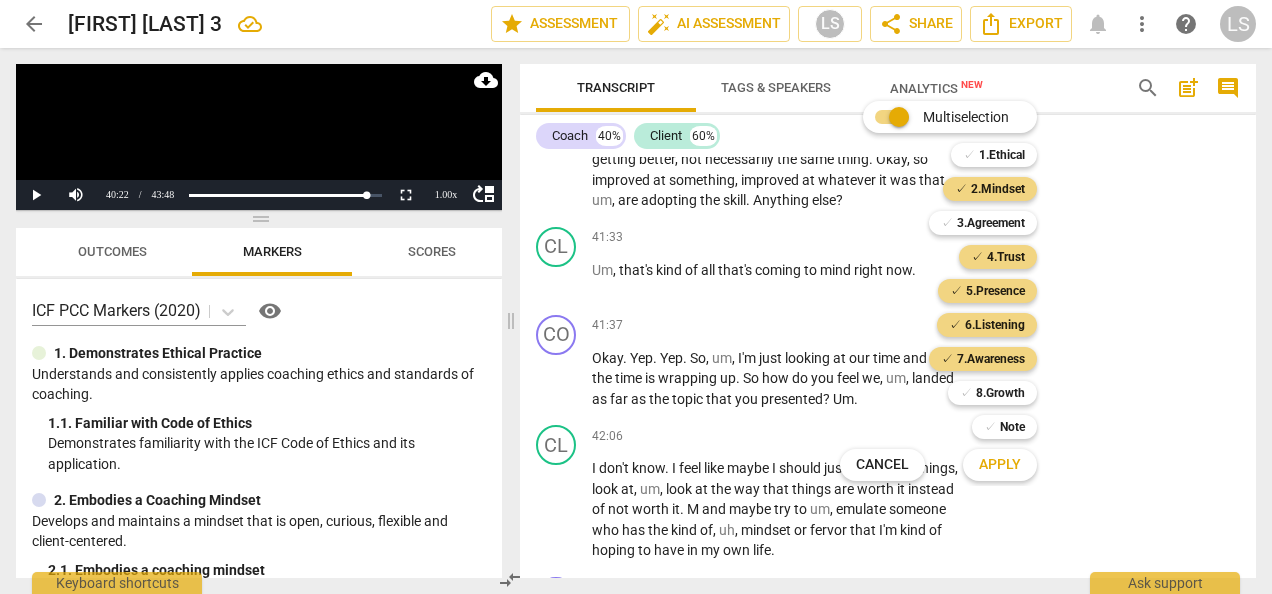 click on "Apply" at bounding box center [1000, 465] 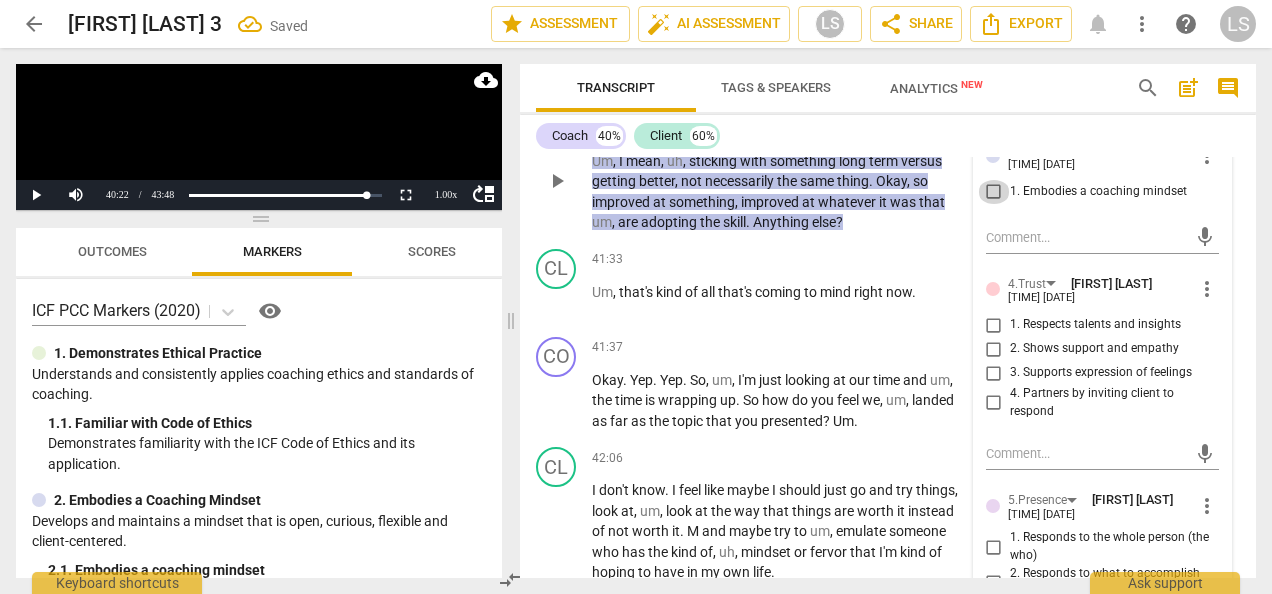 click on "1. Embodies a coaching mindset" at bounding box center (994, 192) 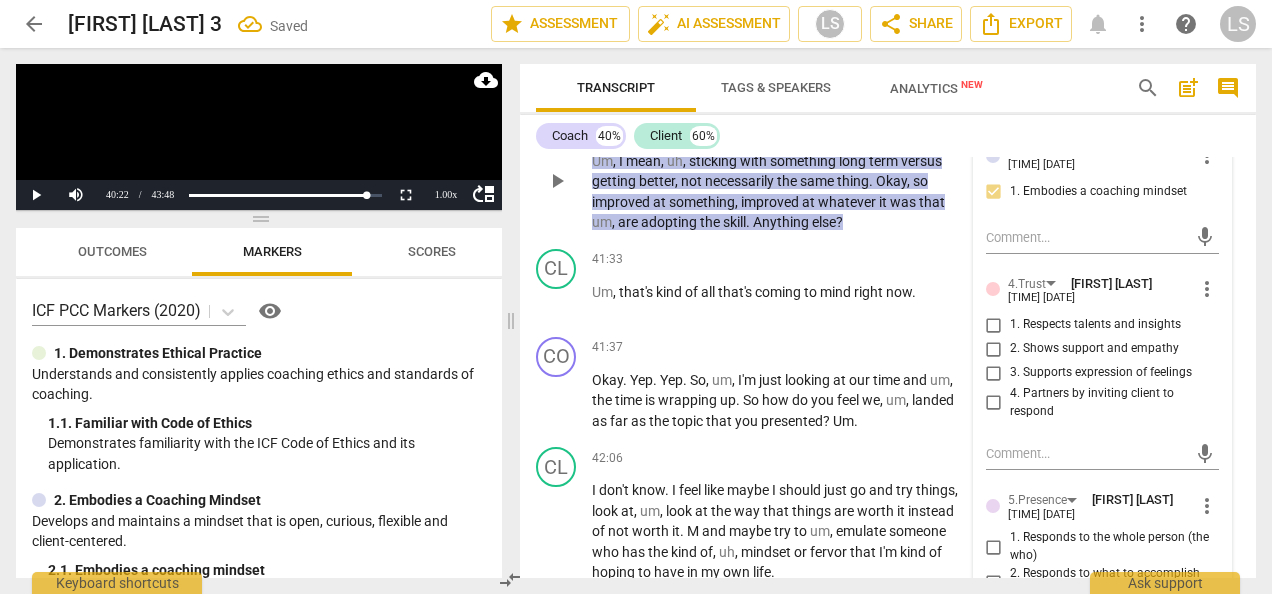 scroll, scrollTop: 15960, scrollLeft: 0, axis: vertical 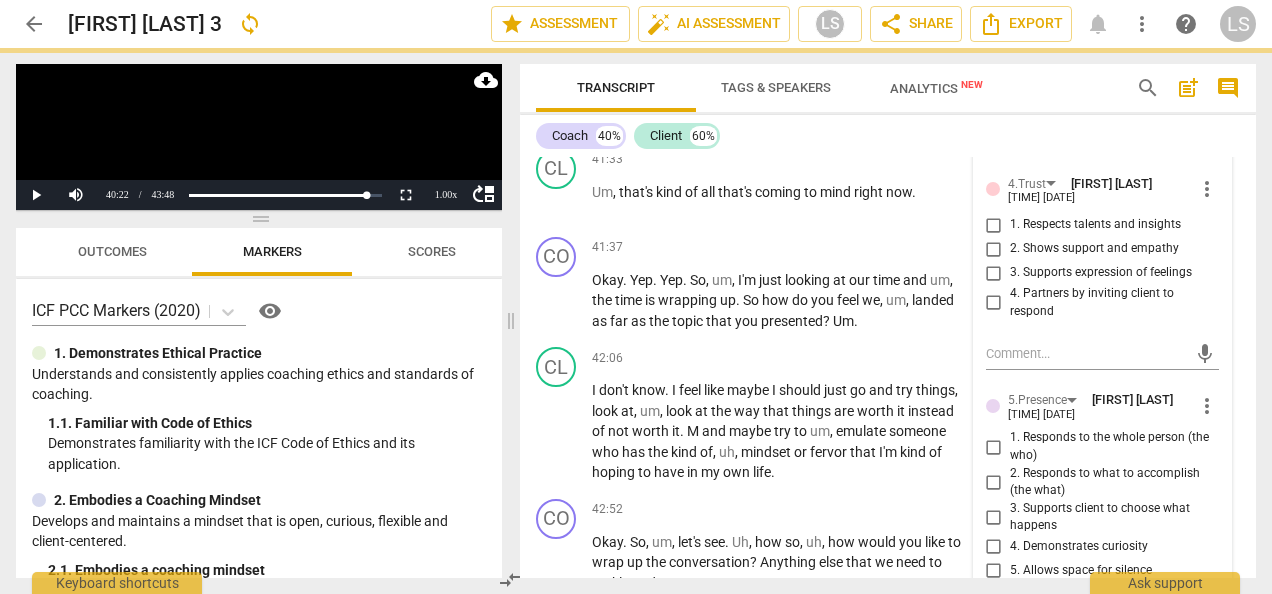 click on "1. Respects talents and insights" at bounding box center [994, 225] 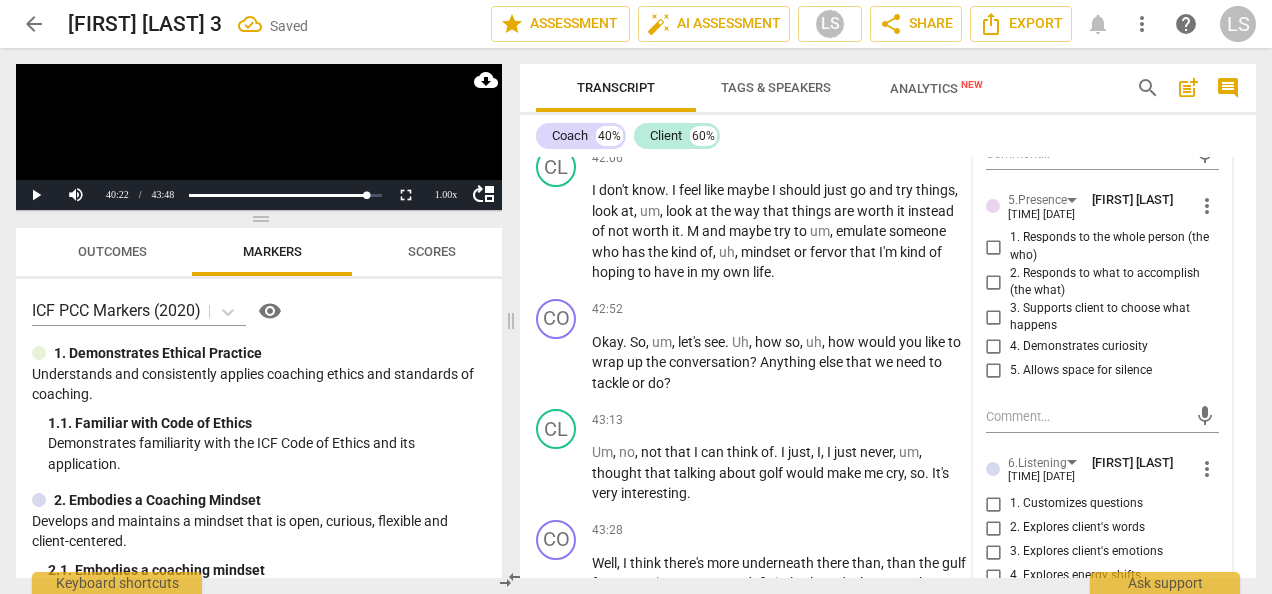 scroll, scrollTop: 16260, scrollLeft: 0, axis: vertical 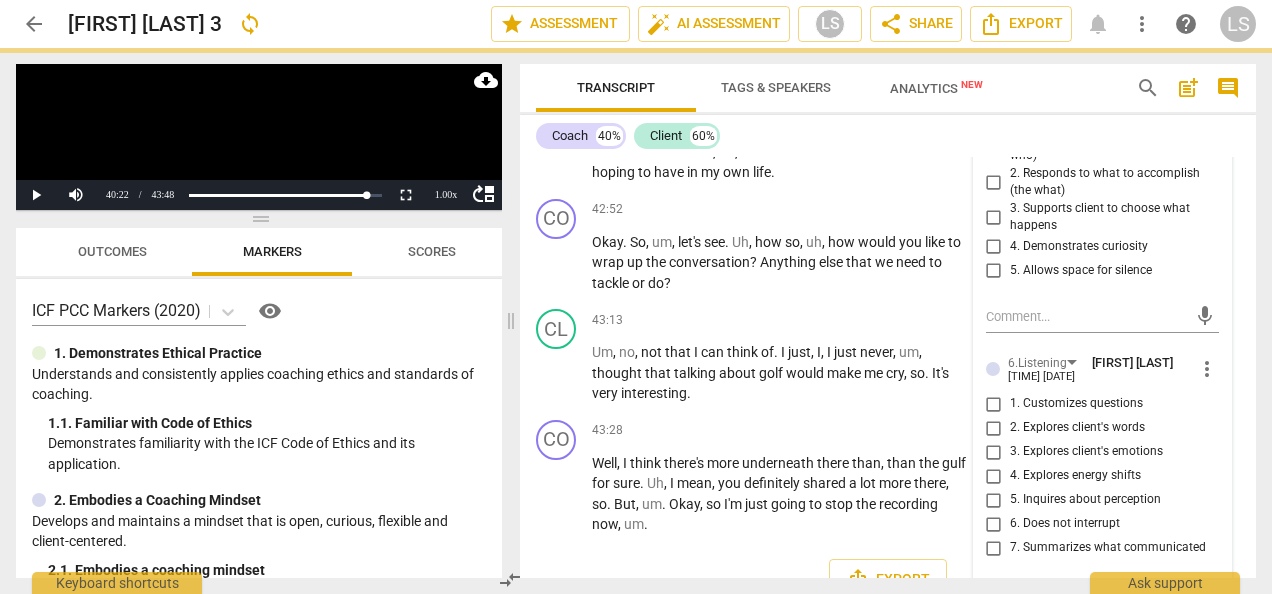 click on "1. Responds to the whole person (the who)" at bounding box center [994, 147] 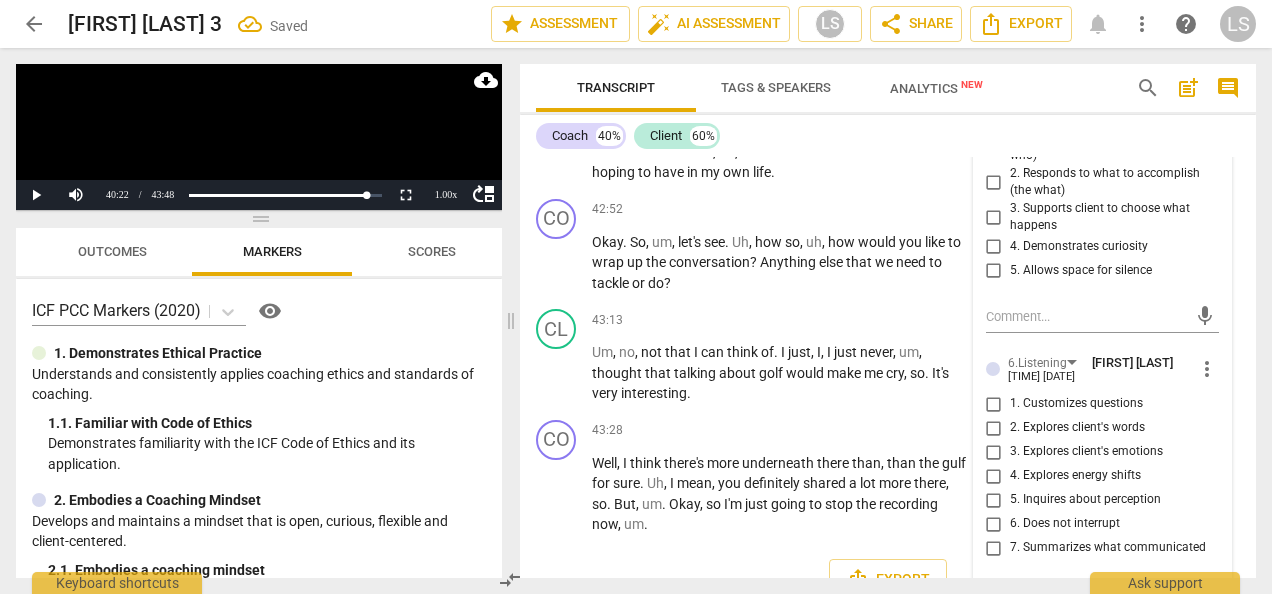click on "2. Responds to what to accomplish (the what)" at bounding box center (994, 182) 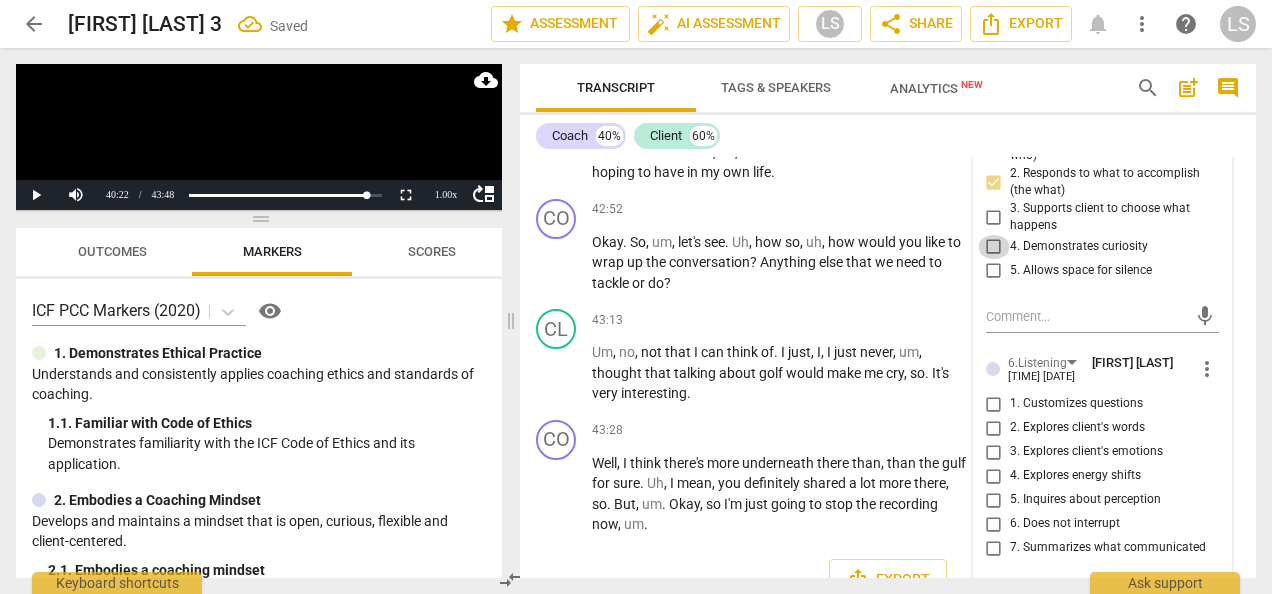 drag, startPoint x: 994, startPoint y: 436, endPoint x: 1002, endPoint y: 428, distance: 11.313708 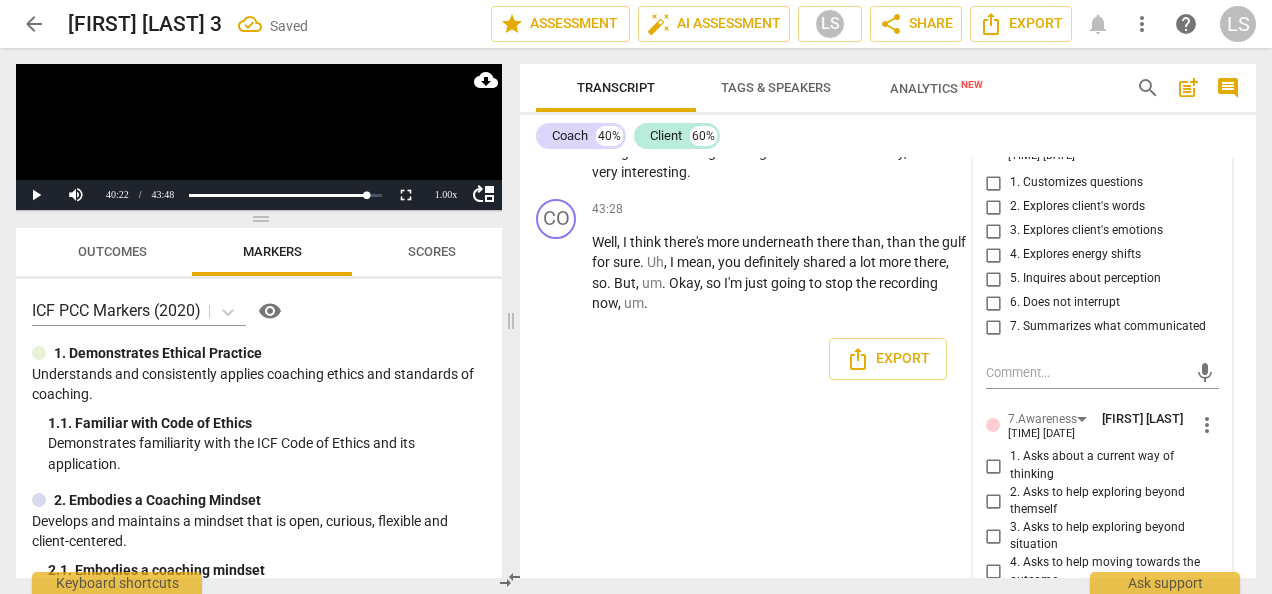 scroll, scrollTop: 16560, scrollLeft: 0, axis: vertical 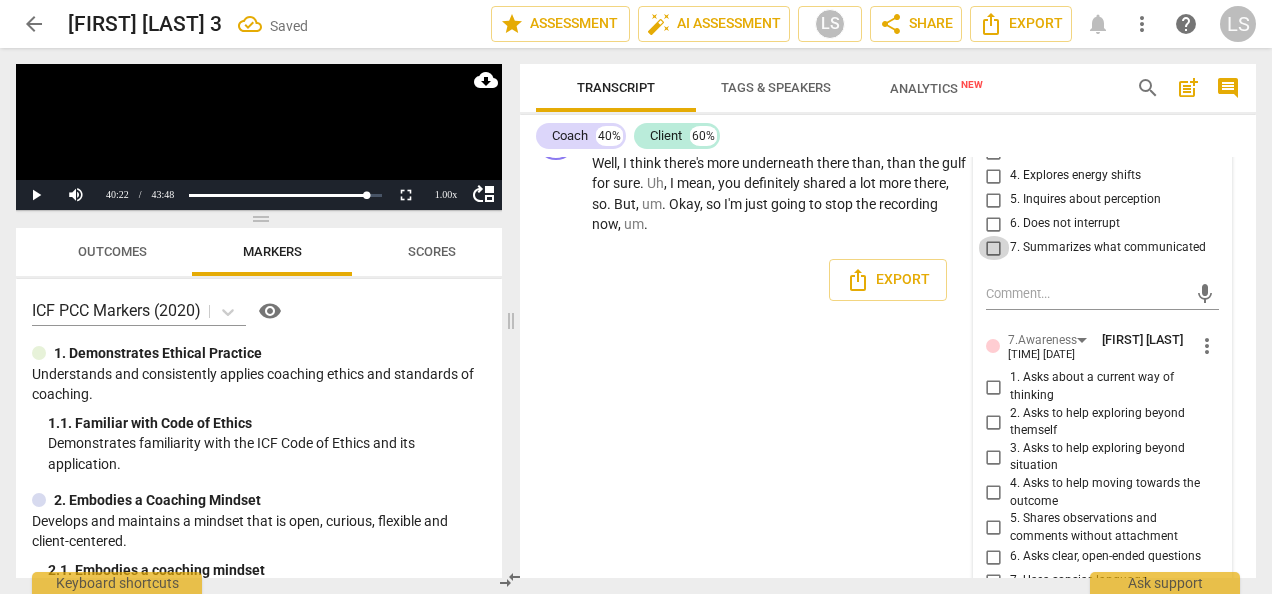 click on "7. Summarizes what communicated" at bounding box center (994, 248) 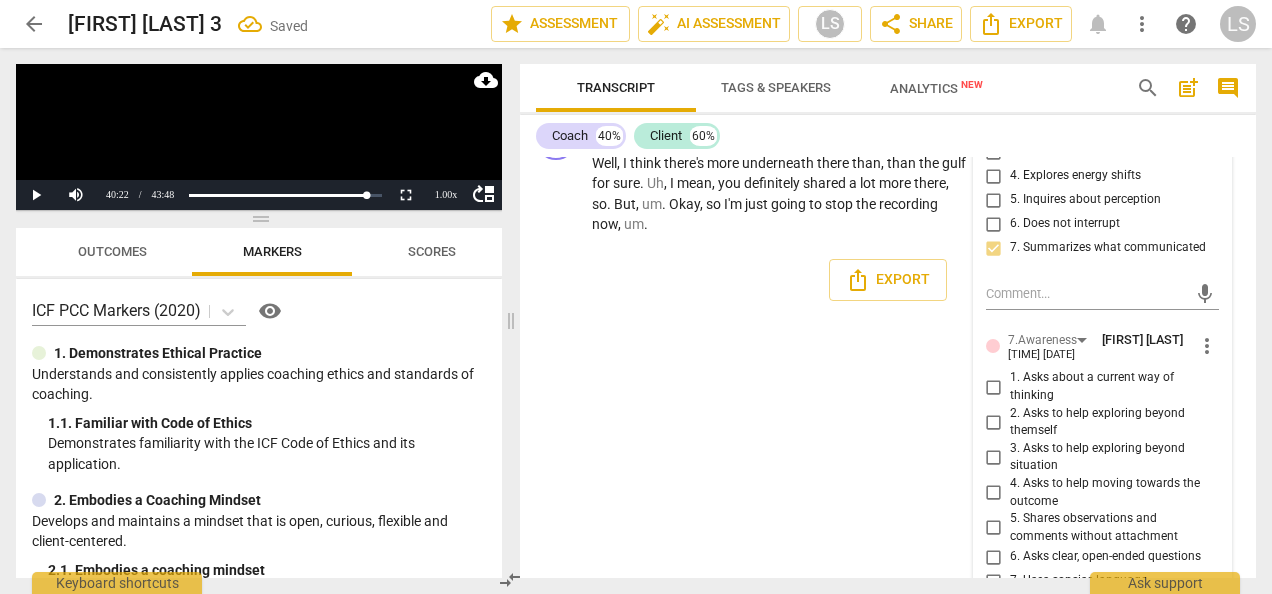 scroll, scrollTop: 16760, scrollLeft: 0, axis: vertical 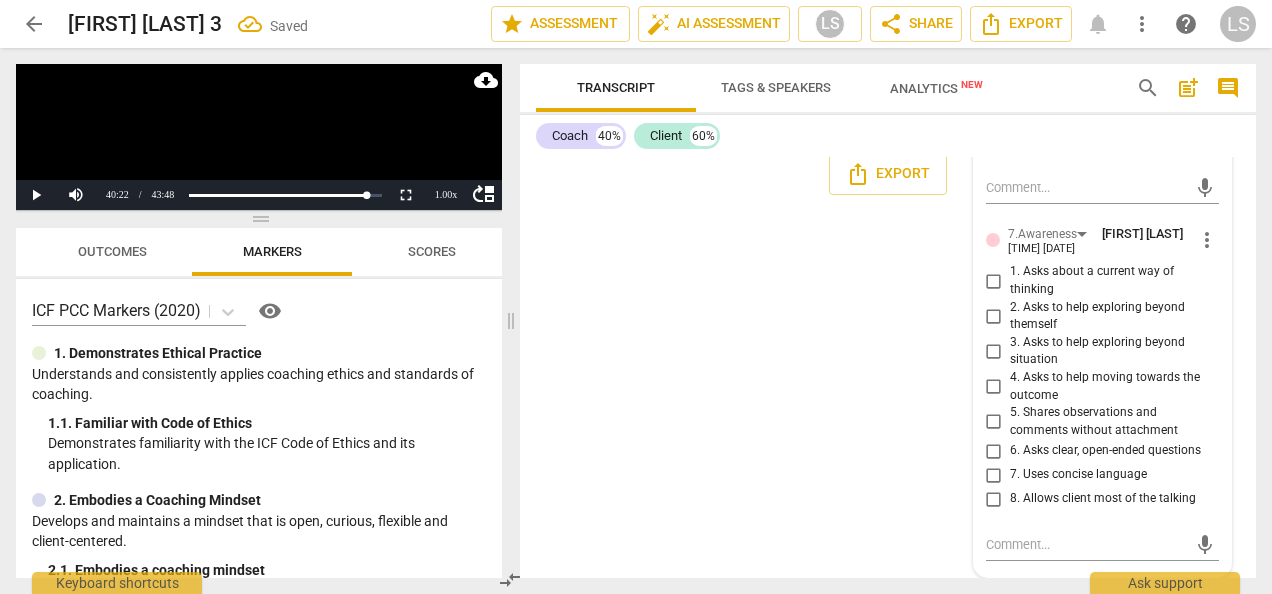 click on "2. Asks to help exploring beyond themself" at bounding box center (994, 316) 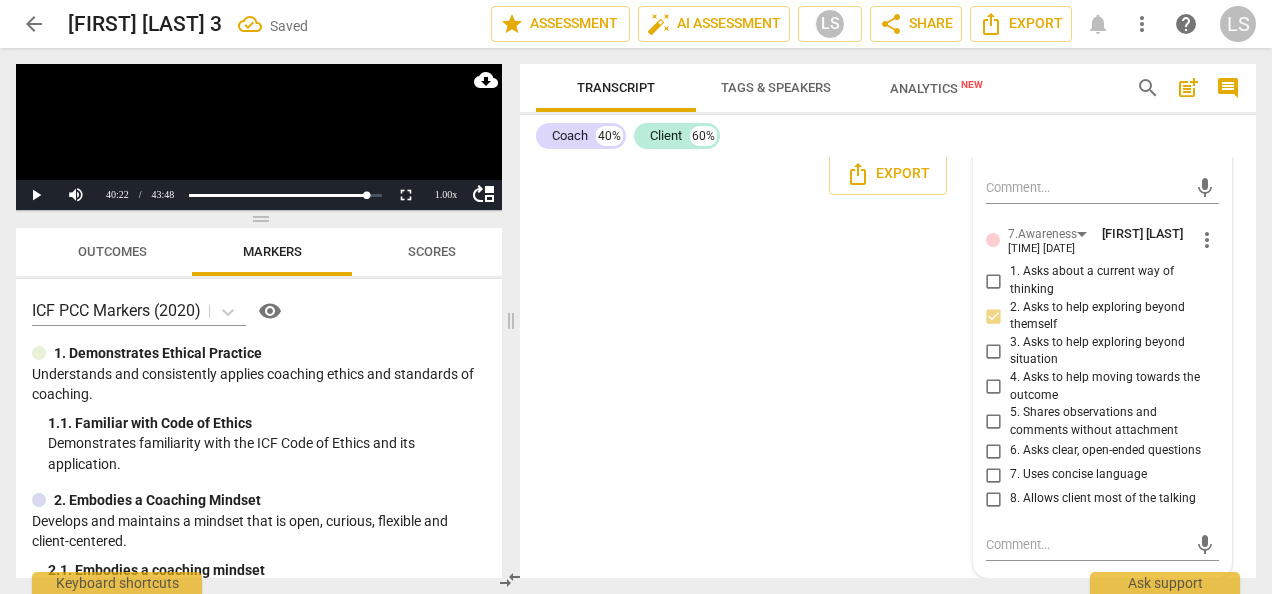 click on "4. Asks to help moving towards the outcome" at bounding box center (994, 387) 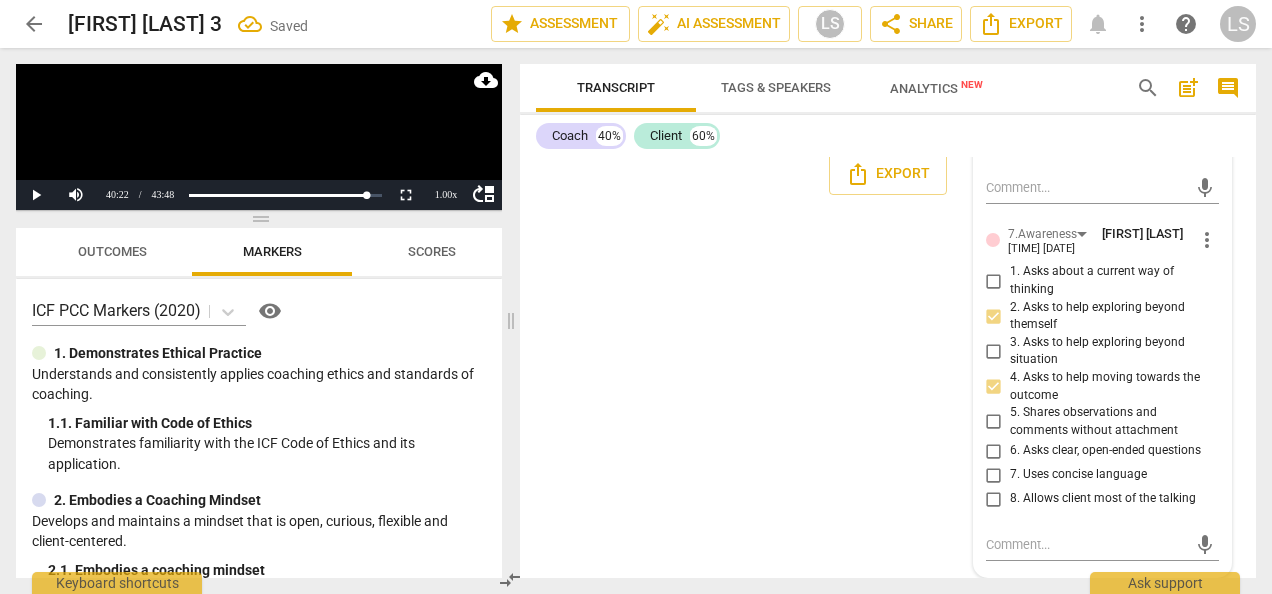 click on "6. Asks clear, open-ended questions" at bounding box center [994, 451] 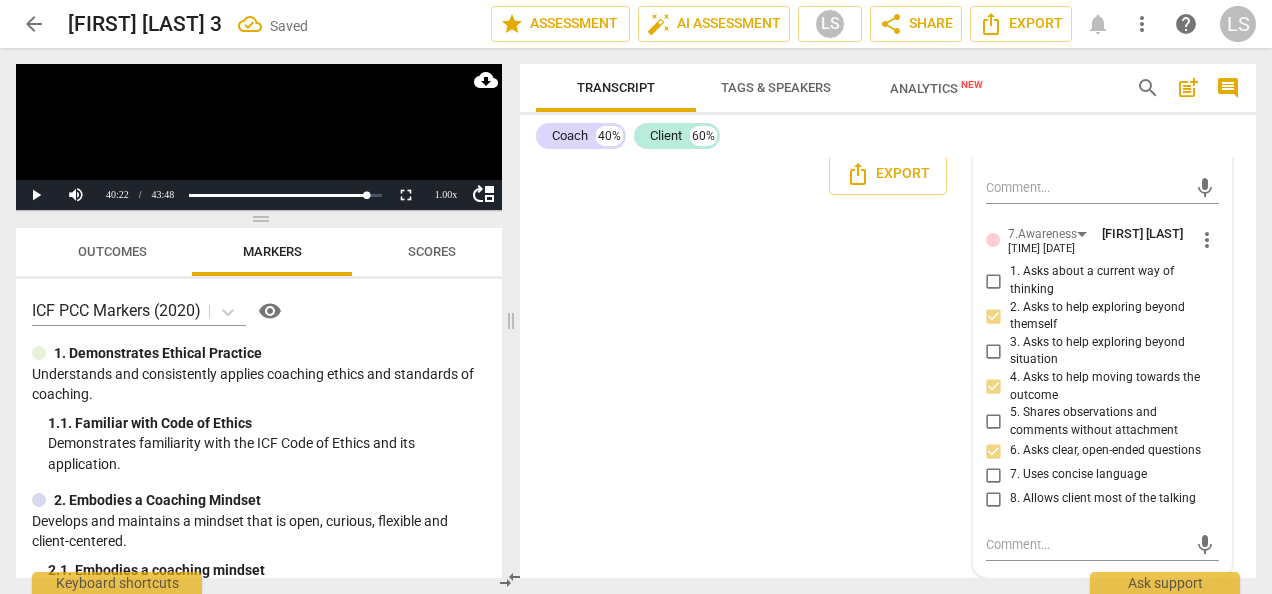 click on "7. Uses concise language" at bounding box center (994, 475) 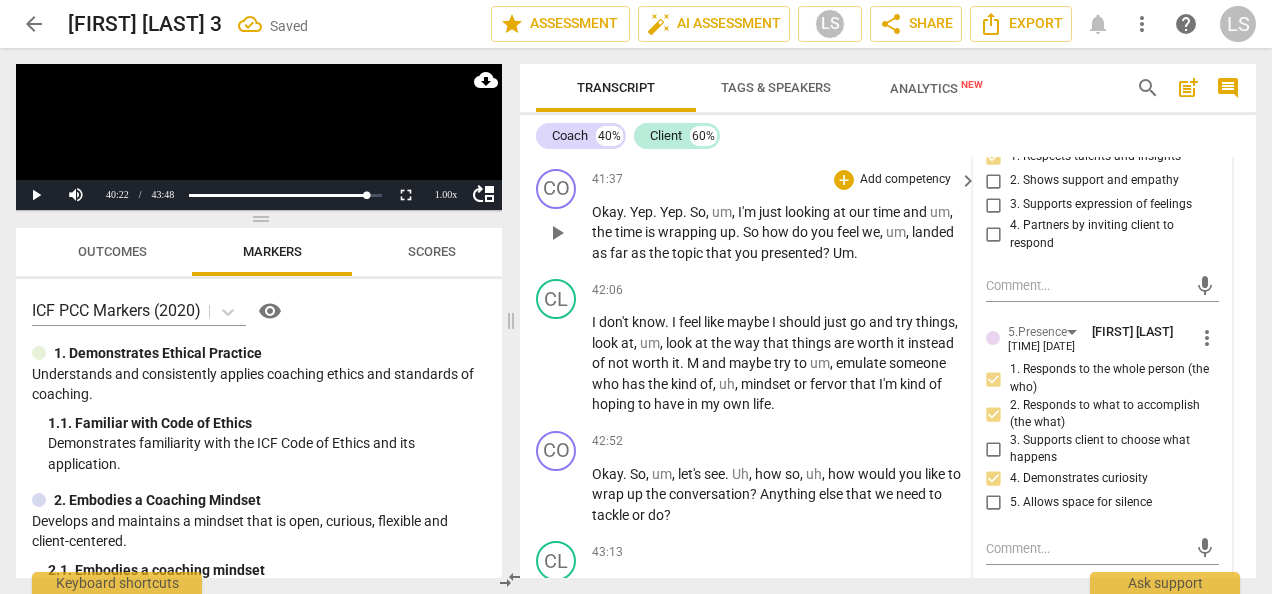 scroll, scrollTop: 16060, scrollLeft: 0, axis: vertical 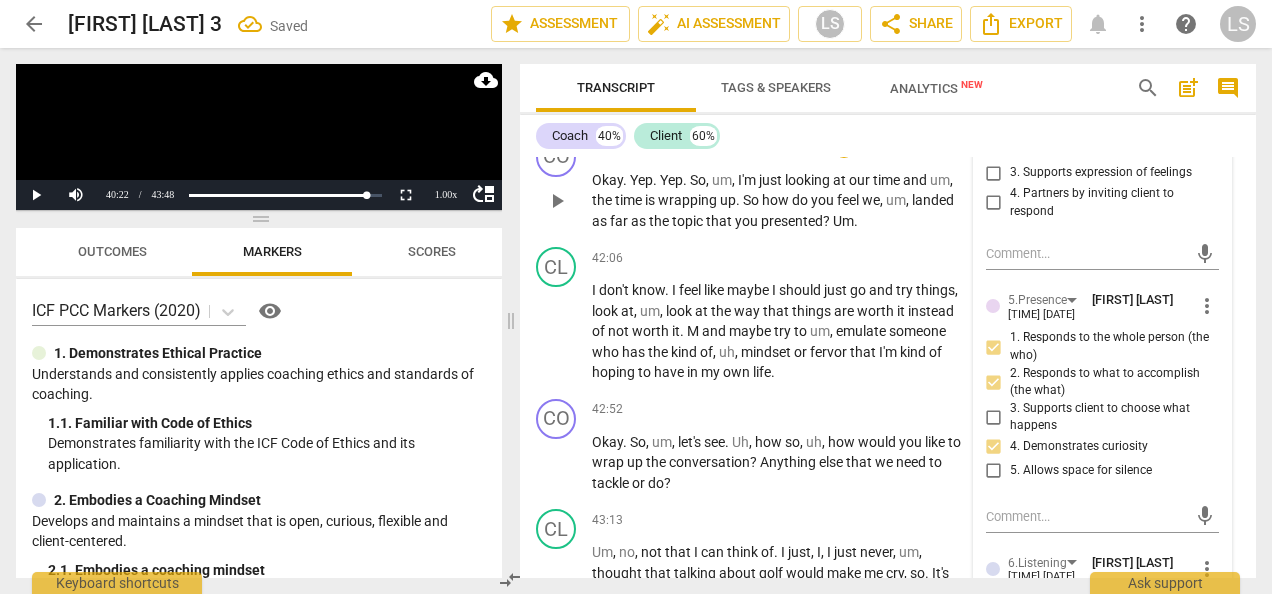 click on "+" at bounding box center (844, 148) 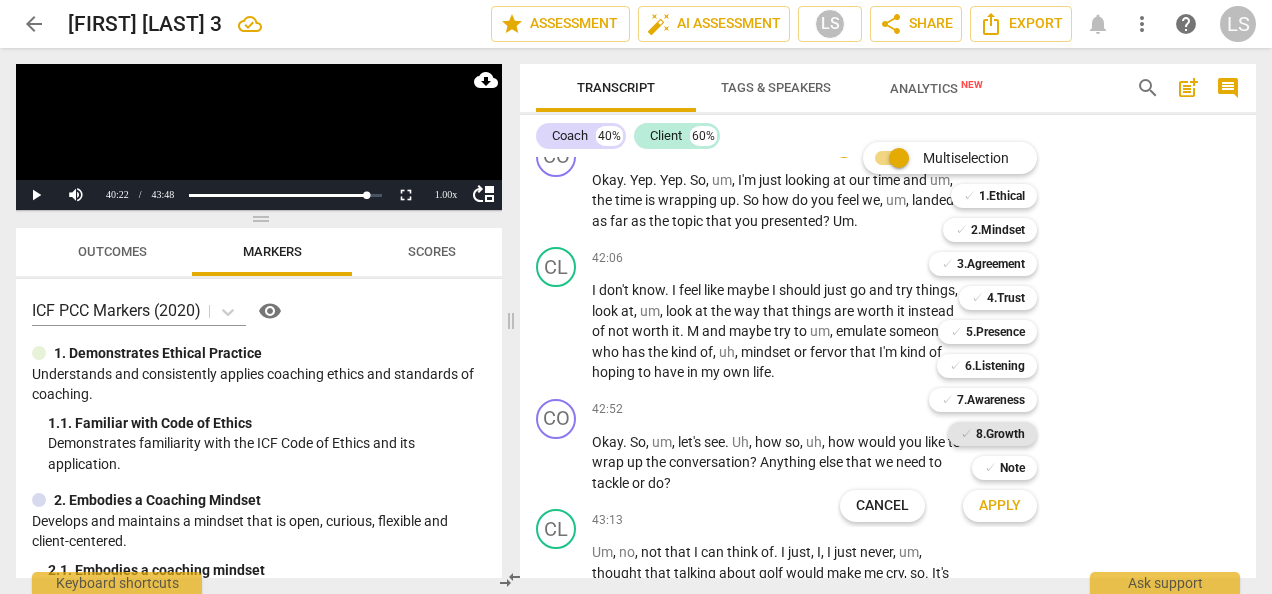 click on "8.Growth" at bounding box center (1000, 434) 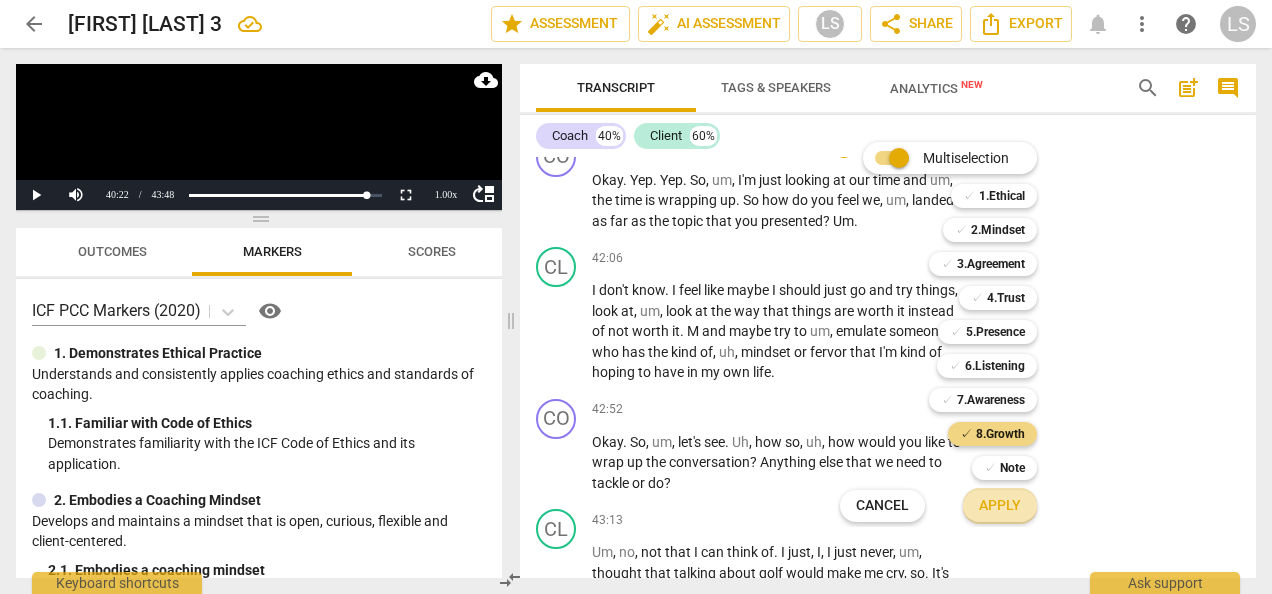 click on "Apply" at bounding box center (1000, 506) 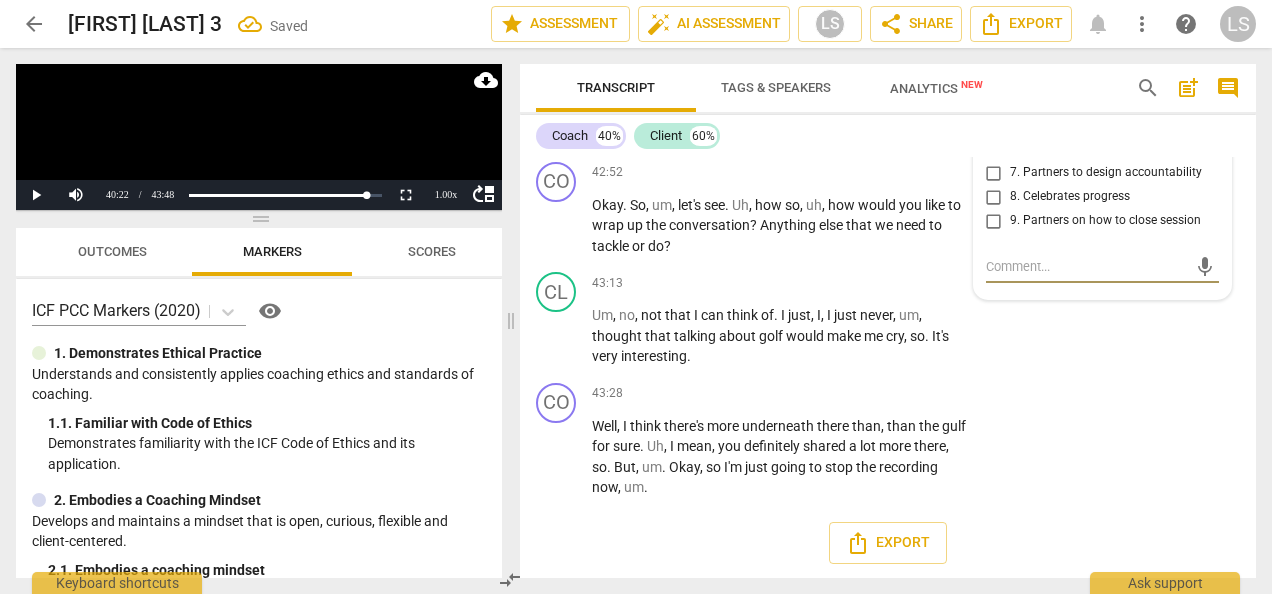 scroll, scrollTop: 16180, scrollLeft: 0, axis: vertical 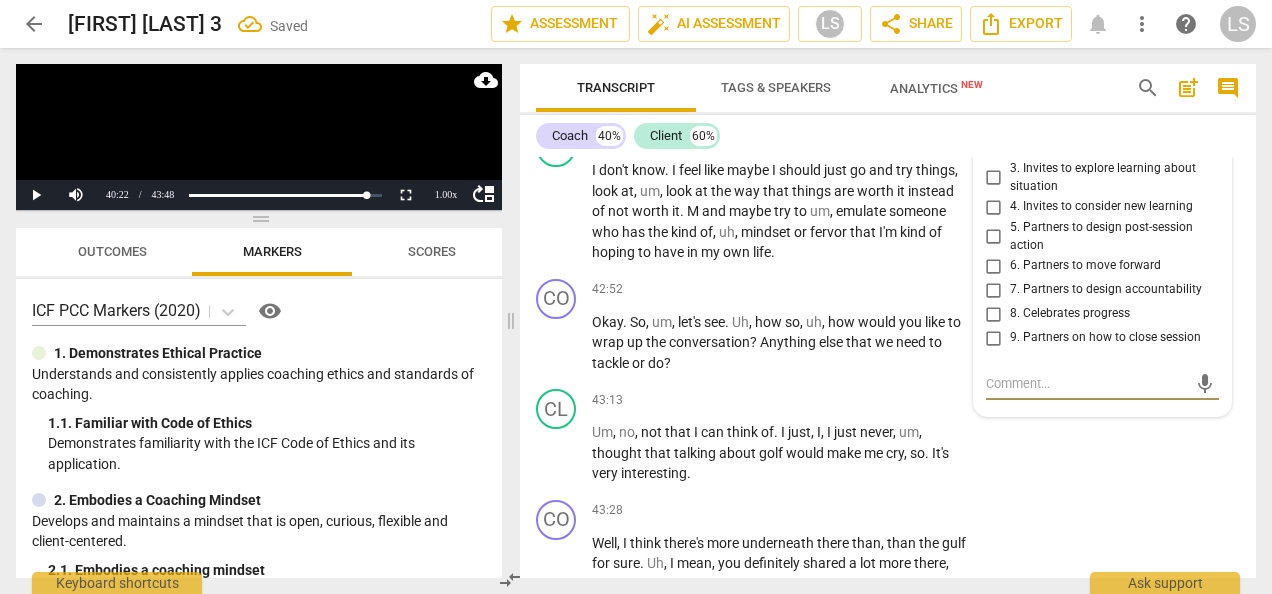 click on "1. Allows to explore progress" at bounding box center (994, 113) 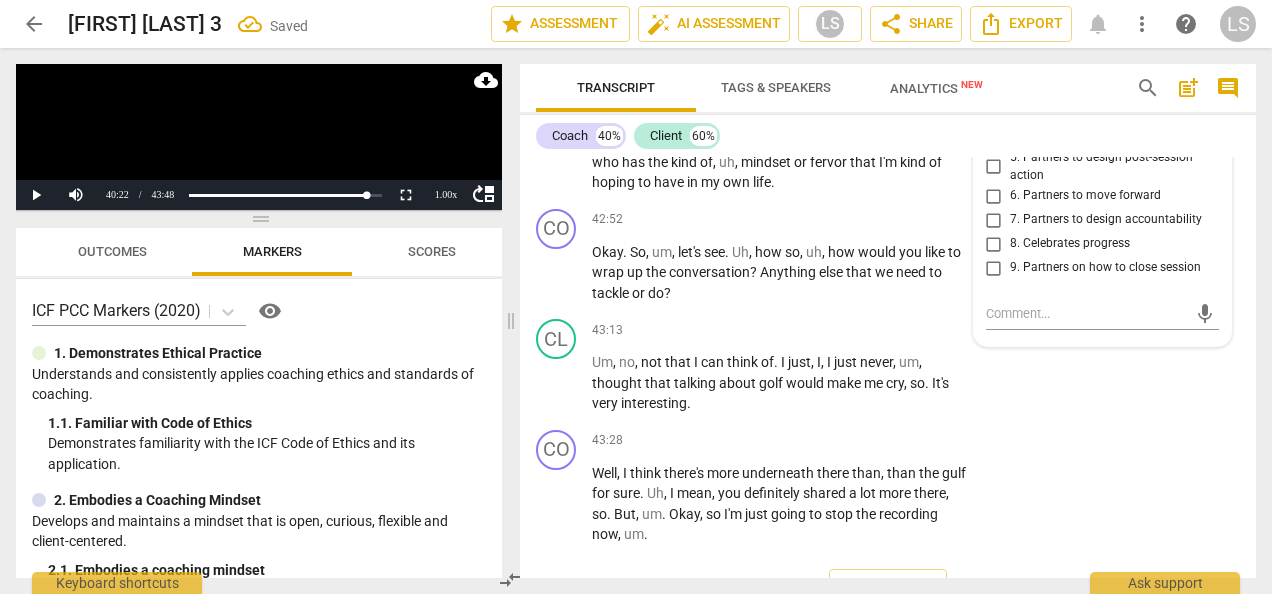 scroll, scrollTop: 16280, scrollLeft: 0, axis: vertical 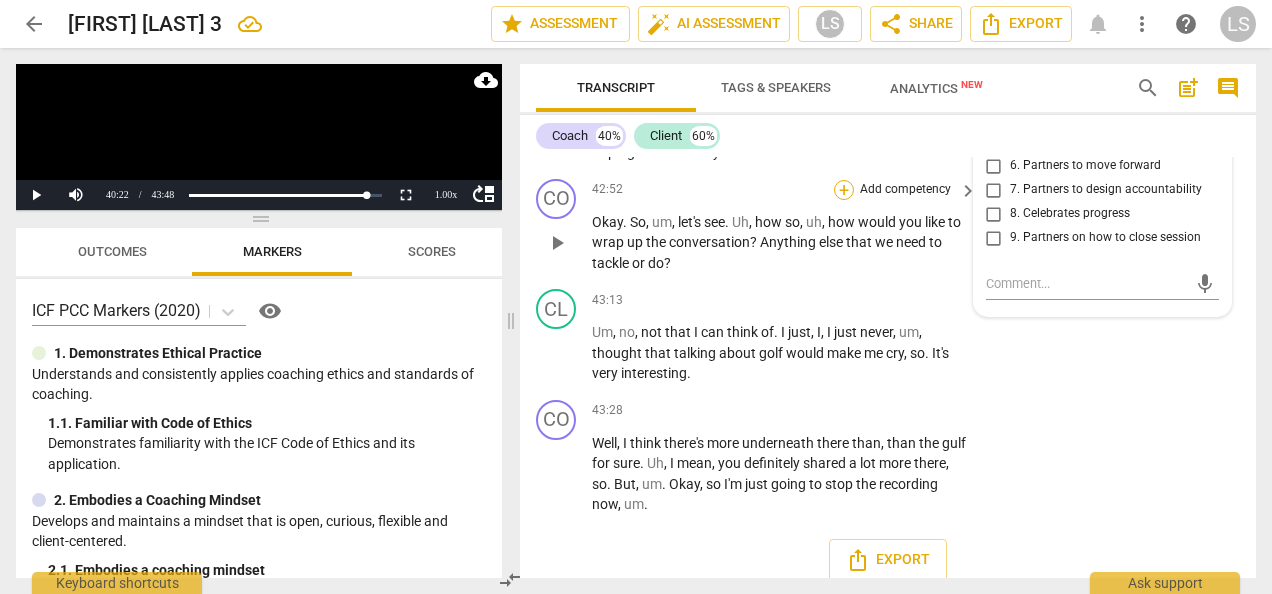 click on "+" at bounding box center (844, 190) 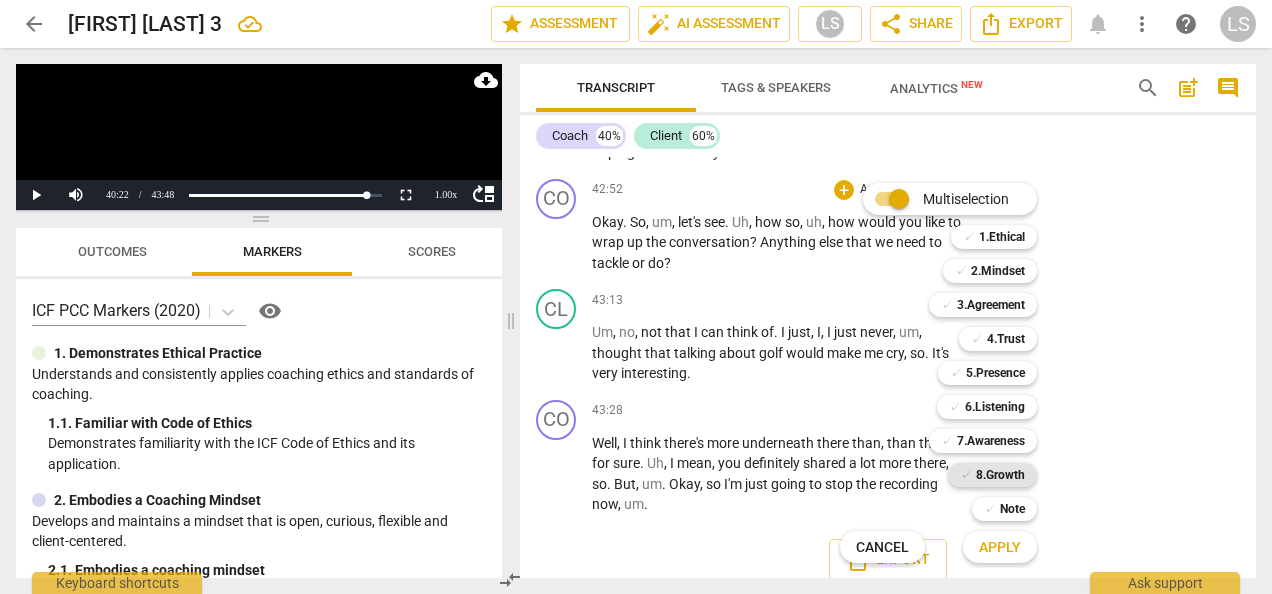 click on "8.Growth" at bounding box center (1000, 475) 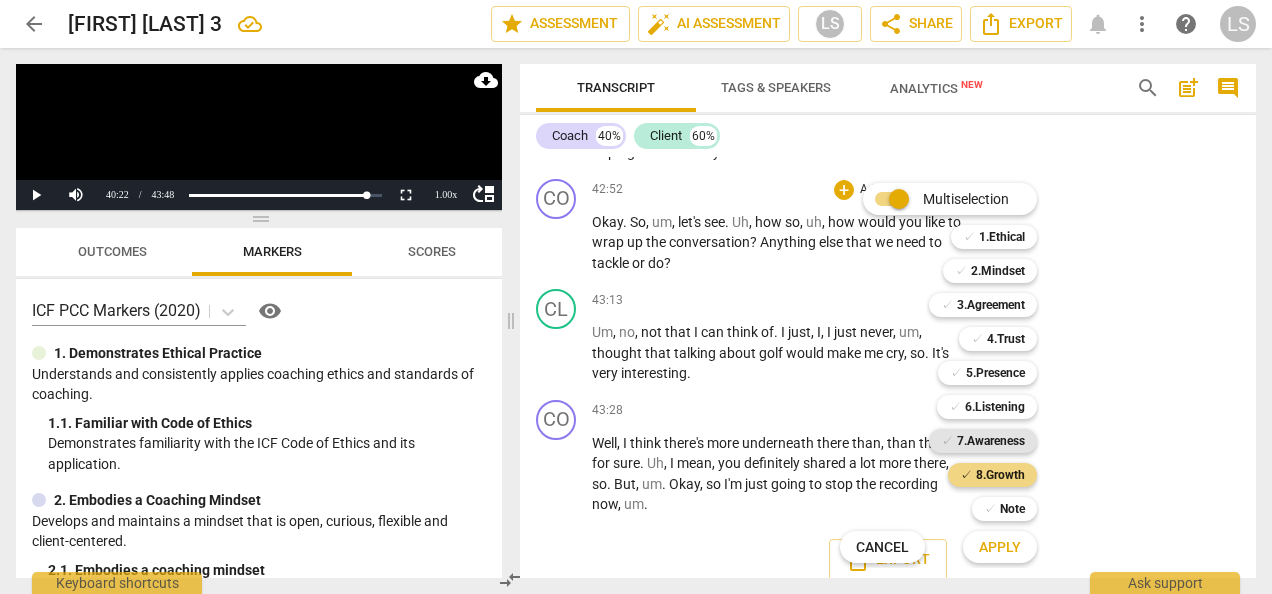 click on "7.Awareness" at bounding box center (991, 441) 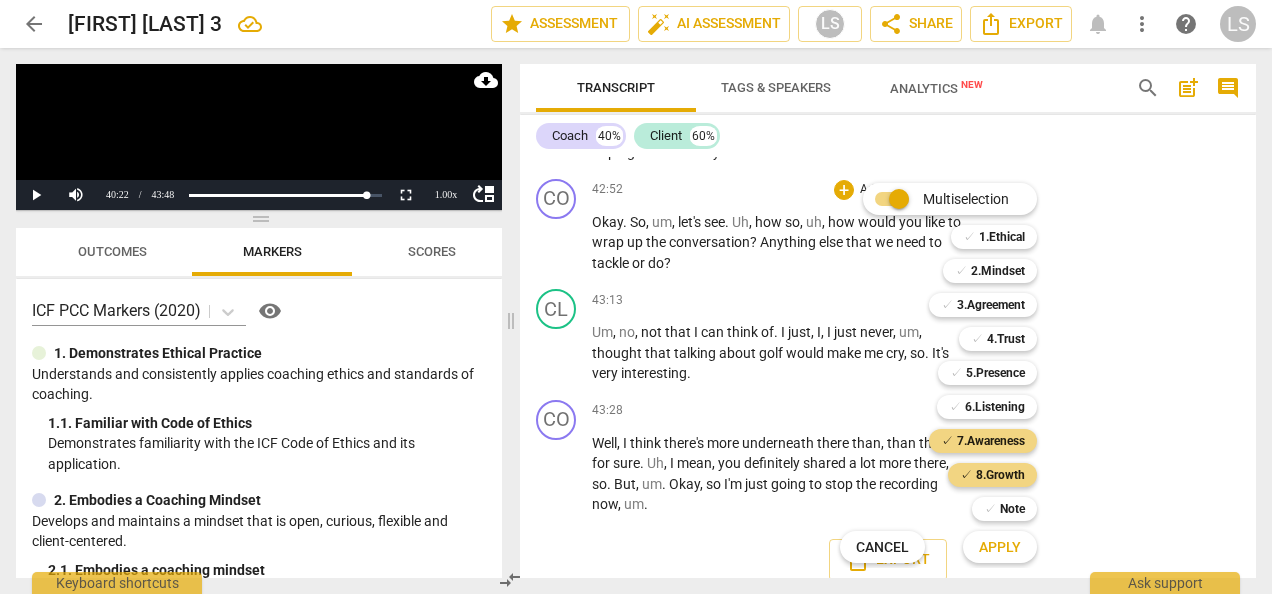 click on "Apply" at bounding box center [1000, 547] 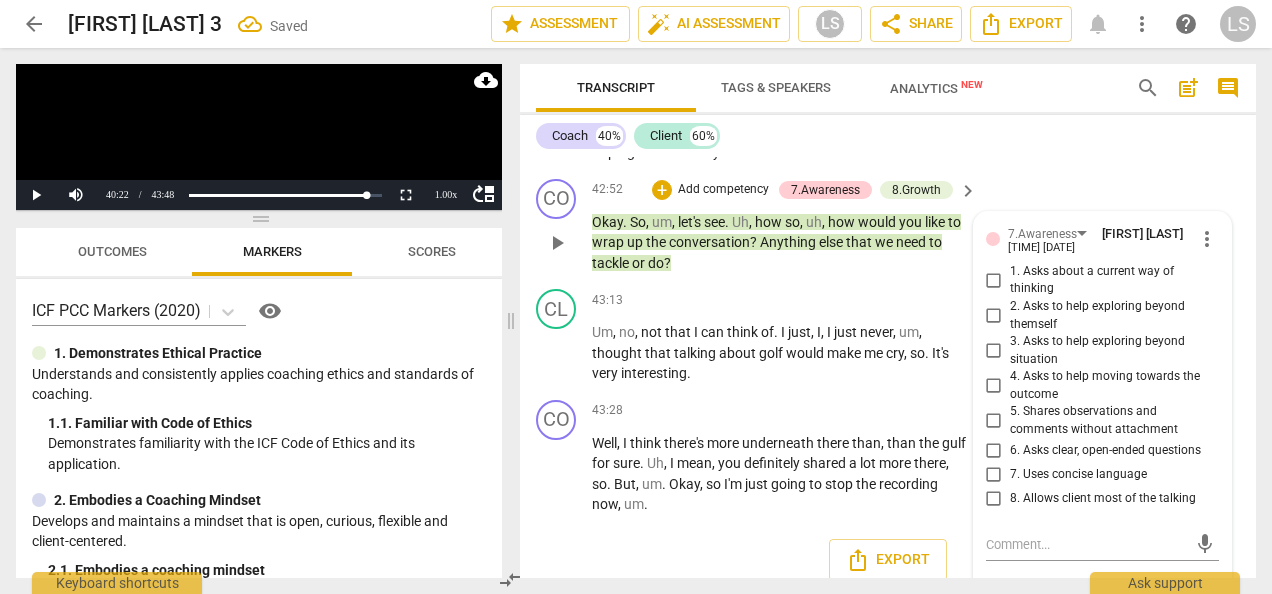 scroll, scrollTop: 16640, scrollLeft: 0, axis: vertical 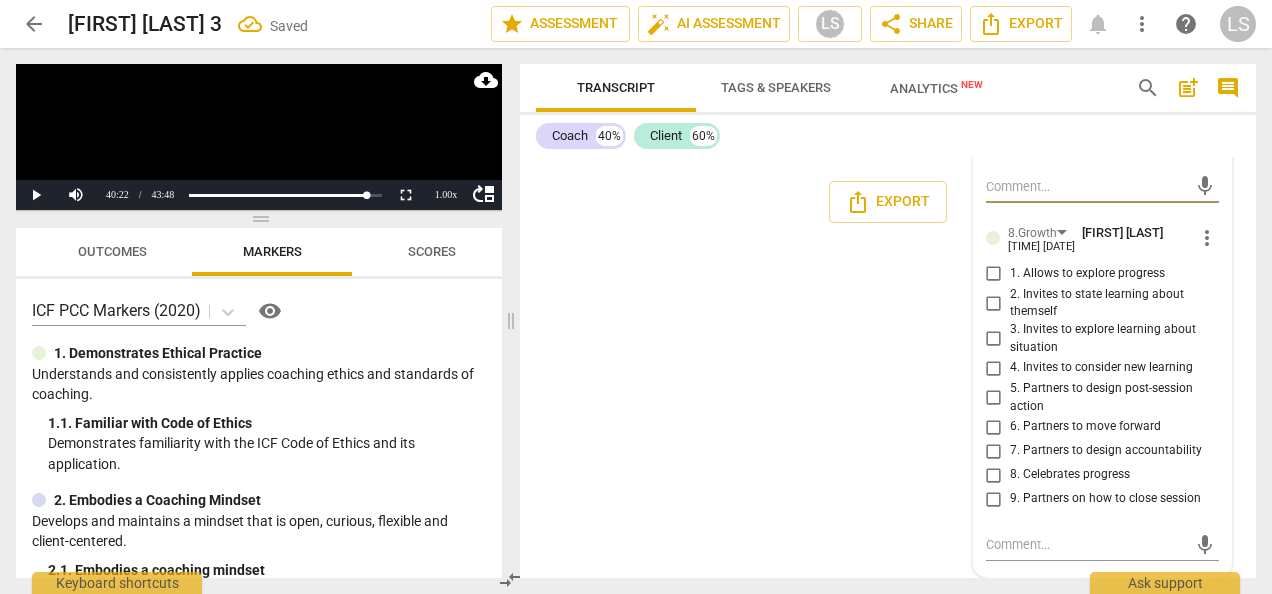 click on "6. Asks clear, open-ended questions" at bounding box center (994, 93) 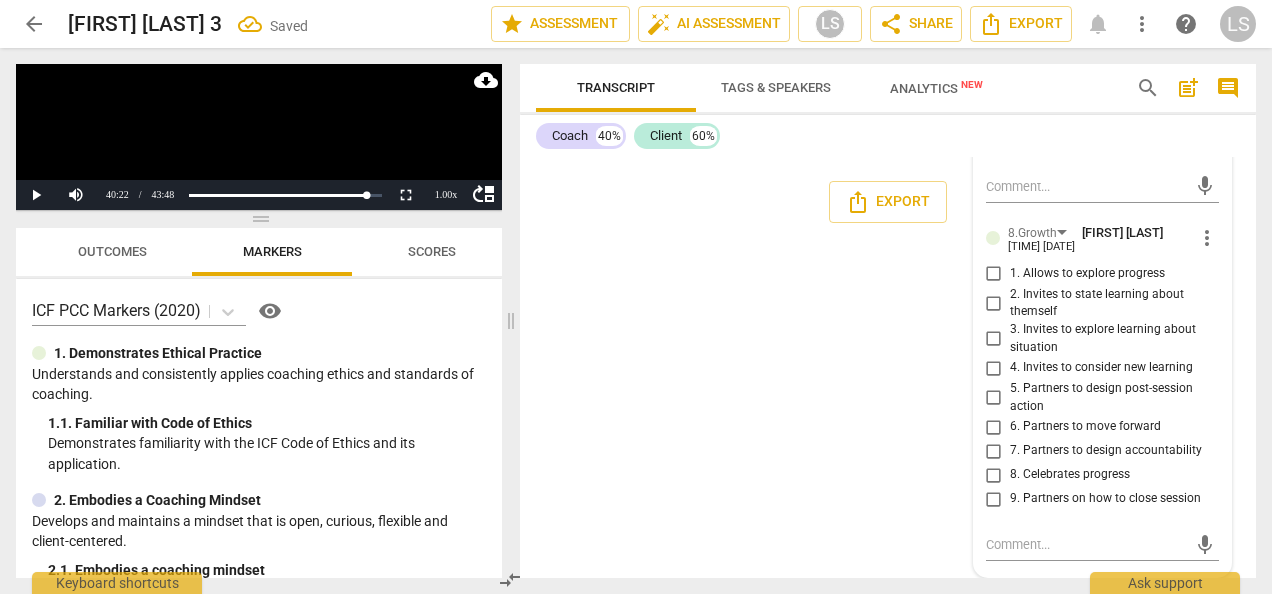 click on "6. Asks clear, open-ended questions" at bounding box center [994, 93] 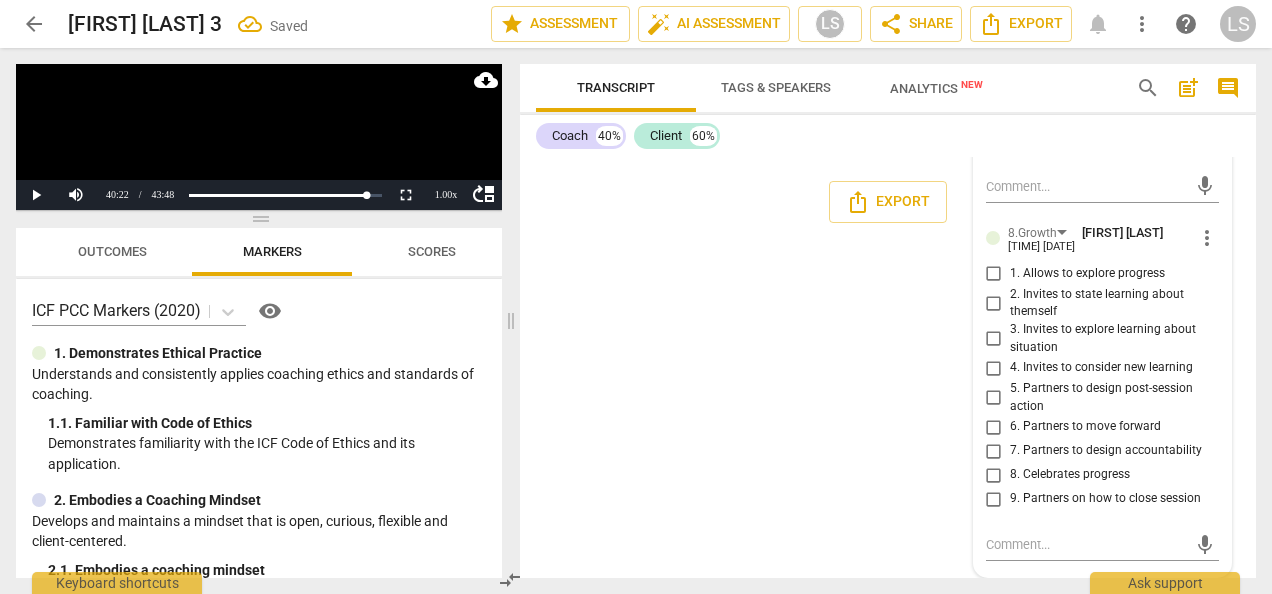 click on "9. Partners on how to close session" at bounding box center [994, 499] 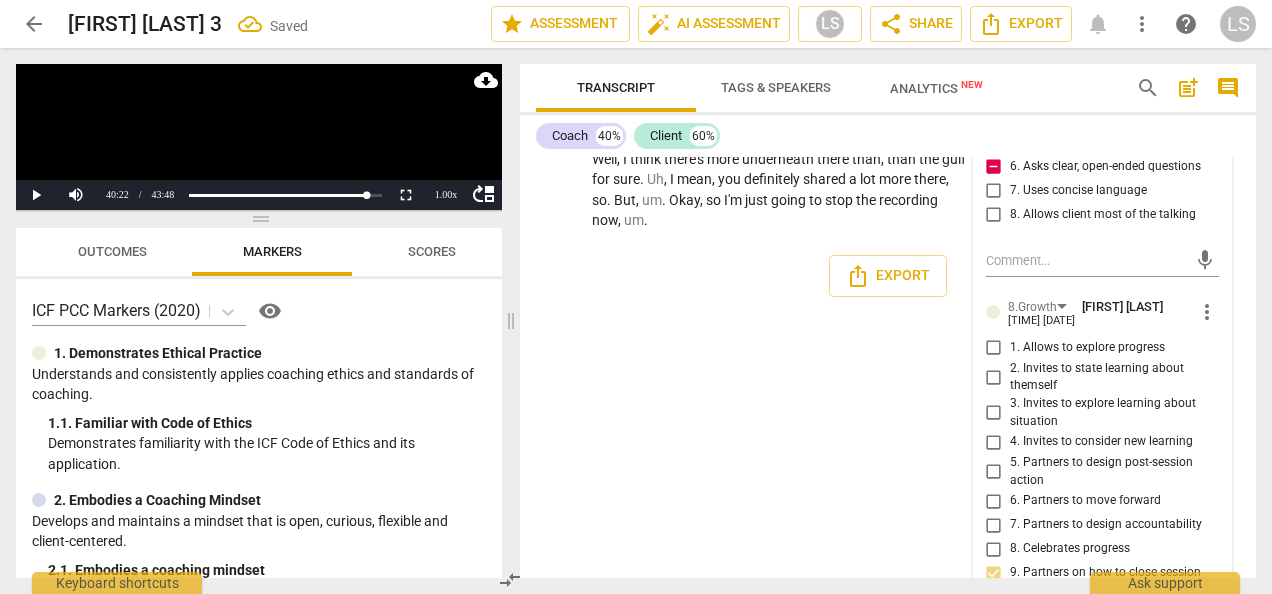 scroll, scrollTop: 16522, scrollLeft: 0, axis: vertical 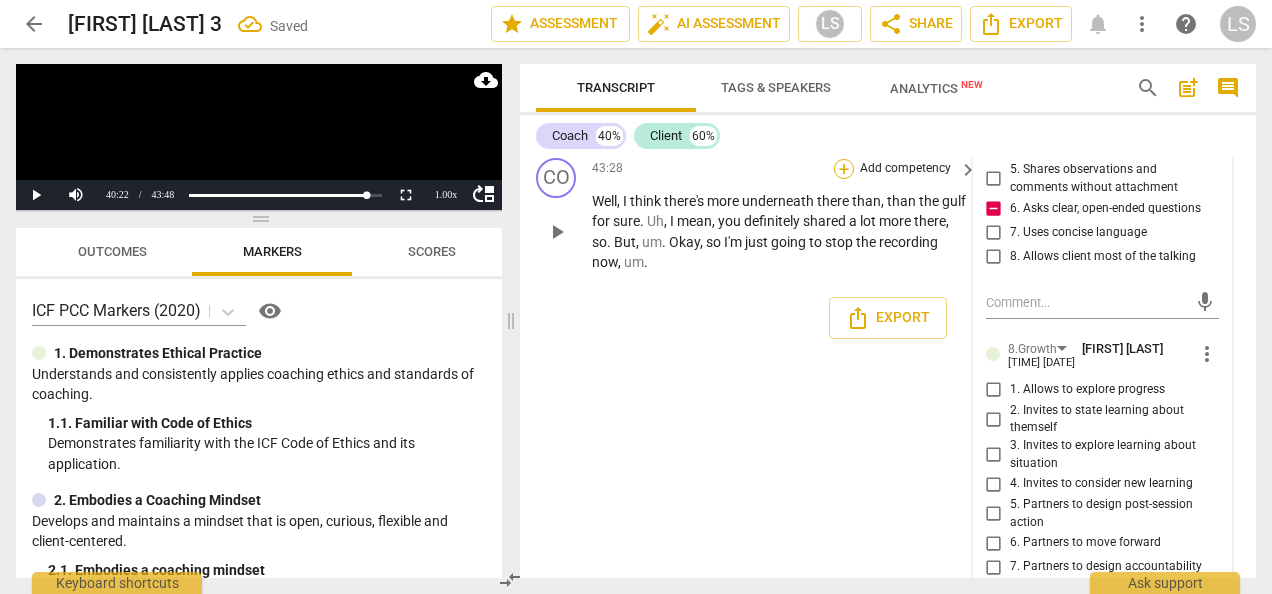 click on "+" at bounding box center [844, 169] 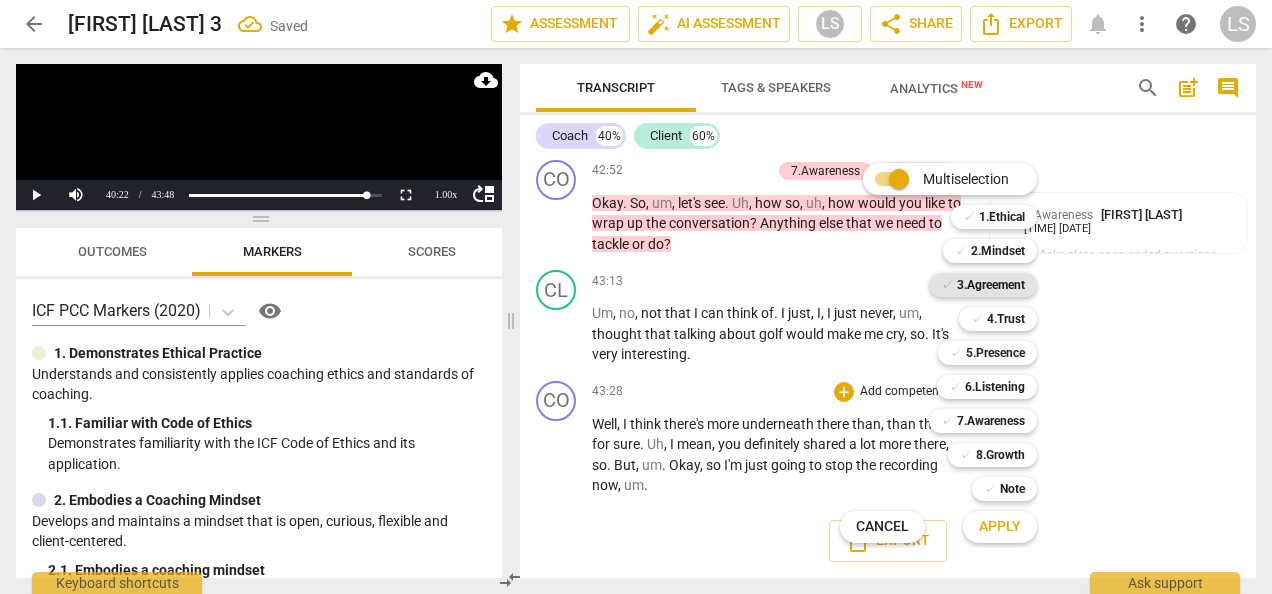 scroll, scrollTop: 16482, scrollLeft: 0, axis: vertical 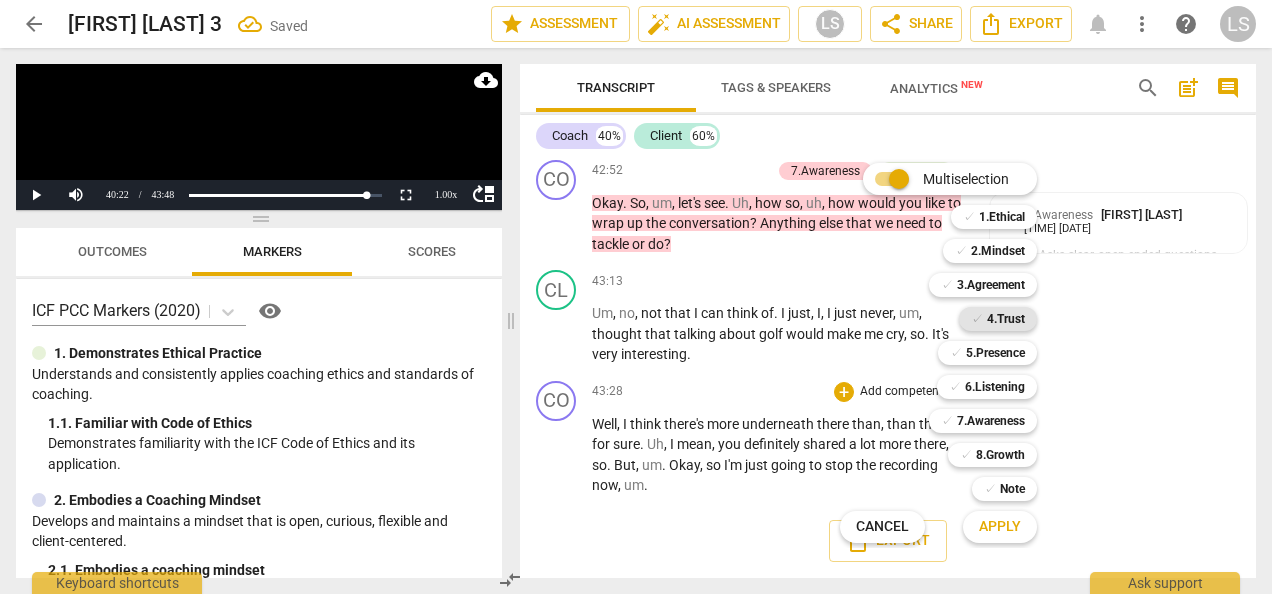 click on "4.Trust" at bounding box center [1006, 319] 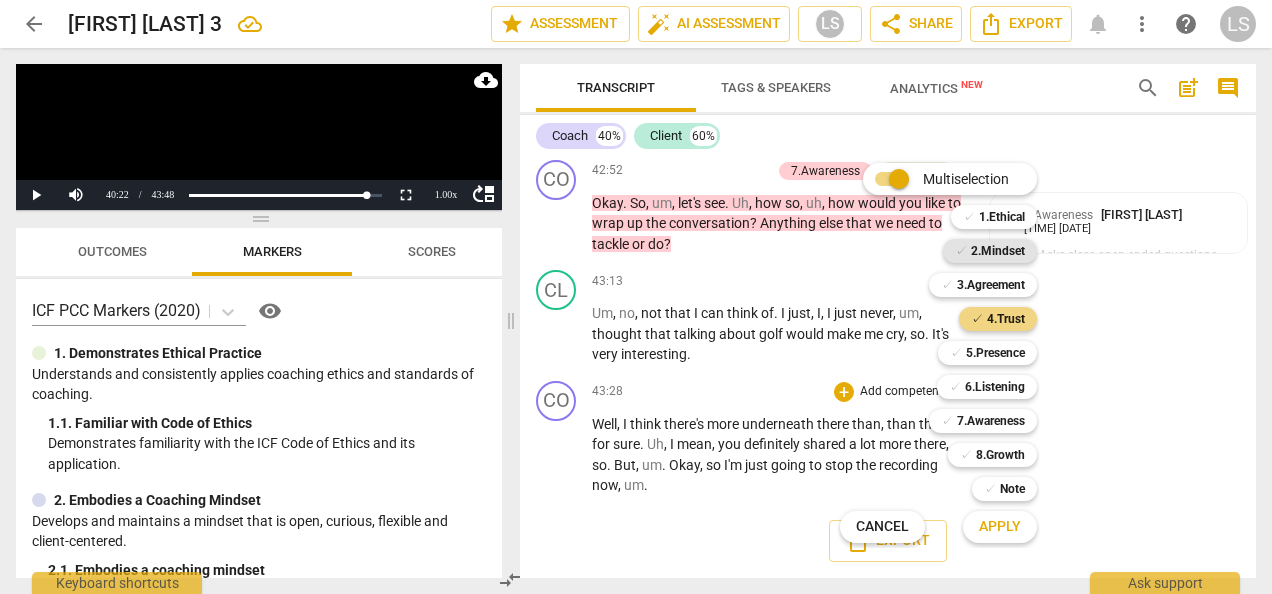click on "2.Mindset" at bounding box center [998, 251] 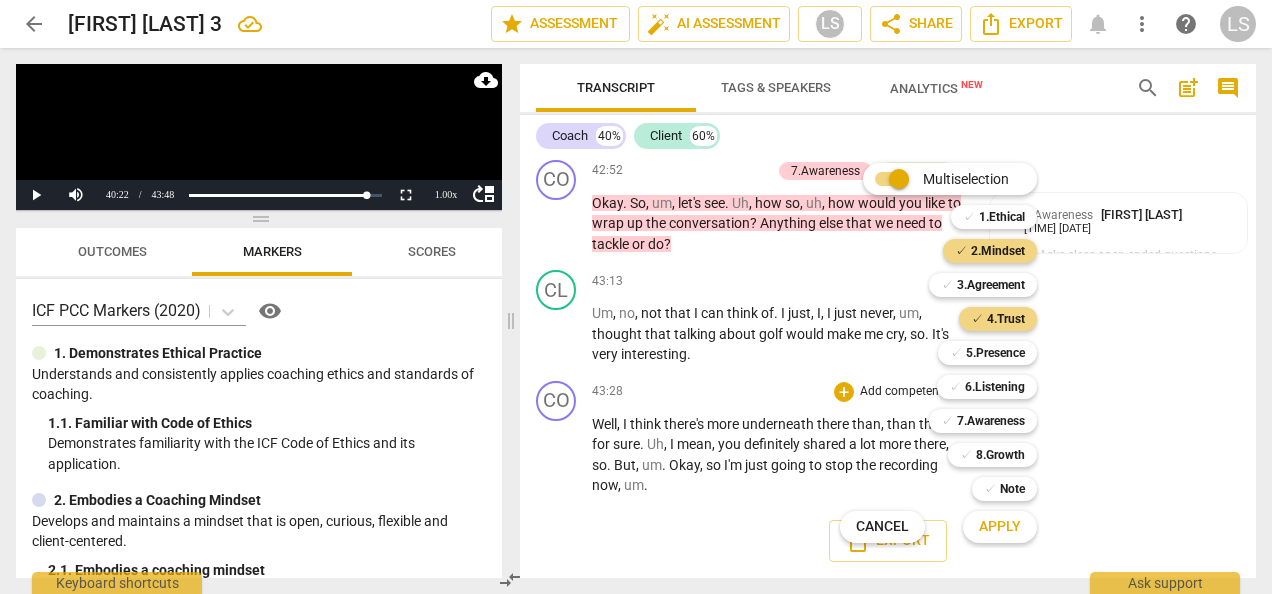 click on "Apply" at bounding box center [1000, 527] 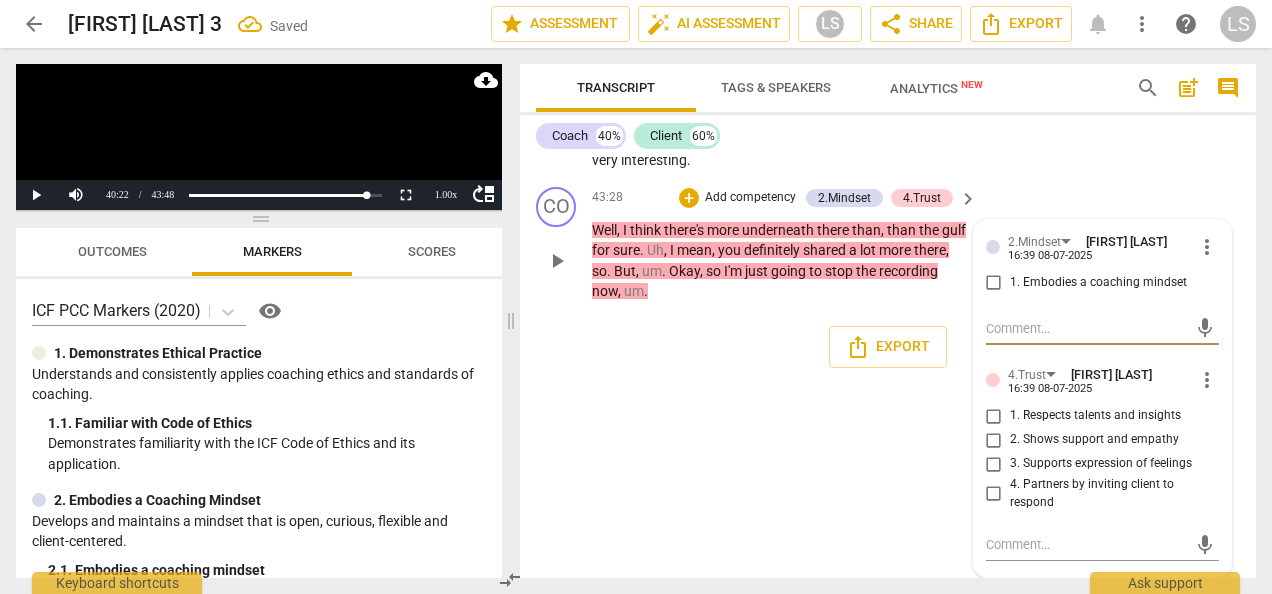 click on "1. Embodies a coaching mindset" at bounding box center [994, 283] 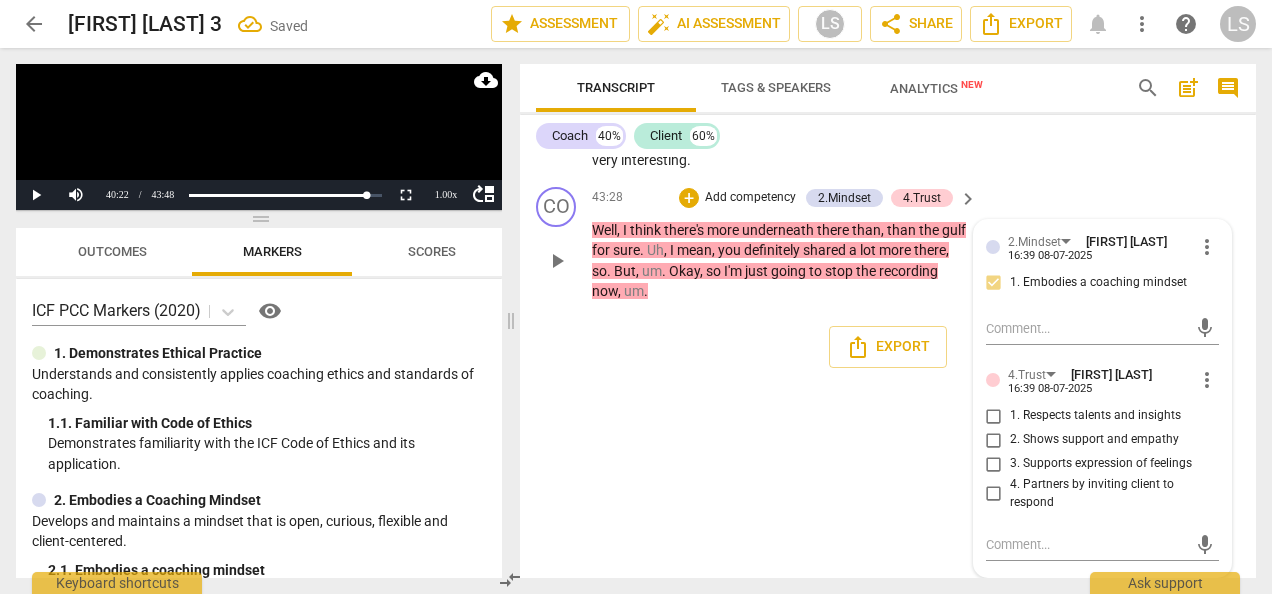 scroll, scrollTop: 16676, scrollLeft: 0, axis: vertical 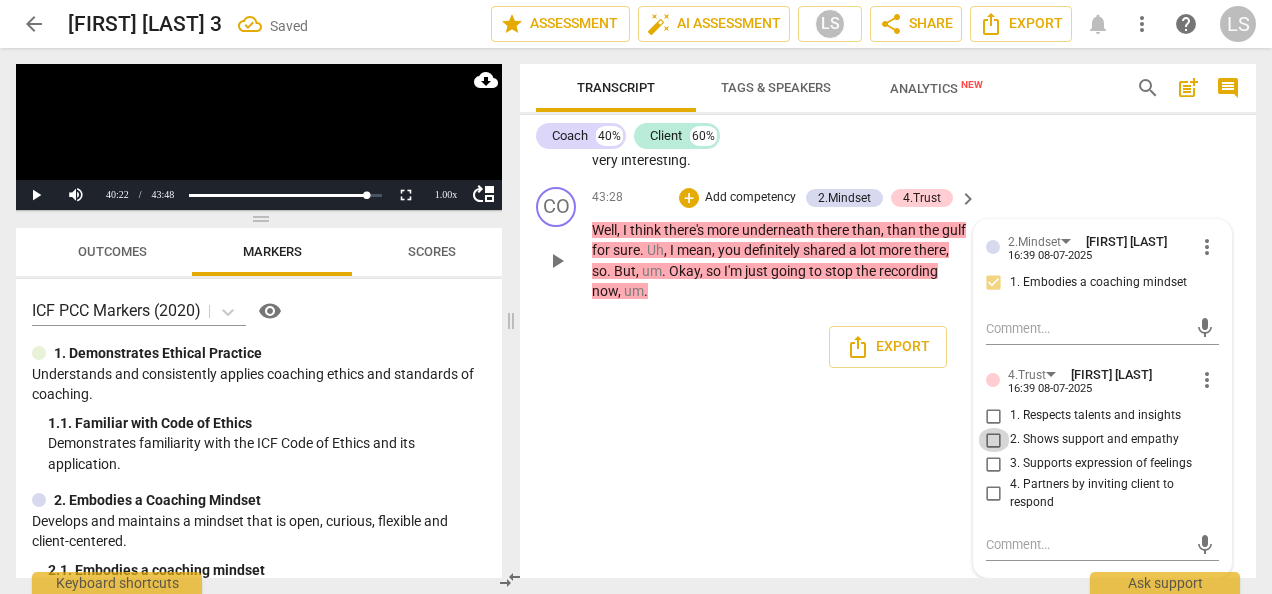 click on "2. Shows support and empathy" at bounding box center [994, 440] 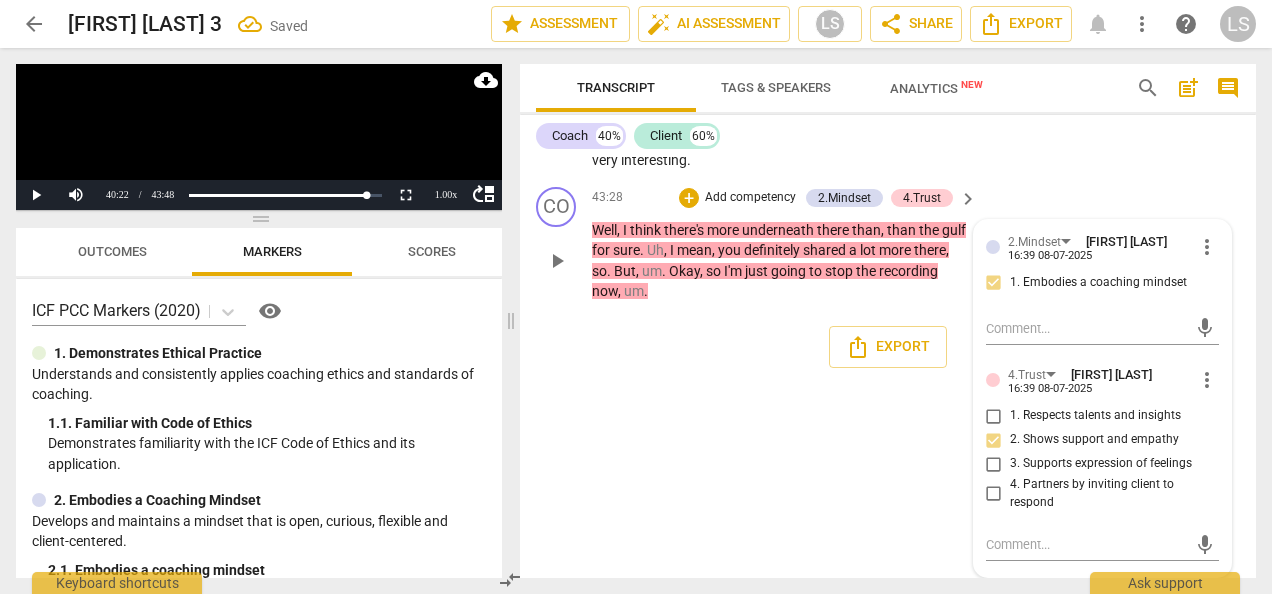 click on "3. Supports expression of feelings" at bounding box center [994, 464] 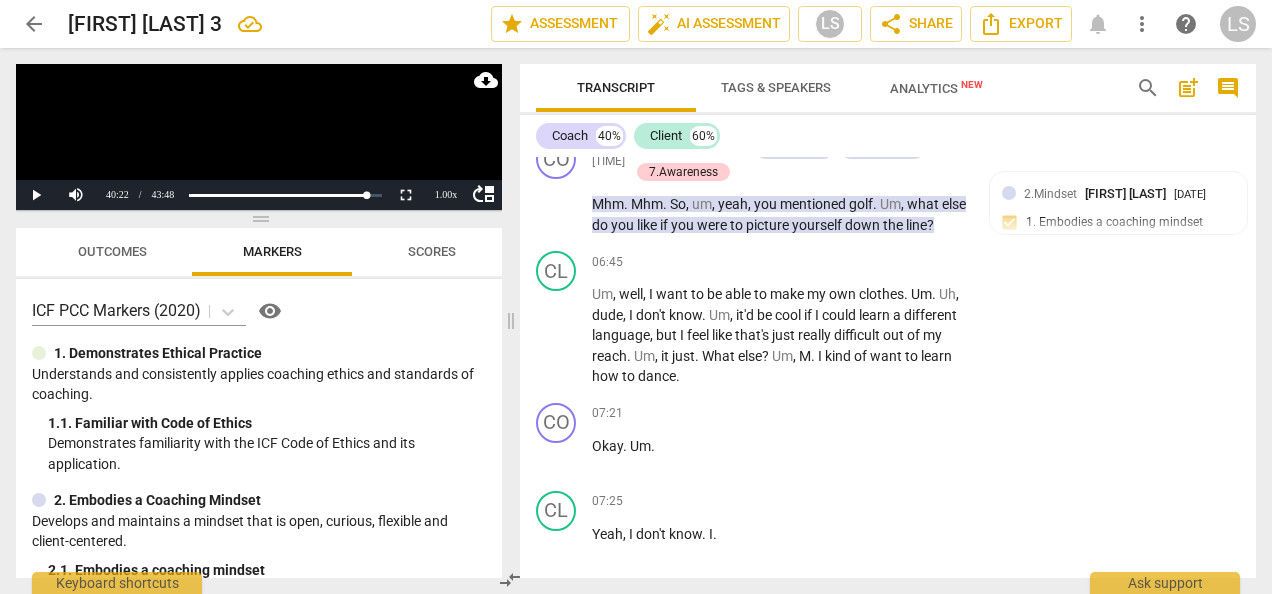 scroll, scrollTop: 0, scrollLeft: 0, axis: both 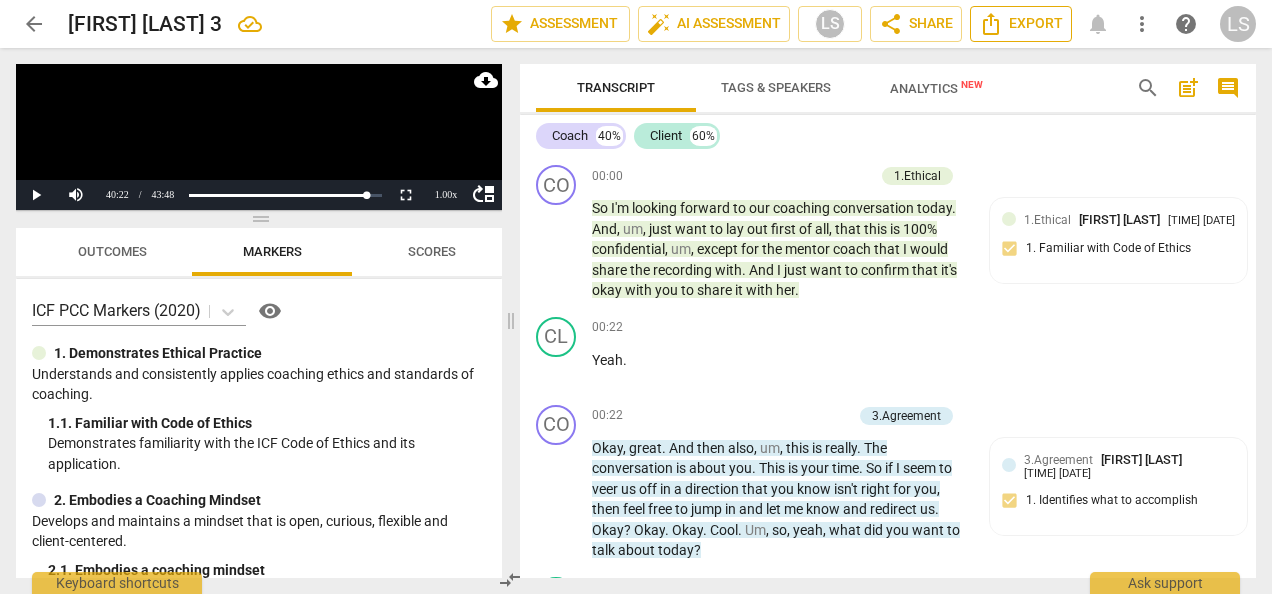 click 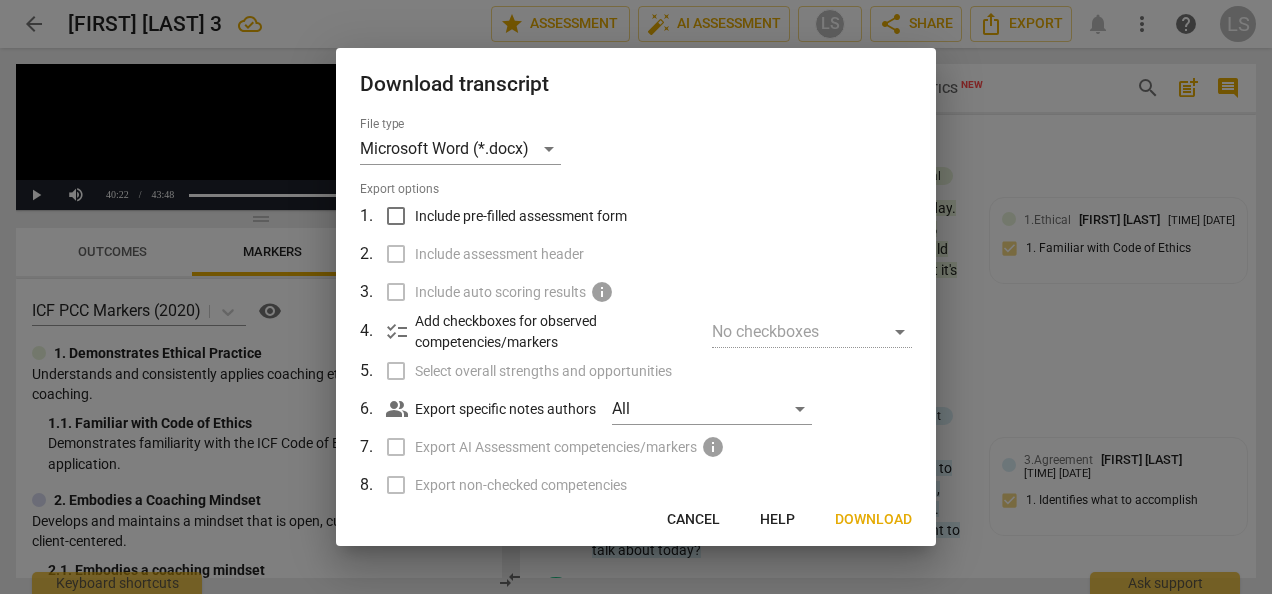 click on "Cancel" at bounding box center (693, 520) 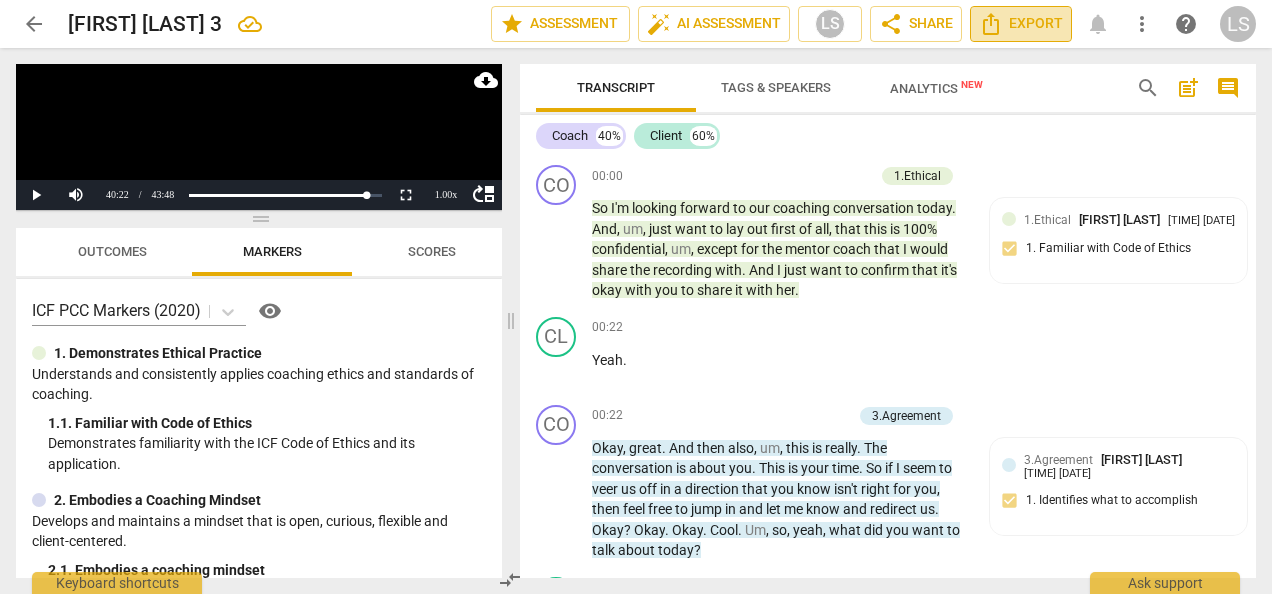 click on "Export" at bounding box center [1021, 24] 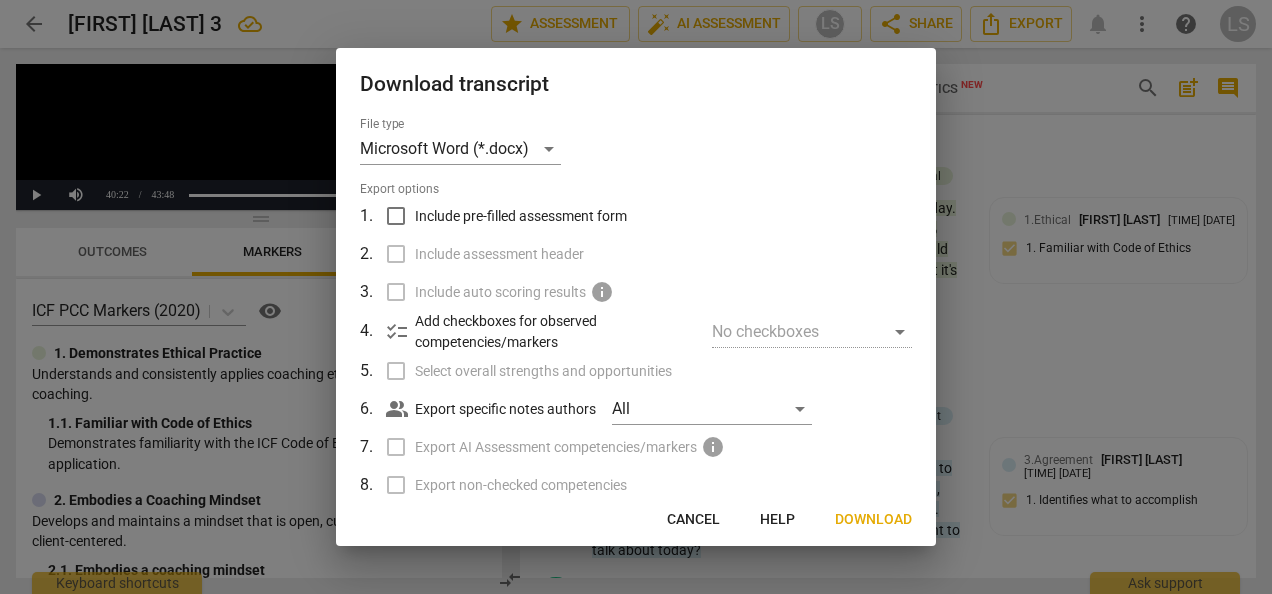 click on "Include pre-filled assessment form" at bounding box center [396, 216] 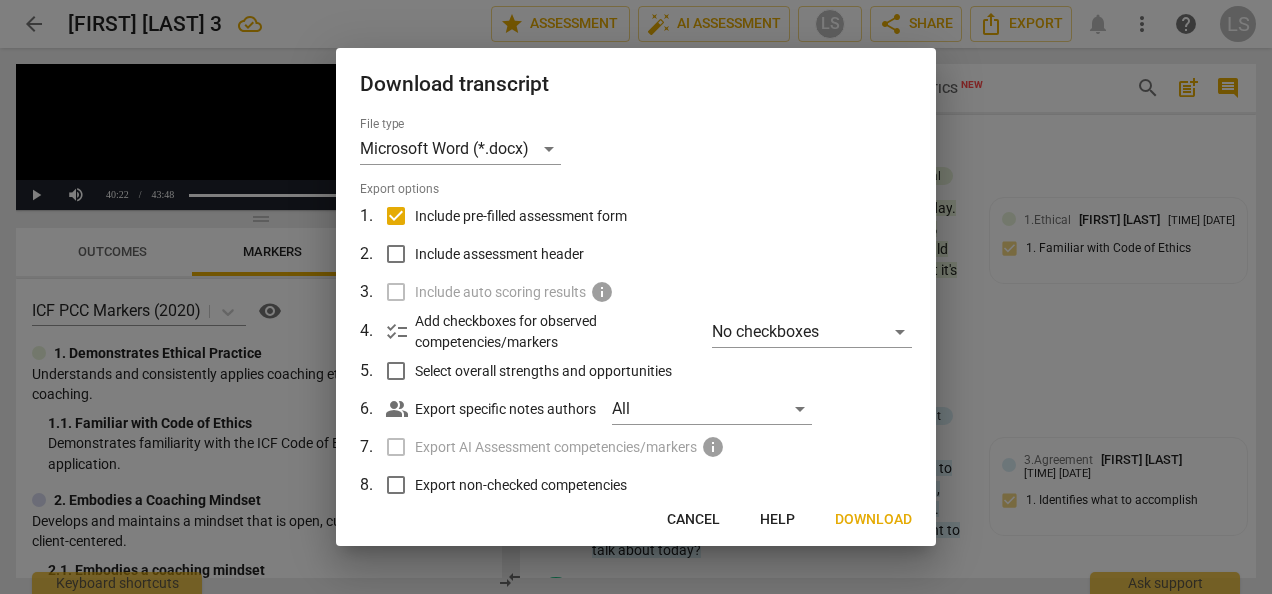 click on "Include assessment header" at bounding box center (396, 254) 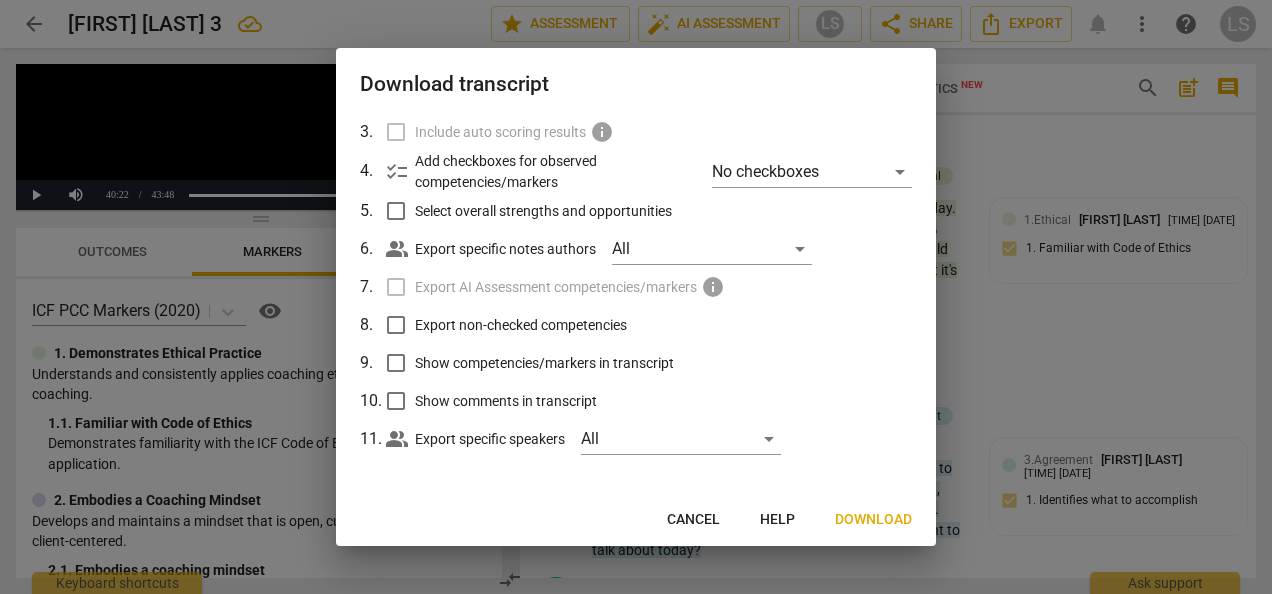 scroll, scrollTop: 164, scrollLeft: 0, axis: vertical 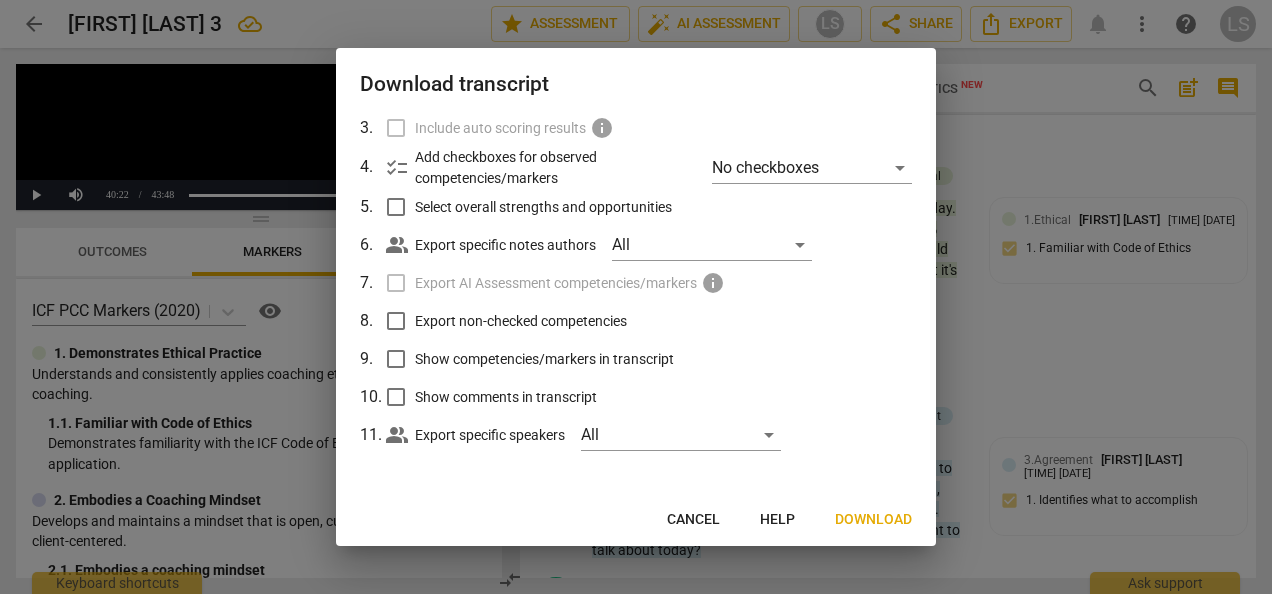 click on "Export non-checked competencies" at bounding box center (396, 321) 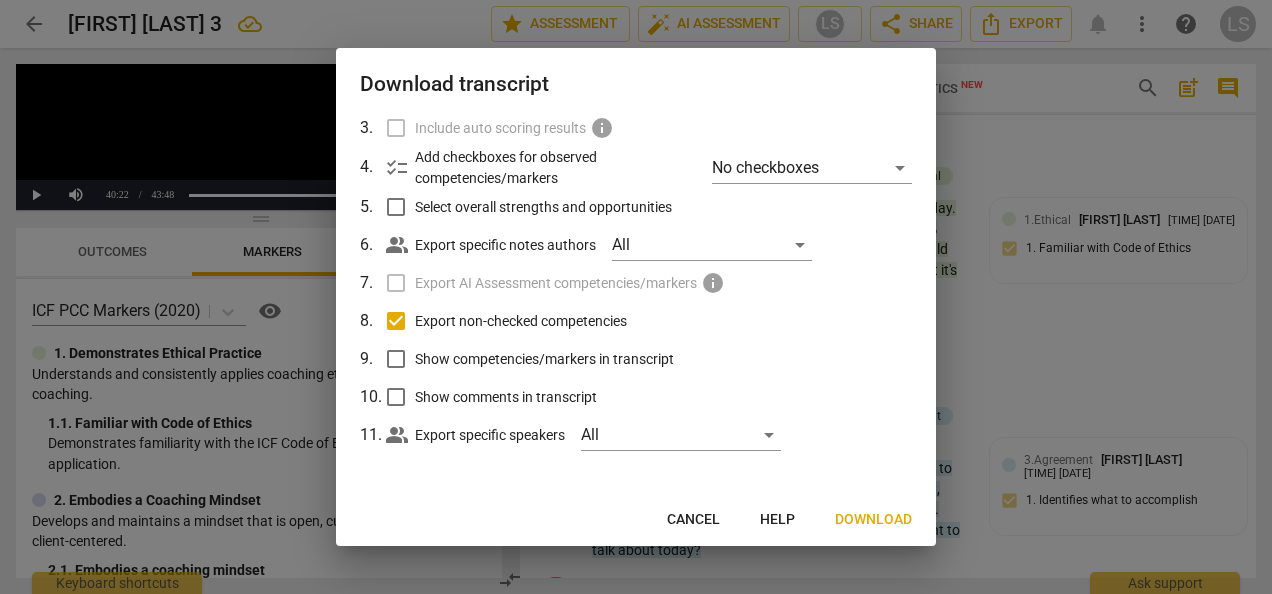 click on "Show competencies/markers in transcript" at bounding box center [396, 359] 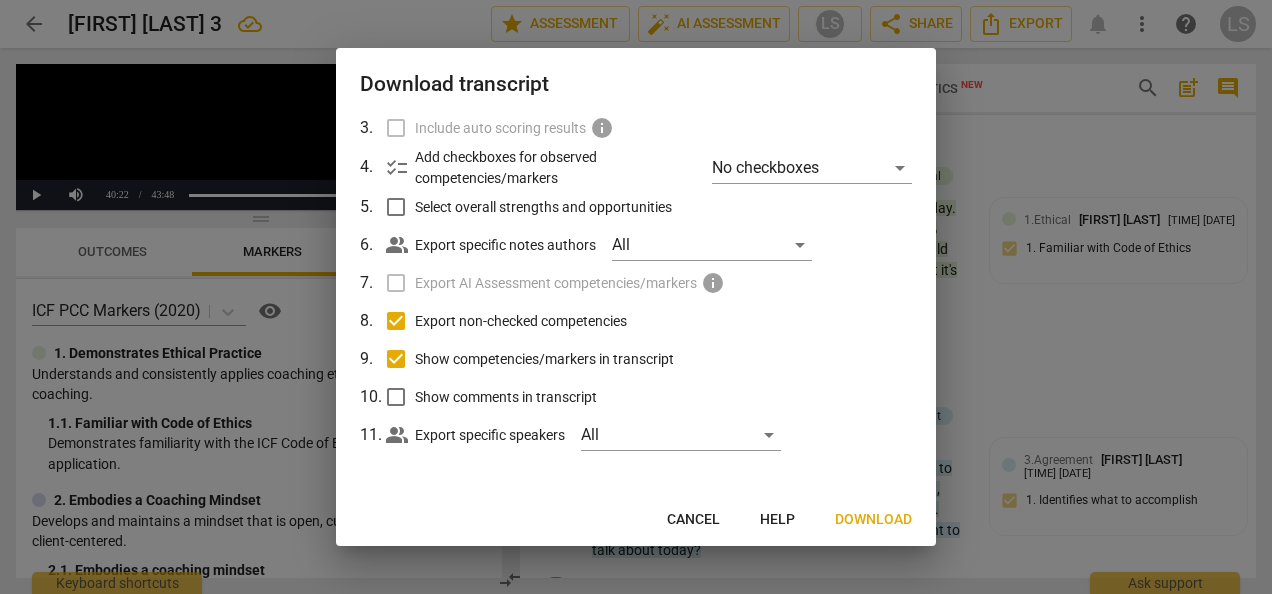 click on "Show comments in transcript" at bounding box center (396, 397) 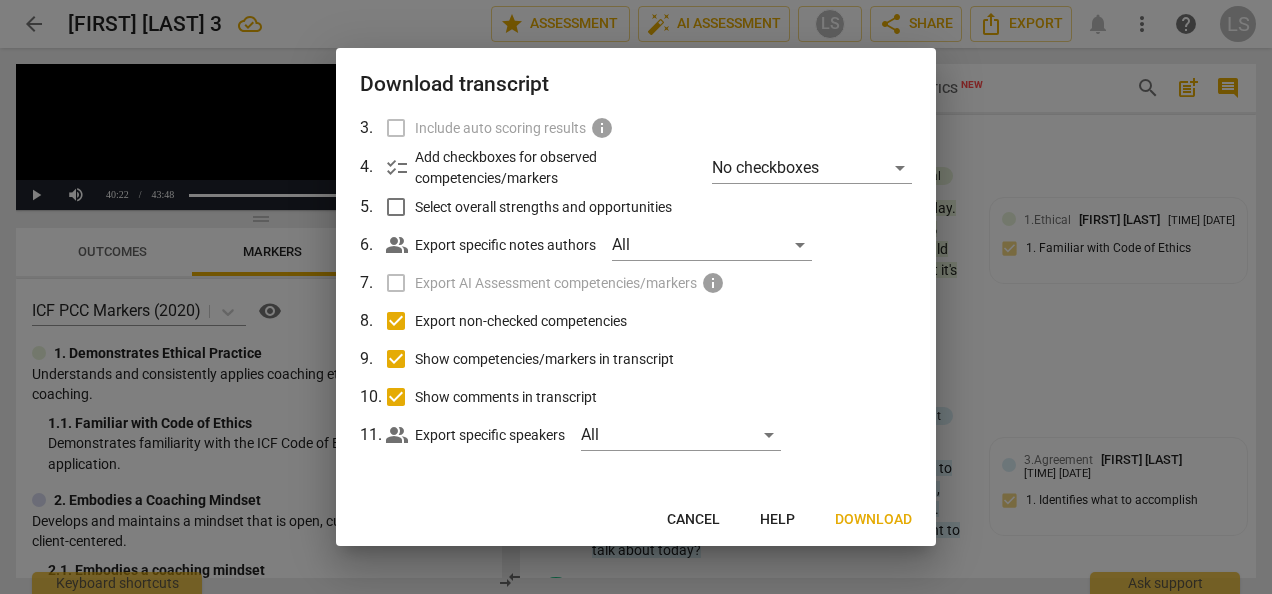 click on "Download" at bounding box center [873, 520] 